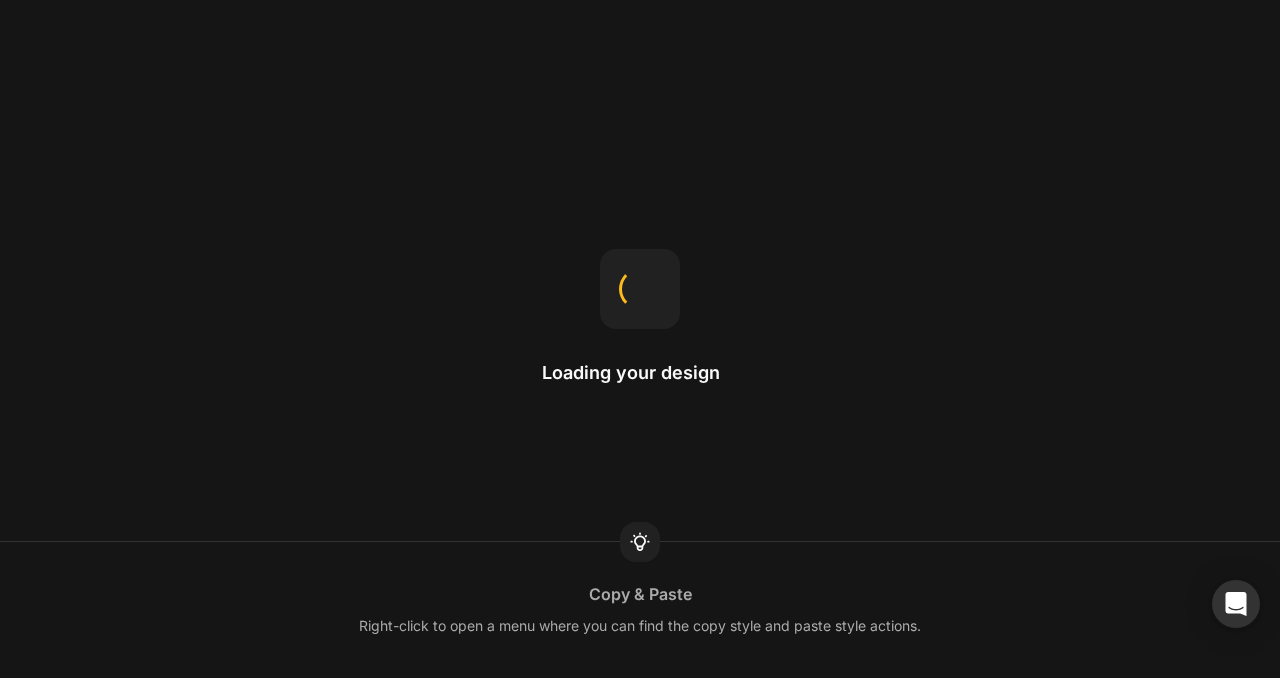 scroll, scrollTop: 0, scrollLeft: 0, axis: both 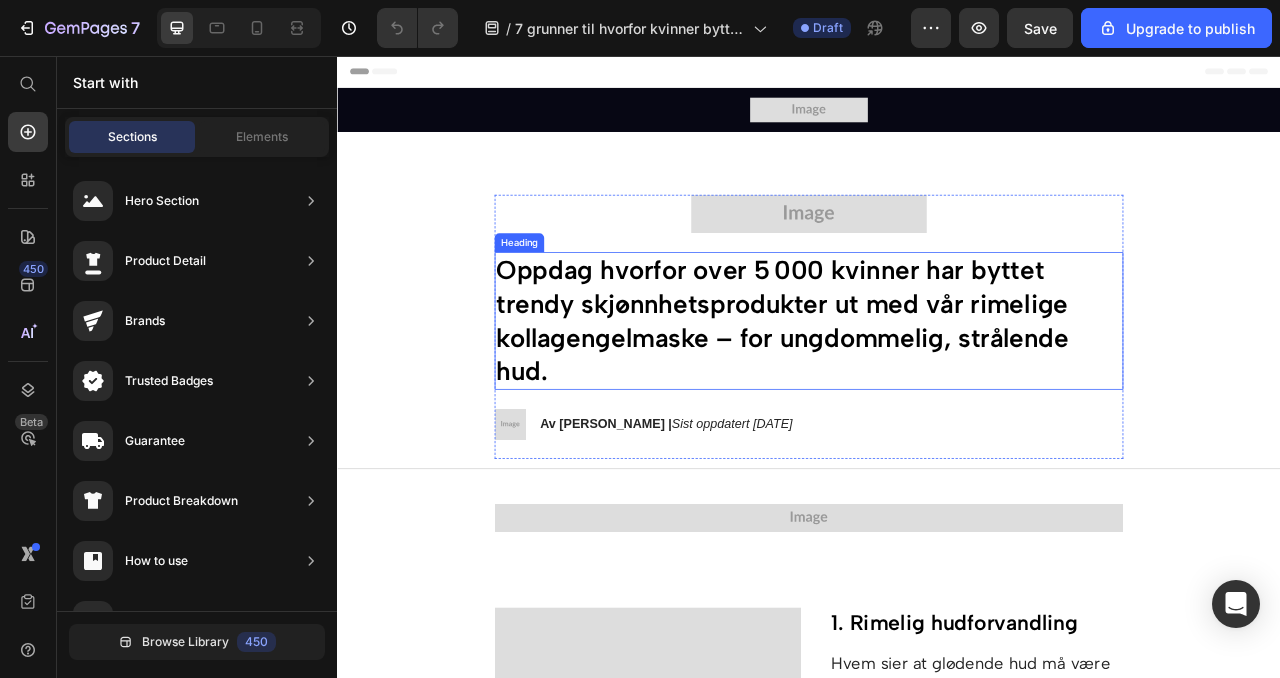 click on "Oppdag hvorfor over 5 000 kvinner har byttet trendy skjønnhetsprodukter ut med vår rimelige kollagengelmaske – for ungdommelig, strålende hud." at bounding box center [937, 394] 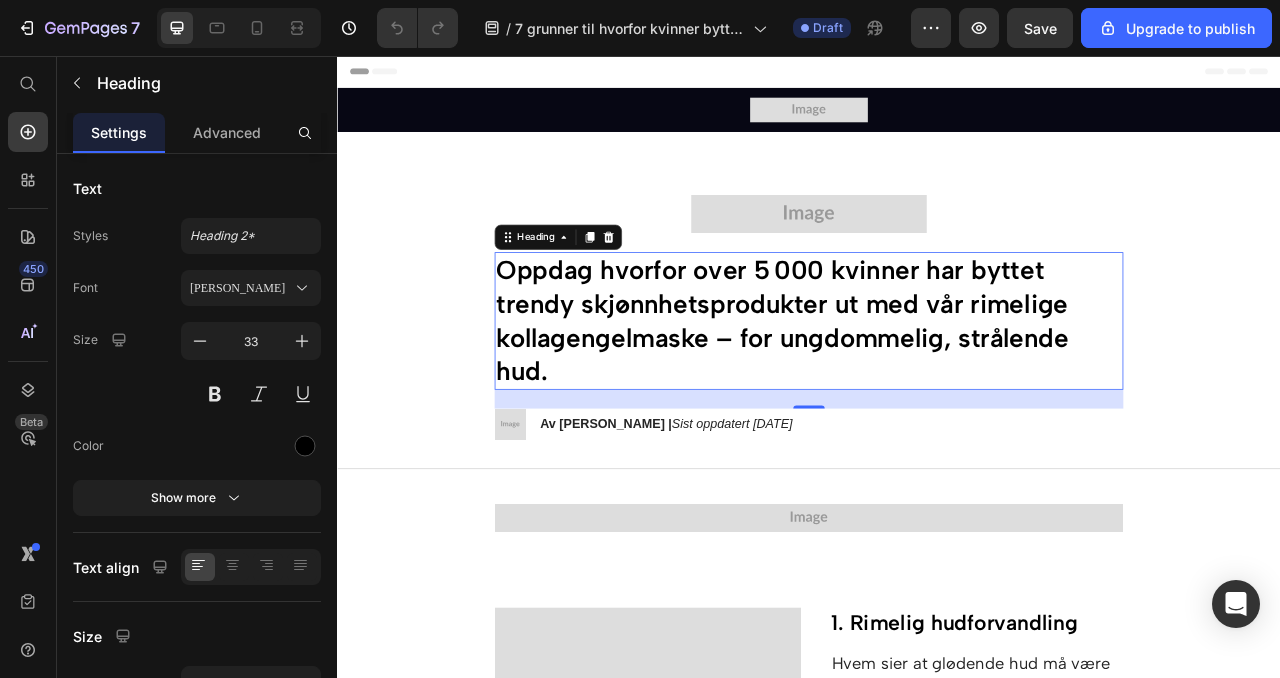 click on "Oppdag hvorfor over 5 000 kvinner har byttet trendy skjønnhetsprodukter ut med vår rimelige kollagengelmaske – for ungdommelig, strålende hud." at bounding box center (937, 394) 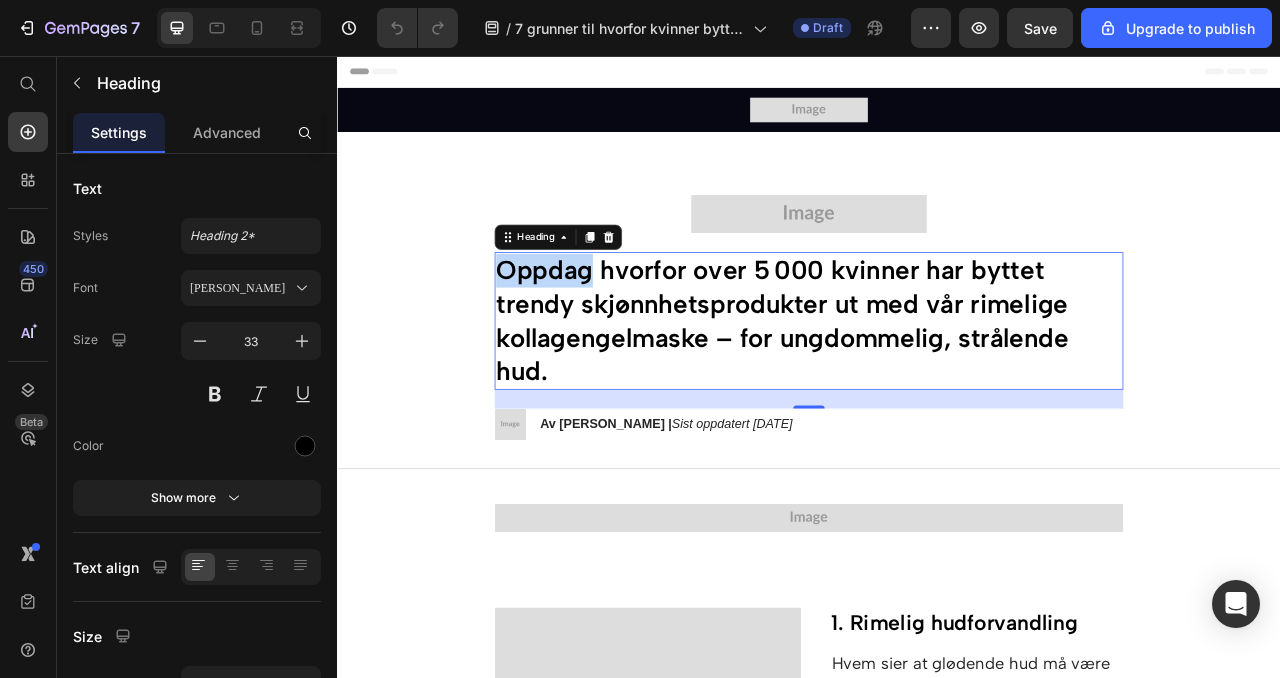 click on "Oppdag hvorfor over 5 000 kvinner har byttet trendy skjønnhetsprodukter ut med vår rimelige kollagengelmaske – for ungdommelig, strålende hud." at bounding box center [937, 394] 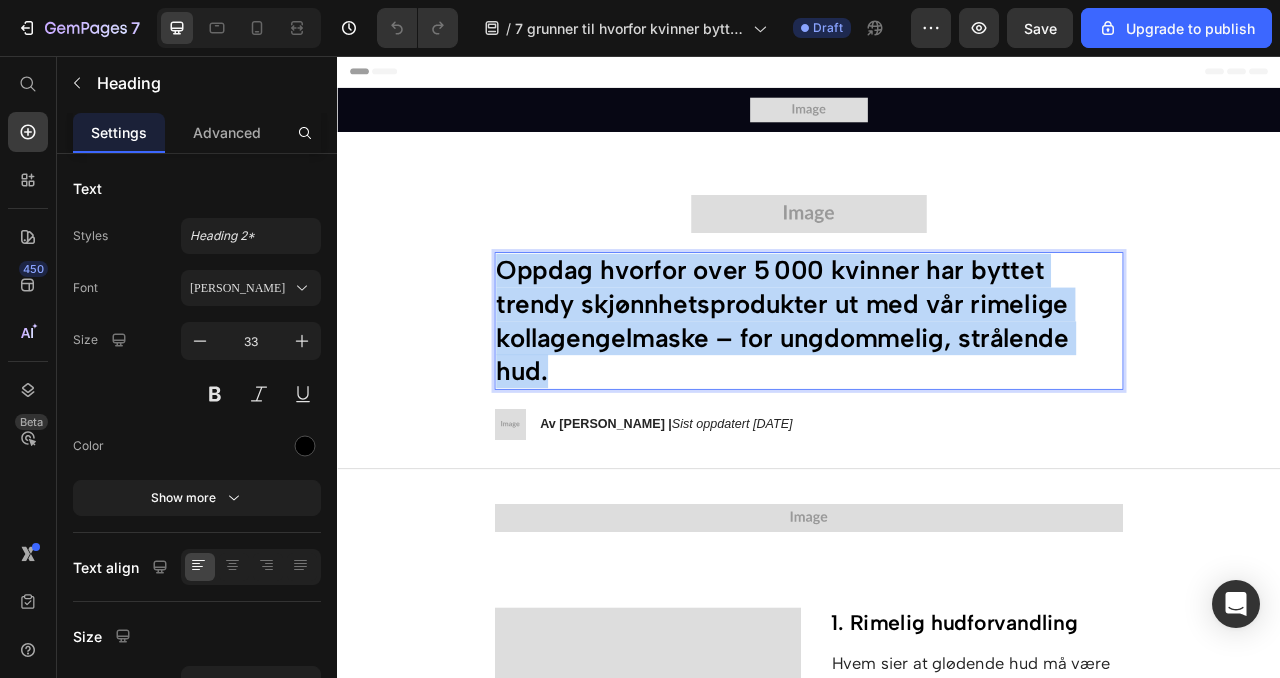 click on "Oppdag hvorfor over 5 000 kvinner har byttet trendy skjønnhetsprodukter ut med vår rimelige kollagengelmaske – for ungdommelig, strålende hud." at bounding box center (937, 394) 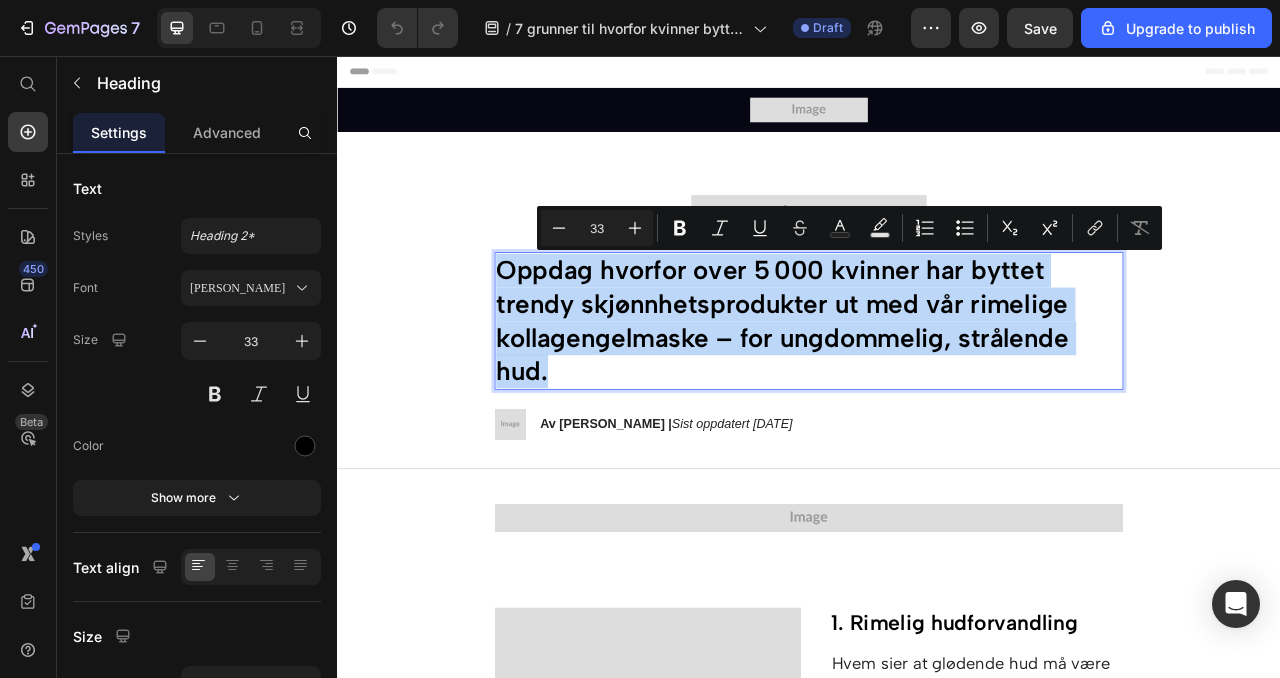 copy on "Oppdag hvorfor over 5 000 kvinner har byttet trendy skjønnhetsprodukter ut med vår rimelige kollagengelmaske – for ungdommelig, strålende hud." 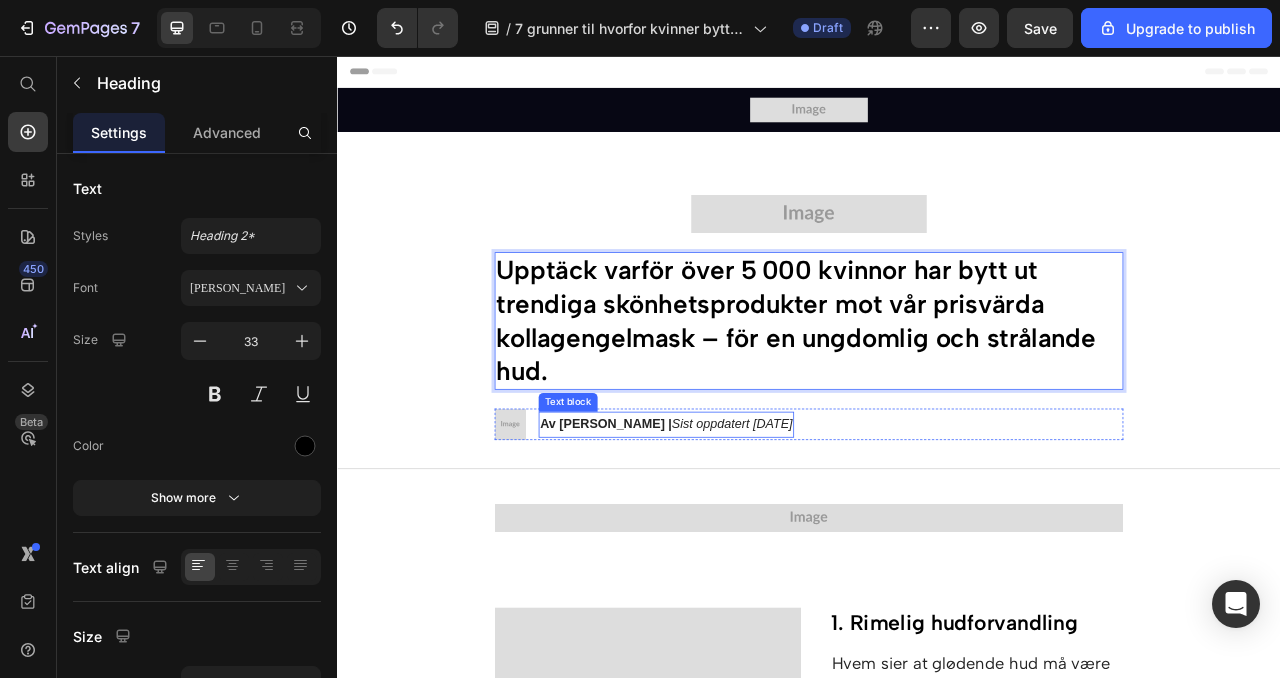 click on "Sist oppdatert 24. juni 2025" at bounding box center [839, 524] 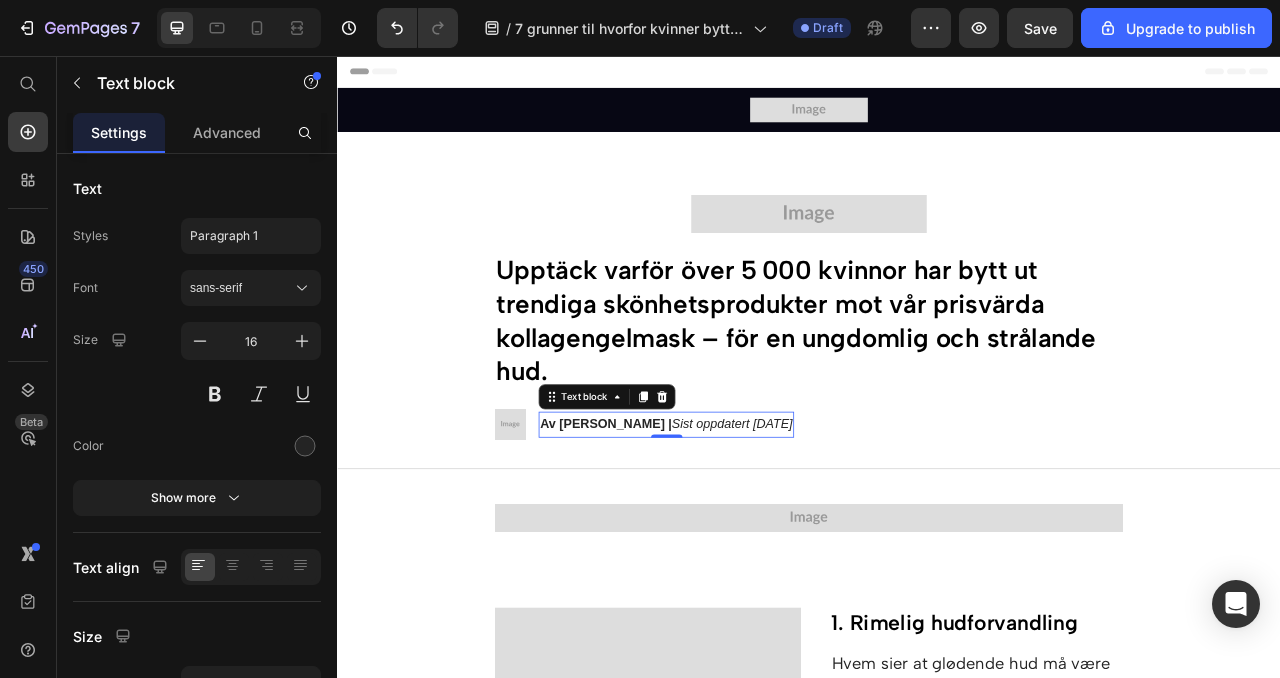 click on "Sist oppdatert 24. juni 2025" at bounding box center [839, 524] 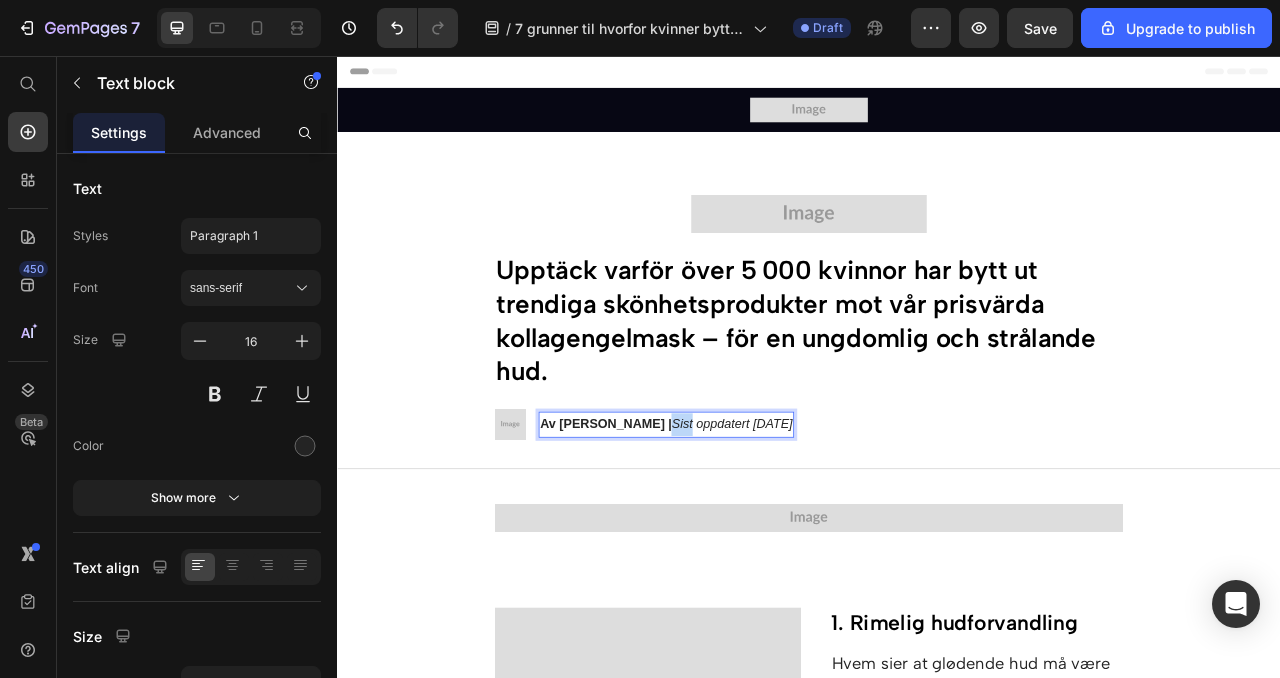 click on "Sist oppdatert 24. juni 2025" at bounding box center (839, 524) 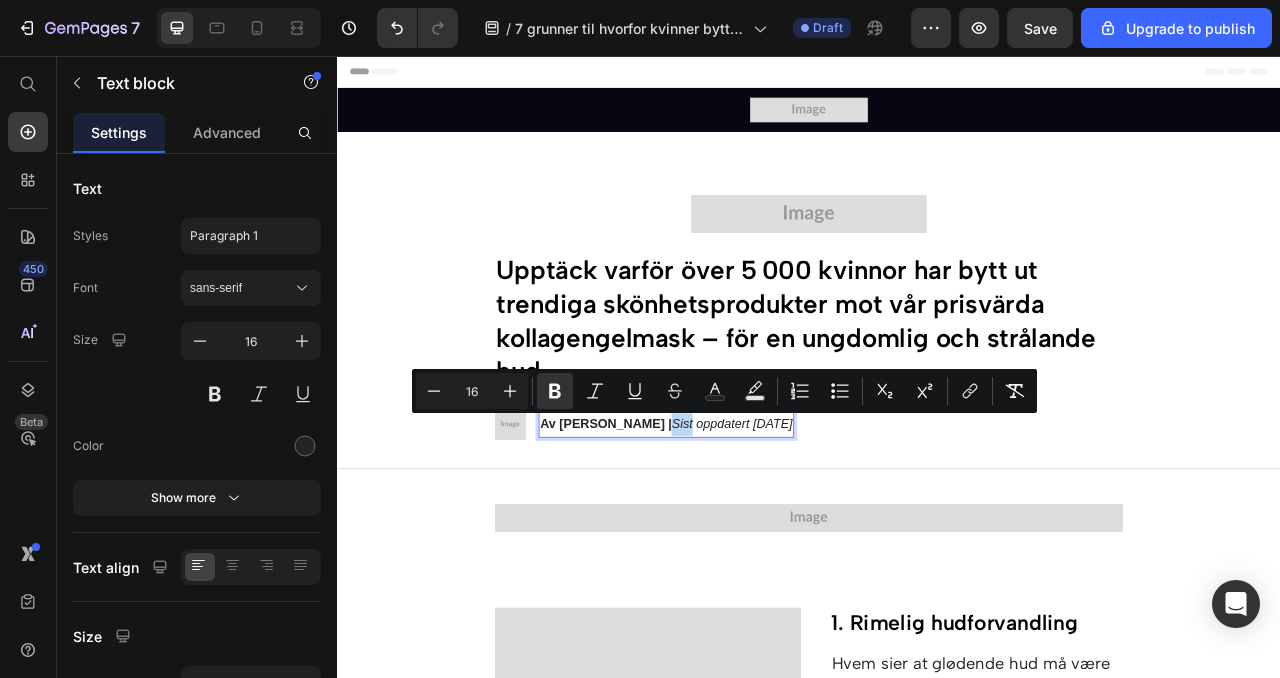 copy on "Av Hanne D. |  Sist oppdatert 24. juni 2025" 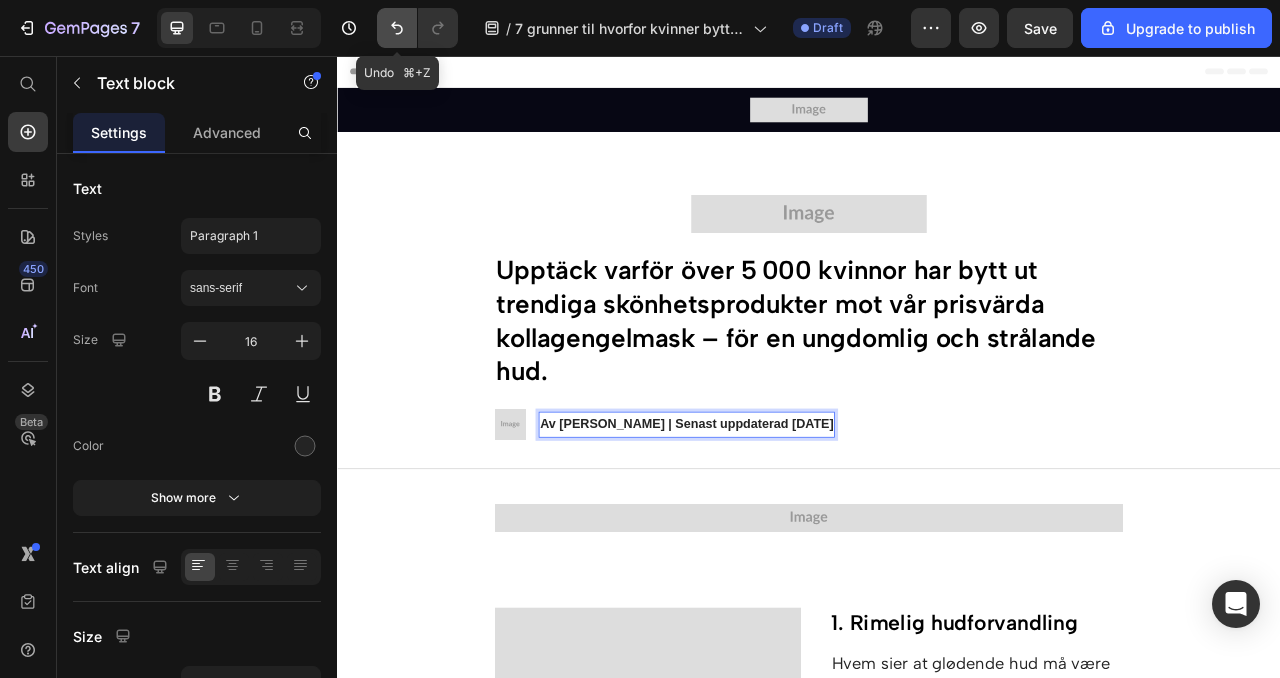 click 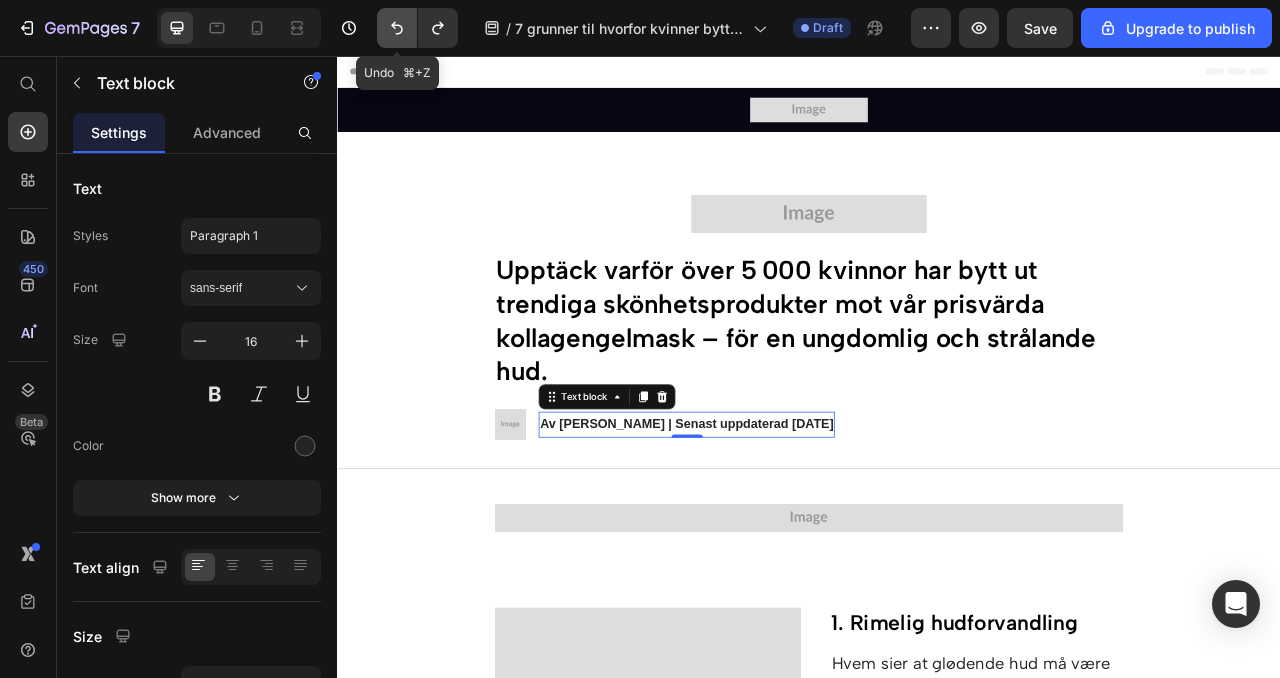 click 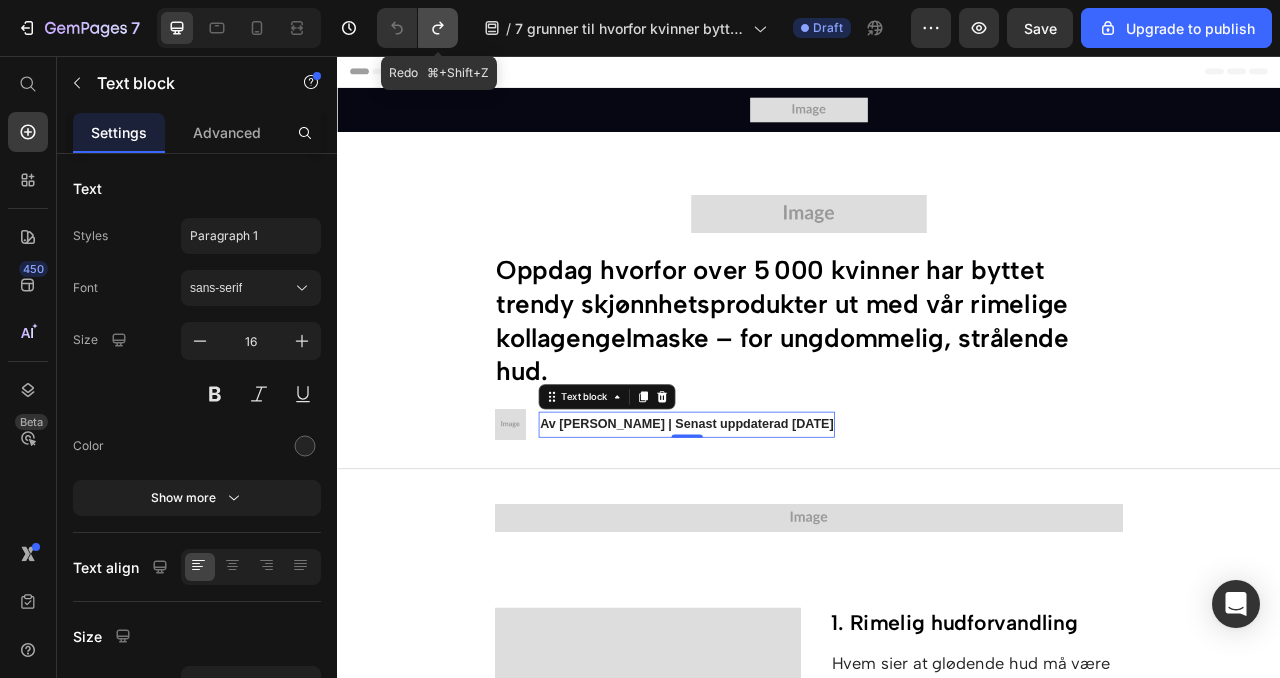 click 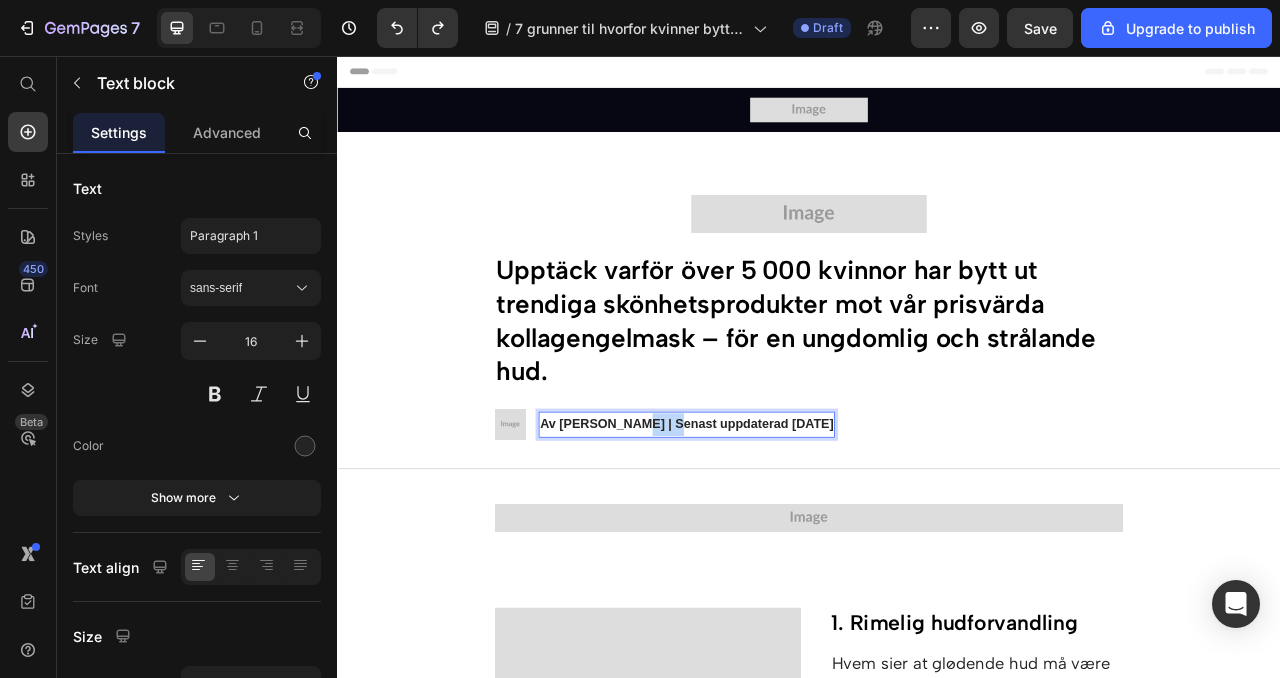 click on "Av Hanne D. | Senast uppdaterad 24 juni 2025" at bounding box center [781, 524] 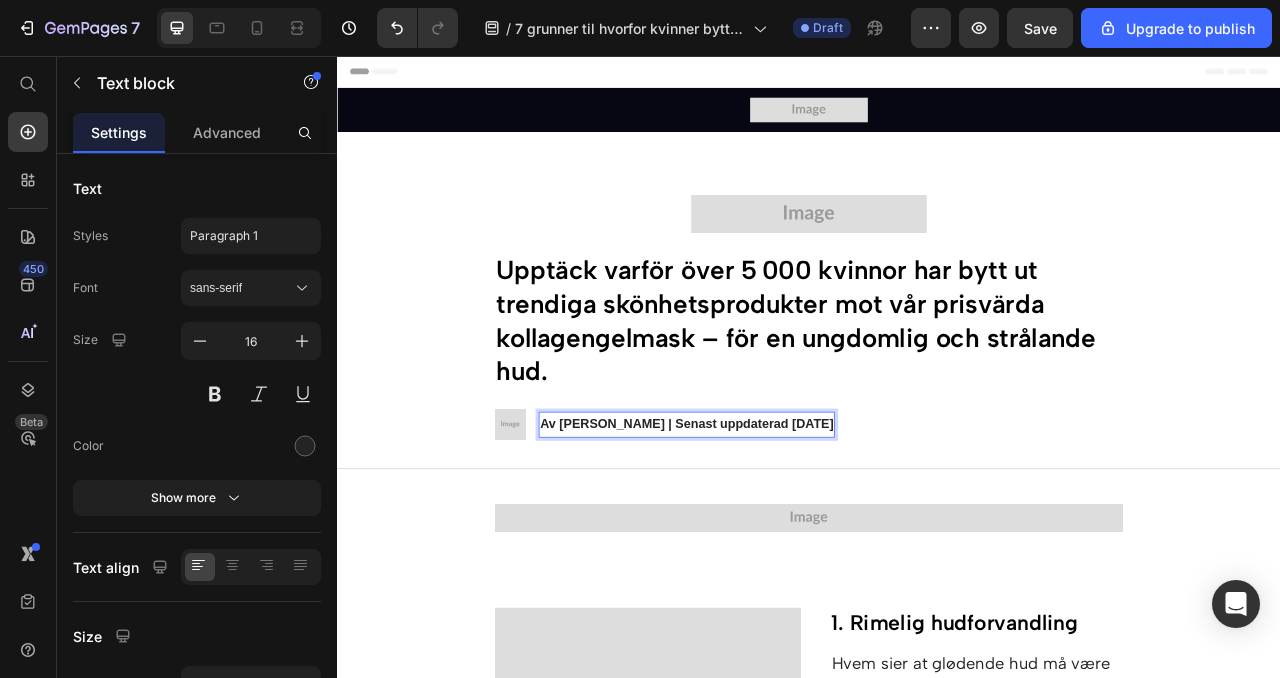 click on "Av Hanne D. | Senast uppdaterad 24 juni 2025" at bounding box center (781, 524) 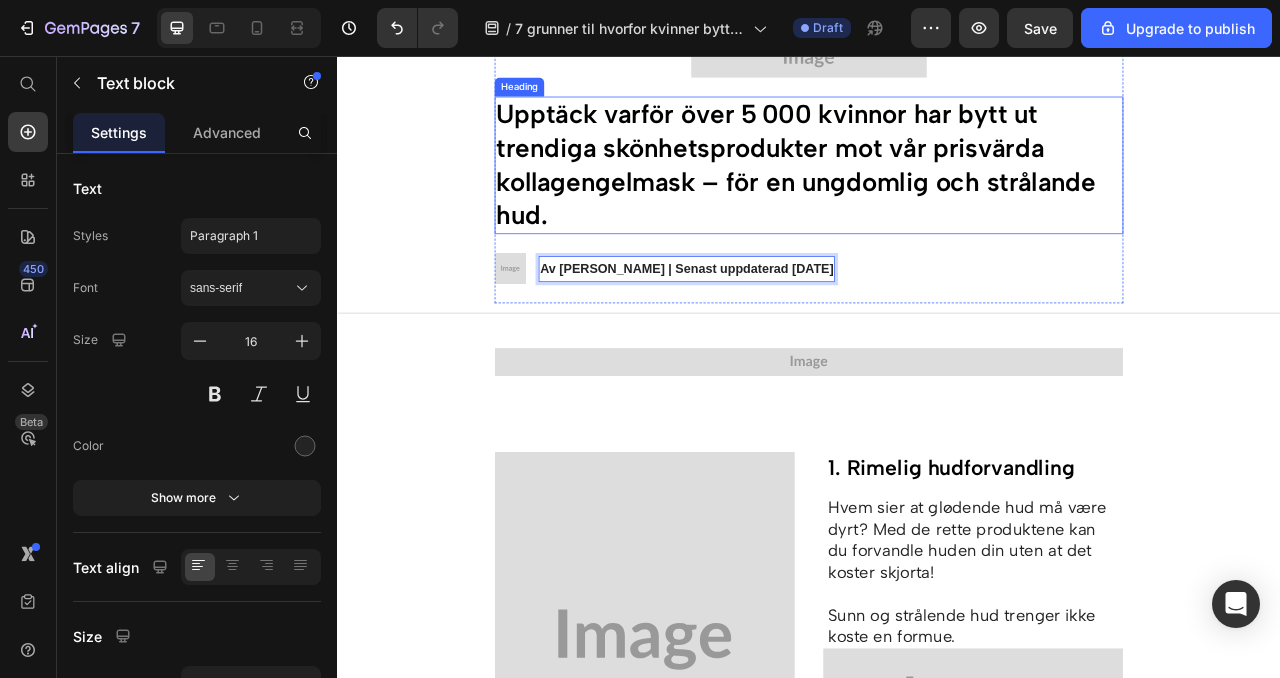 scroll, scrollTop: 247, scrollLeft: 0, axis: vertical 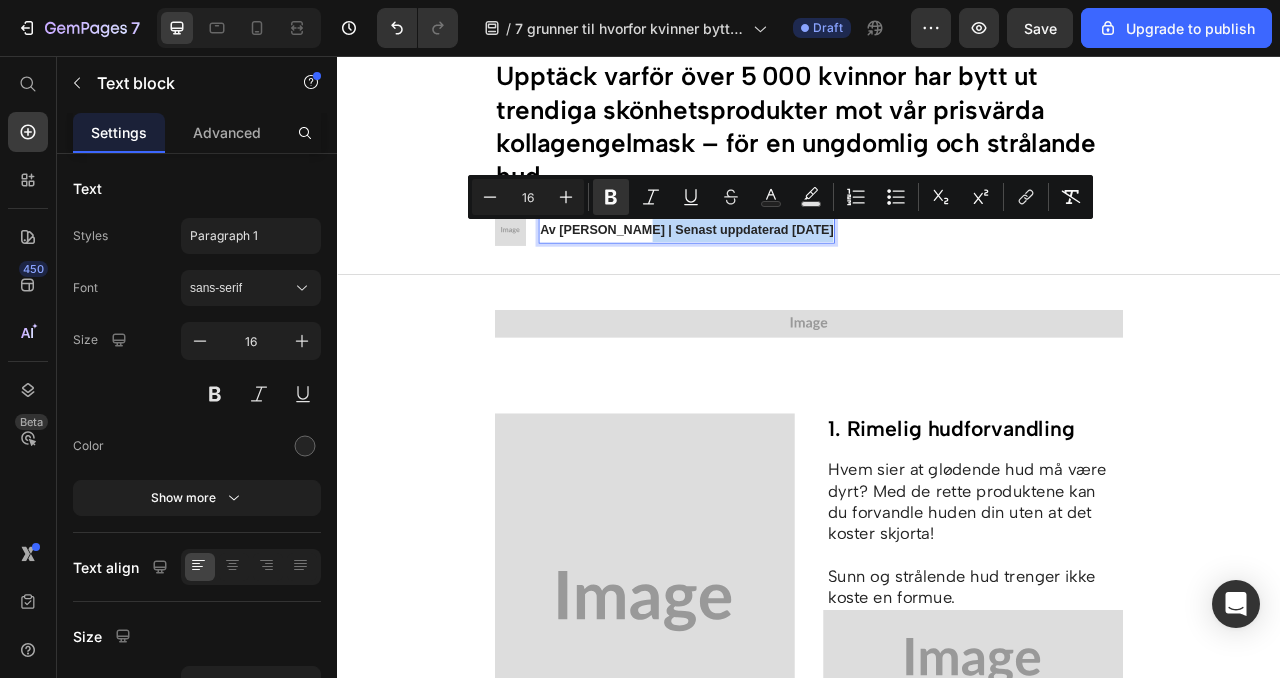 drag, startPoint x: 701, startPoint y: 279, endPoint x: 935, endPoint y: 279, distance: 234 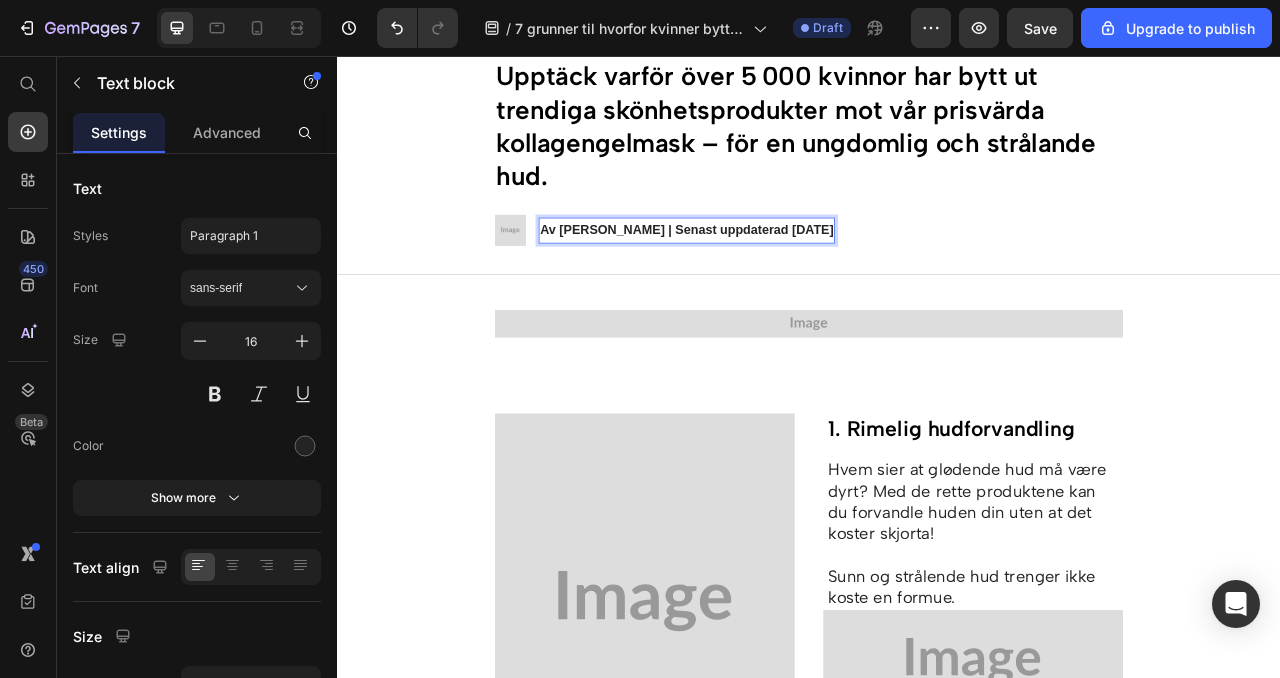 click on "Av Hanne D. | Senast uppdaterad 24 juni 2025" at bounding box center [781, 278] 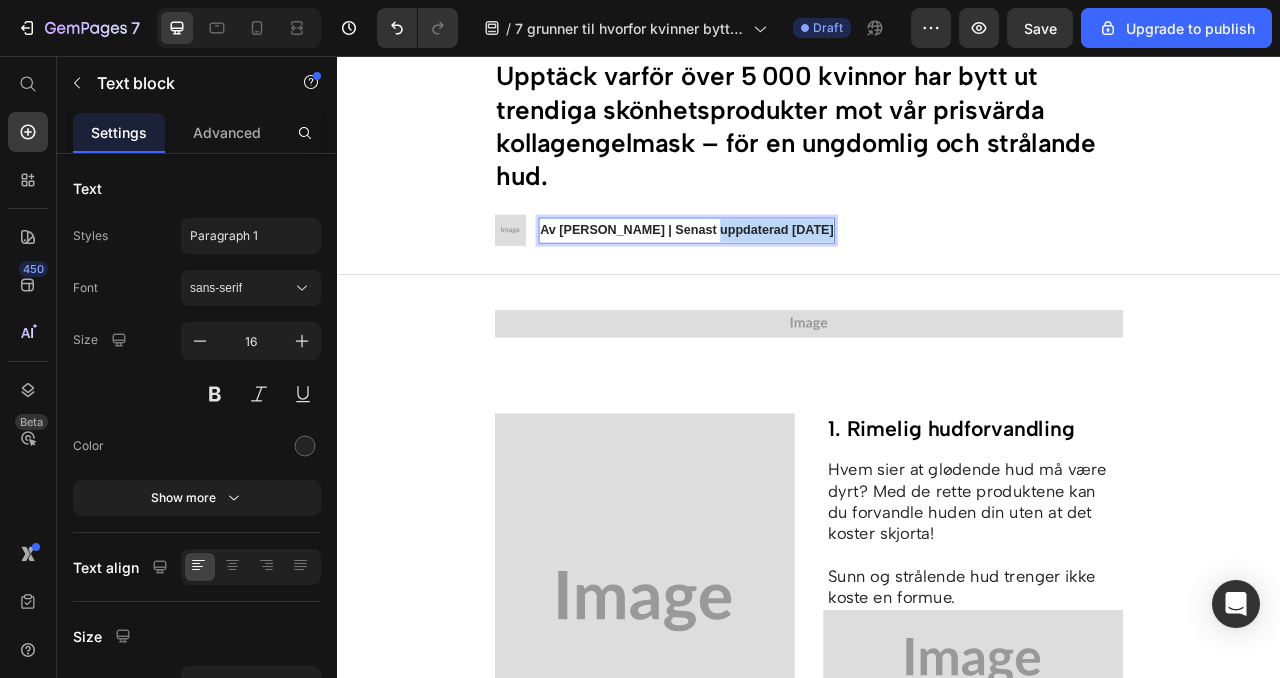 drag, startPoint x: 936, startPoint y: 284, endPoint x: 804, endPoint y: 290, distance: 132.13629 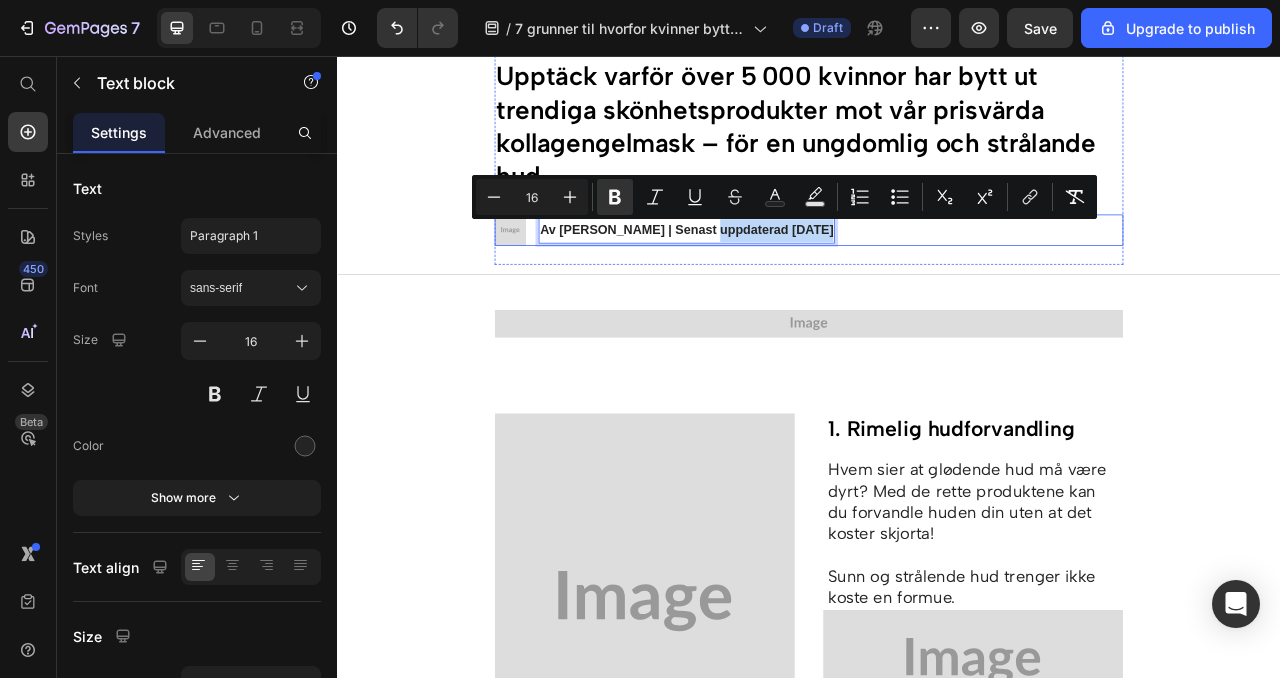 drag, startPoint x: 707, startPoint y: 275, endPoint x: 945, endPoint y: 276, distance: 238.0021 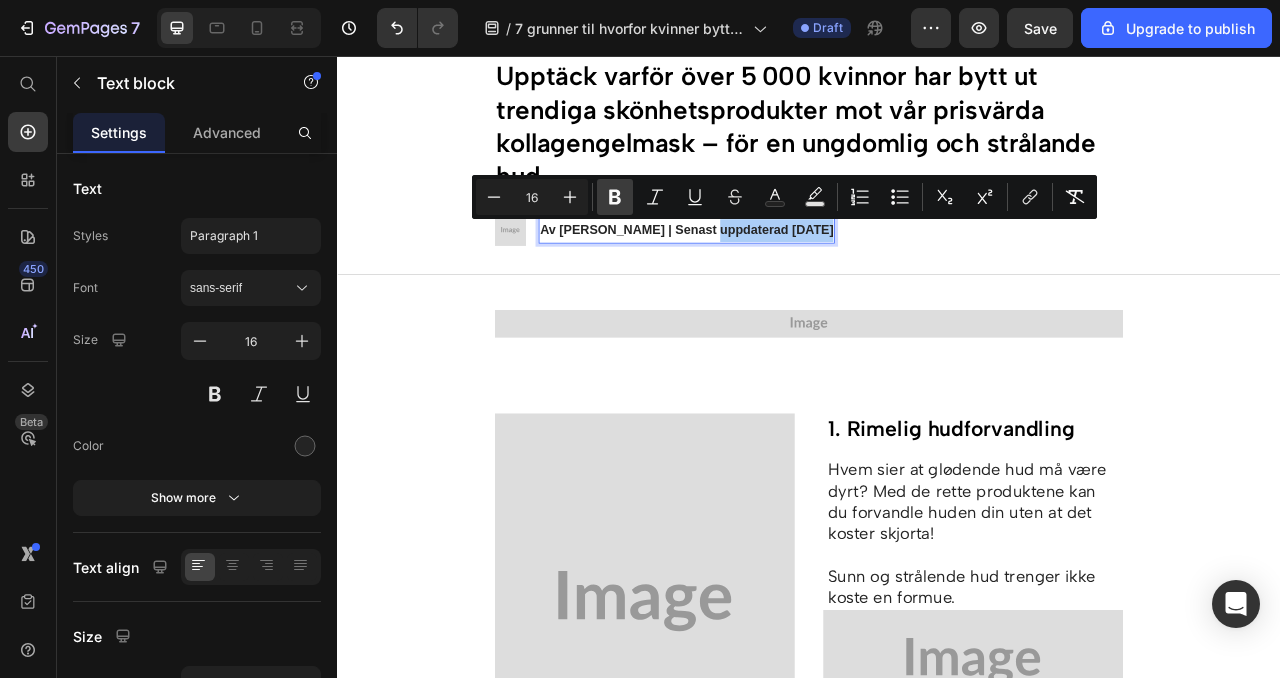 click on "Bold" at bounding box center (615, 197) 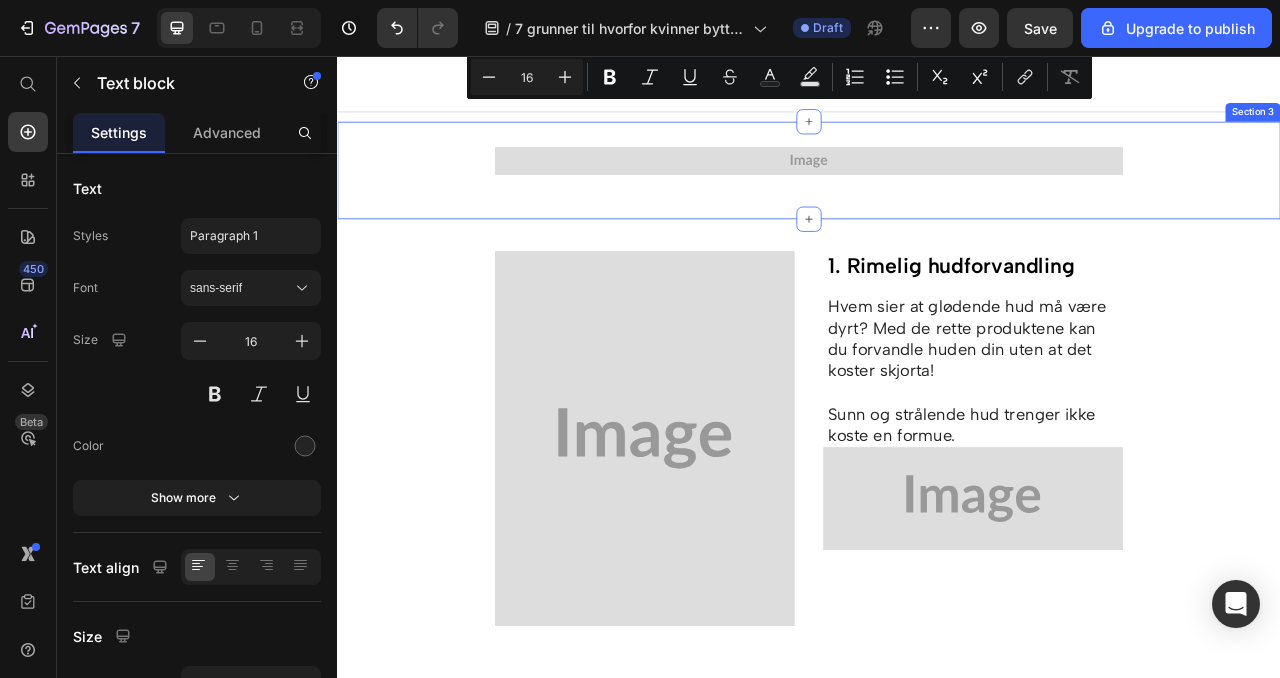 scroll, scrollTop: 469, scrollLeft: 0, axis: vertical 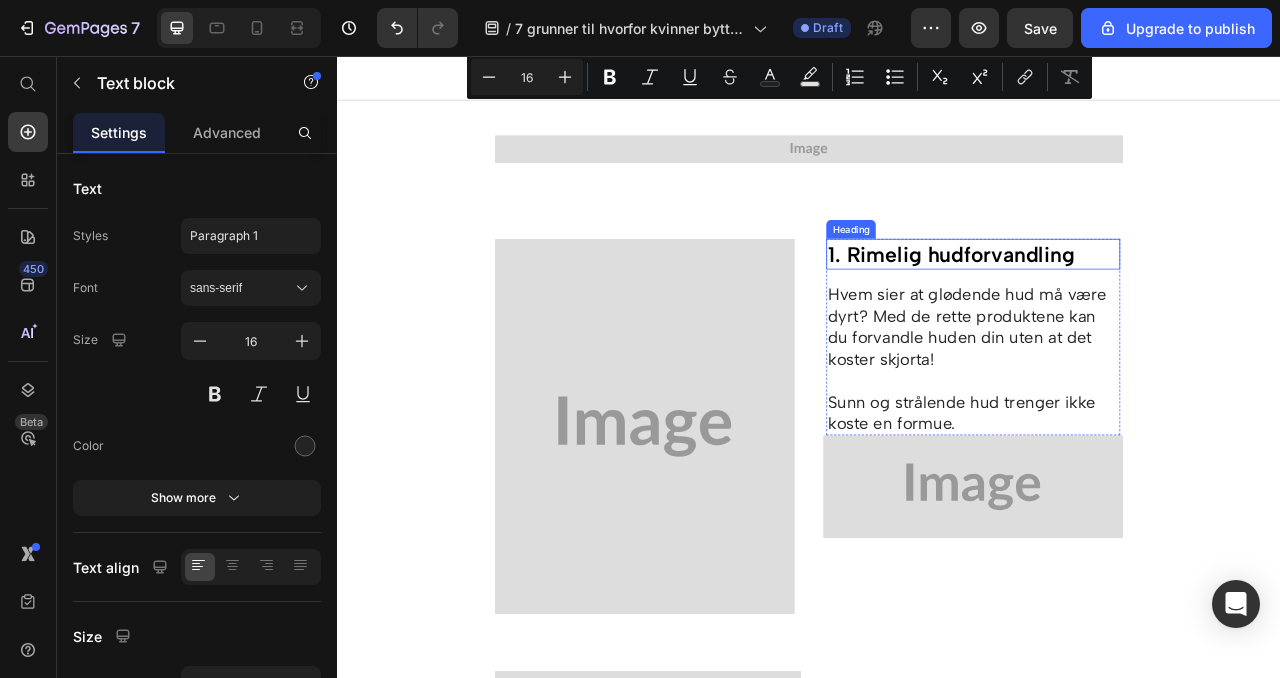 click on "1. Rimelig hudforvandling" at bounding box center (1146, 308) 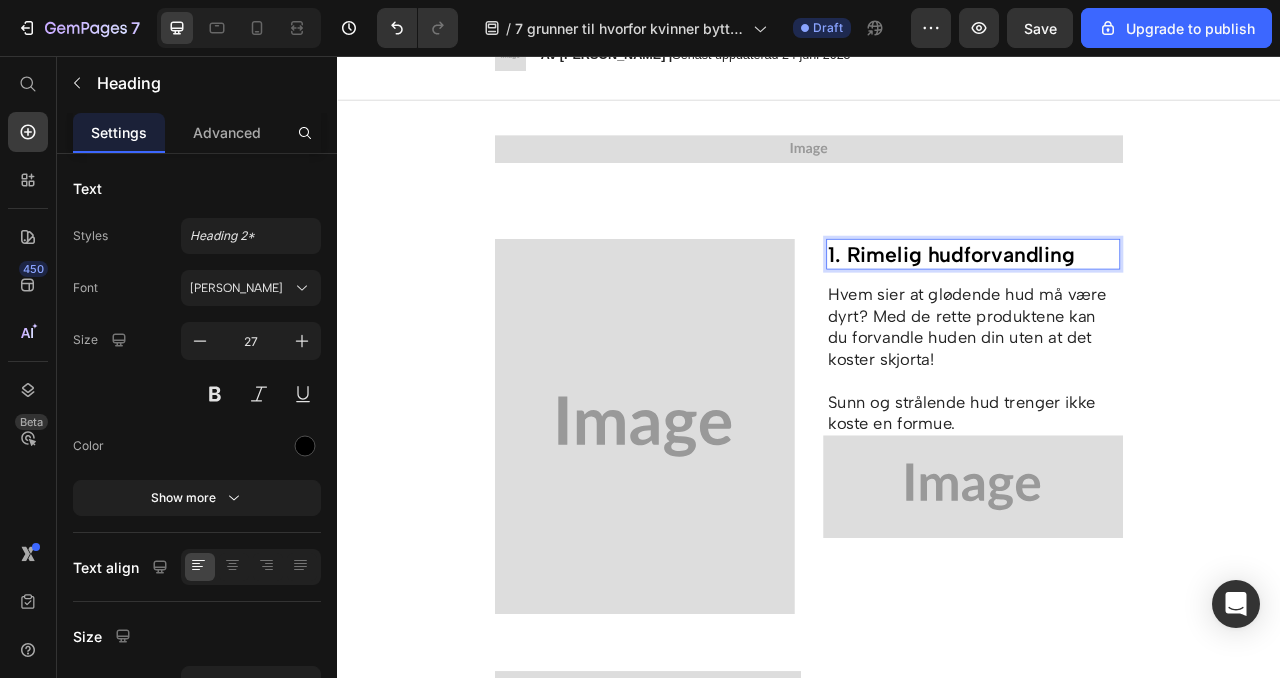 click on "1. Rimelig hudforvandling" at bounding box center [1146, 308] 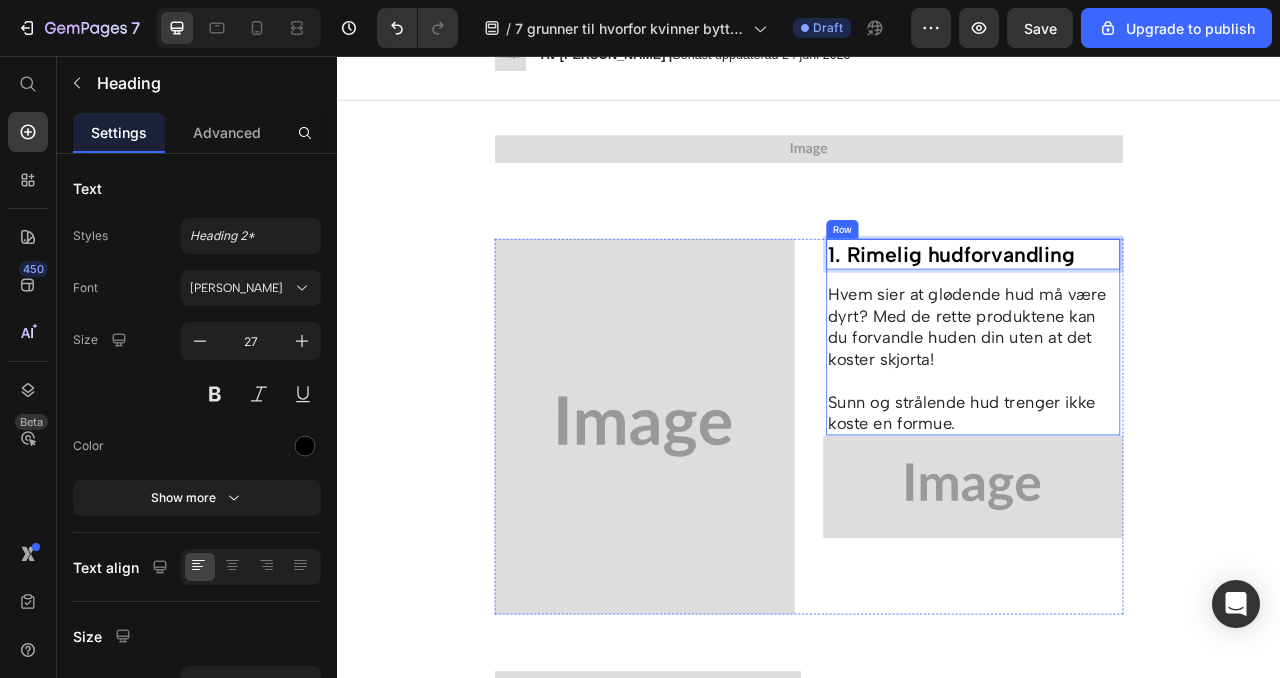click on "1. Rimelig hudforvandling" at bounding box center [1146, 308] 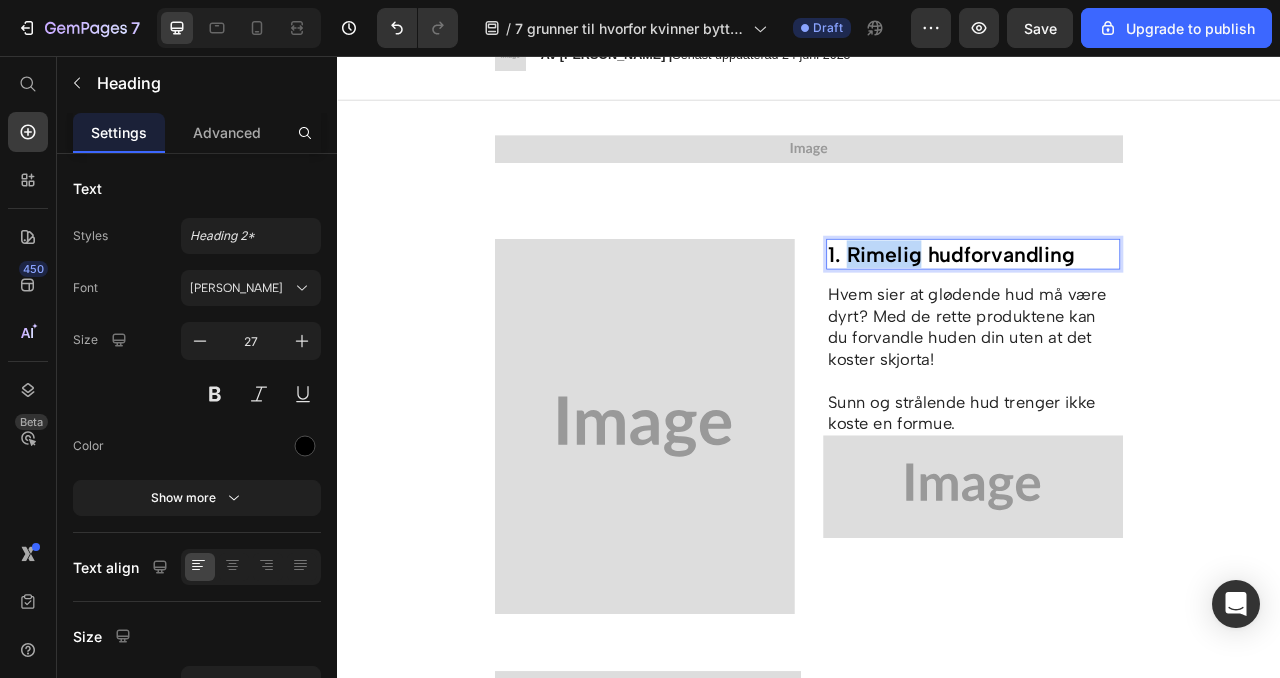 click on "1. Rimelig hudforvandling" at bounding box center [1146, 308] 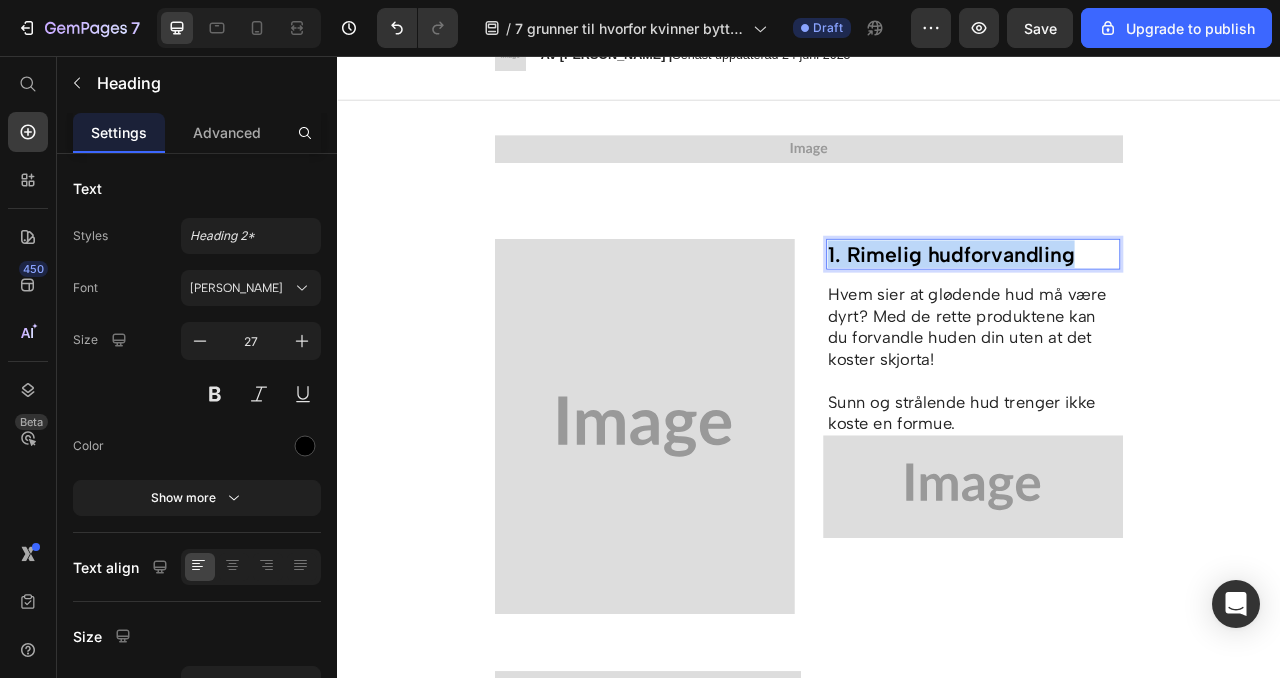 click on "1. Rimelig hudforvandling" at bounding box center (1146, 308) 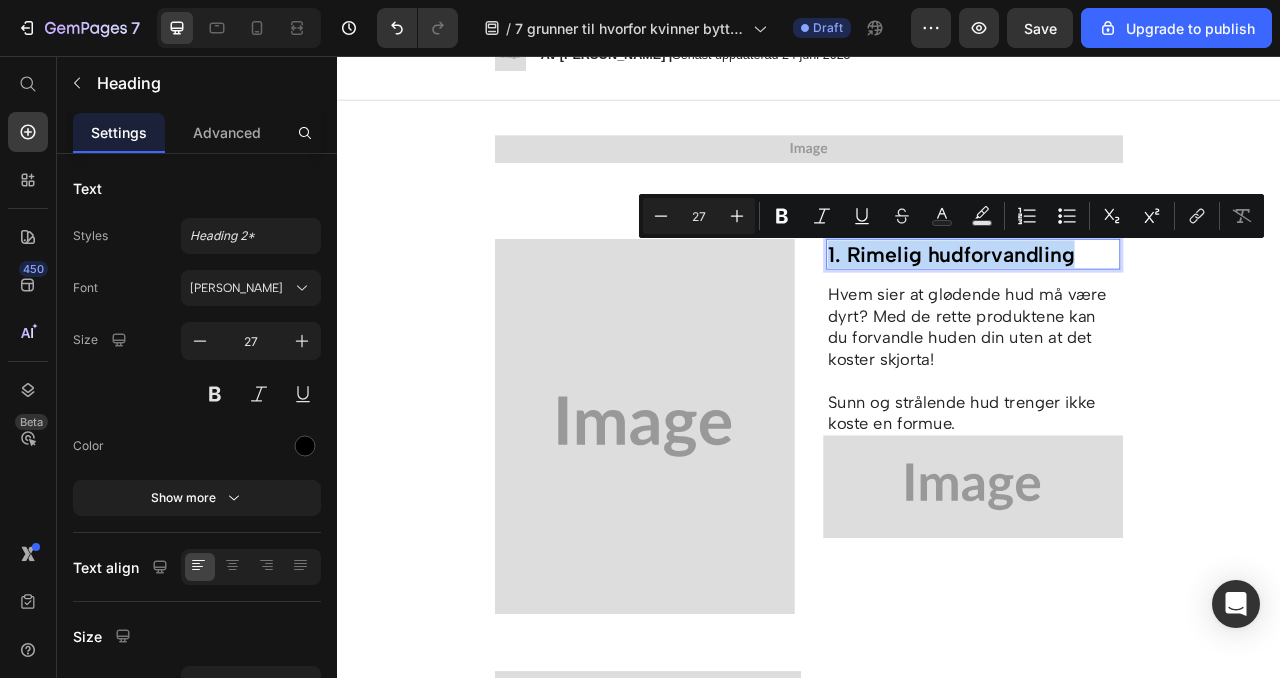 copy on "1. Rimelig hudforvandling" 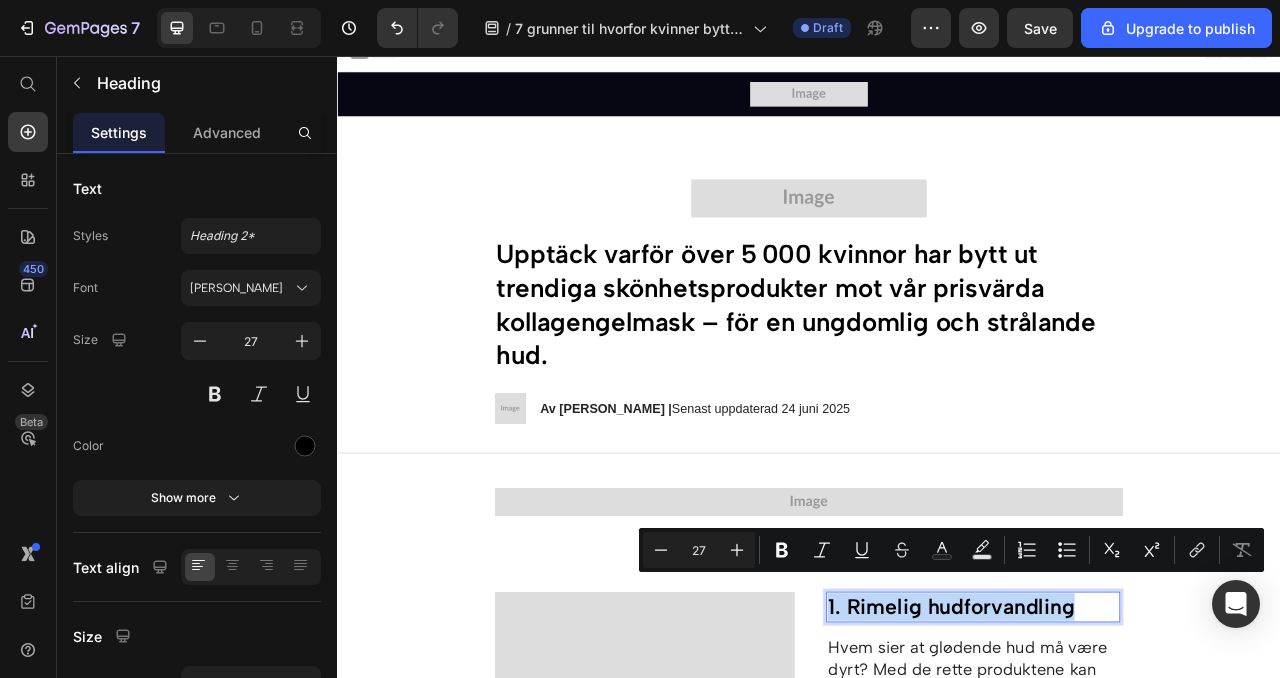 scroll, scrollTop: 0, scrollLeft: 0, axis: both 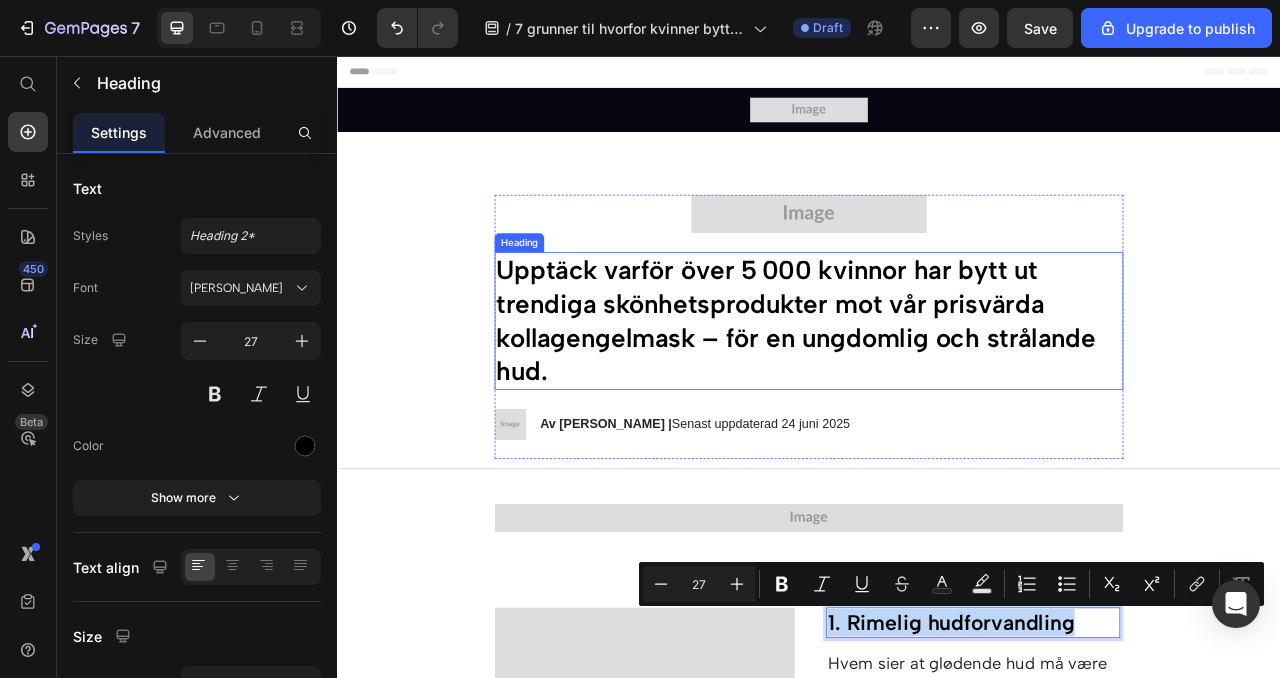 click on "Upptäck varför över 5 000 kvinnor har bytt ut trendiga skönhetsprodukter mot vår prisvärda kollagengelmask – för en ungdomlig och strålande hud." at bounding box center [937, 394] 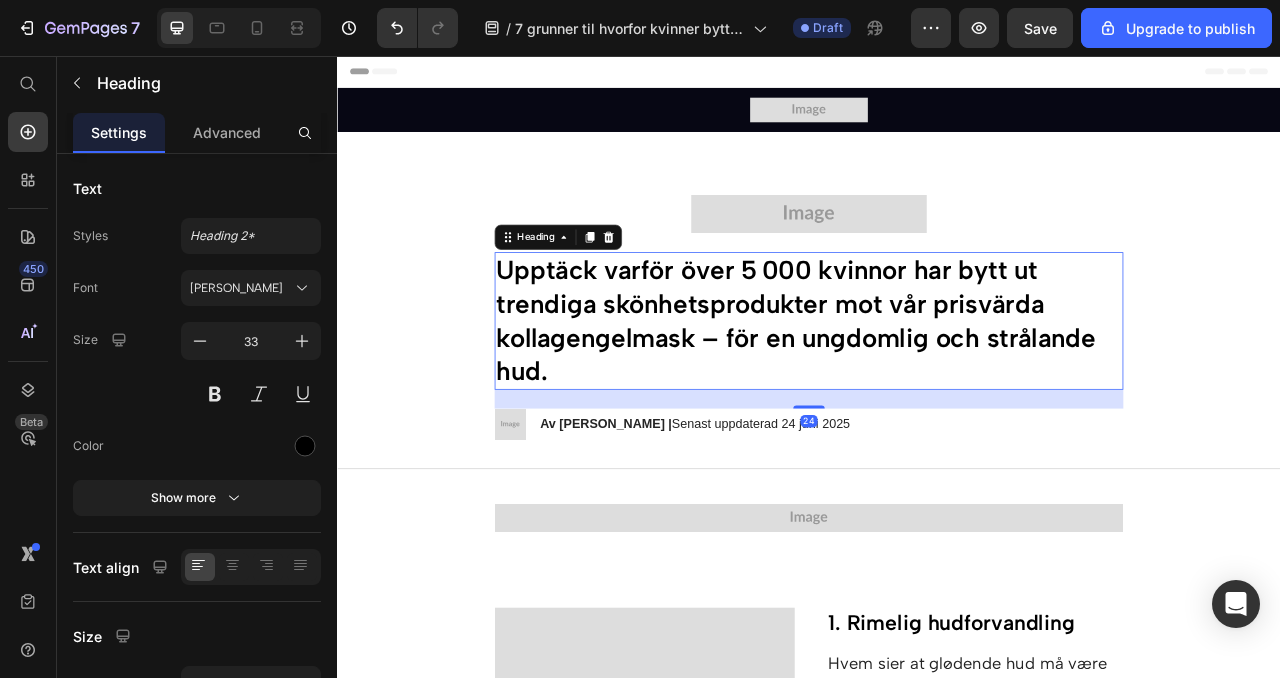 click on "Upptäck varför över 5 000 kvinnor har bytt ut trendiga skönhetsprodukter mot vår prisvärda kollagengelmask – för en ungdomlig och strålande hud." at bounding box center [937, 394] 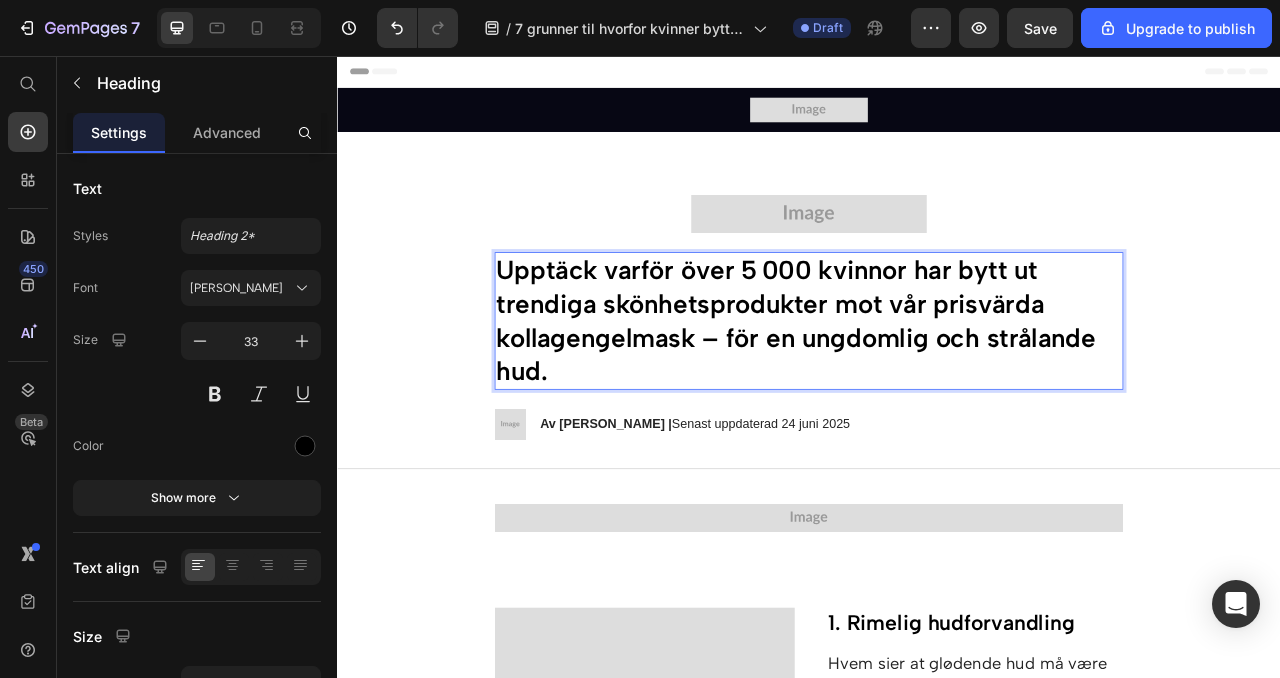click on "Upptäck varför över 5 000 kvinnor har bytt ut trendiga skönhetsprodukter mot vår prisvärda kollagengelmask – för en ungdomlig och strålande hud." at bounding box center [937, 394] 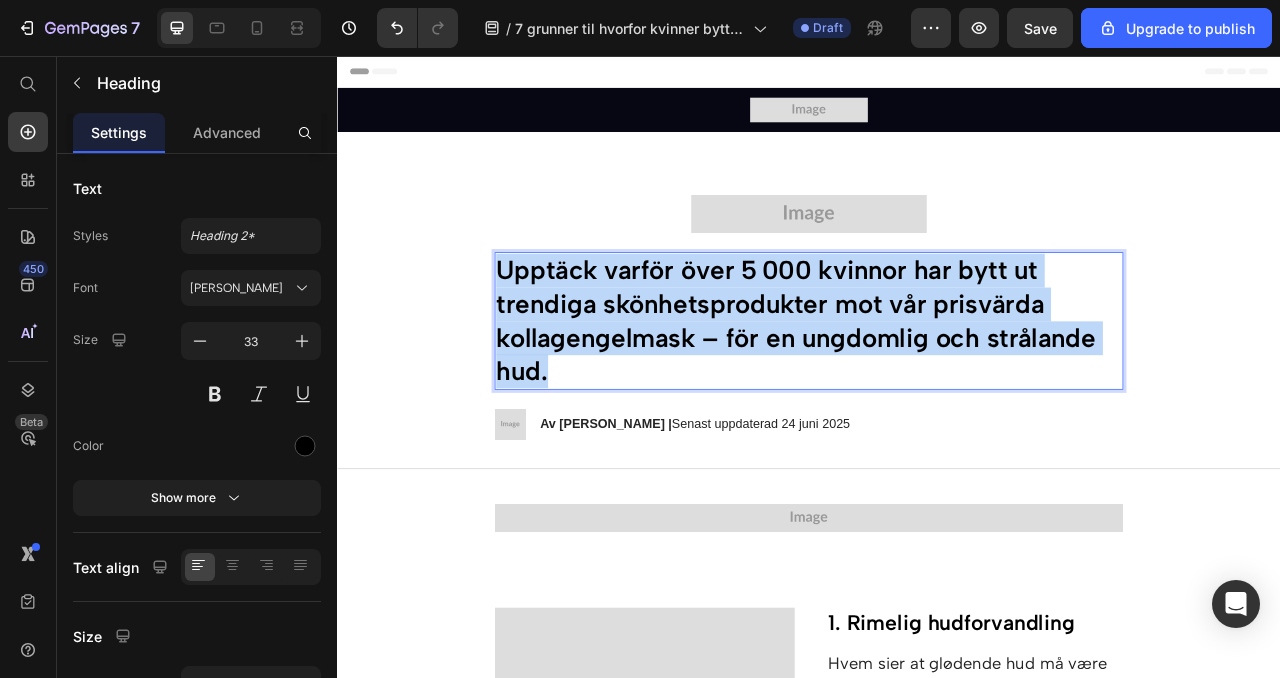 click on "Upptäck varför över 5 000 kvinnor har bytt ut trendiga skönhetsprodukter mot vår prisvärda kollagengelmask – för en ungdomlig och strålande hud." at bounding box center [937, 394] 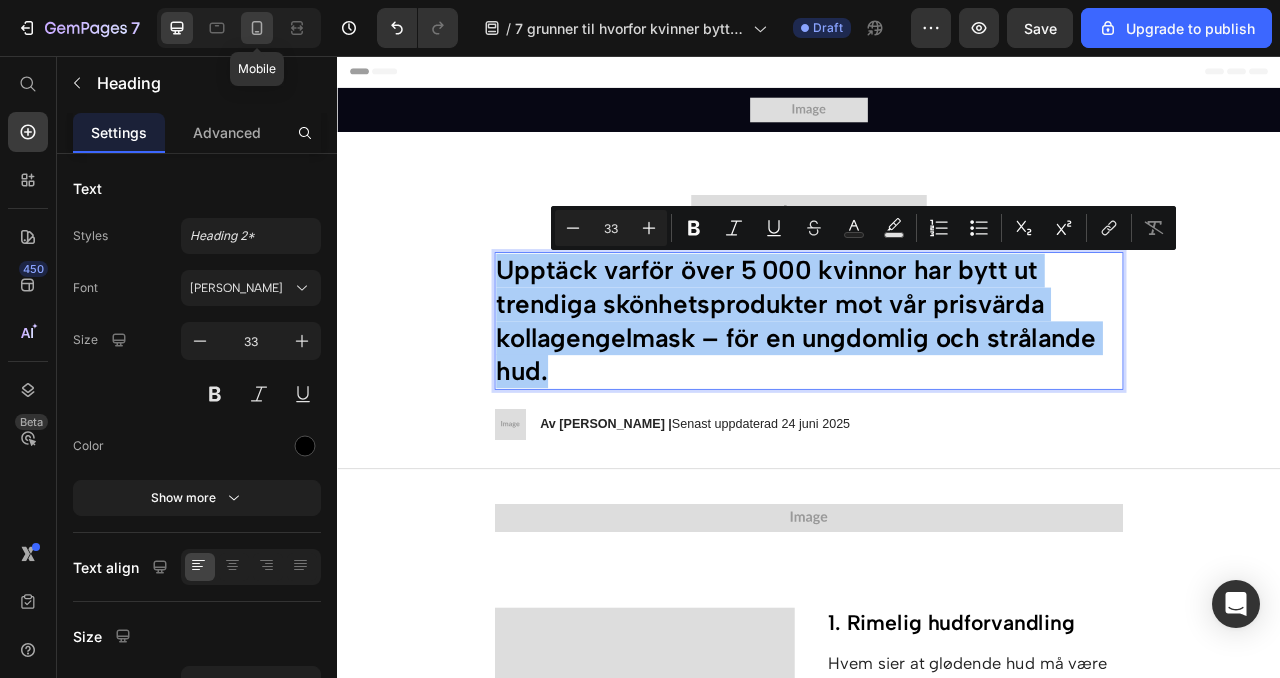 click 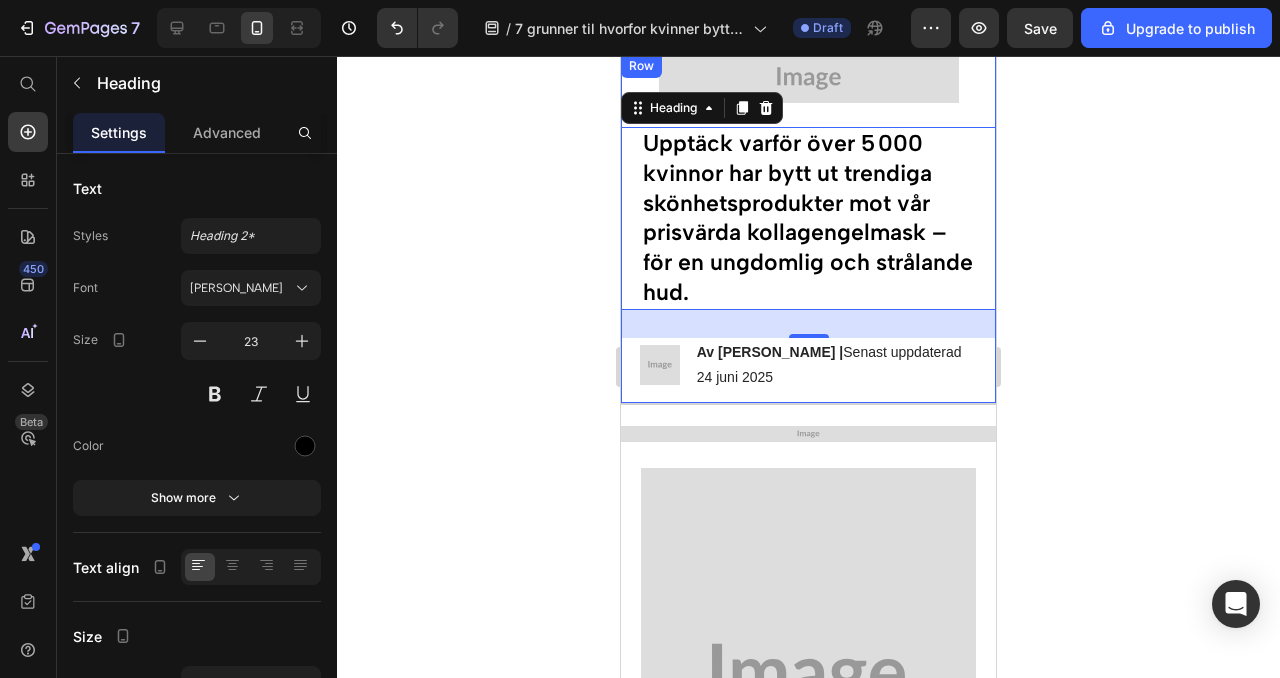 scroll, scrollTop: 109, scrollLeft: 0, axis: vertical 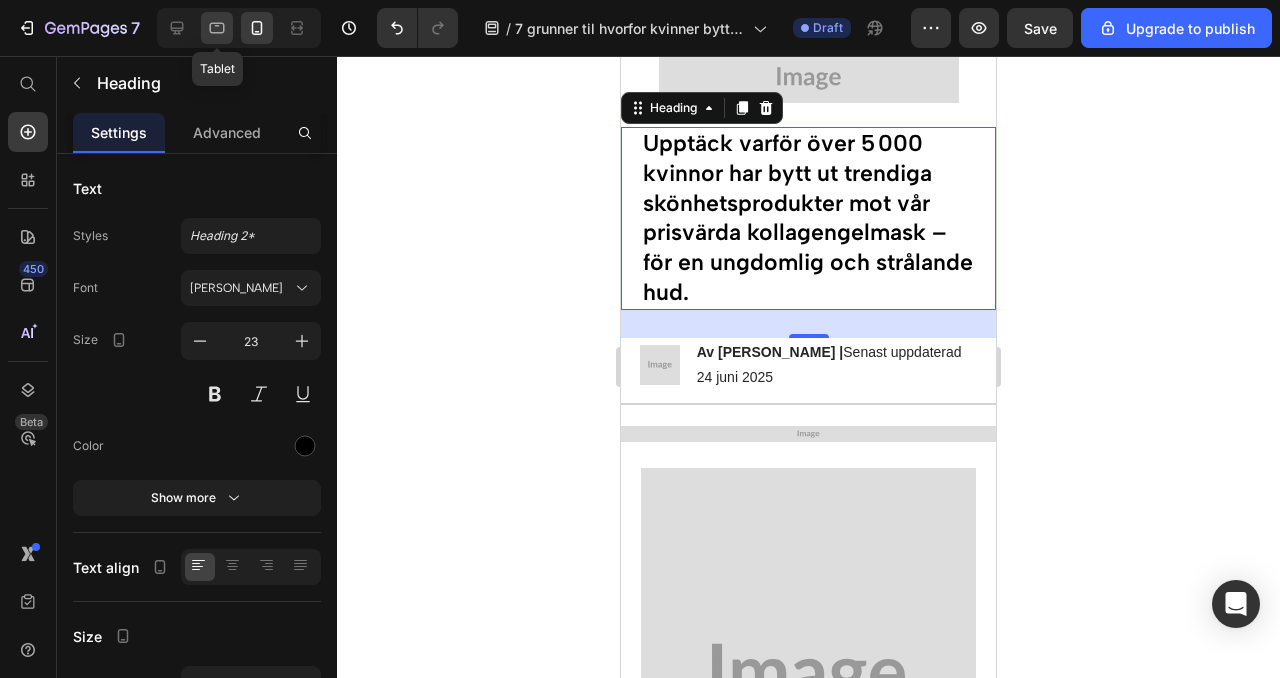 click 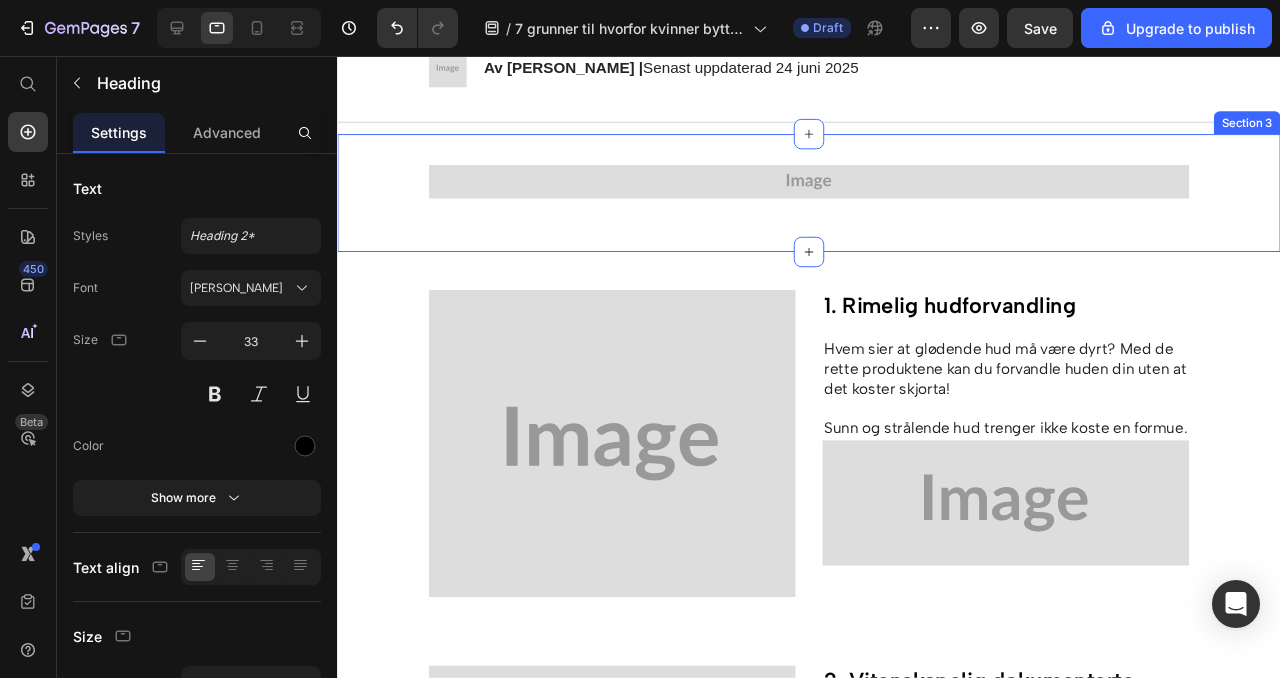 scroll, scrollTop: 461, scrollLeft: 0, axis: vertical 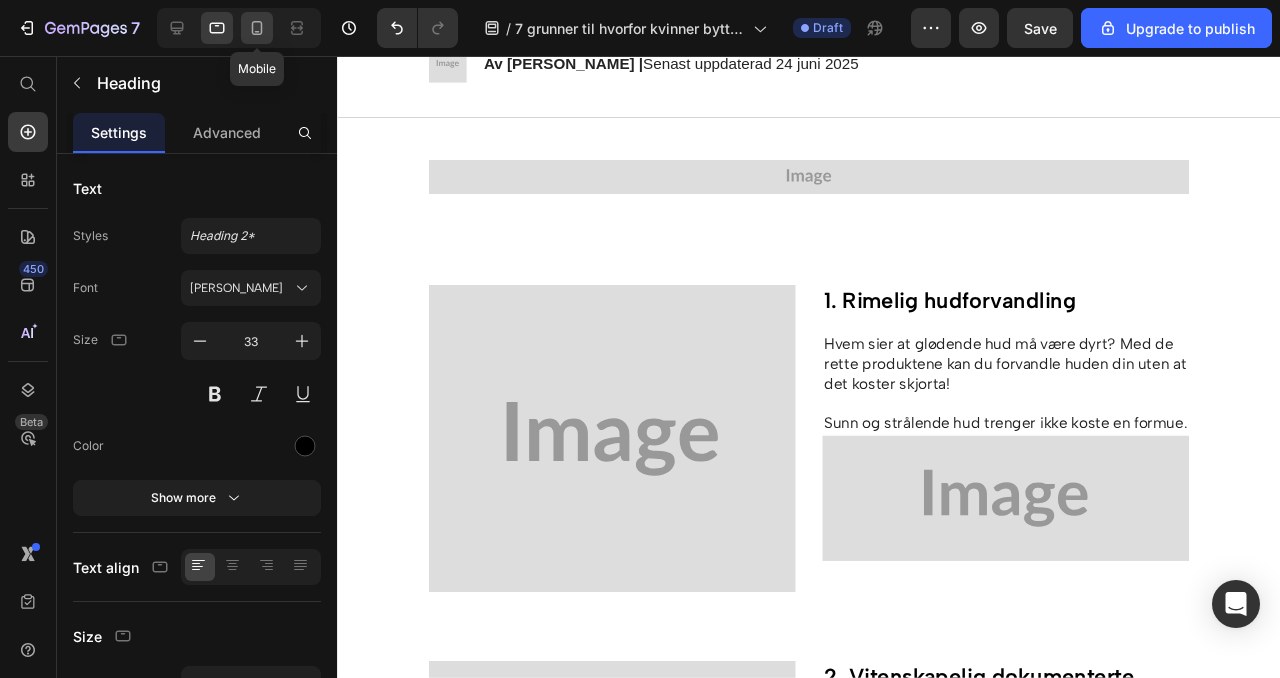 click 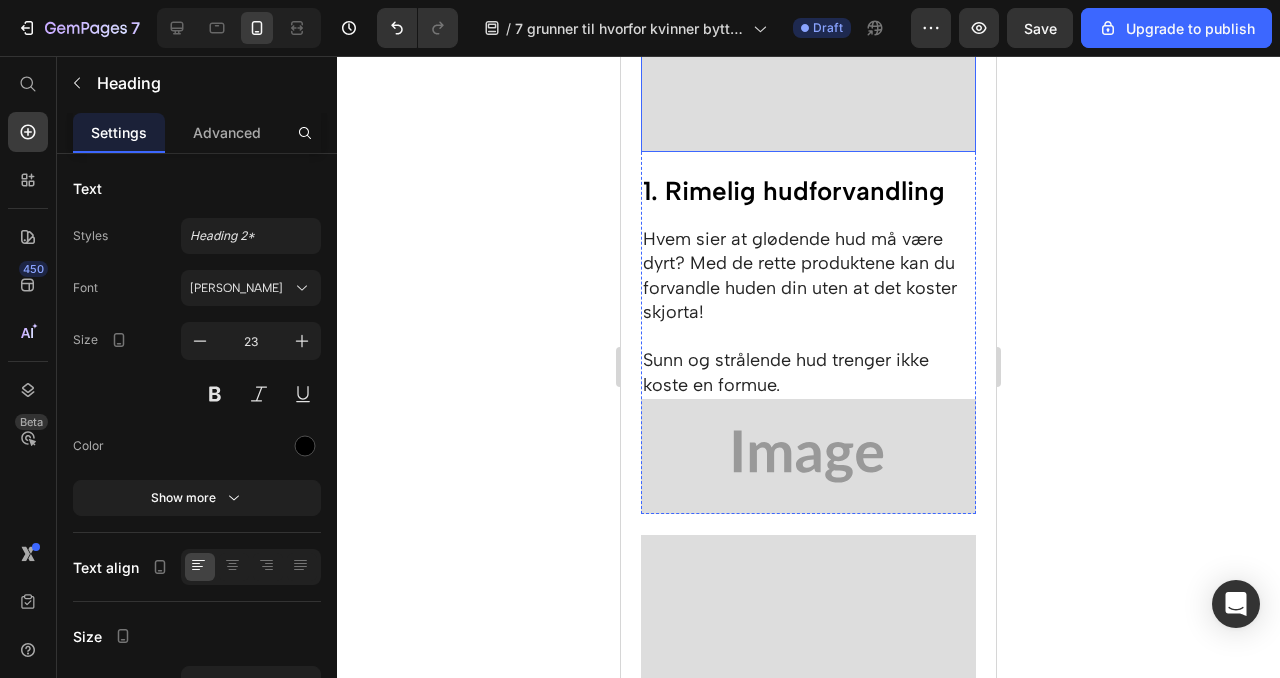 scroll, scrollTop: 845, scrollLeft: 0, axis: vertical 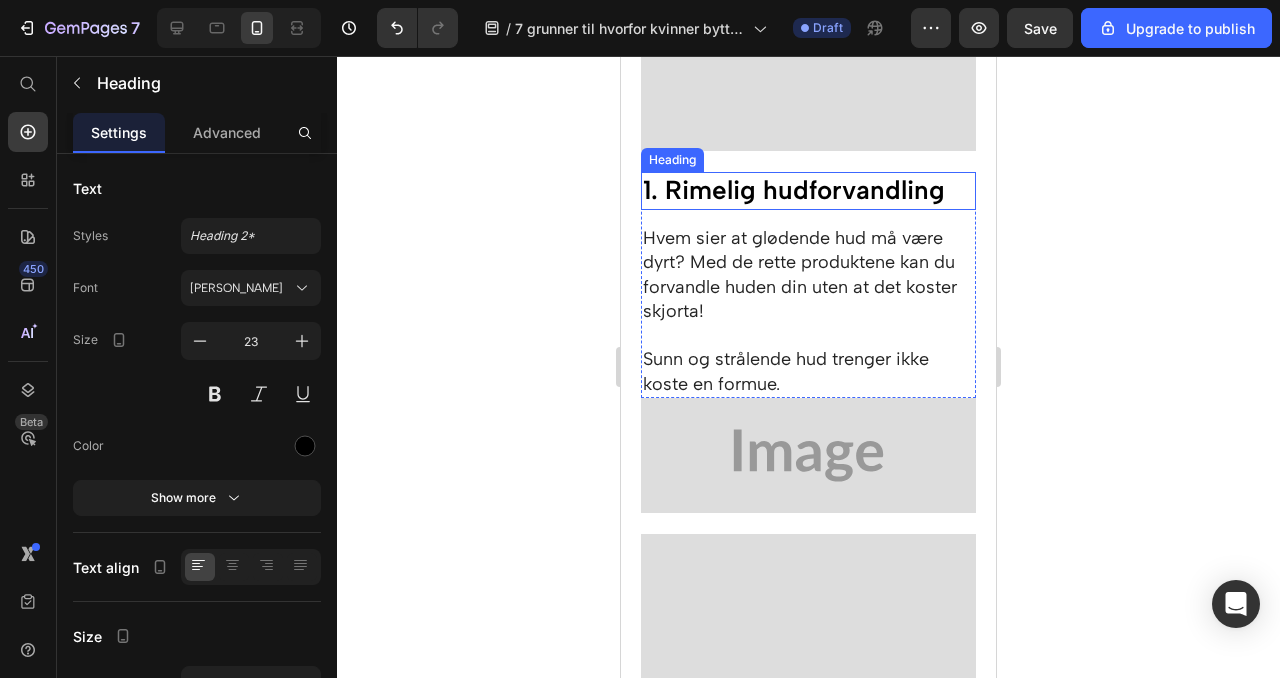 click on "1. Rimelig hudforvandling" at bounding box center [808, 191] 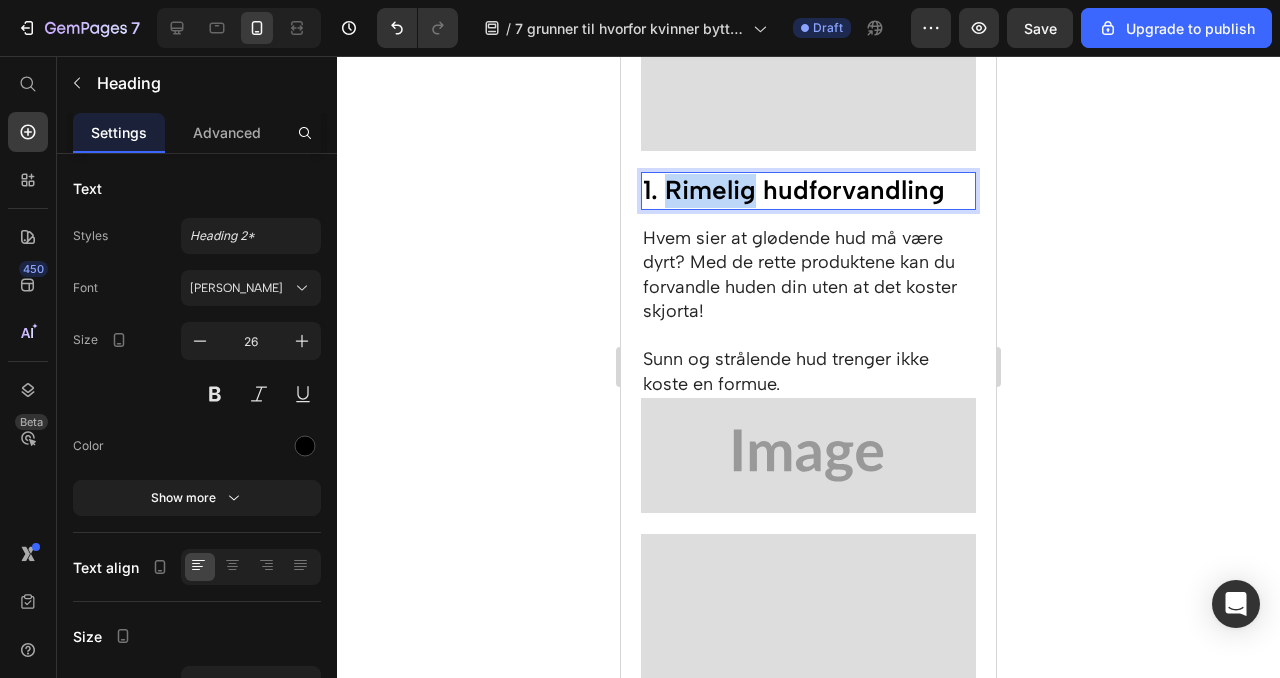 click on "1. Rimelig hudforvandling" at bounding box center (808, 191) 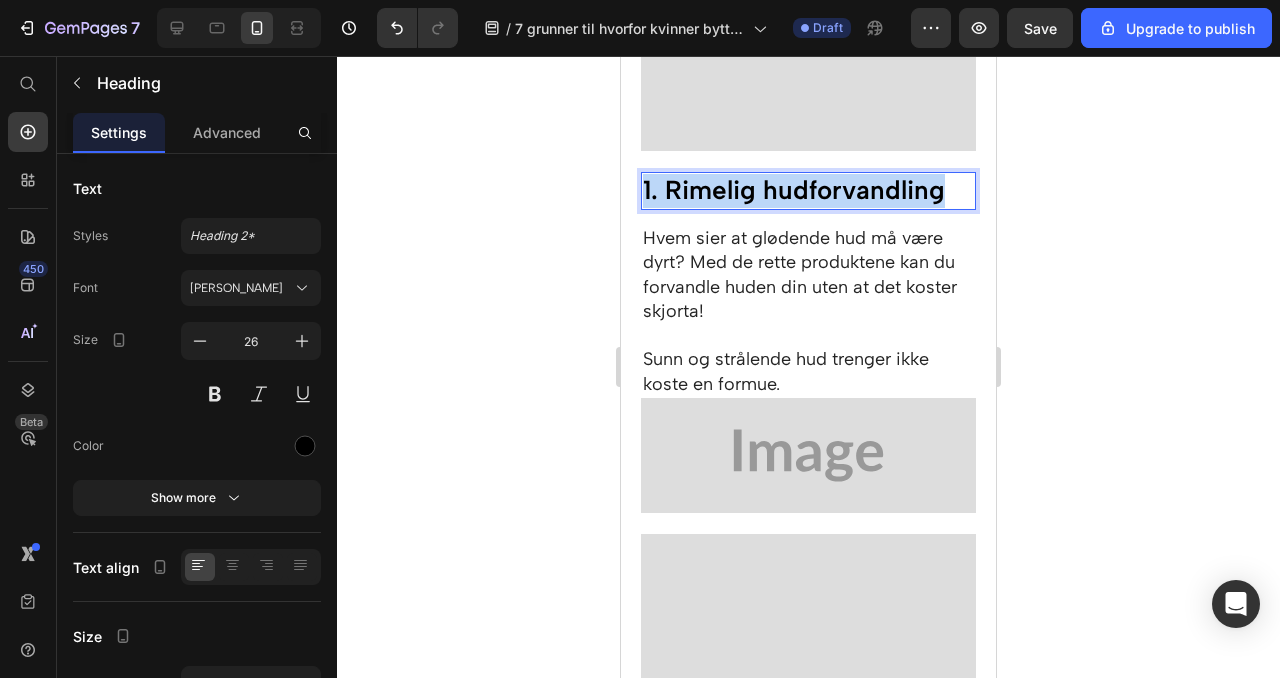 click on "1. Rimelig hudforvandling" at bounding box center [808, 191] 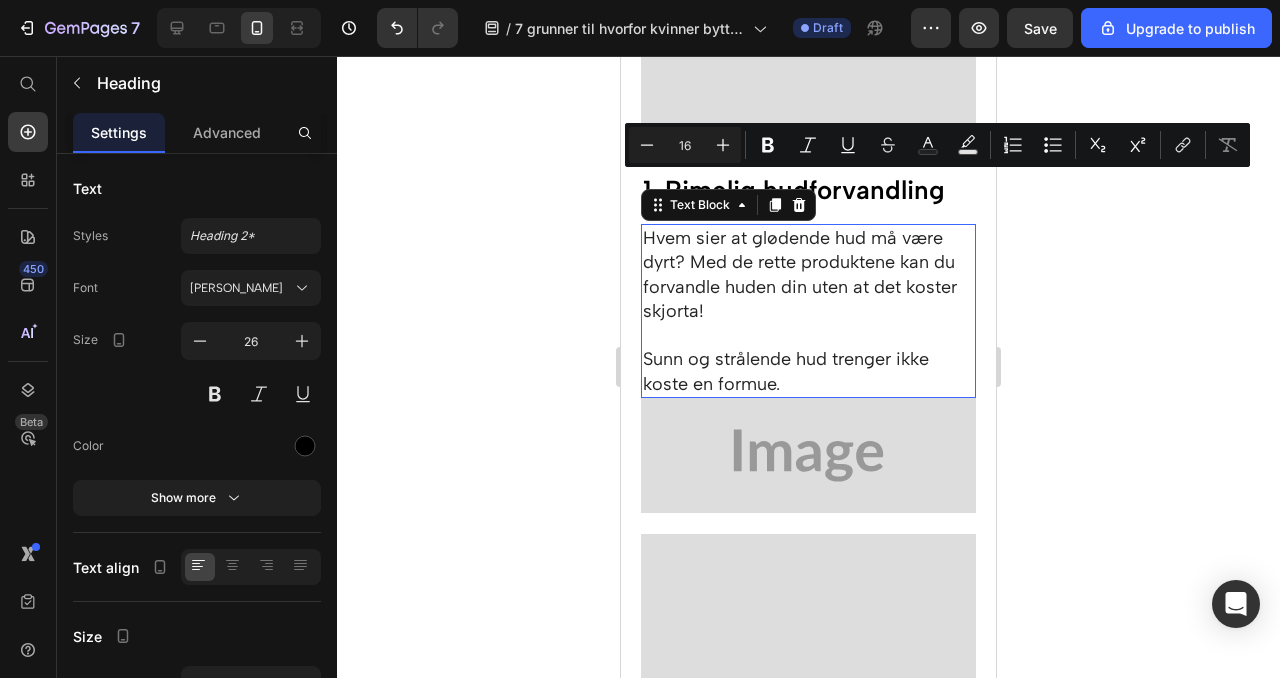 click on "Hvem sier at glødende hud må være dyrt? Med de rette produktene kan du forvandle huden din uten at det koster skjorta!" at bounding box center (808, 274) 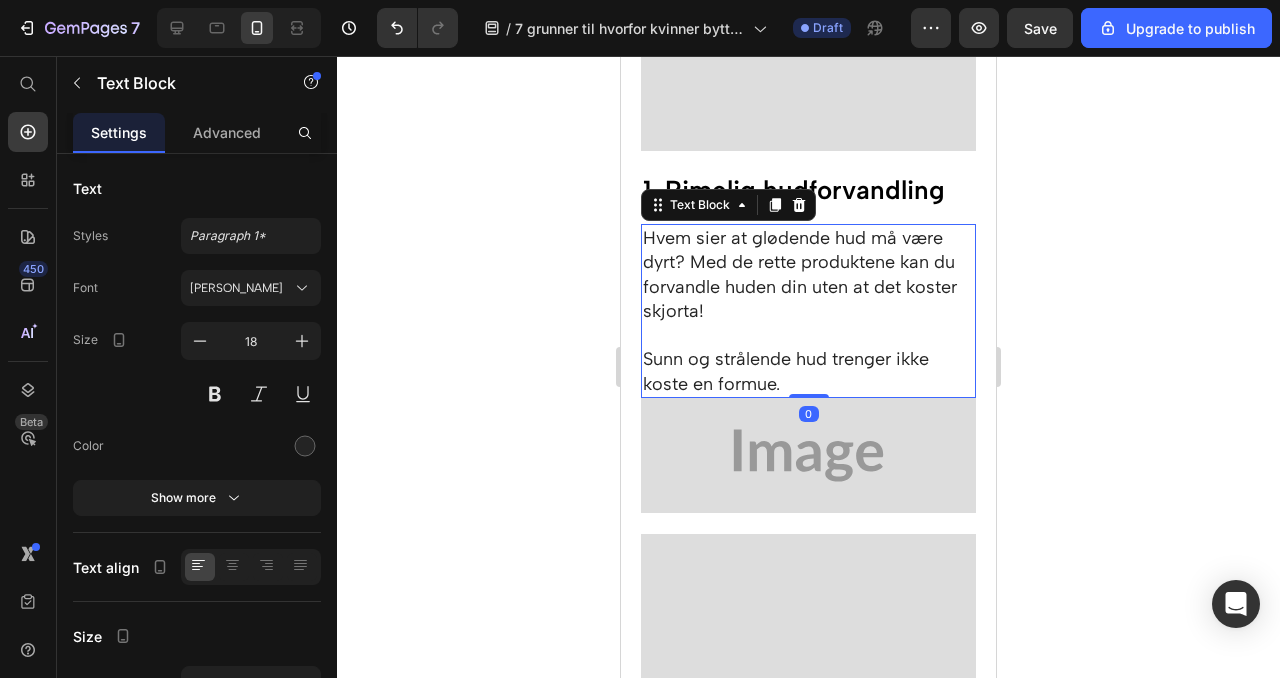 click on "Hvem sier at glødende hud må være dyrt? Med de rette produktene kan du forvandle huden din uten at det koster skjorta!" at bounding box center (808, 274) 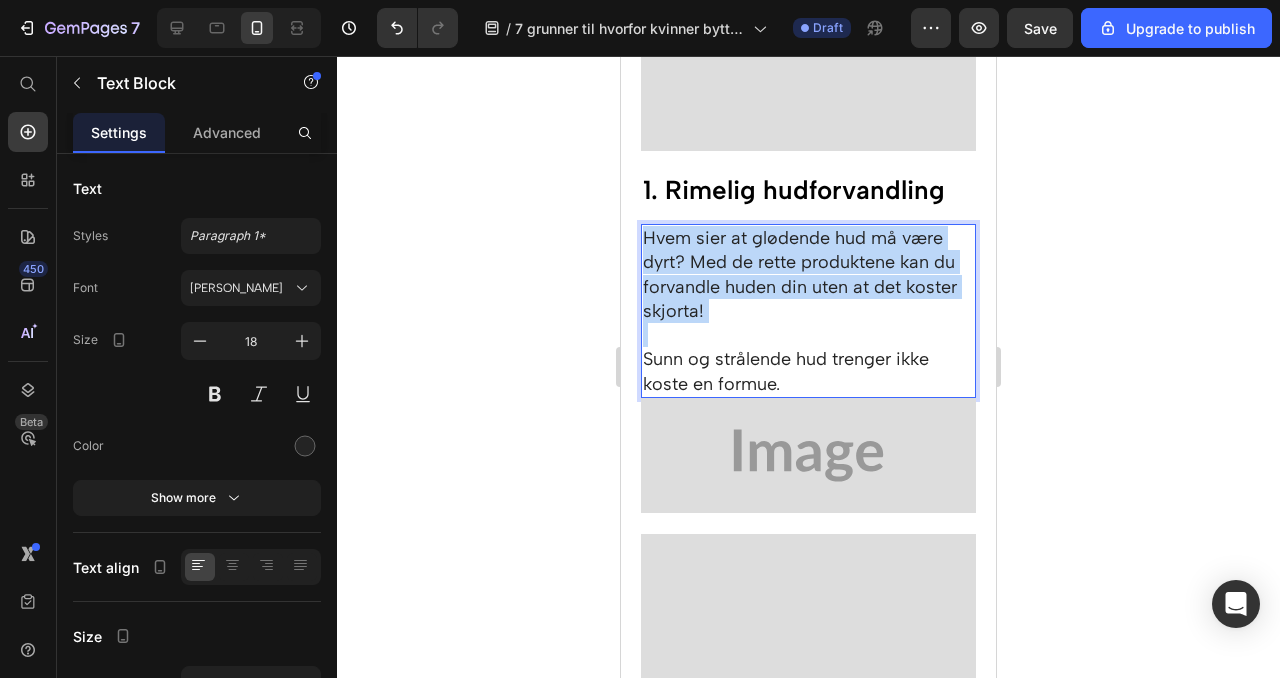 click on "Hvem sier at glødende hud må være dyrt? Med de rette produktene kan du forvandle huden din uten at det koster skjorta!" at bounding box center [808, 274] 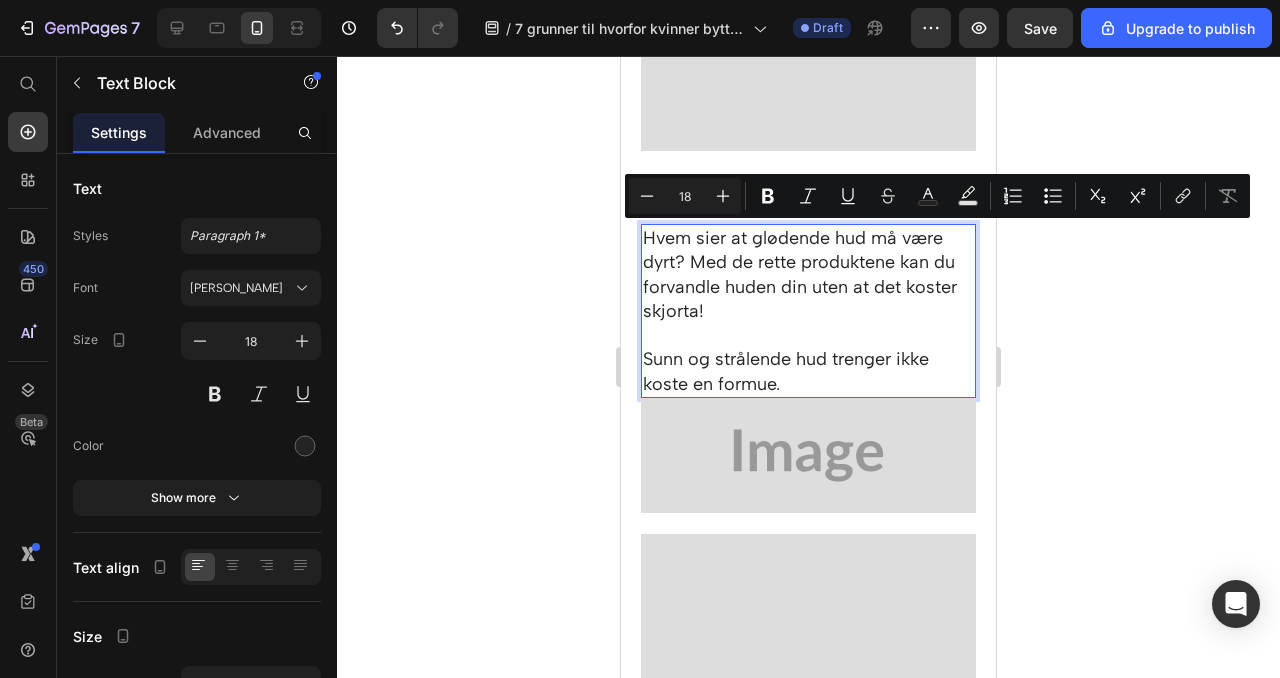 click on "Sunn og strålende hud trenger ikke koste en formue." at bounding box center [808, 371] 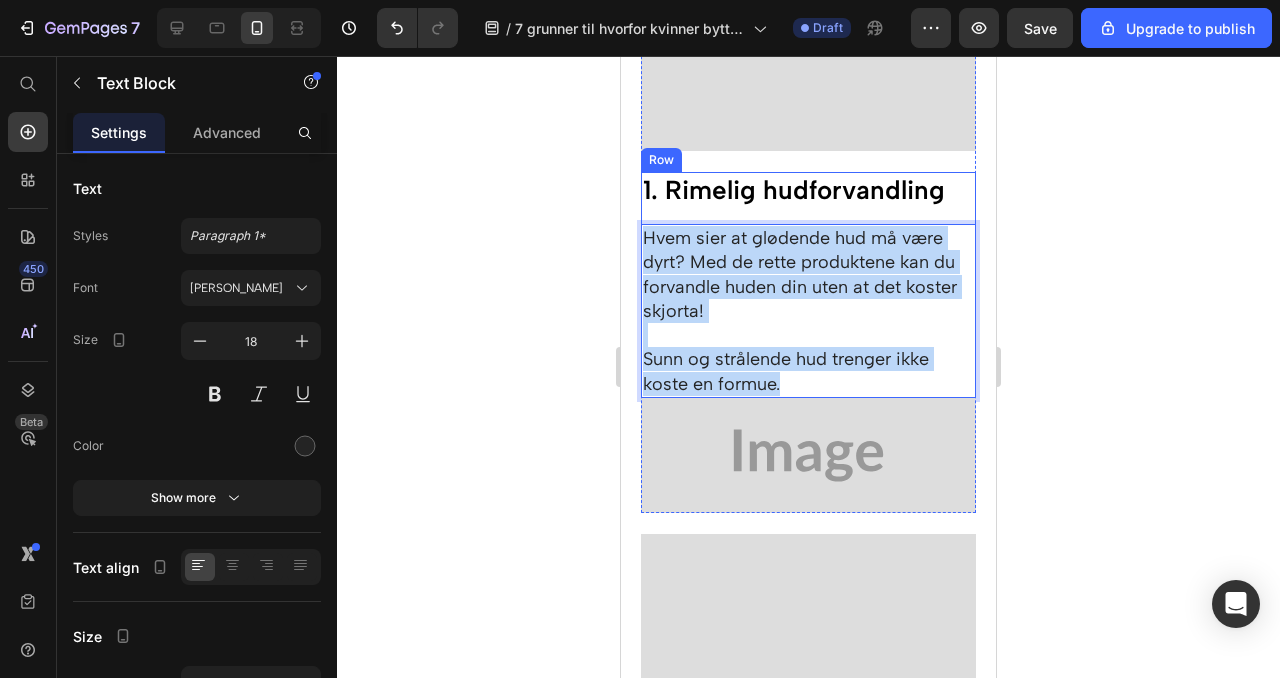 drag, startPoint x: 791, startPoint y: 386, endPoint x: 651, endPoint y: 215, distance: 221 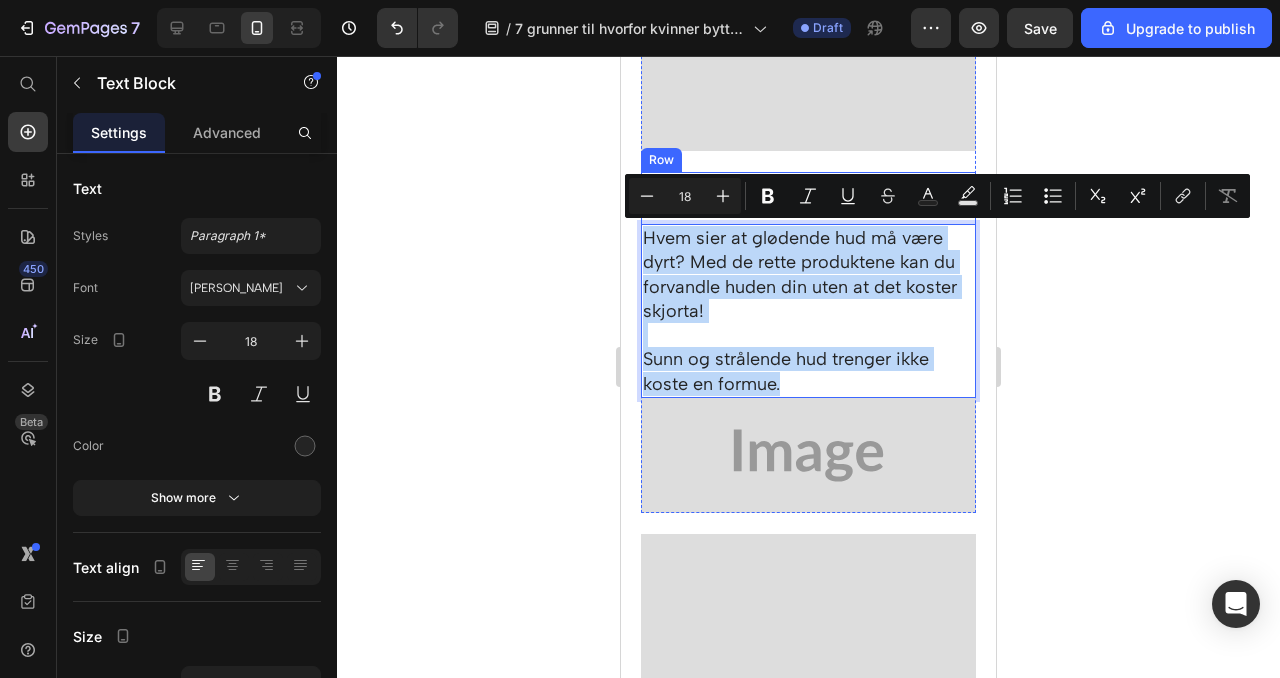 copy on "Hvem sier at glødende hud må være dyrt? Med de rette produktene kan du forvandle huden din uten at det koster skjorta!  Sunn og strålende hud trenger ikke koste en formue." 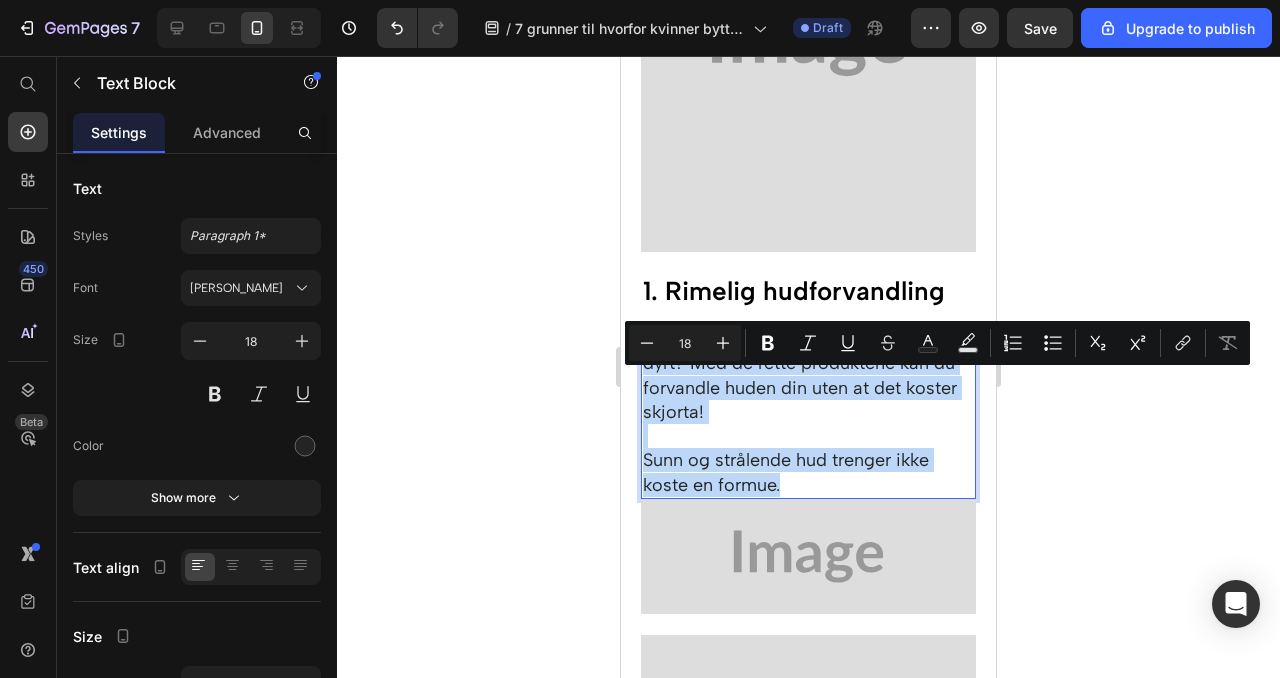 scroll, scrollTop: 623, scrollLeft: 0, axis: vertical 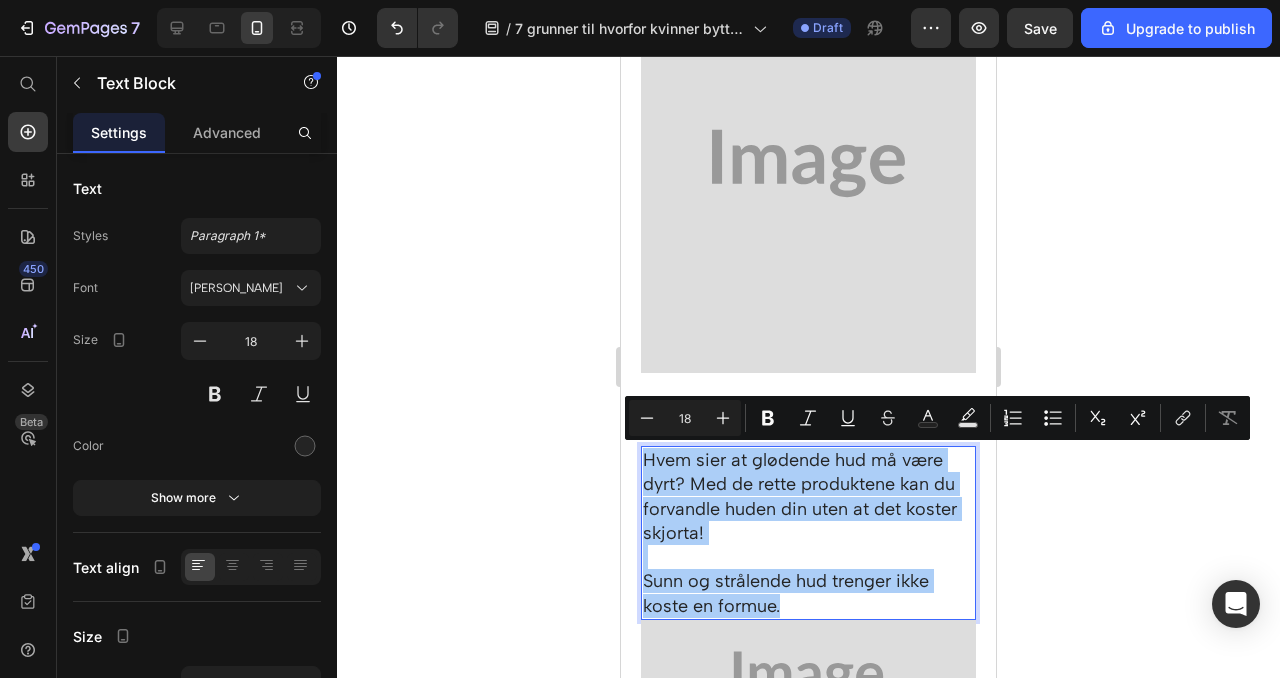 click 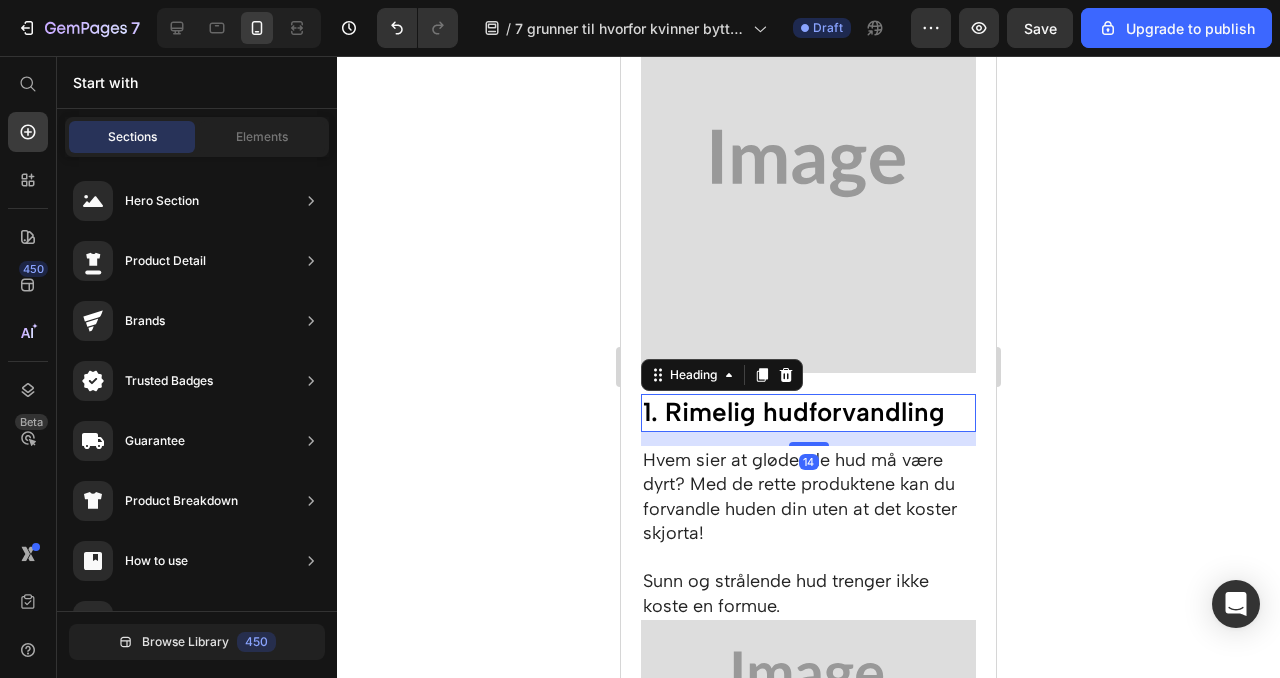 click on "1. Rimelig hudforvandling" at bounding box center [808, 413] 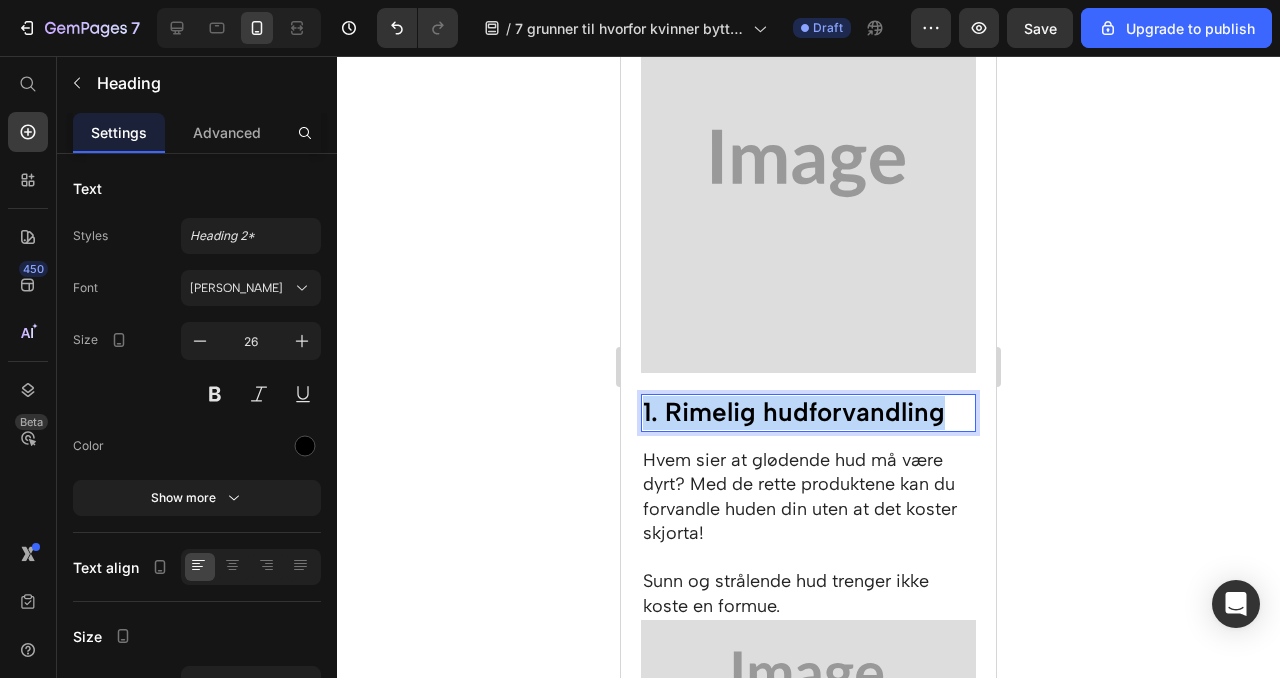 click on "1. Rimelig hudforvandling" at bounding box center [808, 413] 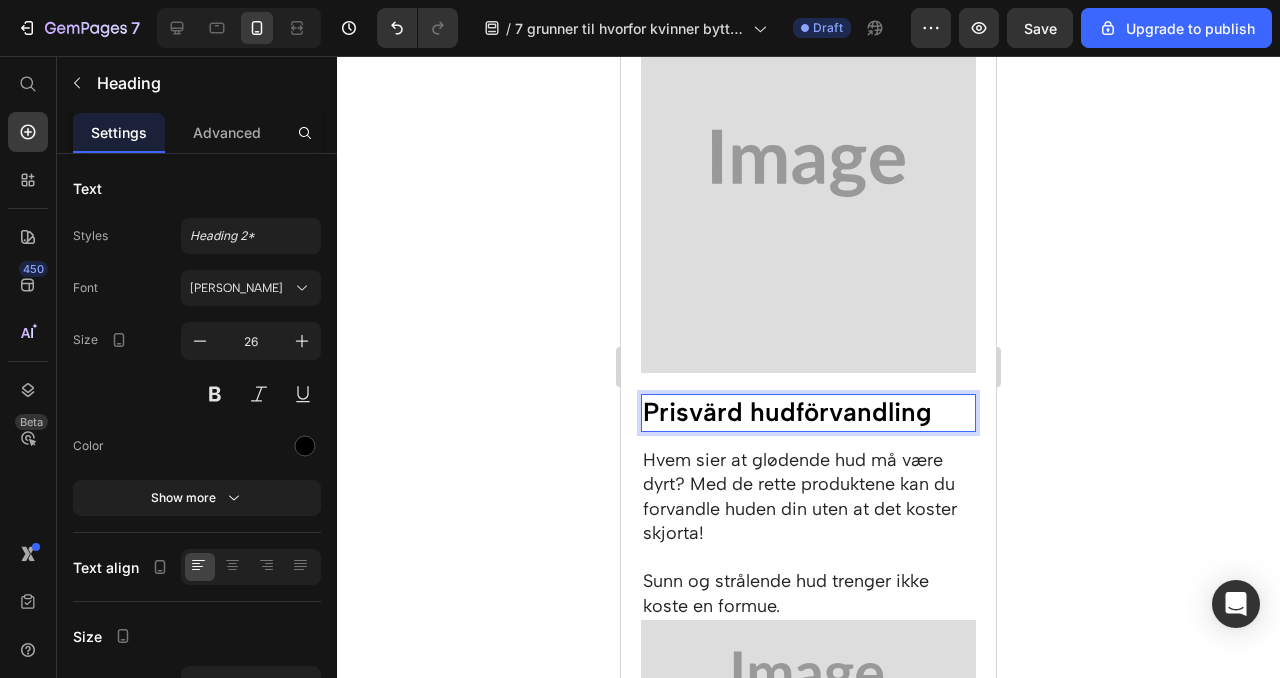 click on "Prisvärd hudförvandling" at bounding box center (808, 413) 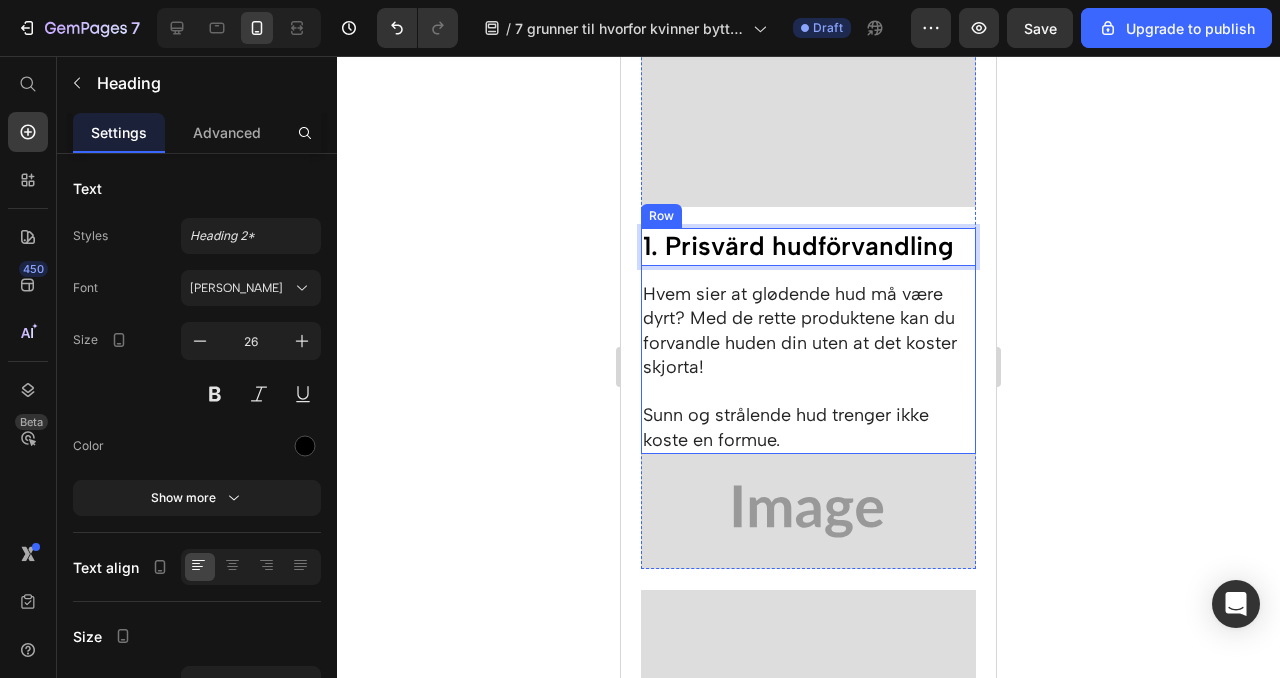 scroll, scrollTop: 790, scrollLeft: 0, axis: vertical 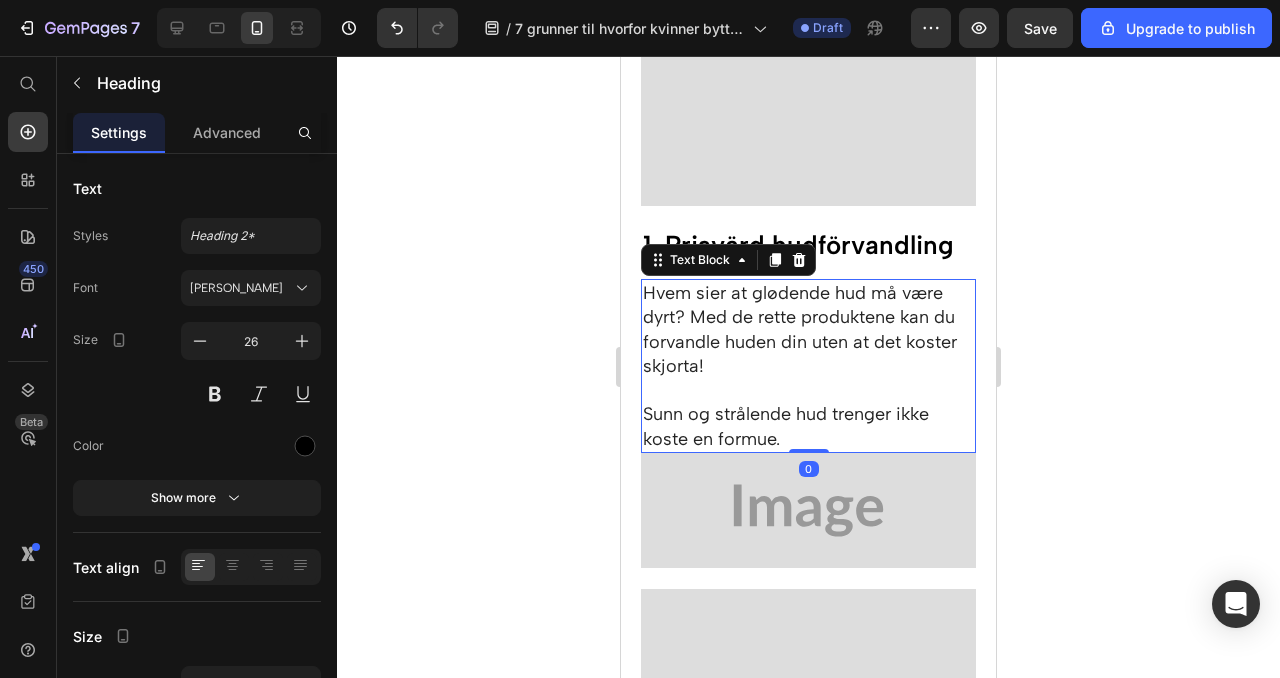click on "Hvem sier at glødende hud må være dyrt? Med de rette produktene kan du forvandle huden din uten at det koster skjorta!" at bounding box center (808, 329) 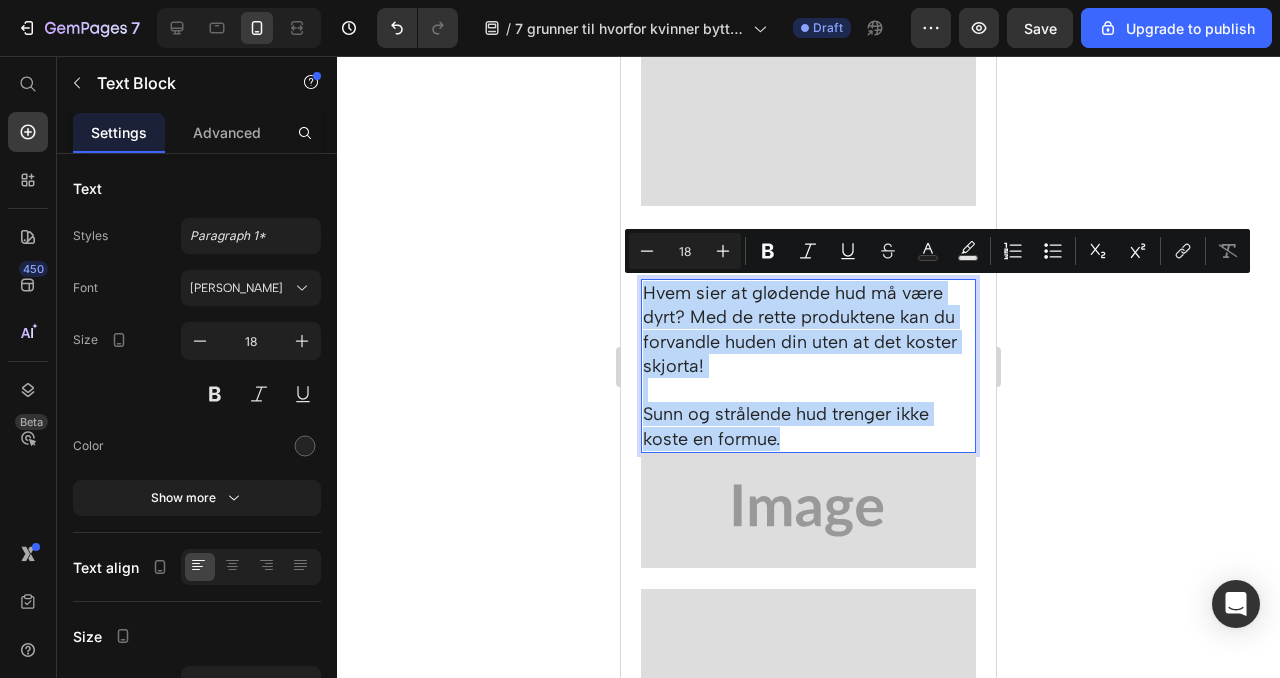 drag, startPoint x: 787, startPoint y: 436, endPoint x: 645, endPoint y: 287, distance: 205.82759 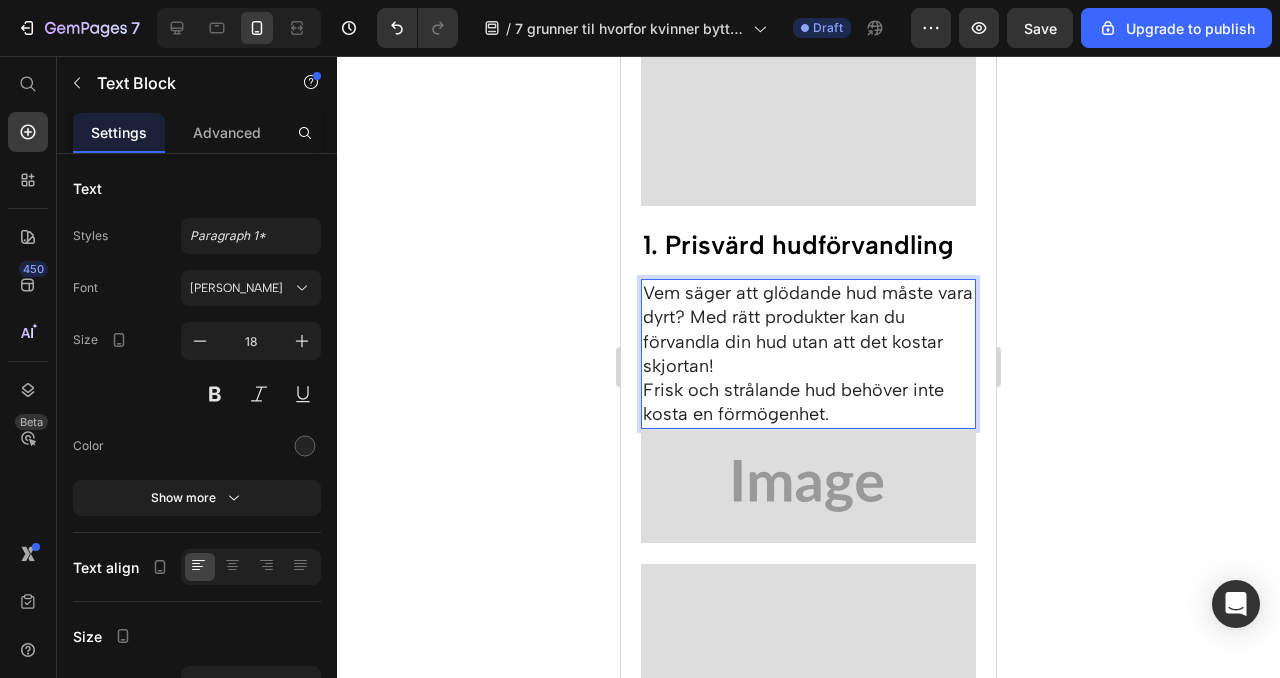 click on "Vem säger att glödande hud måste vara dyrt? Med rätt produkter kan du förvandla din hud utan att det kostar skjortan!" at bounding box center (808, 329) 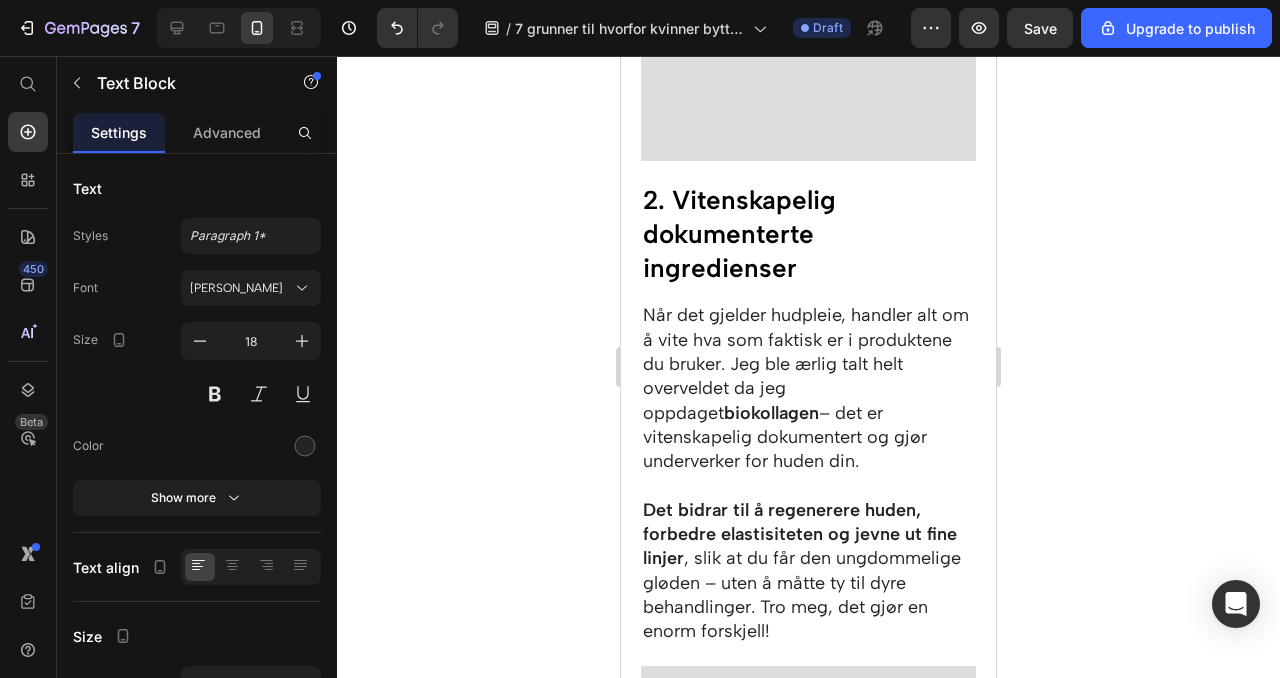 scroll, scrollTop: 1644, scrollLeft: 0, axis: vertical 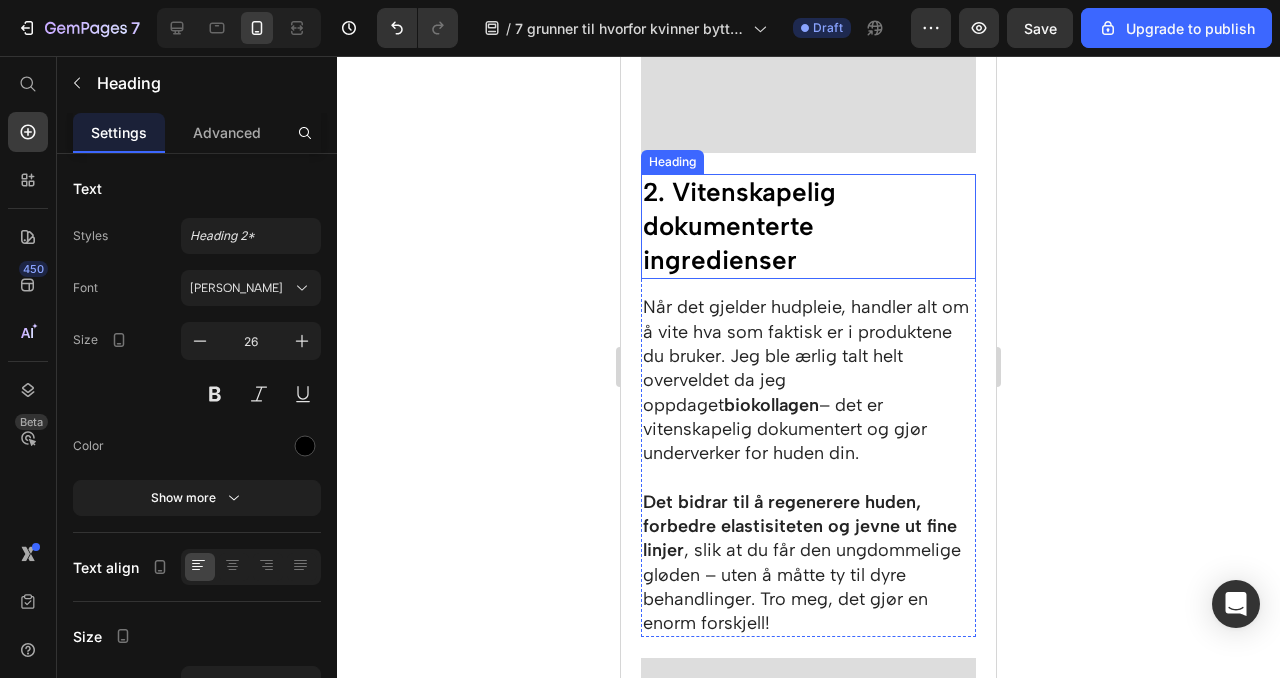 click on "2. Vitenskapelig dokumenterte ingredienser" at bounding box center [808, 226] 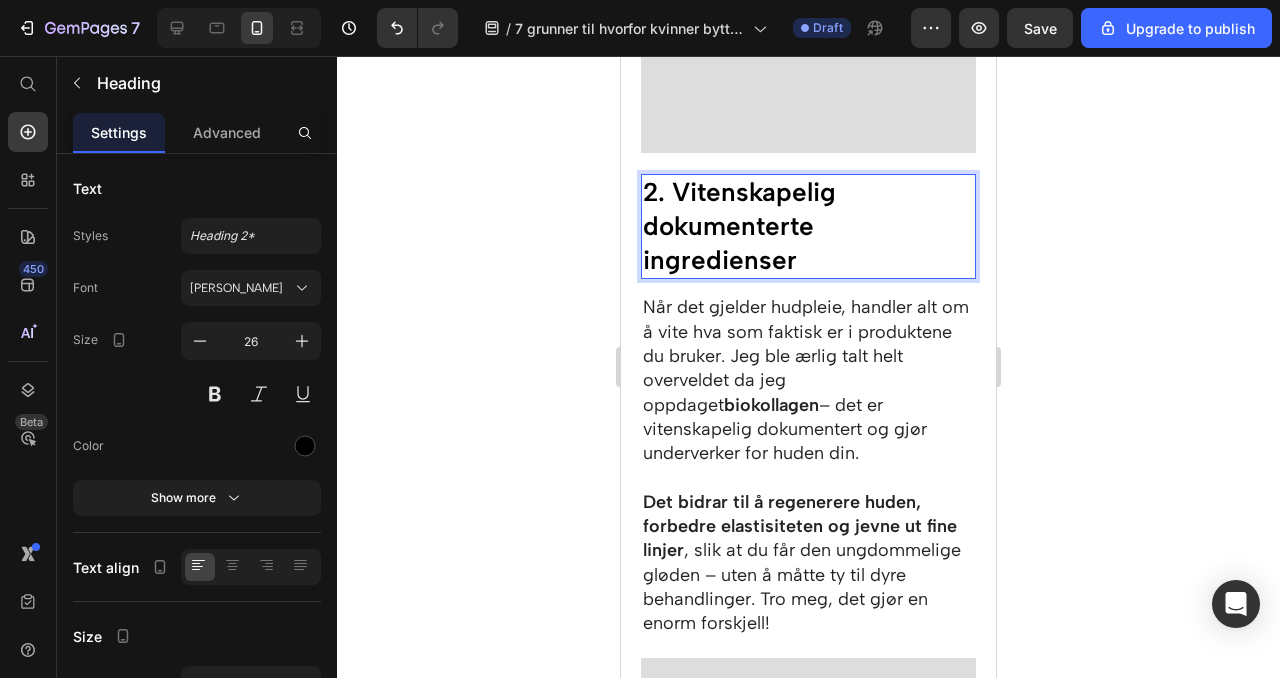 click on "2. Vitenskapelig dokumenterte ingredienser" at bounding box center (808, 226) 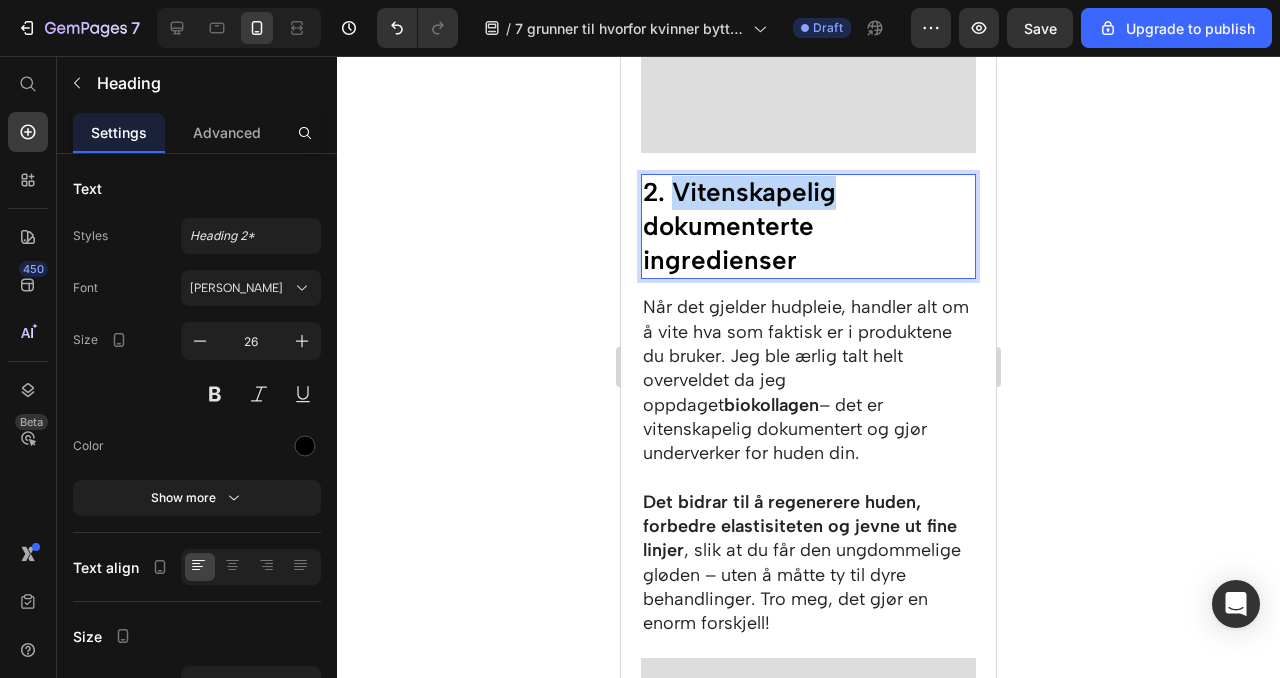 click on "2. Vitenskapelig dokumenterte ingredienser" at bounding box center [808, 226] 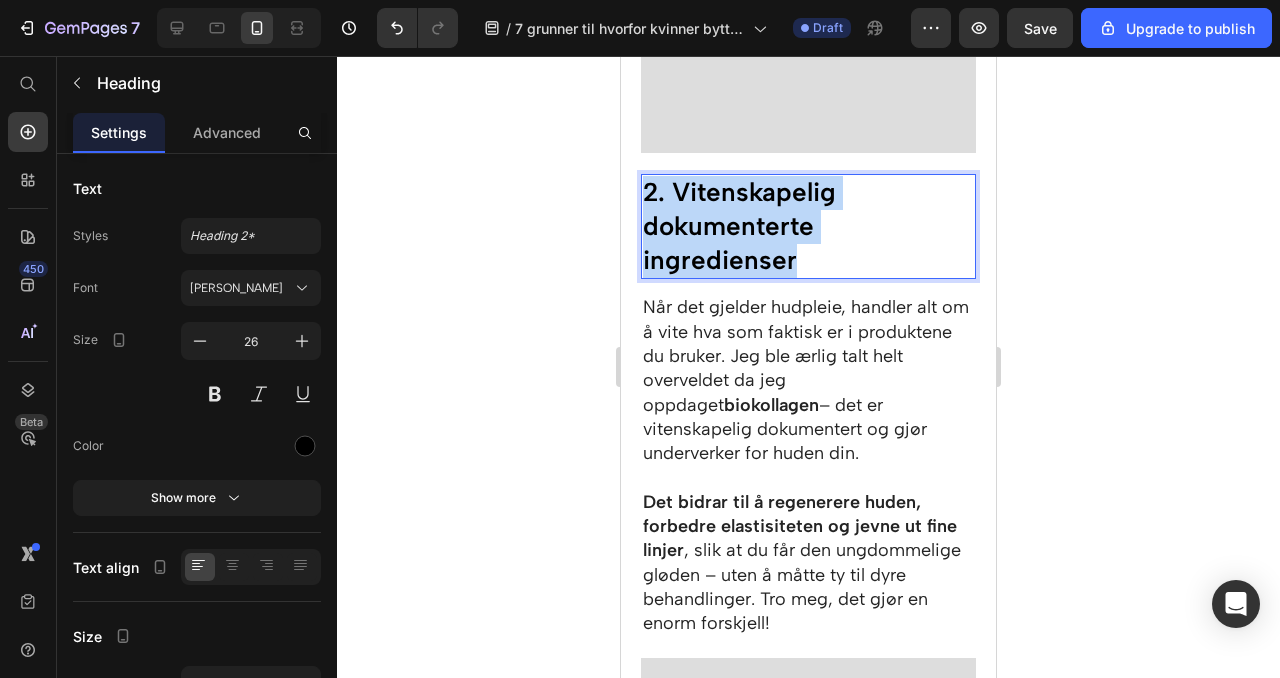 click on "2. Vitenskapelig dokumenterte ingredienser" at bounding box center [808, 226] 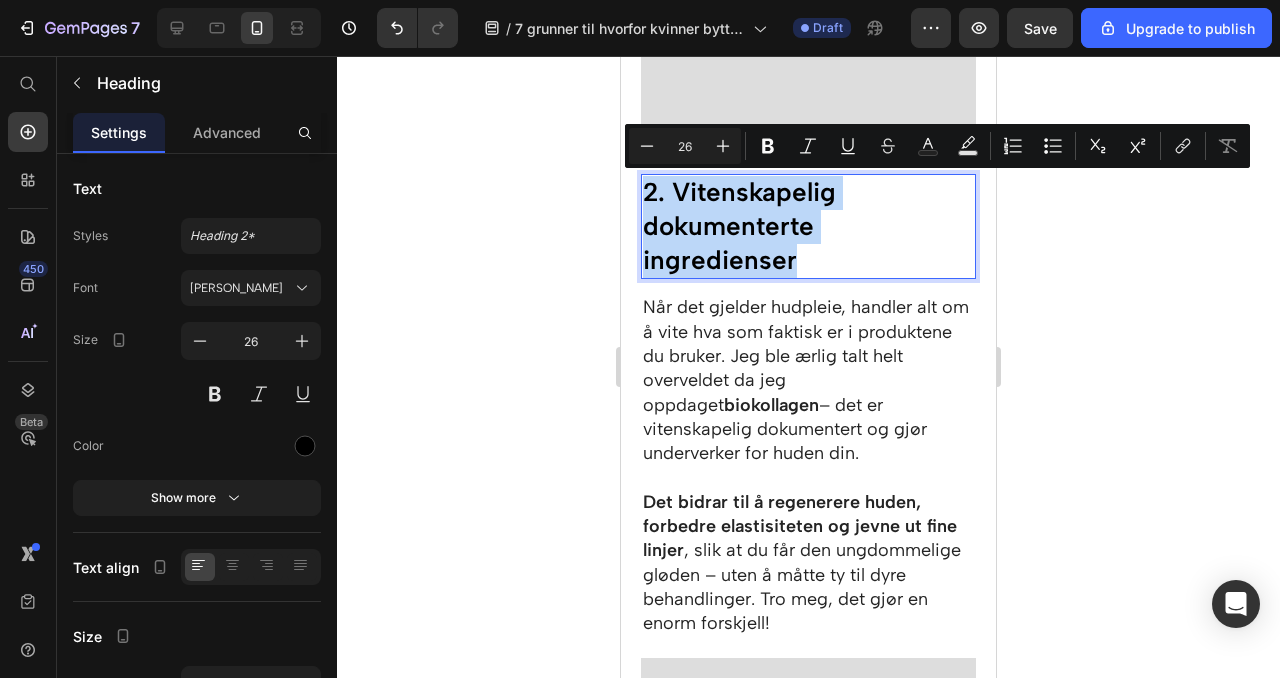 copy on "2. Vitenskapelig dokumenterte ingredienser" 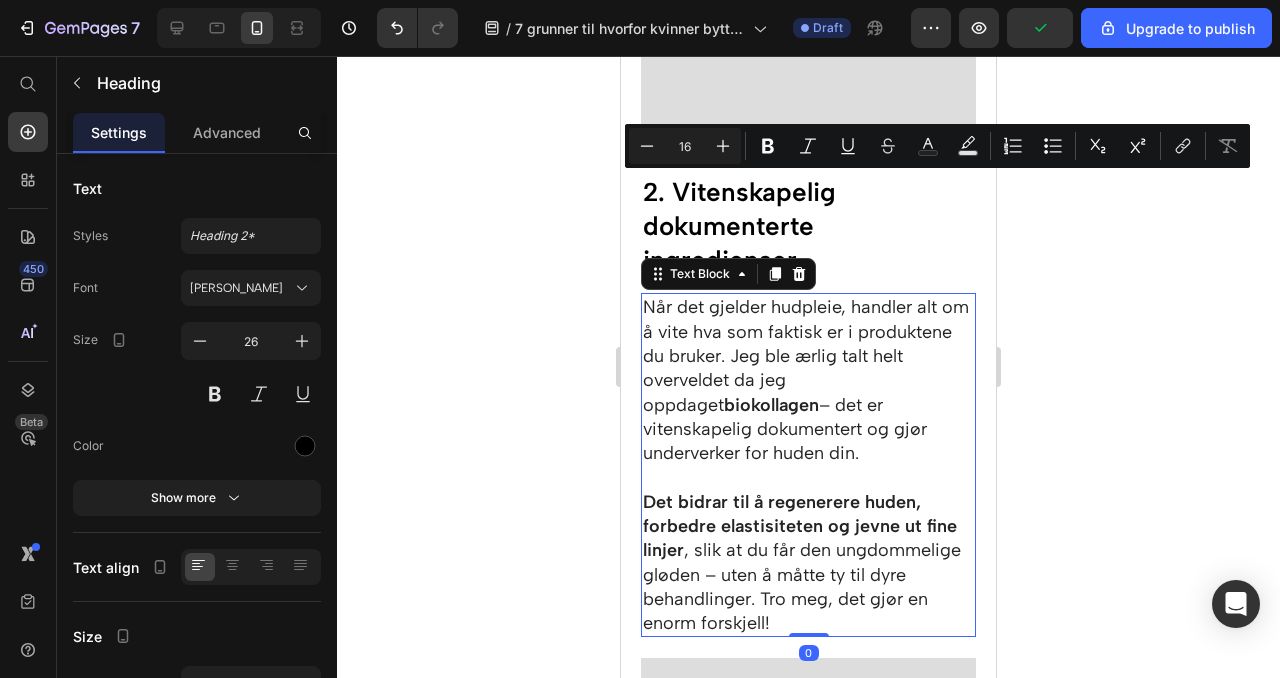 click on "Når det gjelder hudpleie, handler alt om å vite hva som faktisk er i produktene du bruker. Jeg ble ærlig talt helt overveldet da jeg oppdaget  biokollagen  – det er vitenskapelig dokumentert og gjør underverker for huden din." at bounding box center (808, 380) 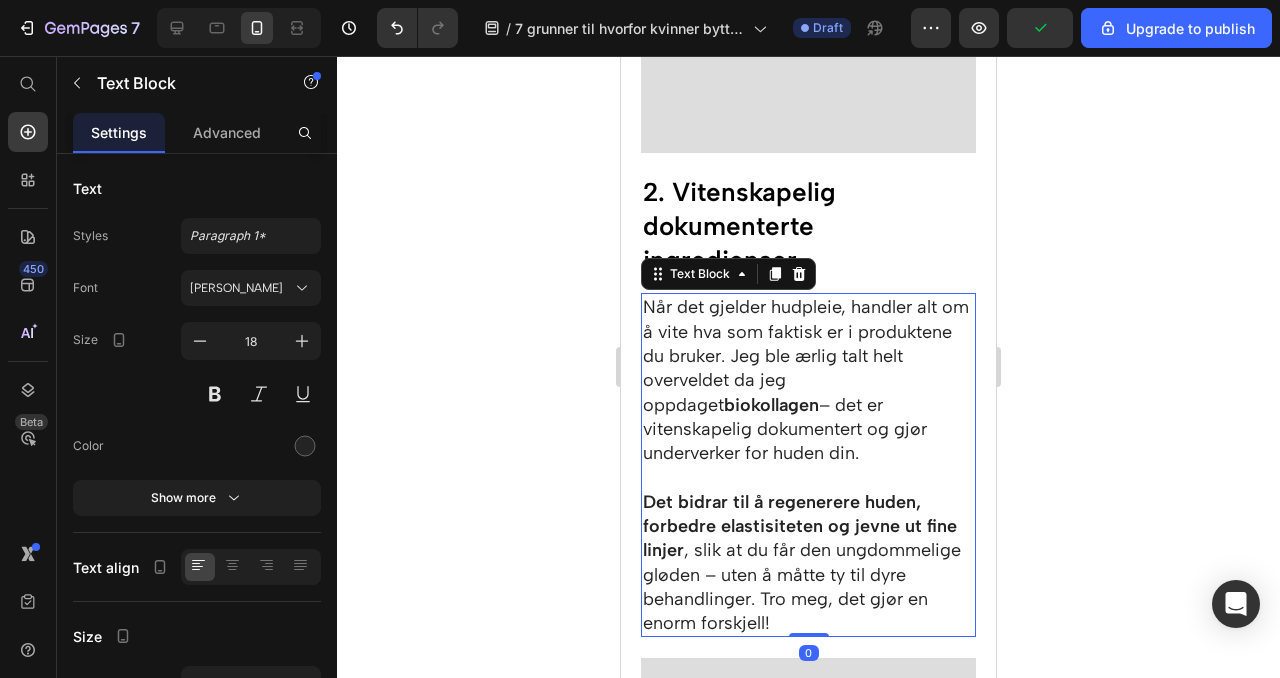click on "Når det gjelder hudpleie, handler alt om å vite hva som faktisk er i produktene du bruker. Jeg ble ærlig talt helt overveldet da jeg oppdaget  biokollagen  – det er vitenskapelig dokumentert og gjør underverker for huden din." at bounding box center [808, 380] 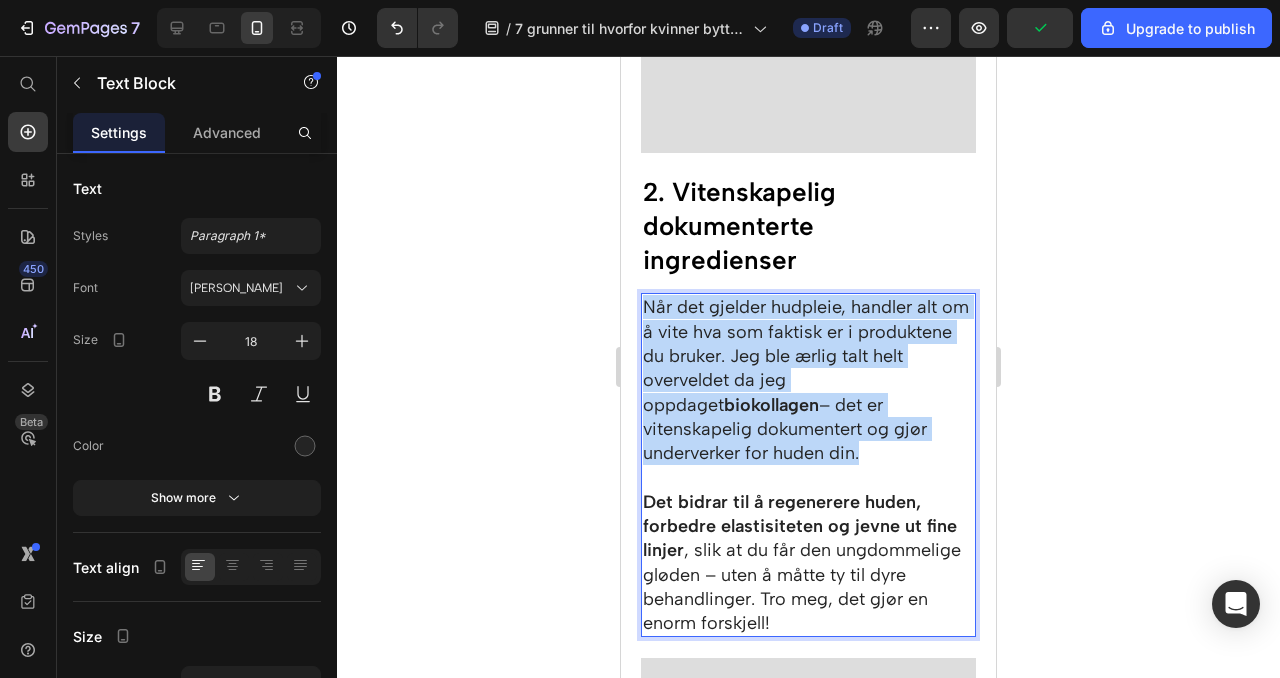 click on "Når det gjelder hudpleie, handler alt om å vite hva som faktisk er i produktene du bruker. Jeg ble ærlig talt helt overveldet da jeg oppdaget  biokollagen  – det er vitenskapelig dokumentert og gjør underverker for huden din." at bounding box center (808, 380) 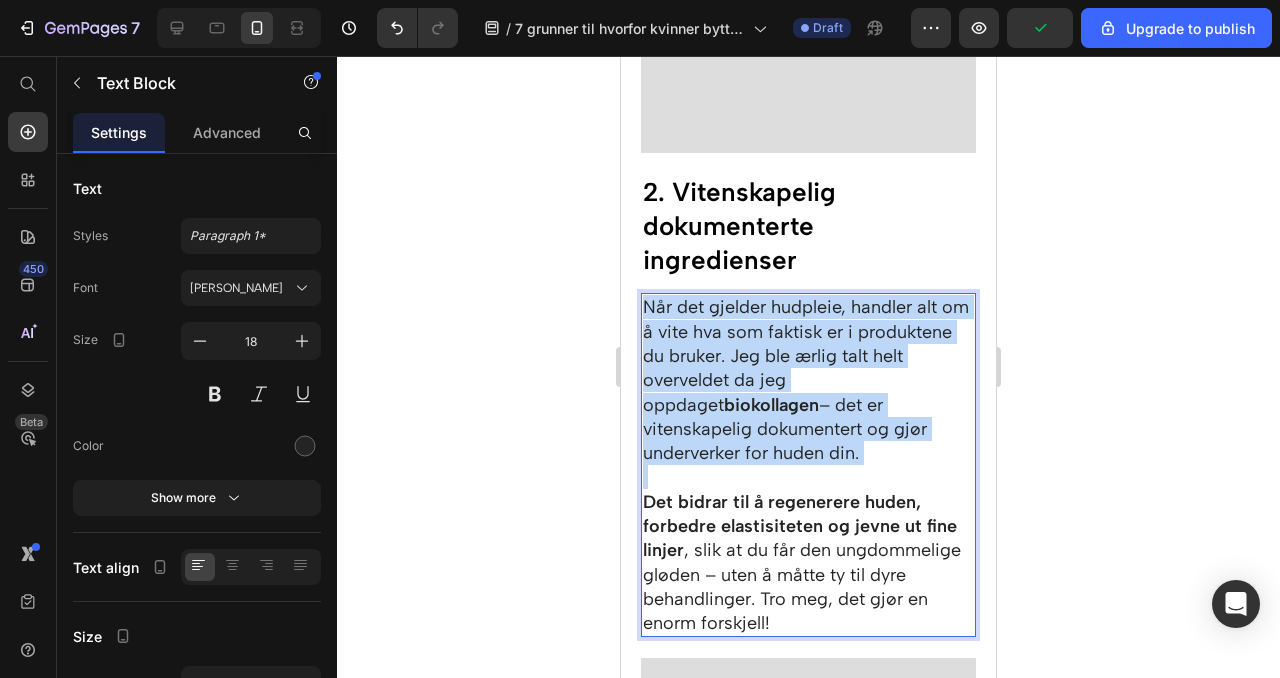 click on "Når det gjelder hudpleie, handler alt om å vite hva som faktisk er i produktene du bruker. Jeg ble ærlig talt helt overveldet da jeg oppdaget  biokollagen  – det er vitenskapelig dokumentert og gjør underverker for huden din." at bounding box center (808, 380) 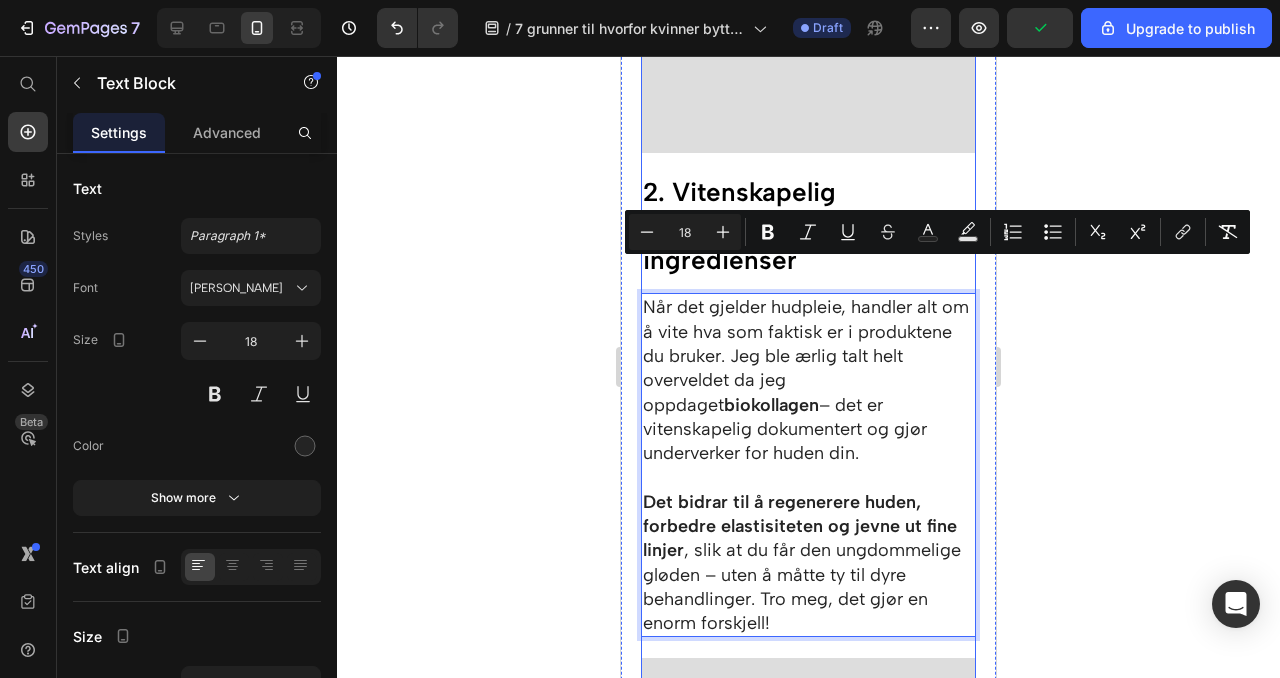 click on "Når det gjelder hudpleie, handler alt om å vite hva som faktisk er i produktene du bruker. Jeg ble ærlig talt helt overveldet da jeg oppdaget  biokollagen  – det er vitenskapelig dokumentert og gjør underverker for huden din. Det bidrar til å regenerere huden, forbedre elastisiteten og jevne ut fine linjer , slik at du får den ungdommelige gløden – uten å måtte ty til dyre behandlinger. Tro meg, det gjør en enorm forskjell!" at bounding box center [808, 465] 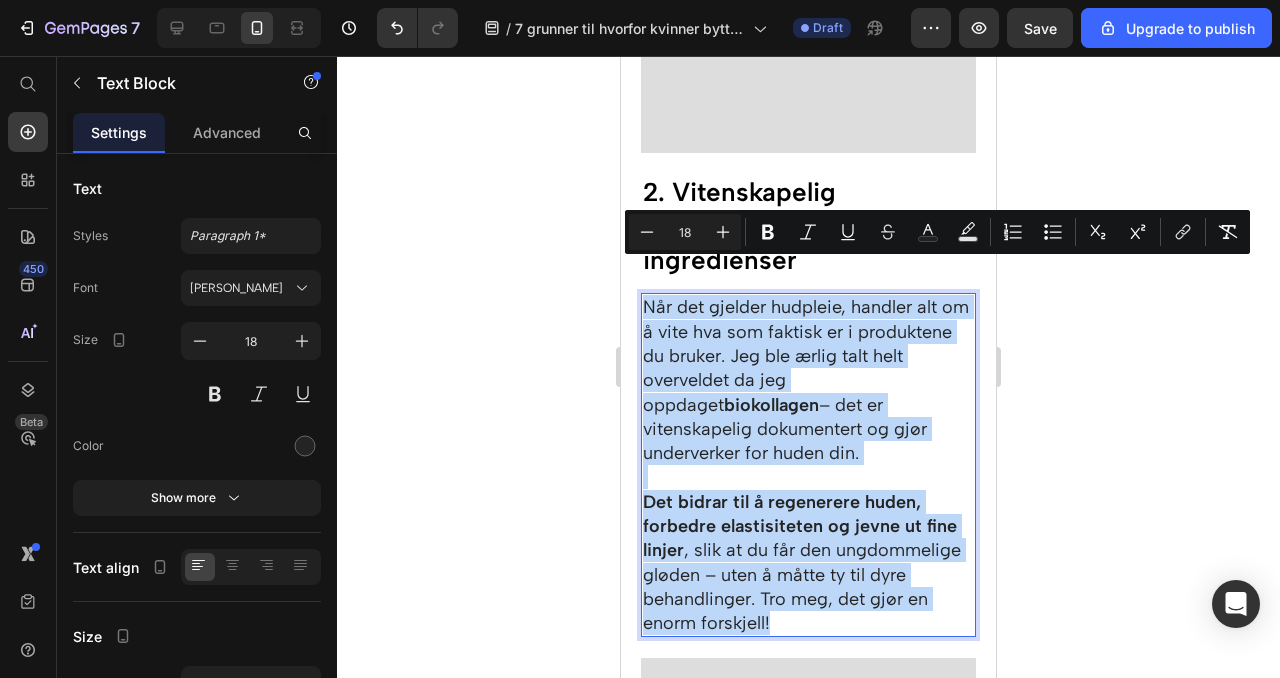 drag, startPoint x: 779, startPoint y: 569, endPoint x: 641, endPoint y: 266, distance: 332.94595 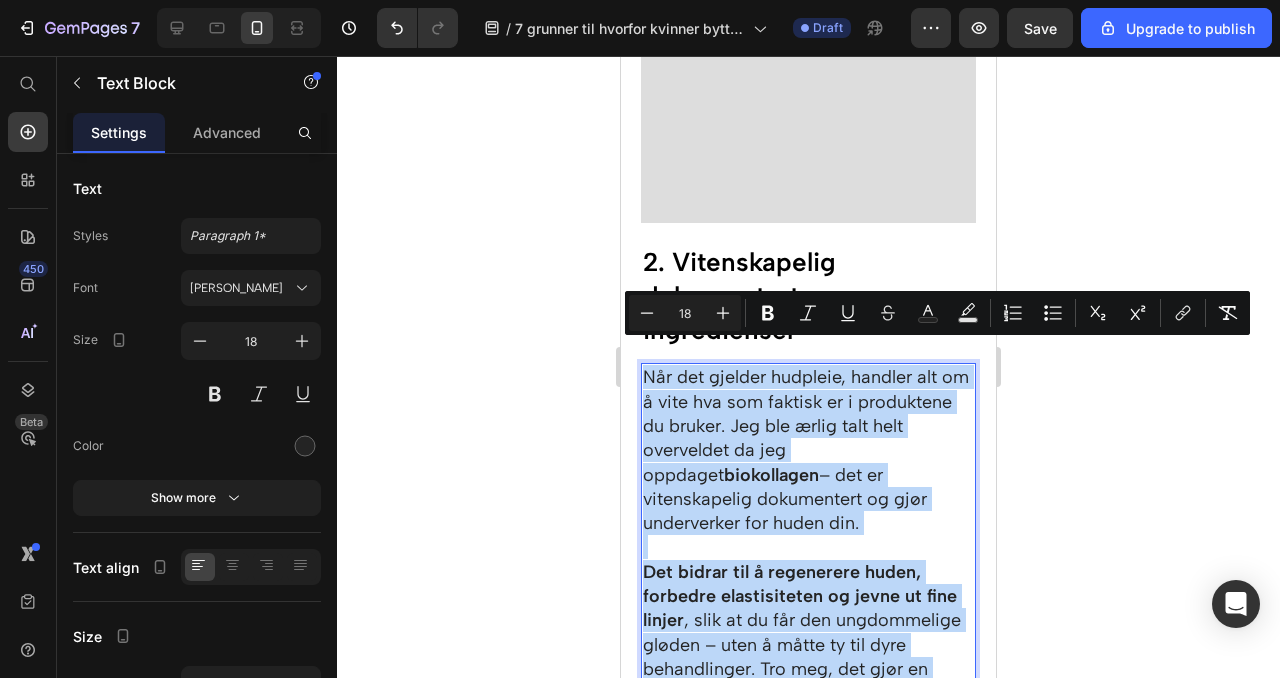 scroll, scrollTop: 1563, scrollLeft: 0, axis: vertical 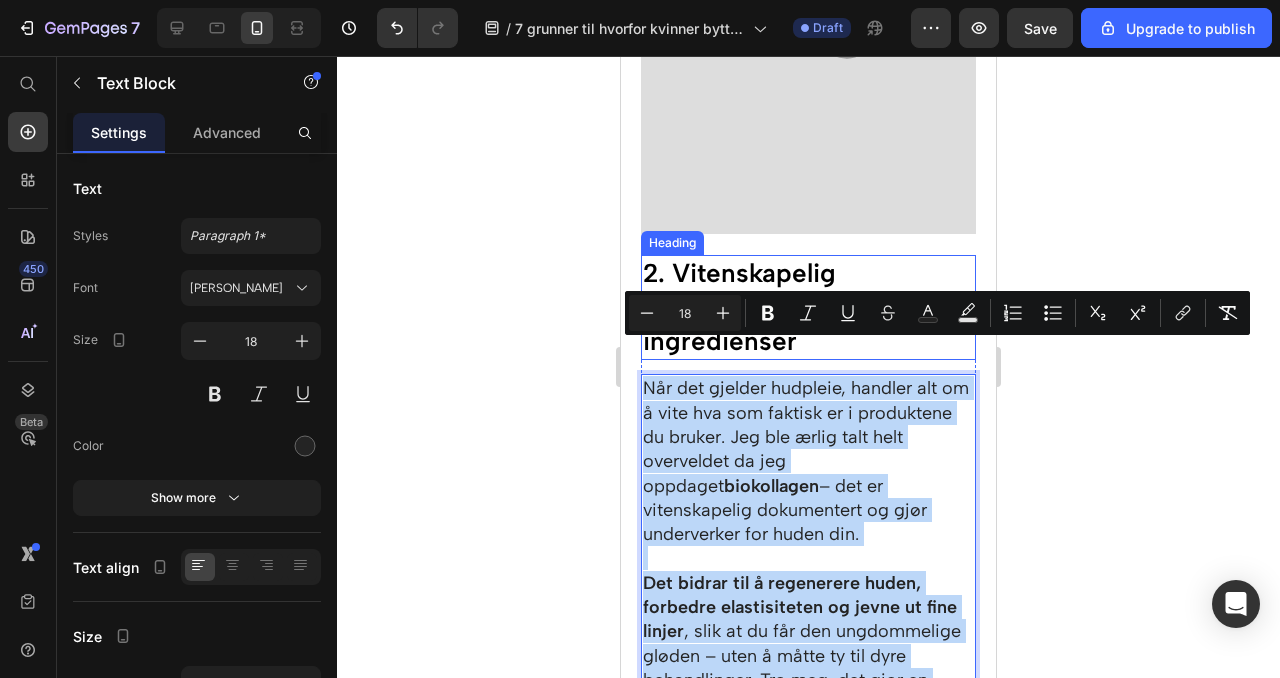 click on "2. Vitenskapelig dokumenterte ingredienser" at bounding box center [808, 307] 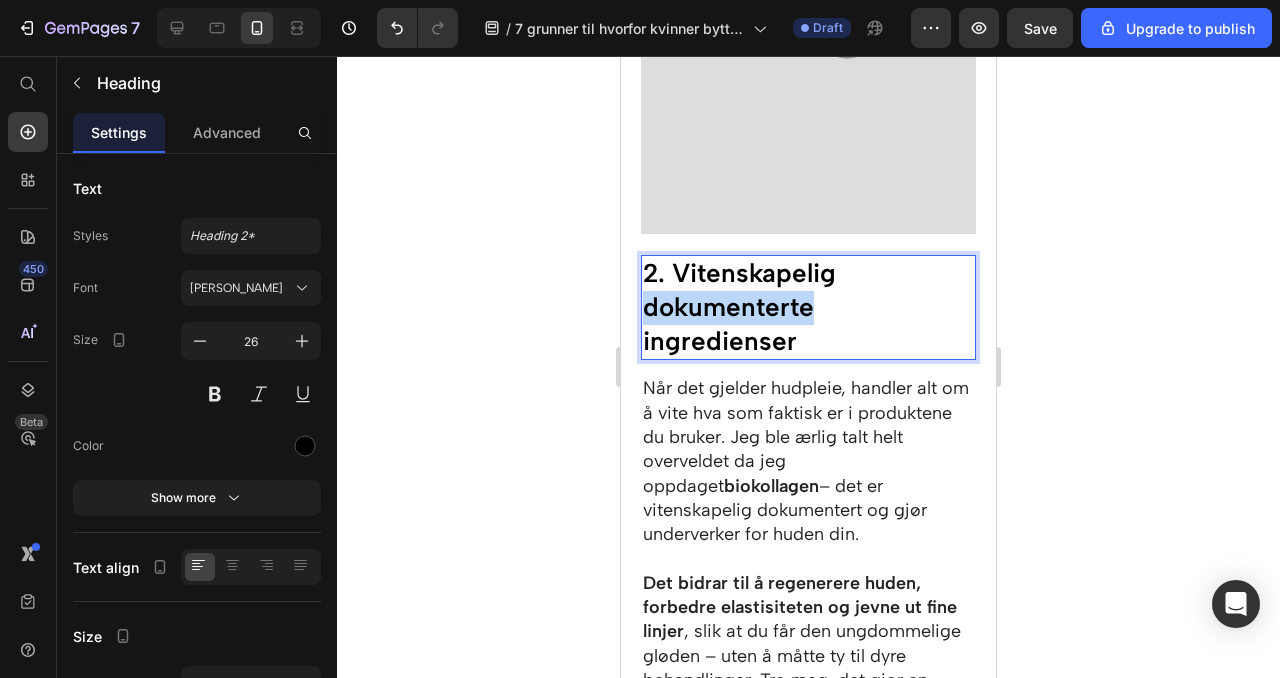 click on "2. Vitenskapelig dokumenterte ingredienser" at bounding box center [808, 307] 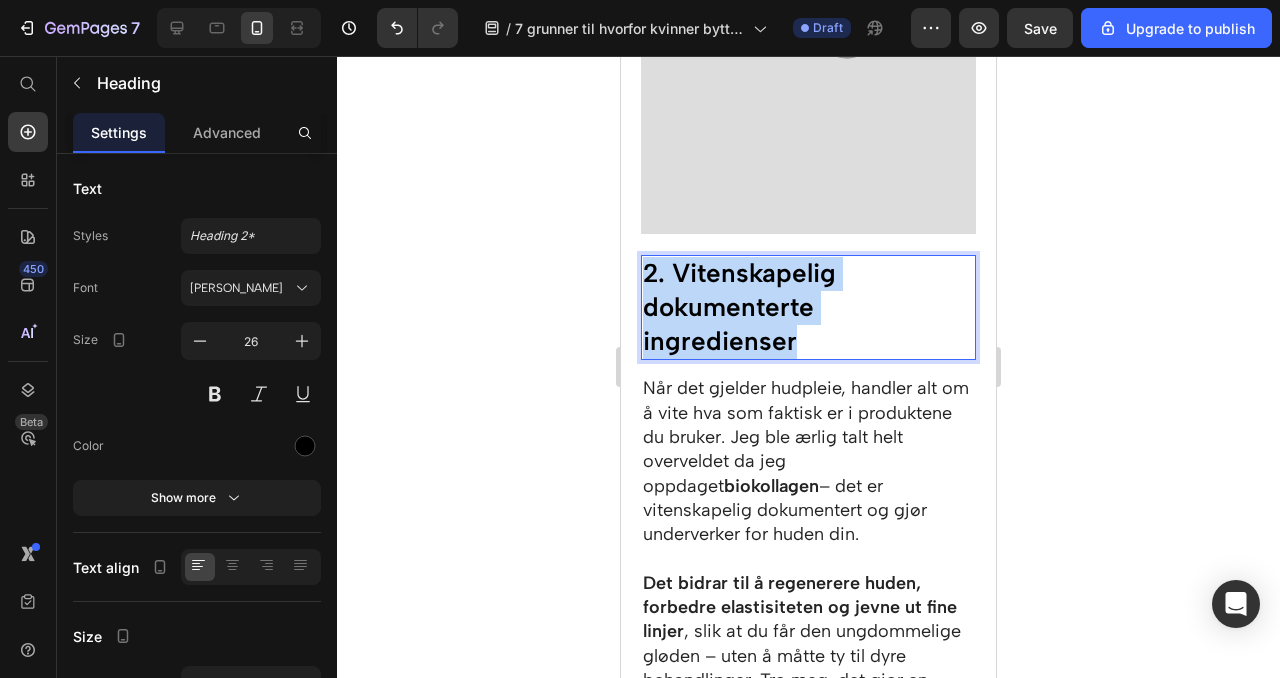 click on "2. Vitenskapelig dokumenterte ingredienser" at bounding box center (808, 307) 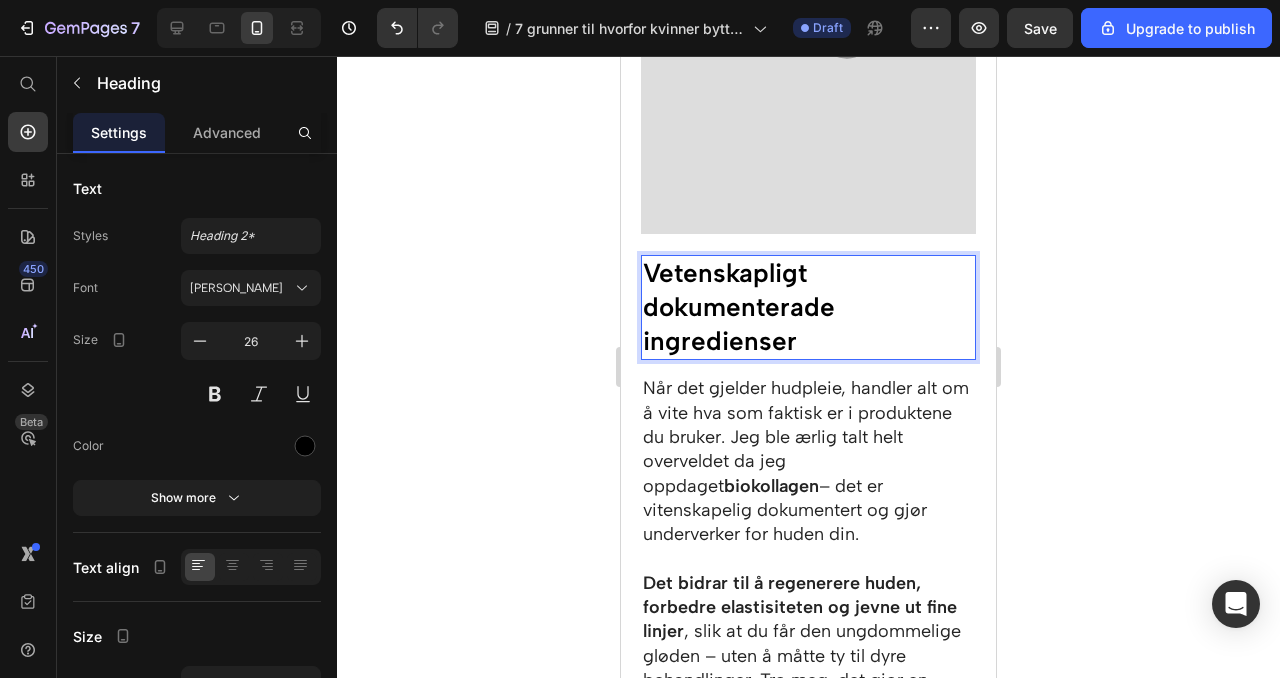 click on "Vetenskapligt dokumenterade ingredienser" at bounding box center (808, 307) 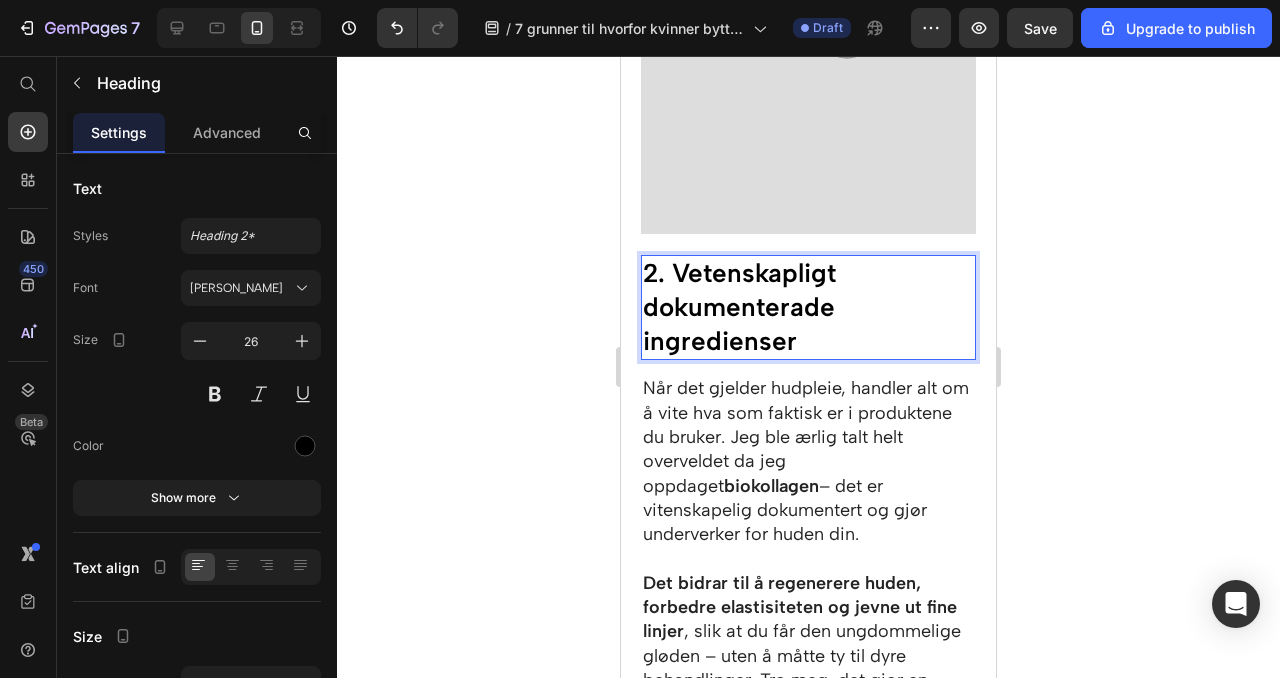 click on "2. Vetenskapligt dokumenterade ingredienser" at bounding box center (808, 307) 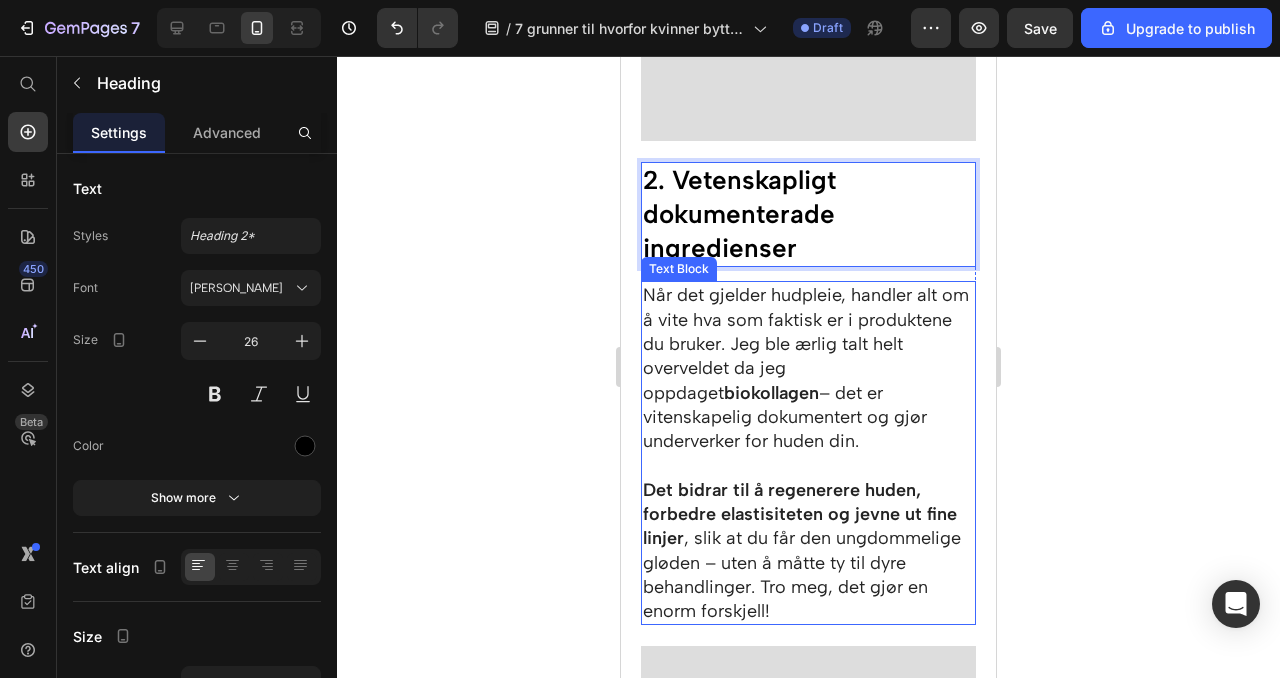 scroll, scrollTop: 1658, scrollLeft: 0, axis: vertical 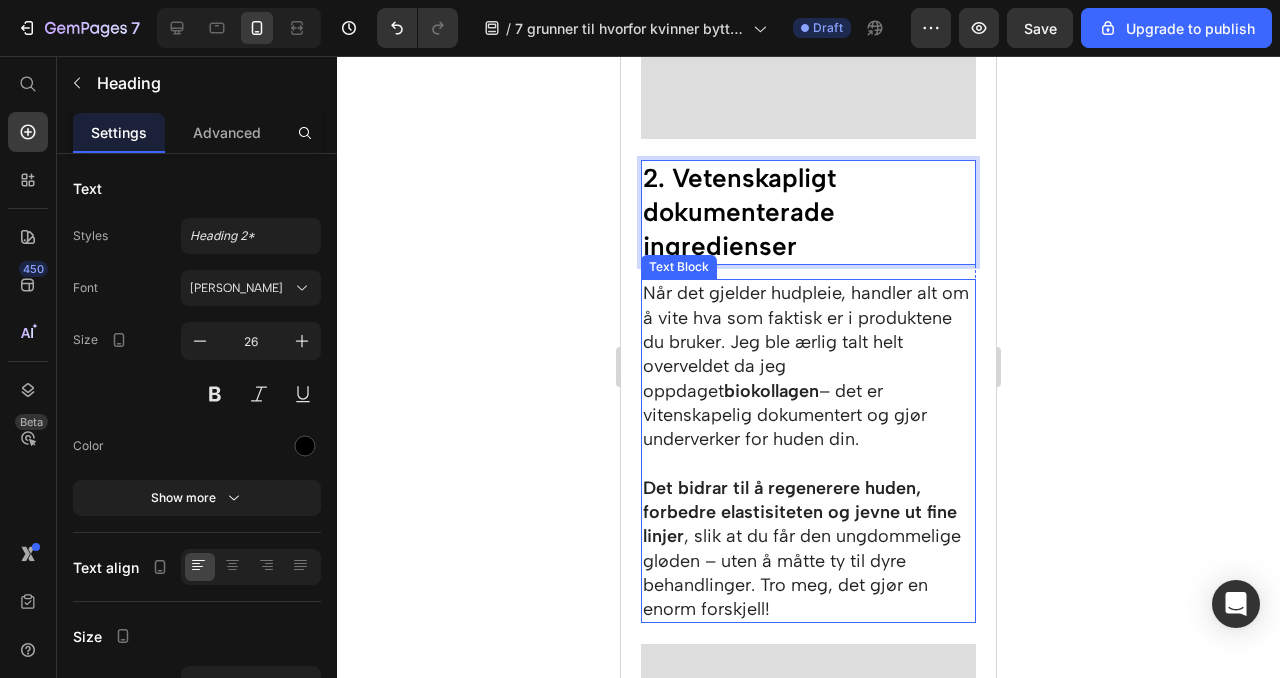 click on "Når det gjelder hudpleie, handler alt om å vite hva som faktisk er i produktene du bruker. Jeg ble ærlig talt helt overveldet da jeg oppdaget  biokollagen  – det er vitenskapelig dokumentert og gjør underverker for huden din." at bounding box center (808, 366) 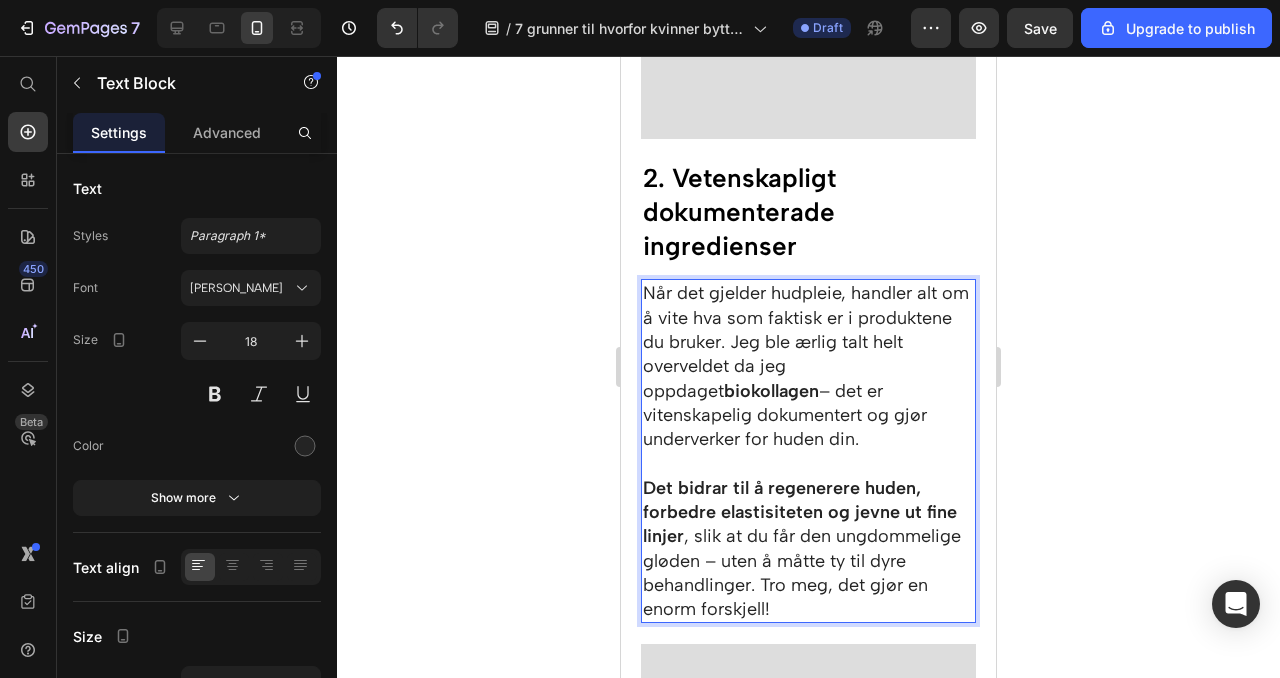 click on "Det bidrar til å regenerere huden, forbedre elastisiteten og jevne ut fine linjer , slik at du får den ungdommelige gløden – uten å måtte ty til dyre behandlinger. Tro meg, det gjør en enorm forskjell!" at bounding box center (808, 549) 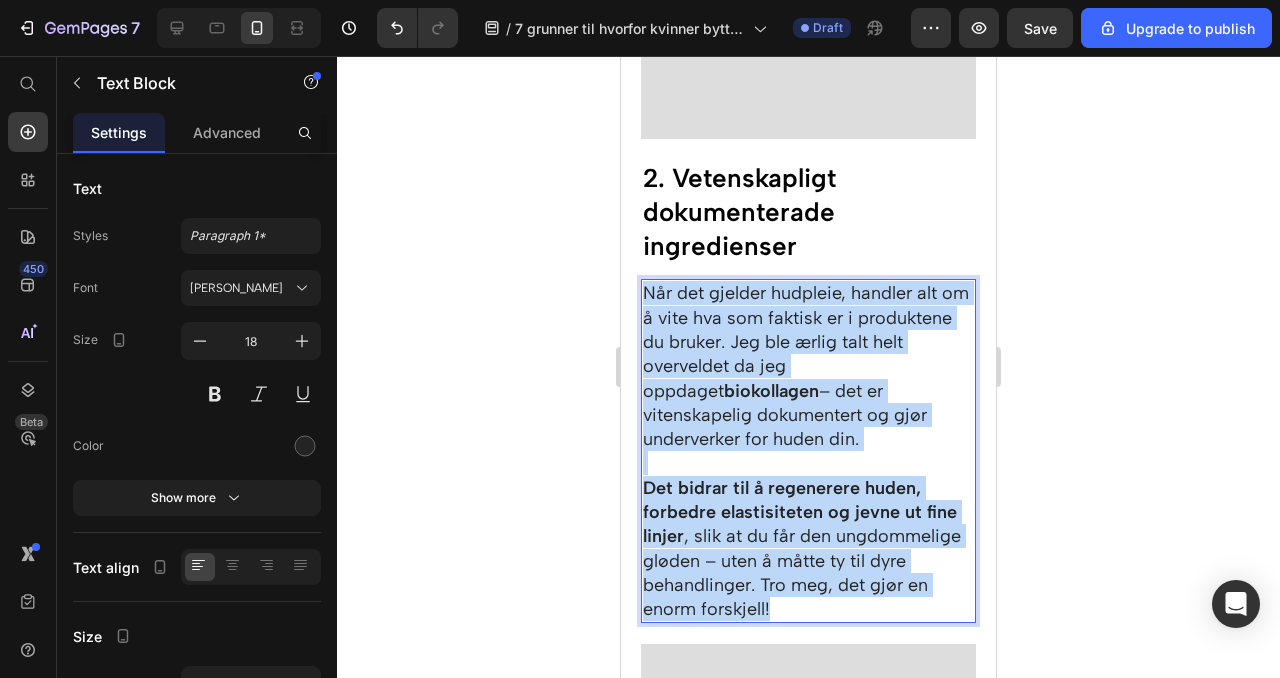 drag, startPoint x: 771, startPoint y: 580, endPoint x: 644, endPoint y: 287, distance: 319.33994 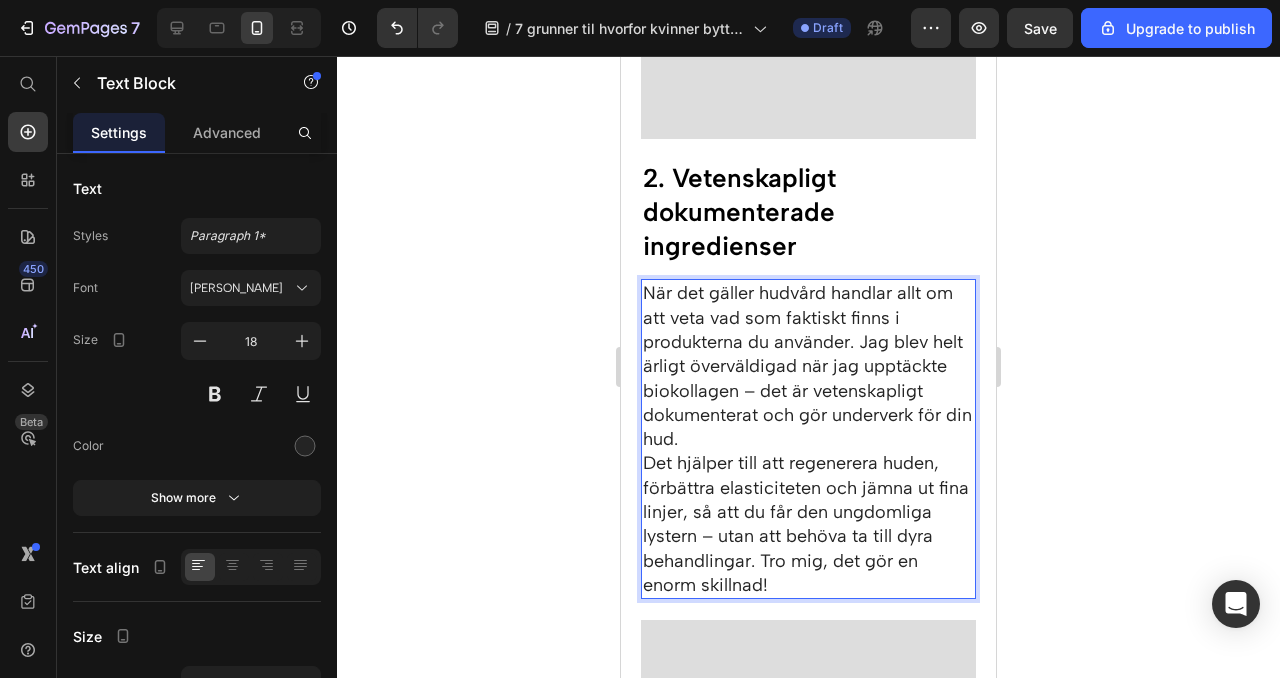 click on "När det gäller hudvård handlar allt om att veta vad som faktiskt finns i produkterna du använder. Jag blev helt ärligt överväldigad när jag upptäckte biokollagen – det är vetenskapligt dokumenterat och gör underverk för din hud." at bounding box center [808, 366] 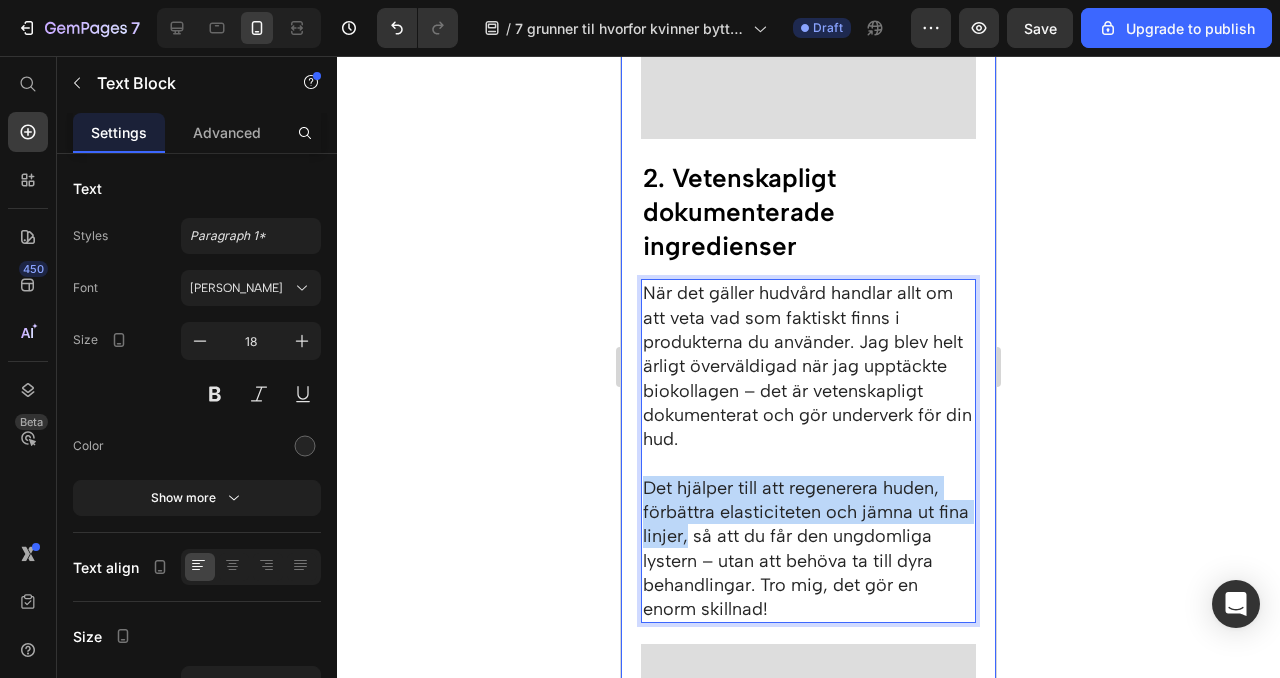 drag, startPoint x: 688, startPoint y: 545, endPoint x: 634, endPoint y: 477, distance: 86.833176 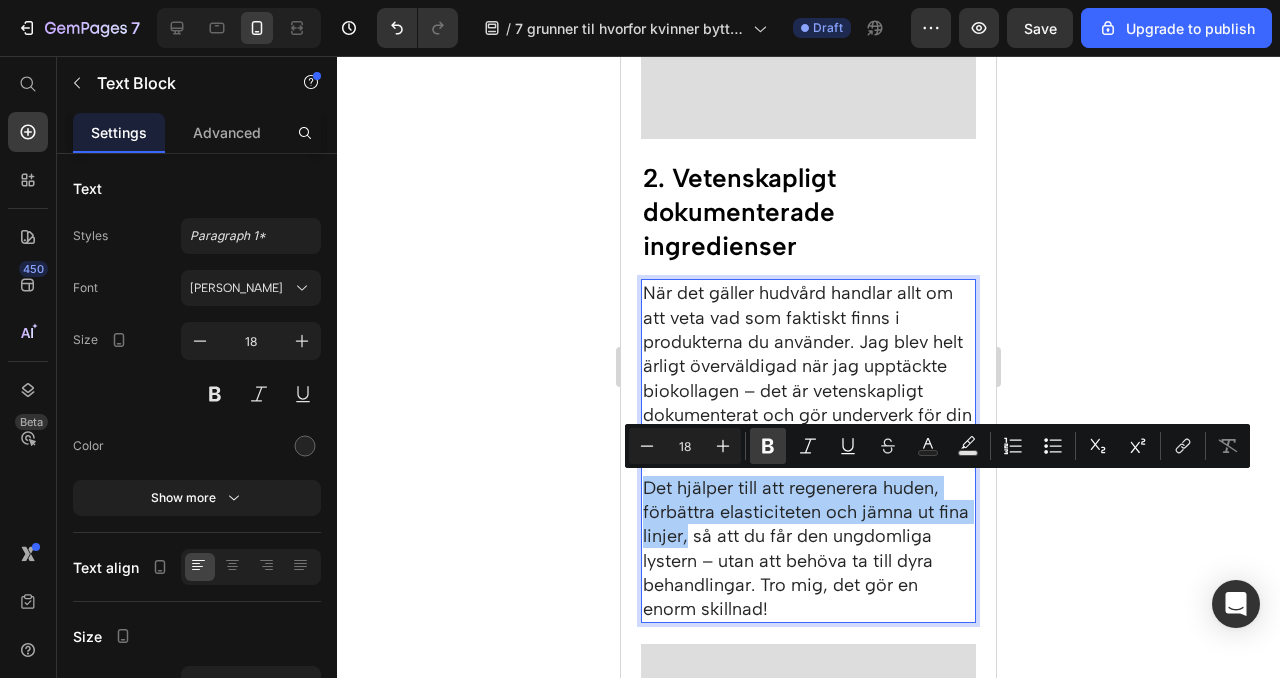 click 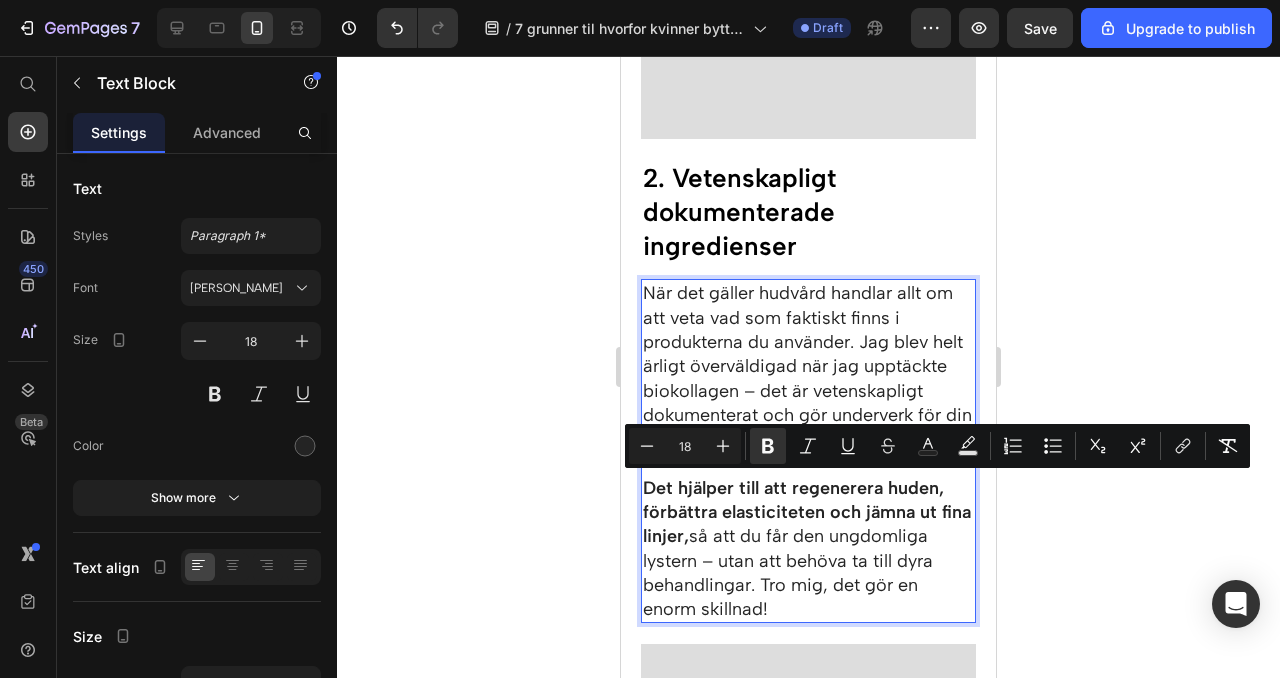 click 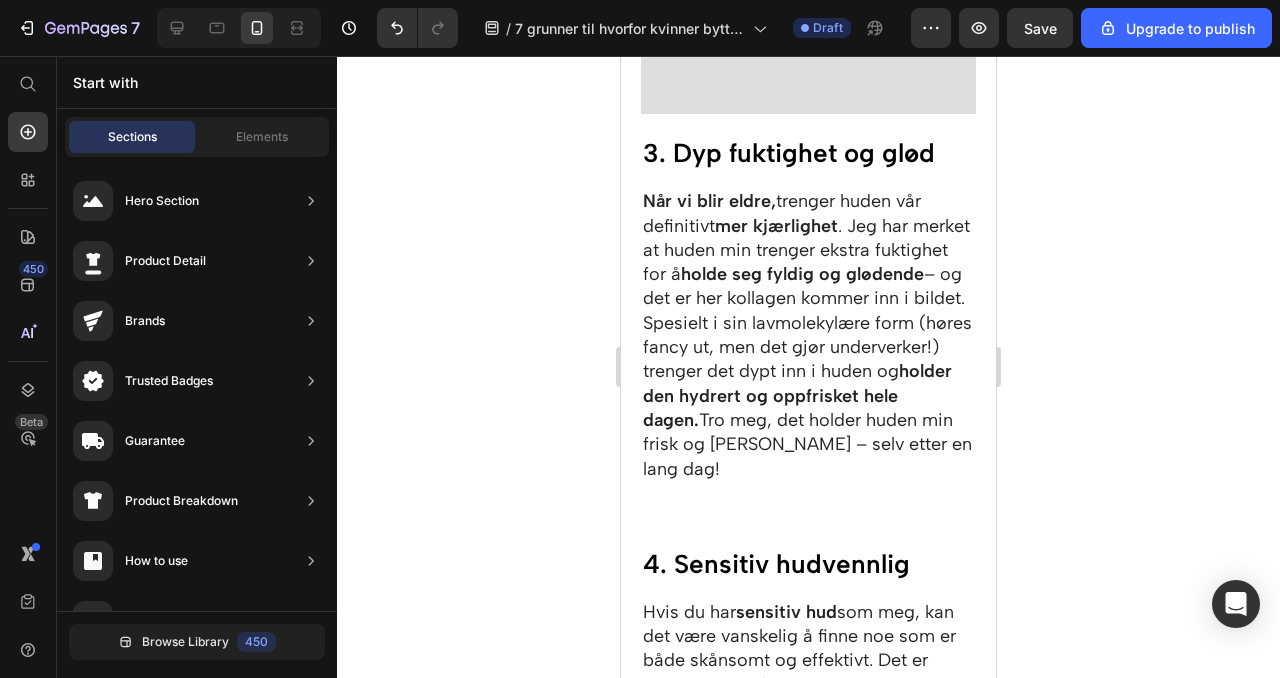 scroll, scrollTop: 2507, scrollLeft: 0, axis: vertical 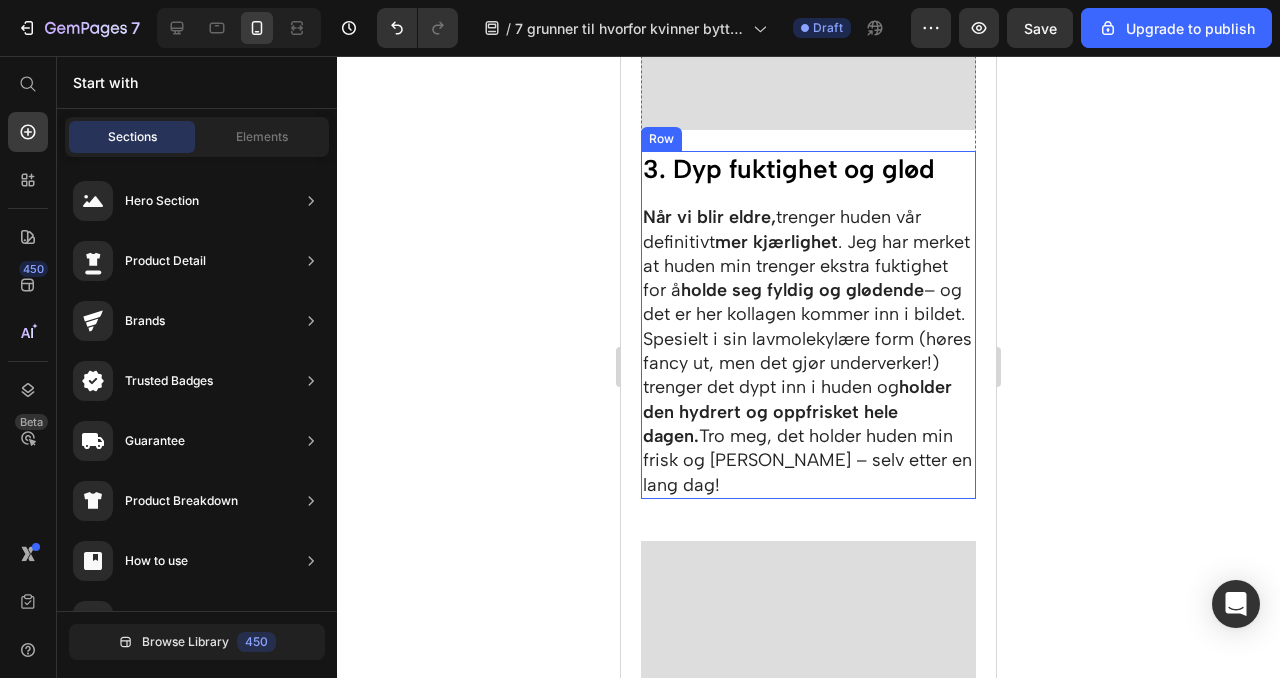 click on "3. Dyp fuktighet og glød" at bounding box center [808, 170] 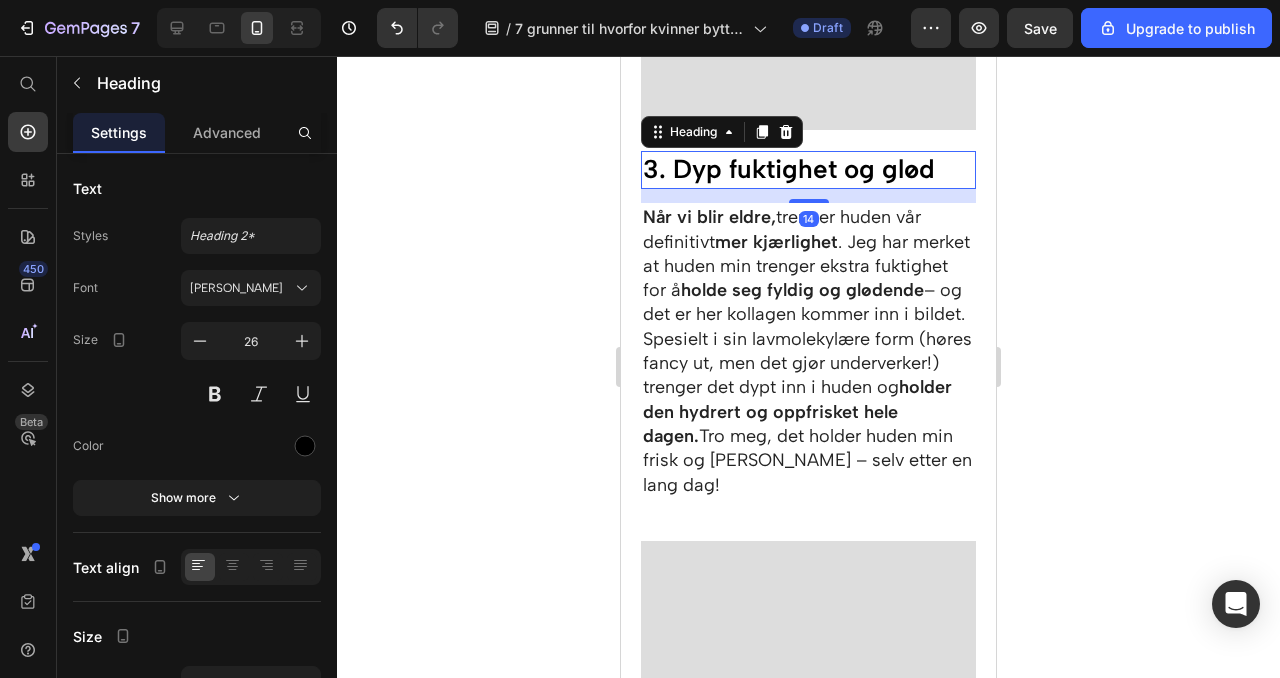 click on "14" at bounding box center [808, 196] 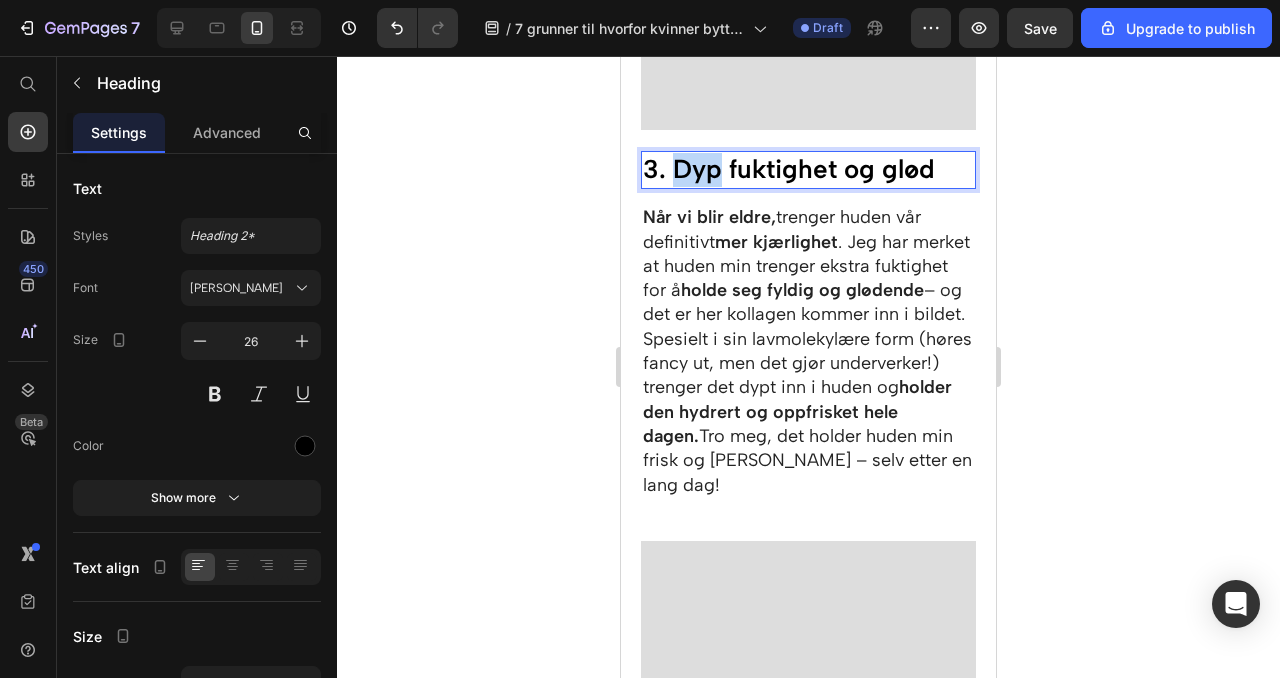 click on "3. Dyp fuktighet og glød" at bounding box center [808, 170] 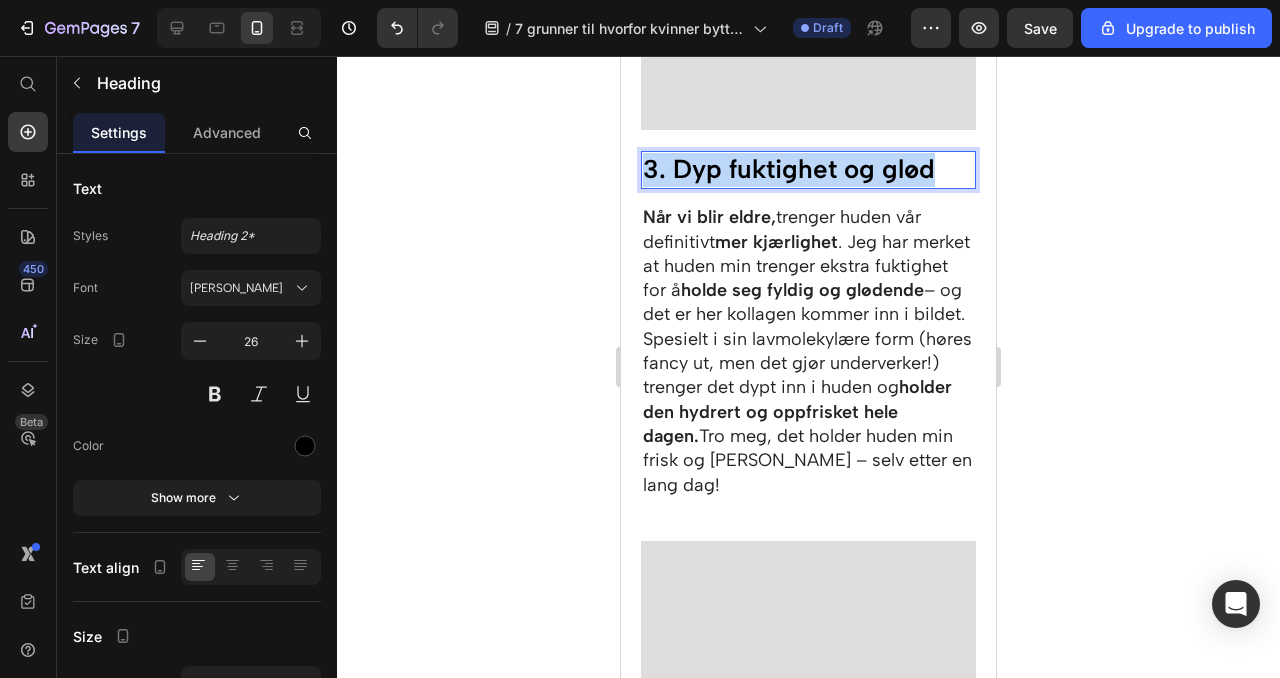 click on "3. Dyp fuktighet og glød" at bounding box center [808, 170] 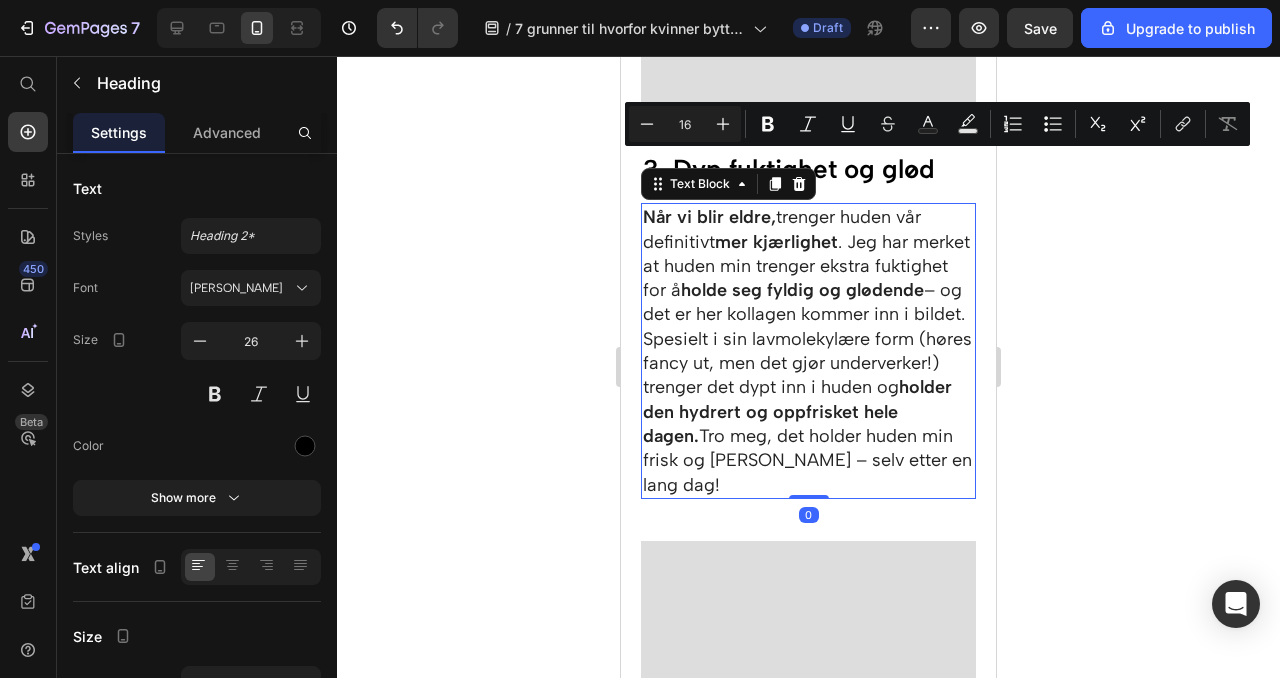 click on "Når vi blir eldre,  trenger huden vår definitivt  mer kjærlighet . Jeg har merket at huden min trenger ekstra fuktighet for å  holde seg fyldig og glødende  – og det er her kollagen kommer inn i bildet." at bounding box center [808, 265] 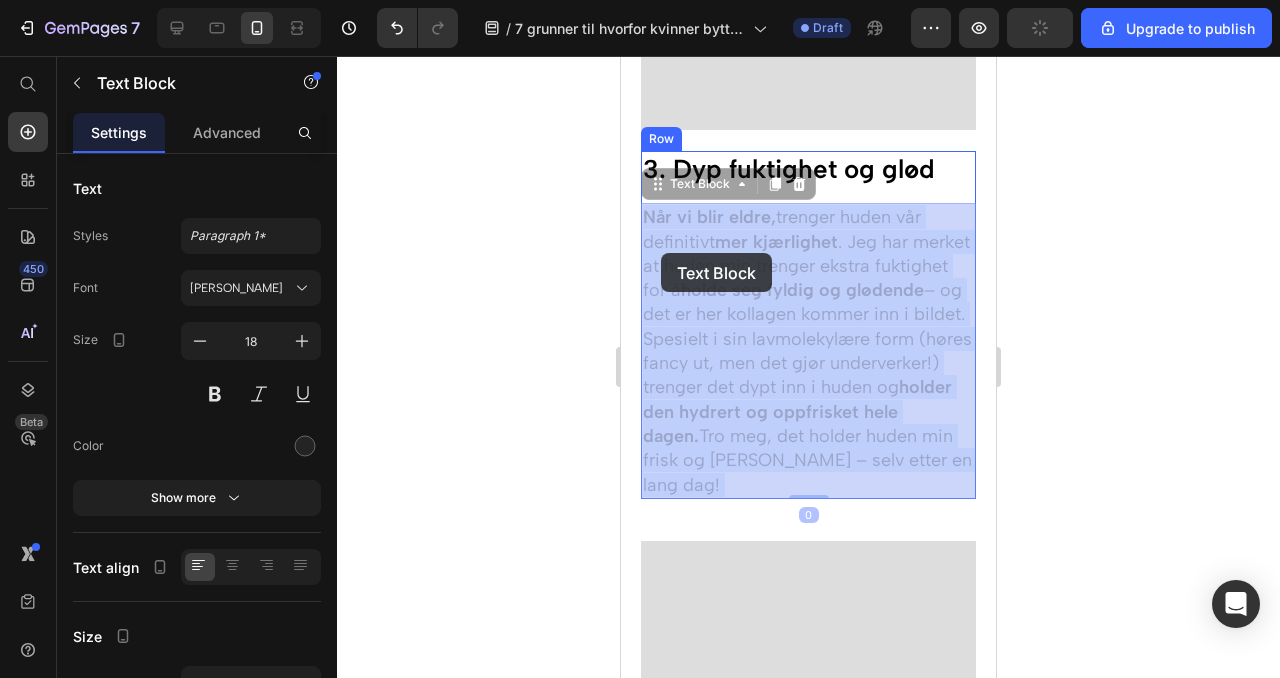 drag, startPoint x: 889, startPoint y: 485, endPoint x: 662, endPoint y: 254, distance: 323.86725 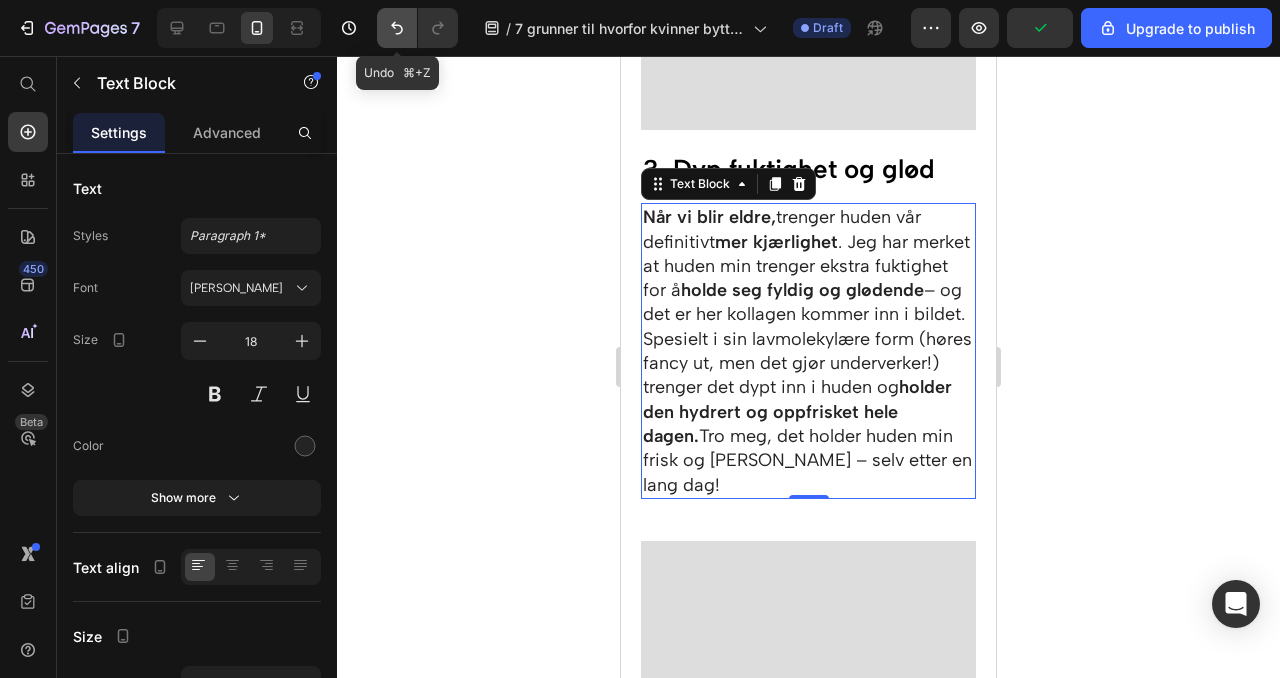 click 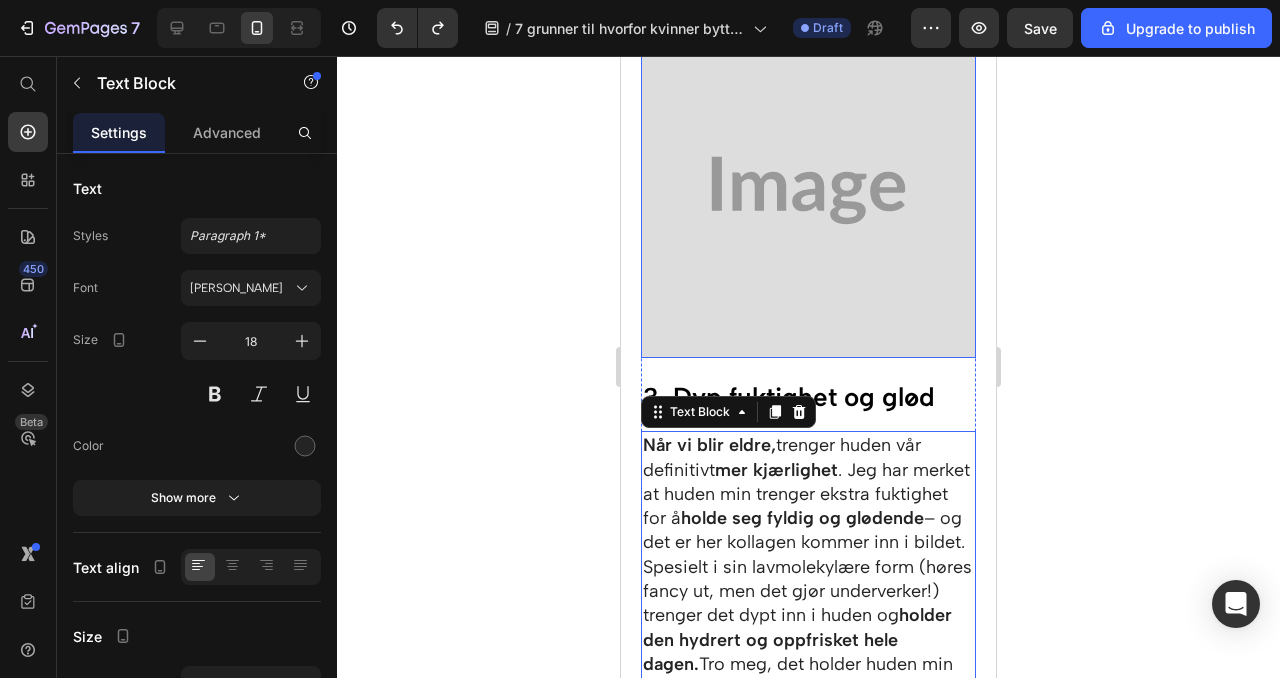 scroll, scrollTop: 2298, scrollLeft: 0, axis: vertical 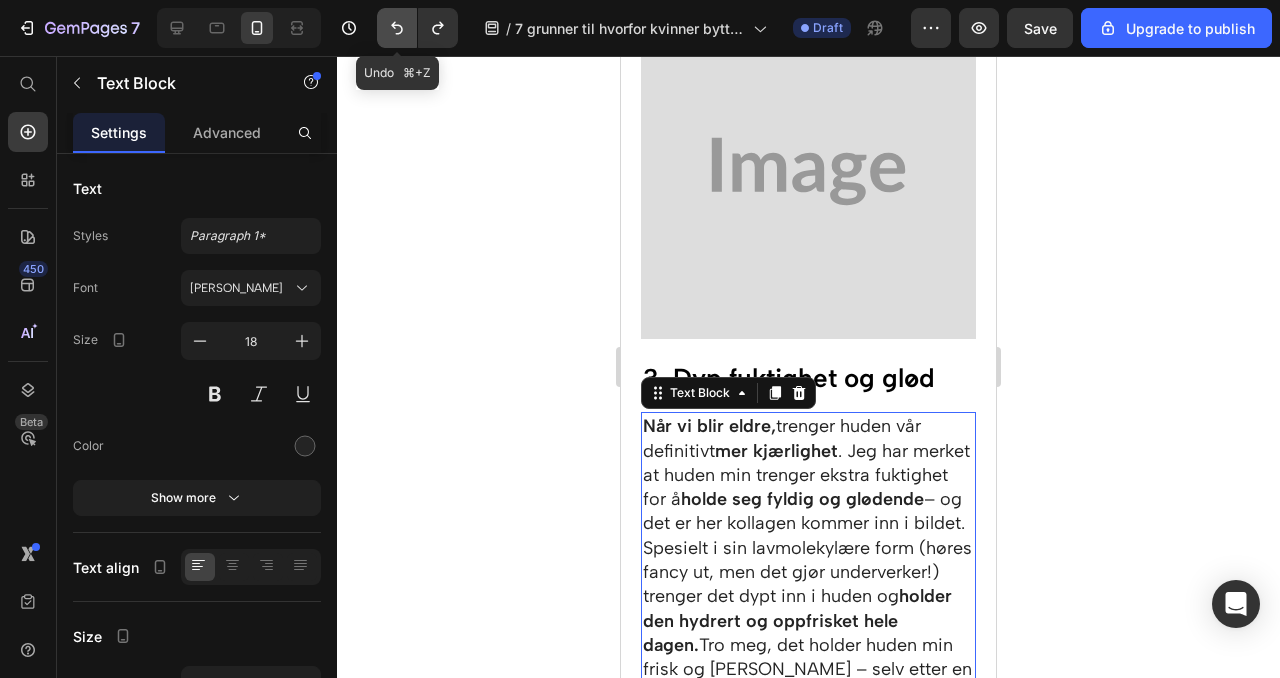 click 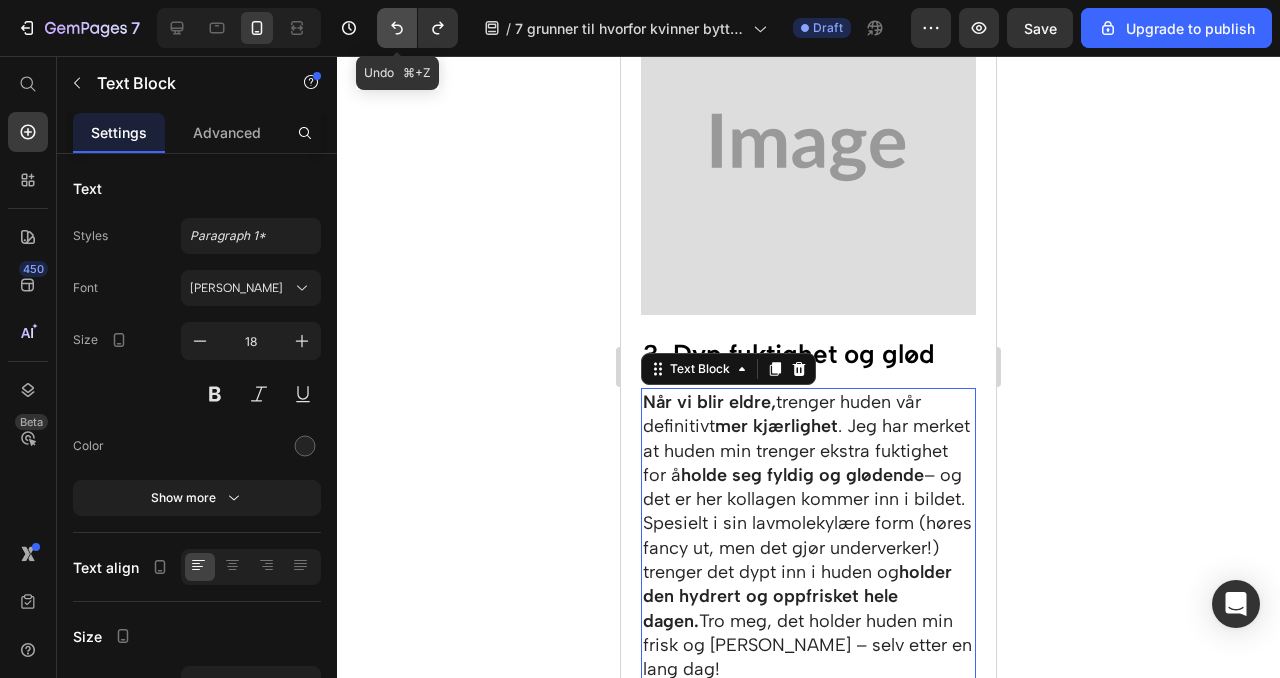 scroll, scrollTop: 2273, scrollLeft: 0, axis: vertical 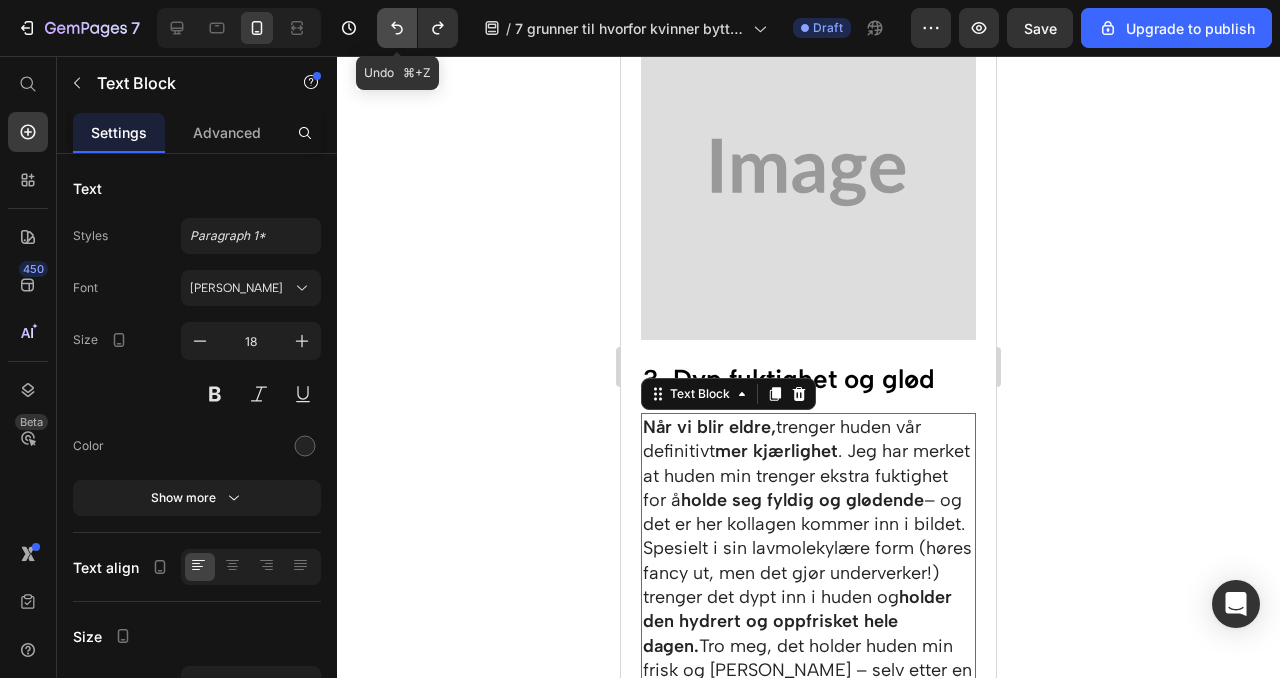 click 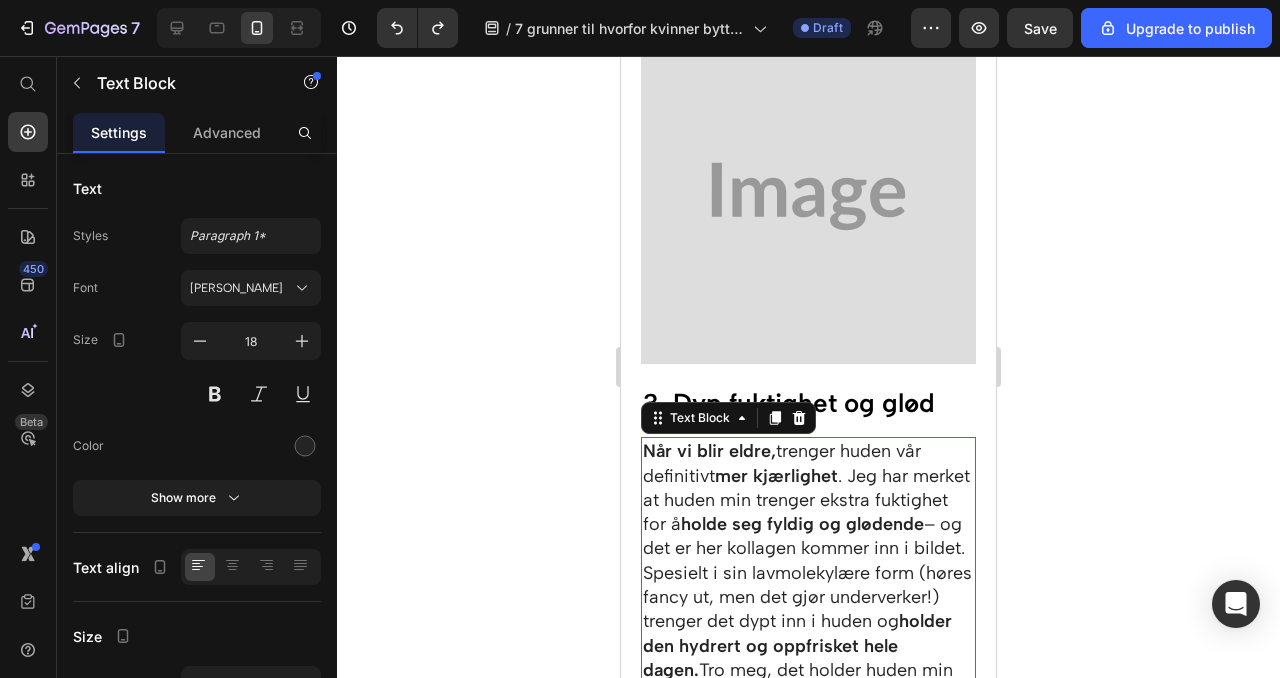 click 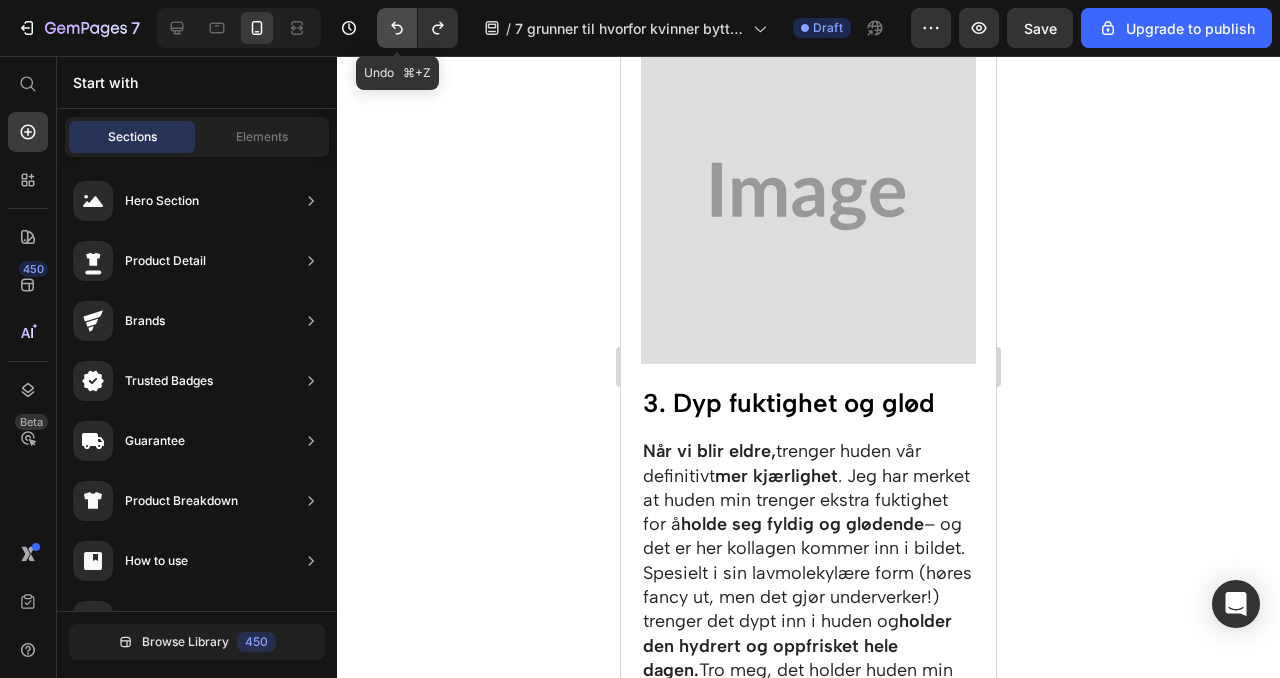 click 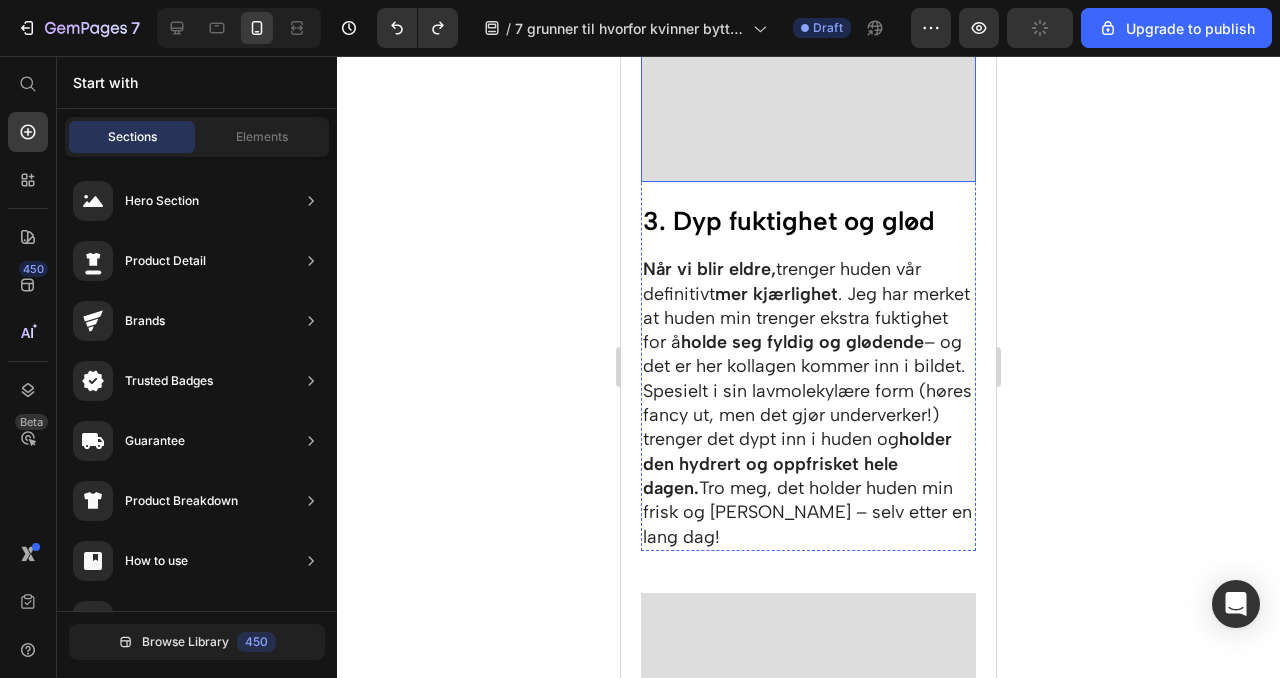 scroll, scrollTop: 2464, scrollLeft: 0, axis: vertical 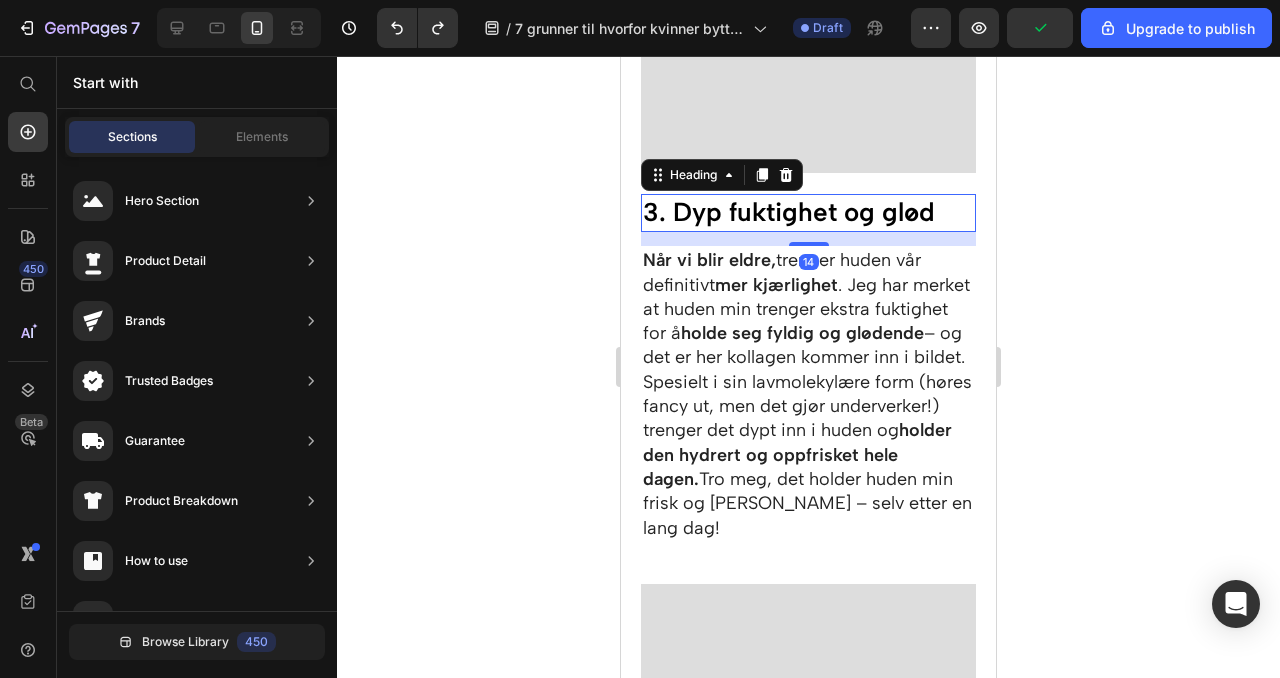 click on "3. Dyp fuktighet og glød" at bounding box center (808, 213) 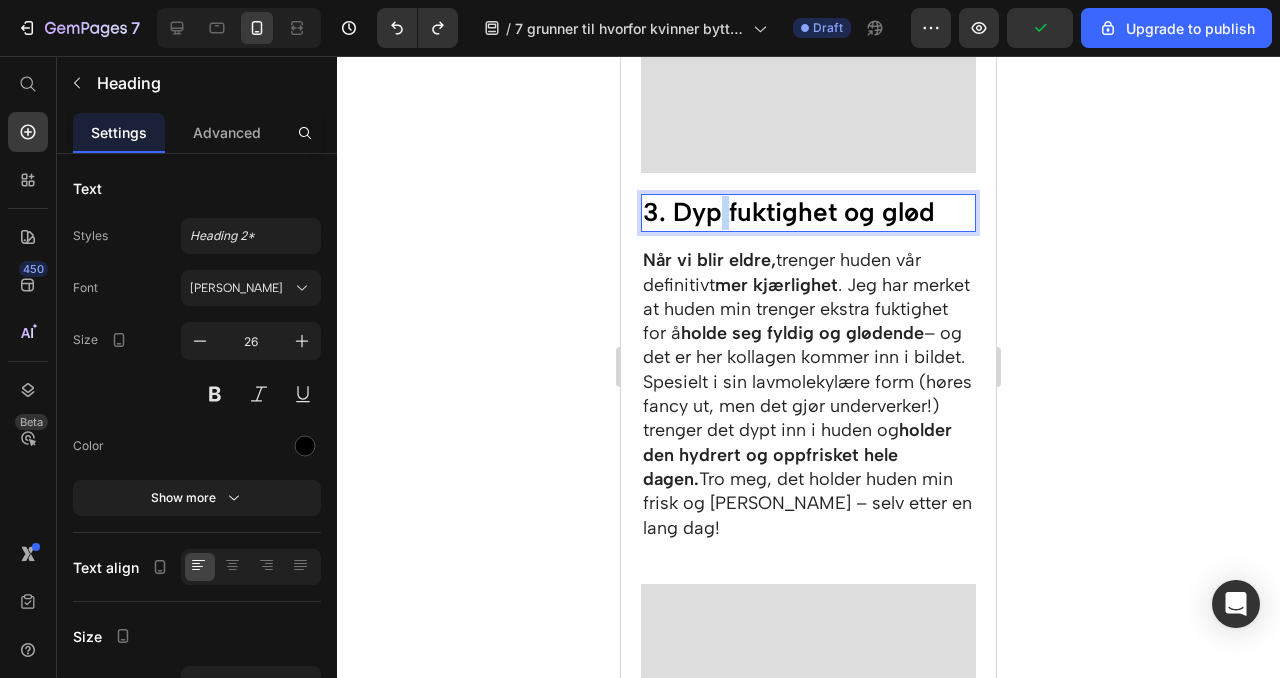 click on "3. Dyp fuktighet og glød" at bounding box center [808, 213] 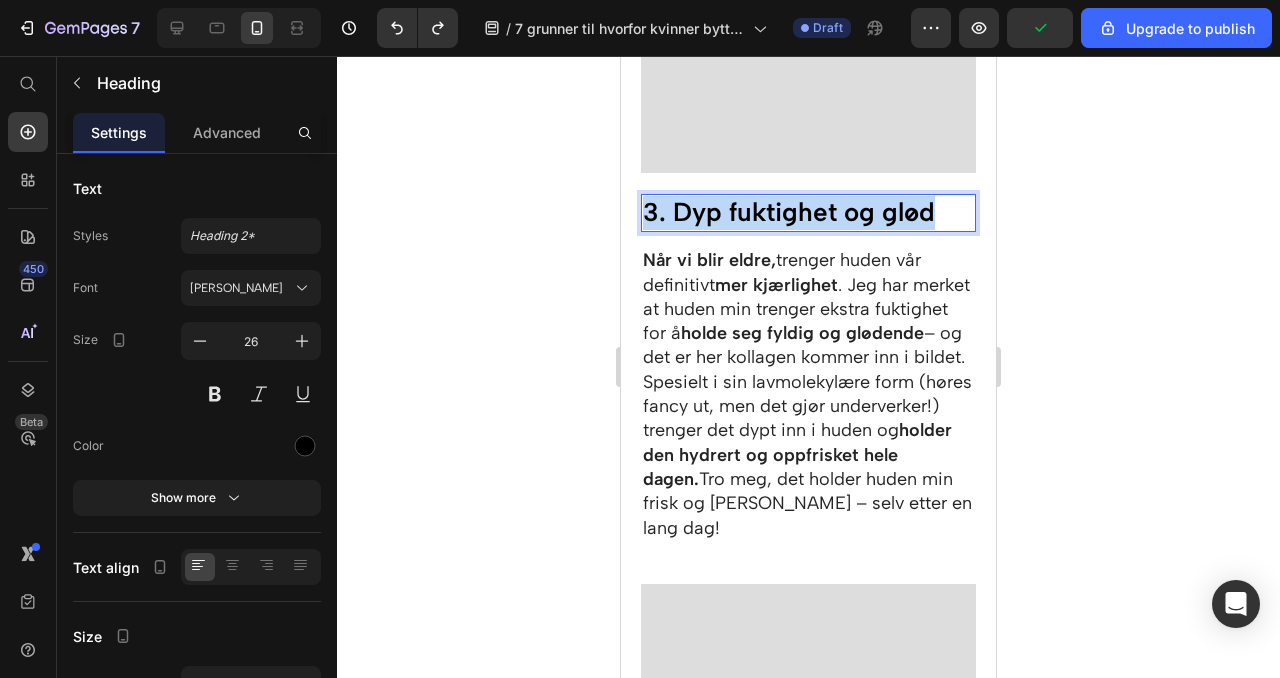click on "3. Dyp fuktighet og glød" at bounding box center [808, 213] 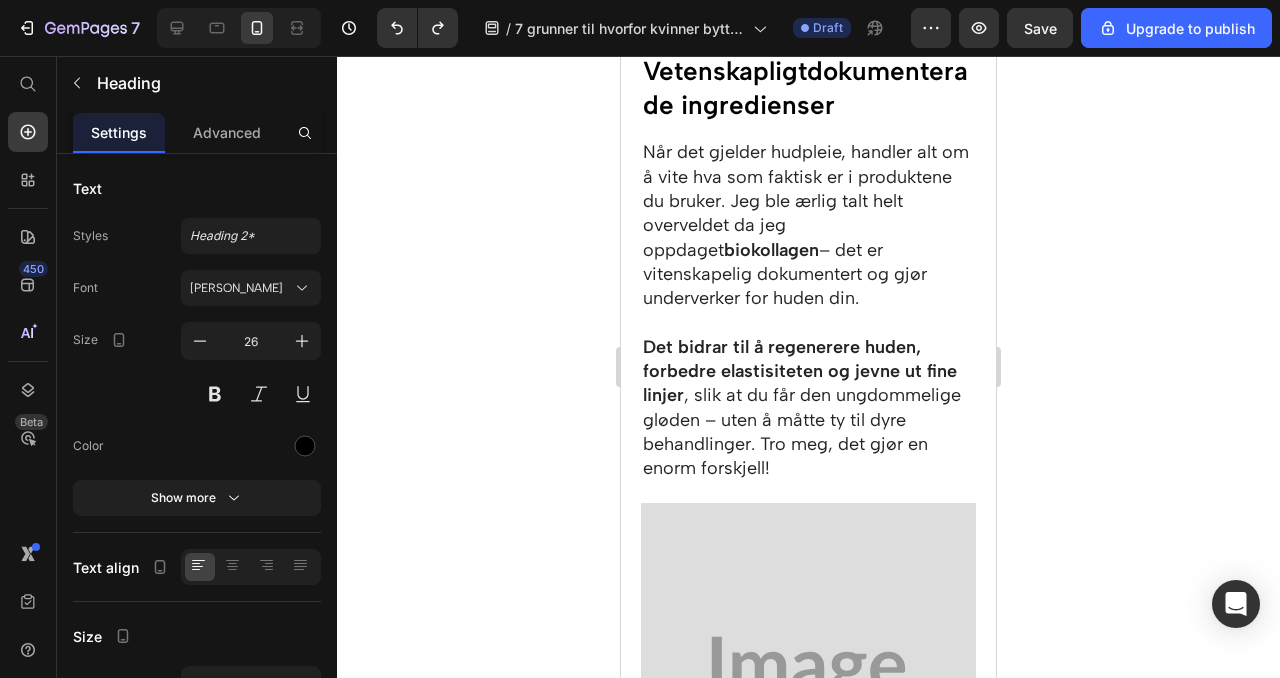 scroll, scrollTop: 1798, scrollLeft: 0, axis: vertical 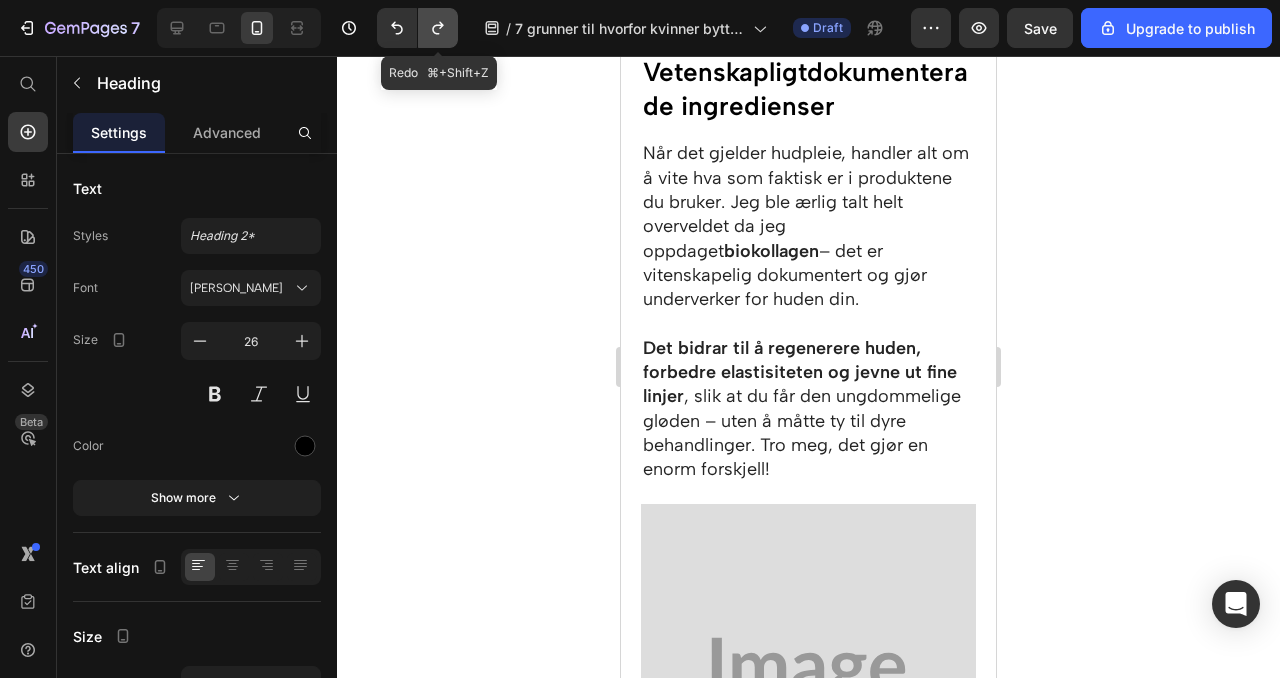click 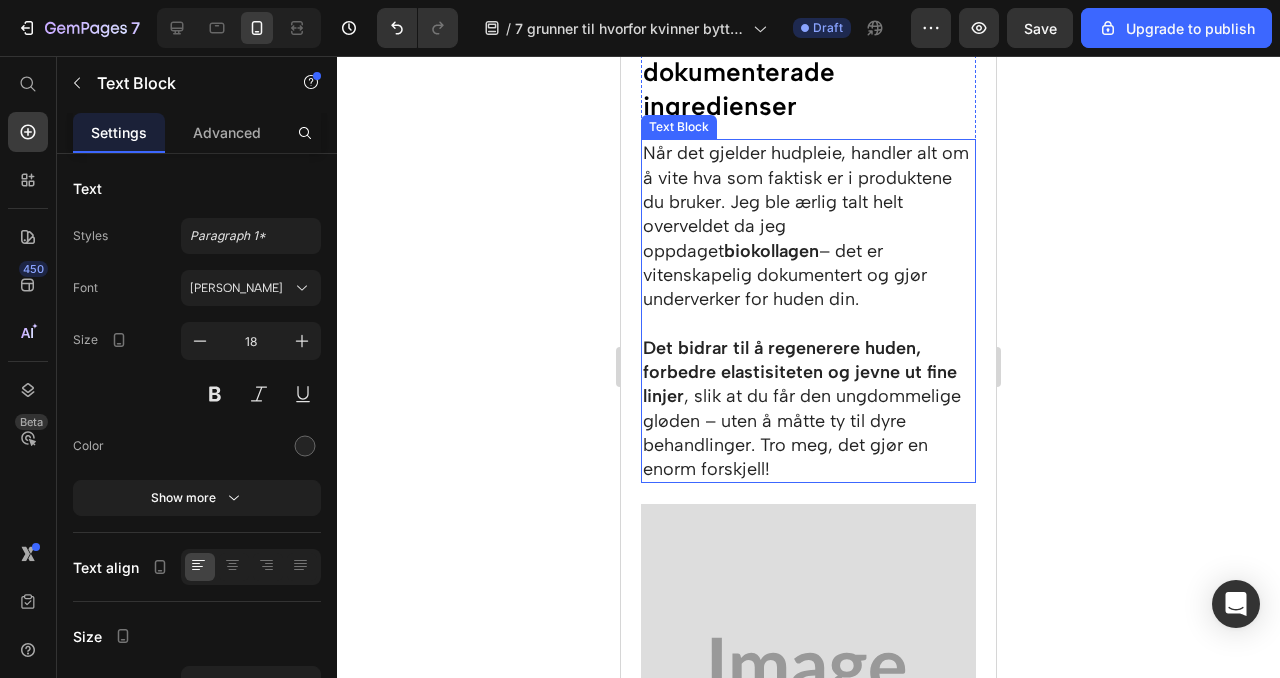 click at bounding box center [808, 323] 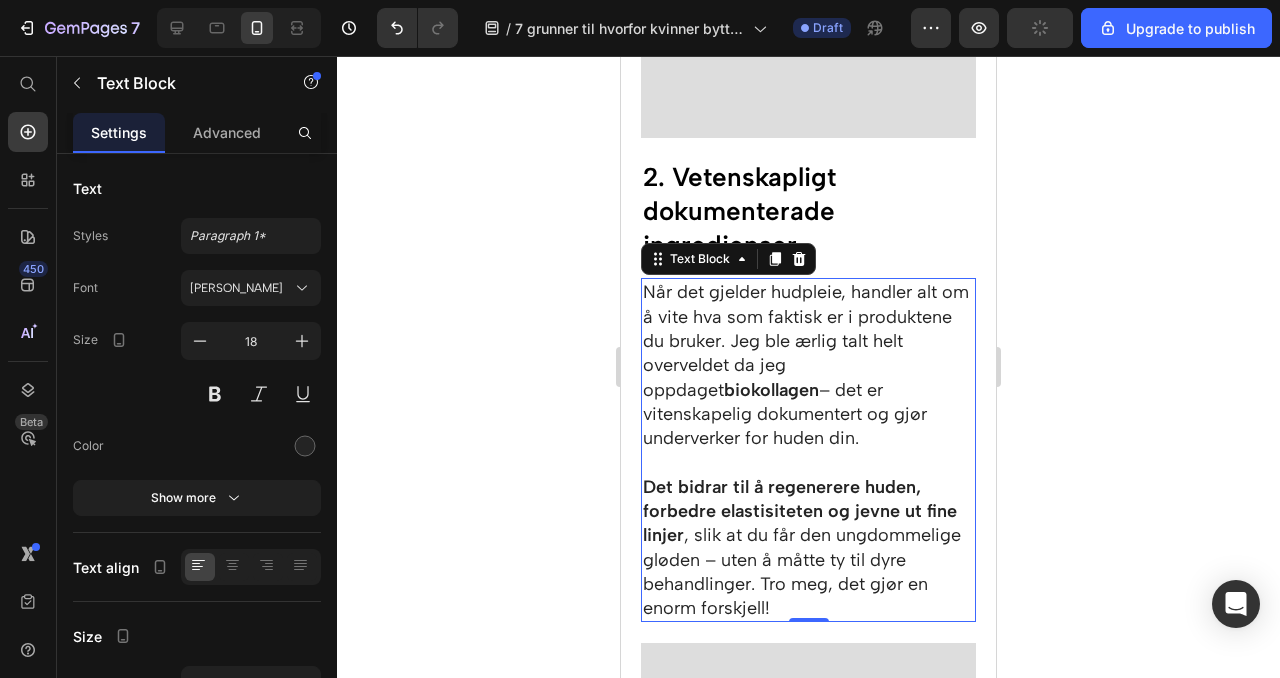 scroll, scrollTop: 1661, scrollLeft: 0, axis: vertical 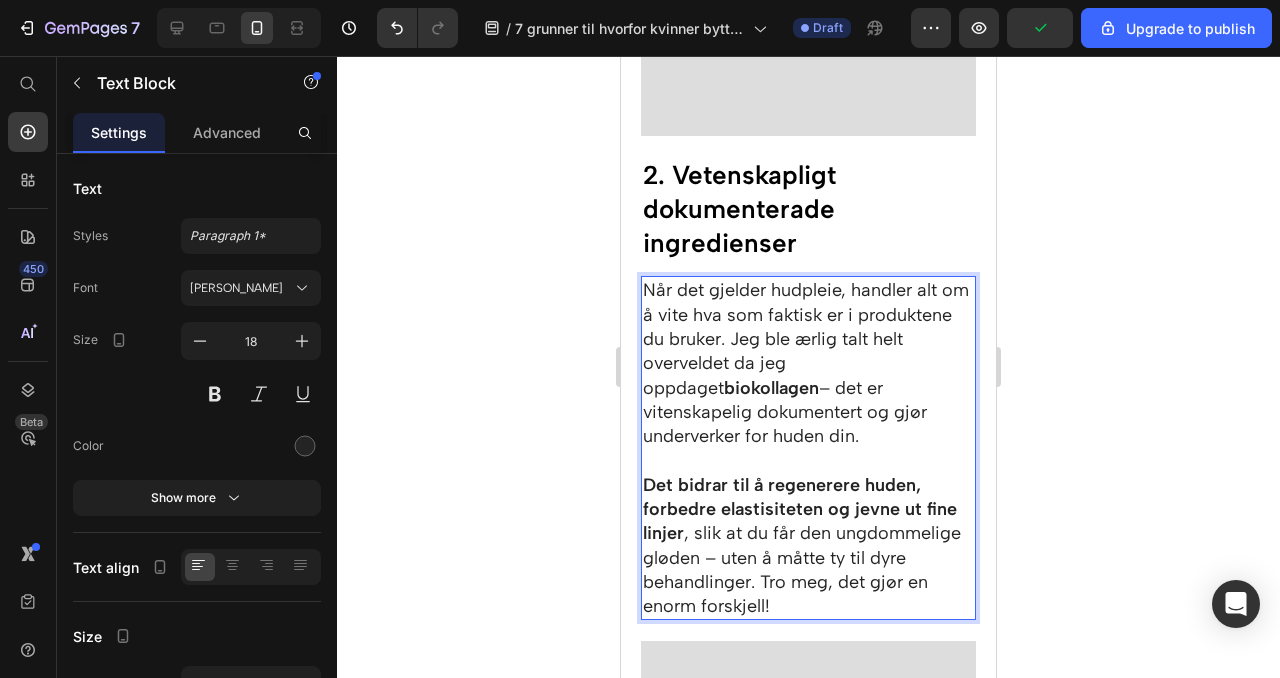 click on "Det bidrar til å regenerere huden, forbedre elastisiteten og jevne ut fine linjer , slik at du får den ungdommelige gløden – uten å måtte ty til dyre behandlinger. Tro meg, det gjør en enorm forskjell!" at bounding box center (808, 546) 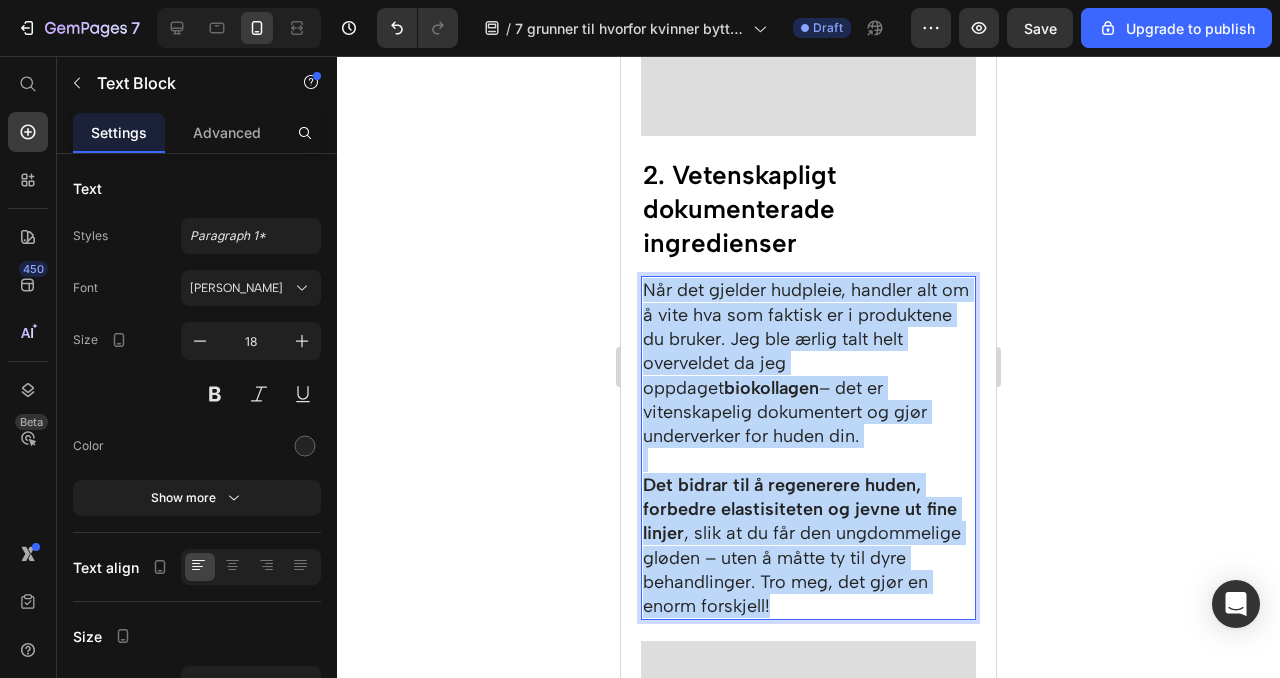 drag, startPoint x: 771, startPoint y: 586, endPoint x: 643, endPoint y: 285, distance: 327.0856 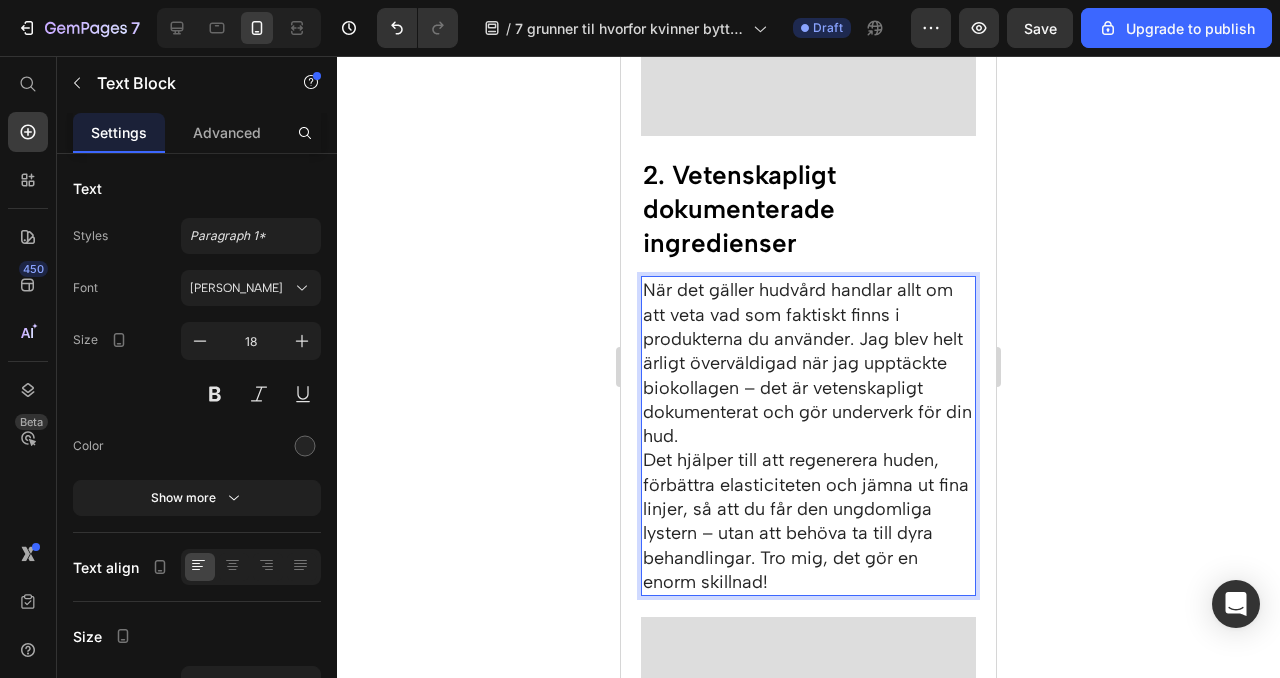 click on "När det gäller hudvård handlar allt om att veta vad som faktiskt finns i produkterna du använder. Jag blev helt ärligt överväldigad när jag upptäckte biokollagen – det är vetenskapligt dokumenterat och gör underverk för din hud." at bounding box center [808, 363] 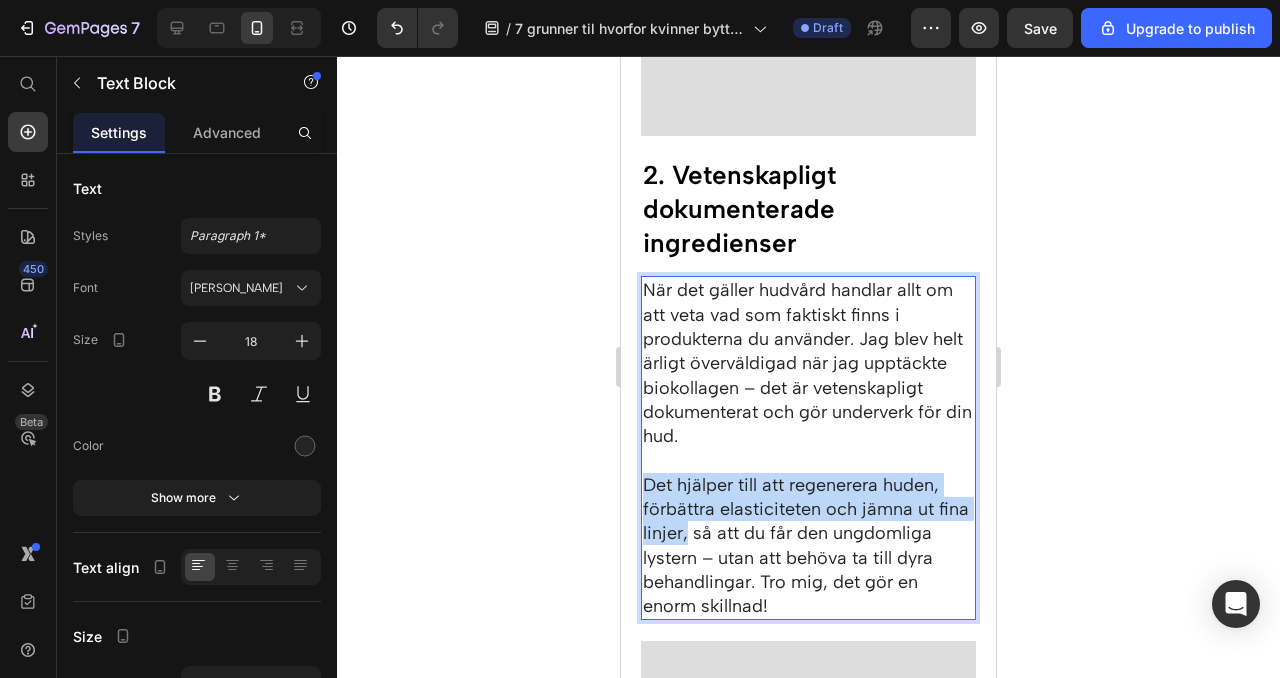 drag, startPoint x: 688, startPoint y: 538, endPoint x: 642, endPoint y: 483, distance: 71.70077 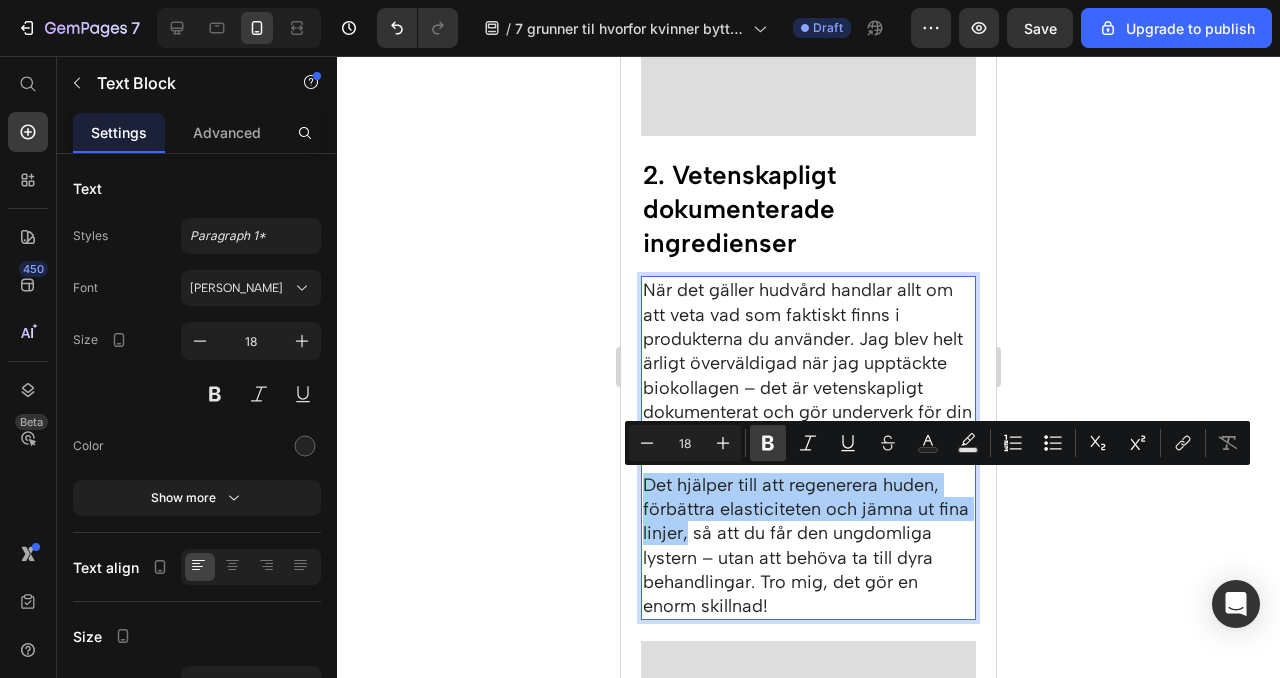 click 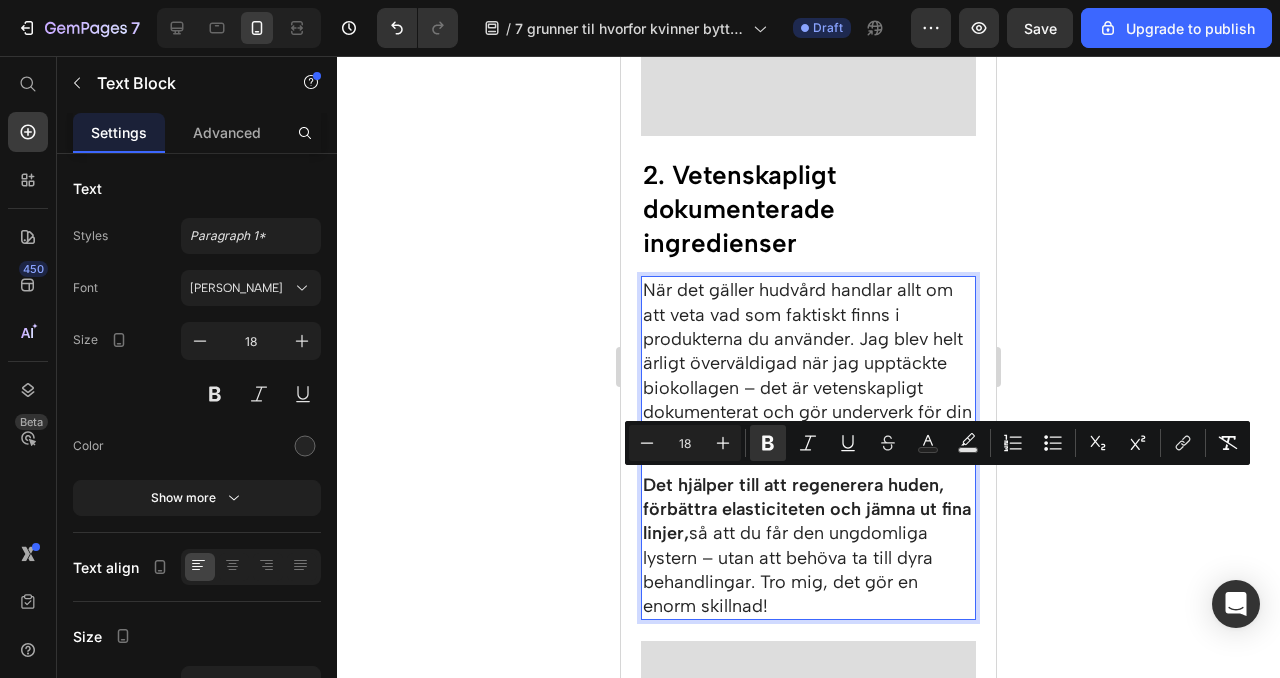 click 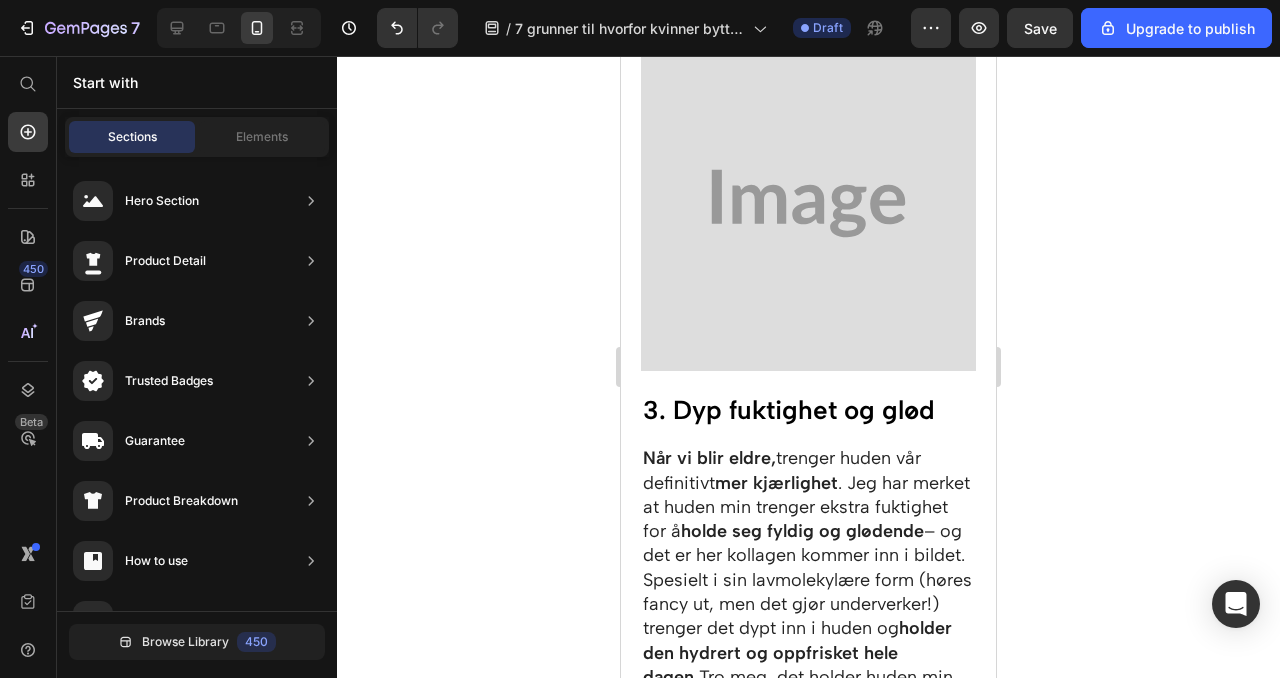 scroll, scrollTop: 2376, scrollLeft: 0, axis: vertical 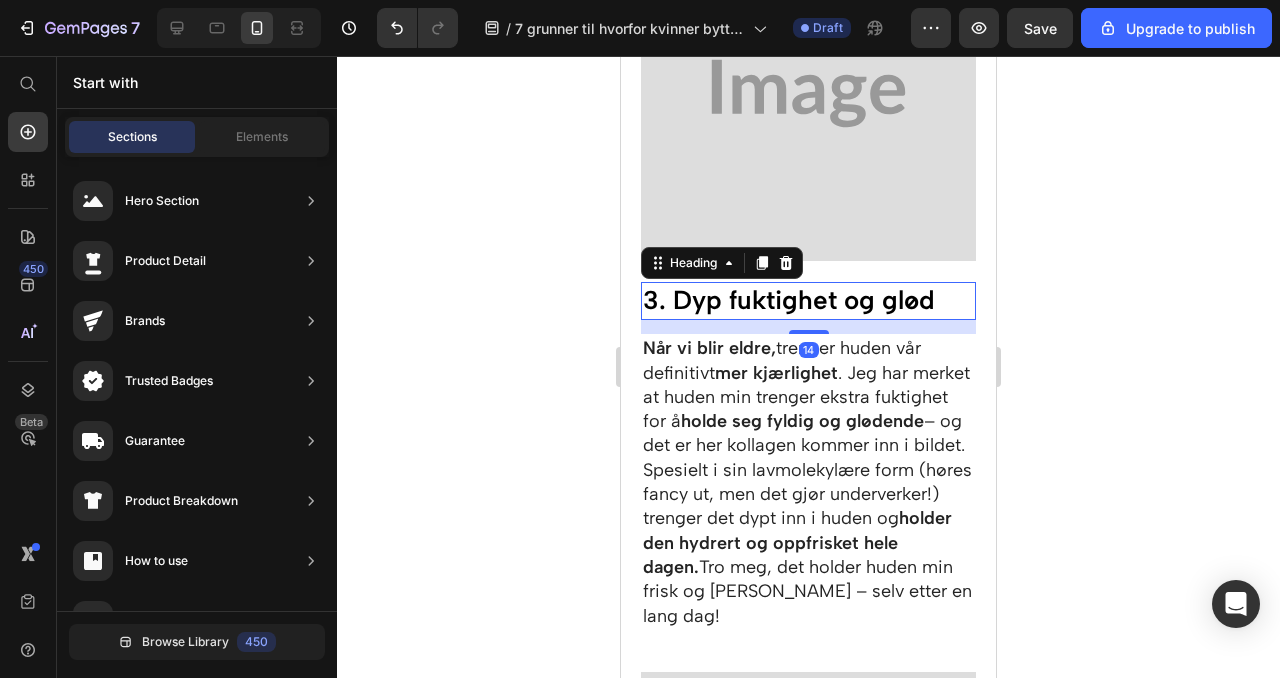 click on "3. Dyp fuktighet og glød" at bounding box center (808, 301) 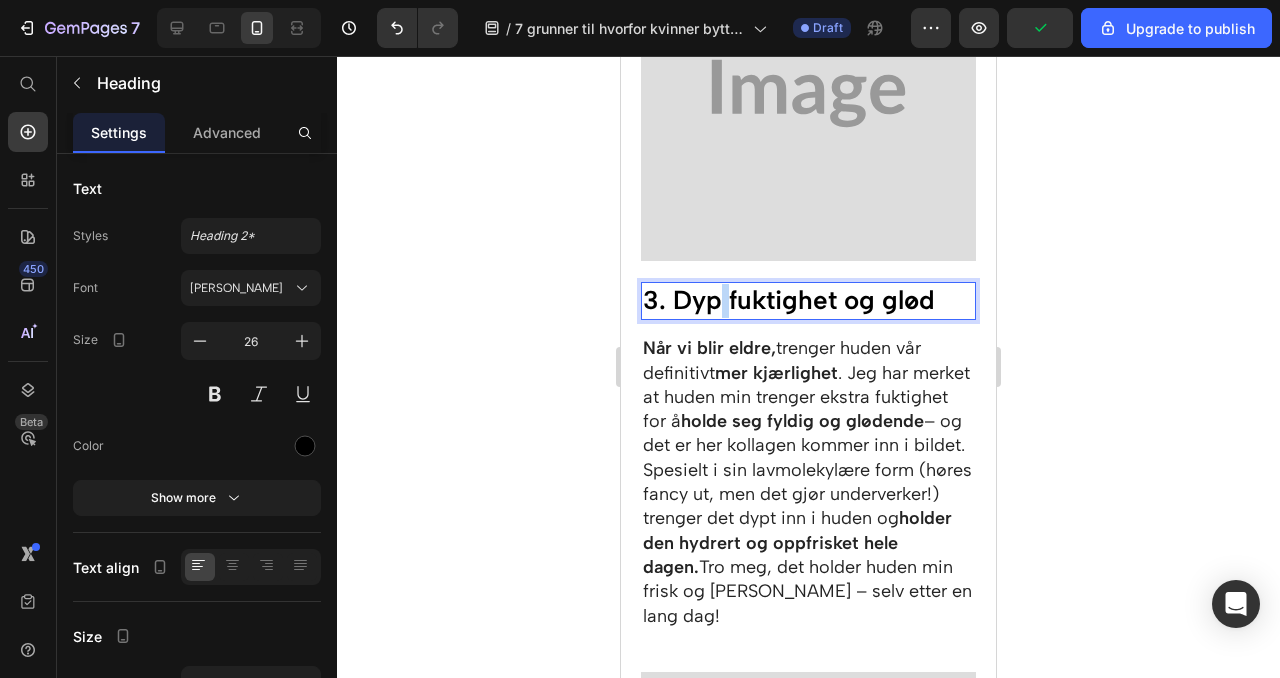click on "3. Dyp fuktighet og glød" at bounding box center (808, 301) 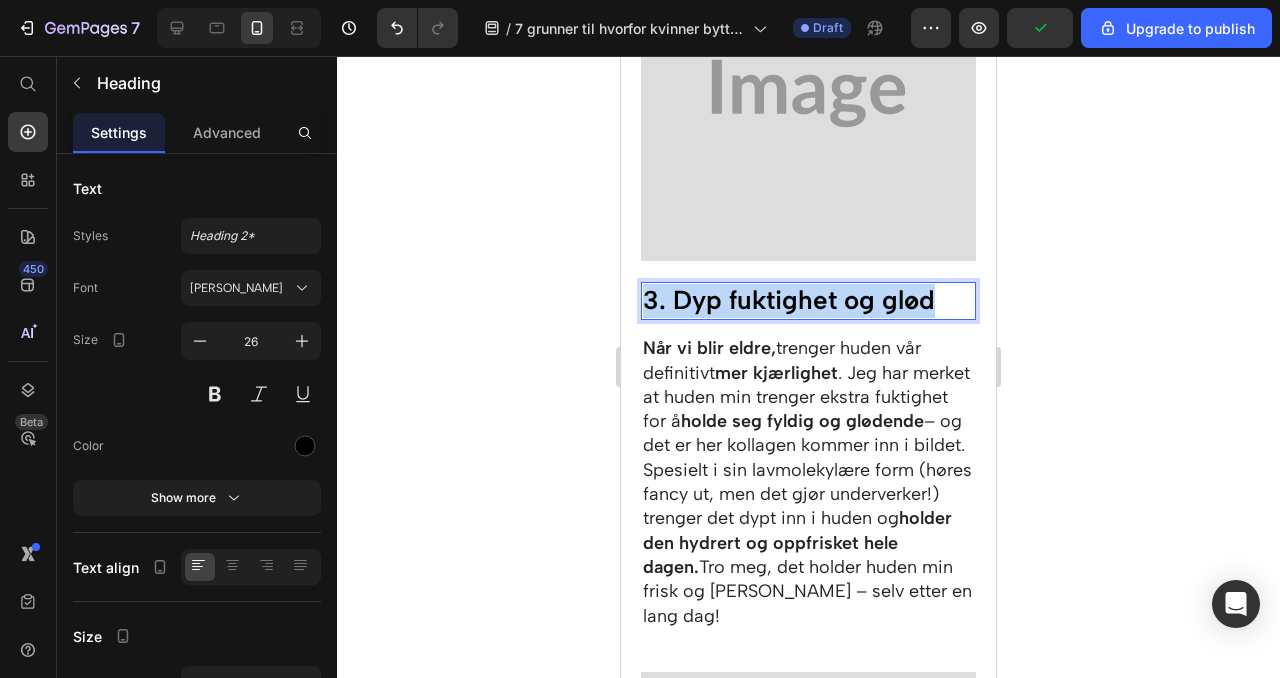 click on "3. Dyp fuktighet og glød" at bounding box center (808, 301) 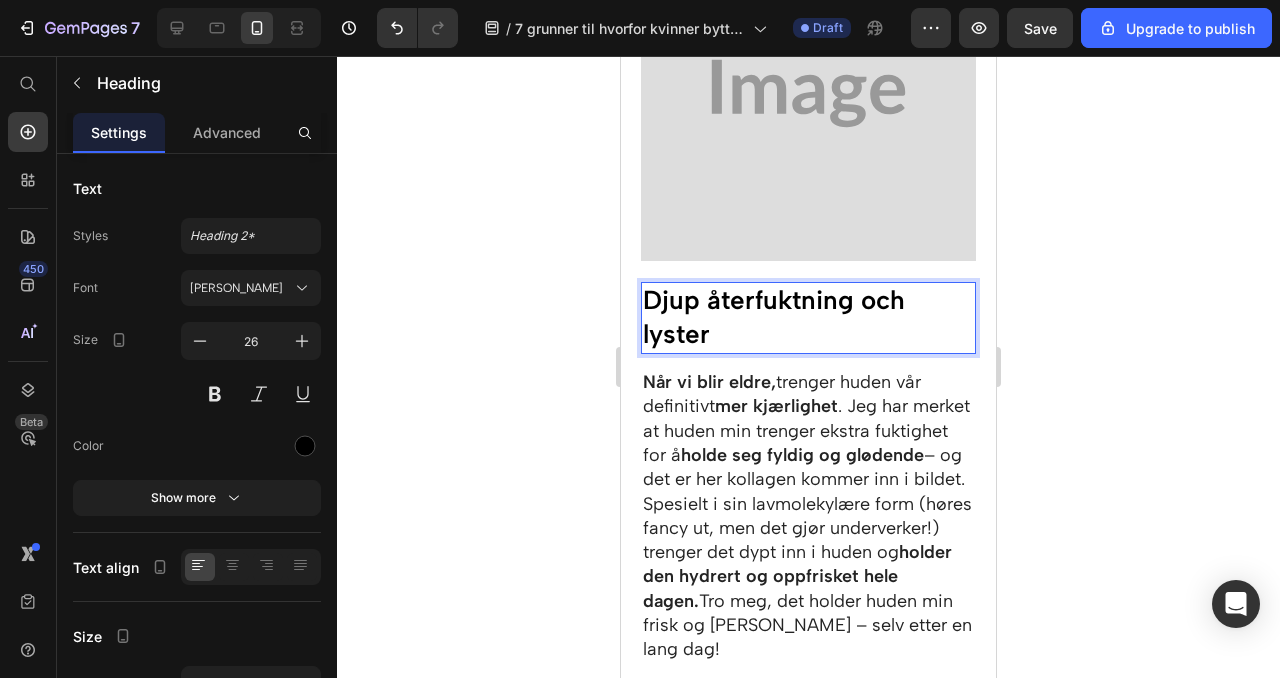 click on "Djup återfuktning och lyster" at bounding box center [808, 318] 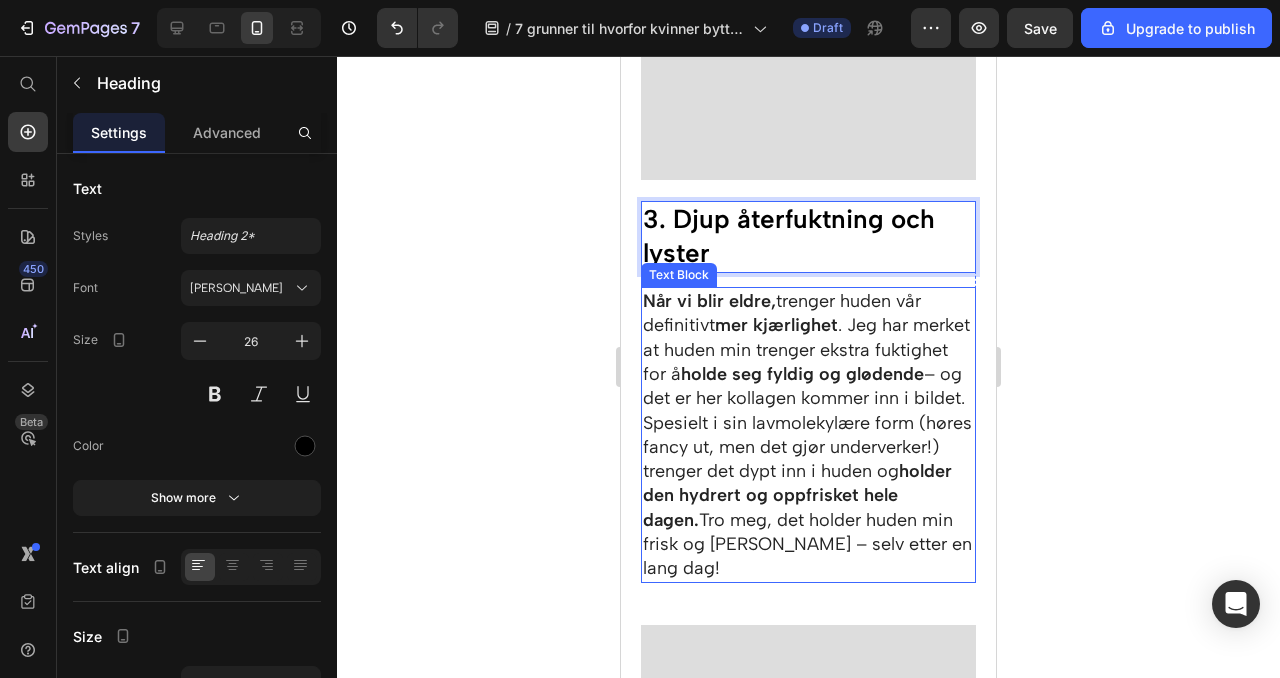 scroll, scrollTop: 2488, scrollLeft: 0, axis: vertical 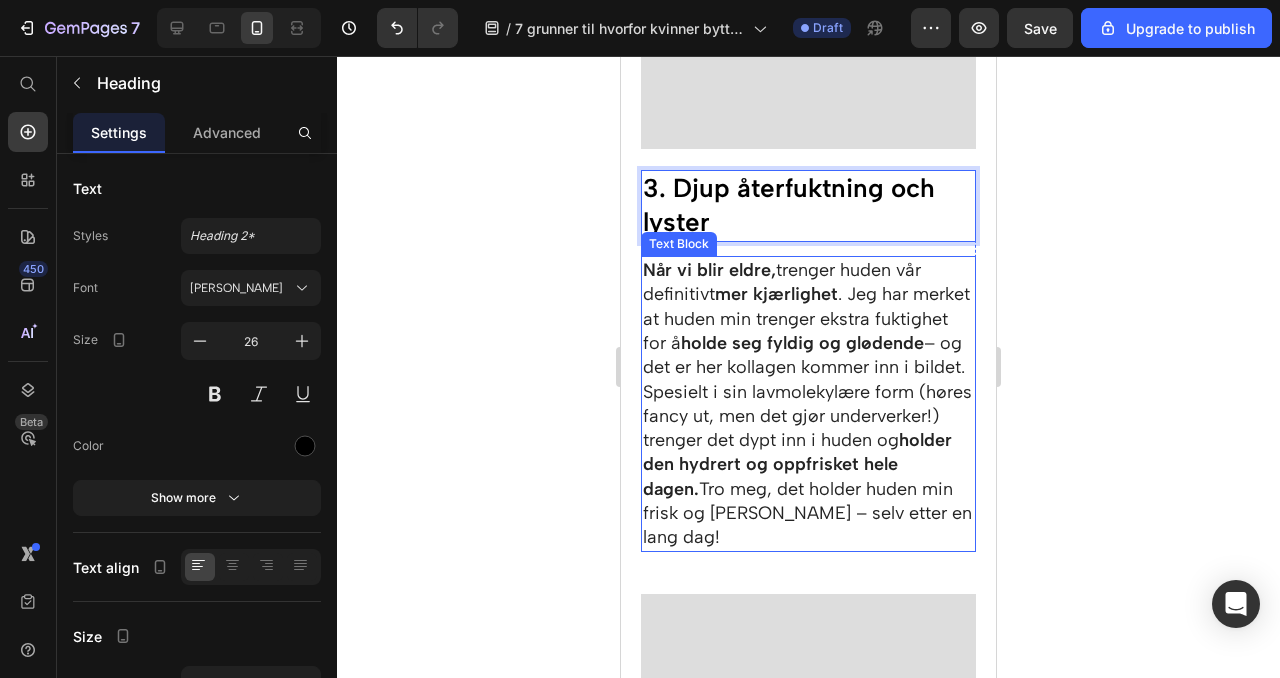 click on "Spesielt i sin lavmolekylære form (høres fancy ut, men det gjør underverker!) trenger det dypt inn i huden og  holder den hydrert og oppfrisket hele dagen.  Tro meg, det holder huden min frisk og sunn – selv etter en lang dag!" at bounding box center [808, 465] 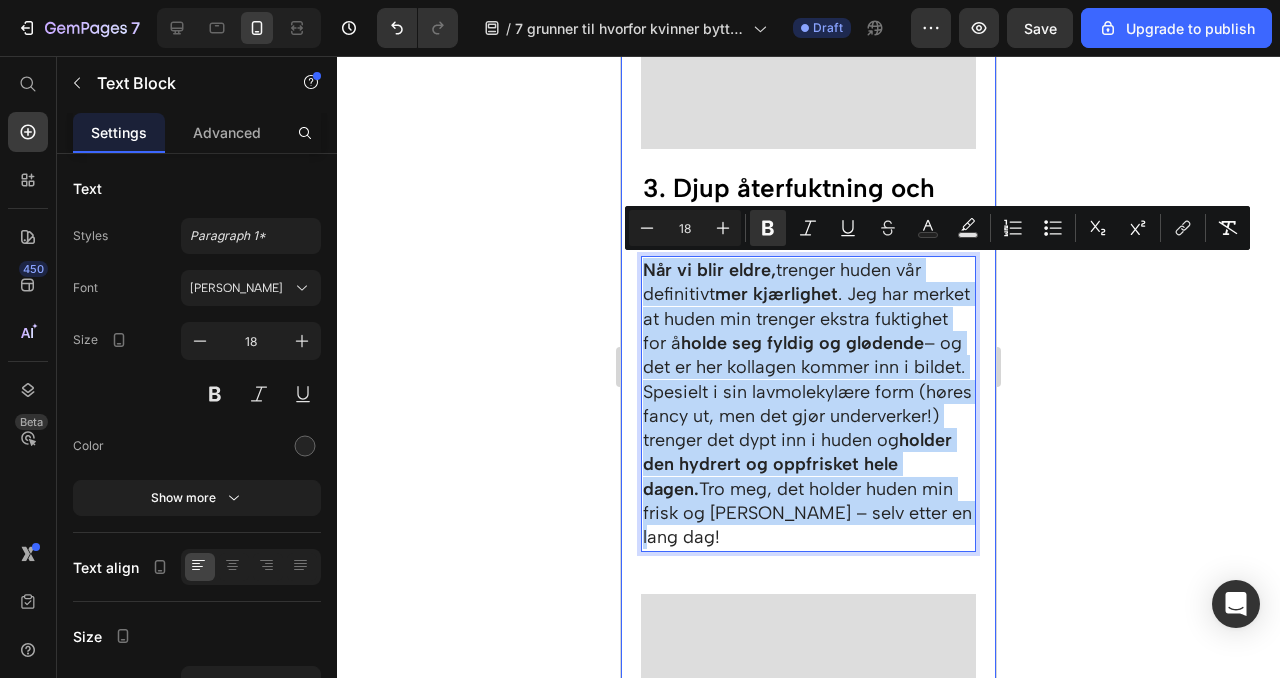 drag, startPoint x: 888, startPoint y: 535, endPoint x: 638, endPoint y: 264, distance: 368.70178 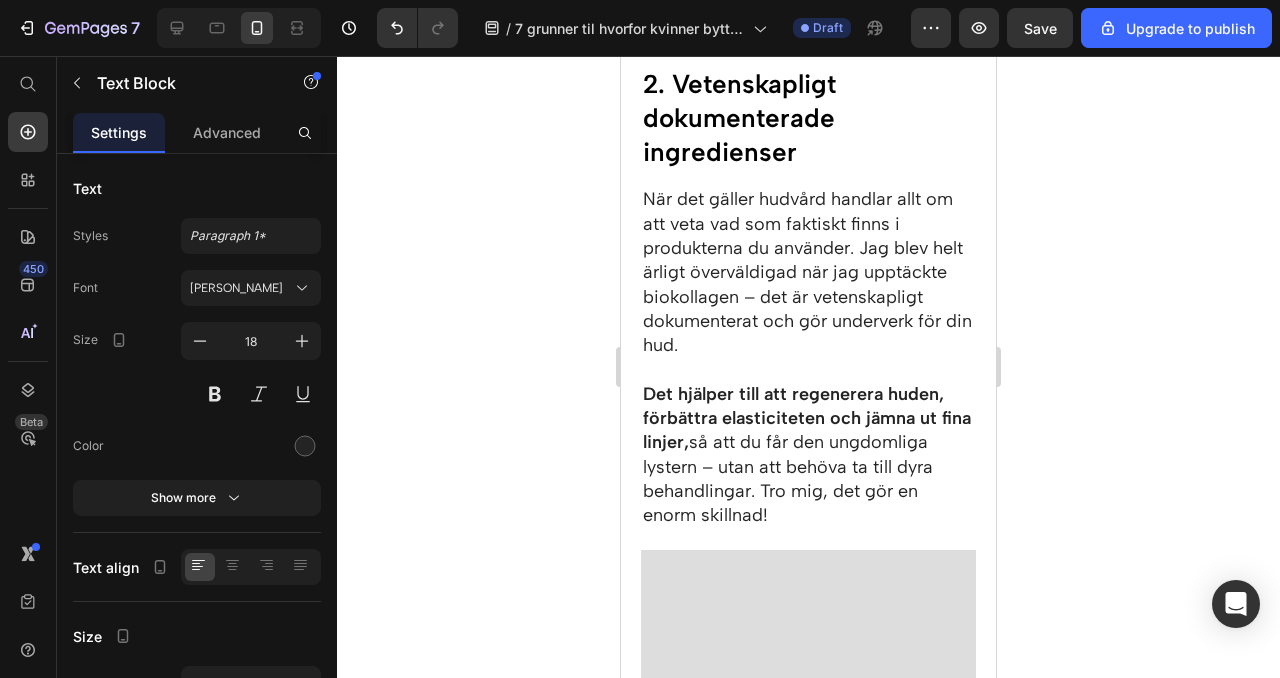 scroll, scrollTop: 1753, scrollLeft: 0, axis: vertical 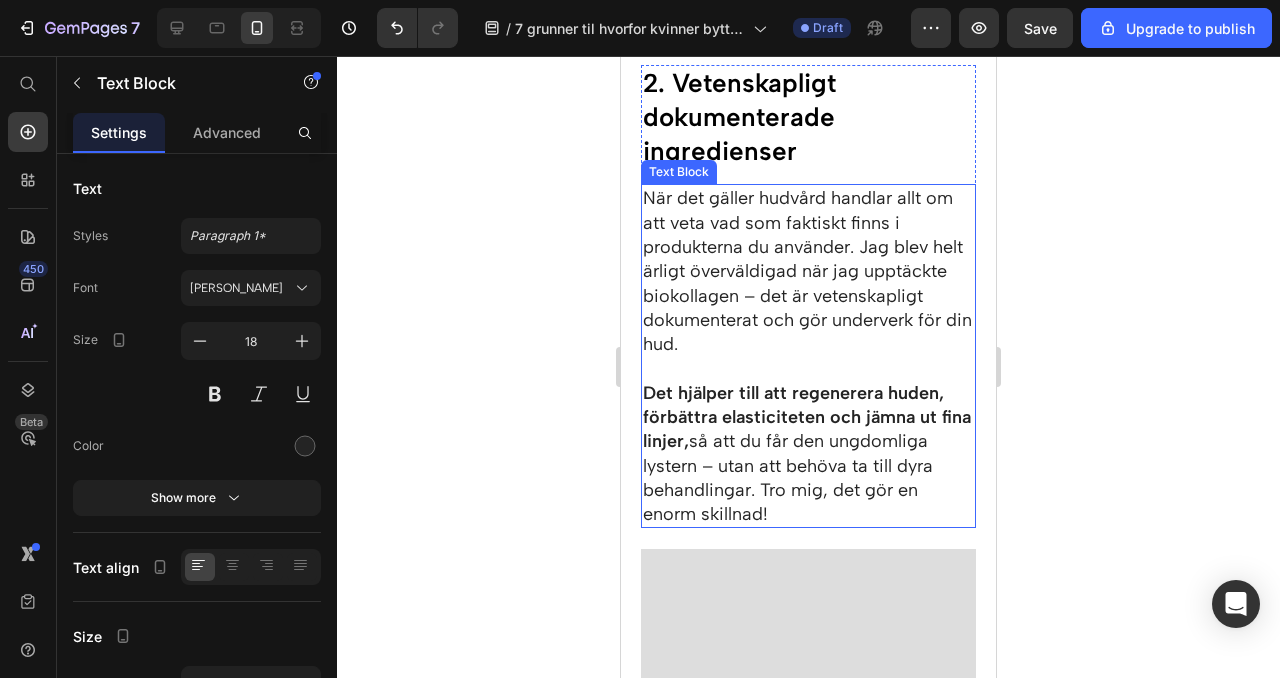 click at bounding box center (808, 368) 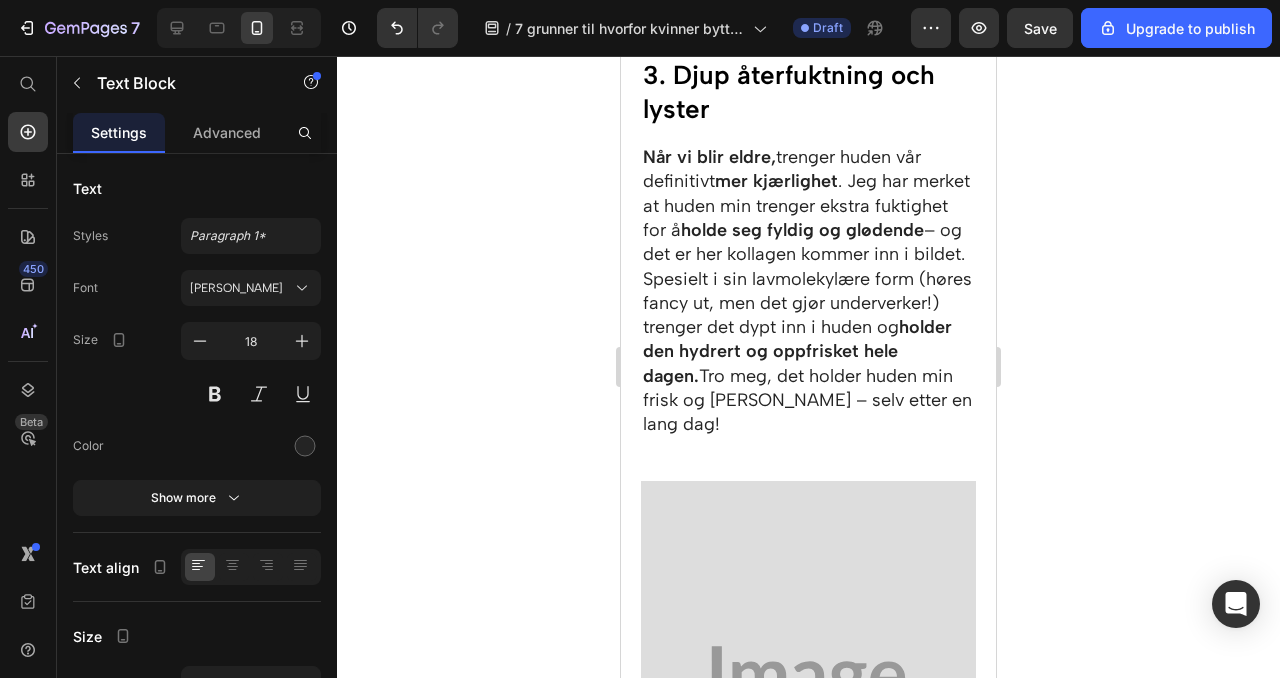 scroll, scrollTop: 2606, scrollLeft: 0, axis: vertical 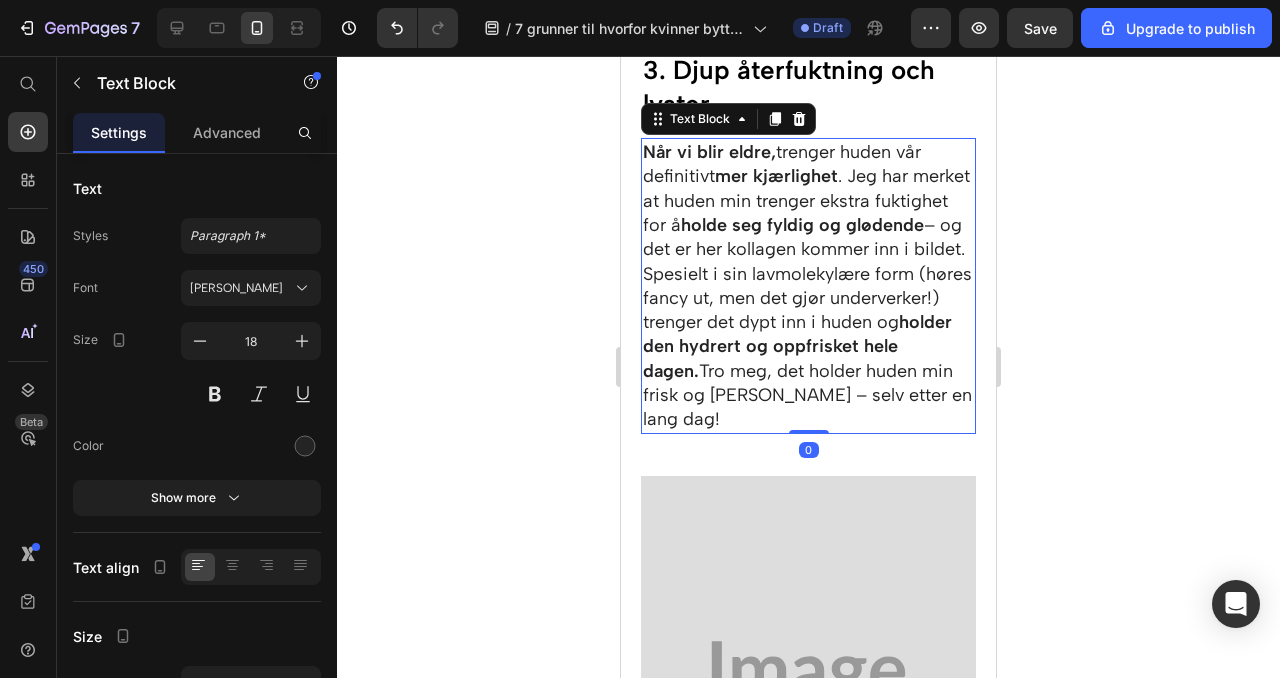 click on "Spesielt i sin lavmolekylære form (høres fancy ut, men det gjør underverker!) trenger det dypt inn i huden og  holder den hydrert og oppfrisket hele dagen.  Tro meg, det holder huden min frisk og sunn – selv etter en lang dag!" at bounding box center [808, 347] 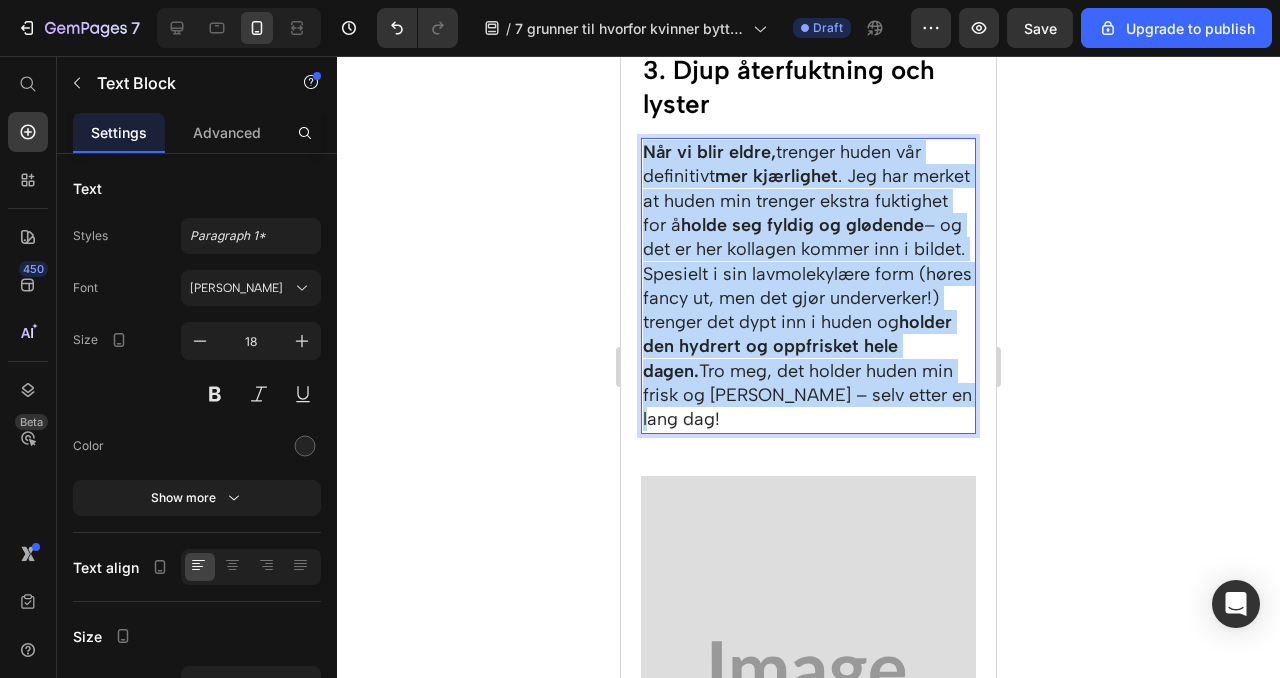 drag, startPoint x: 886, startPoint y: 417, endPoint x: 644, endPoint y: 156, distance: 355.92838 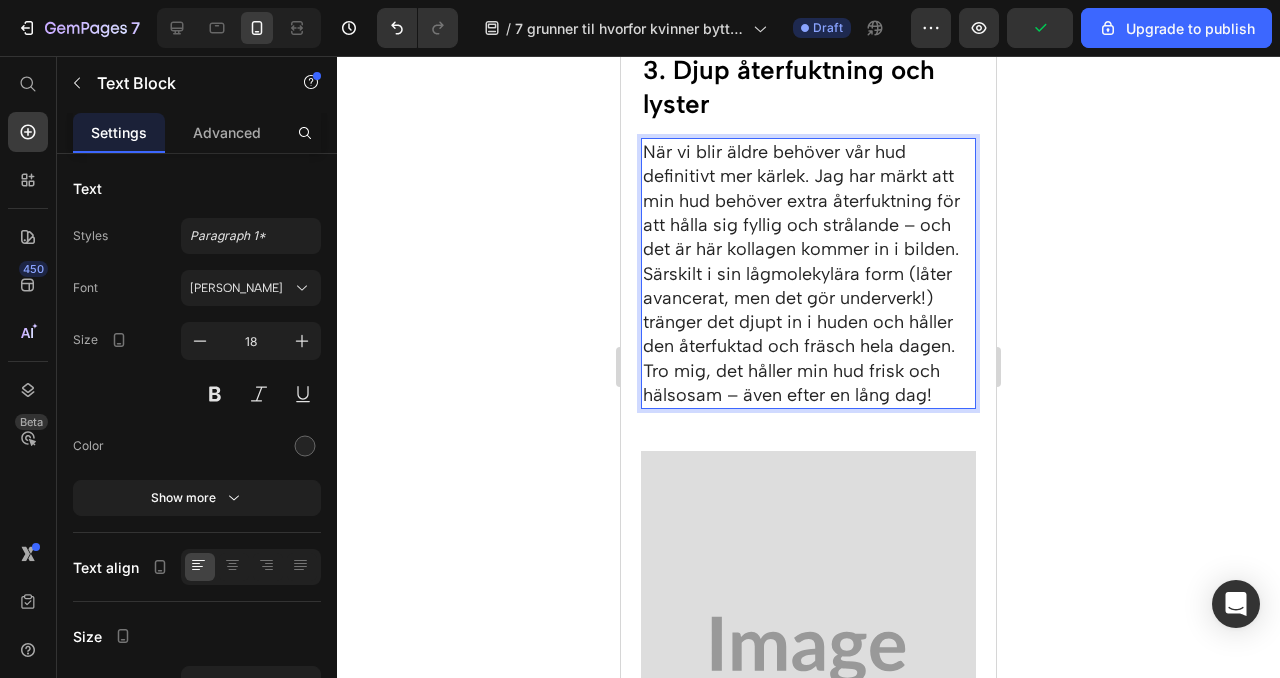 click on "När vi blir äldre behöver vår hud definitivt mer kärlek. Jag har märkt att min hud behöver extra återfuktning för att hålla sig fyllig och strålande – och det är här kollagen kommer in i bilden." at bounding box center (808, 200) 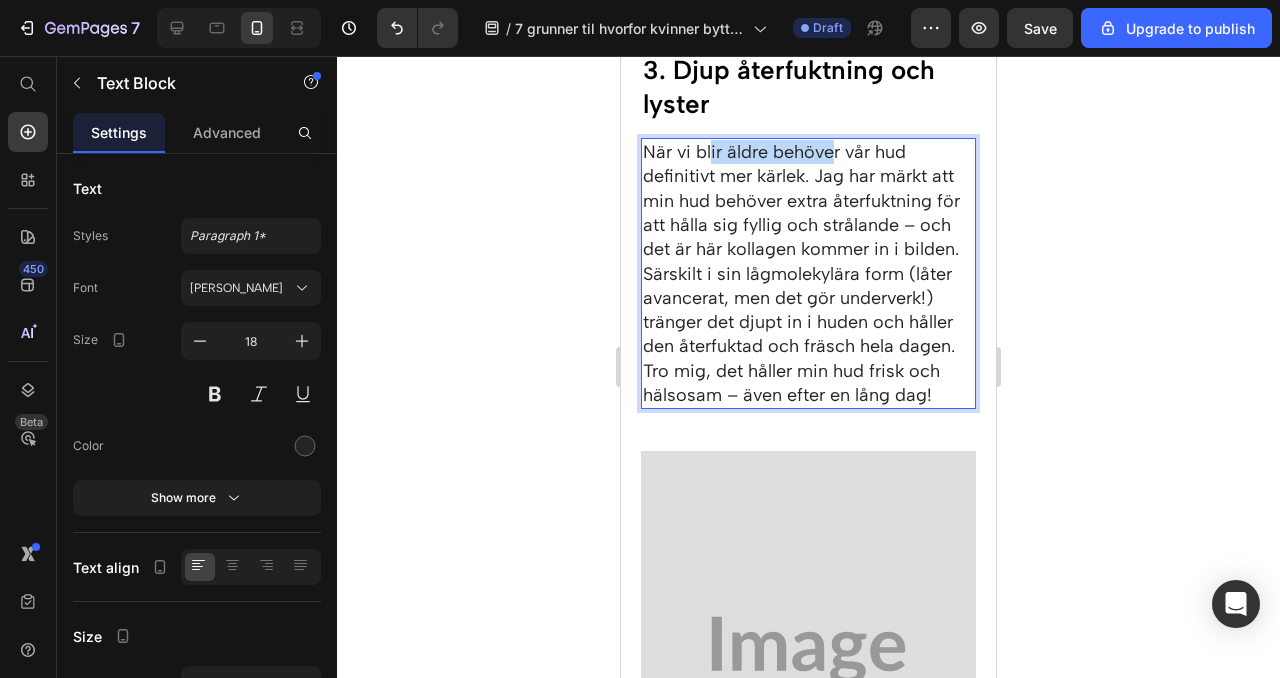 drag, startPoint x: 835, startPoint y: 155, endPoint x: 711, endPoint y: 159, distance: 124.0645 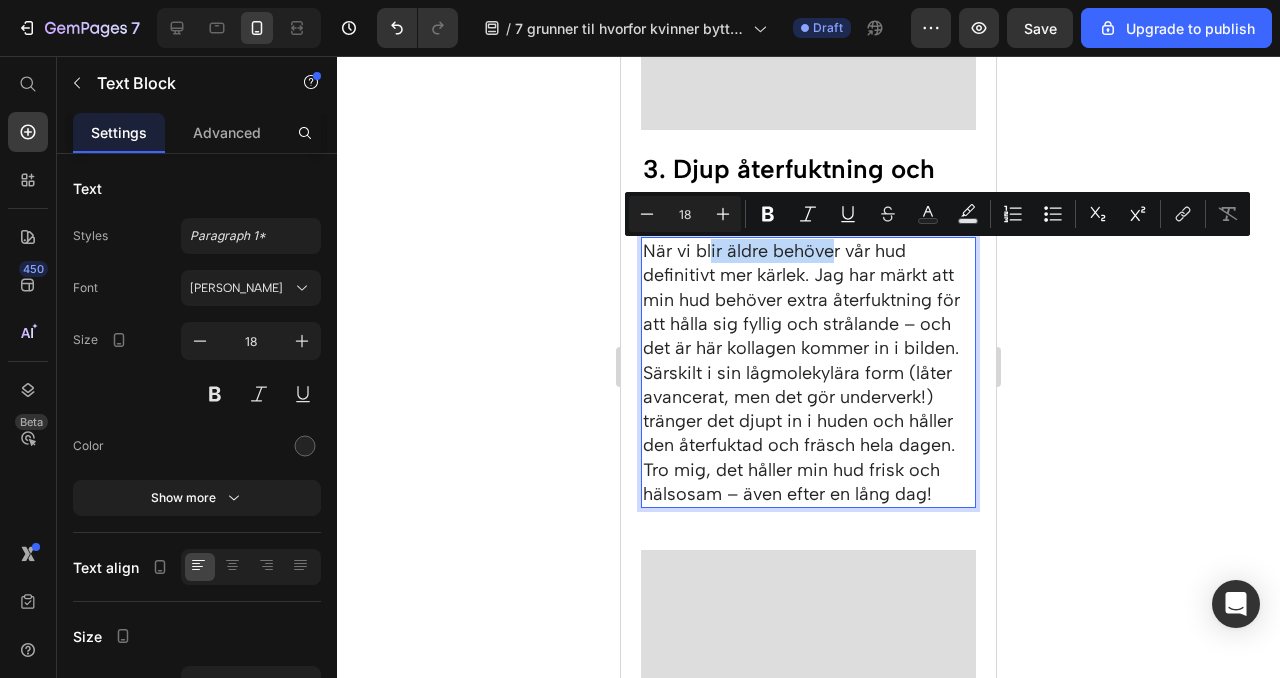 scroll, scrollTop: 2502, scrollLeft: 0, axis: vertical 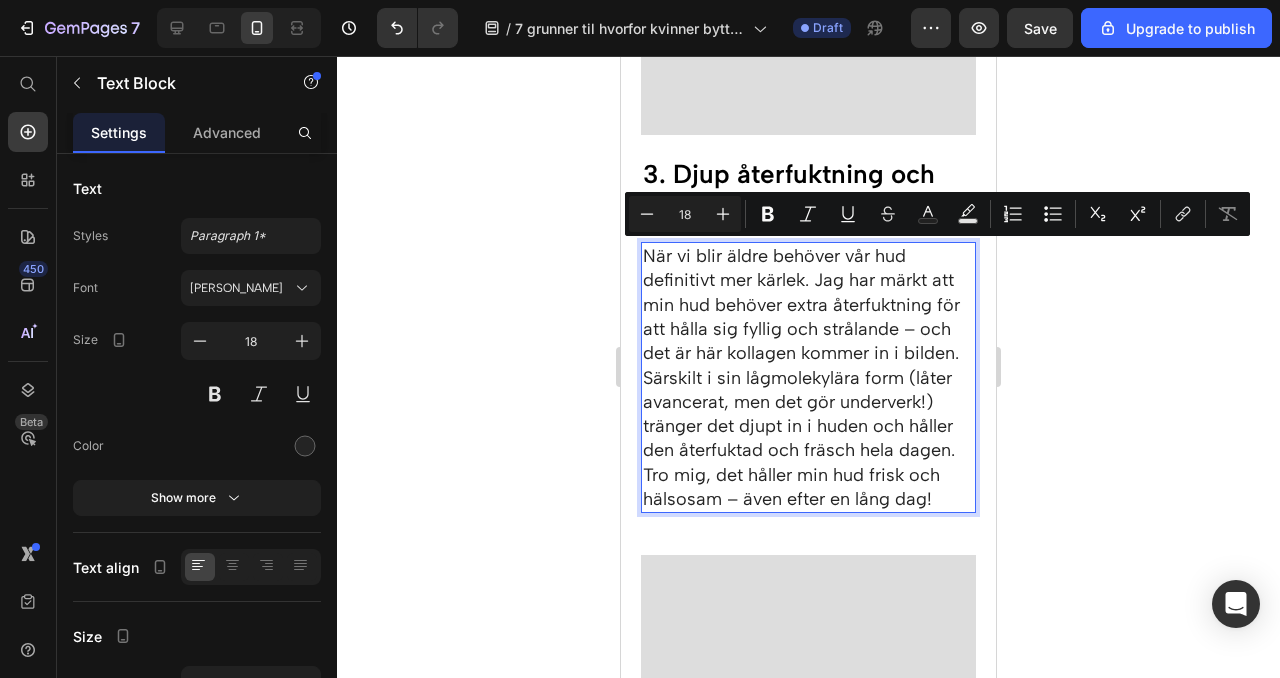 click on "När vi blir äldre behöver vår hud definitivt mer kärlek. Jag har märkt att min hud behöver extra återfuktning för att hålla sig fyllig och strålande – och det är här kollagen kommer in i bilden." at bounding box center (808, 304) 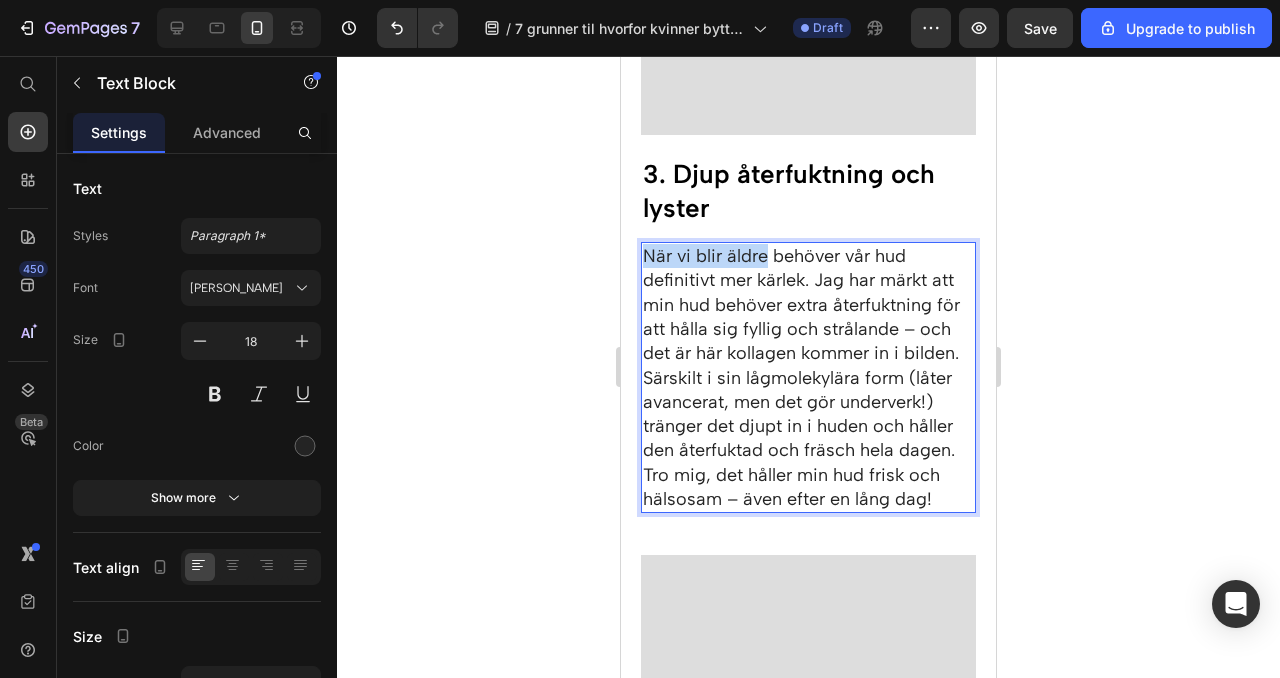drag, startPoint x: 766, startPoint y: 257, endPoint x: 644, endPoint y: 252, distance: 122.10242 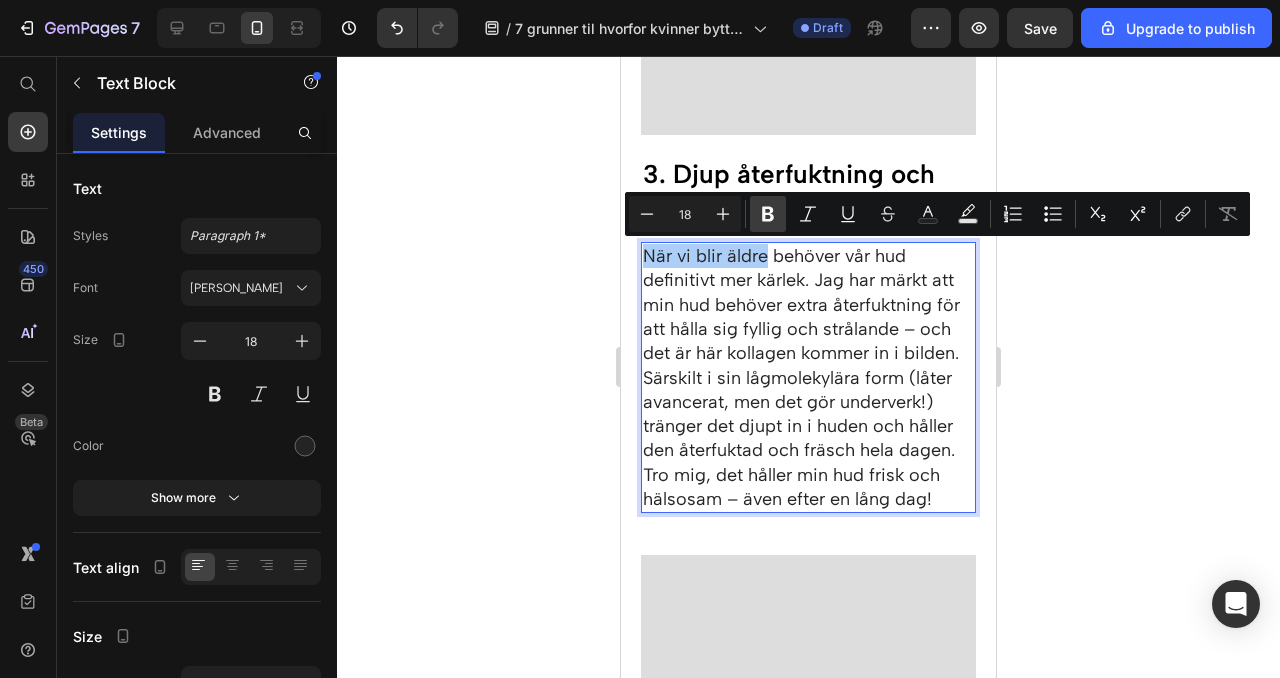 click 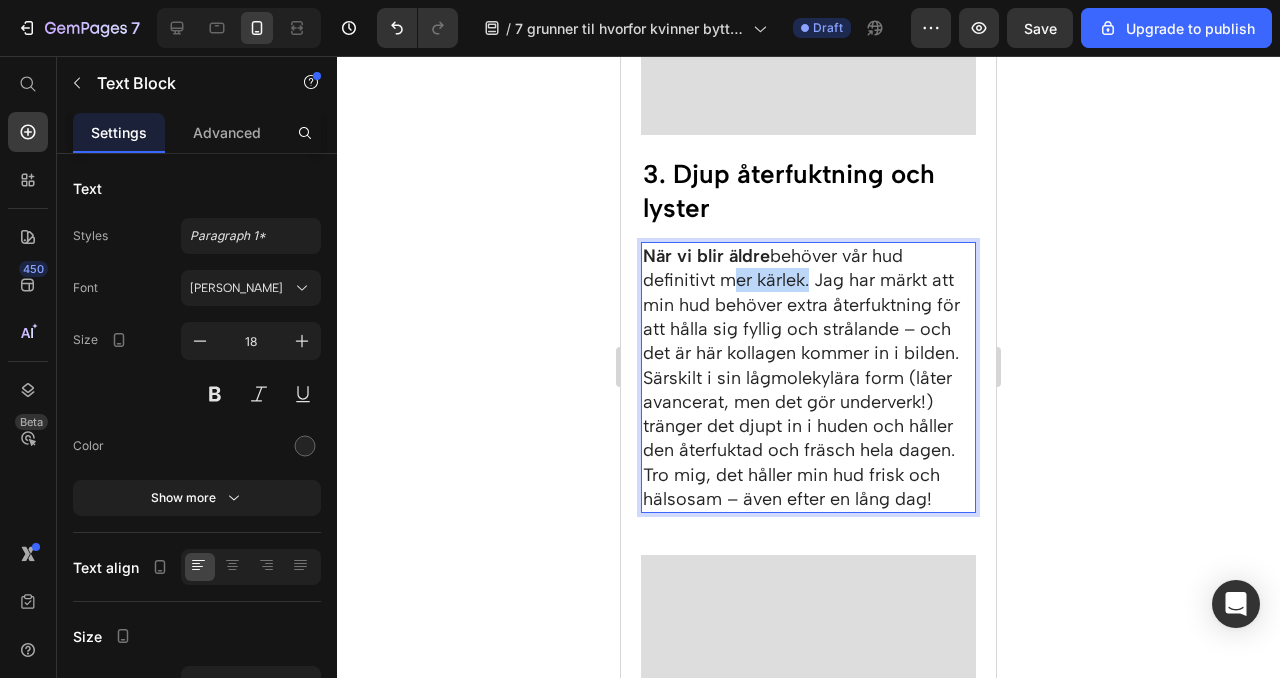 drag, startPoint x: 722, startPoint y: 279, endPoint x: 804, endPoint y: 281, distance: 82.02438 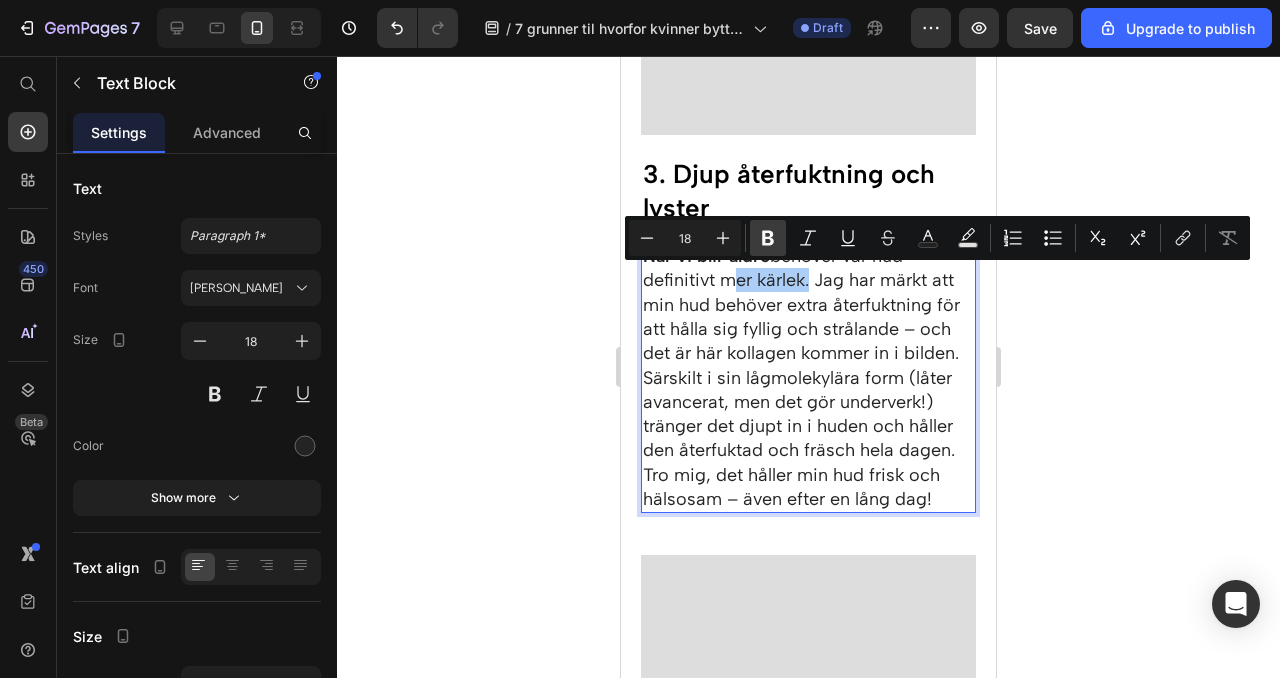 click 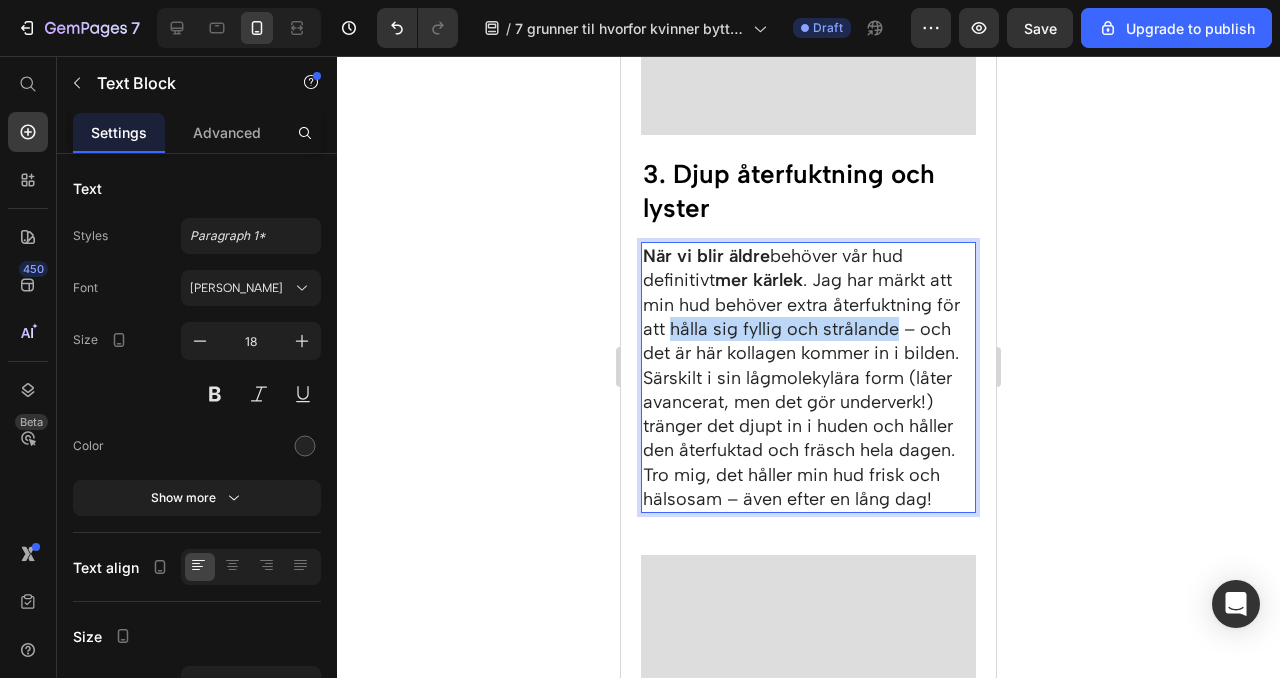 drag, startPoint x: 672, startPoint y: 328, endPoint x: 896, endPoint y: 328, distance: 224 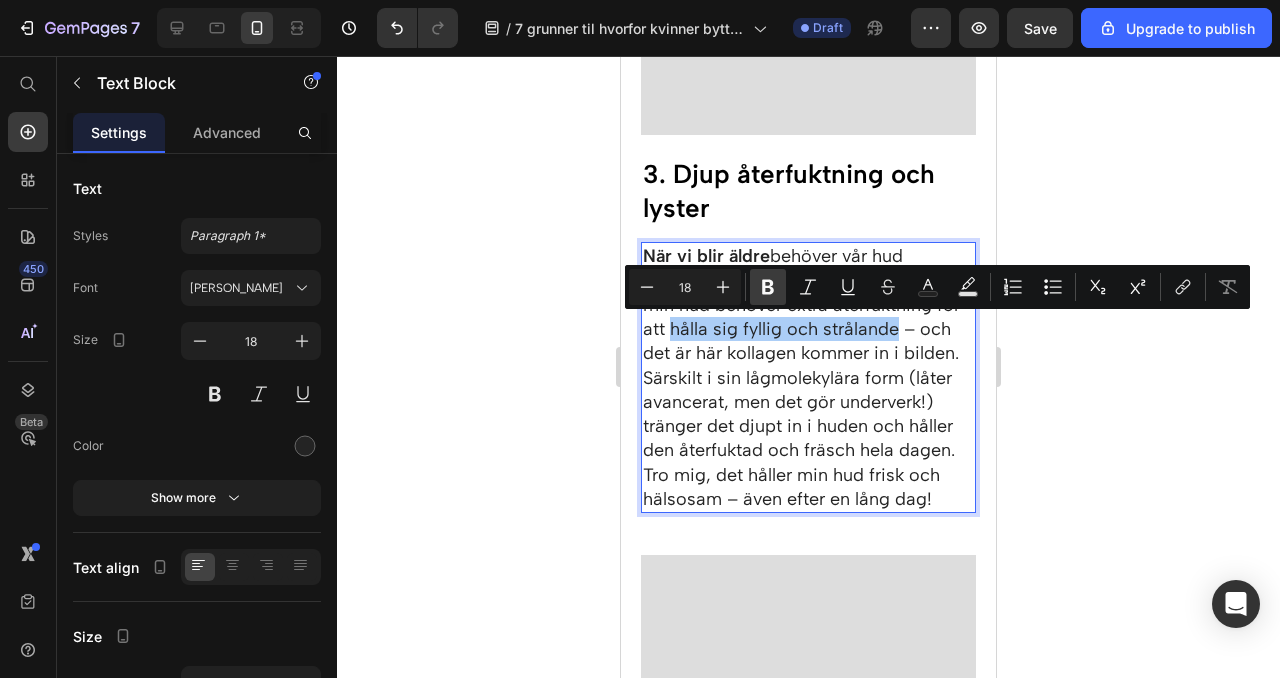 click 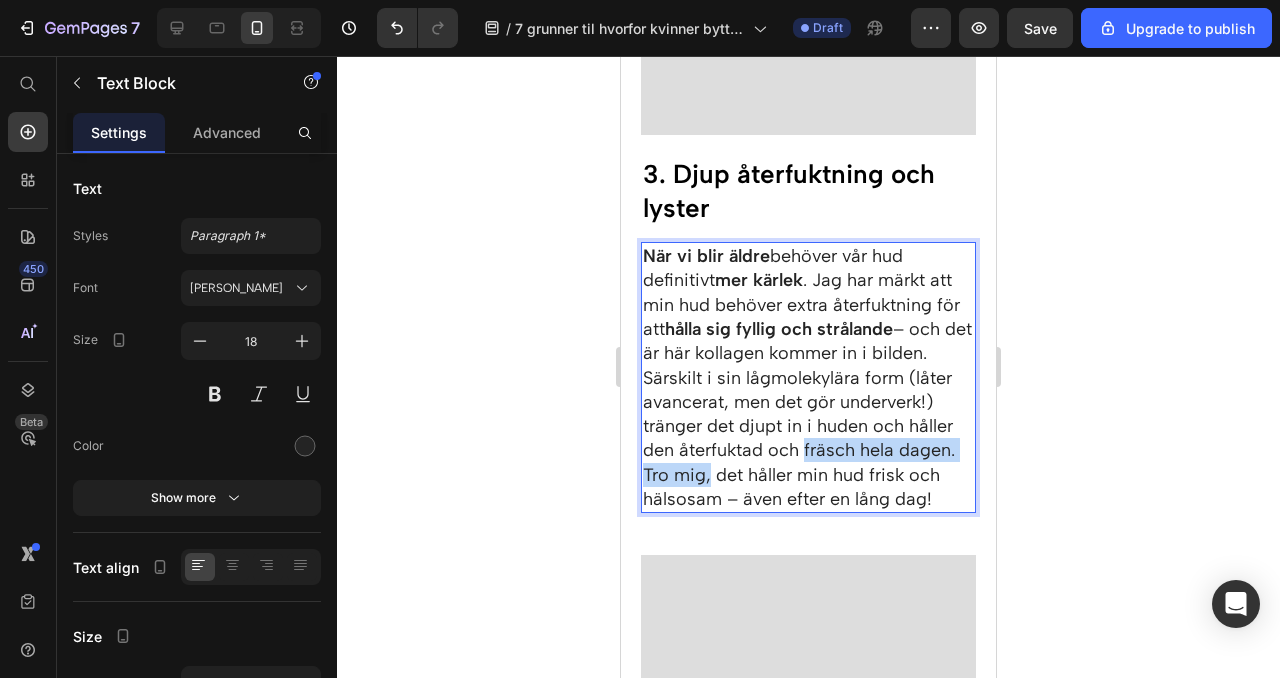 drag, startPoint x: 804, startPoint y: 451, endPoint x: 710, endPoint y: 475, distance: 97.015465 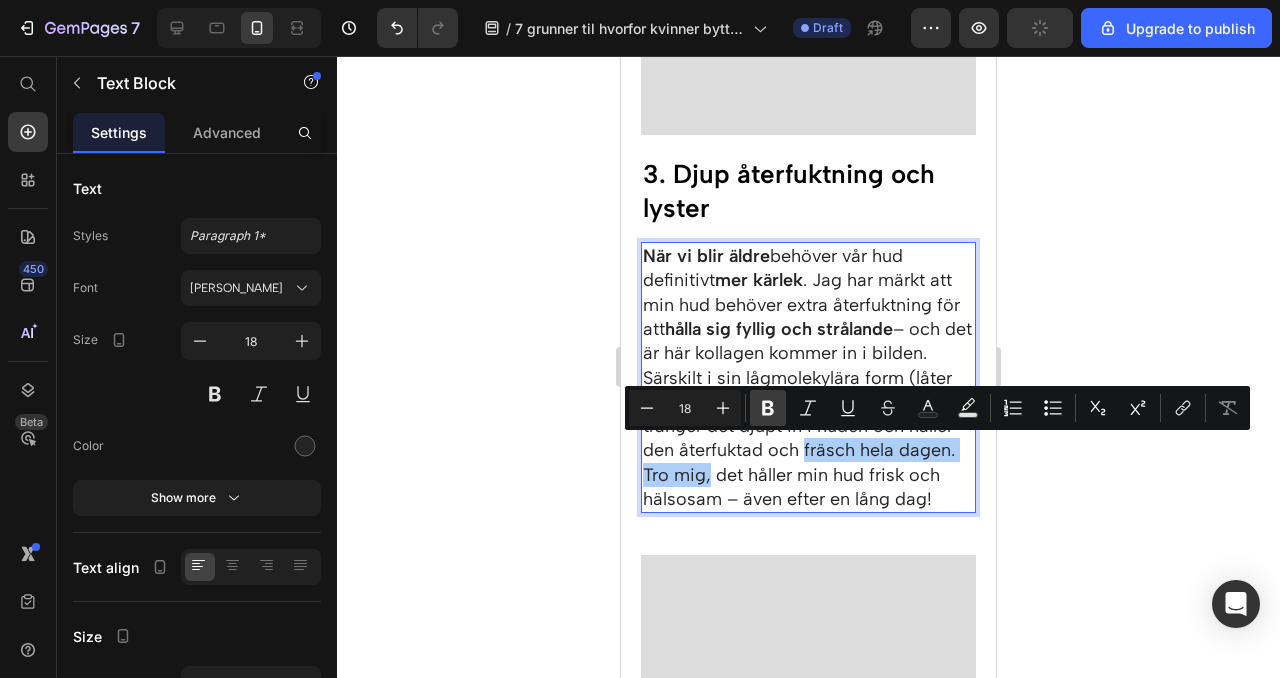 click 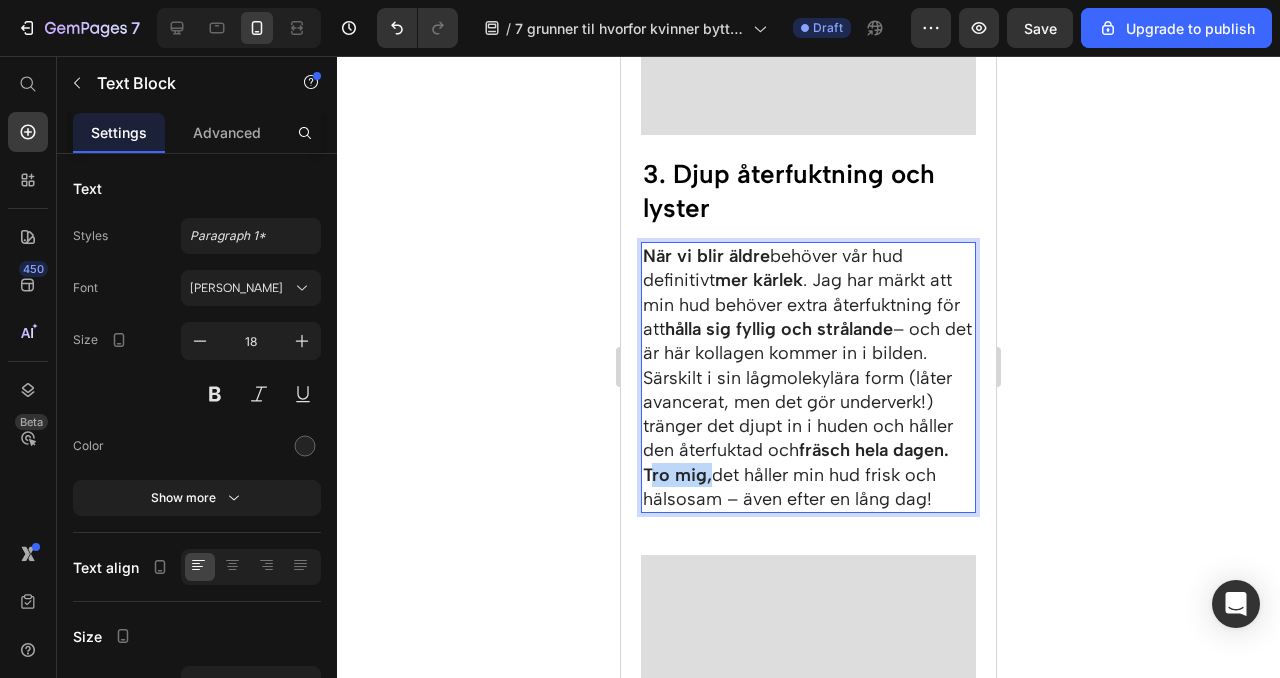 drag, startPoint x: 713, startPoint y: 480, endPoint x: 651, endPoint y: 477, distance: 62.072536 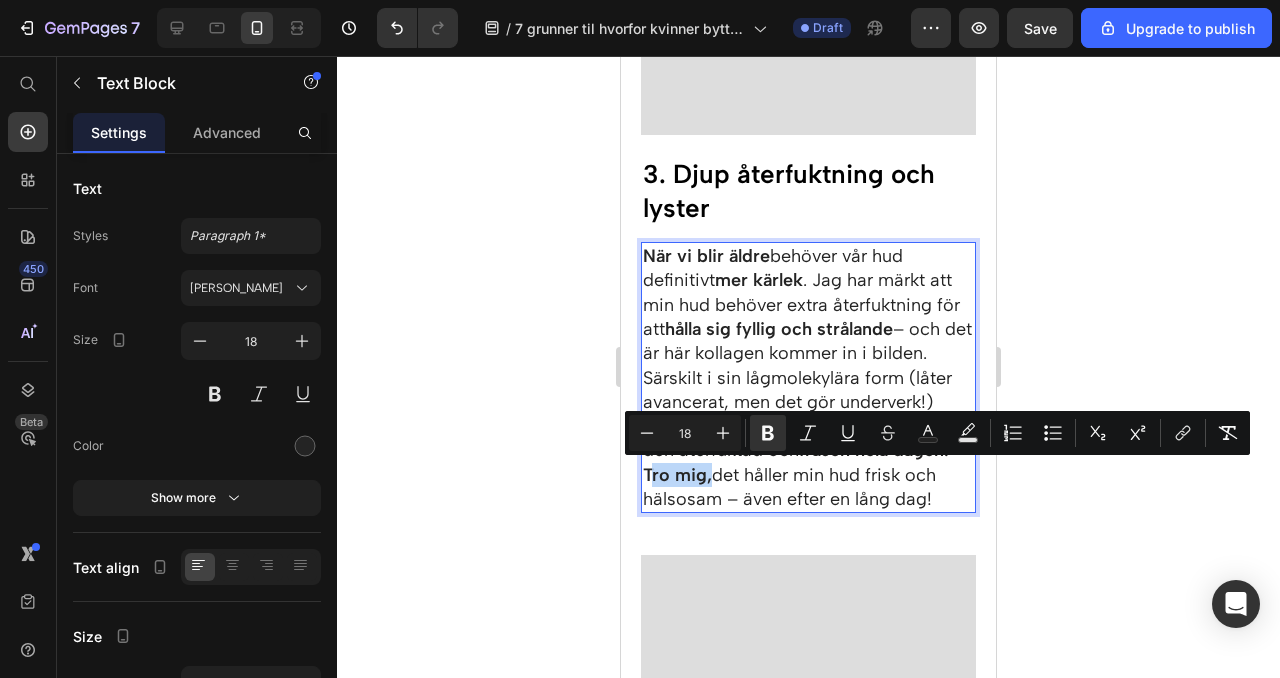 click on "fräsch hela dagen. Tro mig," at bounding box center (796, 462) 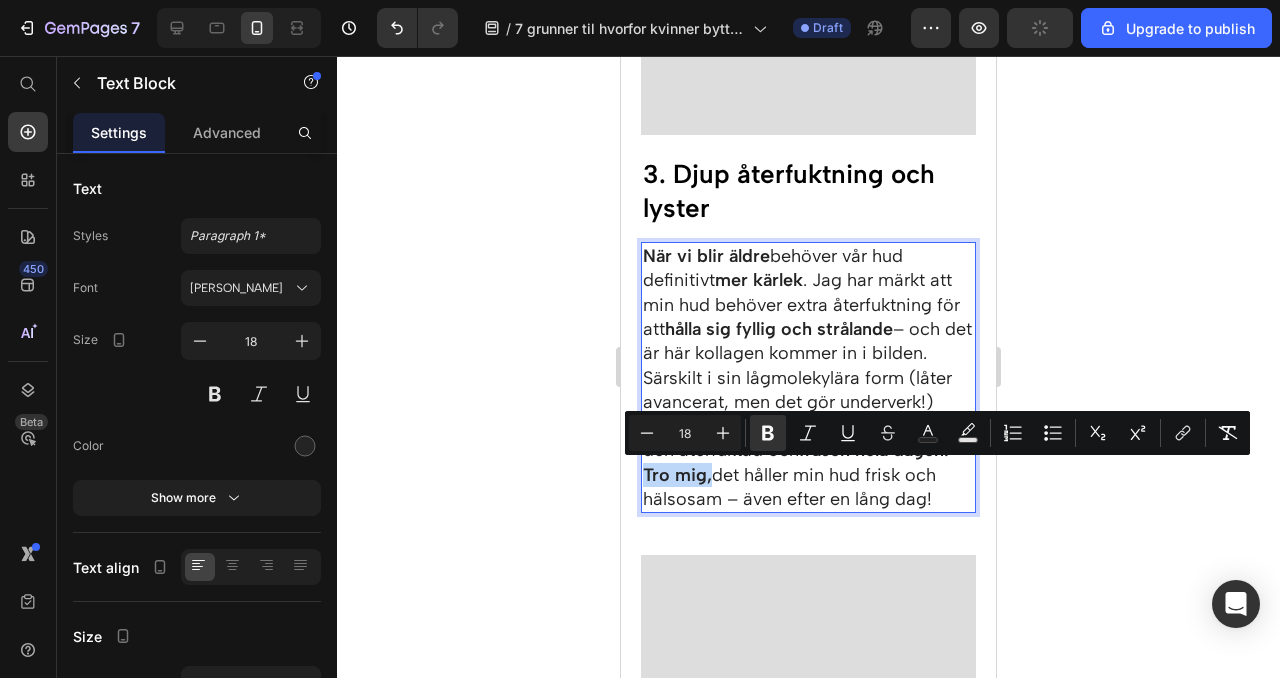 drag, startPoint x: 712, startPoint y: 483, endPoint x: 643, endPoint y: 481, distance: 69.02898 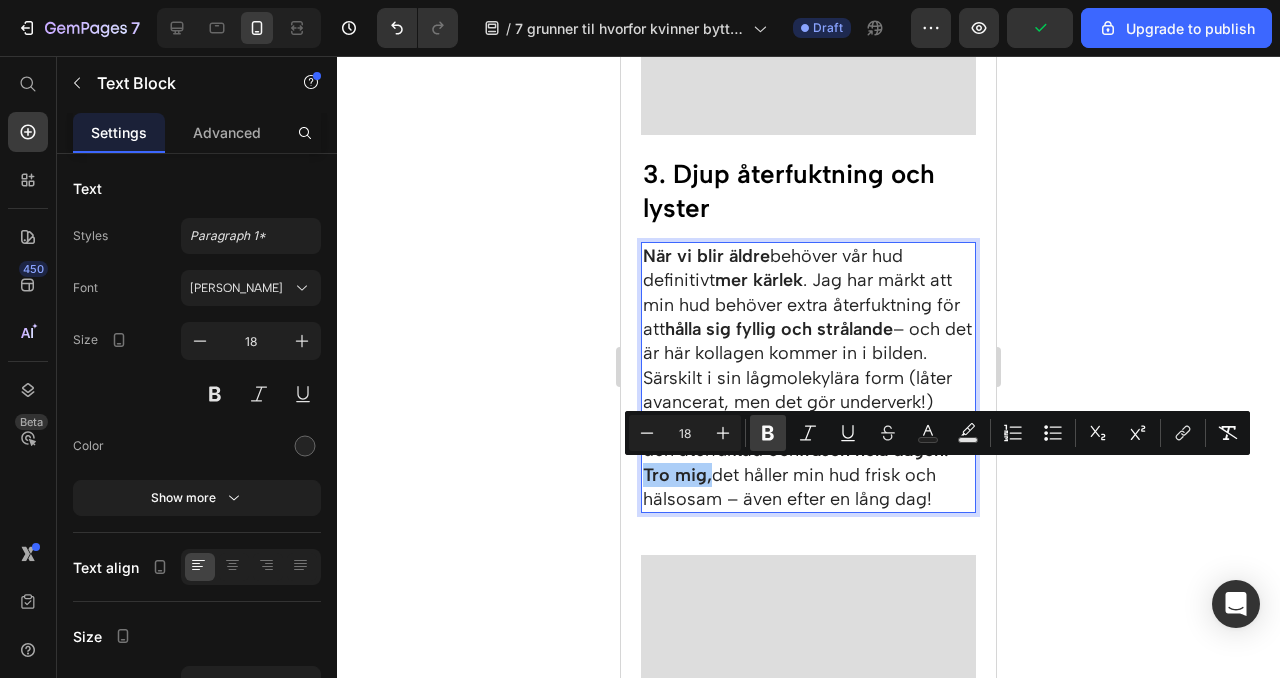 click 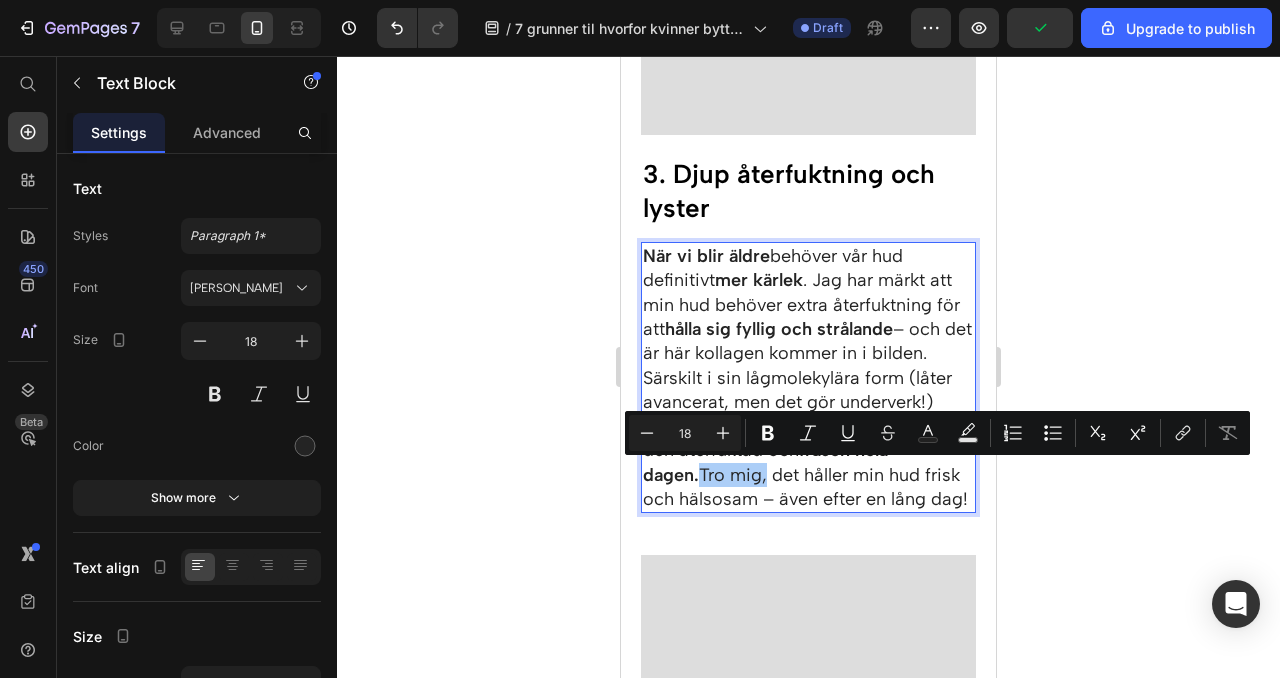 click 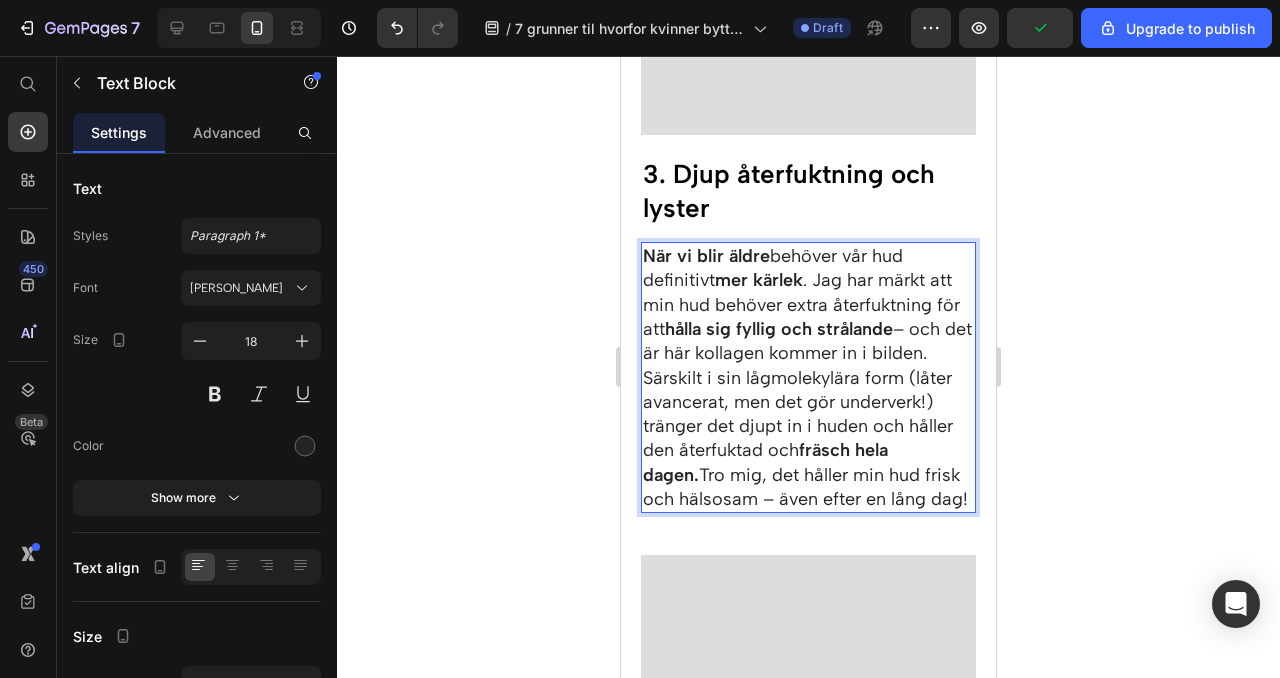click on "Särskilt i sin lågmolekylära form (låter avancerat, men det gör underverk!) tränger det djupt in i huden och håller den återfuktad och  fräsch hela dagen.  Tro mig, det håller min hud frisk och hälsosam – även efter en lång dag!" at bounding box center (808, 439) 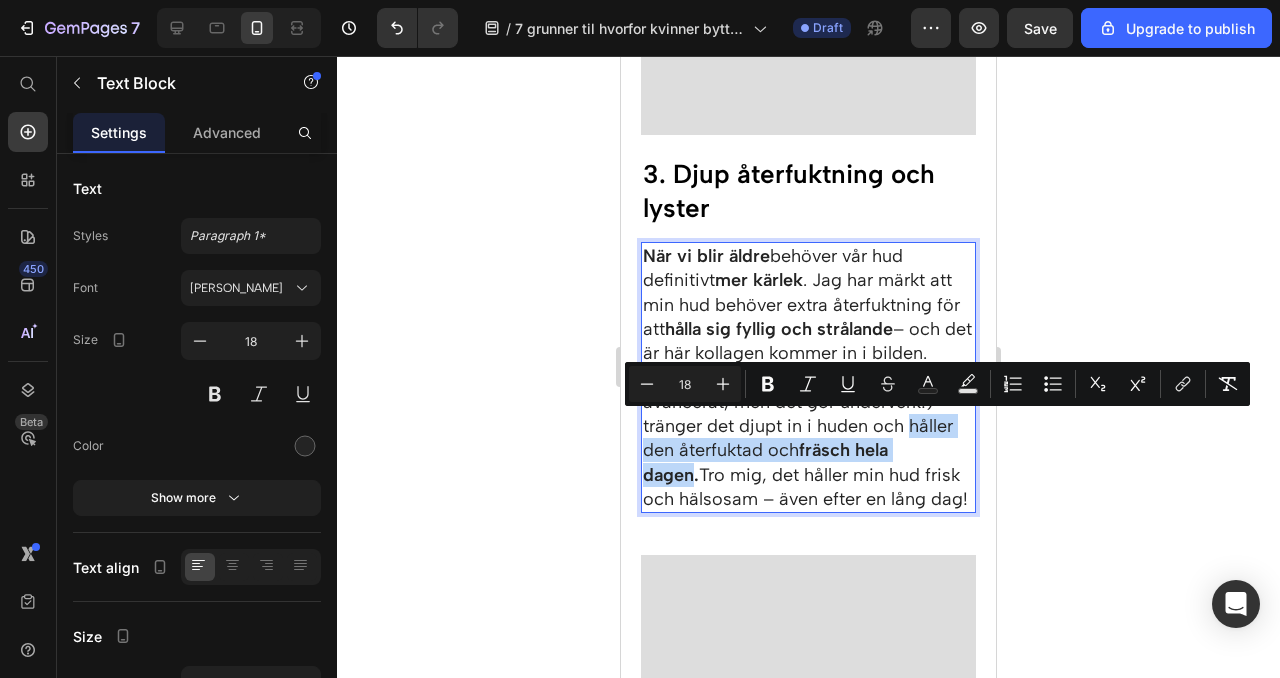 drag, startPoint x: 912, startPoint y: 428, endPoint x: 945, endPoint y: 448, distance: 38.587563 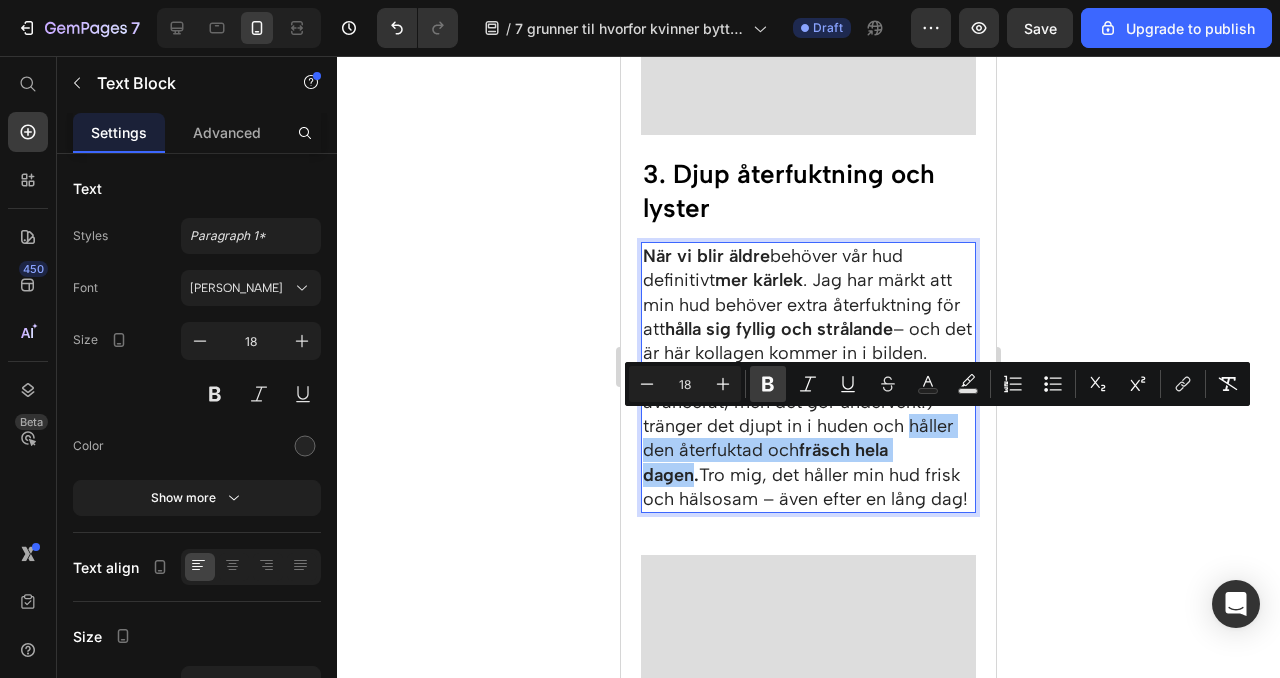 click 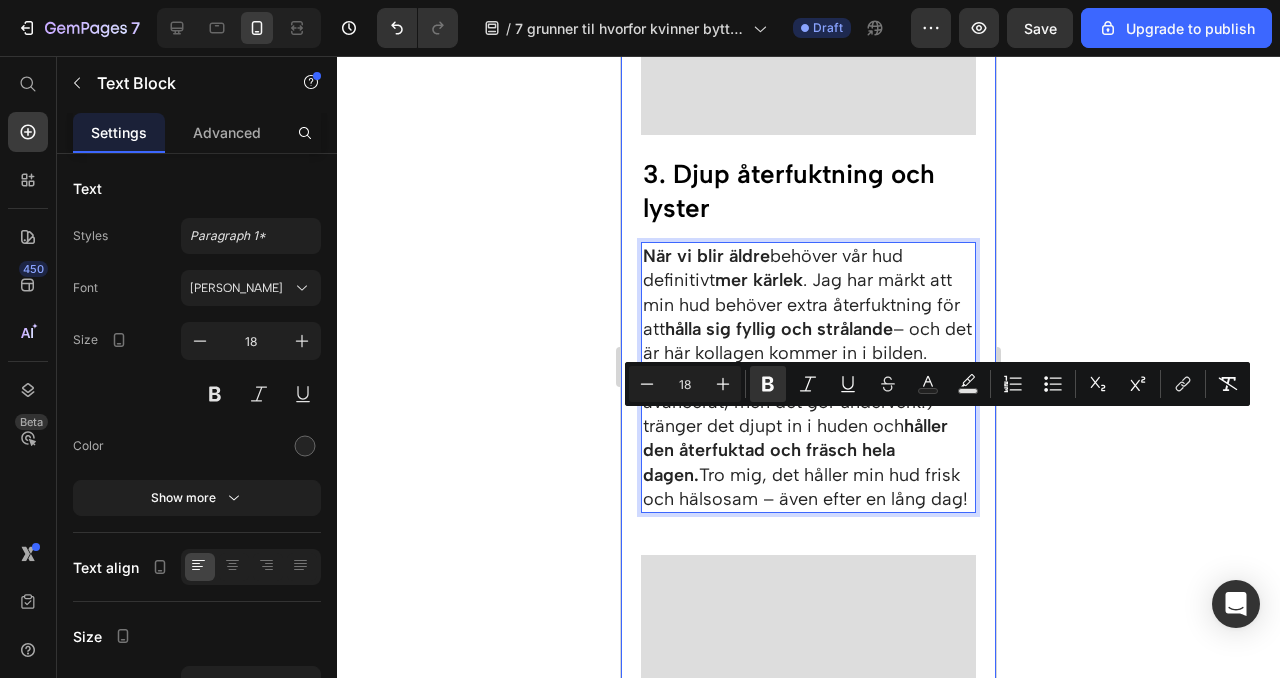 click 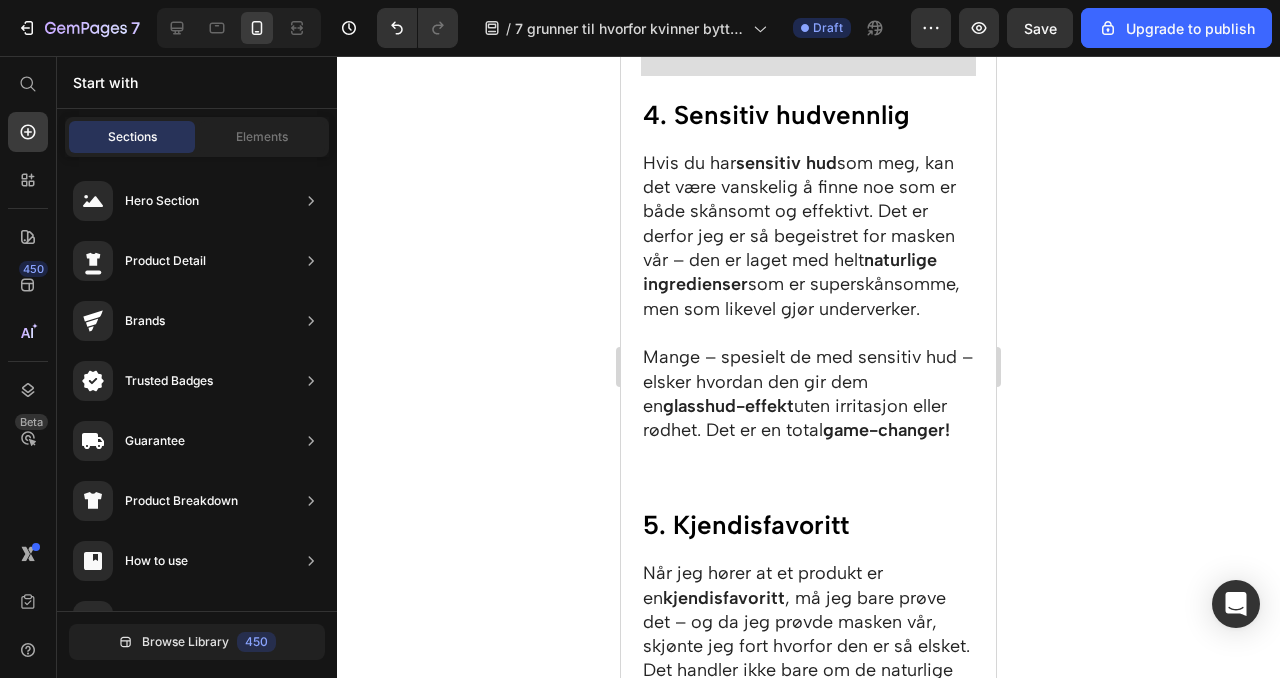scroll, scrollTop: 3398, scrollLeft: 0, axis: vertical 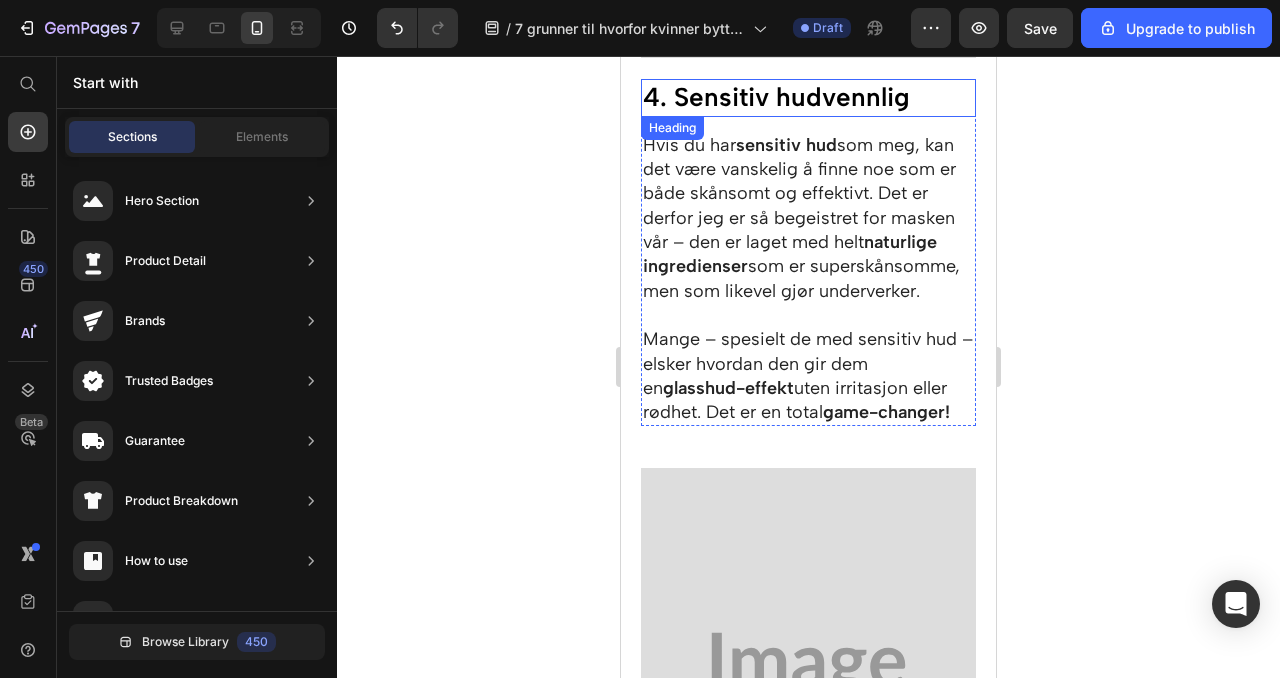 click on "4. Sensitiv hudvennlig" at bounding box center (808, 98) 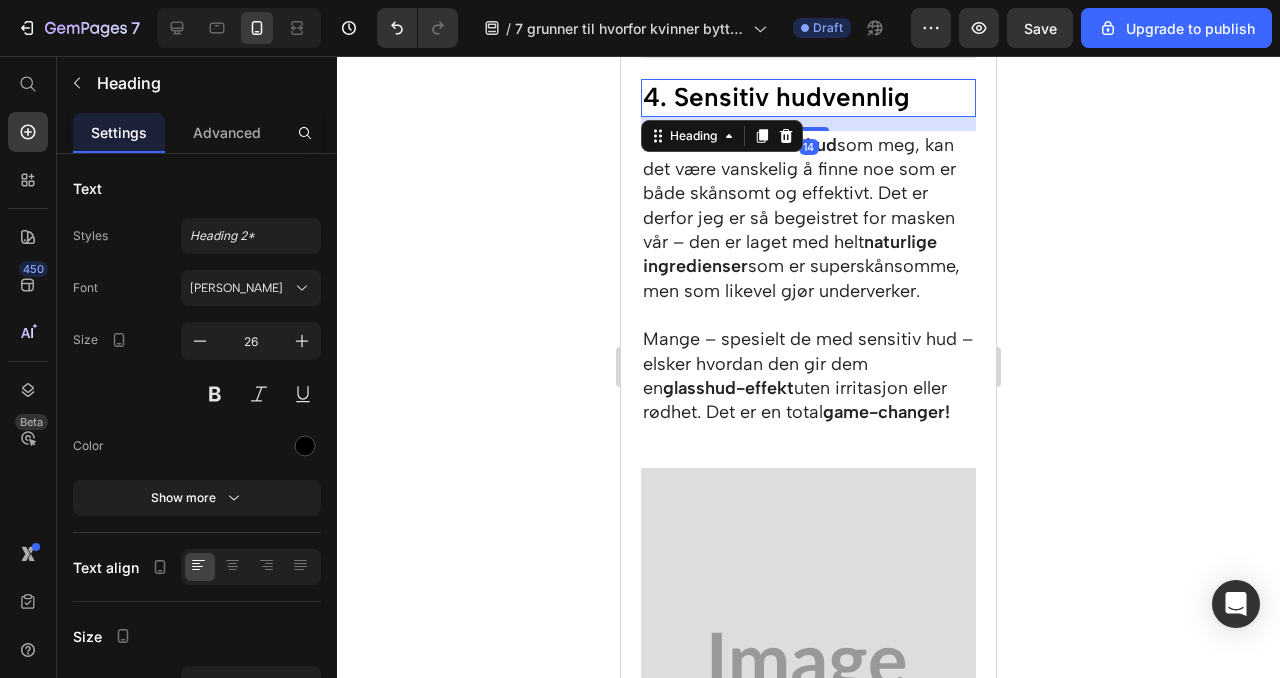 click on "4. Sensitiv hudvennlig" at bounding box center (808, 98) 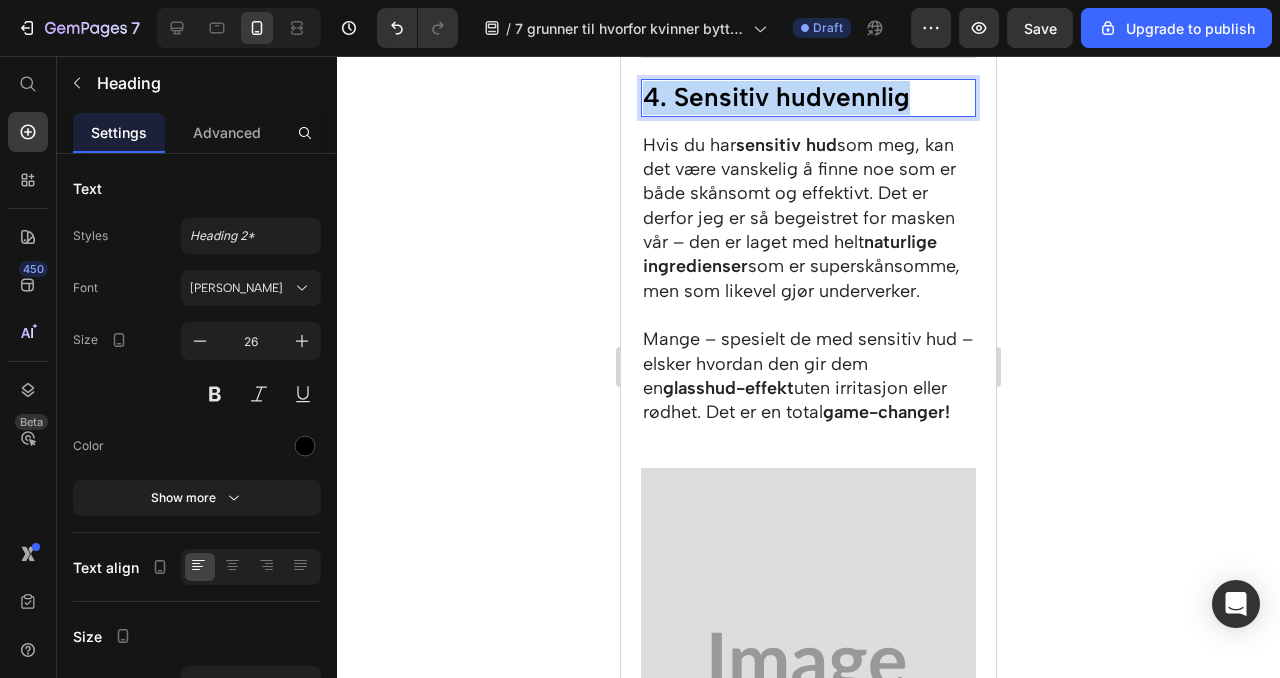 click on "4. Sensitiv hudvennlig" at bounding box center (808, 98) 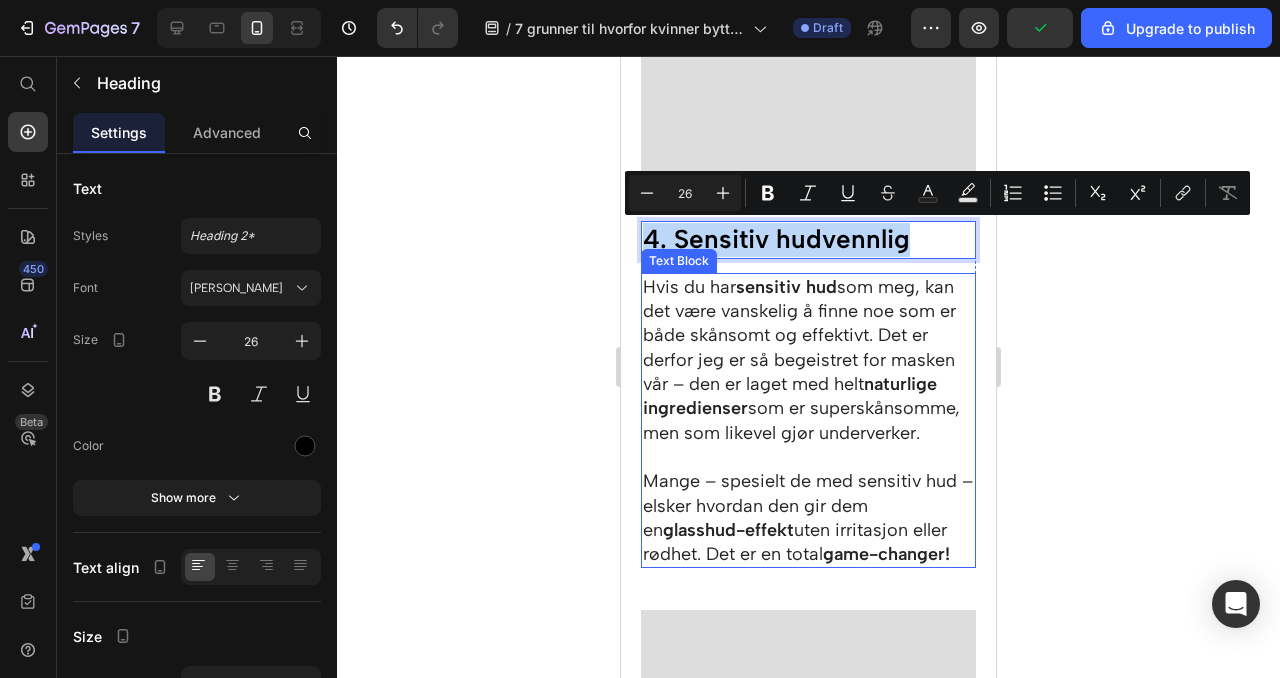 scroll, scrollTop: 3250, scrollLeft: 0, axis: vertical 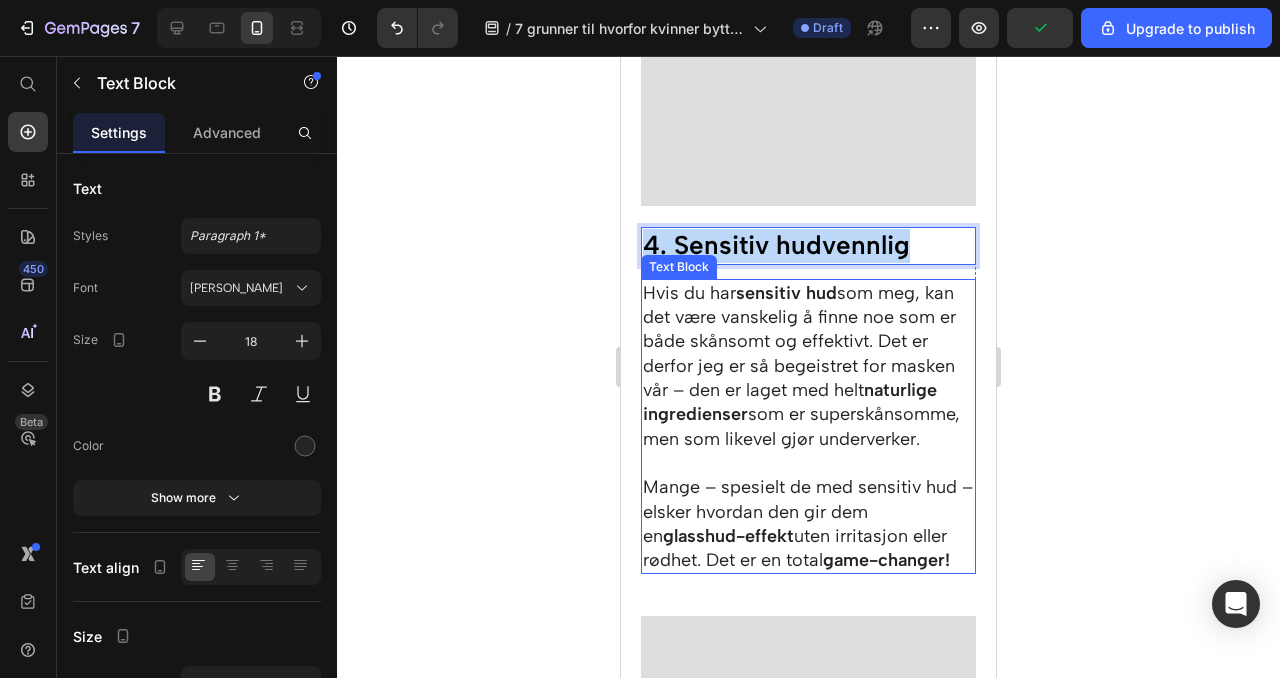 click on "Hvis du har  sensitiv hud  som meg, kan det være vanskelig å finne noe som er både skånsomt og effektivt. Det er derfor jeg er så begeistret for masken vår – den er laget med helt  naturlige ingredienser  som er superskånsomme, men som likevel gjør underverker." at bounding box center [808, 366] 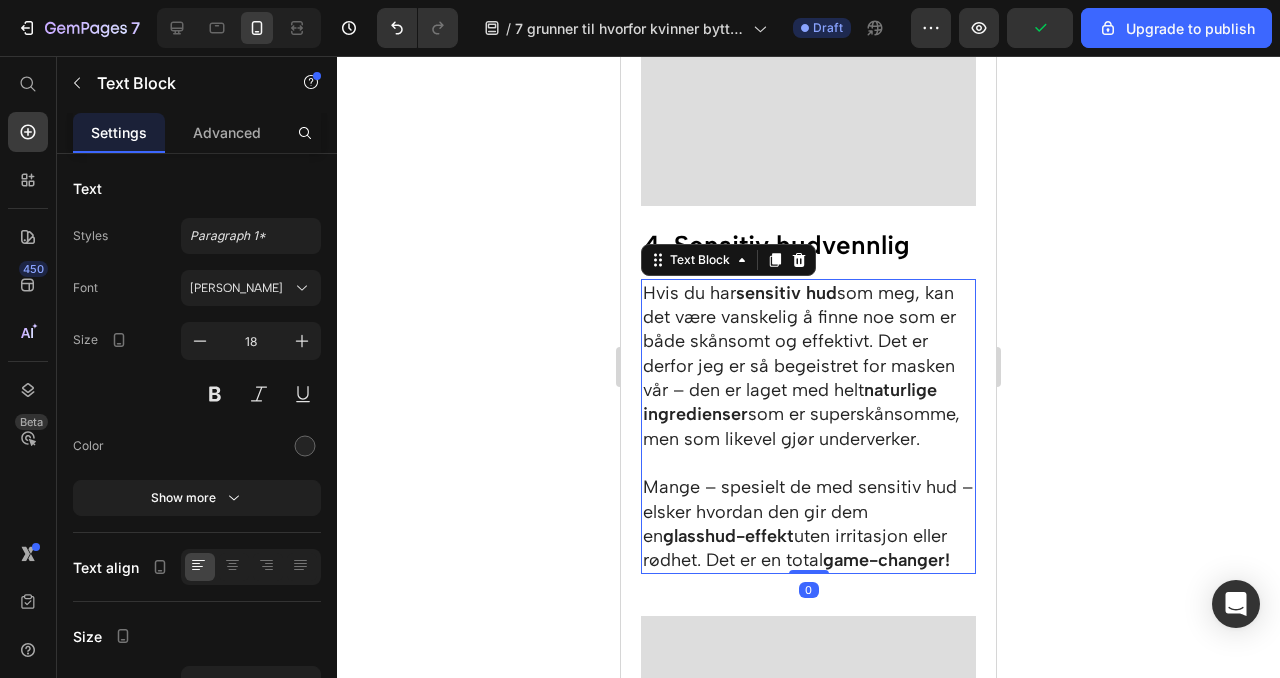 click on "Hvis du har  sensitiv hud  som meg, kan det være vanskelig å finne noe som er både skånsomt og effektivt. Det er derfor jeg er så begeistret for masken vår – den er laget med helt  naturlige ingredienser  som er superskånsomme, men som likevel gjør underverker." at bounding box center [808, 366] 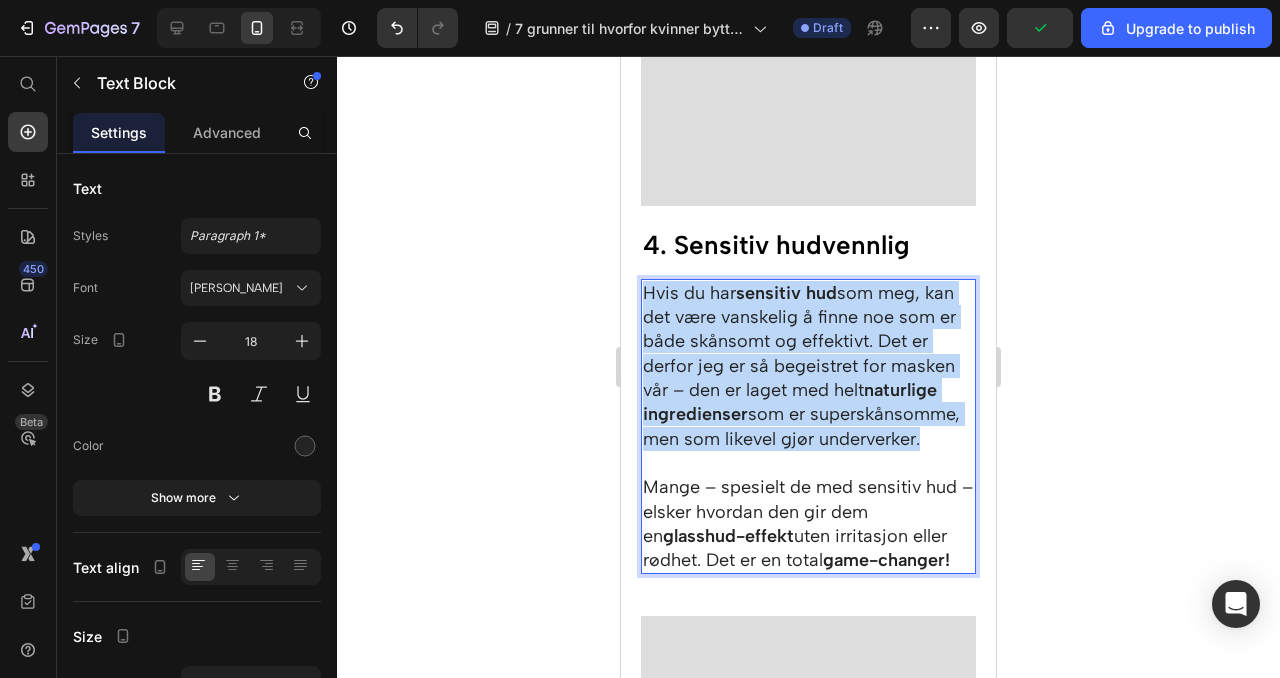 click on "Hvis du har  sensitiv hud  som meg, kan det være vanskelig å finne noe som er både skånsomt og effektivt. Det er derfor jeg er så begeistret for masken vår – den er laget med helt  naturlige ingredienser  som er superskånsomme, men som likevel gjør underverker." at bounding box center (808, 366) 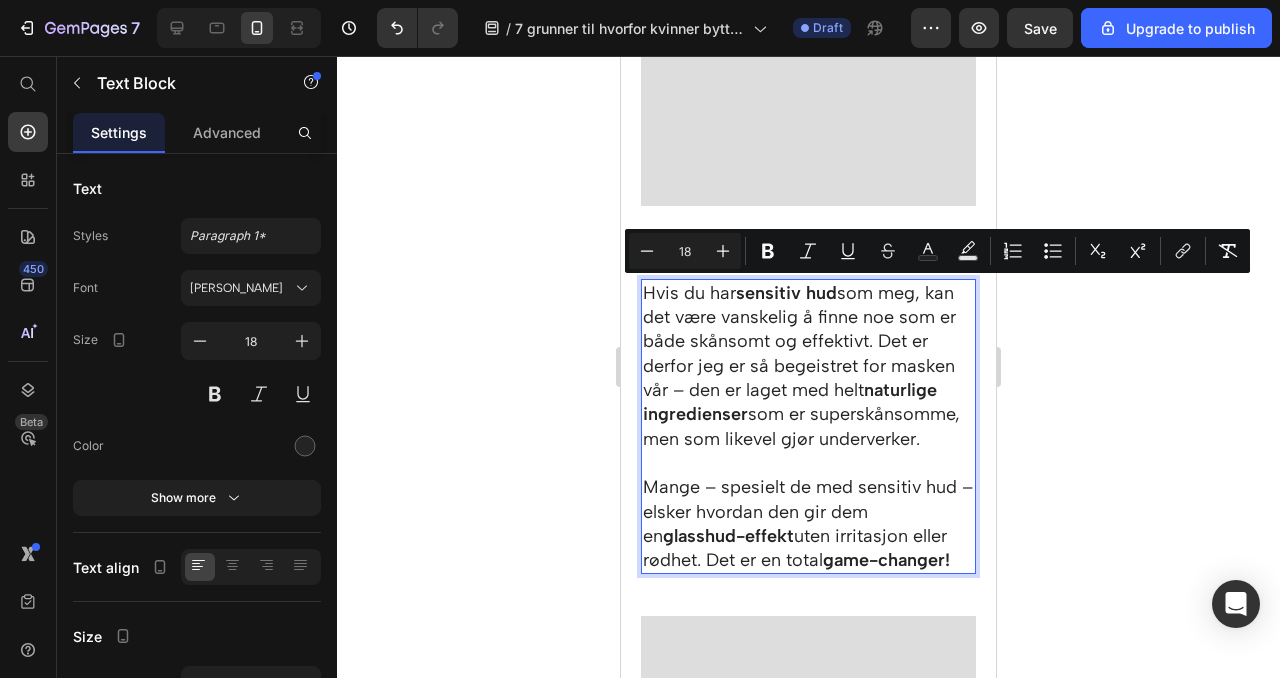 click on "game-changer!" at bounding box center [886, 560] 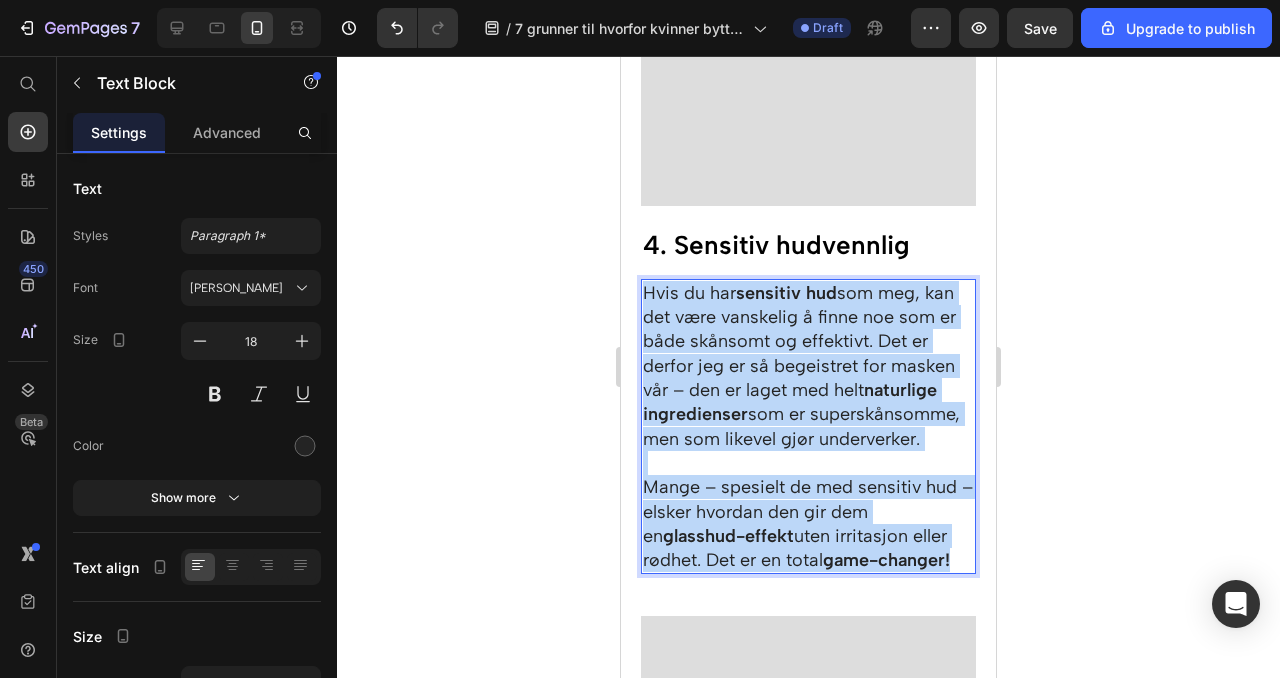 drag, startPoint x: 957, startPoint y: 555, endPoint x: 643, endPoint y: 300, distance: 404.50092 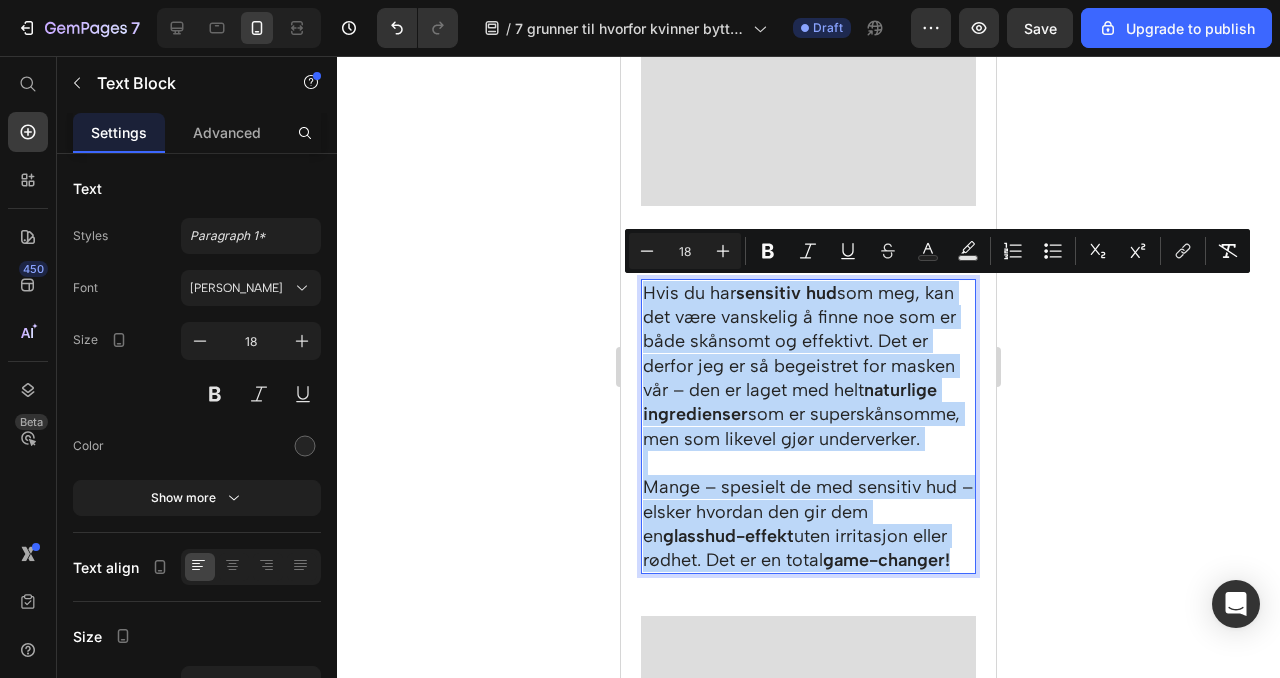 copy on "Hvis du har  sensitiv hud  som meg, kan det være vanskelig å finne noe som er både skånsomt og effektivt. Det er derfor jeg er så begeistret for masken vår – den er laget med helt  naturlige ingredienser  som er superskånsomme, men som likevel gjør underverker. Mange – spesielt de med sensitiv hud – elsker hvordan den gir dem en  glasshud-effekt  uten irritasjon eller rødhet. Det er en total  game-changer!" 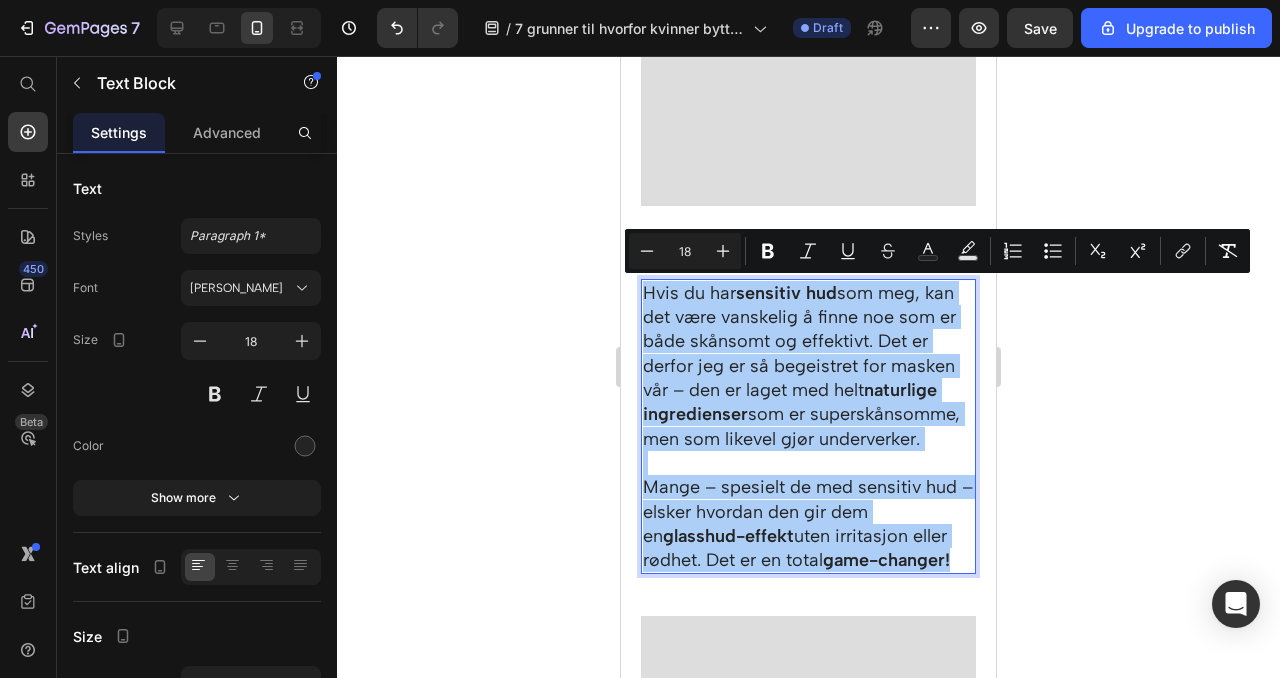 click 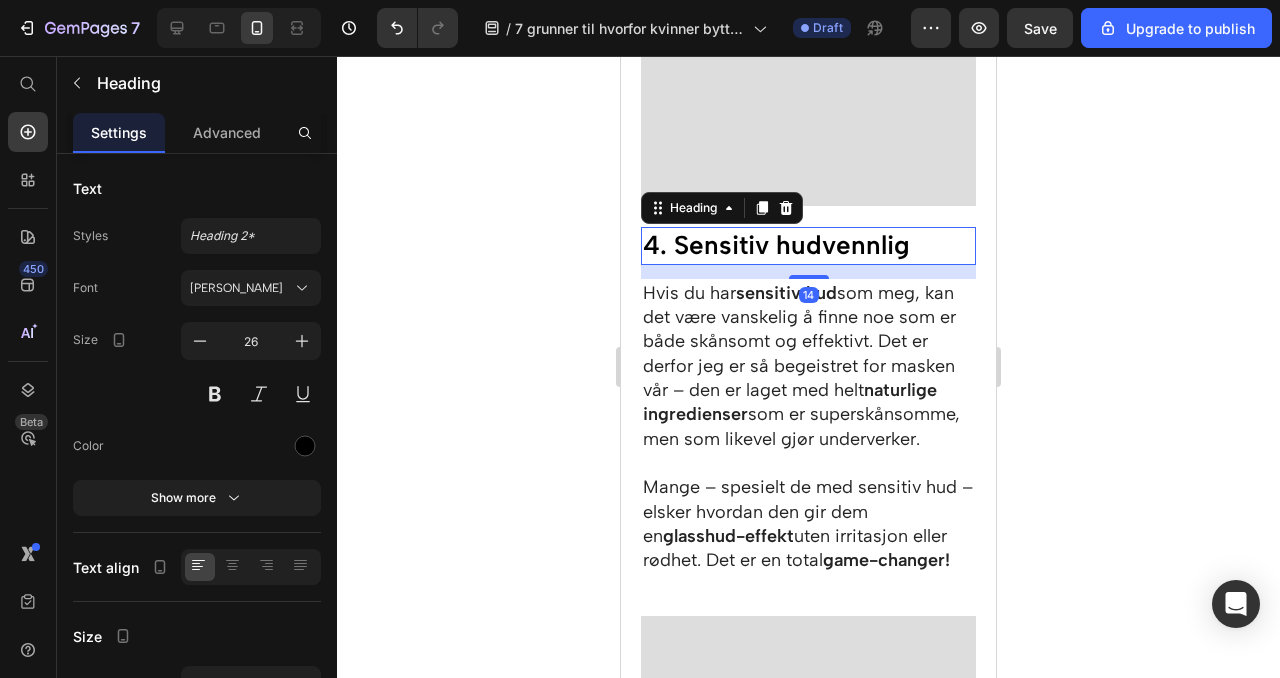 click on "4. Sensitiv hudvennlig" at bounding box center (808, 246) 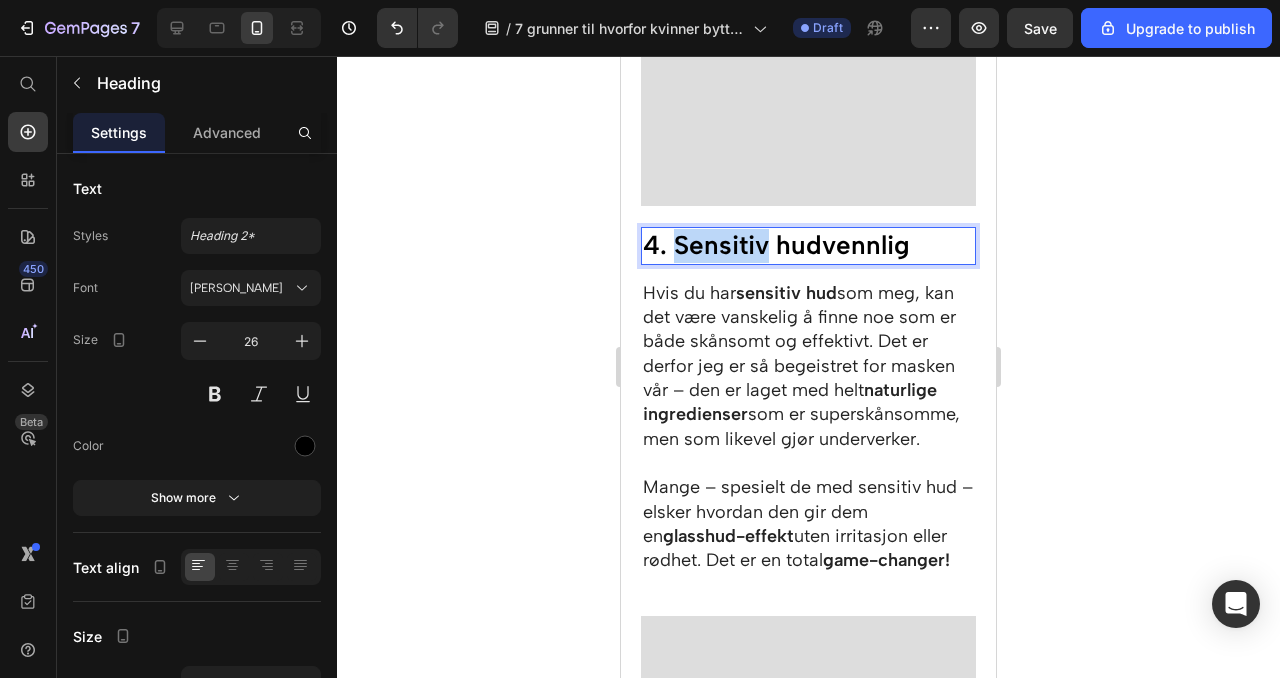 click on "4. Sensitiv hudvennlig" at bounding box center (808, 246) 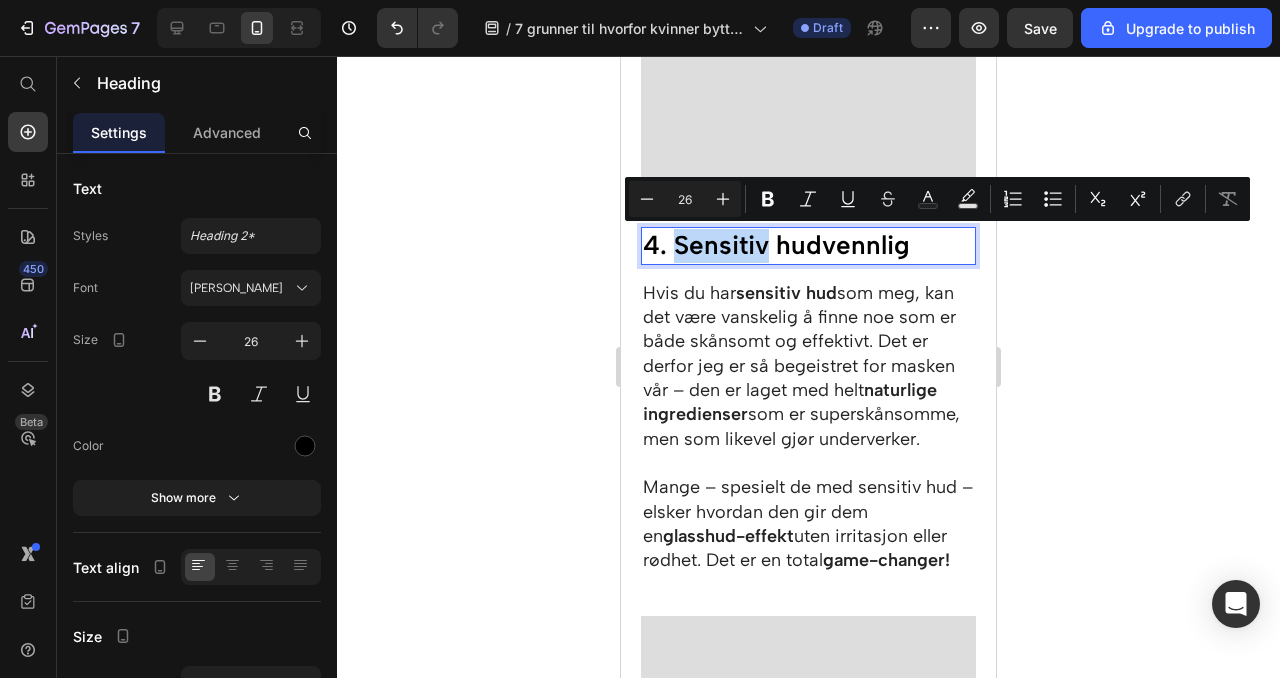 click on "4. Sensitiv hudvennlig" at bounding box center (808, 246) 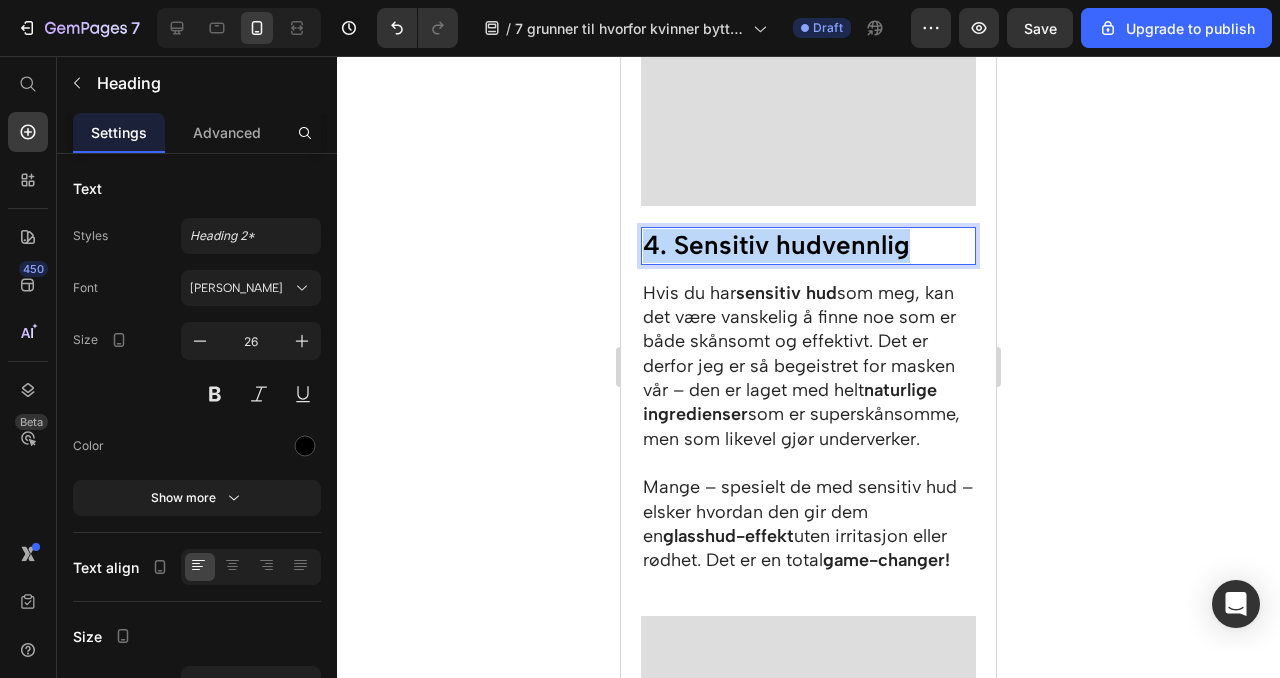 click on "4. Sensitiv hudvennlig" at bounding box center (808, 246) 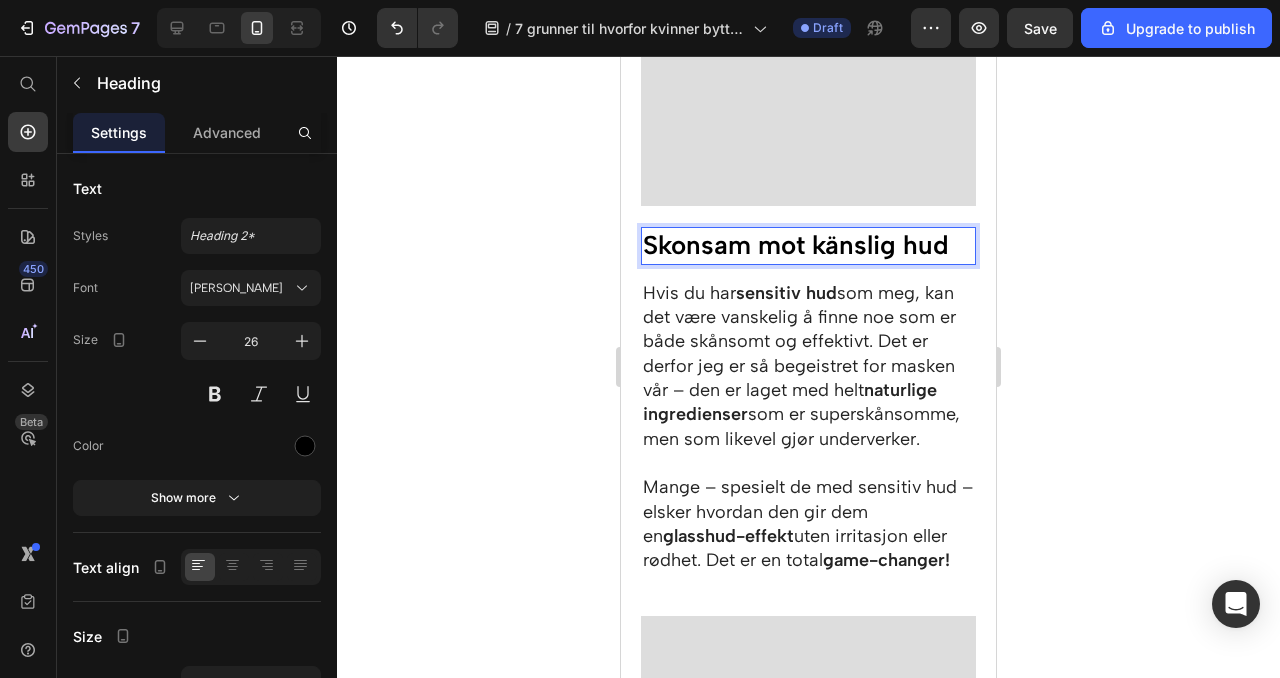click on "Skonsam mot känslig hud" at bounding box center [808, 246] 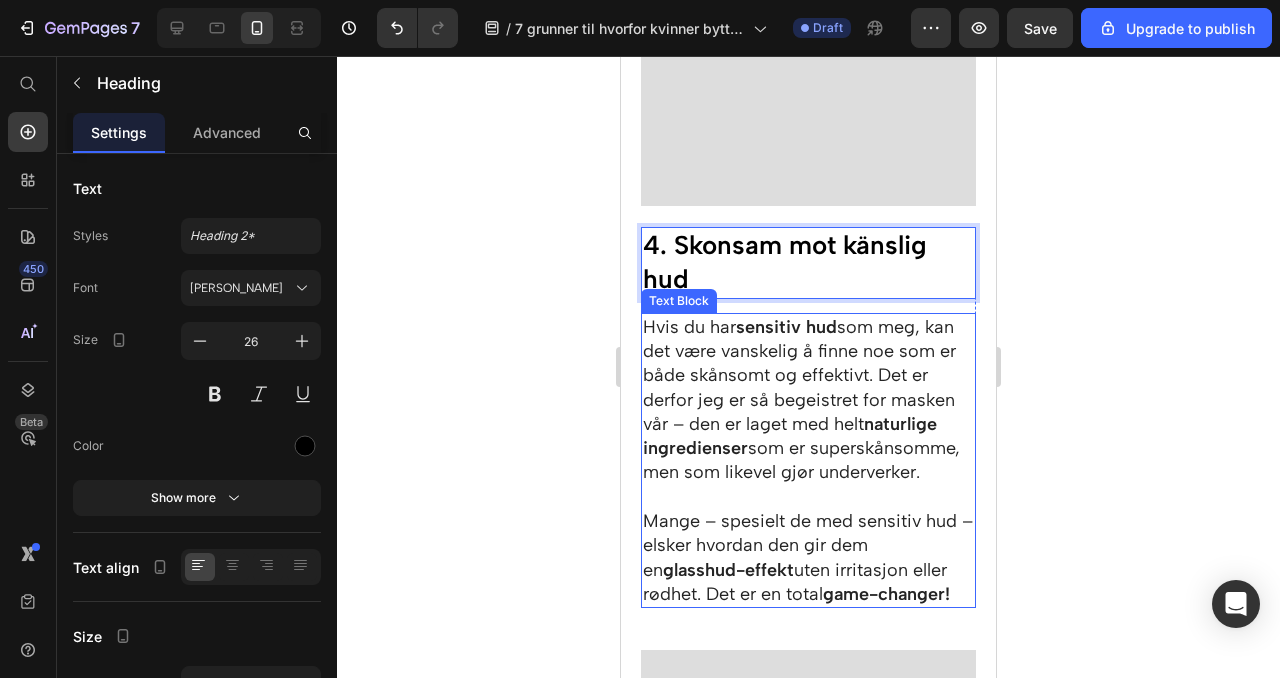 scroll, scrollTop: 3307, scrollLeft: 0, axis: vertical 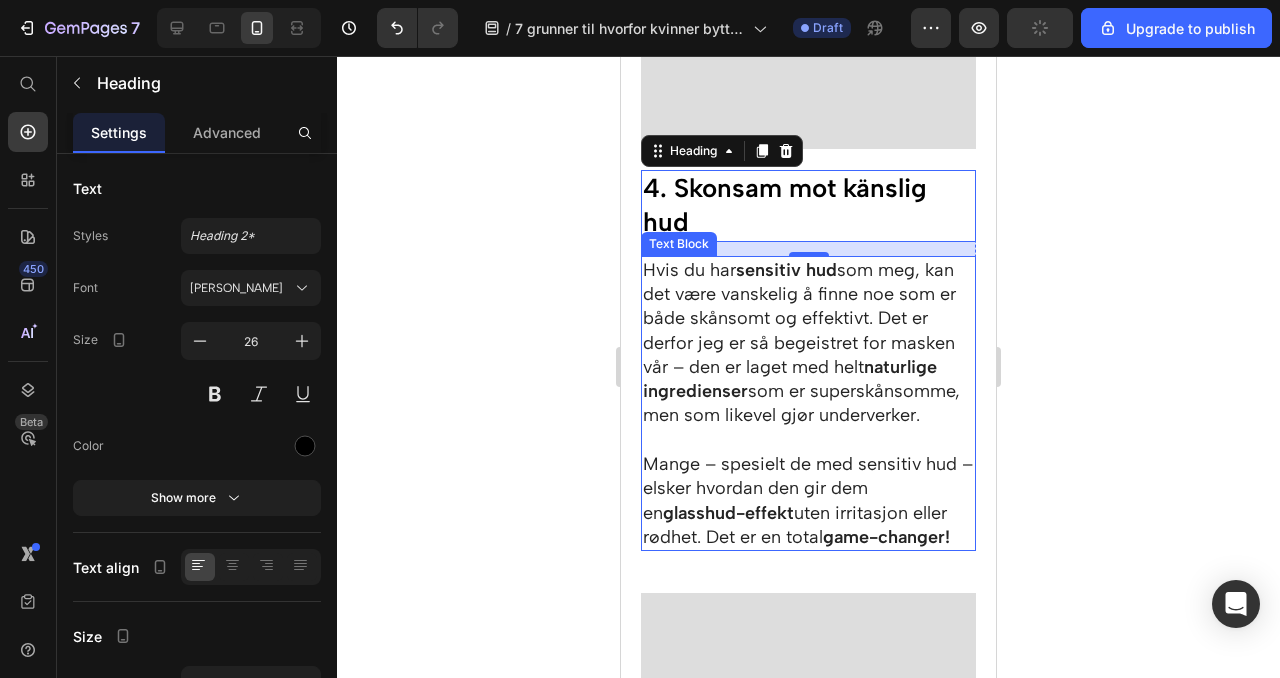 click on "Hvis du har  sensitiv hud  som meg, kan det være vanskelig å finne noe som er både skånsomt og effektivt. Det er derfor jeg er så begeistret for masken vår – den er laget med helt  naturlige ingredienser  som er superskånsomme, men som likevel gjør underverker." at bounding box center [808, 343] 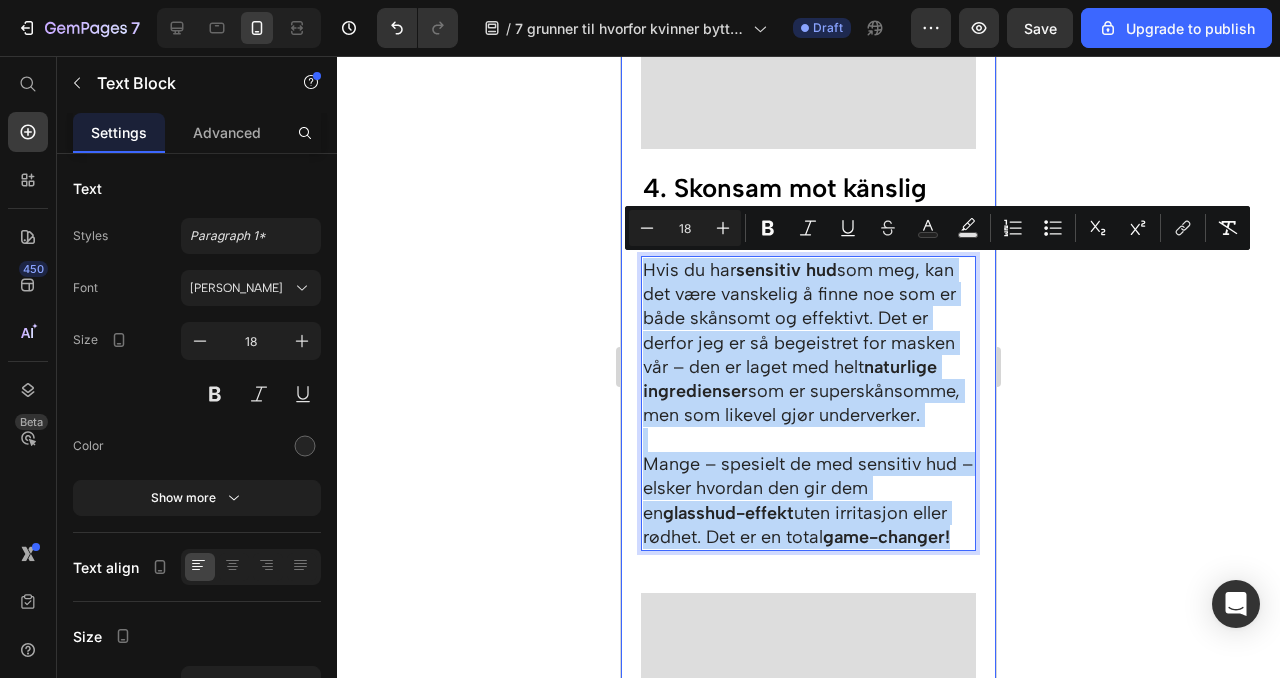 drag, startPoint x: 958, startPoint y: 536, endPoint x: 637, endPoint y: 266, distance: 419.45322 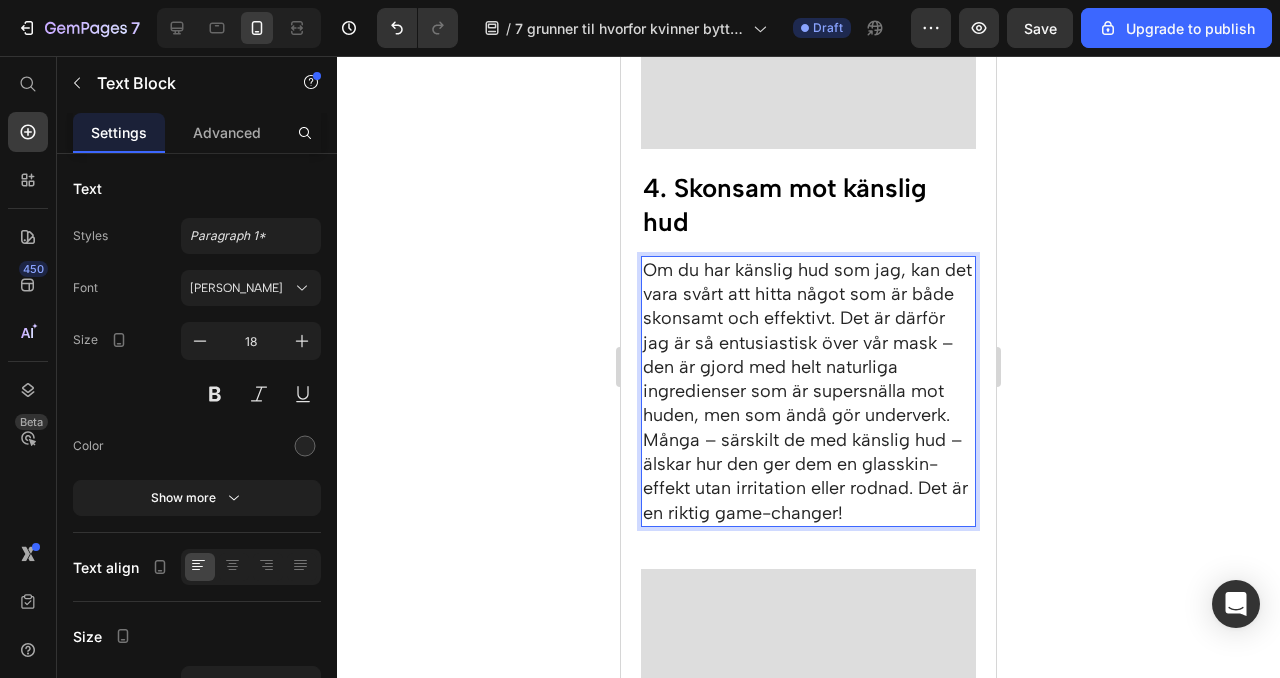 click on "Om du har känslig hud som jag, kan det vara svårt att hitta något som är både skonsamt och effektivt. Det är därför jag är så entusiastisk över vår mask – den är gjord med helt naturliga ingredienser som är supersnälla mot huden, men som ändå gör underverk." at bounding box center [808, 343] 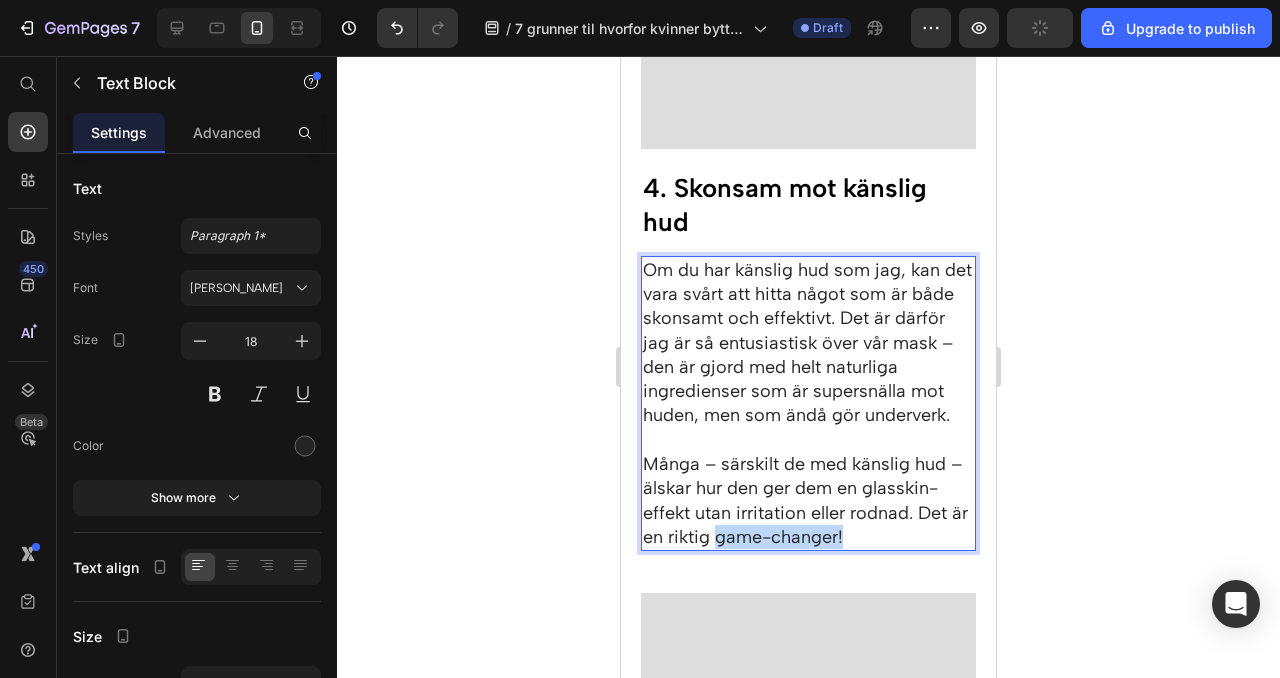 drag, startPoint x: 716, startPoint y: 546, endPoint x: 852, endPoint y: 543, distance: 136.03308 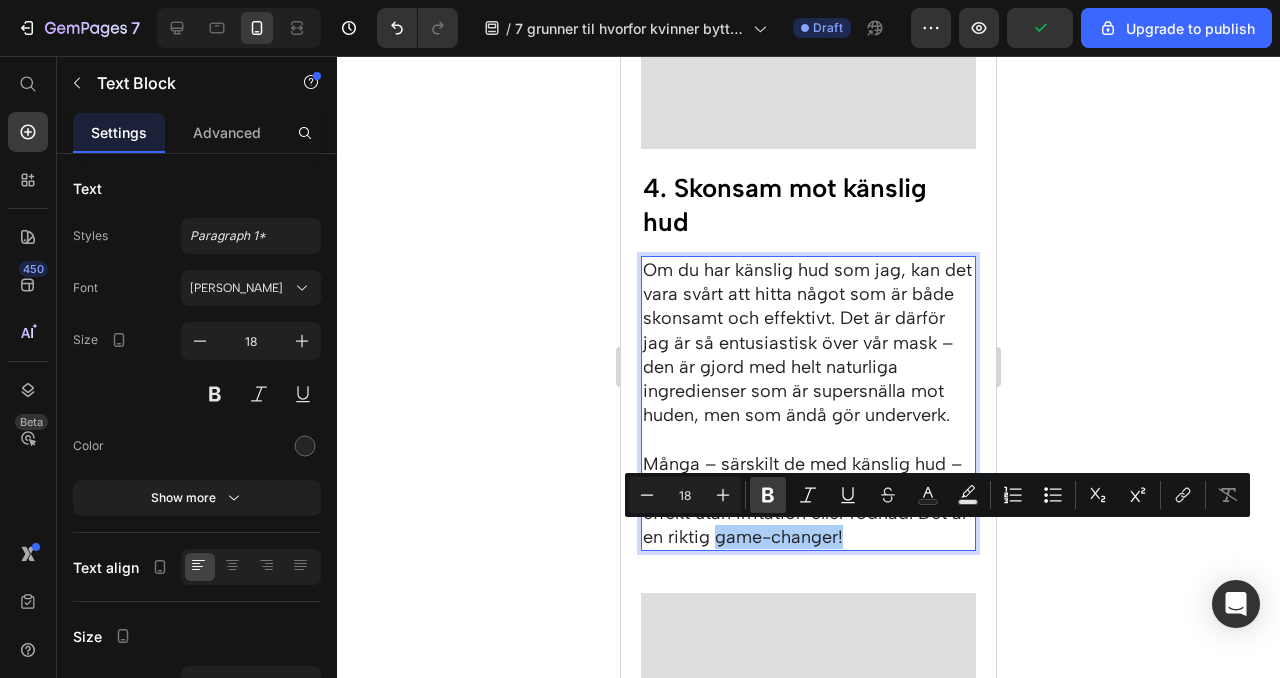 click 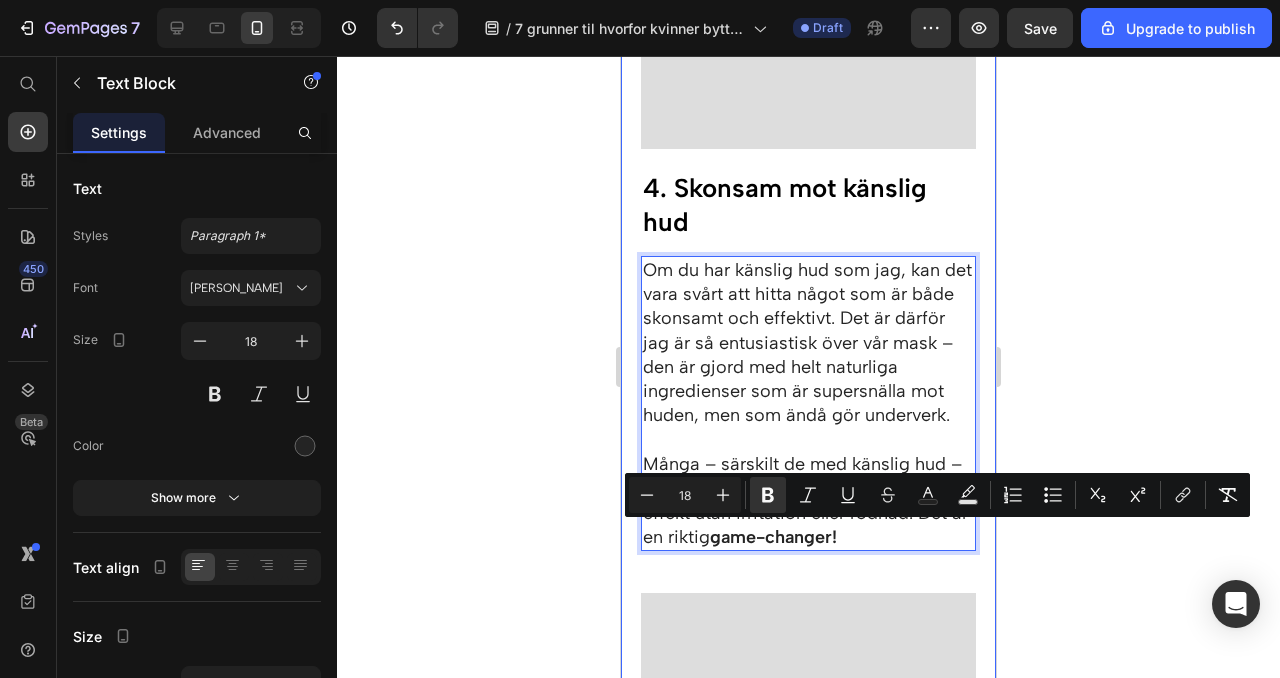 click 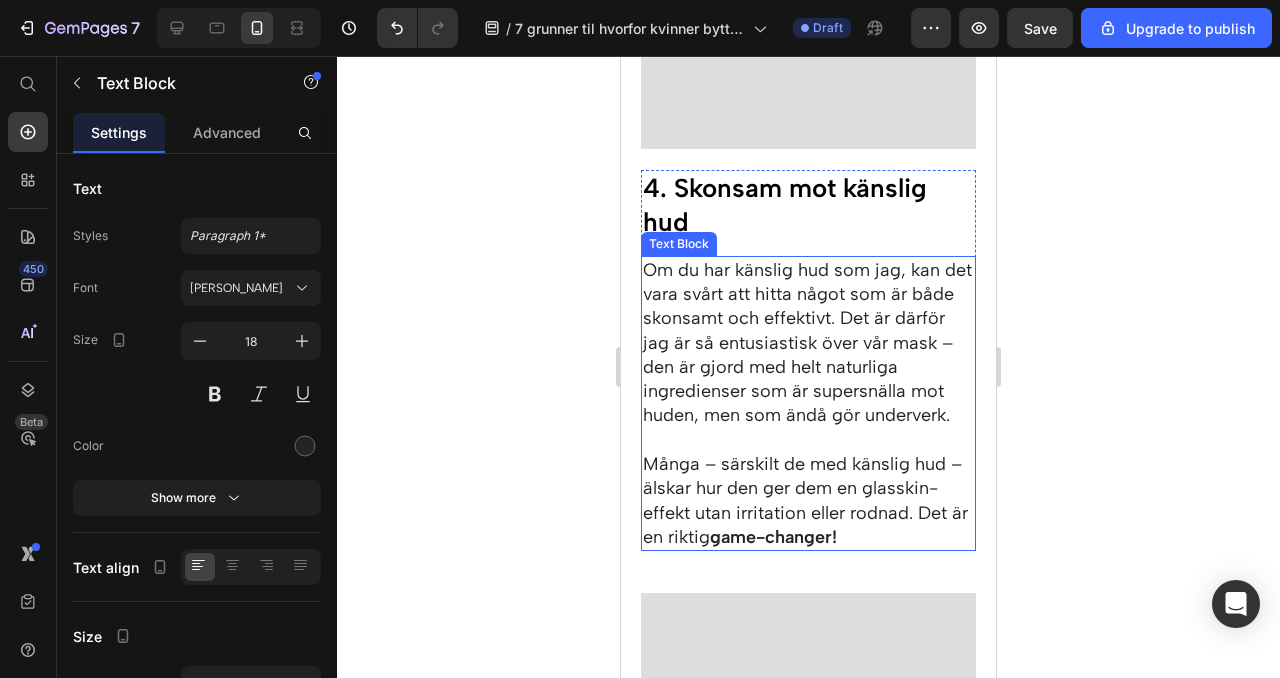 click on "Många – särskilt de med känslig hud – älskar hur den ger dem en glasskin-effekt utan irritation eller rodnad. Det är en riktig  game-changer!" at bounding box center (808, 500) 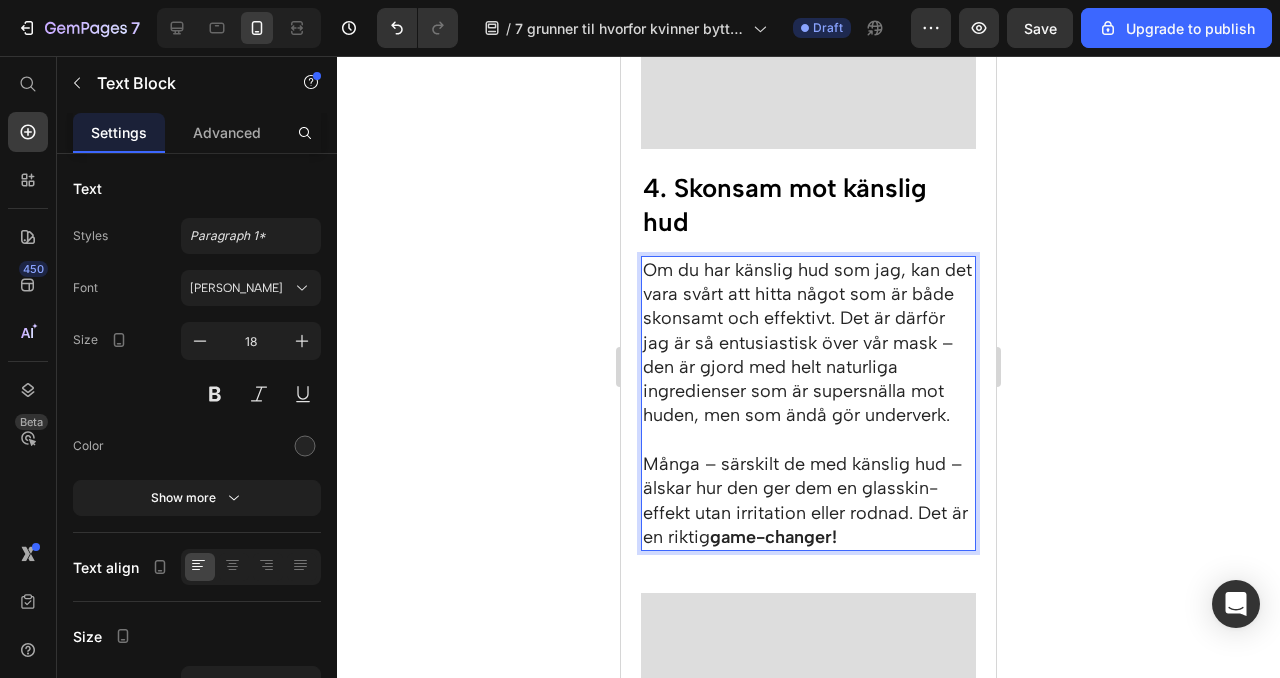 click on "Många – särskilt de med känslig hud – älskar hur den ger dem en glasskin-effekt utan irritation eller rodnad. Det är en riktig  game-changer!" at bounding box center (808, 500) 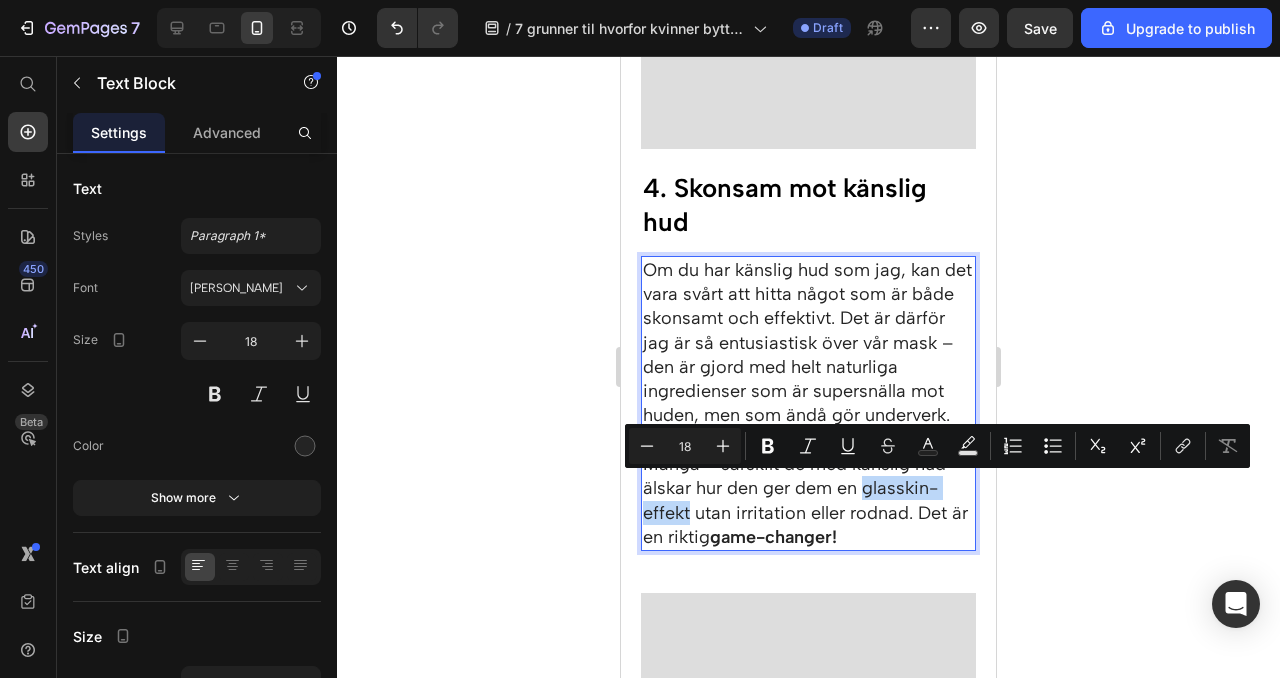 drag, startPoint x: 867, startPoint y: 491, endPoint x: 679, endPoint y: 510, distance: 188.95767 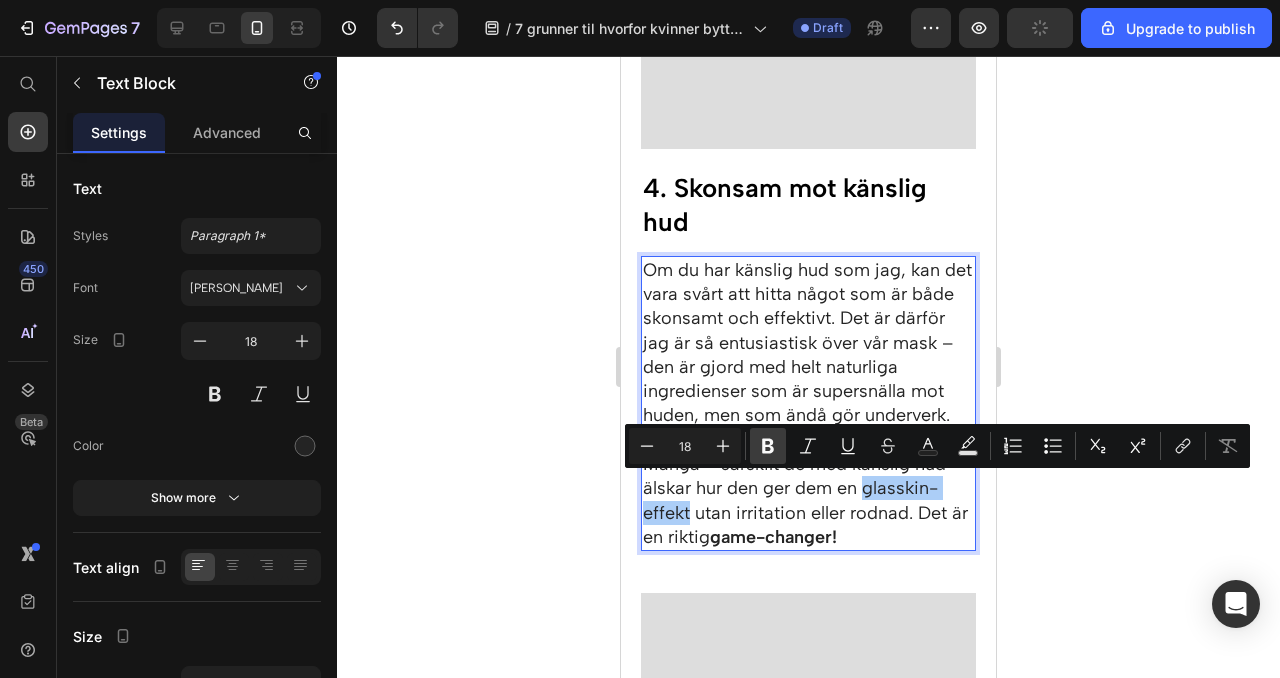 click on "Bold" at bounding box center (768, 446) 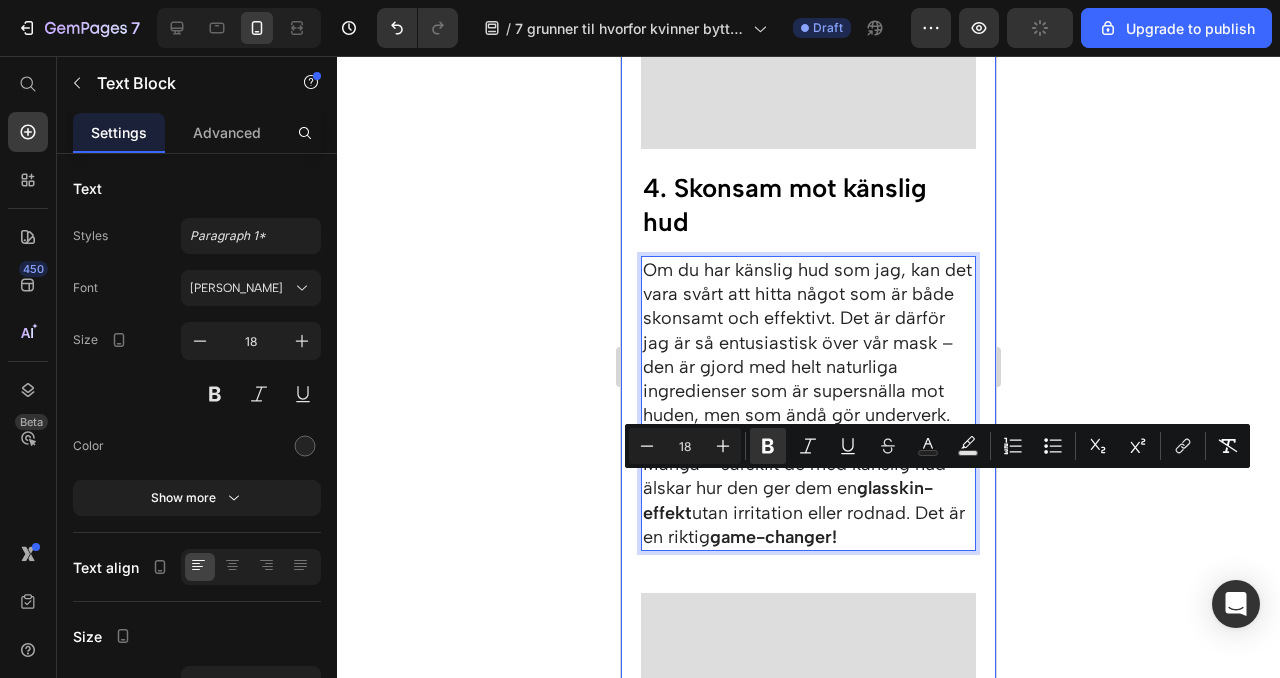 click 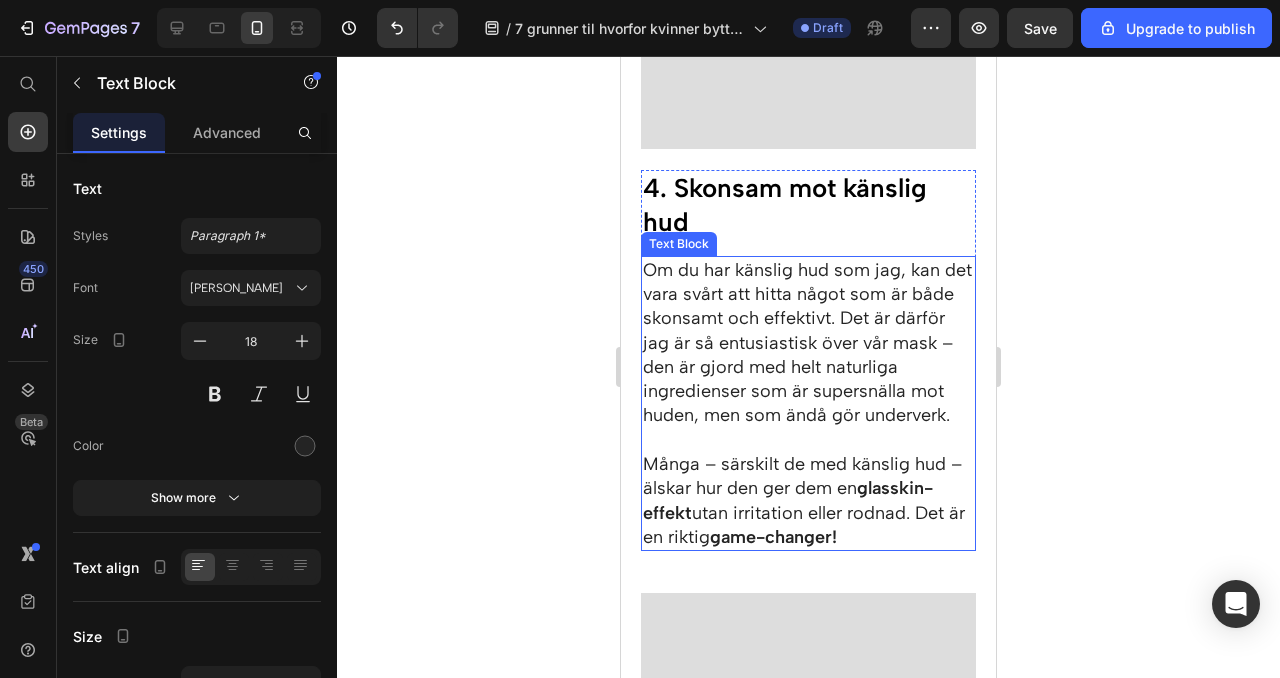 click on "Om du har känslig hud som jag, kan det vara svårt att hitta något som är både skonsamt och effektivt. Det är därför jag är så entusiastisk över vår mask – den är gjord med helt naturliga ingredienser som är supersnälla mot huden, men som ändå gör underverk." at bounding box center [808, 343] 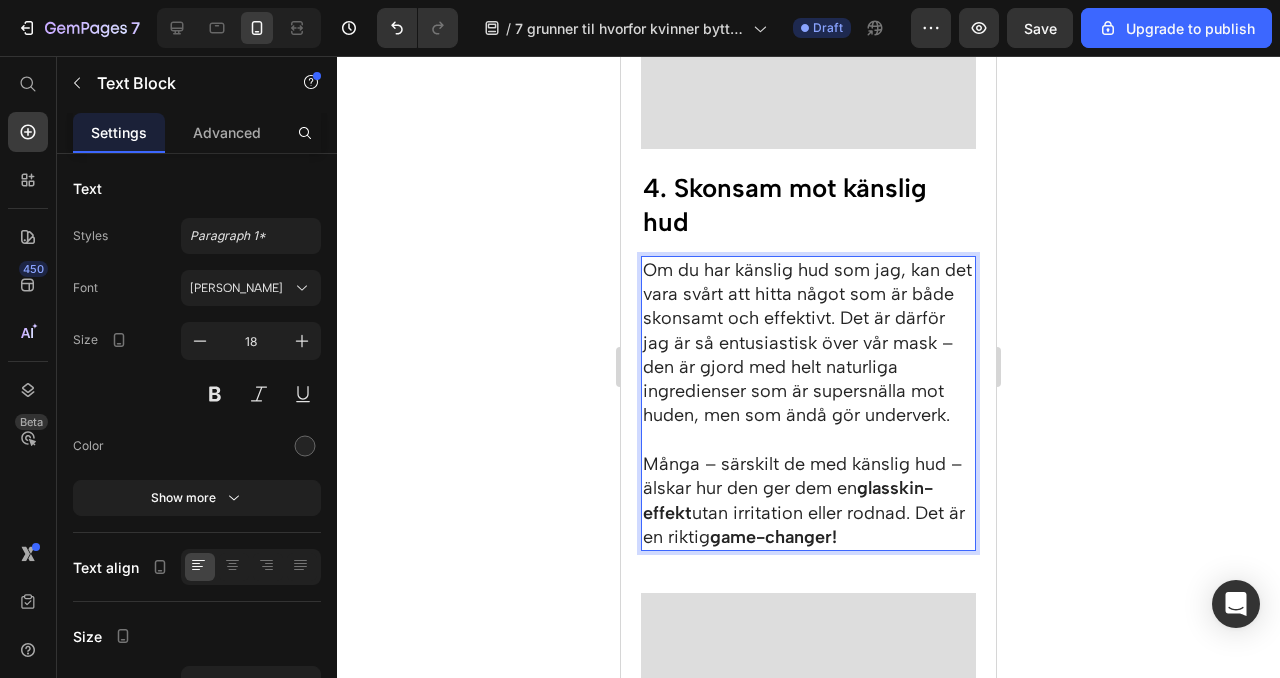 click on "Om du har känslig hud som jag, kan det vara svårt att hitta något som är både skonsamt och effektivt. Det är därför jag är så entusiastisk över vår mask – den är gjord med helt naturliga ingredienser som är supersnälla mot huden, men som ändå gör underverk." at bounding box center (808, 343) 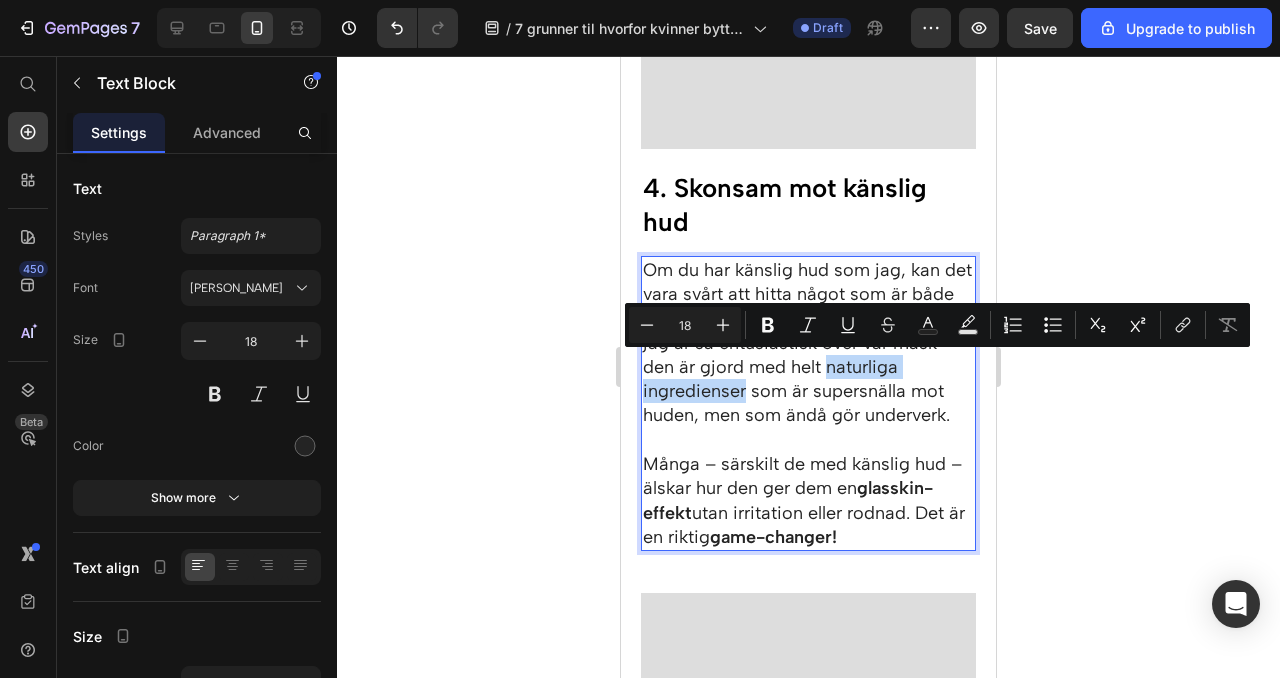 drag, startPoint x: 826, startPoint y: 366, endPoint x: 726, endPoint y: 393, distance: 103.58089 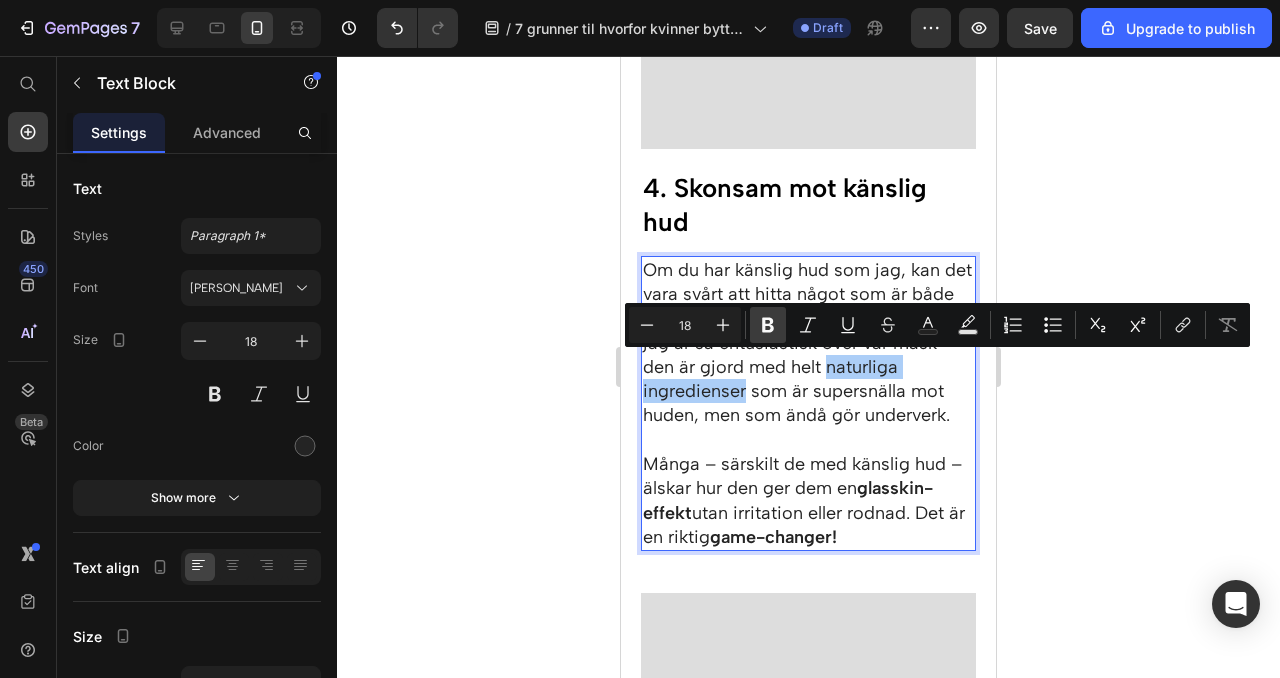 click 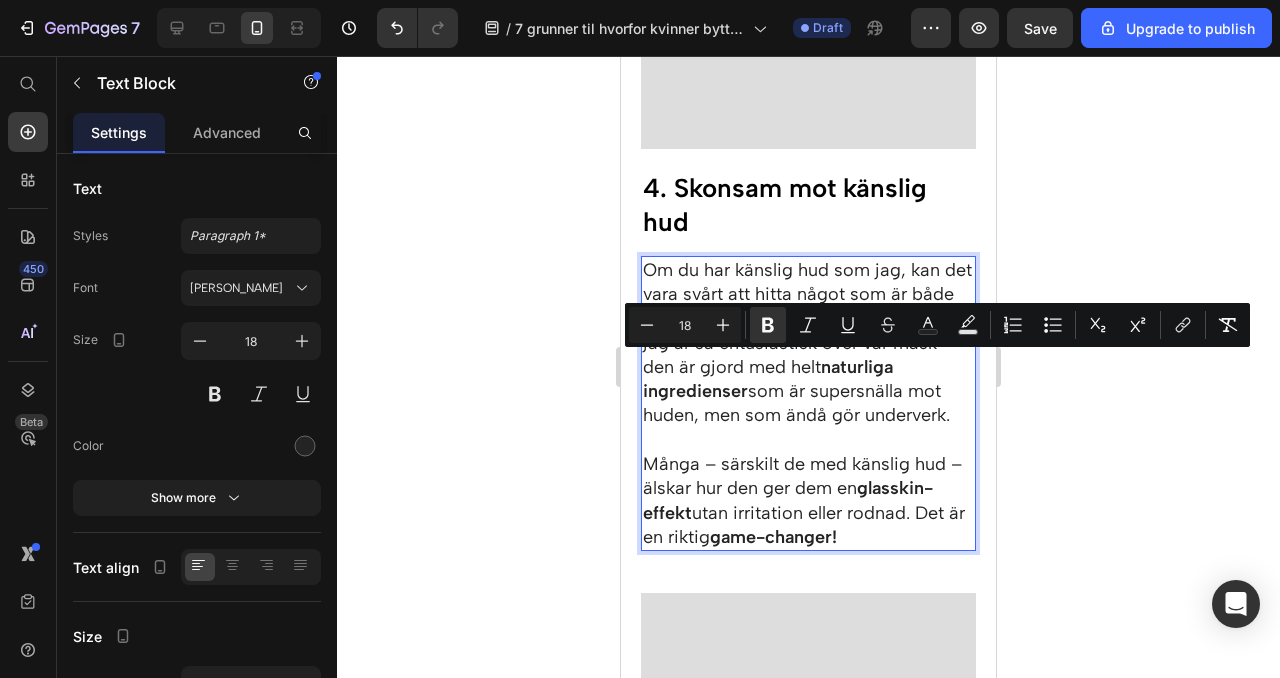 click 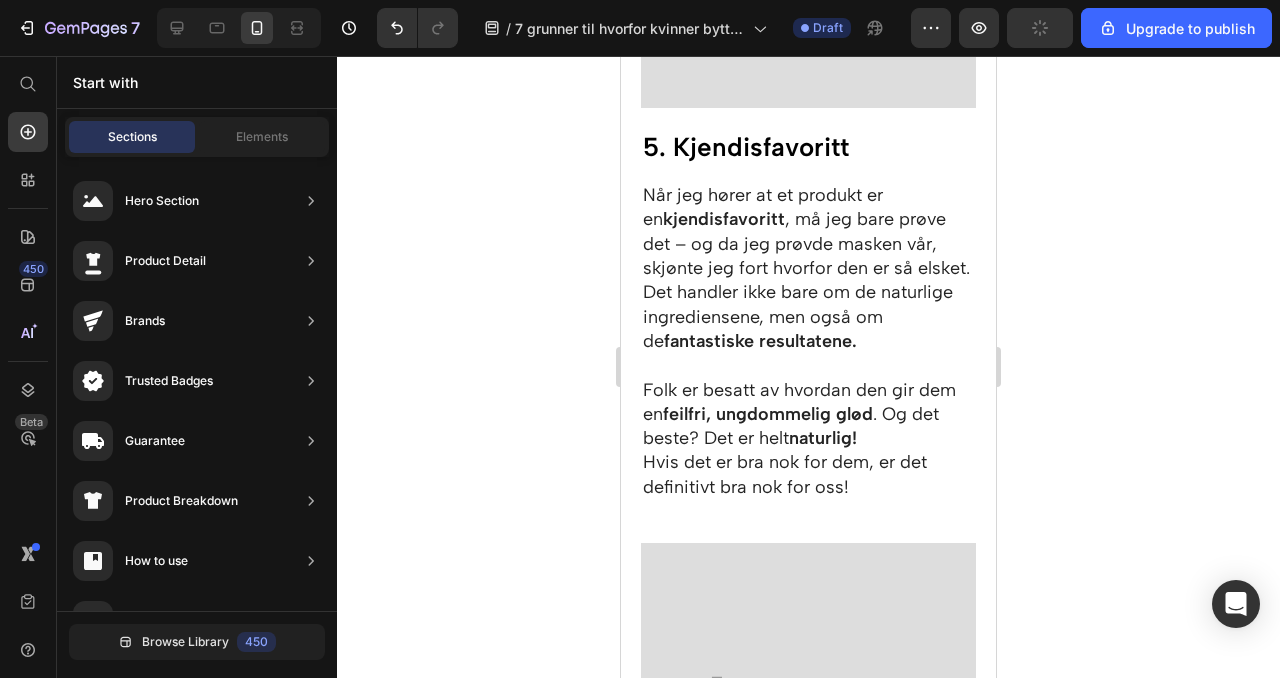 scroll, scrollTop: 4159, scrollLeft: 0, axis: vertical 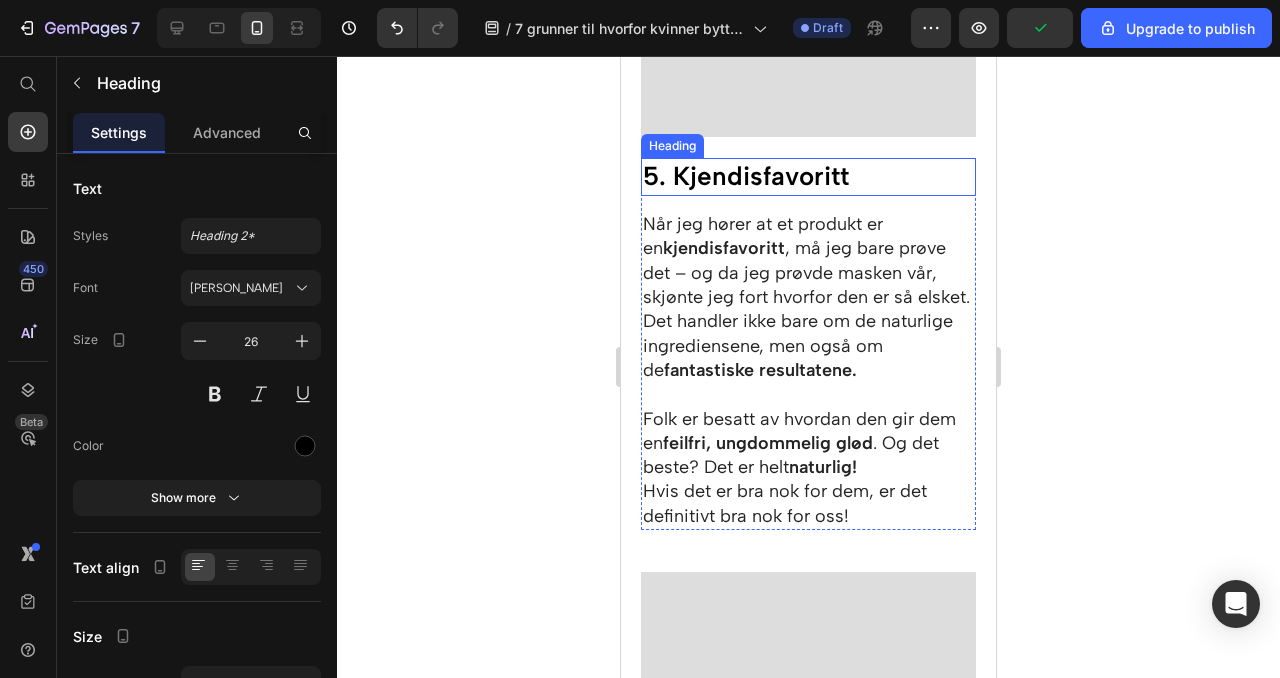 click on "5. Kjendisfavoritt" at bounding box center [808, 177] 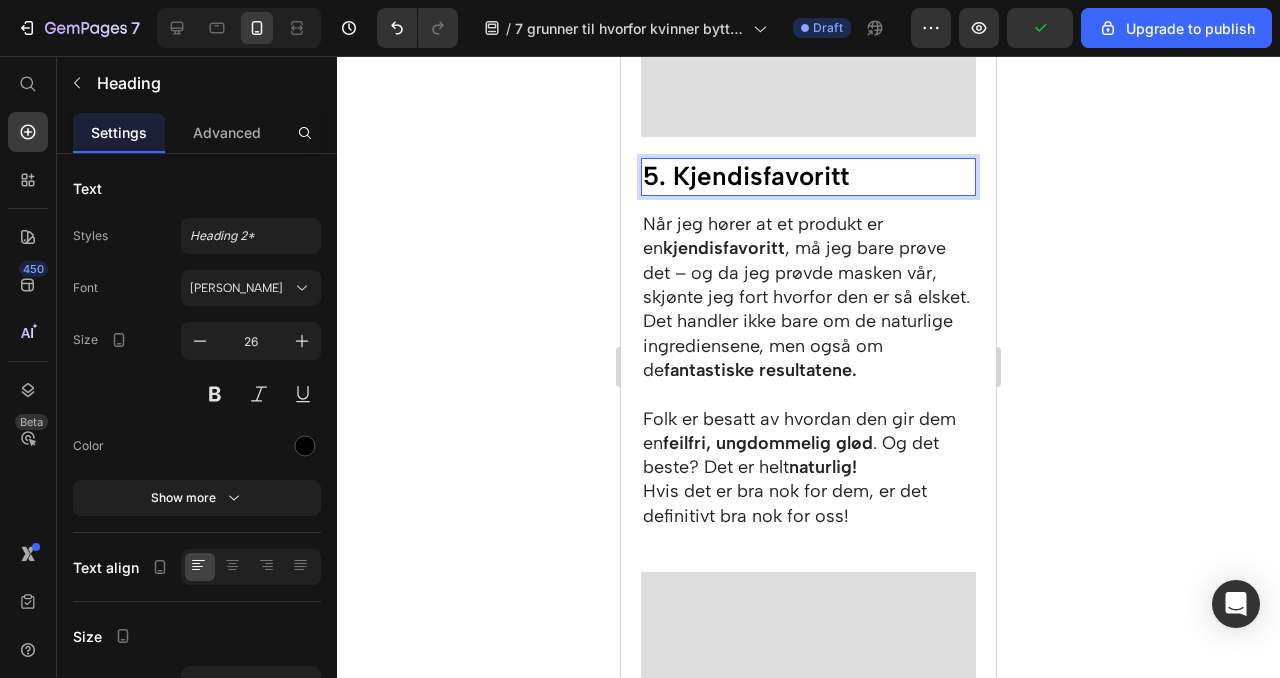 click on "5. Kjendisfavoritt" at bounding box center (808, 177) 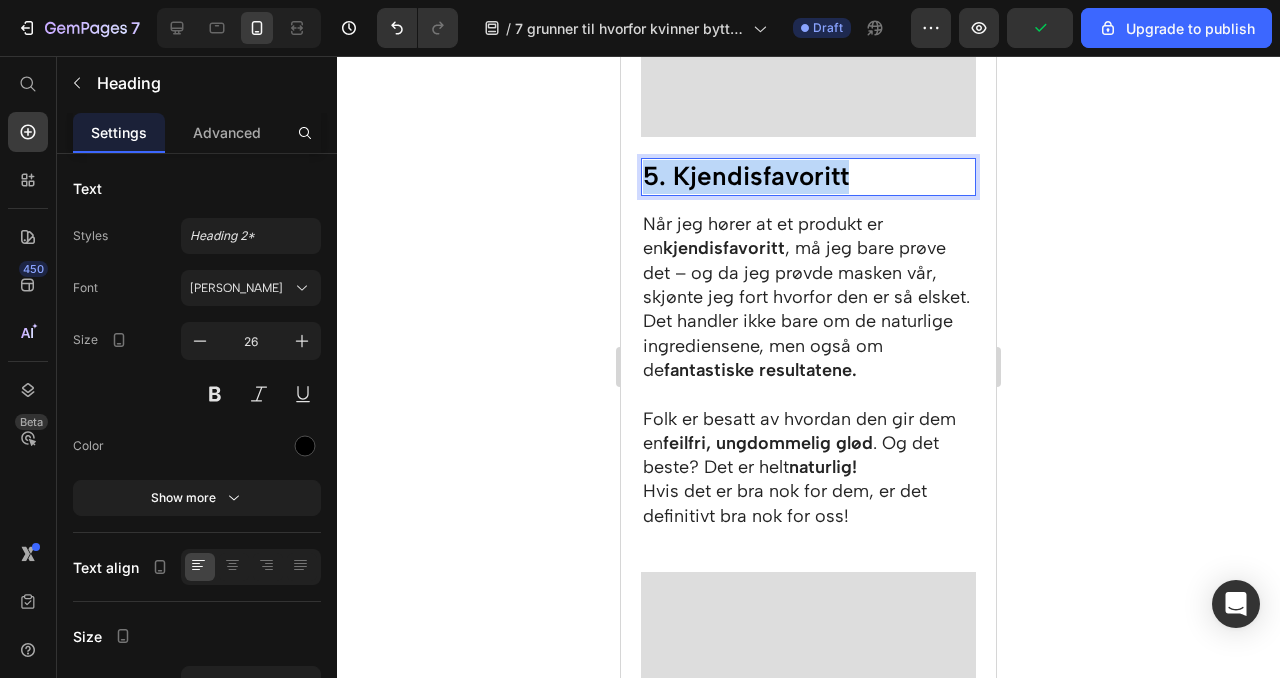 click on "5. Kjendisfavoritt" at bounding box center (808, 177) 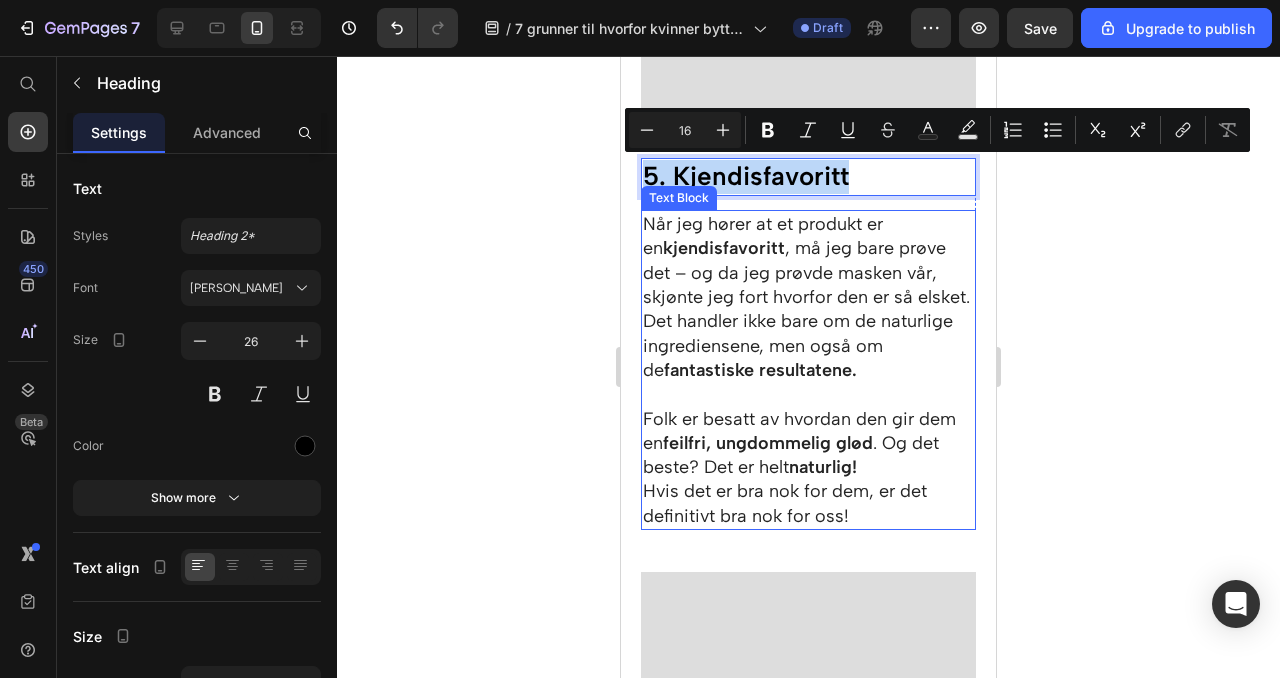 click on "fantastiske resultatene." at bounding box center [760, 370] 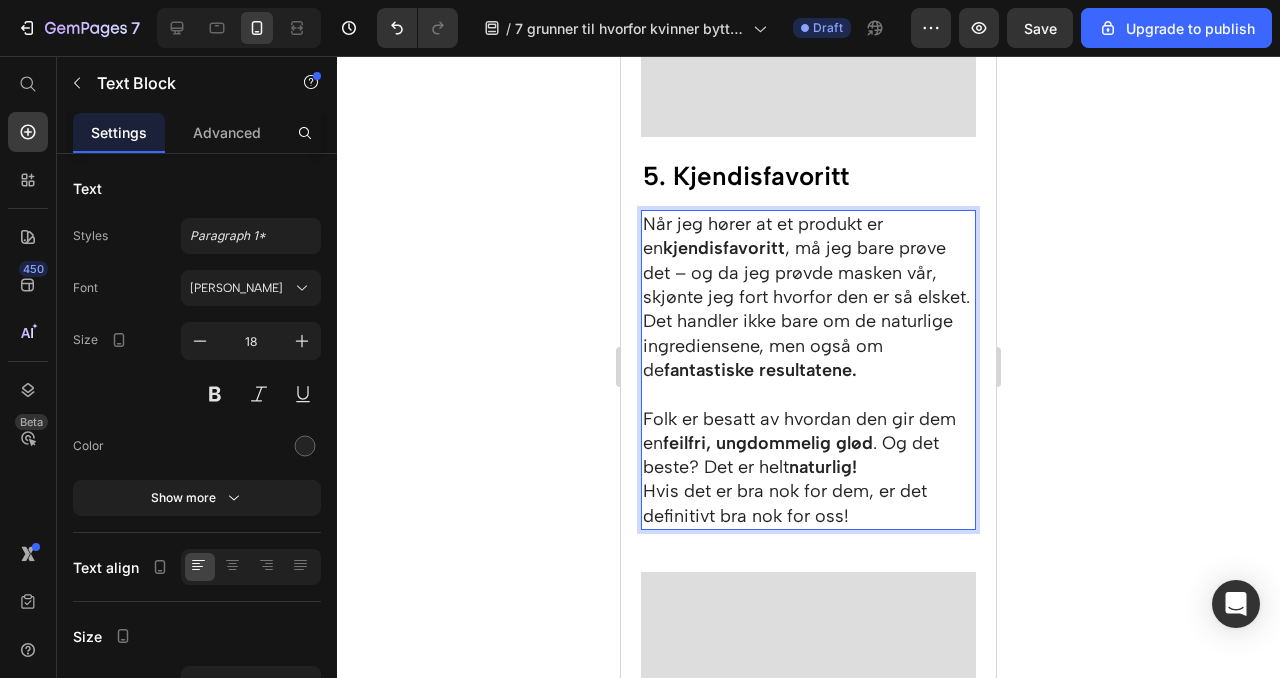 click on "Hvis det er bra nok for dem, er det definitivt bra nok for oss!" at bounding box center (808, 503) 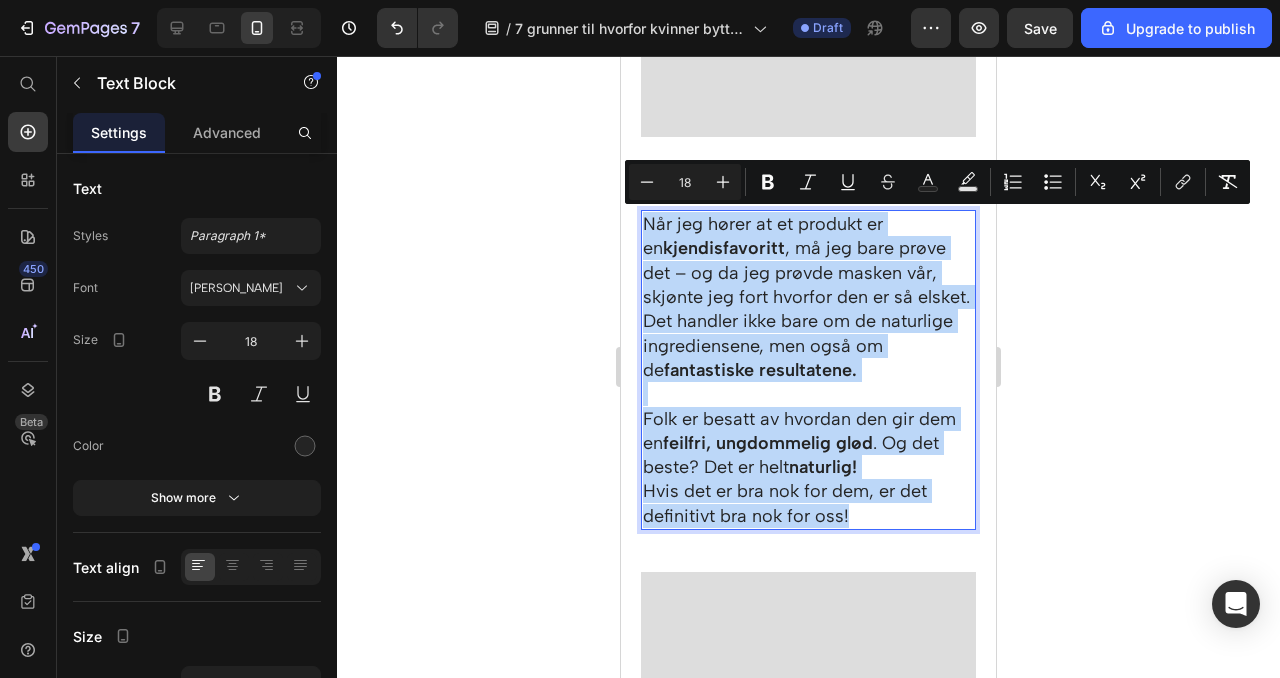 drag, startPoint x: 852, startPoint y: 517, endPoint x: 648, endPoint y: 229, distance: 352.9306 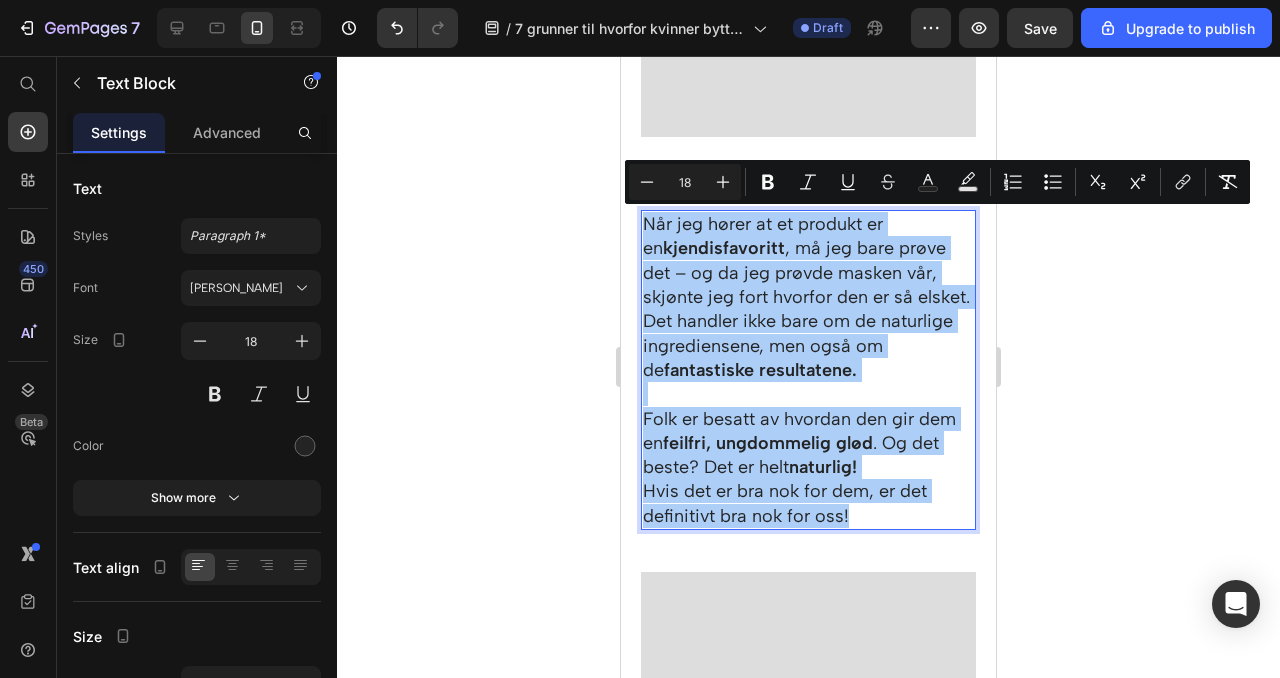 click 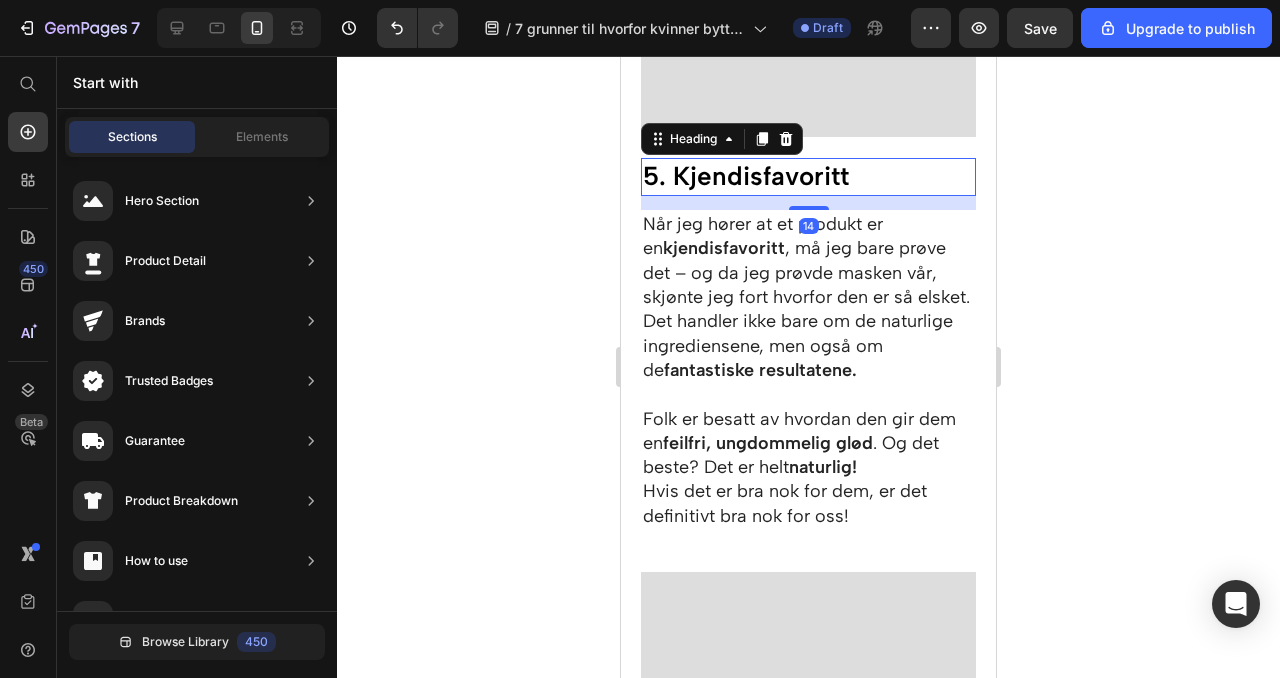 click on "5. Kjendisfavoritt" at bounding box center [808, 177] 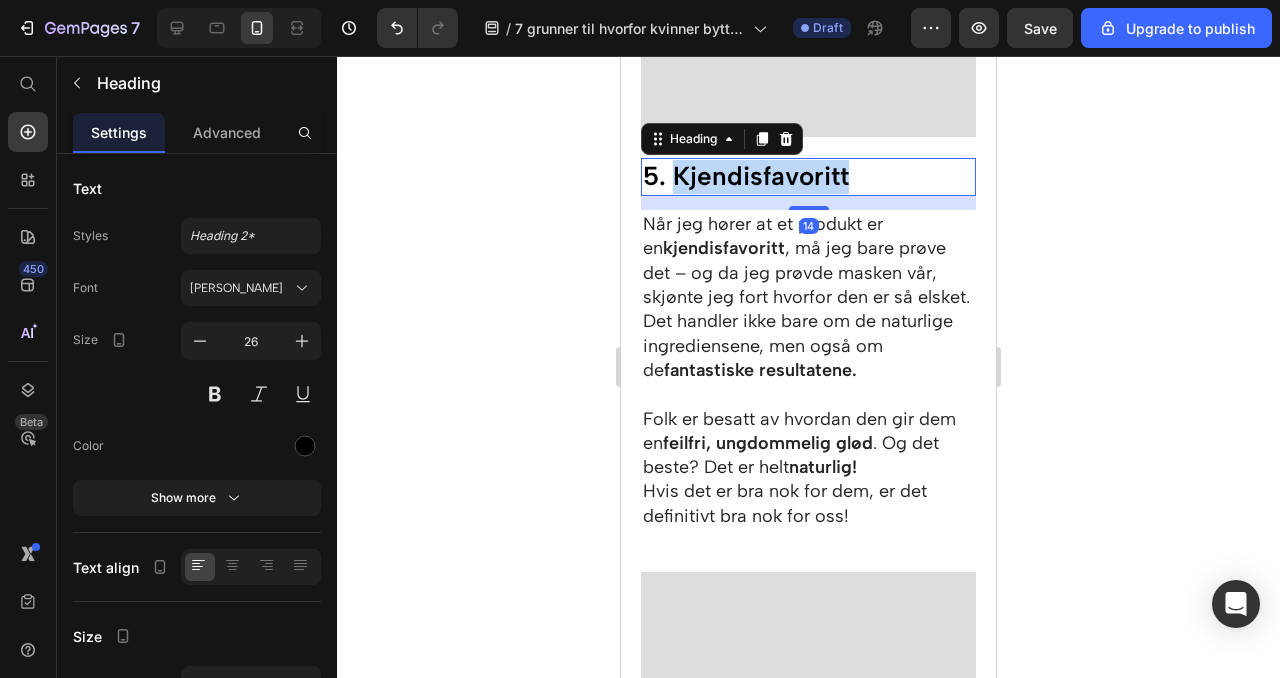 click on "5. Kjendisfavoritt" at bounding box center [808, 177] 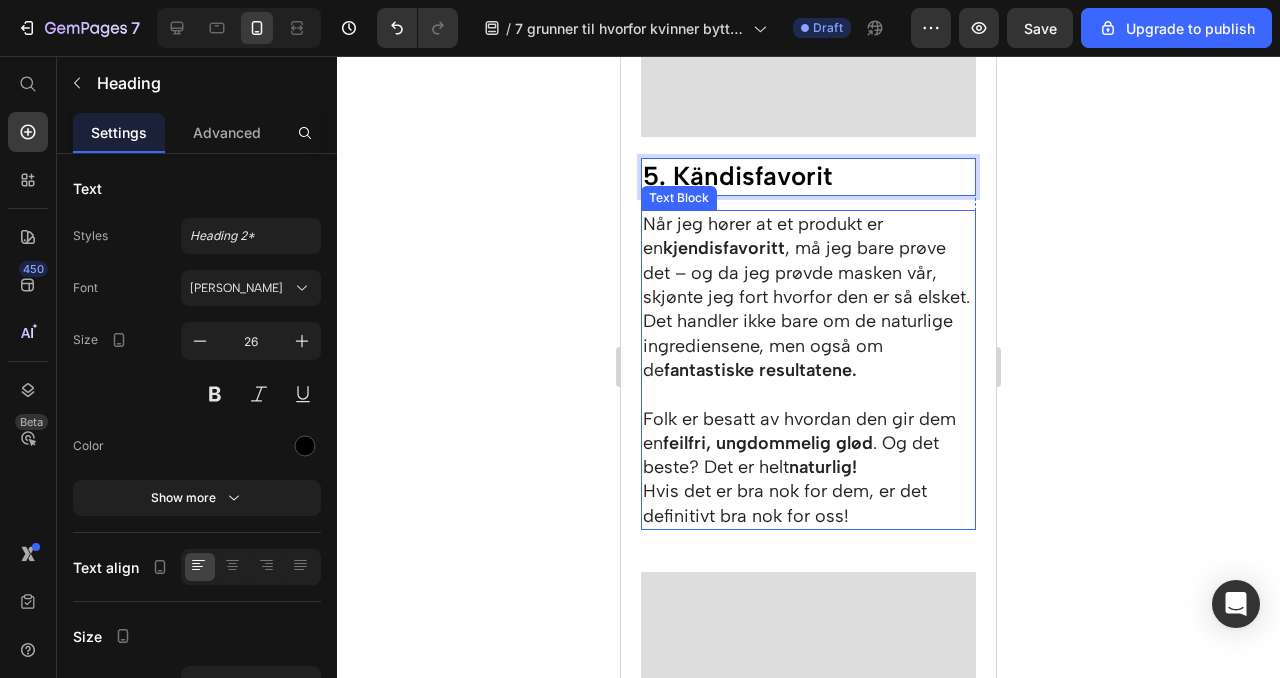 click on "Når jeg hører at et produkt er en  kjendisfavoritt , må jeg bare prøve det – og da jeg prøvde masken vår, skjønte jeg fort hvorfor den er så elsket. Det handler ikke bare om de naturlige ingrediensene, men også om de  fantastiske resultatene." at bounding box center (808, 297) 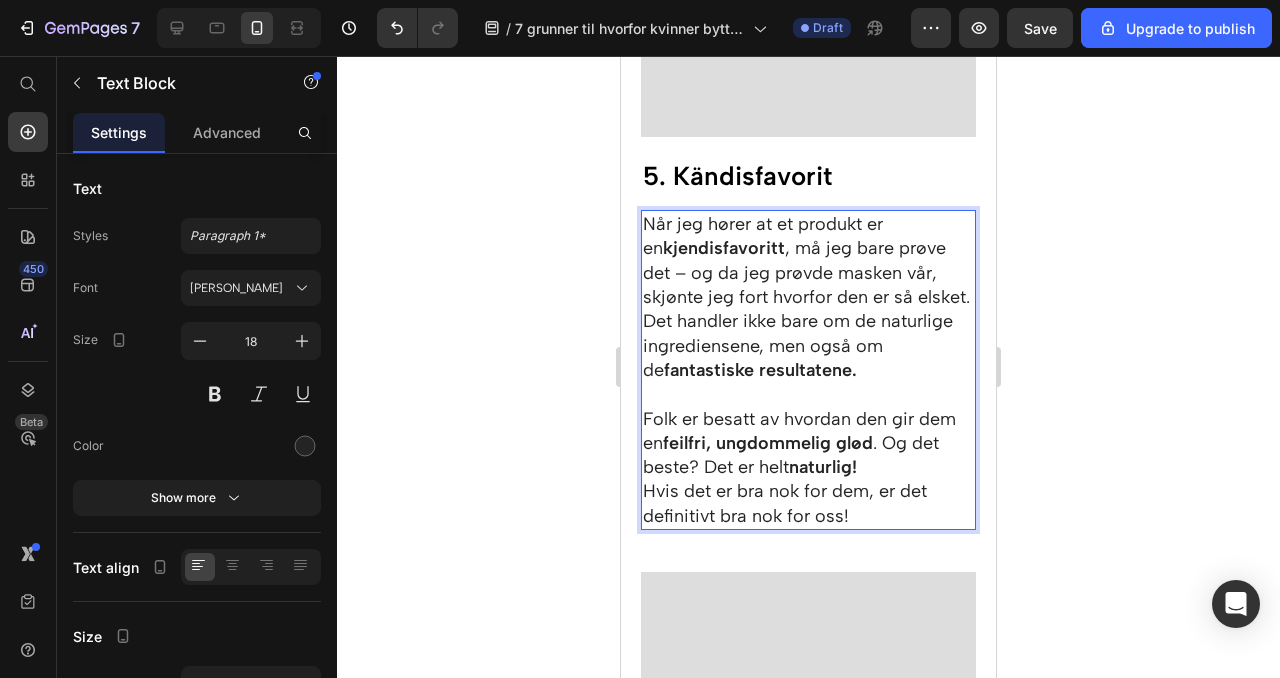 click on "feilfri, ungdommelig glød" at bounding box center [768, 443] 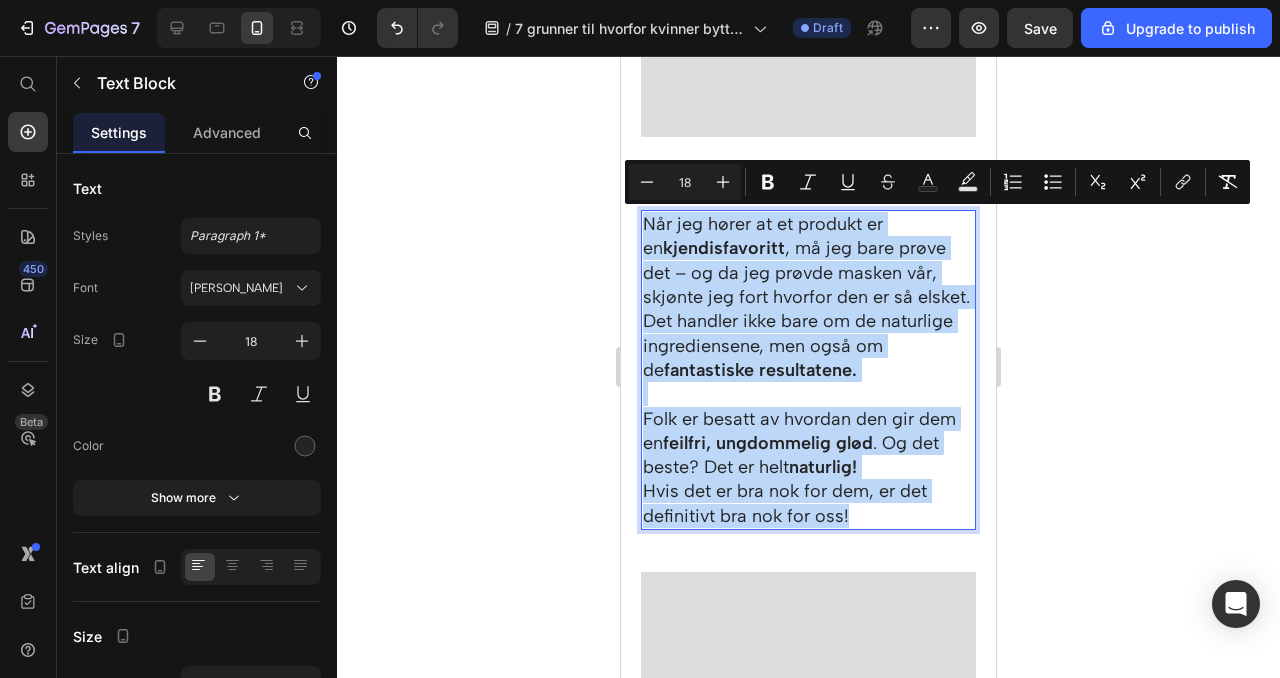 drag, startPoint x: 853, startPoint y: 509, endPoint x: 645, endPoint y: 227, distance: 350.4112 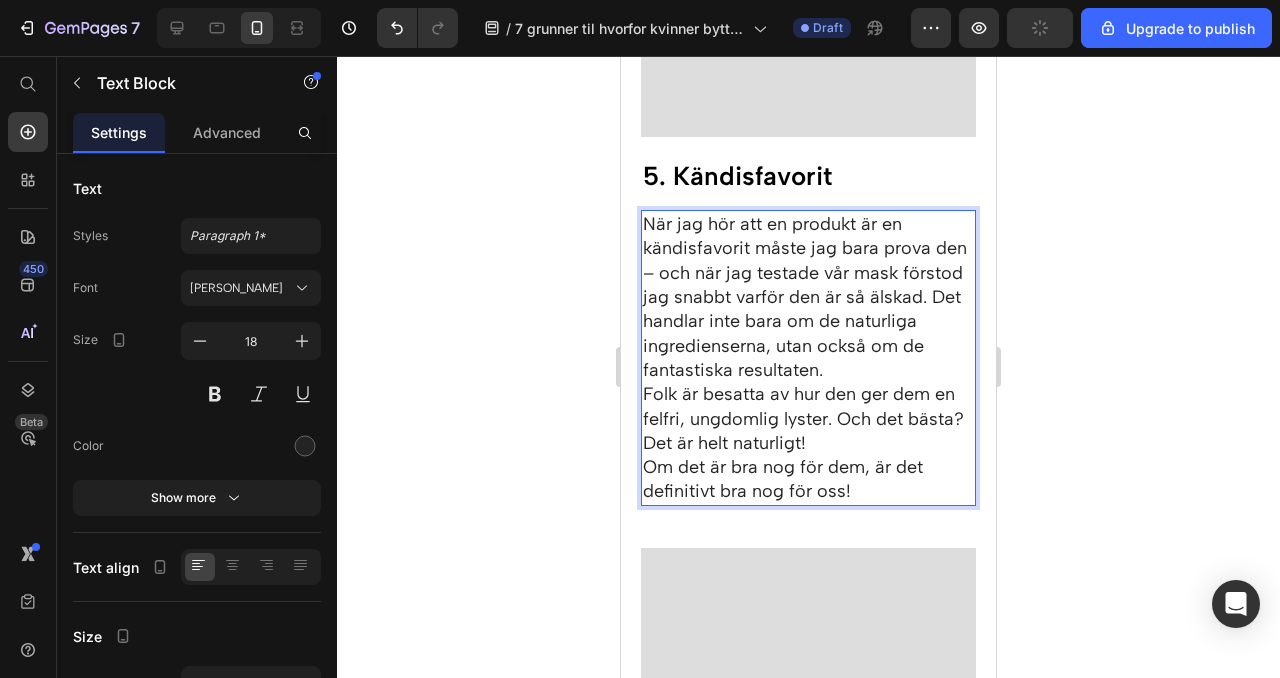 click on "När jag hör att en produkt är en kändisfavorit måste jag bara prova den – och när jag testade vår mask förstod jag snabbt varför den är så älskad. Det handlar inte bara om de naturliga ingredienserna, utan också om de fantastiska resultaten." at bounding box center [808, 297] 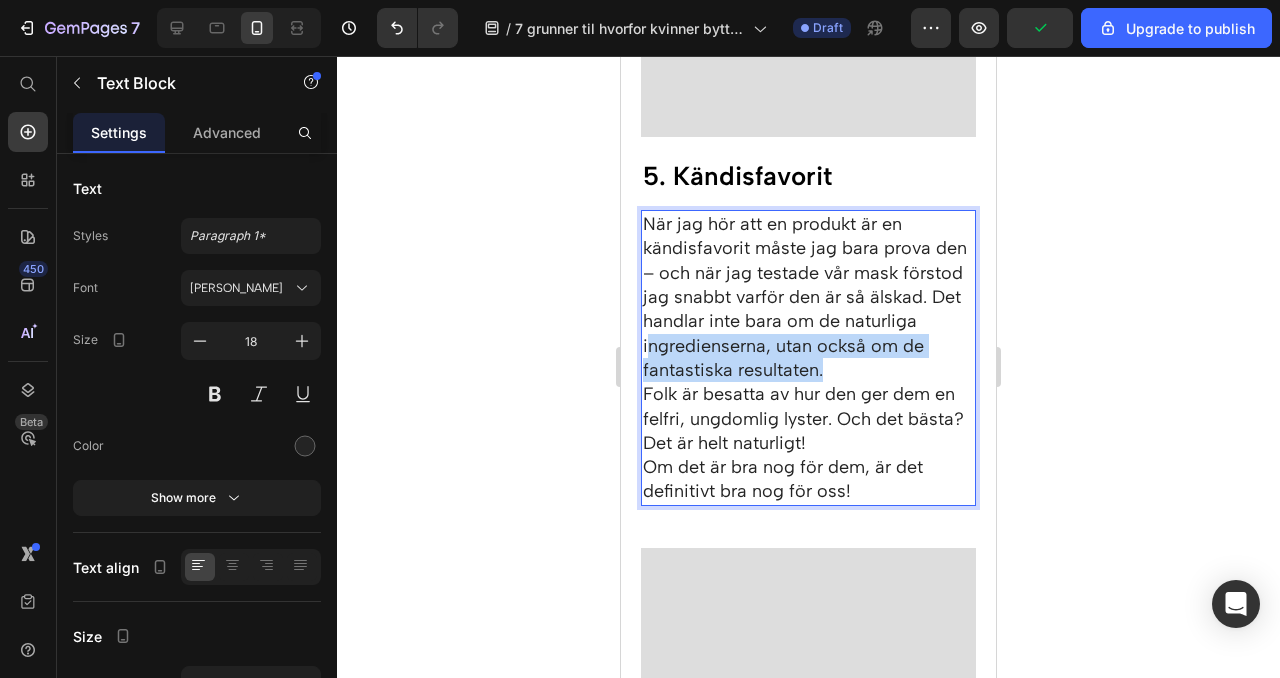 drag, startPoint x: 826, startPoint y: 375, endPoint x: 649, endPoint y: 356, distance: 178.01685 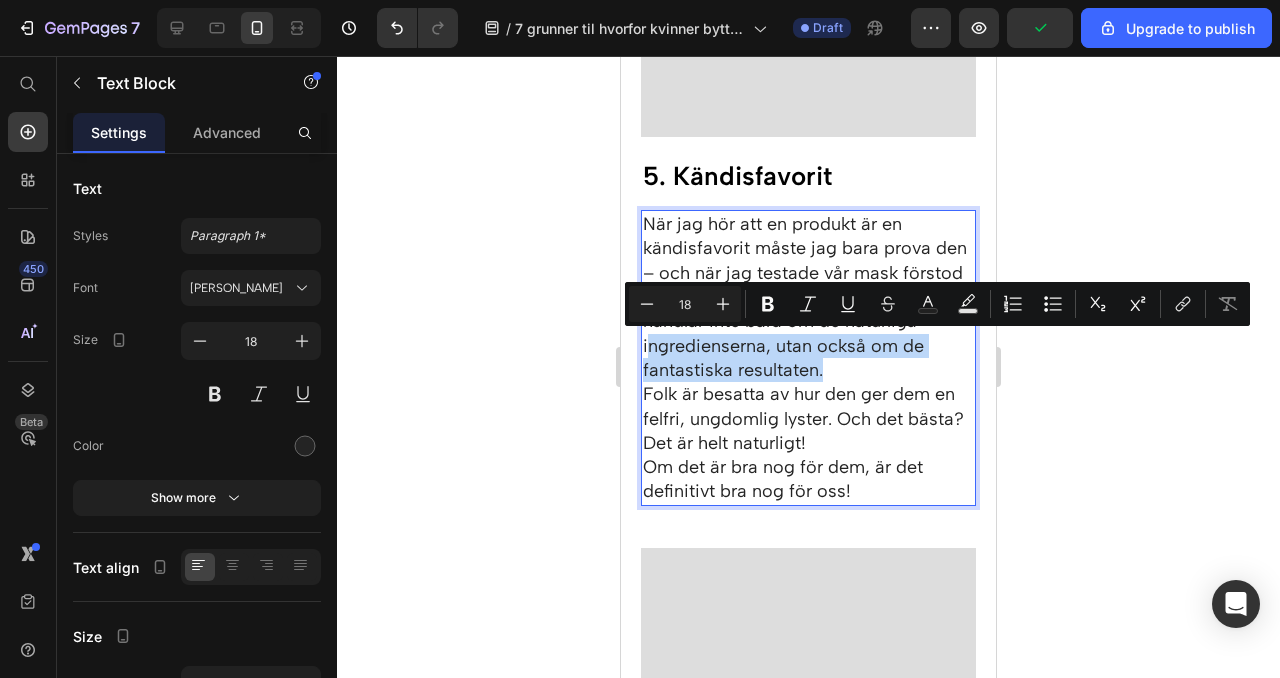 click on "När jag hör att en produkt är en kändisfavorit måste jag bara prova den – och när jag testade vår mask förstod jag snabbt varför den är så älskad. Det handlar inte bara om de naturliga ingredienserna, utan också om de fantastiska resultaten." at bounding box center (808, 297) 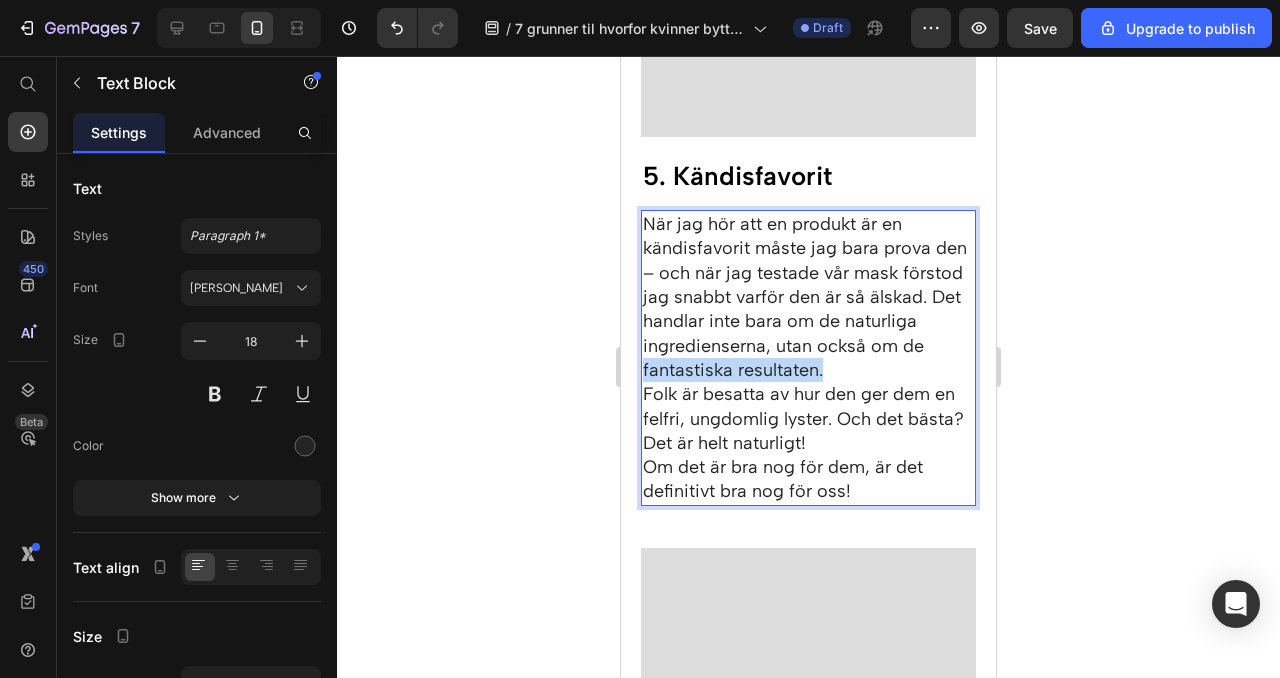 drag, startPoint x: 822, startPoint y: 373, endPoint x: 643, endPoint y: 368, distance: 179.06982 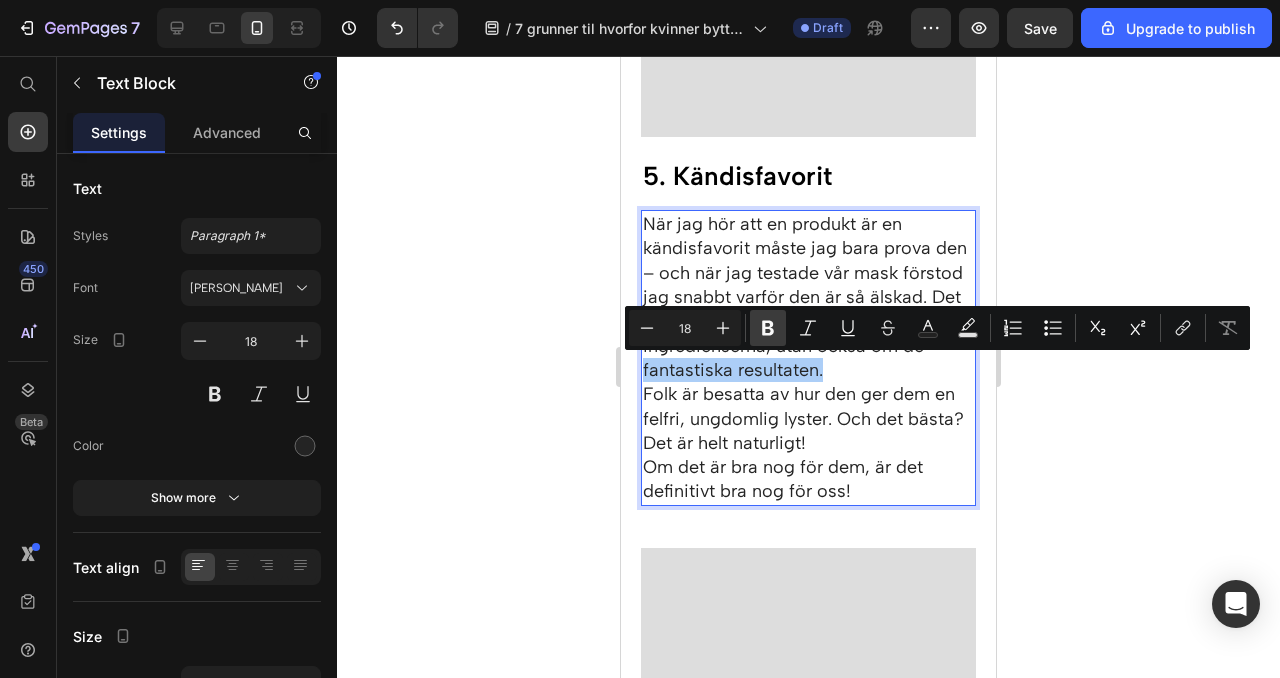 click 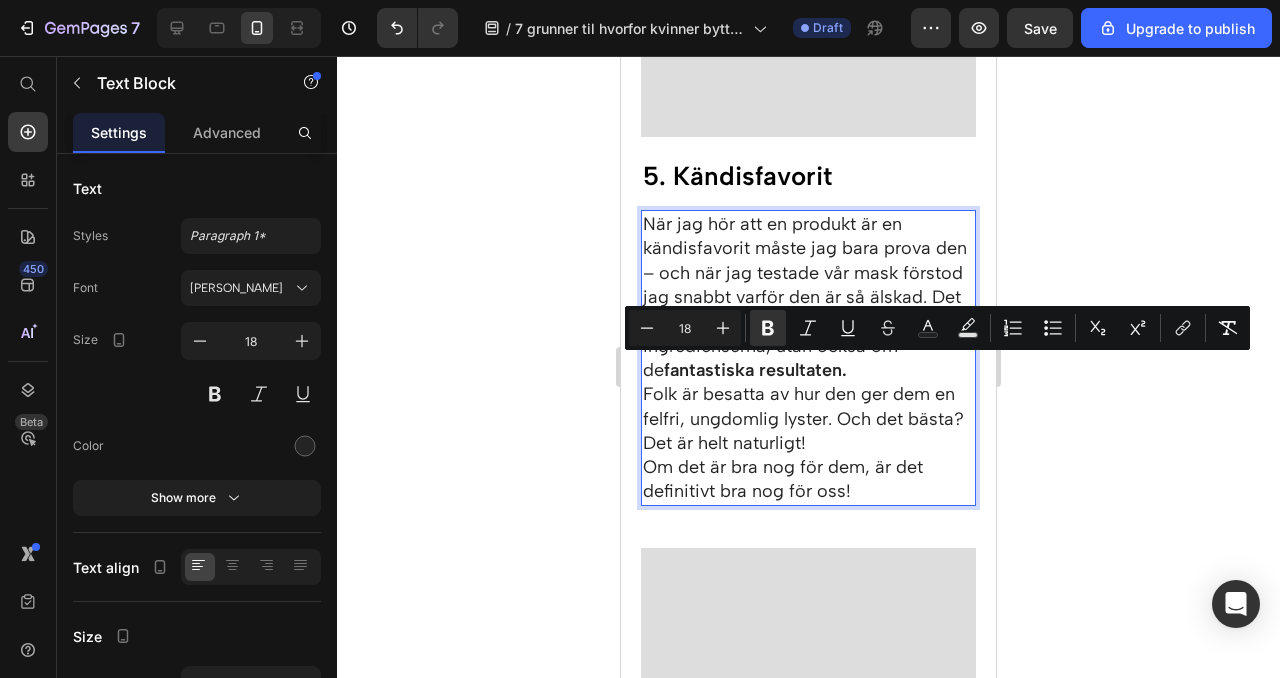 click on "När jag hör att en produkt är en kändisfavorit måste jag bara prova den – och när jag testade vår mask förstod jag snabbt varför den är så älskad. Det handlar inte bara om de naturliga ingredienserna, utan också om de  fantastiska resultaten." at bounding box center (808, 297) 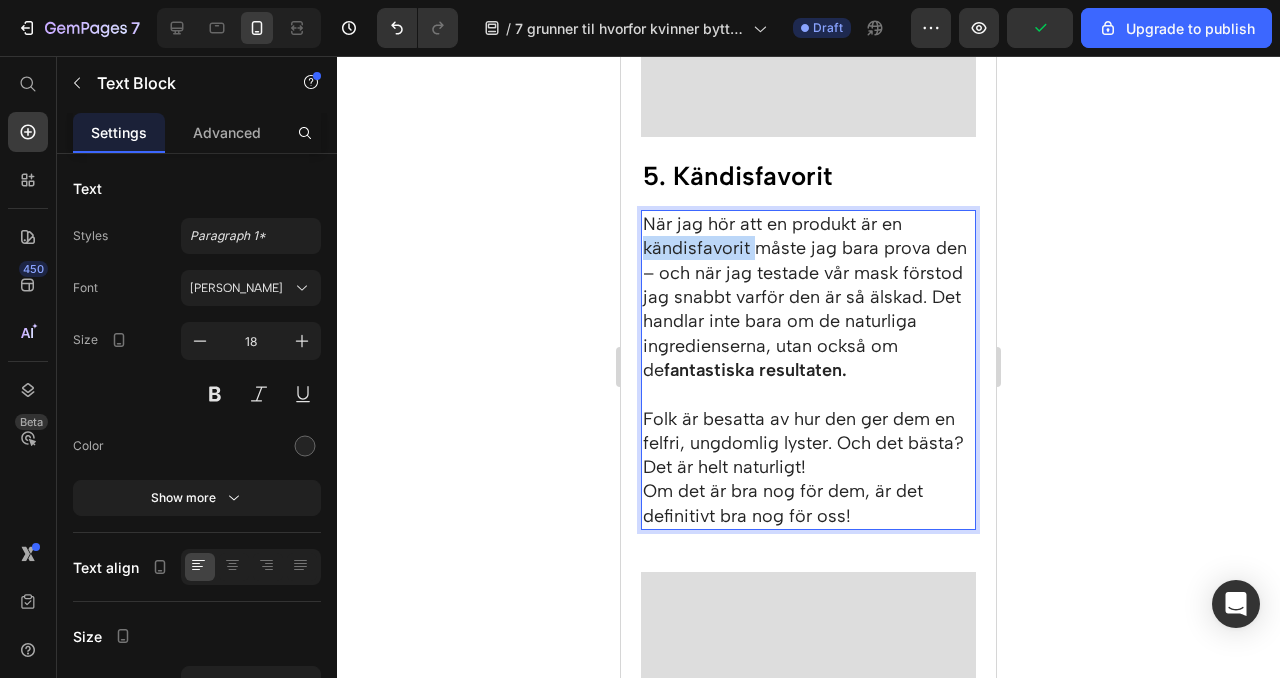 drag, startPoint x: 751, startPoint y: 246, endPoint x: 645, endPoint y: 250, distance: 106.07545 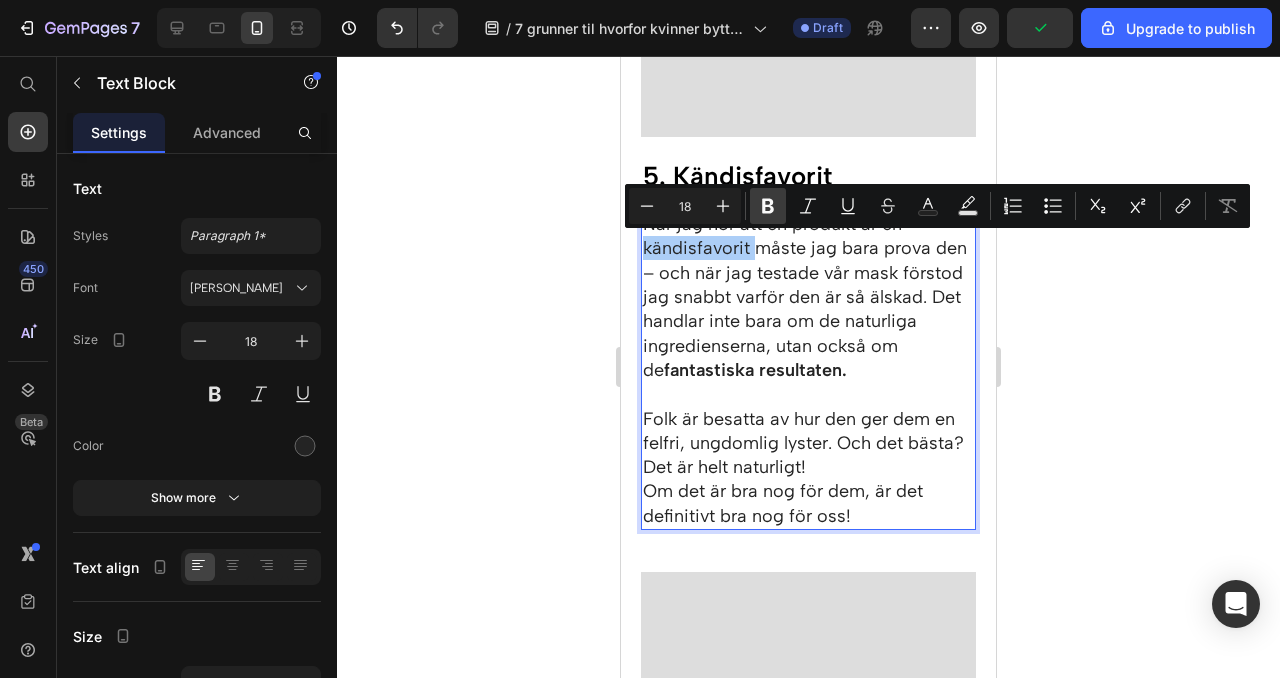 click on "Bold" at bounding box center (768, 206) 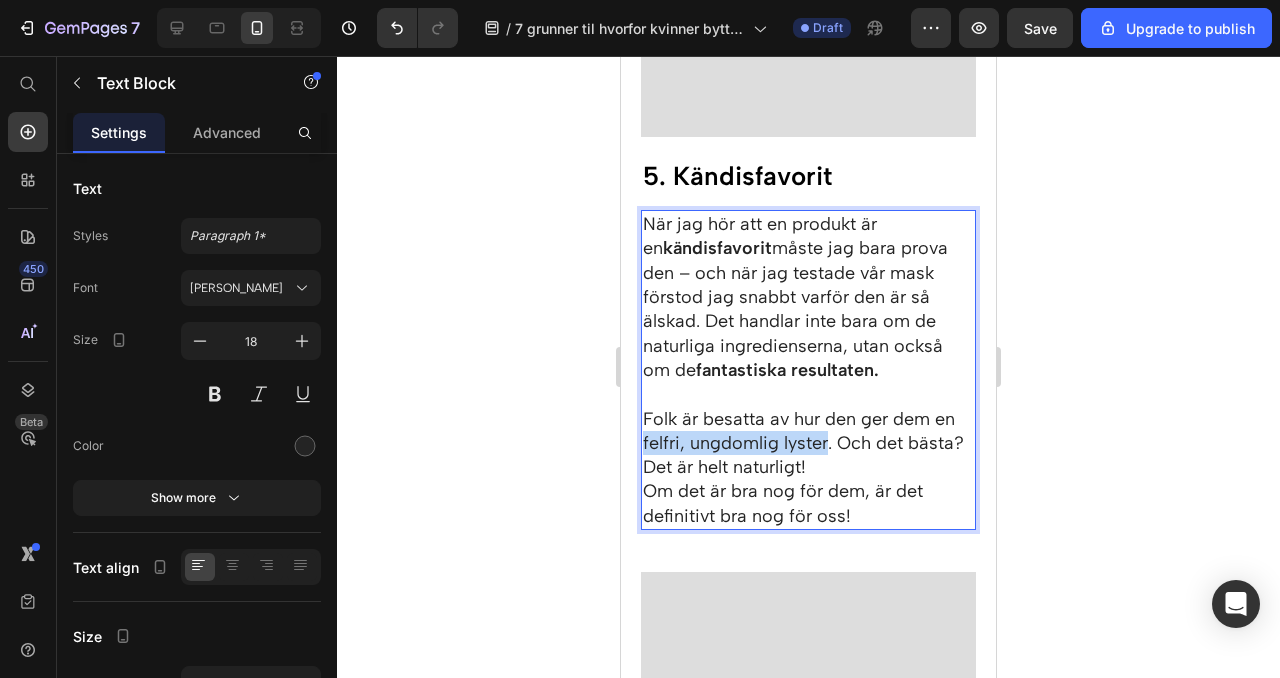 drag, startPoint x: 826, startPoint y: 444, endPoint x: 644, endPoint y: 438, distance: 182.09888 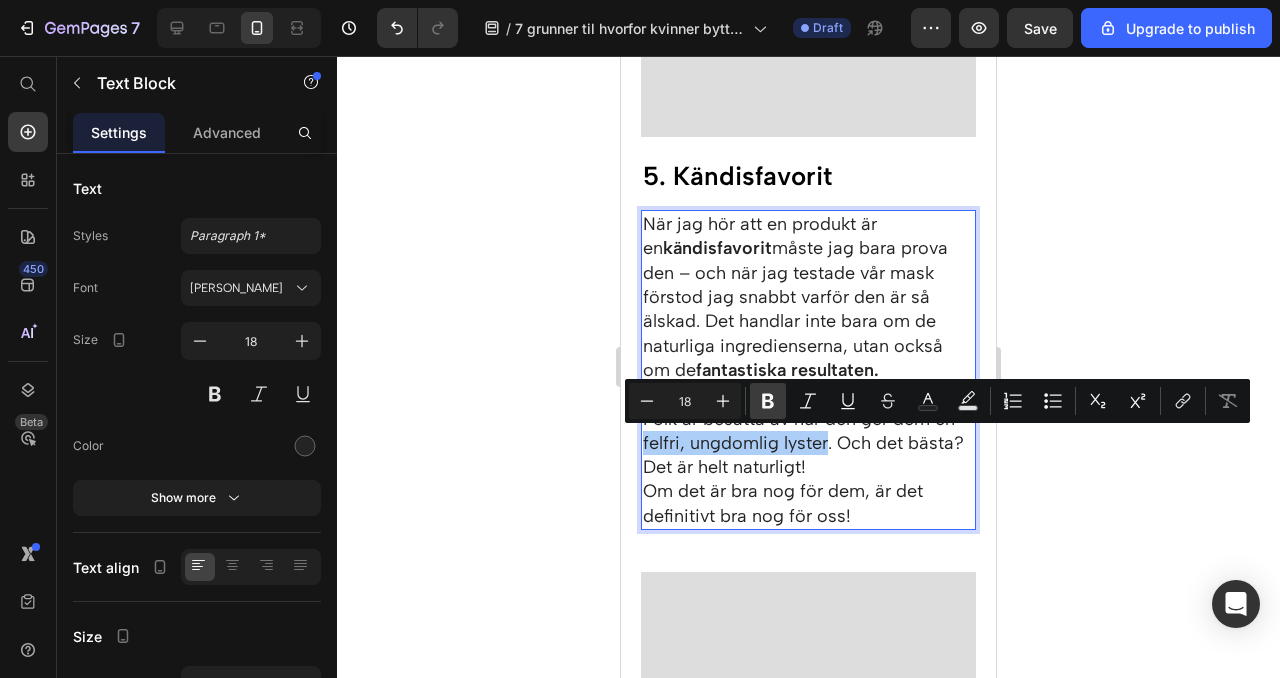 click 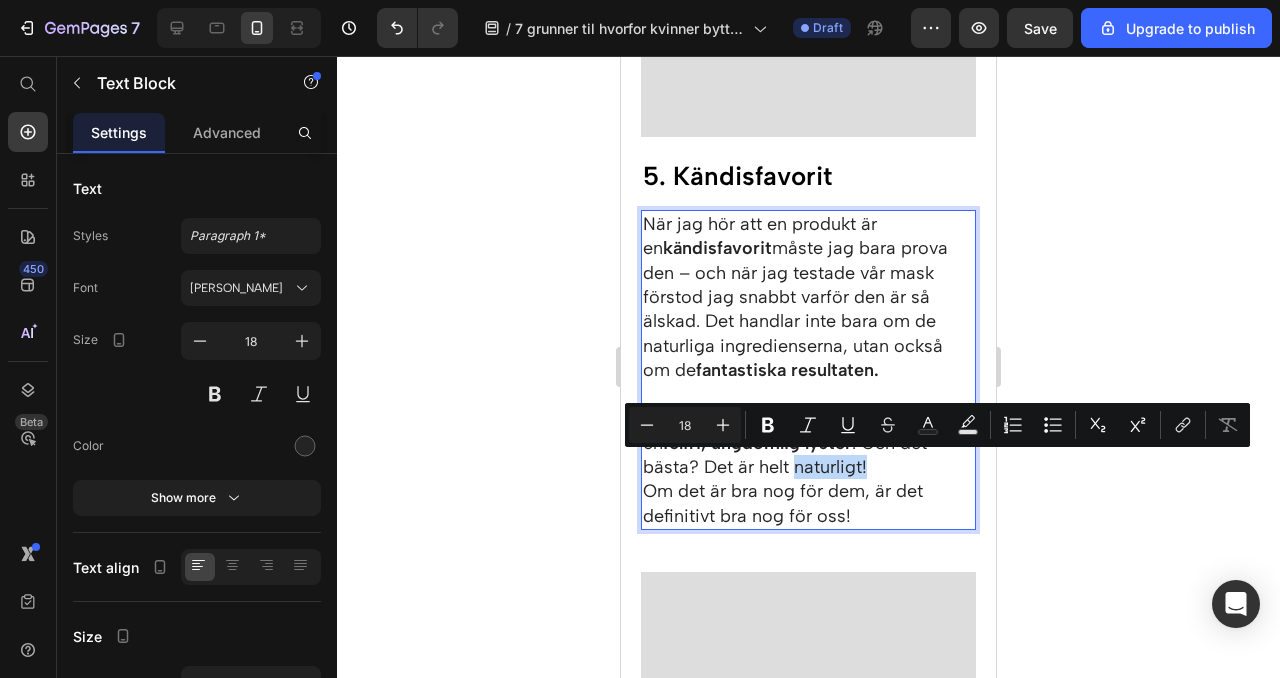 drag, startPoint x: 807, startPoint y: 468, endPoint x: 734, endPoint y: 468, distance: 73 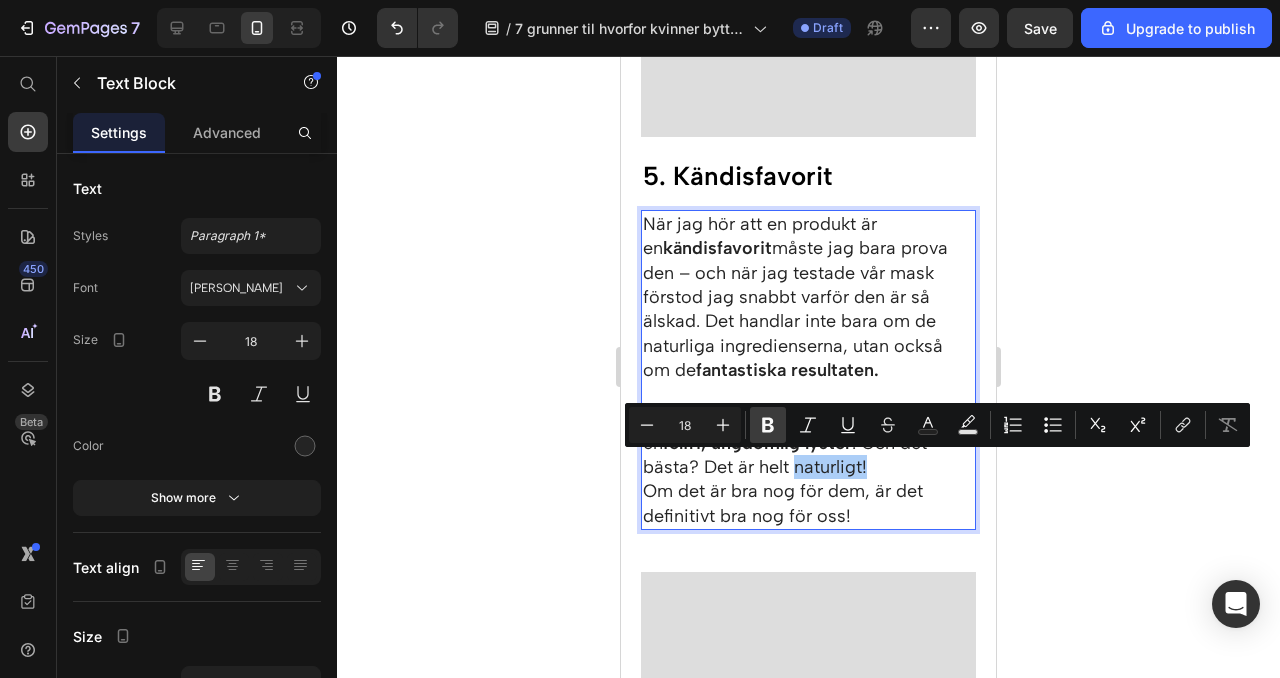 click 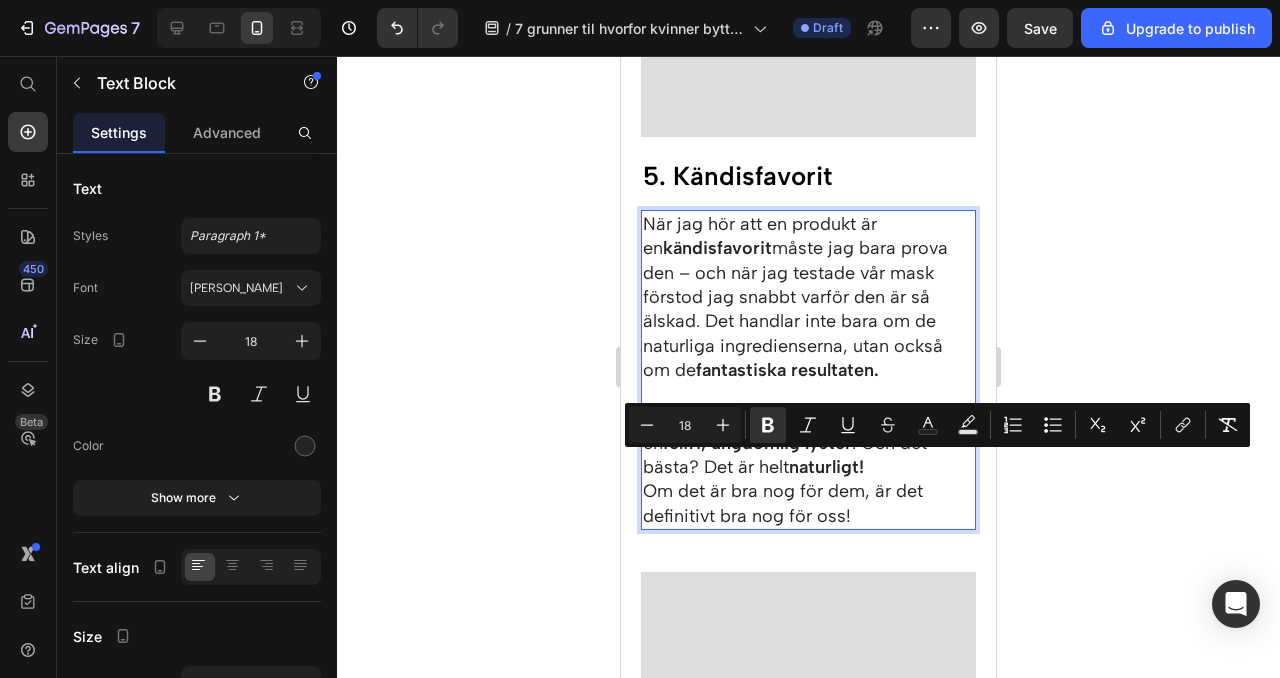 click 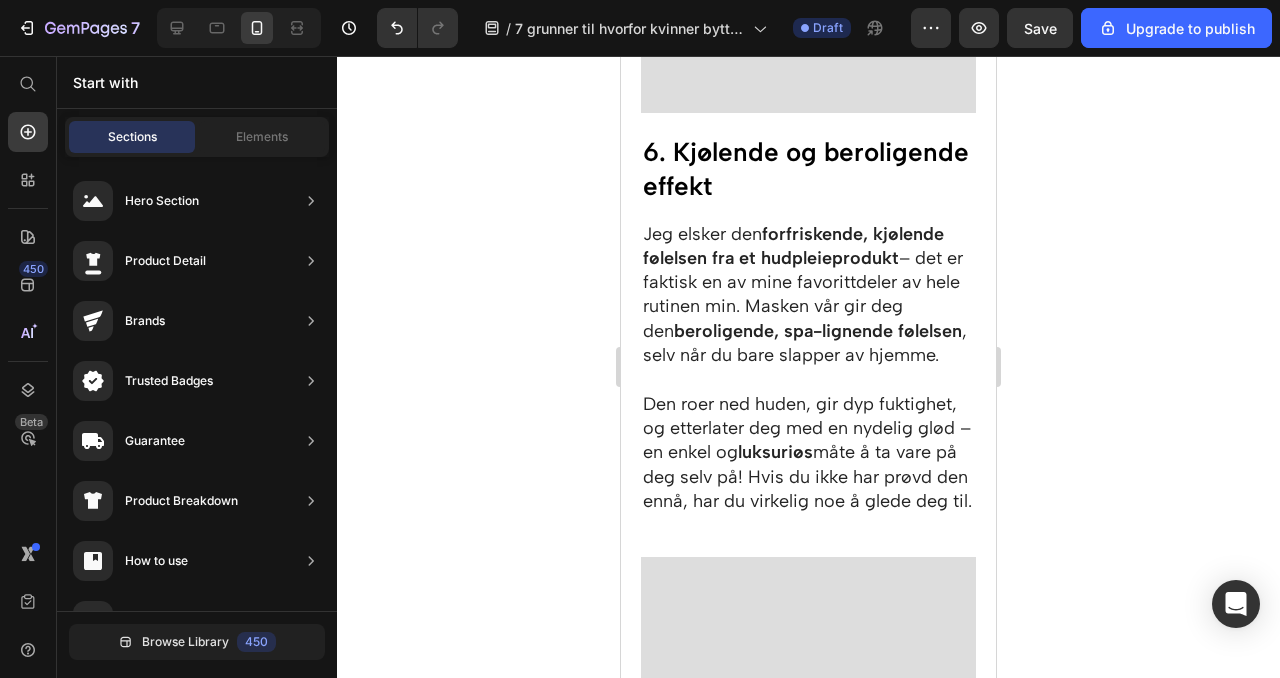 scroll, scrollTop: 4956, scrollLeft: 0, axis: vertical 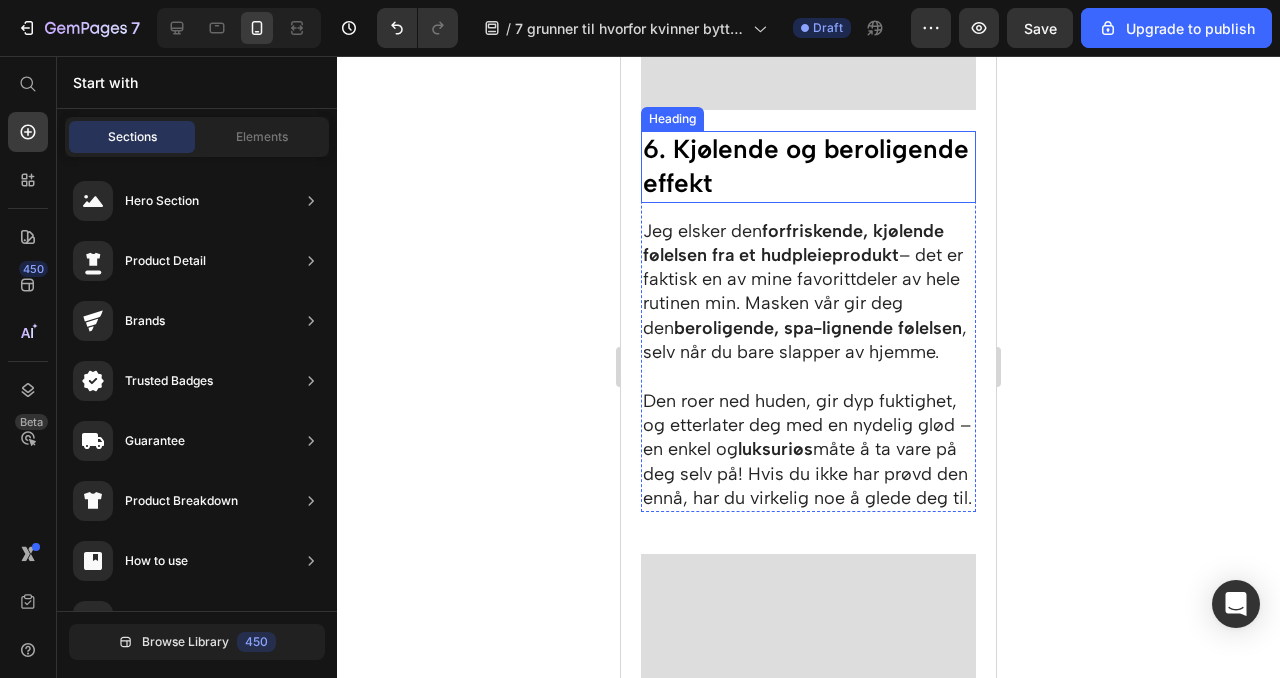 click on "6. Kjølende og beroligende effekt" at bounding box center (808, 167) 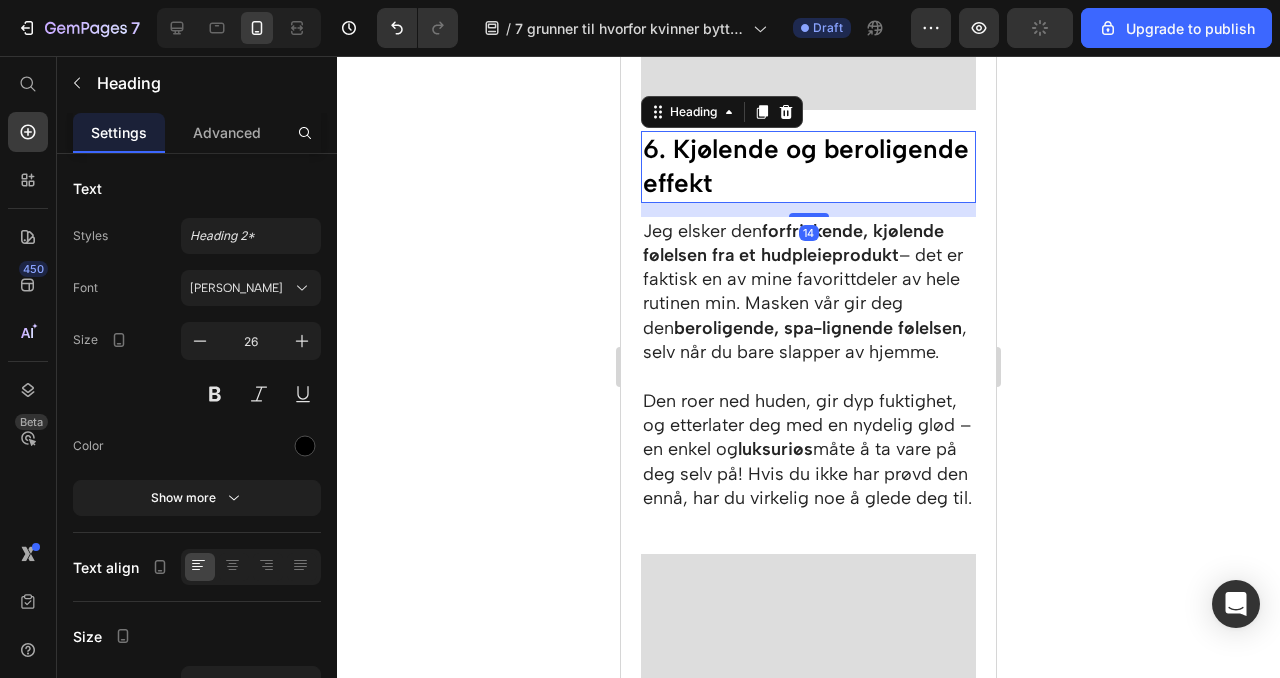 click on "6. Kjølende og beroligende effekt" at bounding box center (808, 167) 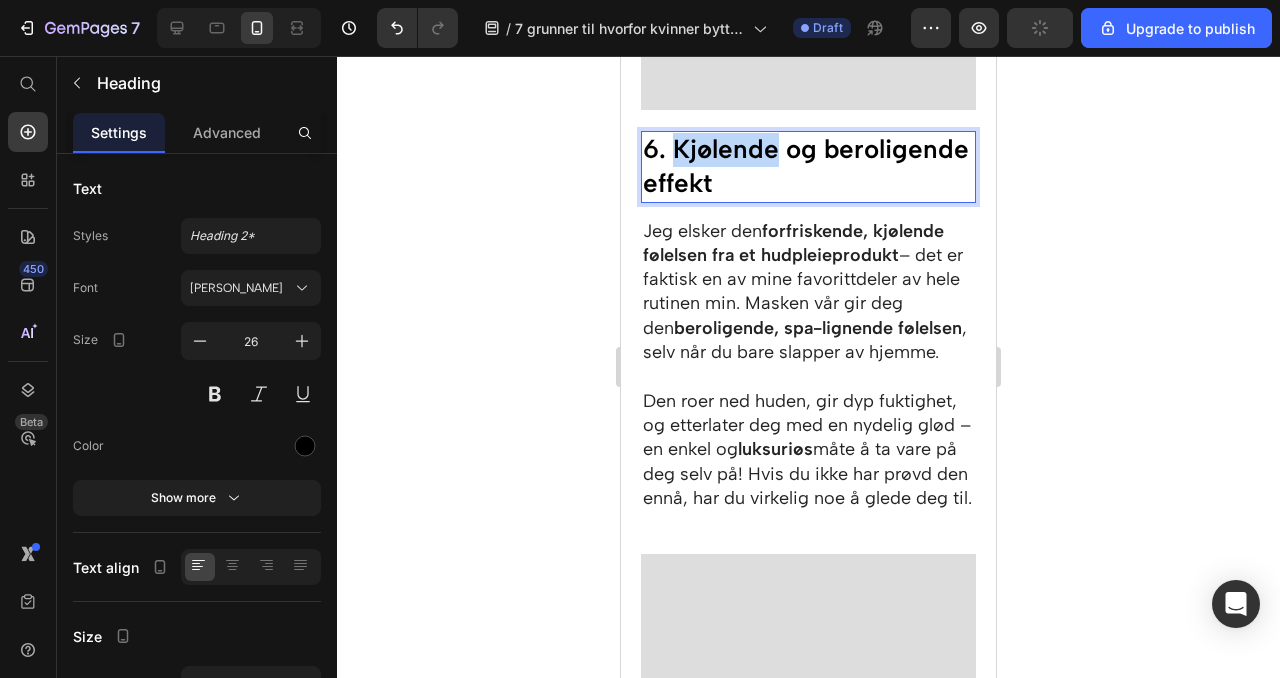 click on "6. Kjølende og beroligende effekt" at bounding box center [808, 167] 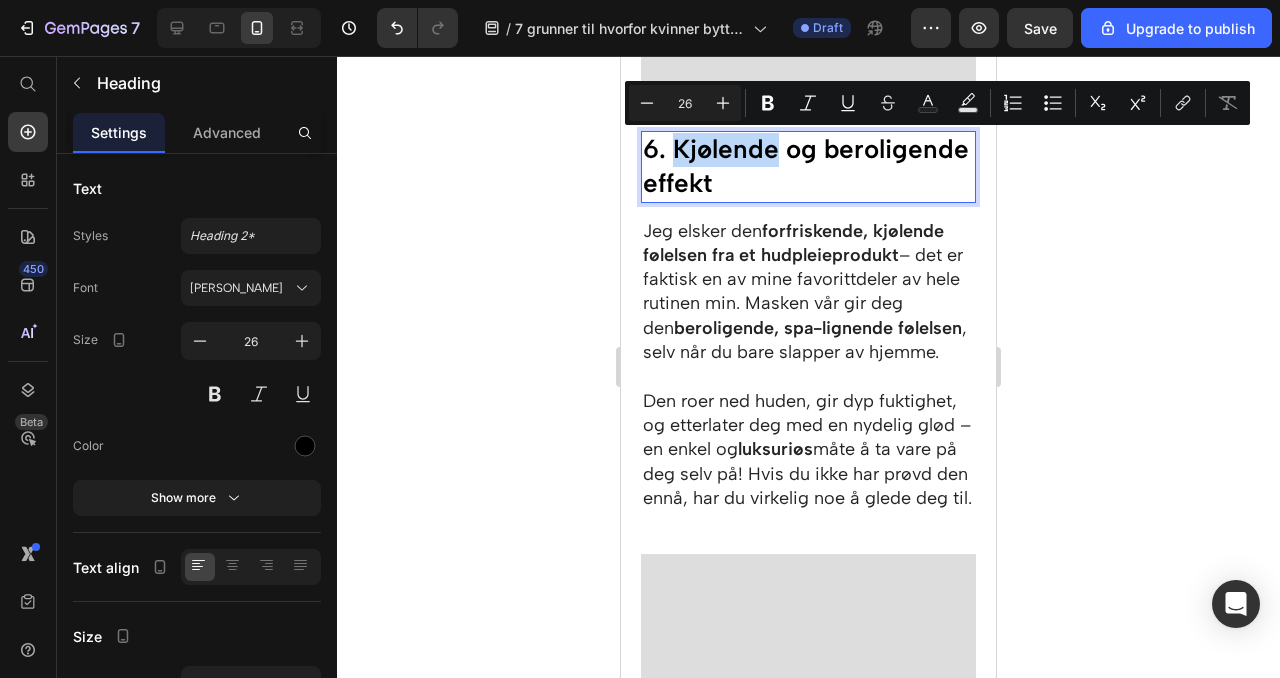 click on "6. Kjølende og beroligende effekt" at bounding box center (808, 167) 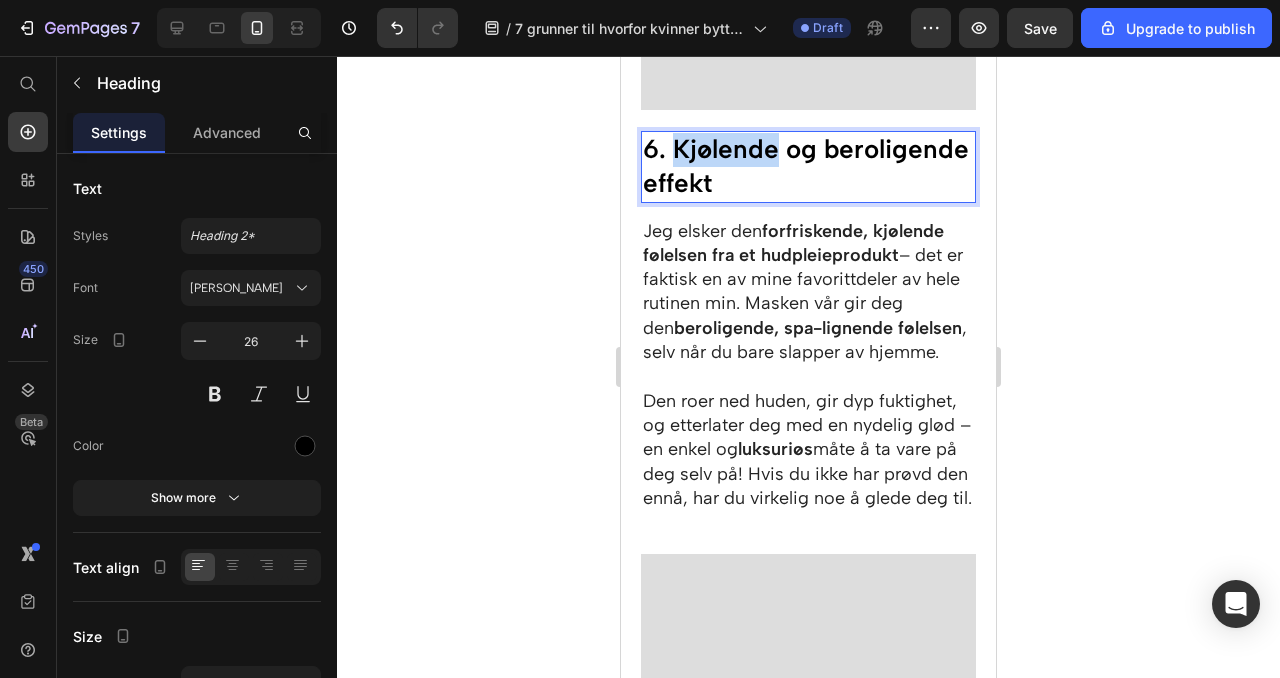 click on "6. Kjølende og beroligende effekt" at bounding box center [808, 167] 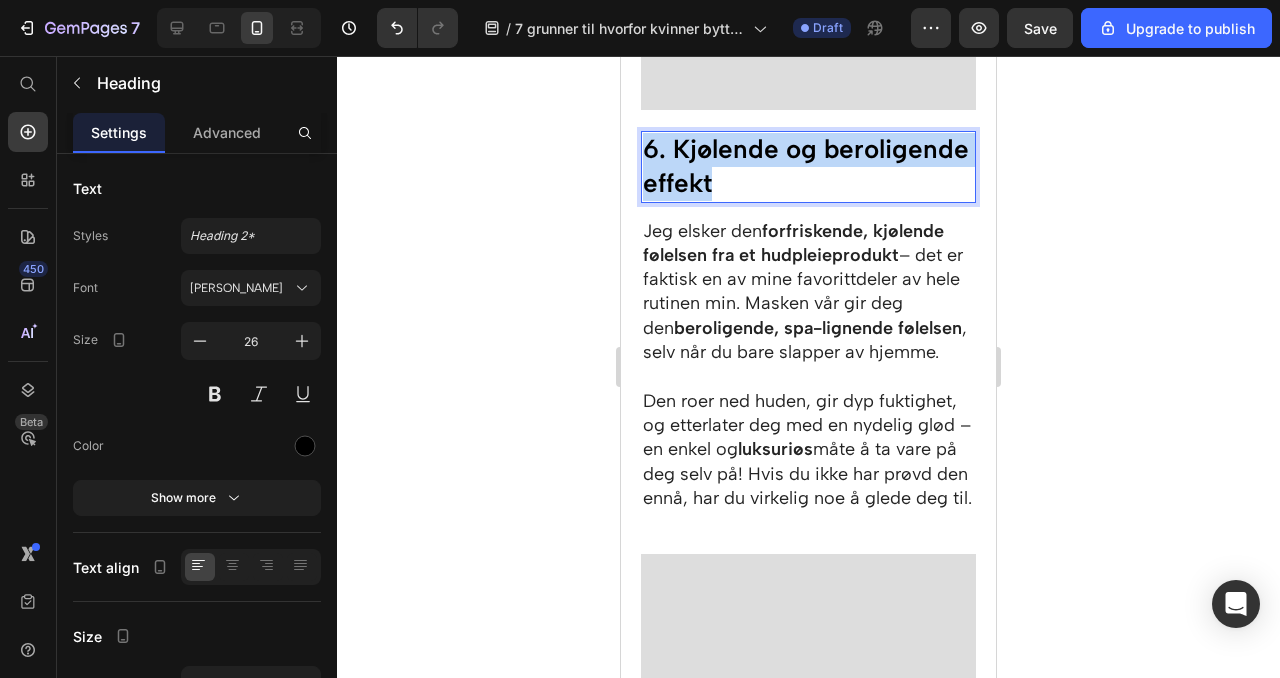 click on "6. Kjølende og beroligende effekt" at bounding box center (808, 167) 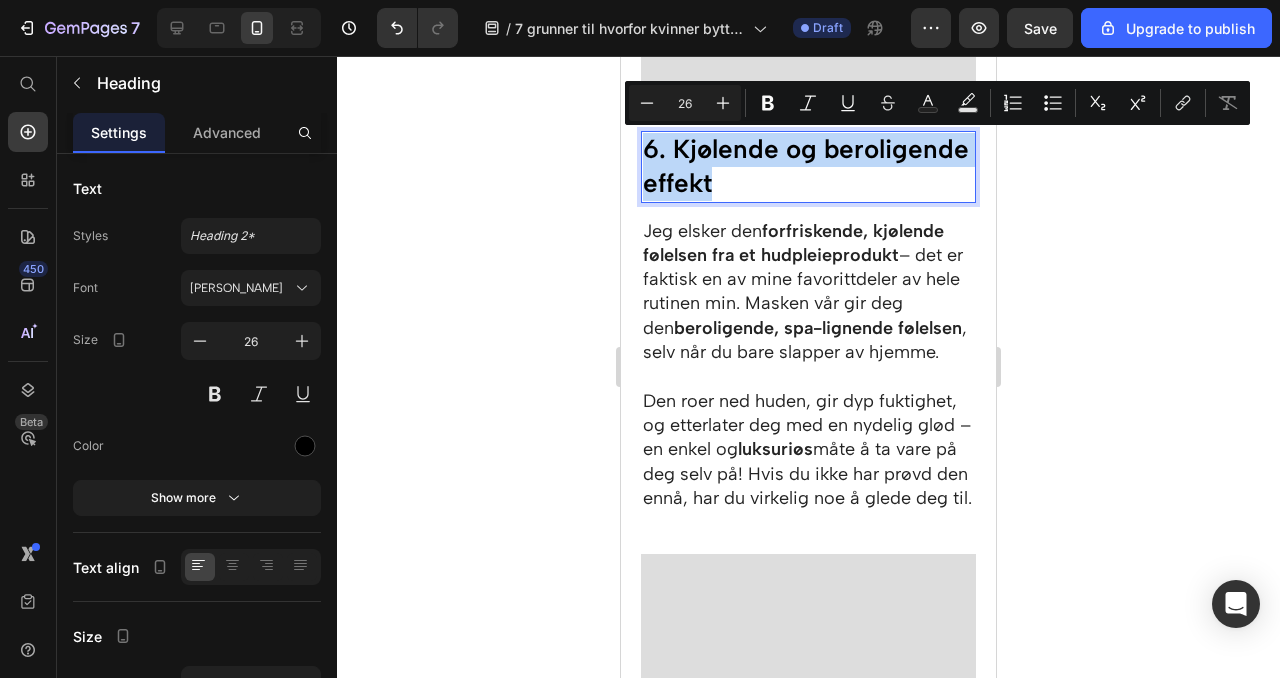 copy on "6. Kjølende og beroligende effekt" 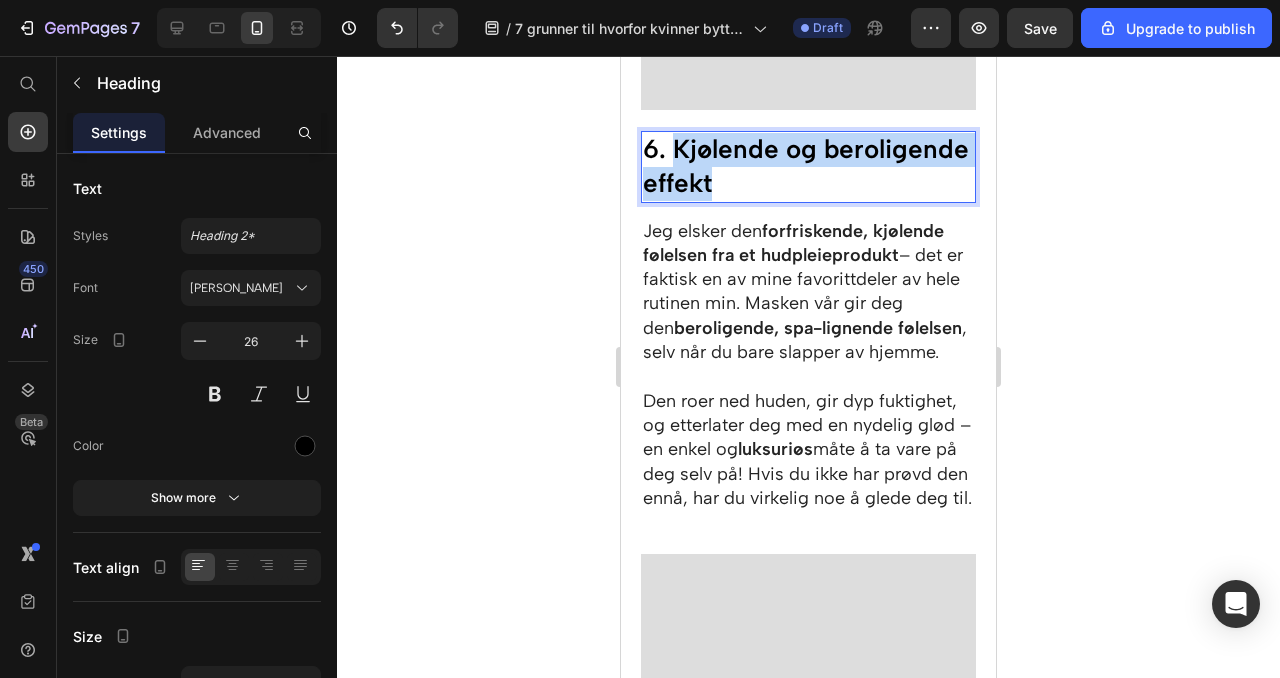 drag, startPoint x: 676, startPoint y: 152, endPoint x: 723, endPoint y: 189, distance: 59.816387 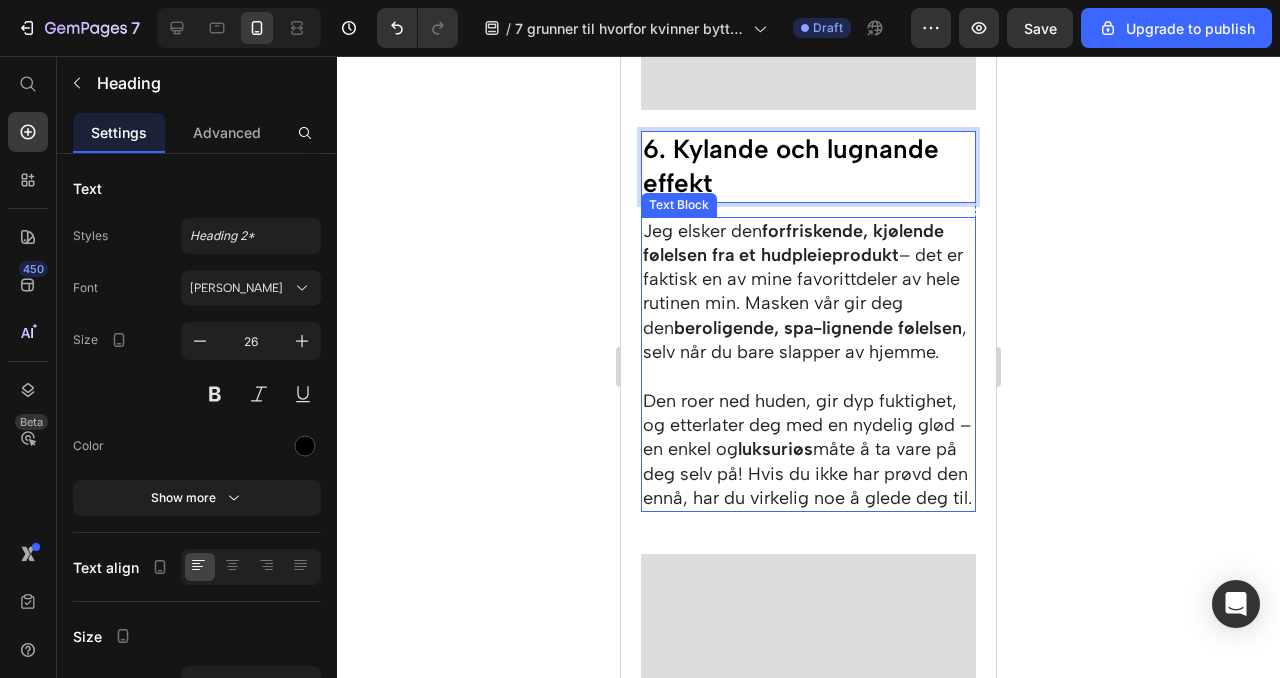click on "Jeg elsker den  forfriskende, kjølende følelsen fra et hudpleieprodukt  – det er faktisk en av mine favorittdeler av hele rutinen min. Masken vår gir deg den  beroligende, spa-lignende følelsen , selv når du bare slapper av hjemme." at bounding box center [808, 292] 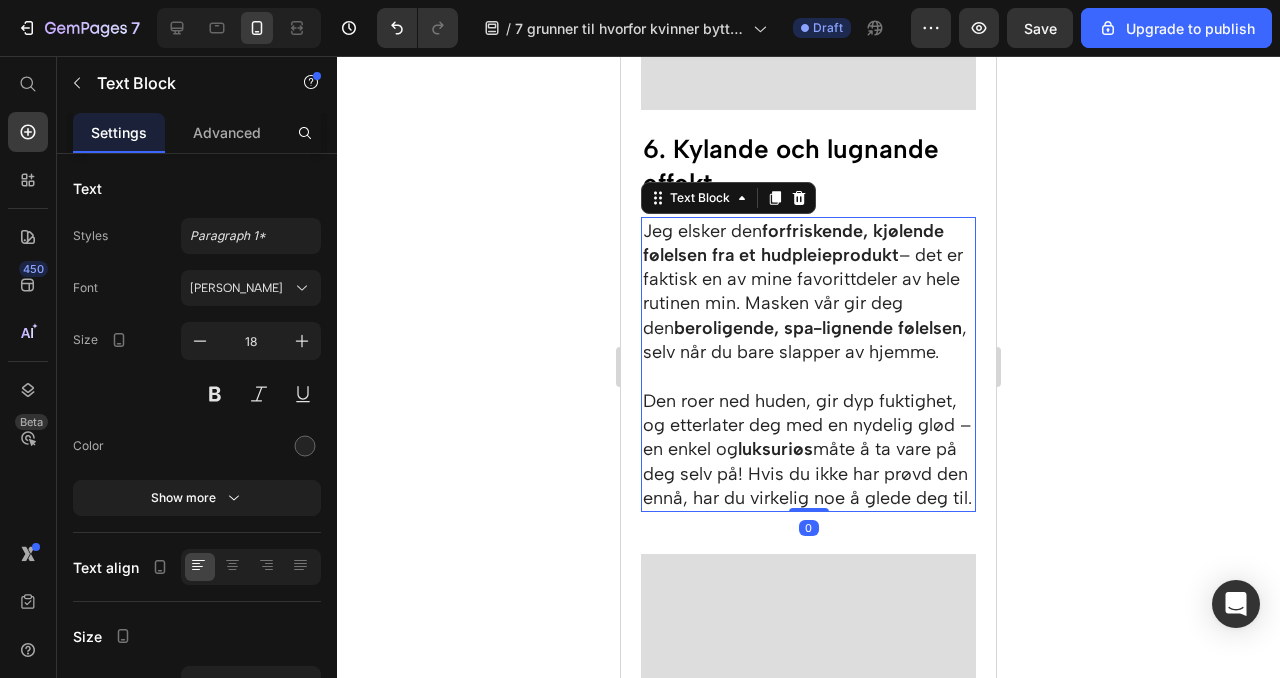 click on "Jeg elsker den  forfriskende, kjølende følelsen fra et hudpleieprodukt  – det er faktisk en av mine favorittdeler av hele rutinen min. Masken vår gir deg den  beroligende, spa-lignende følelsen , selv når du bare slapper av hjemme." at bounding box center [808, 292] 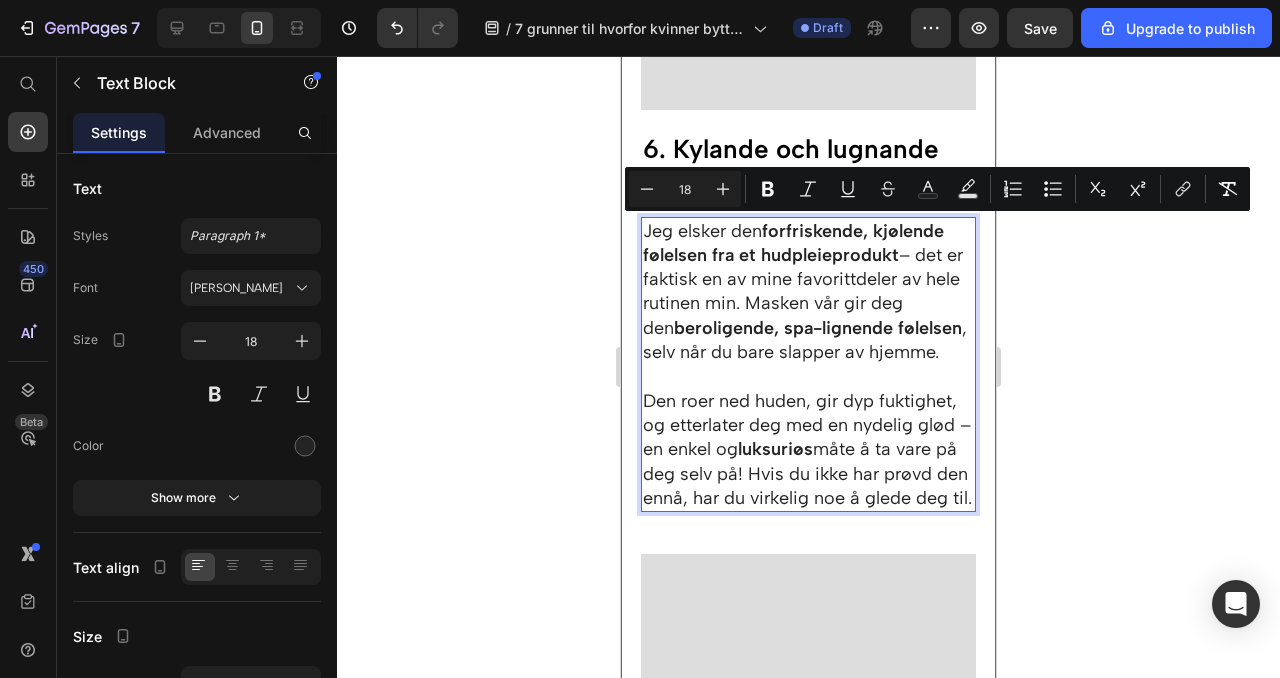 drag, startPoint x: 646, startPoint y: 229, endPoint x: 979, endPoint y: 500, distance: 429.3367 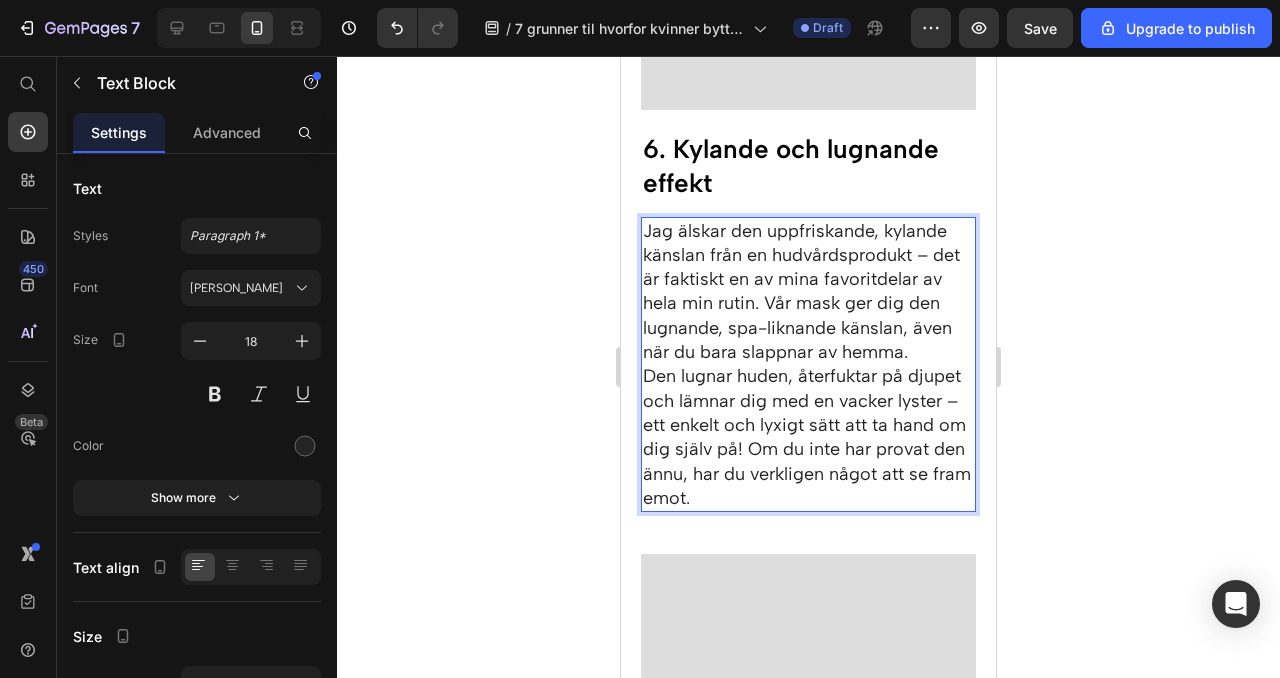 click on "Jag älskar den uppfriskande, kylande känslan från en hudvårdsprodukt – det är faktiskt en av mina favoritdelar av hela min rutin. Vår mask ger dig den lugnande, spa-liknande känslan, även när du bara slappnar av hemma." at bounding box center [808, 292] 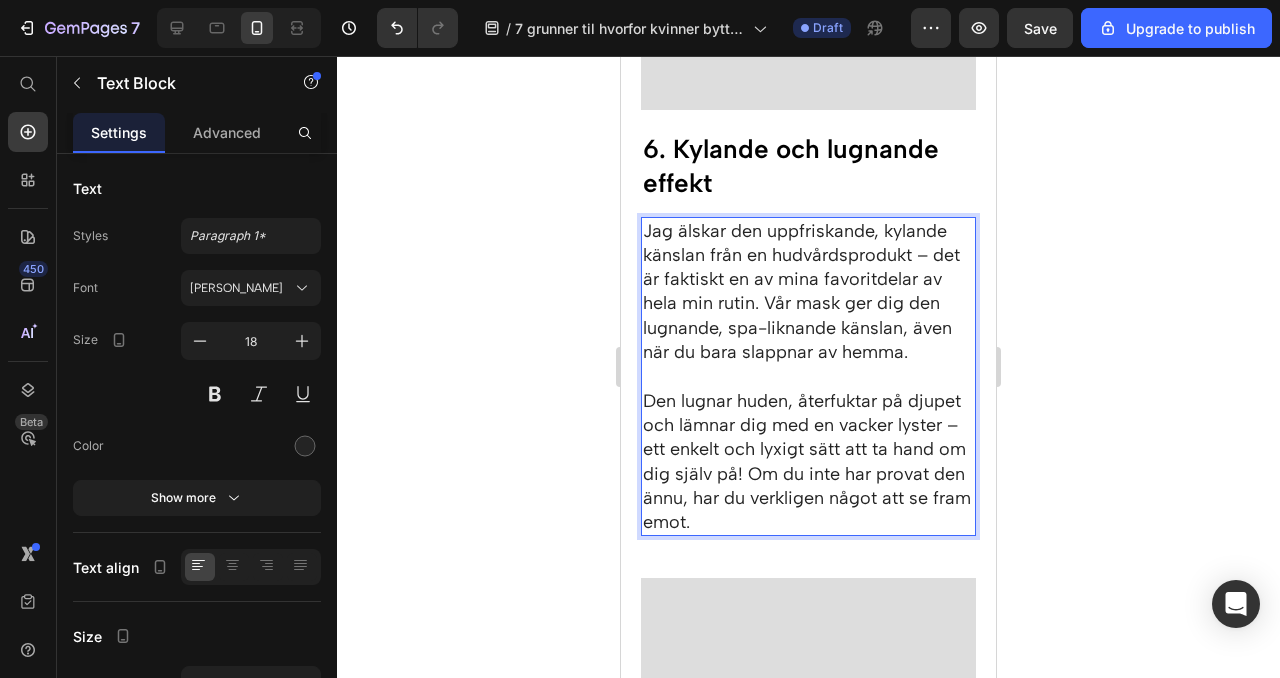 click on "Jag älskar den uppfriskande, kylande känslan från en hudvårdsprodukt – det är faktiskt en av mina favoritdelar av hela min rutin. Vår mask ger dig den lugnande, spa-liknande känslan, även när du bara slappnar av hemma." at bounding box center (808, 292) 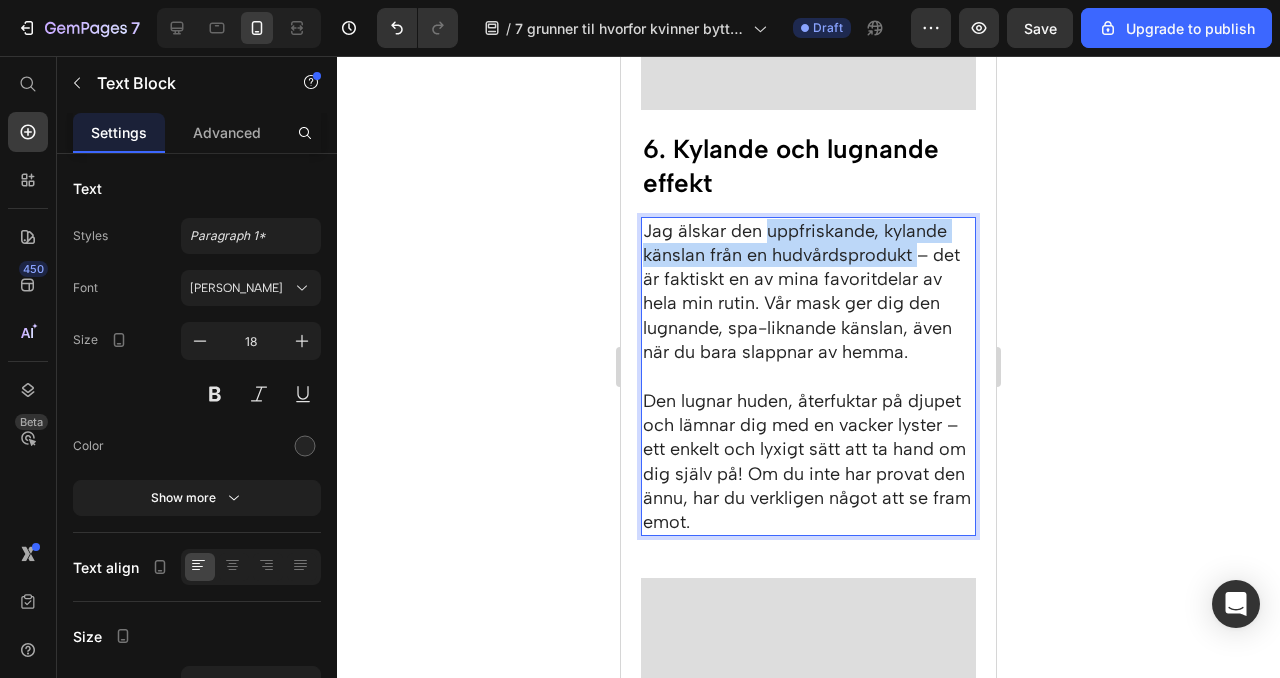 drag, startPoint x: 768, startPoint y: 230, endPoint x: 912, endPoint y: 257, distance: 146.50938 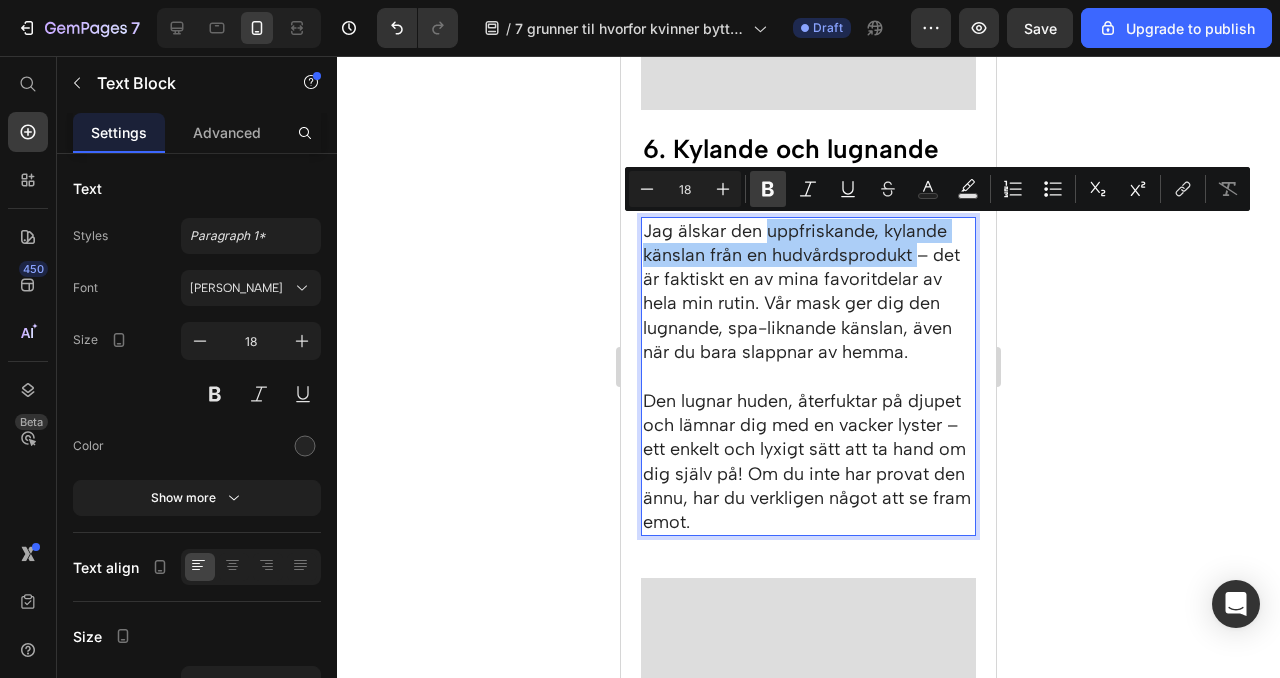 click 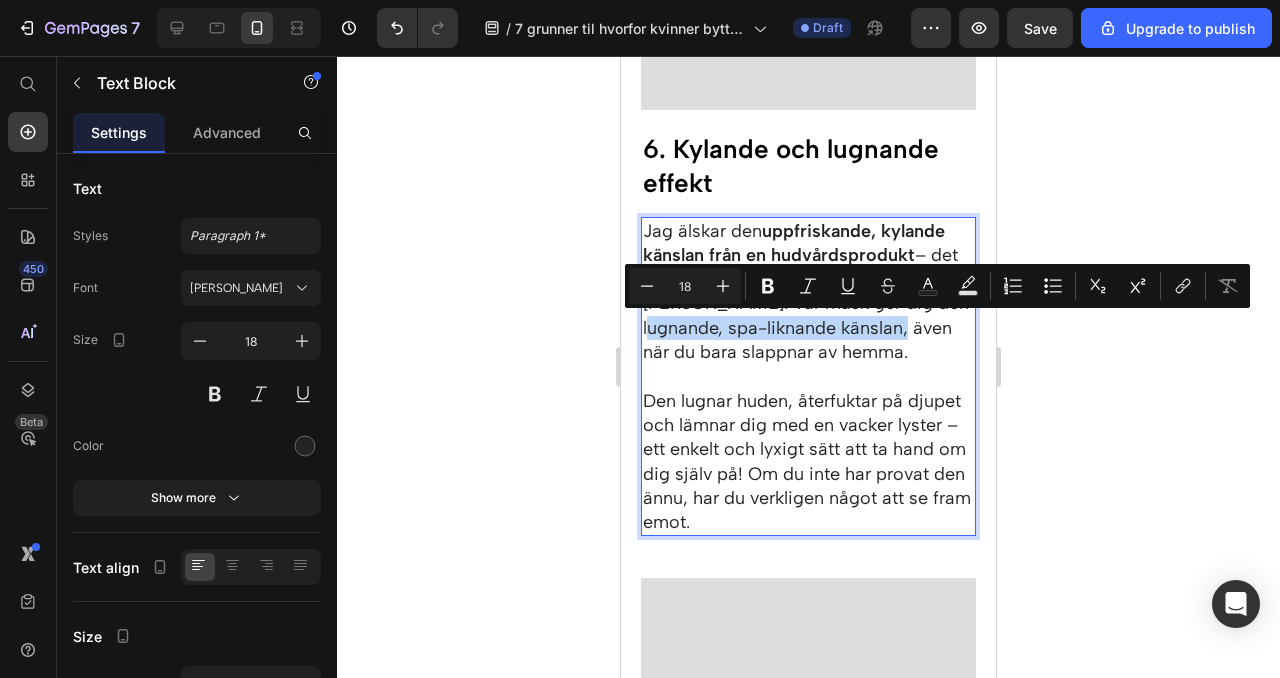 drag, startPoint x: 643, startPoint y: 326, endPoint x: 903, endPoint y: 325, distance: 260.00192 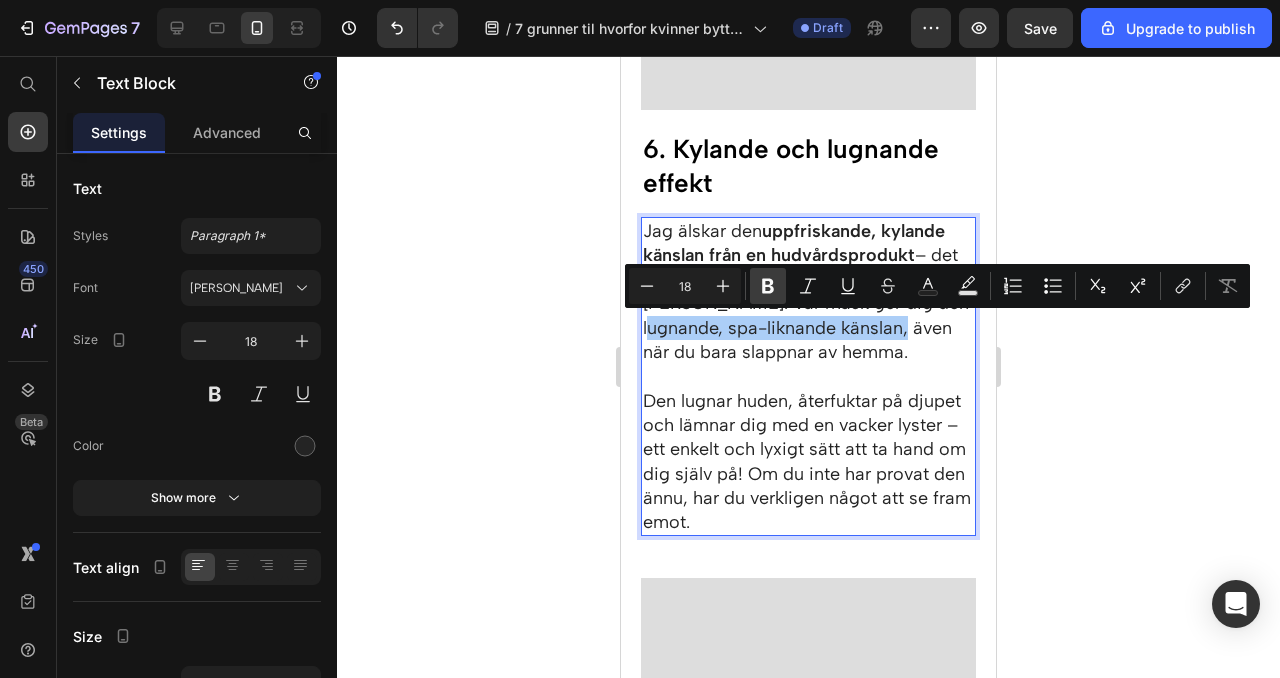 click 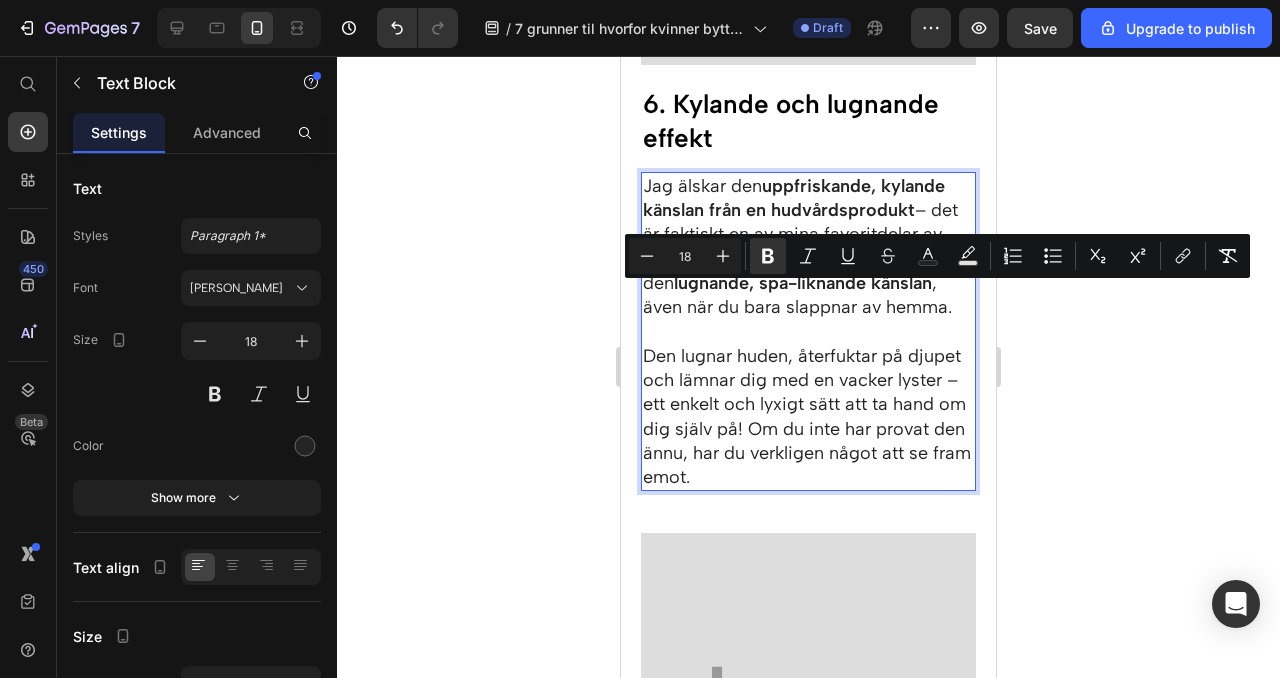 scroll, scrollTop: 5012, scrollLeft: 0, axis: vertical 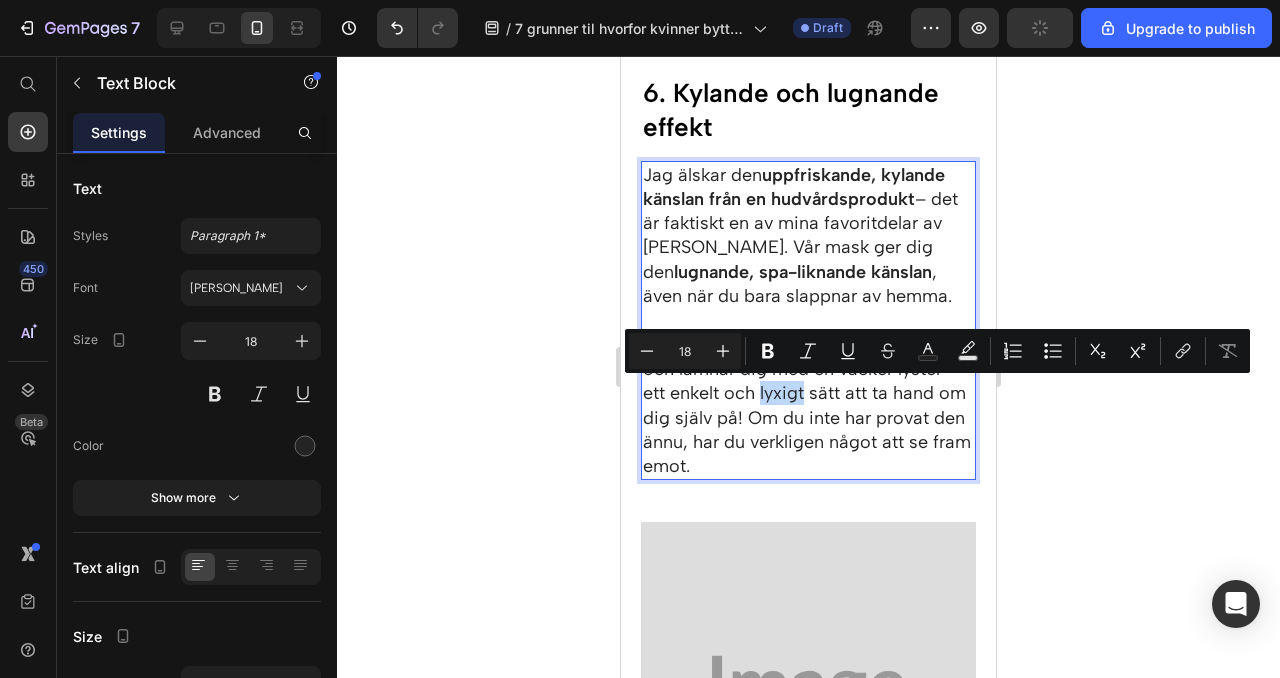 drag, startPoint x: 762, startPoint y: 400, endPoint x: 802, endPoint y: 399, distance: 40.012497 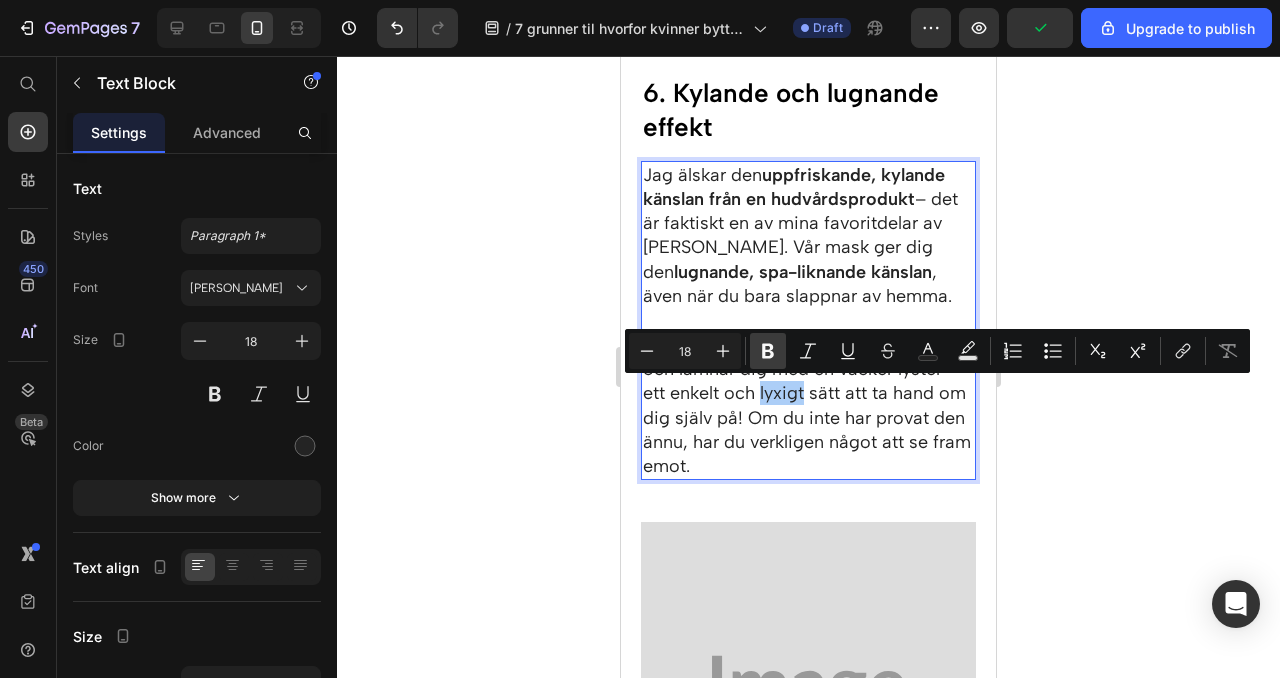 click 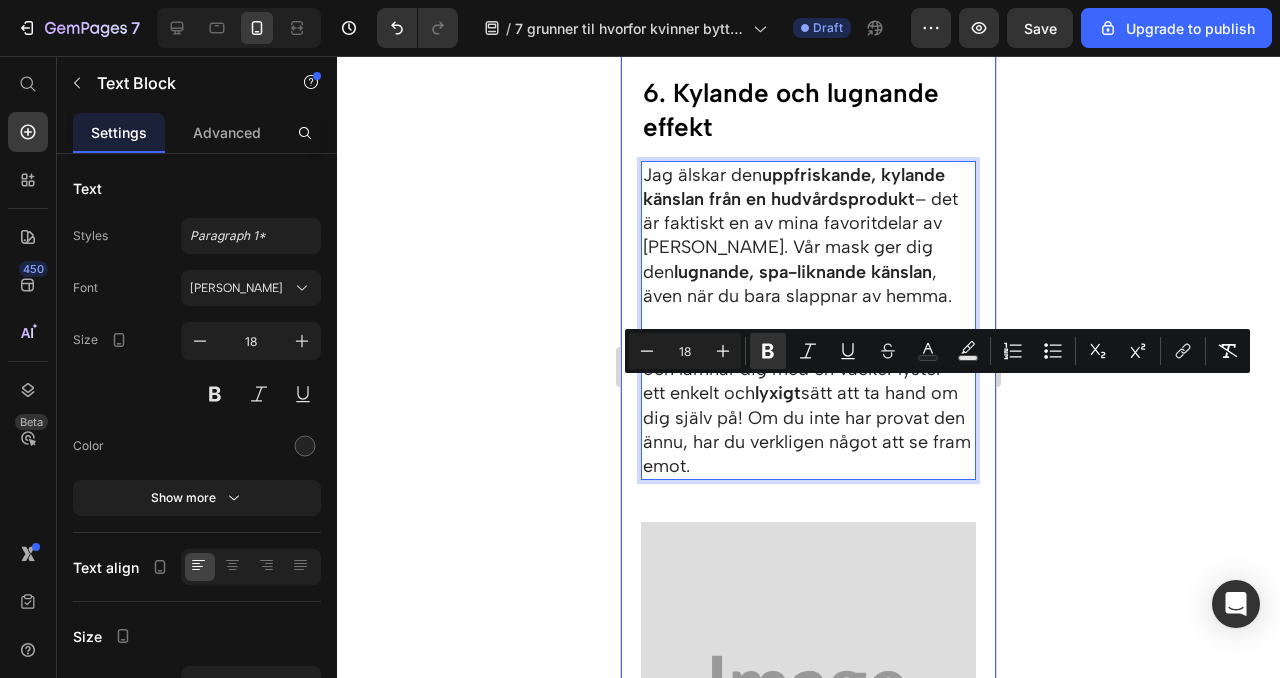 click 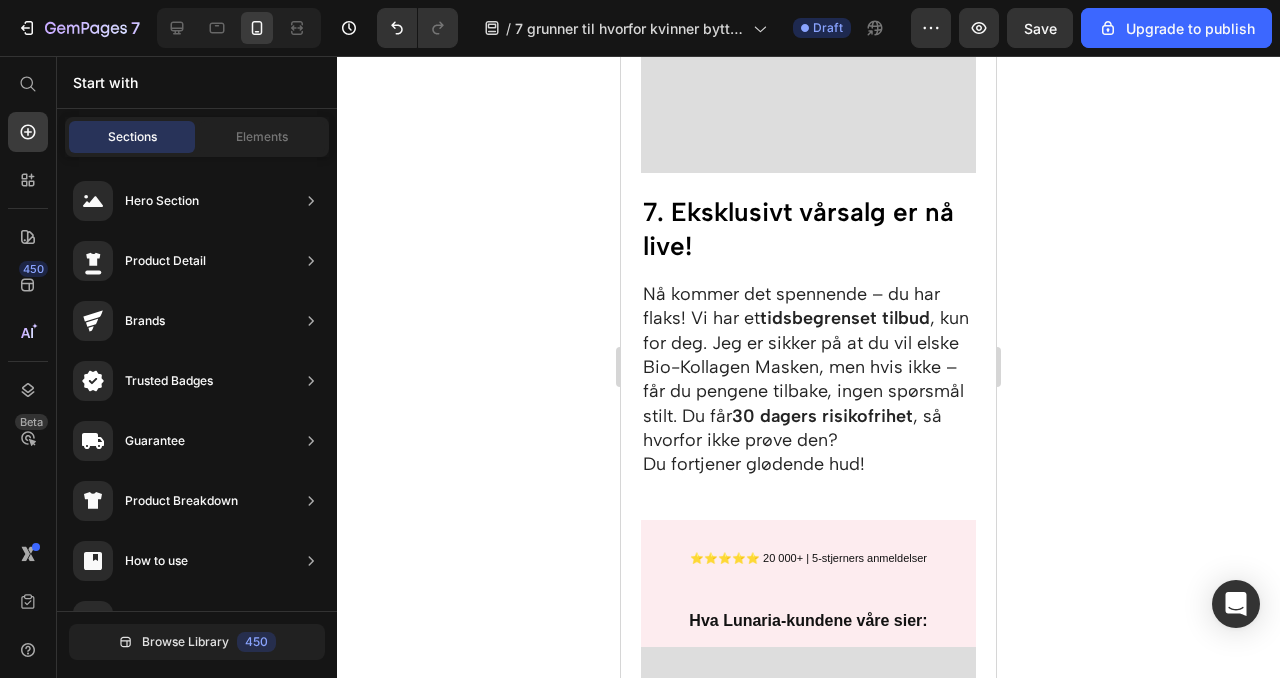 scroll, scrollTop: 5682, scrollLeft: 0, axis: vertical 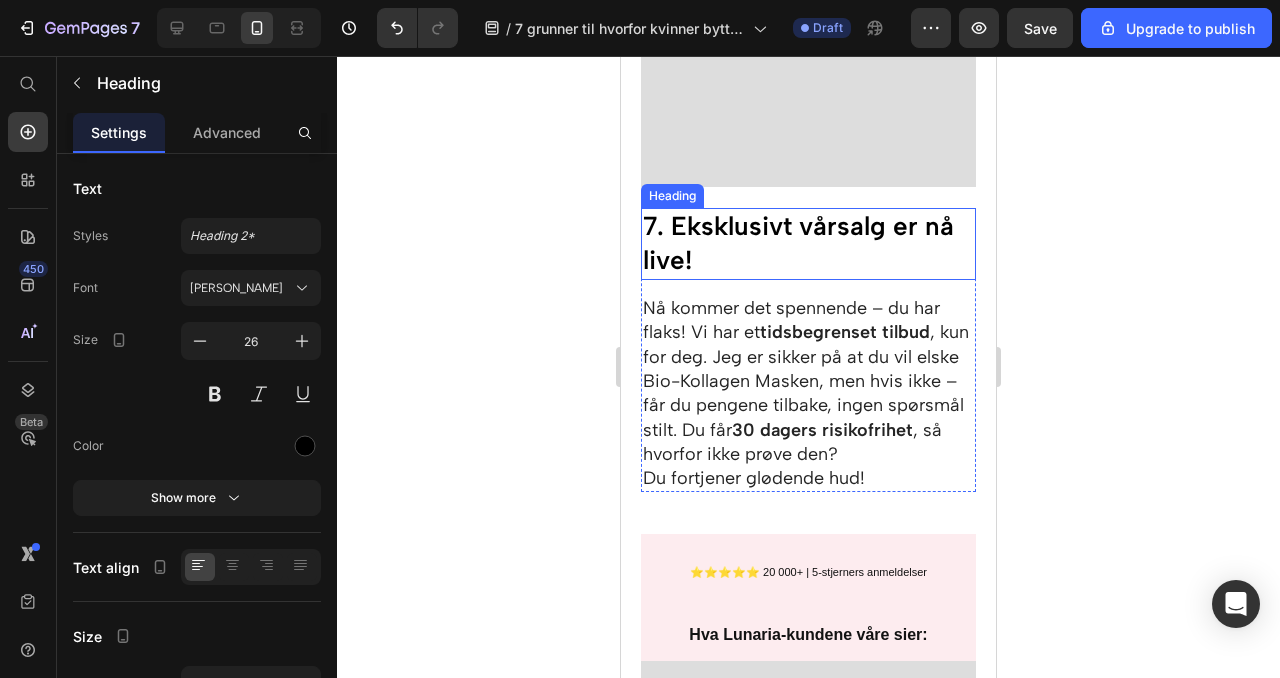 click on "7. Eksklusivt vårsalg er nå live!" at bounding box center (808, 244) 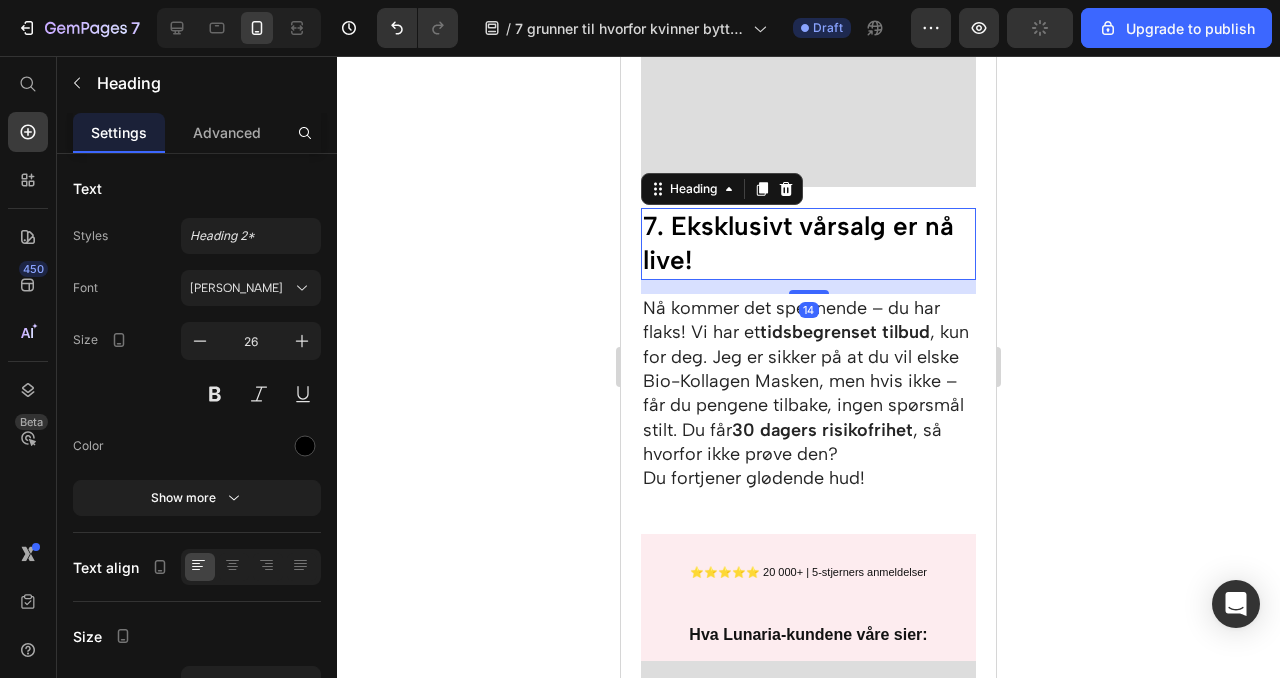 click on "7. Eksklusivt vårsalg er nå live!" at bounding box center [808, 244] 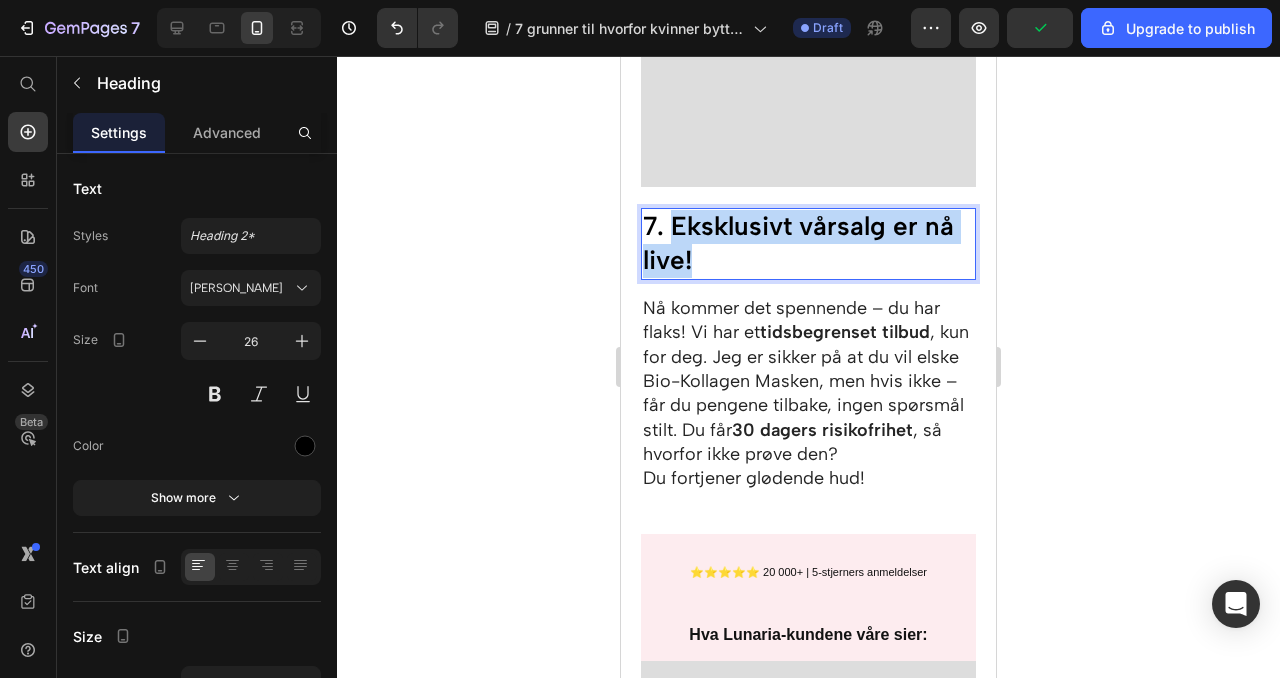 drag, startPoint x: 675, startPoint y: 228, endPoint x: 714, endPoint y: 264, distance: 53.075417 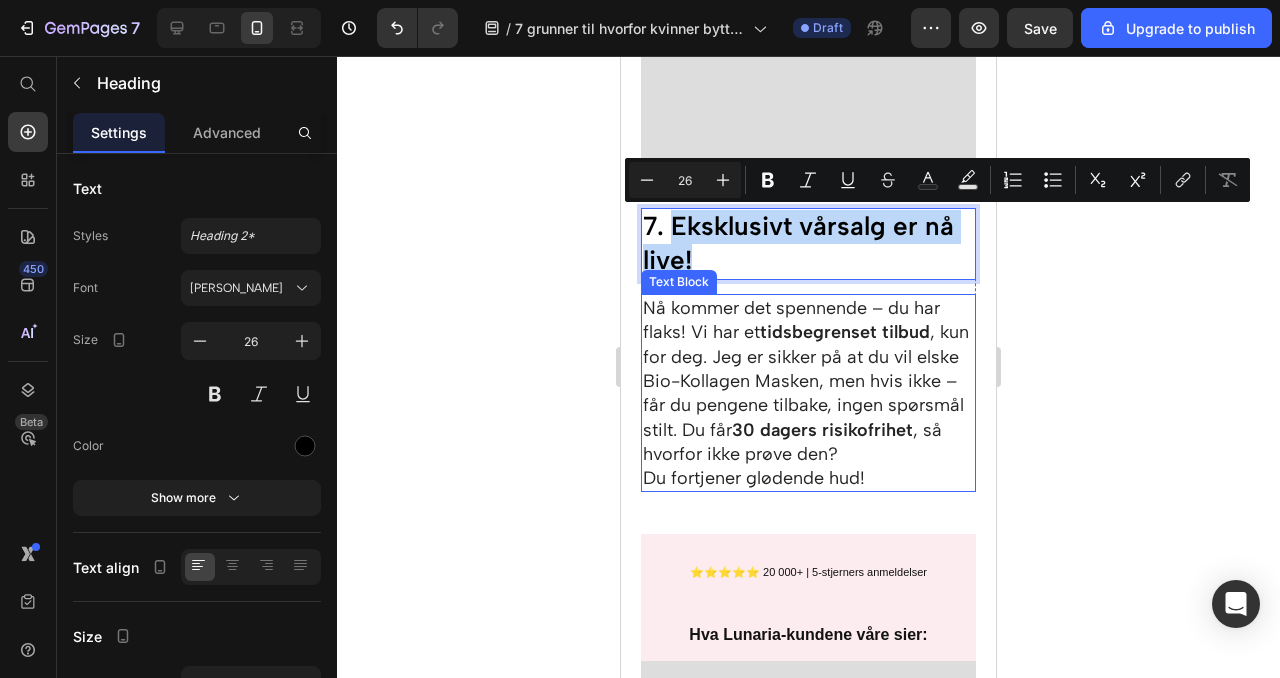click on "Nå kommer det spennende – du har flaks! Vi har et  tidsbegrenset tilbud , kun for deg. Jeg er sikker på at du vil elske Bio-Kollagen Masken, men hvis ikke – får du pengene tilbake, ingen spørsmål stilt. Du får  30 dagers risikofrihet , så hvorfor ikke prøve den?" at bounding box center [808, 381] 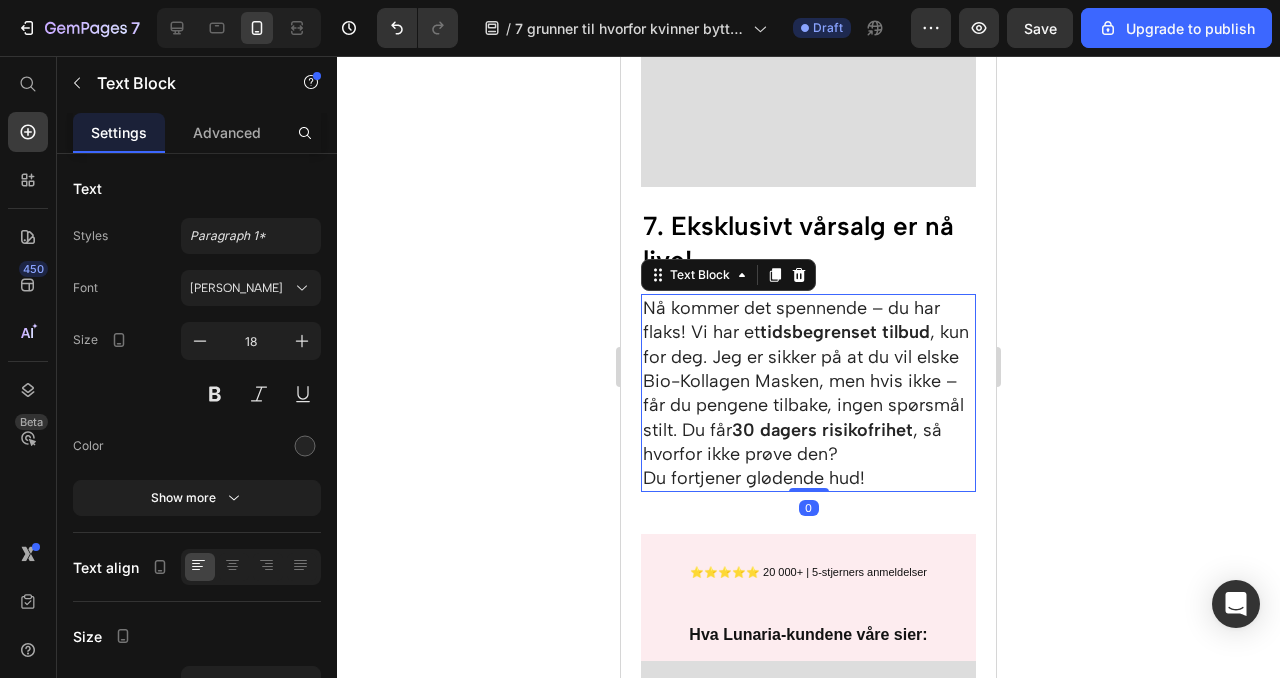click on "Nå kommer det spennende – du har flaks! Vi har et  tidsbegrenset tilbud , kun for deg. Jeg er sikker på at du vil elske Bio-Kollagen Masken, men hvis ikke – får du pengene tilbake, ingen spørsmål stilt. Du får  30 dagers risikofrihet , så hvorfor ikke prøve den?" at bounding box center (808, 381) 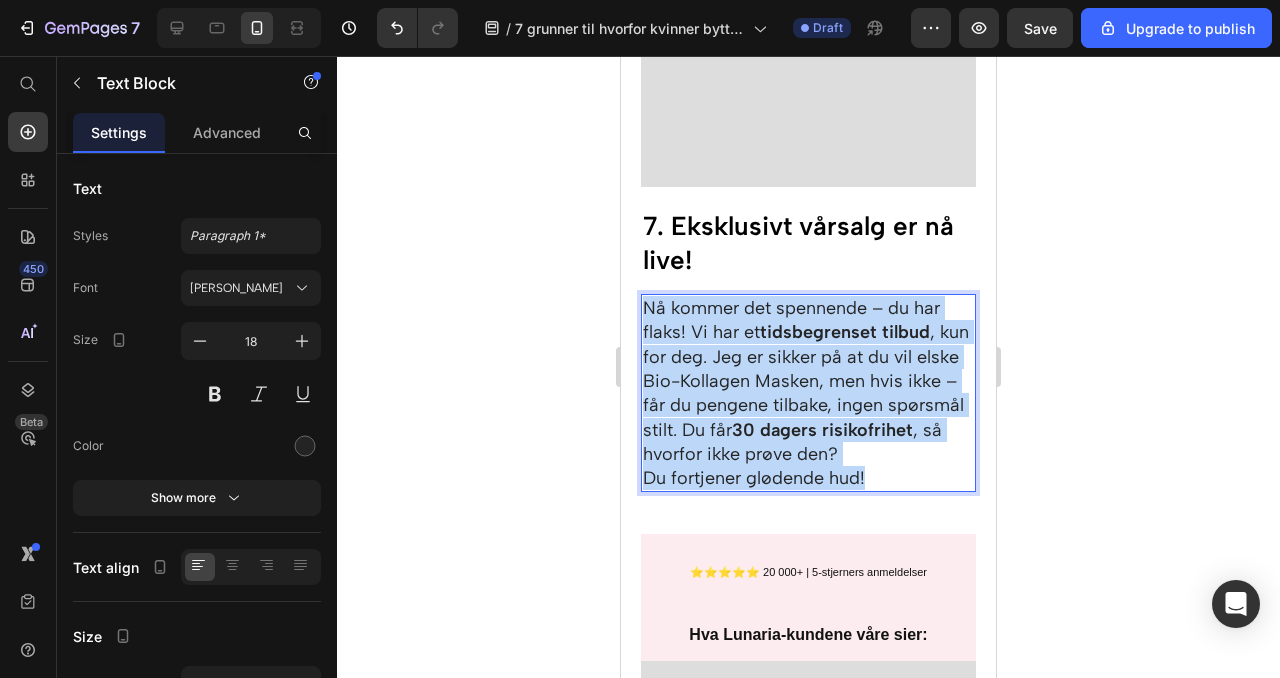 drag, startPoint x: 871, startPoint y: 475, endPoint x: 642, endPoint y: 304, distance: 285.80063 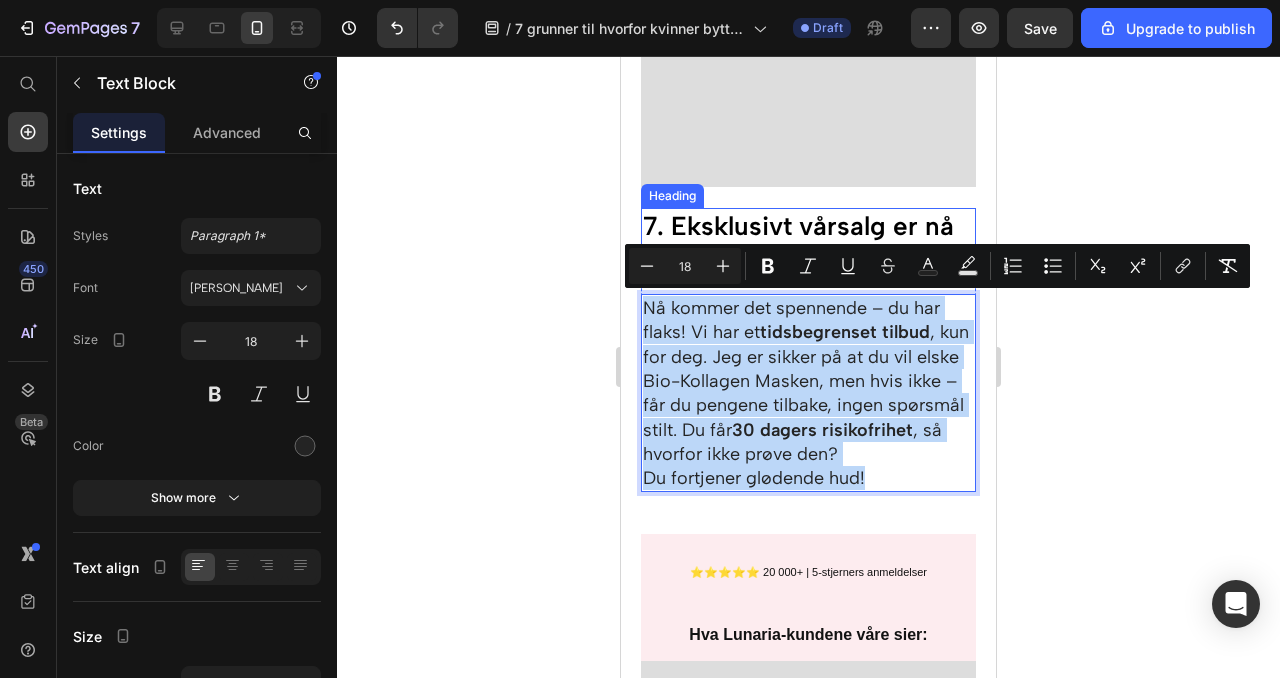 click on "7. Eksklusivt vårsalg er nå live!" at bounding box center (808, 244) 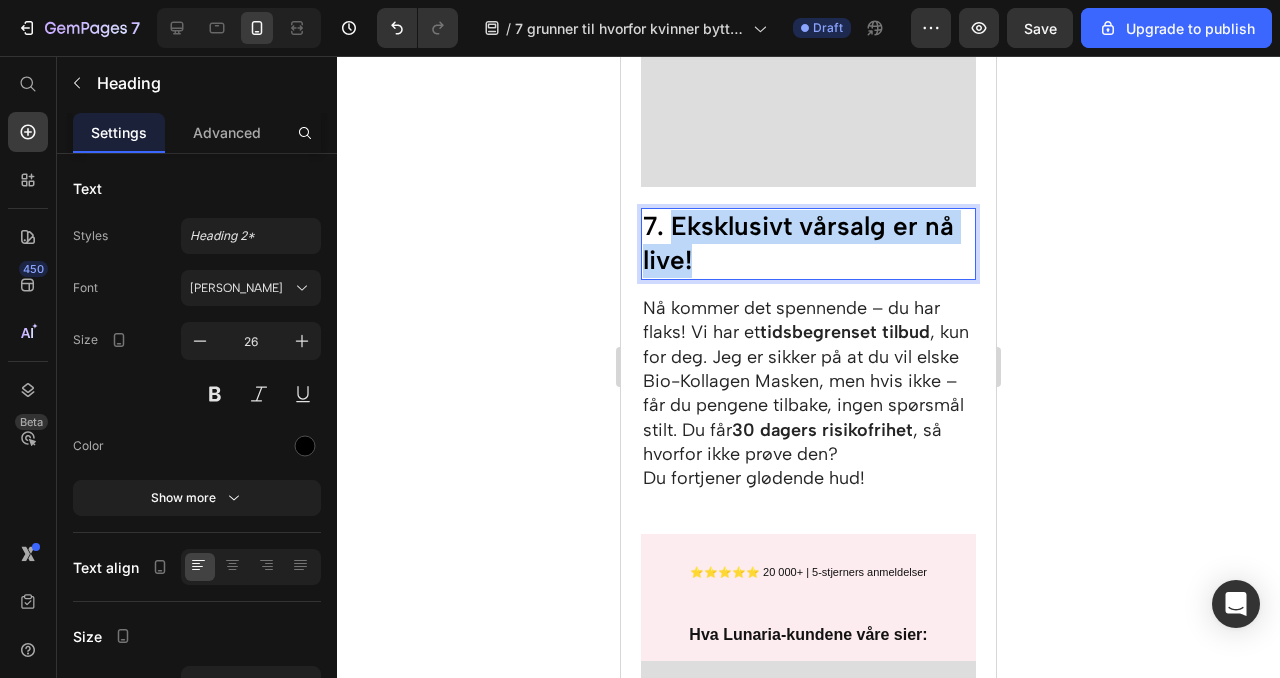 drag, startPoint x: 670, startPoint y: 225, endPoint x: 711, endPoint y: 273, distance: 63.126858 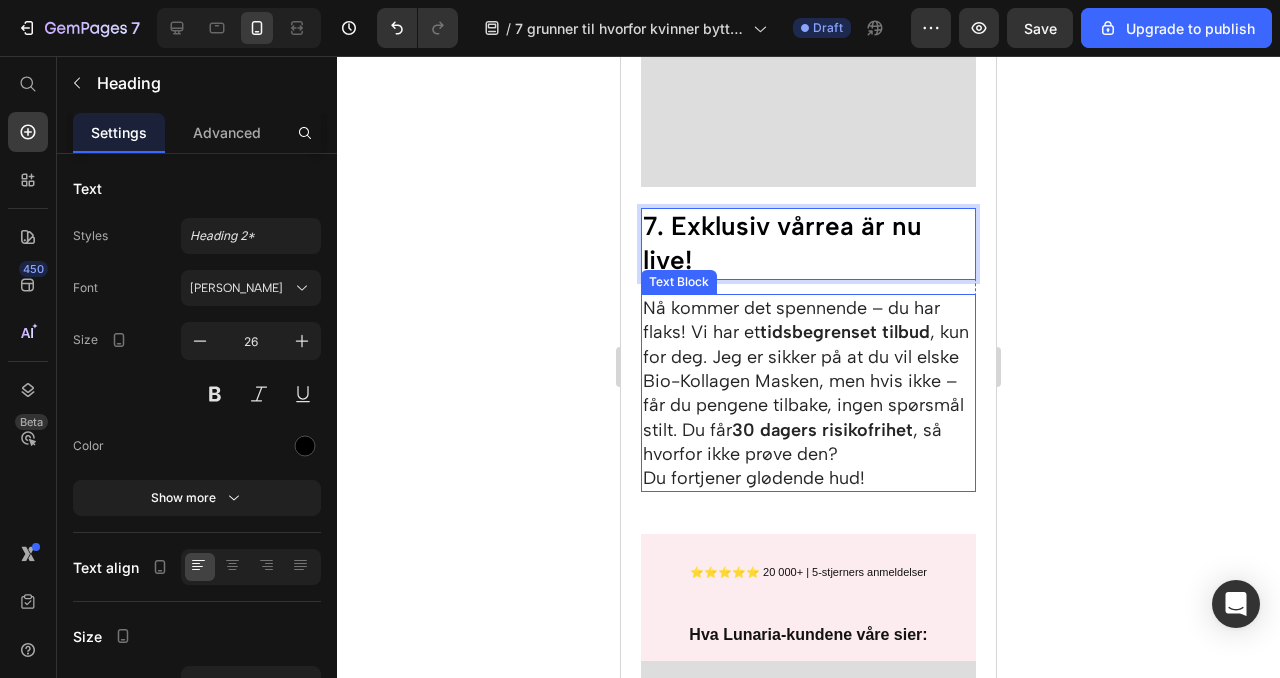 click on "Nå kommer det spennende – du har flaks! Vi har et  tidsbegrenset tilbud , kun for deg. Jeg er sikker på at du vil elske Bio-Kollagen Masken, men hvis ikke – får du pengene tilbake, ingen spørsmål stilt. Du får  30 dagers risikofrihet , så hvorfor ikke prøve den?" at bounding box center [808, 381] 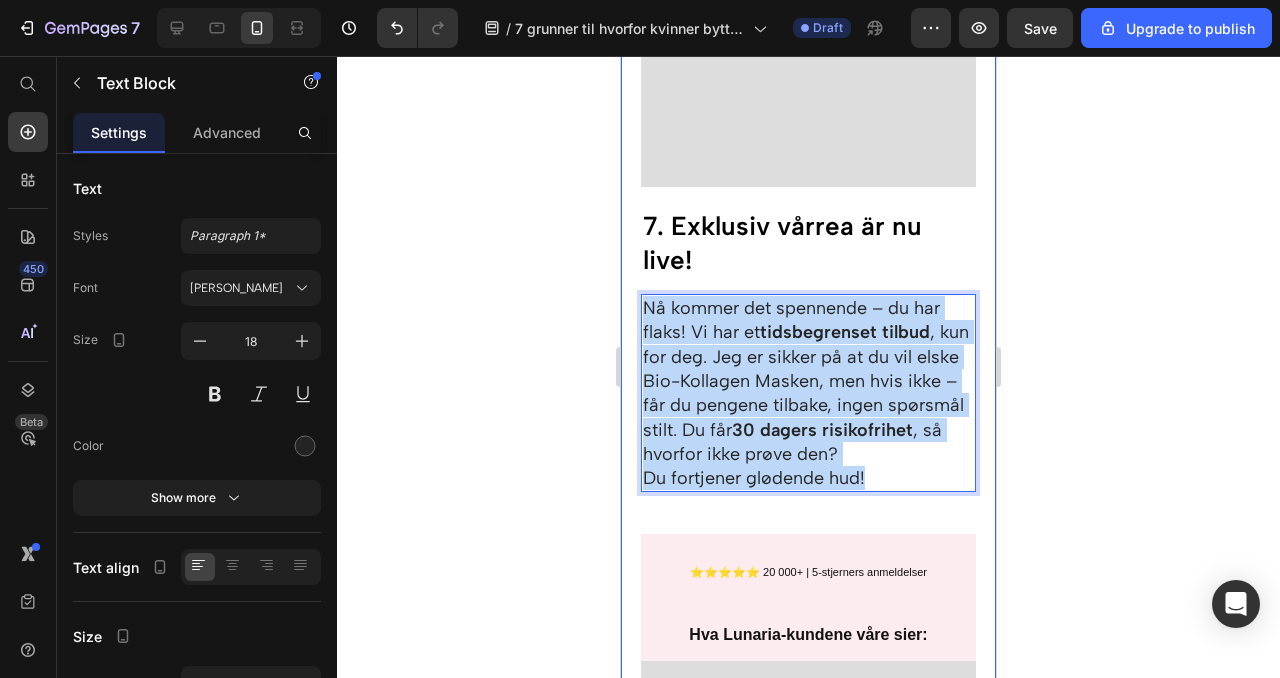 drag, startPoint x: 869, startPoint y: 482, endPoint x: 639, endPoint y: 297, distance: 295.16943 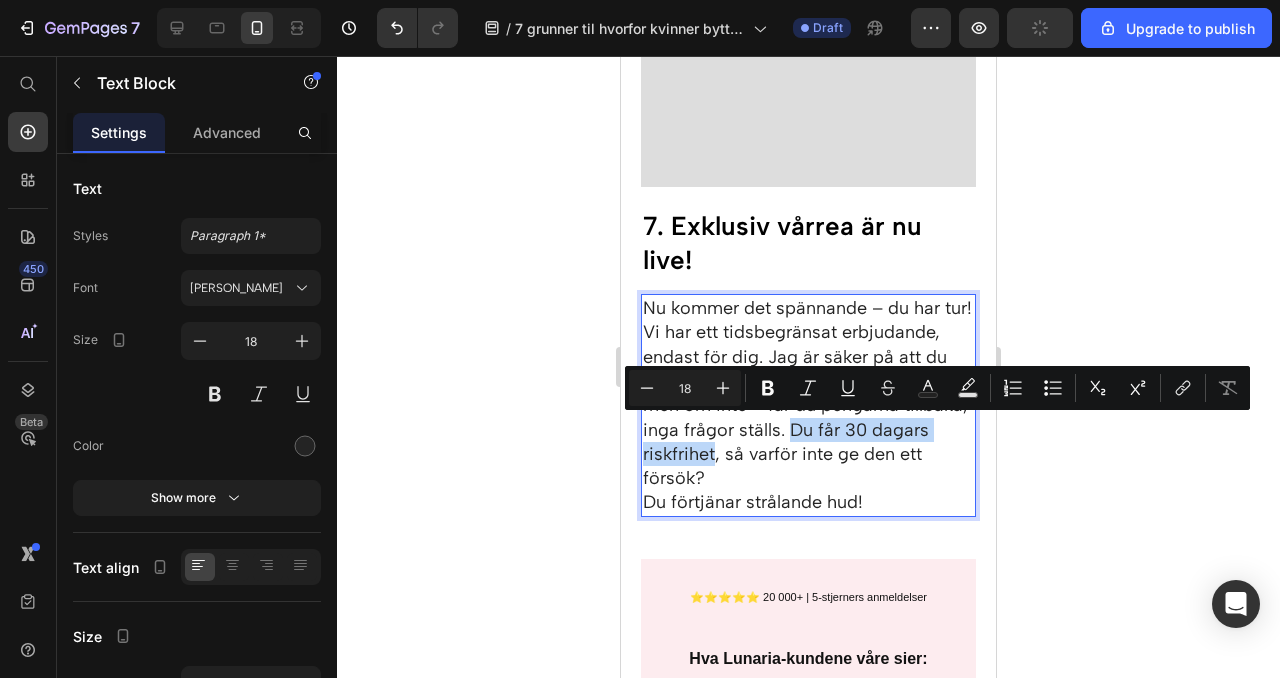 drag, startPoint x: 790, startPoint y: 430, endPoint x: 715, endPoint y: 453, distance: 78.44743 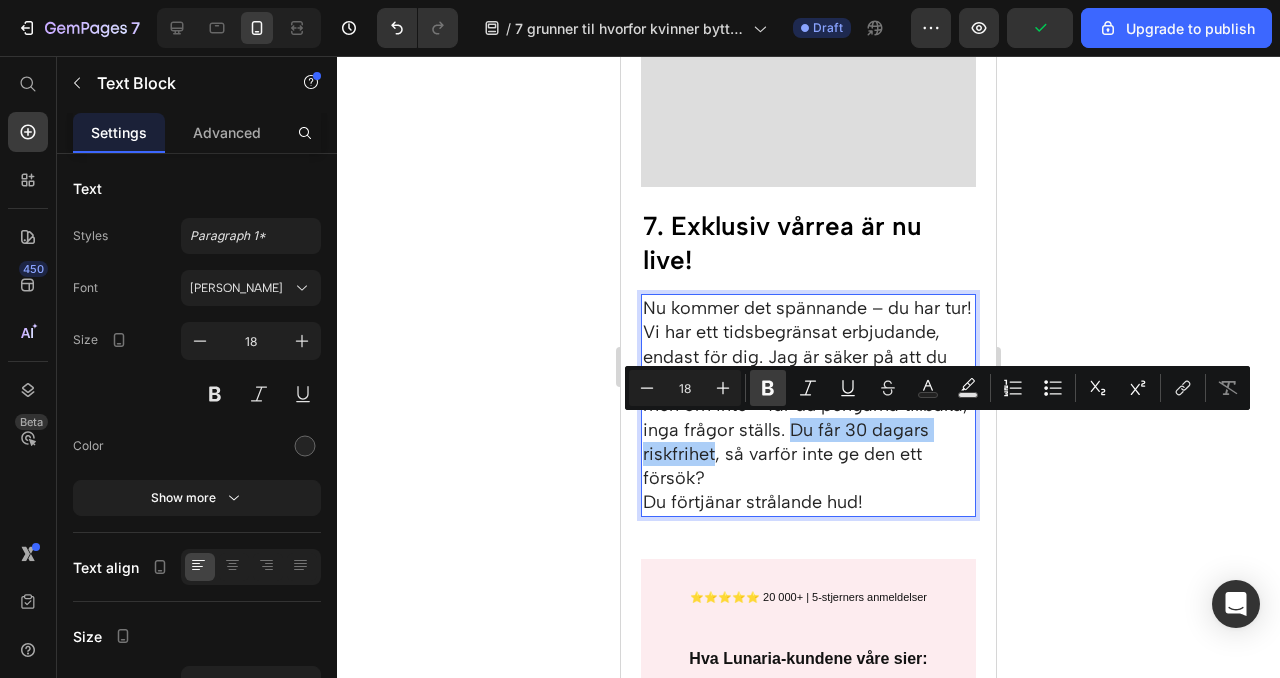 click 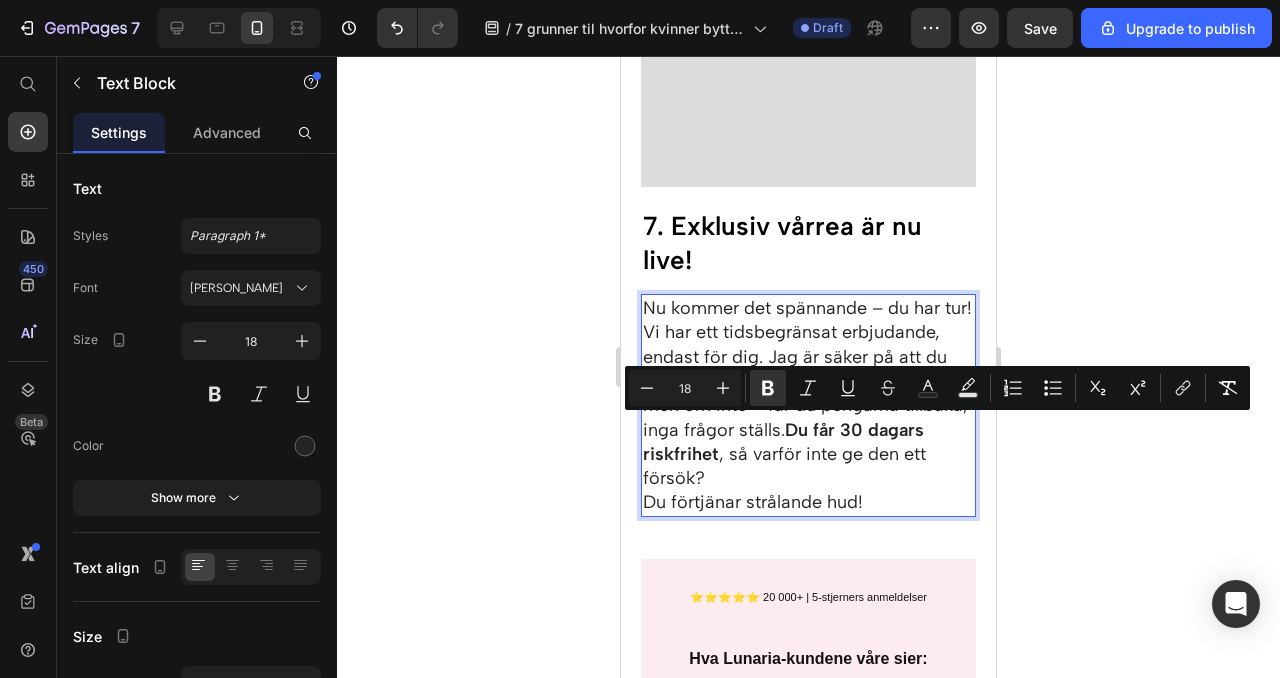 click on "Nu kommer det spännande – du har tur! Vi har ett tidsbegränsat erbjudande, endast för dig. Jag är säker på att du kommer att älska Bio-Kollagen Masken, men om inte – får du pengarna tillbaka, inga frågor ställs.  Du får 30 dagars riskfrihet , så varför inte ge den ett försök?" at bounding box center [808, 393] 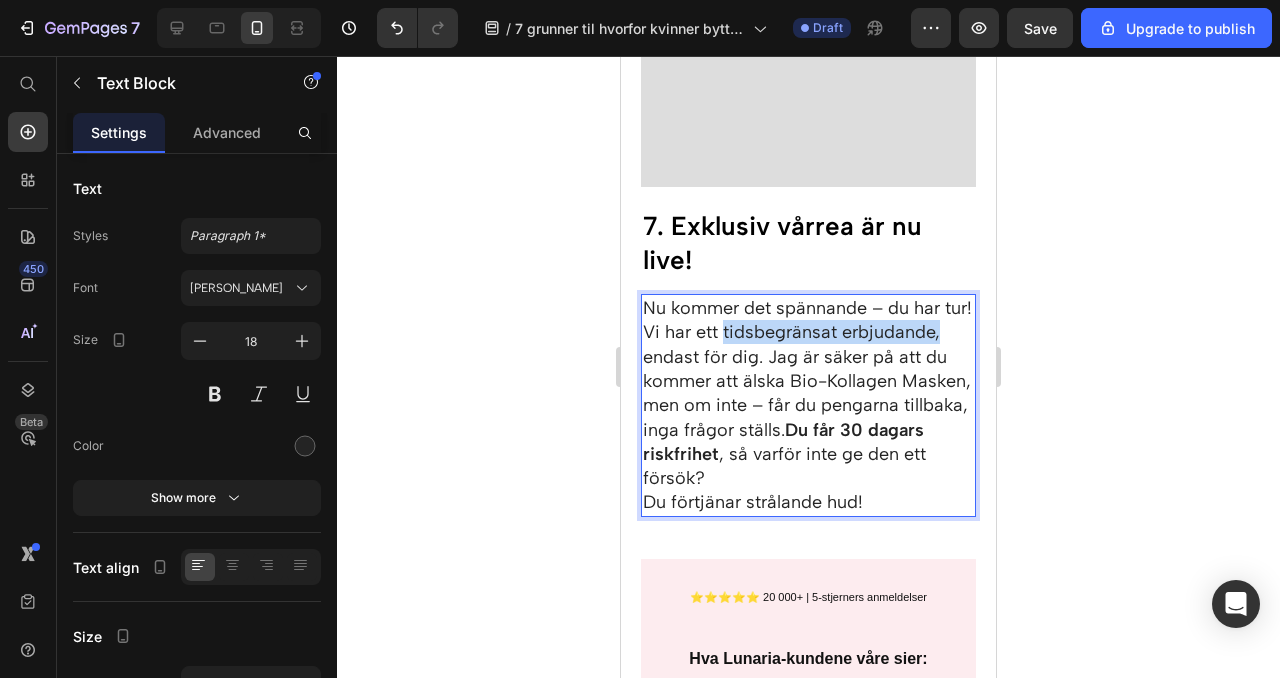drag, startPoint x: 726, startPoint y: 329, endPoint x: 930, endPoint y: 335, distance: 204.08821 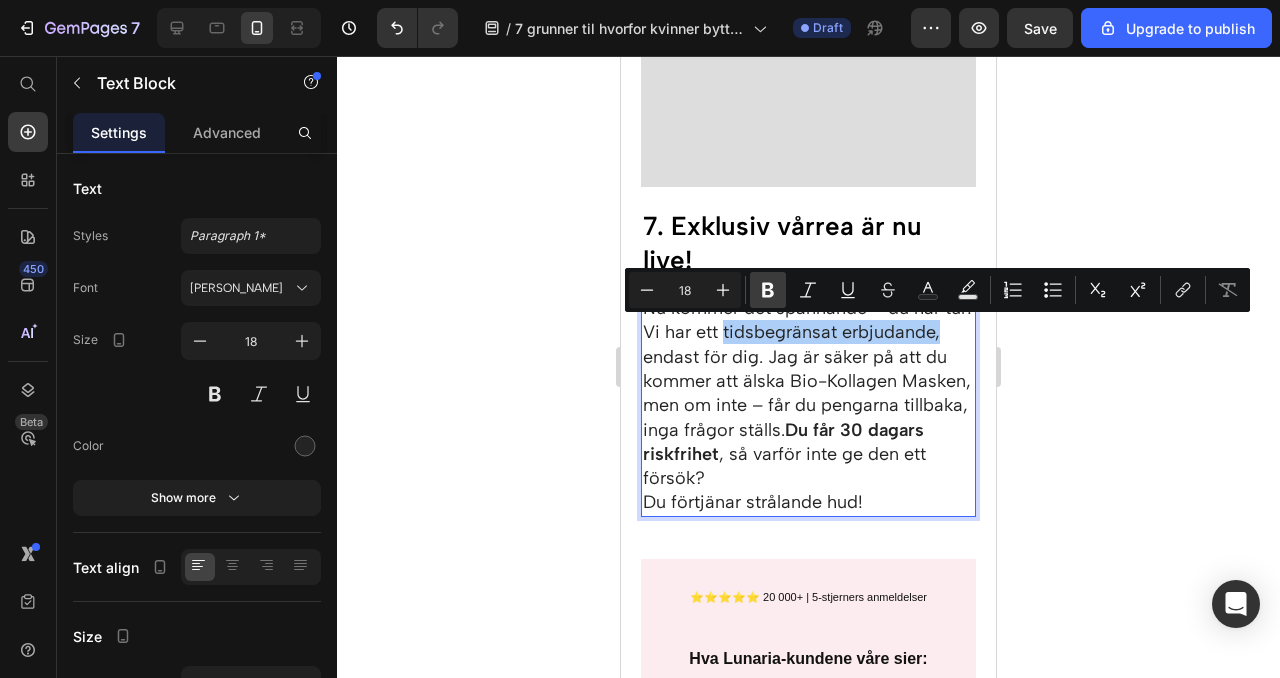 click 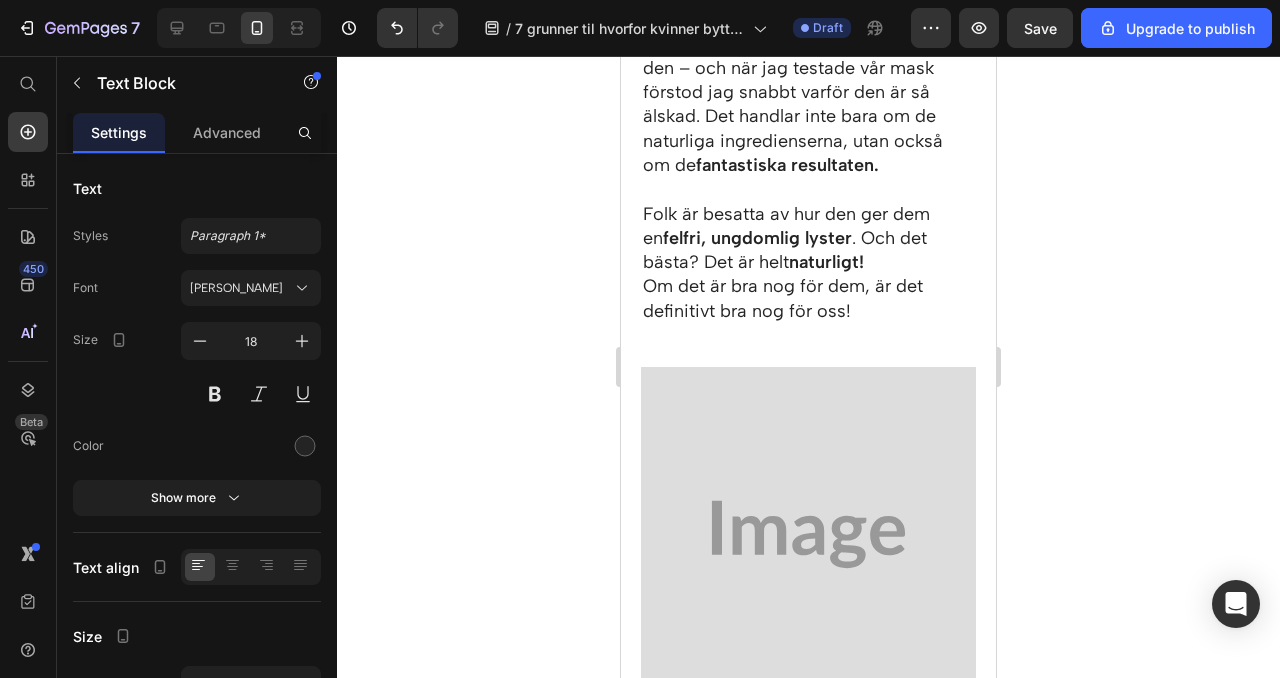 scroll, scrollTop: 4399, scrollLeft: 0, axis: vertical 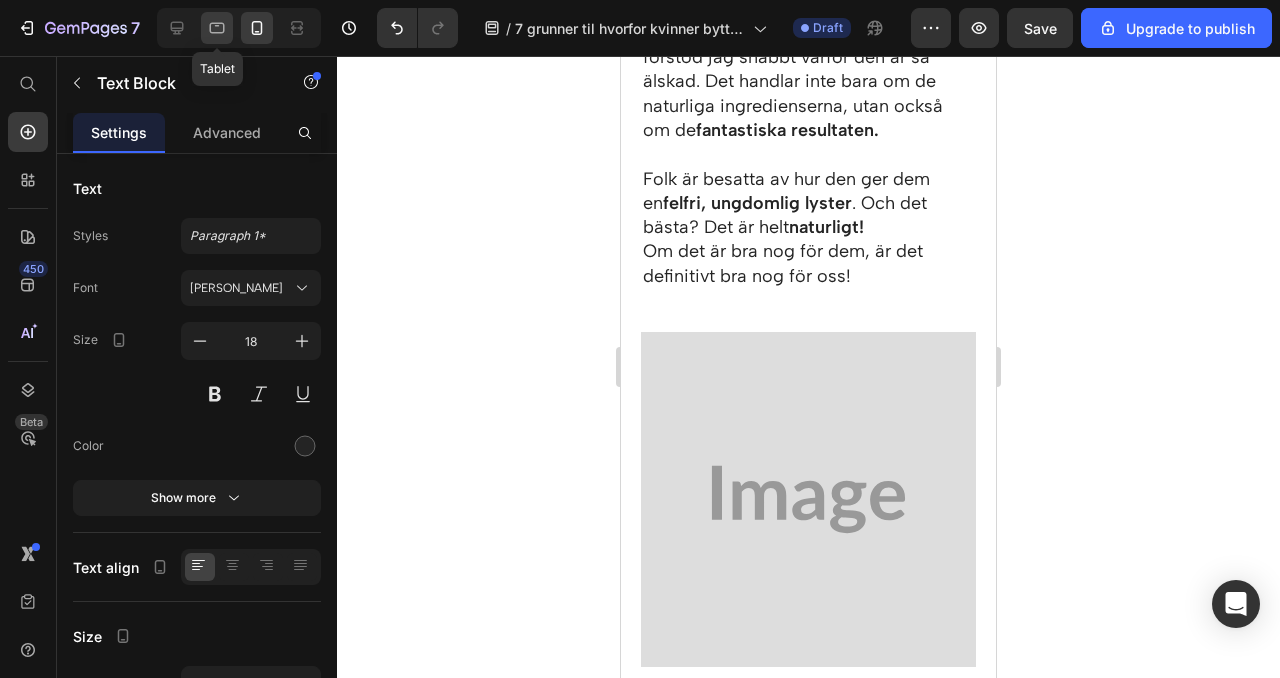 click 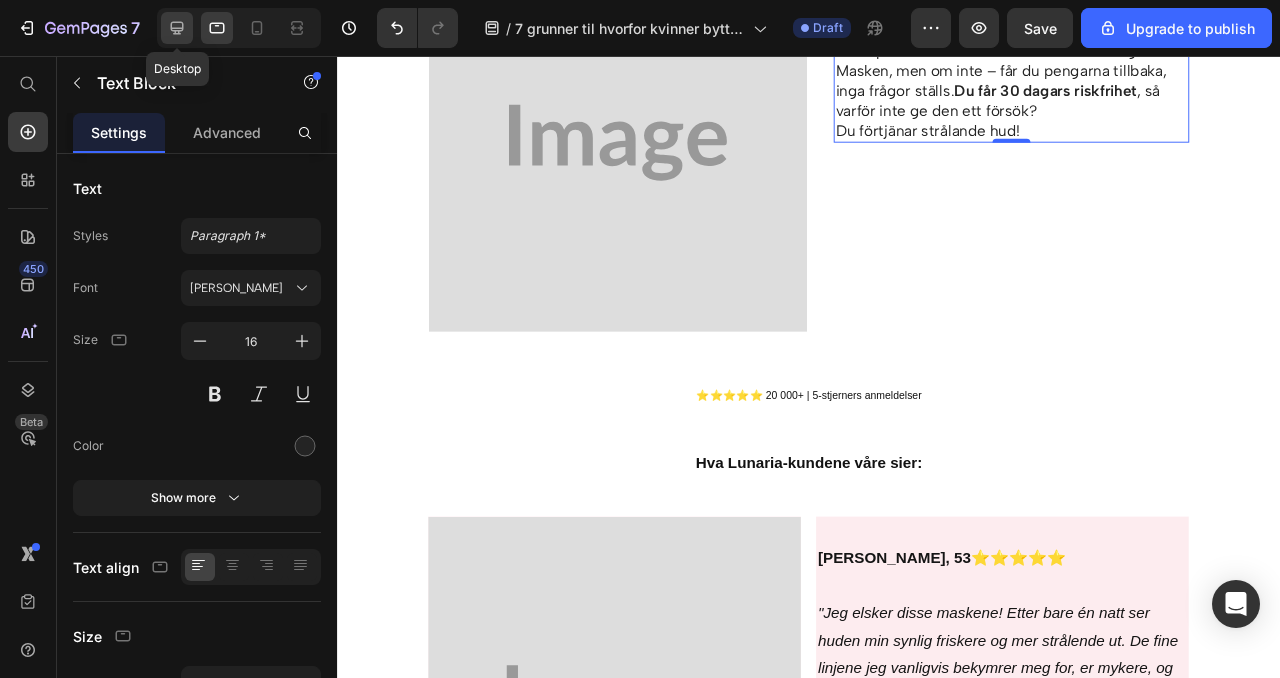 click 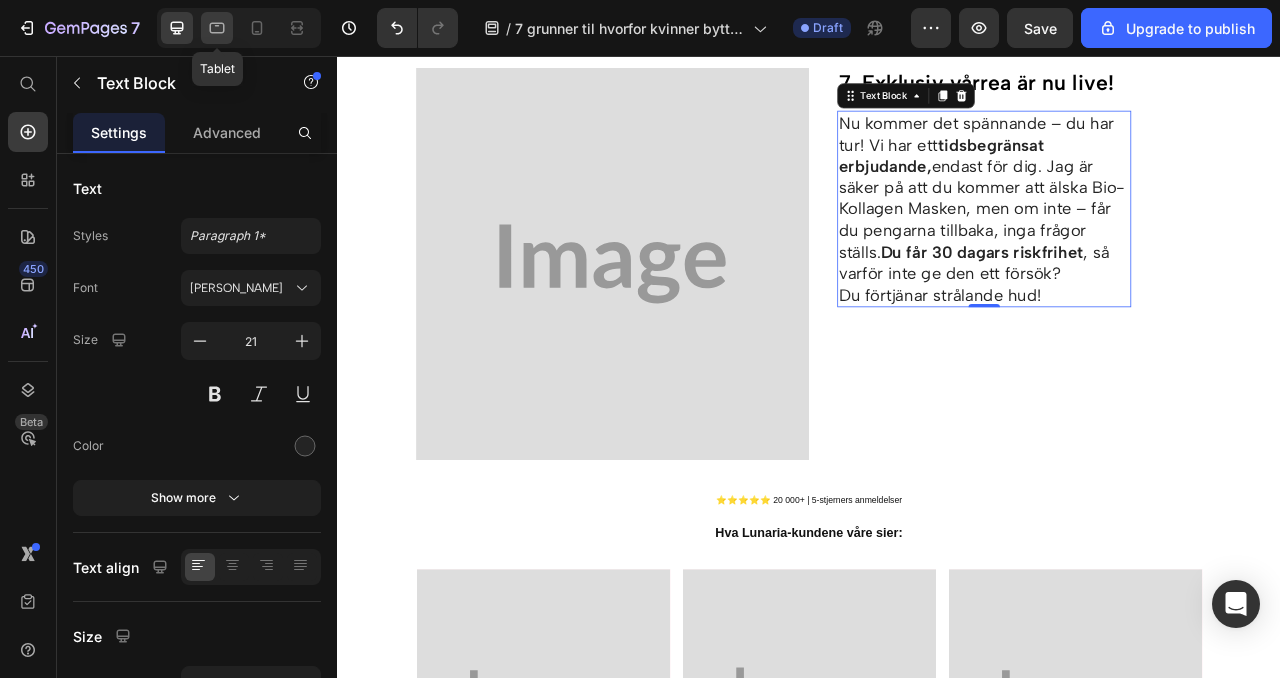 click 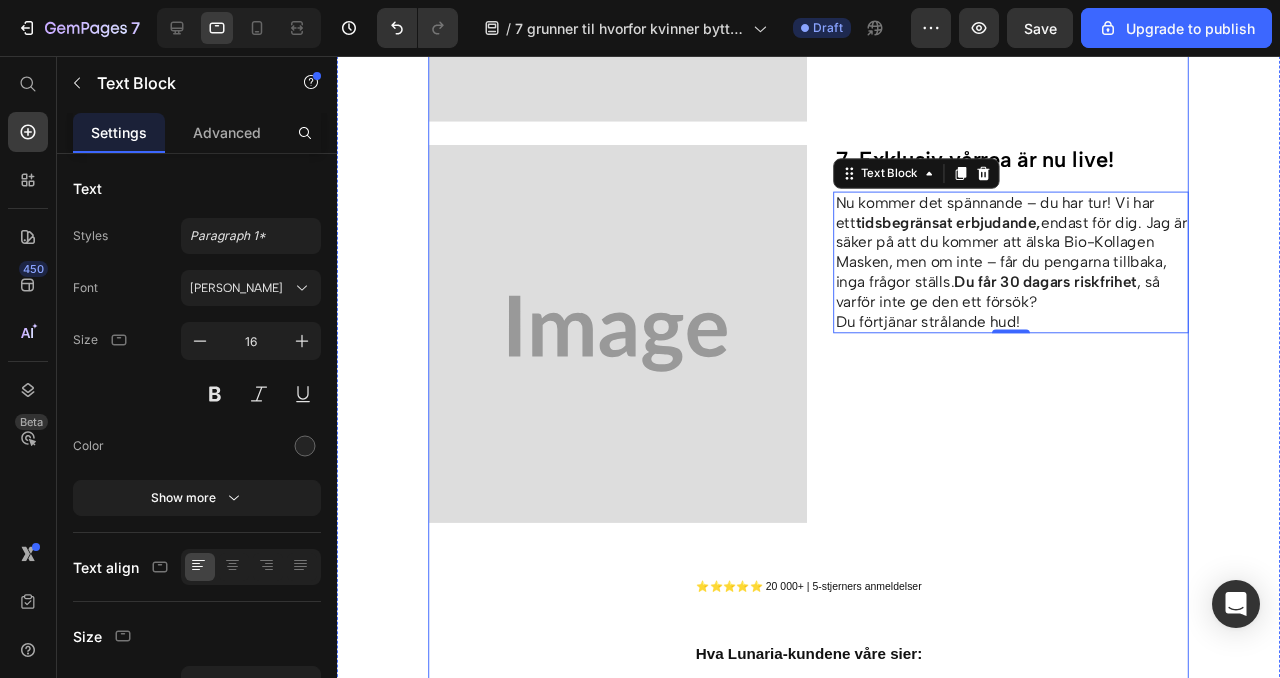 scroll, scrollTop: 3370, scrollLeft: 0, axis: vertical 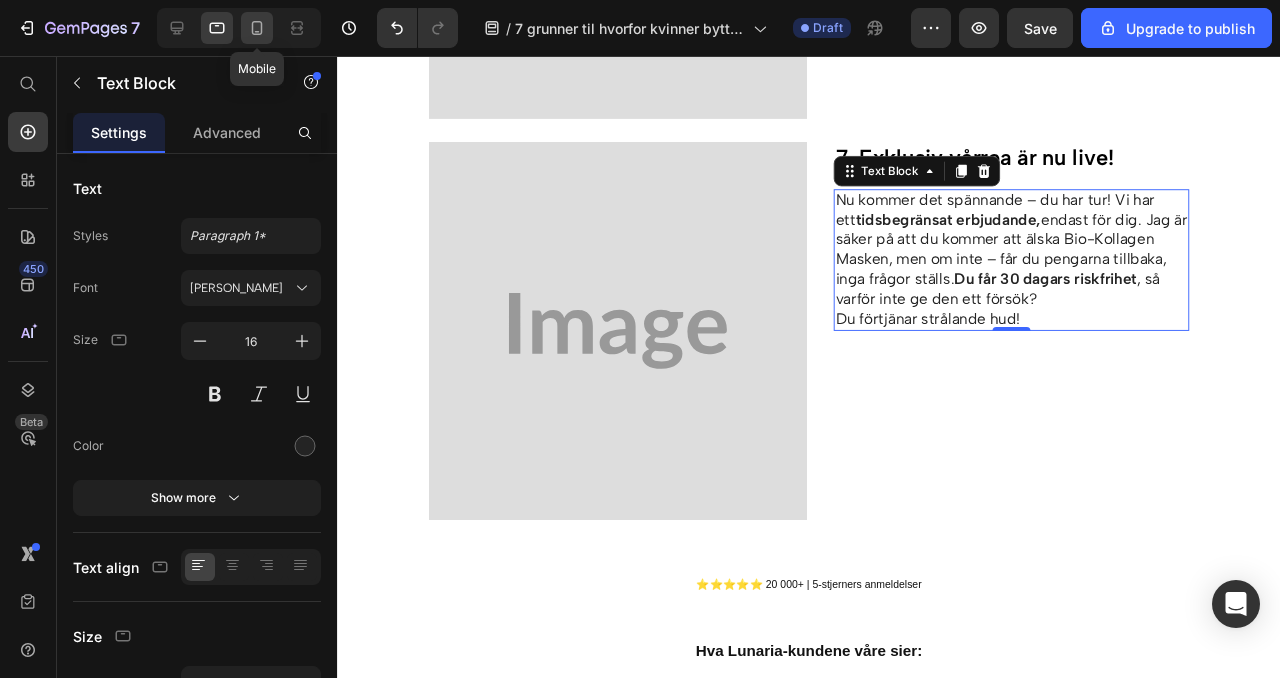 click 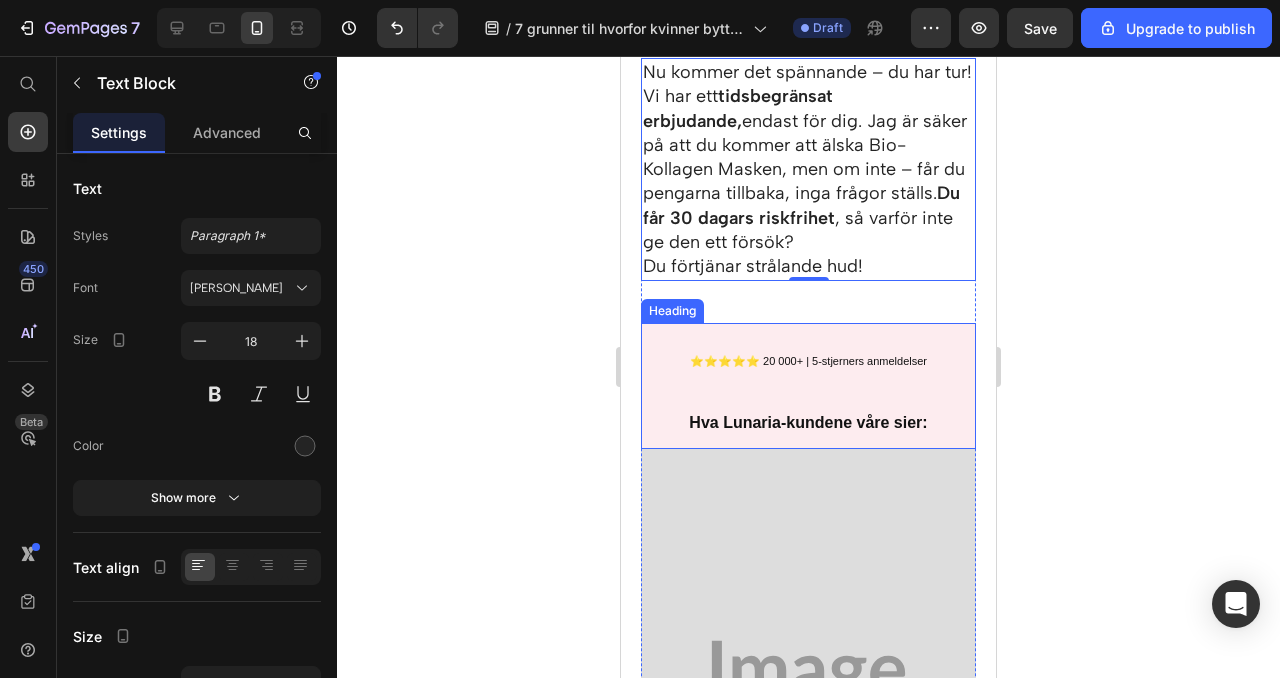 scroll, scrollTop: 6023, scrollLeft: 0, axis: vertical 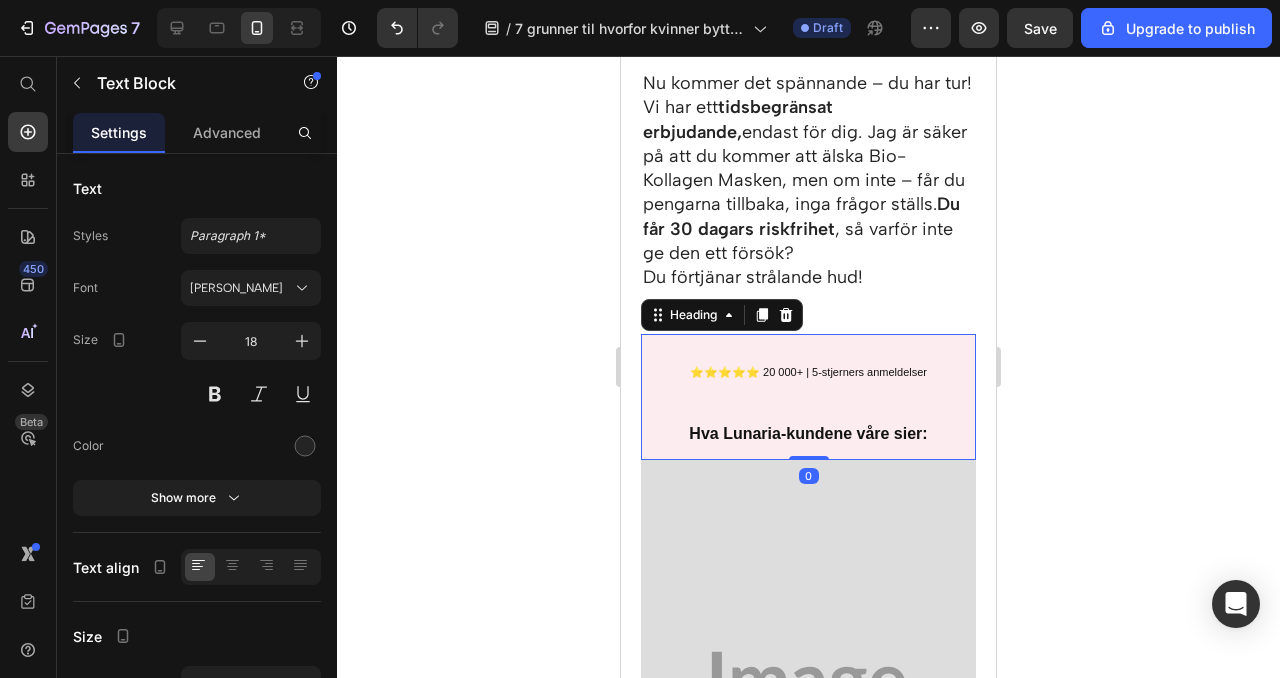 click on "⭐️⭐️⭐️⭐️⭐️ 20 000+ | 5-stjerners anmeldelser" at bounding box center [808, 372] 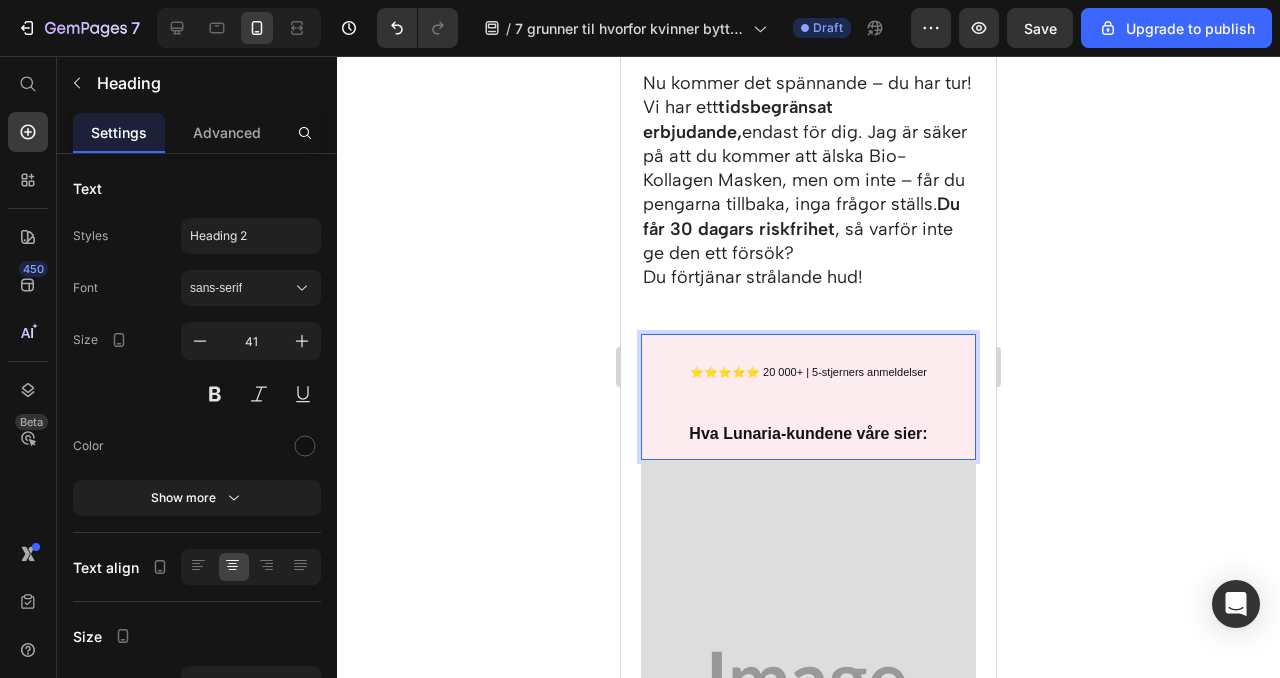 click on "⭐️⭐️⭐️⭐️⭐️ 20 000+ | 5-stjerners anmeldelser  Hva Lunaria-kundene våre sier:" at bounding box center (808, 397) 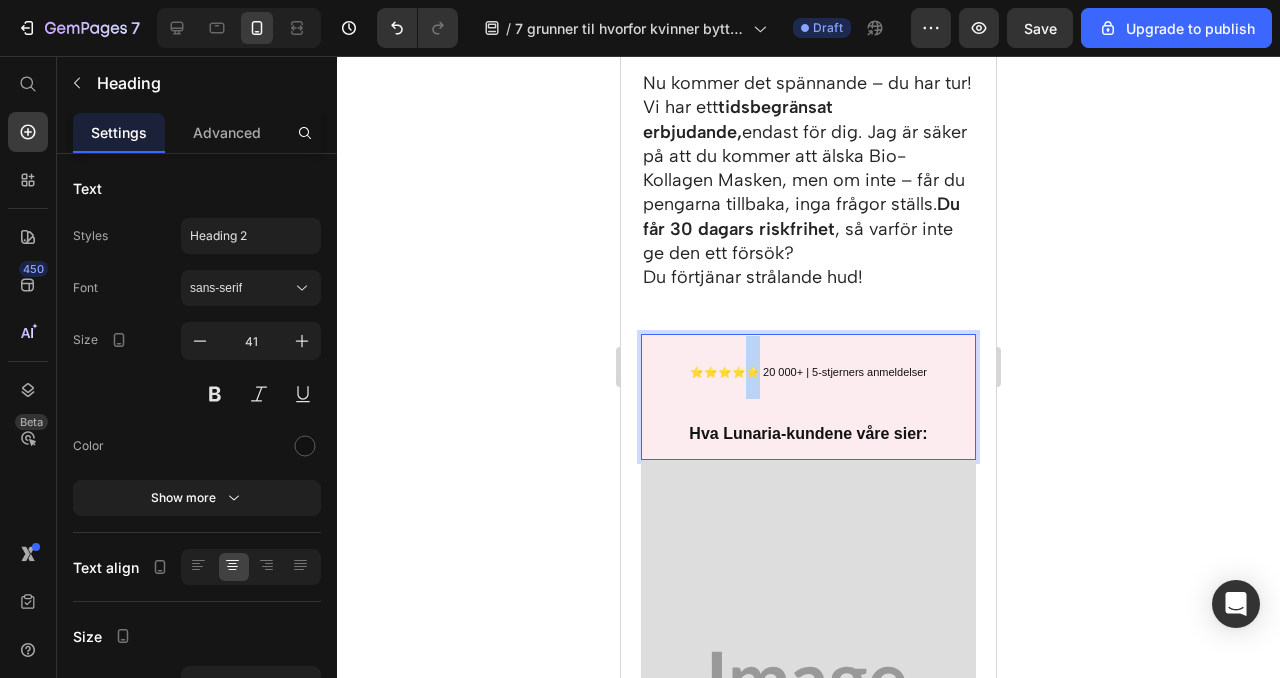 click on "⭐️⭐️⭐️⭐️⭐️ 20 000+ | 5-stjerners anmeldelser" at bounding box center (808, 372) 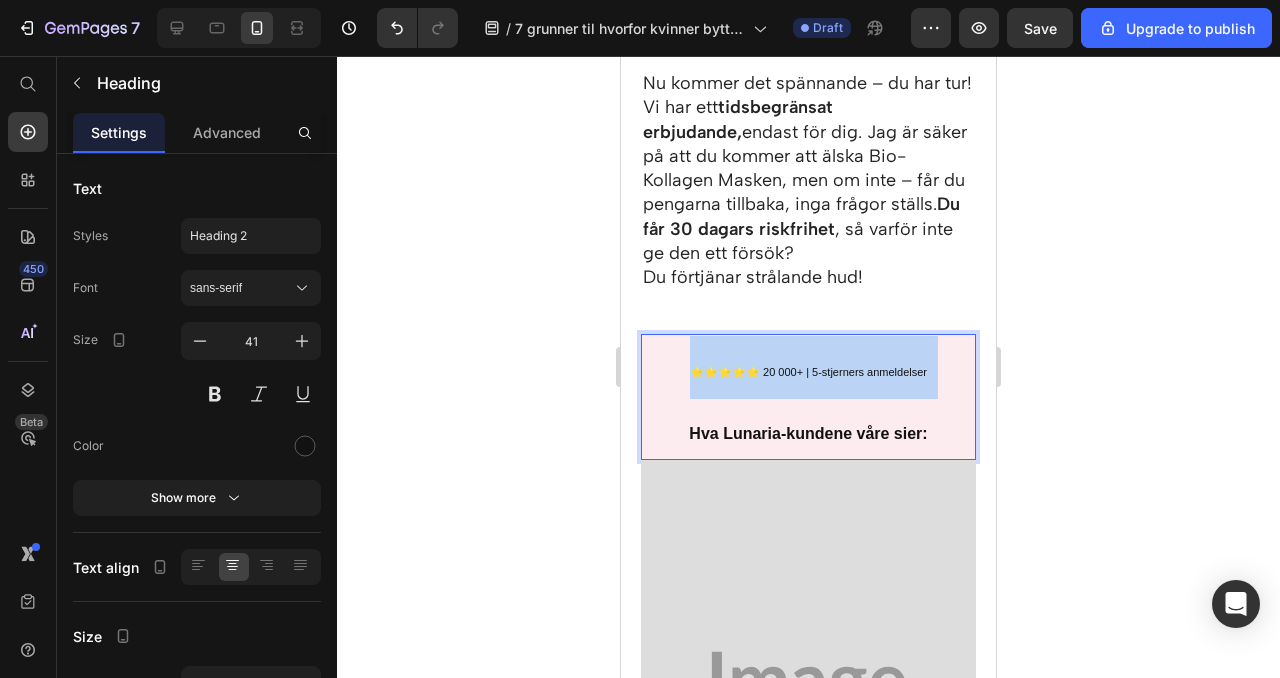 click on "⭐️⭐️⭐️⭐️⭐️ 20 000+ | 5-stjerners anmeldelser" at bounding box center [808, 372] 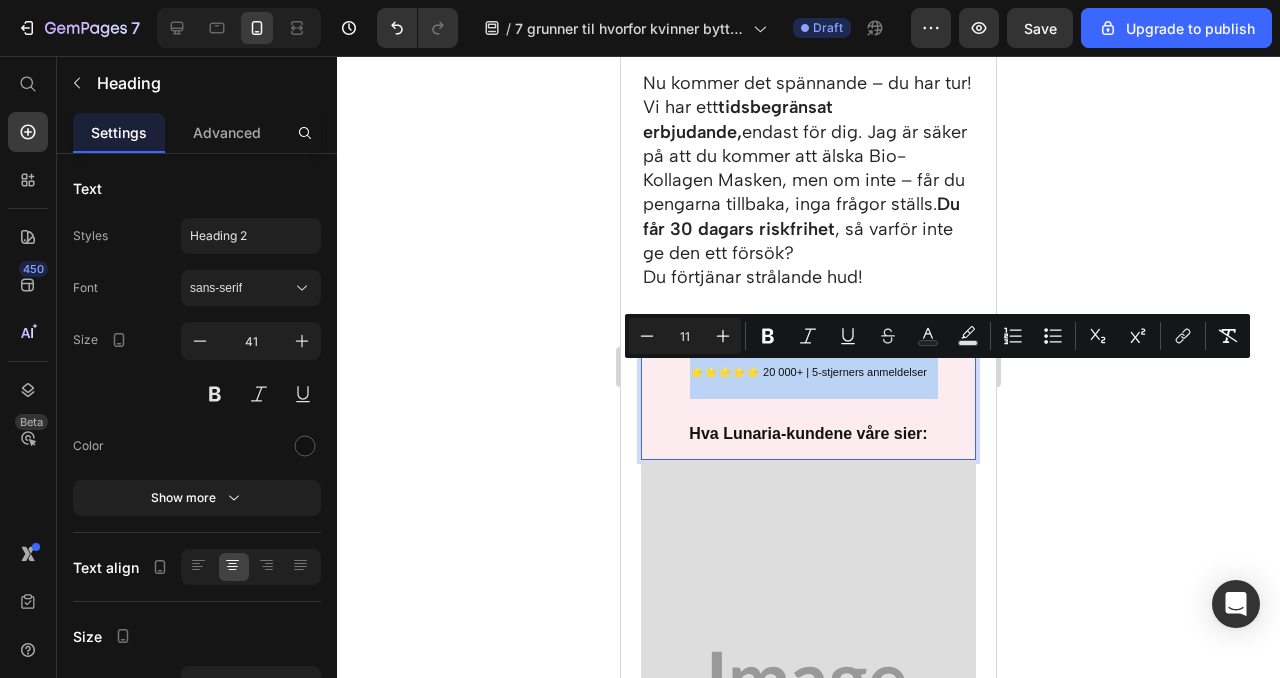 type on "16" 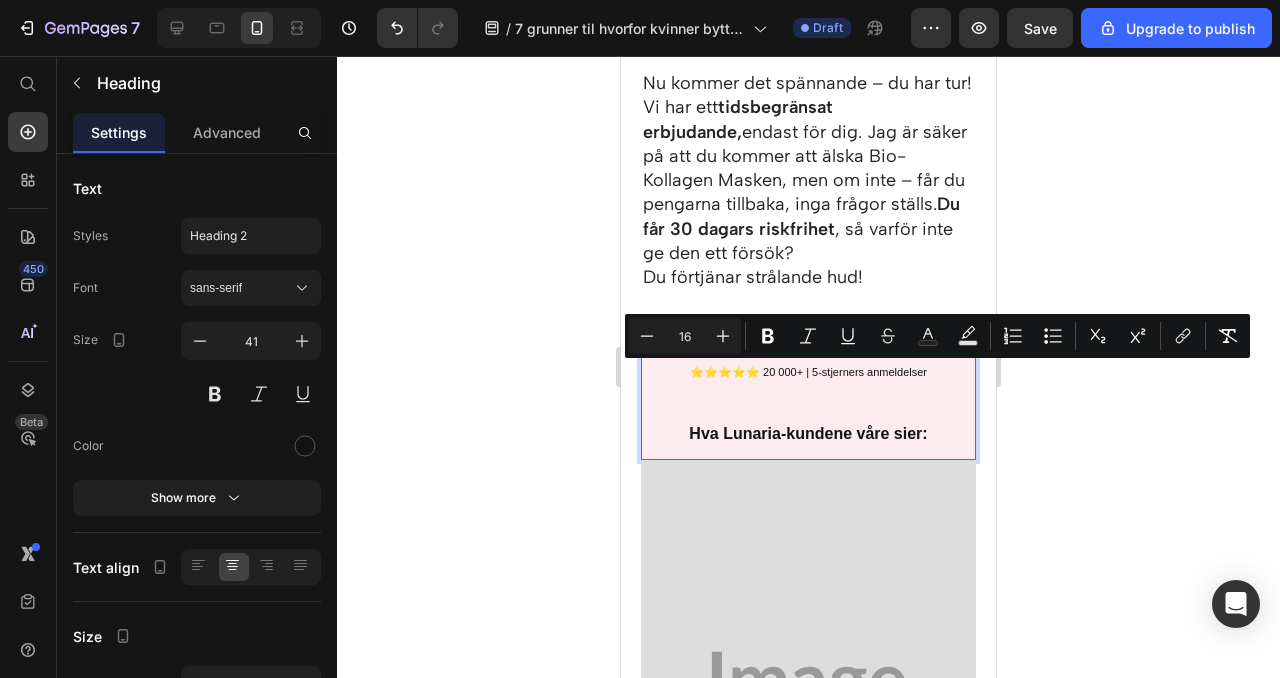 click on "Hva Lunaria-kundene våre sier:" at bounding box center [808, 433] 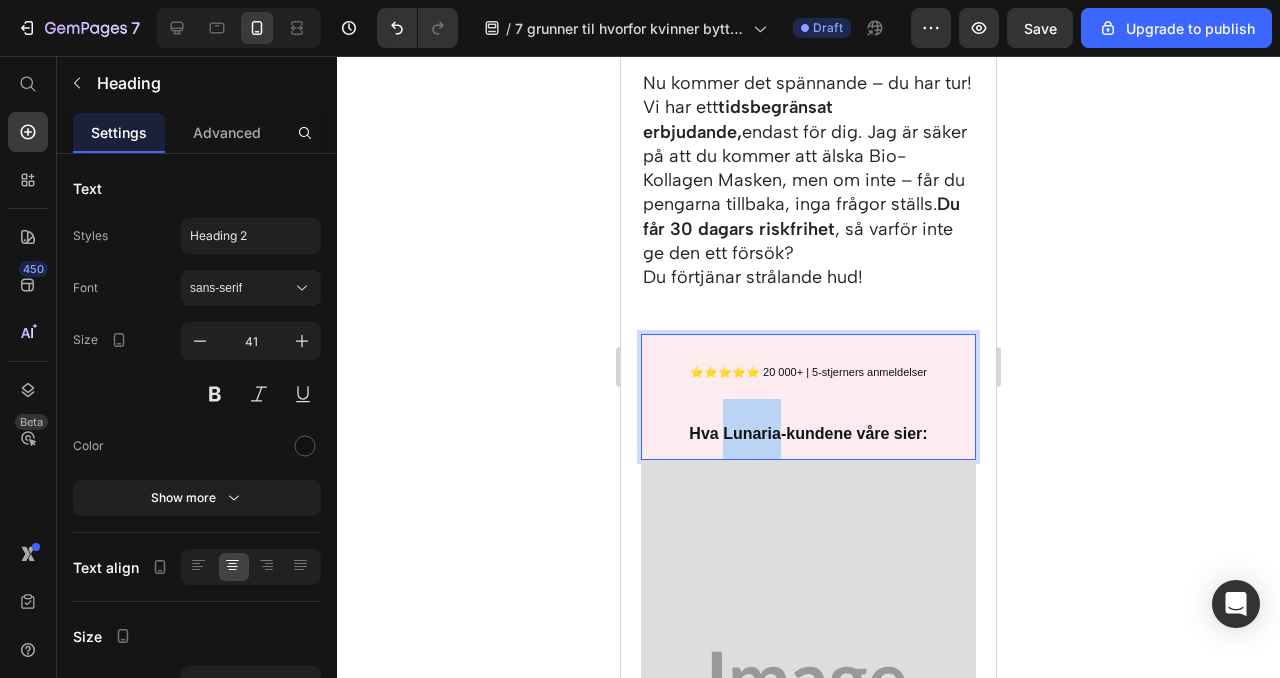 click on "Hva Lunaria-kundene våre sier:" at bounding box center (808, 433) 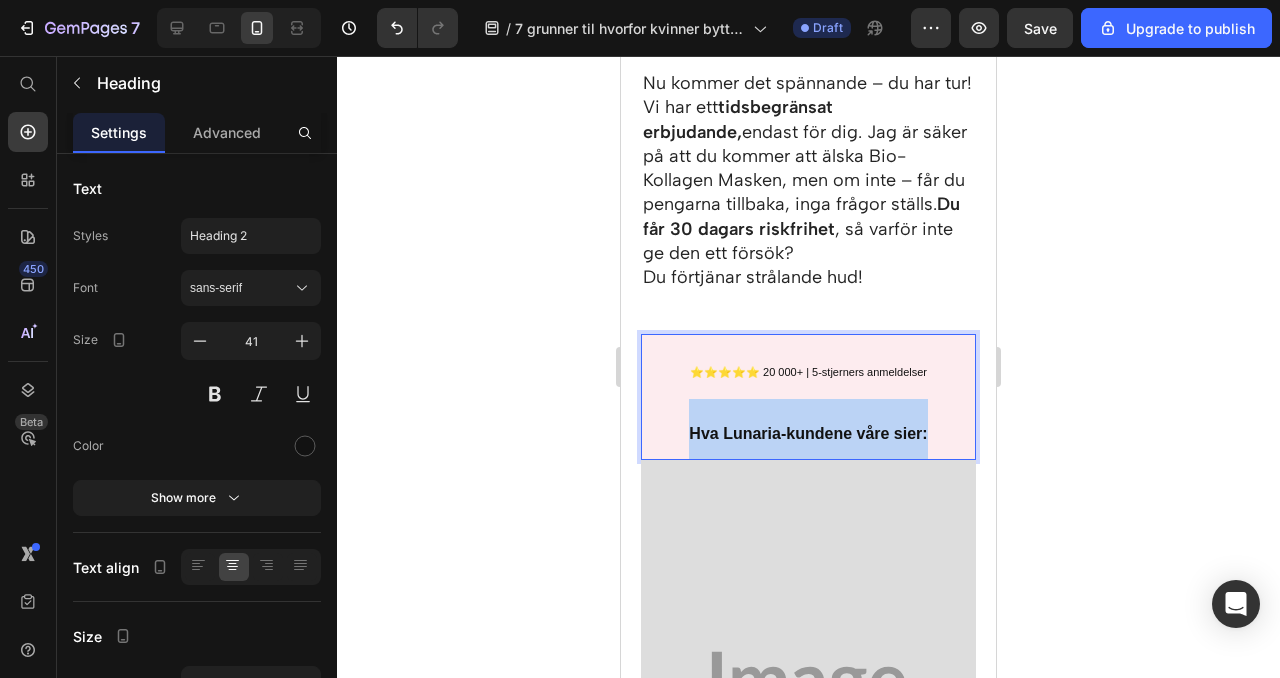 click on "Hva Lunaria-kundene våre sier:" at bounding box center (808, 433) 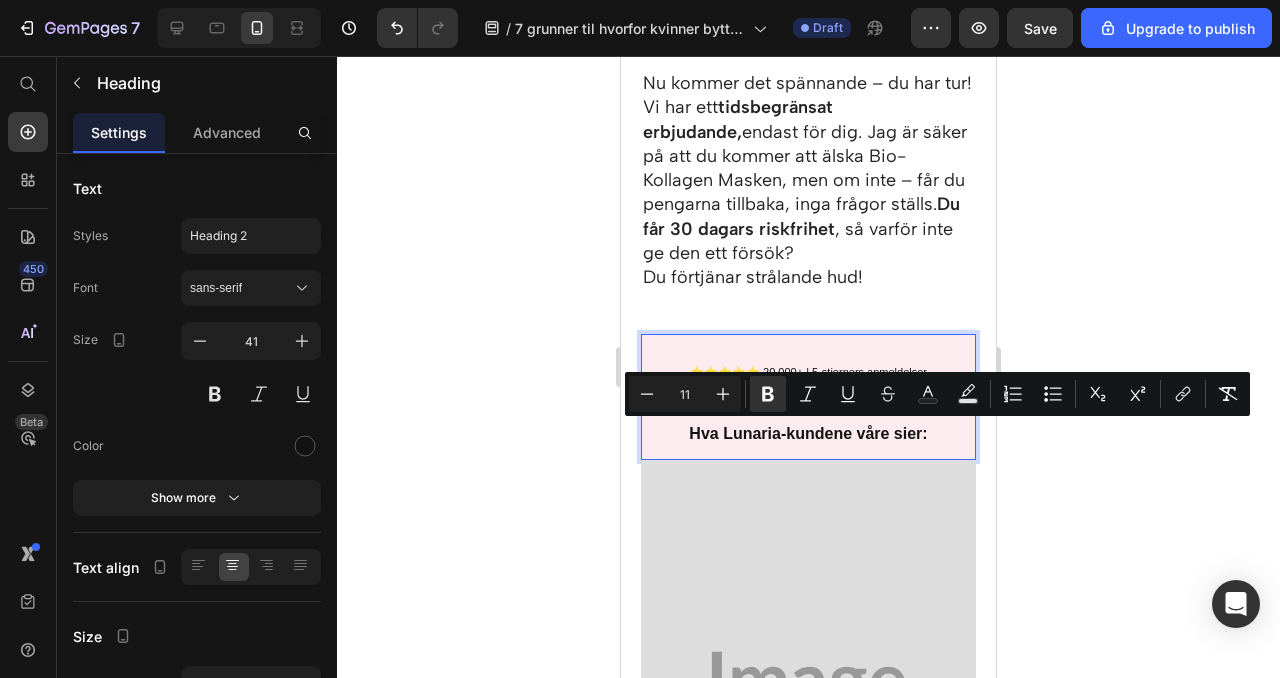 click on "⭐️⭐️⭐️⭐️⭐️ 20 000+ | 5-stjerners anmeldelser  Hva Lunaria-kundene våre sier:" at bounding box center [808, 398] 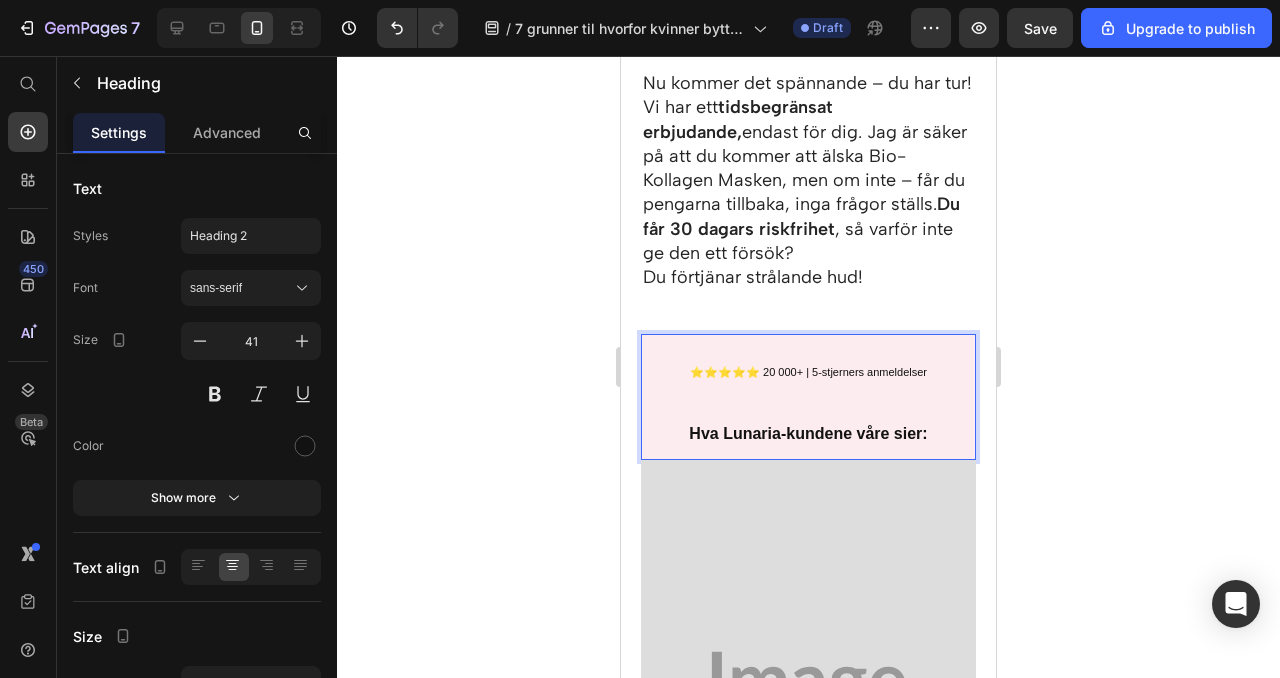 click on "⭐️⭐️⭐️⭐️⭐️ 20 000+ | 5-stjerners anmeldelser" at bounding box center (808, 372) 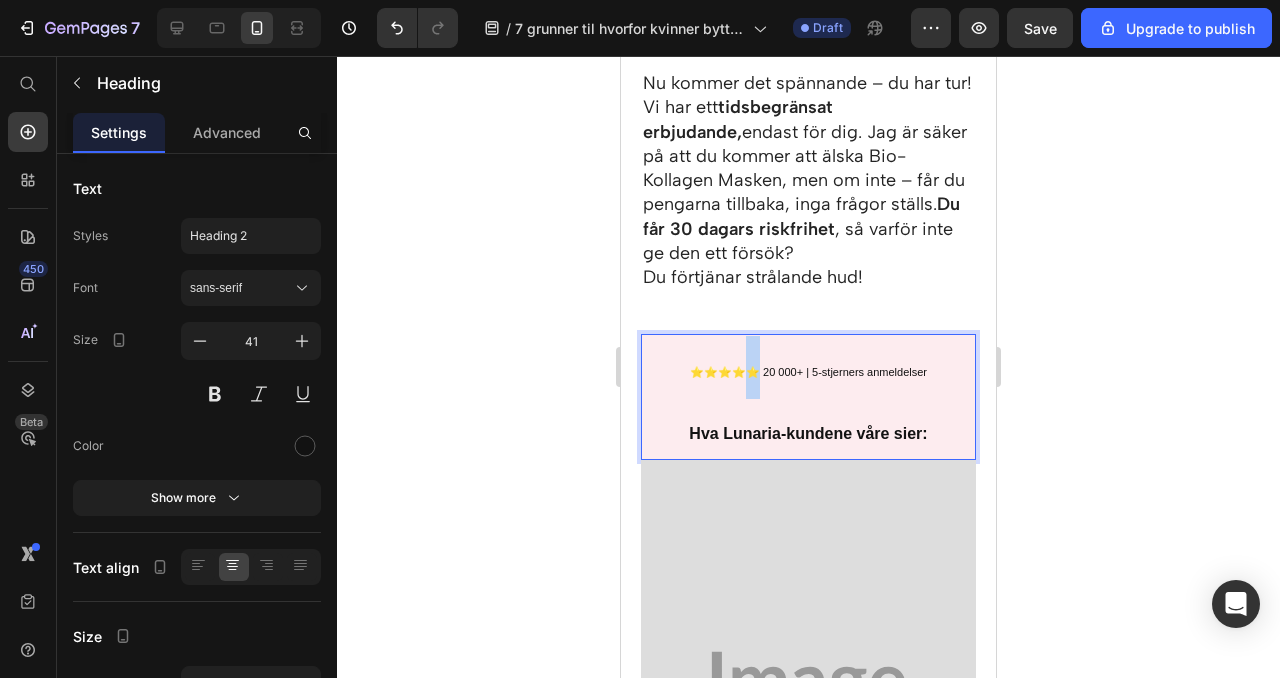 click on "⭐️⭐️⭐️⭐️⭐️ 20 000+ | 5-stjerners anmeldelser" at bounding box center (808, 372) 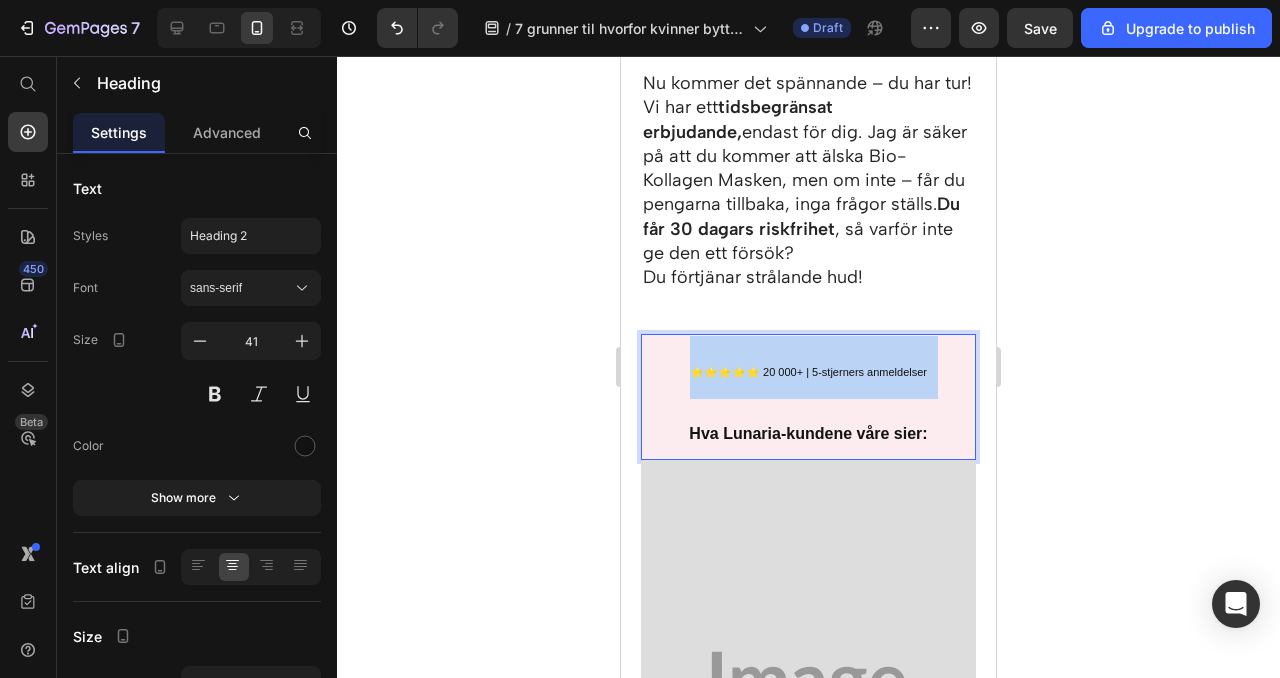 click on "⭐️⭐️⭐️⭐️⭐️ 20 000+ | 5-stjerners anmeldelser" at bounding box center [808, 372] 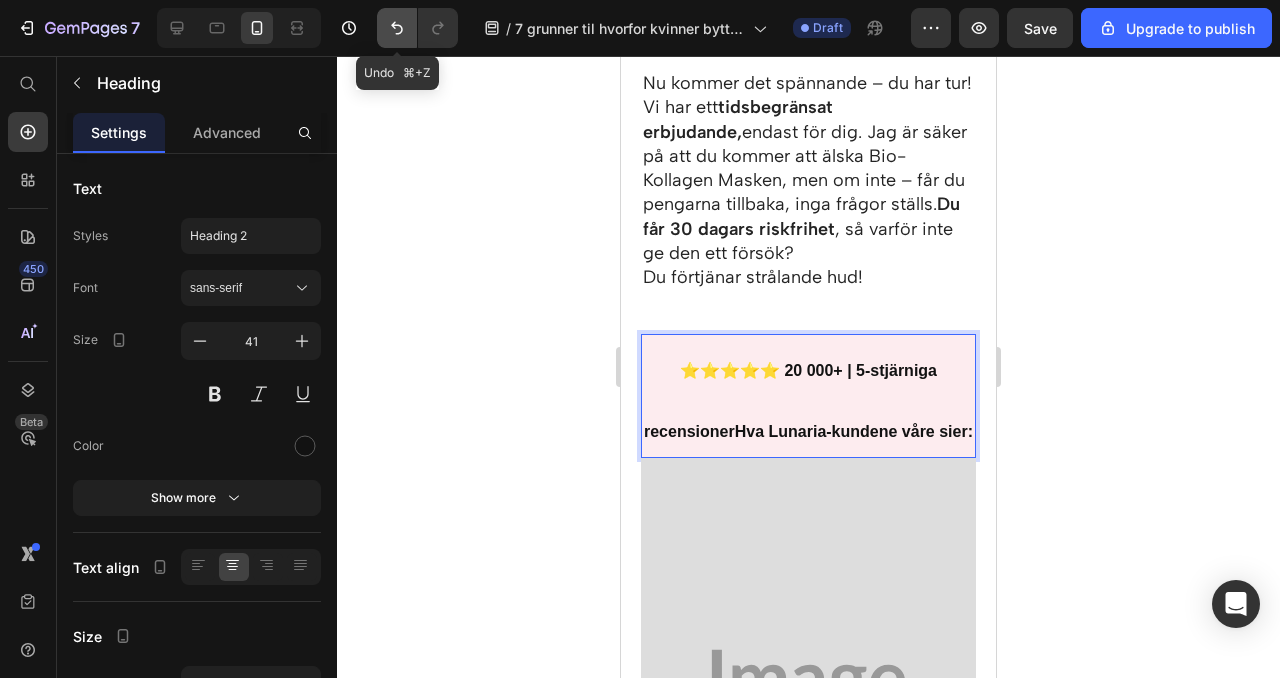 click 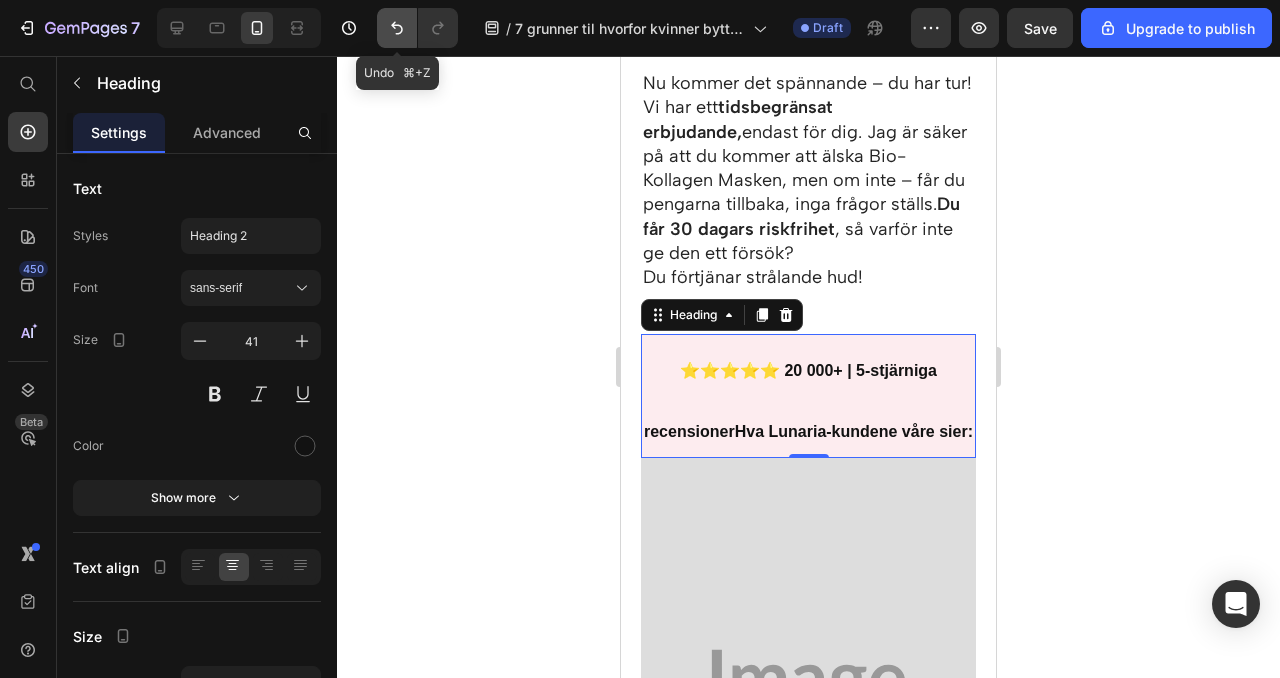 click 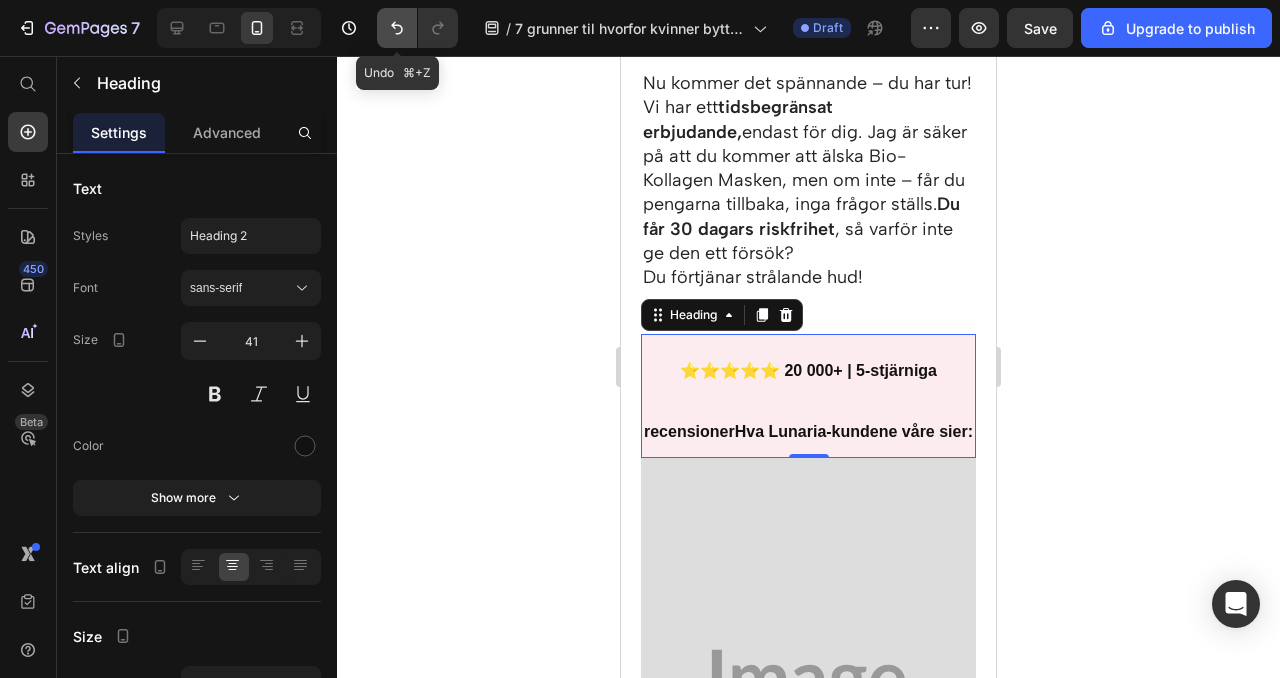 click 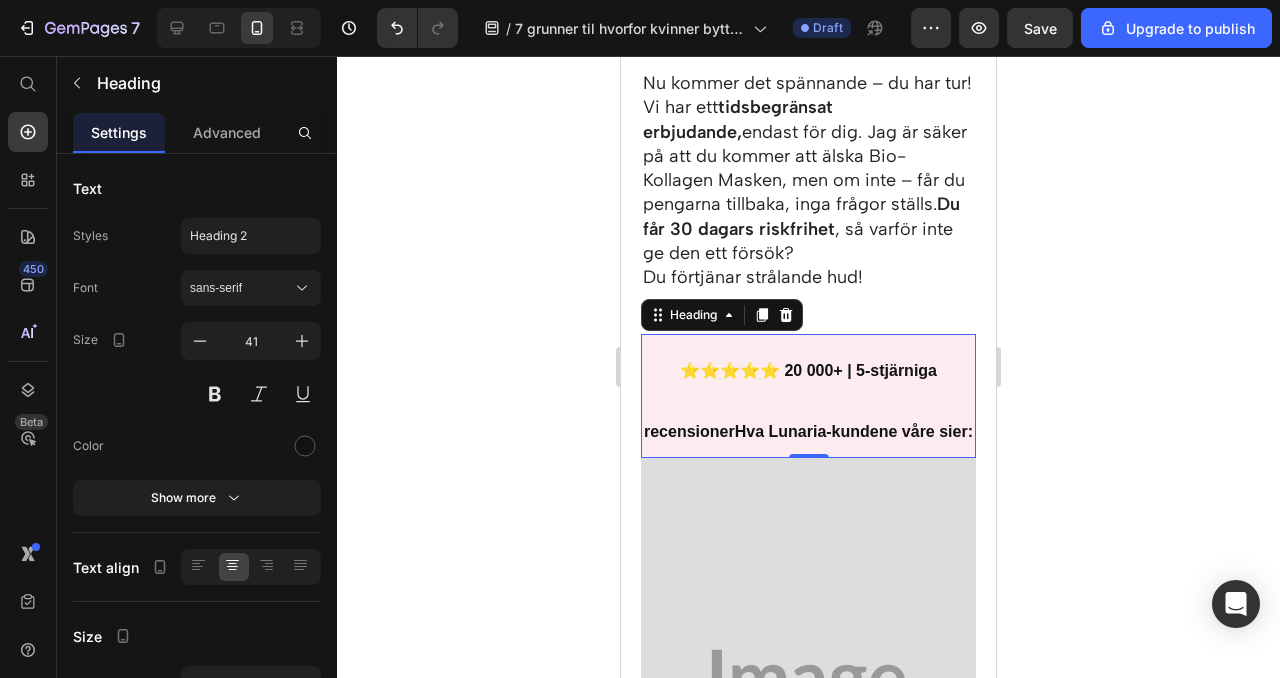 click 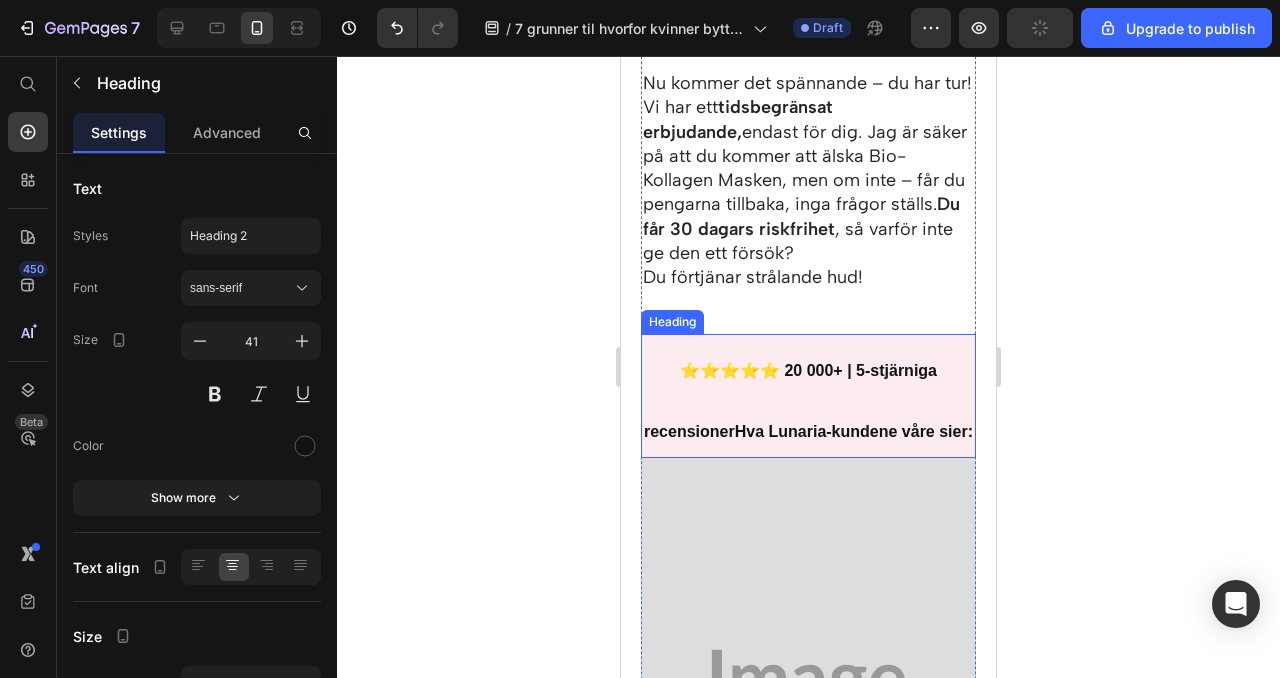 click on "⭐️⭐️⭐️⭐️⭐️ 20 000+ | 5-stjärniga recensionerHva Lunaria-kundene våre sier:" at bounding box center (808, 396) 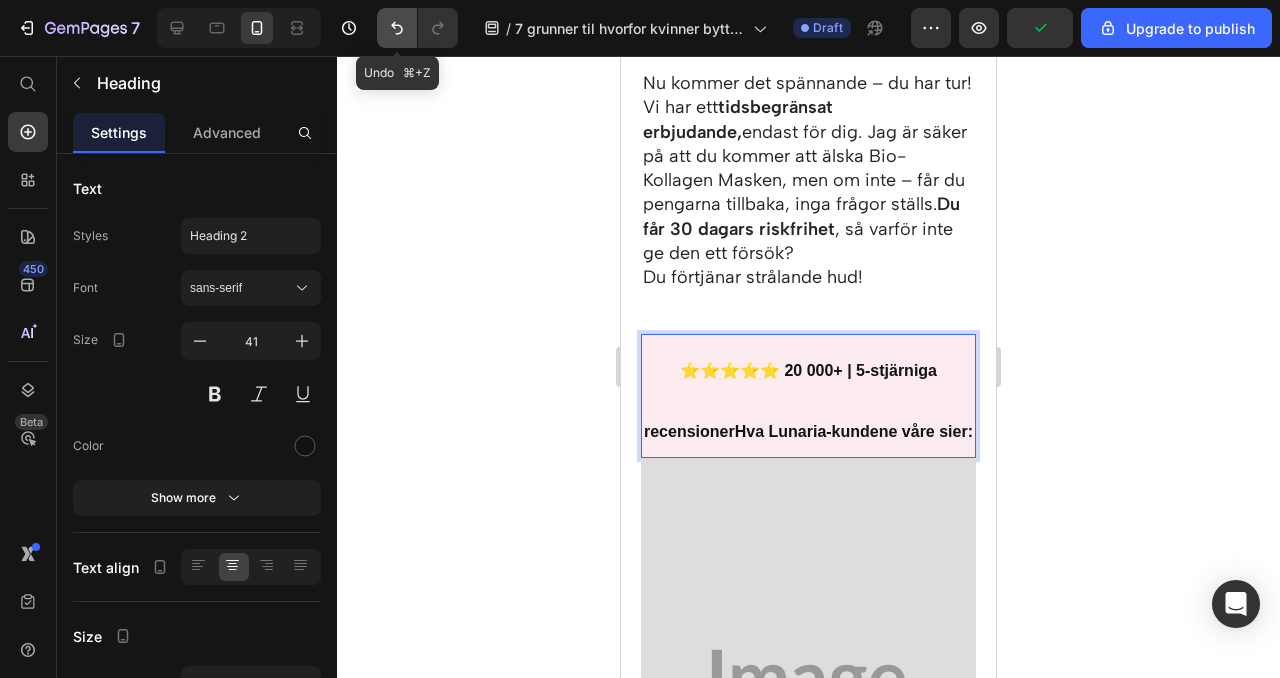 click 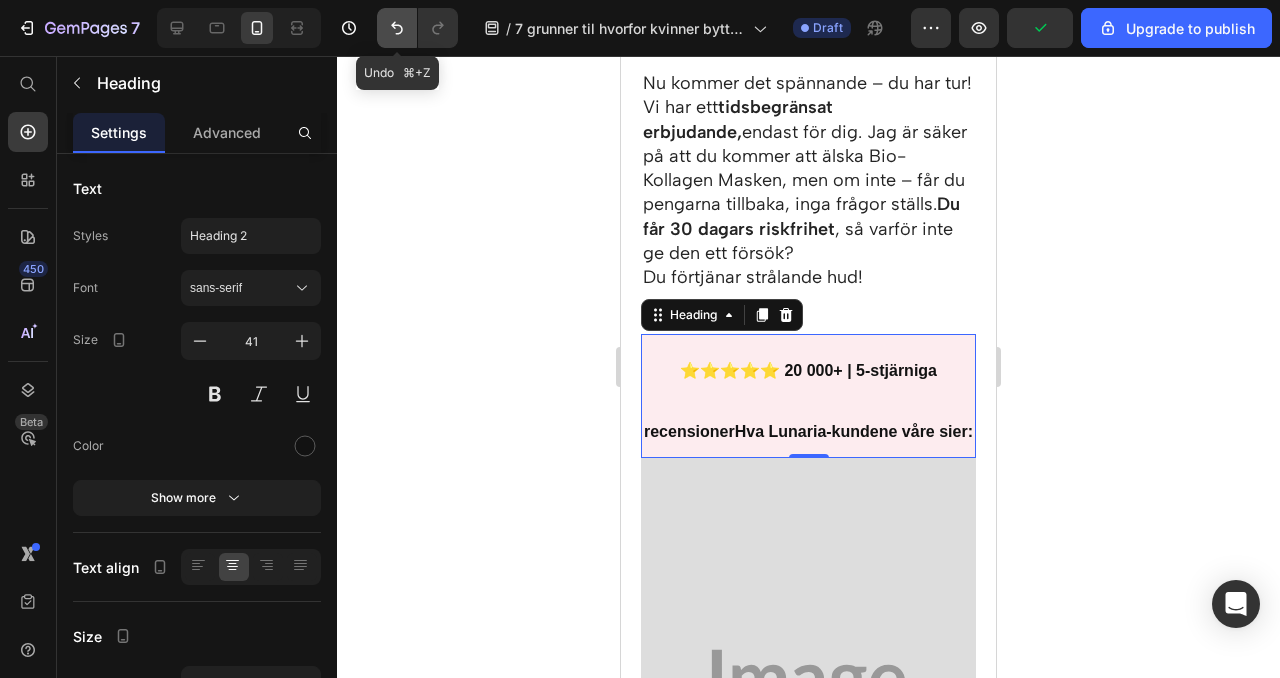 click 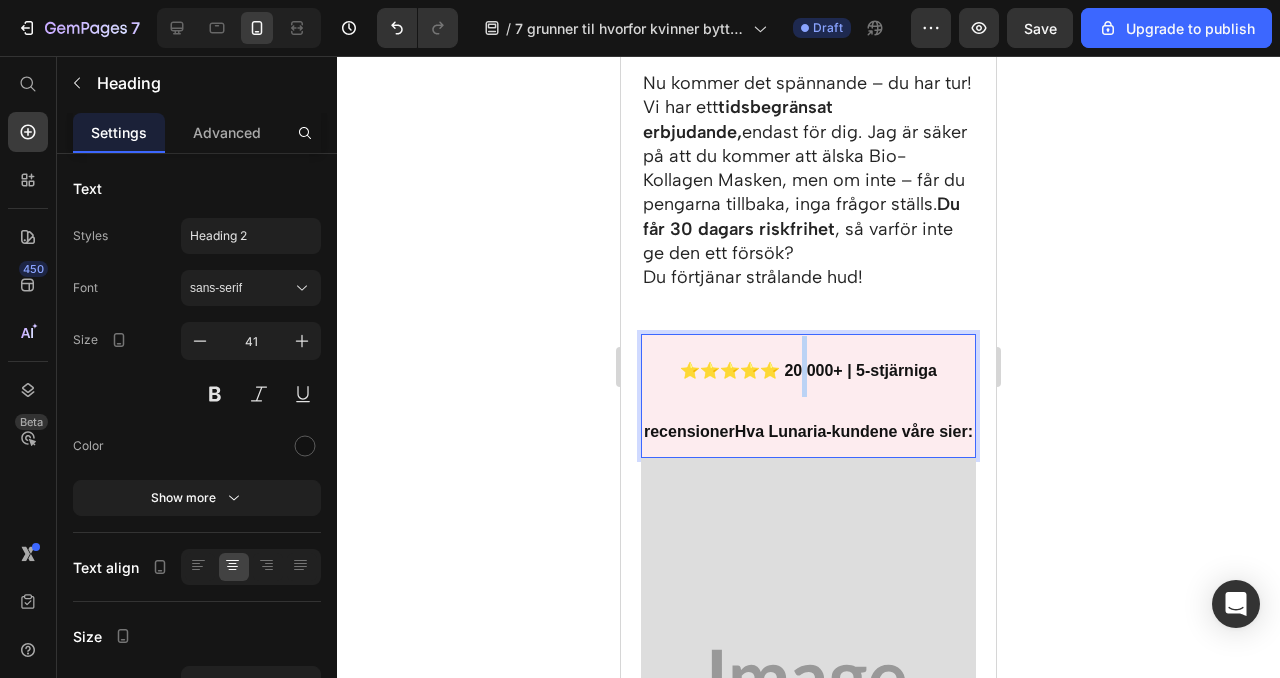 click on "⭐️⭐️⭐️⭐️⭐️ 20 000+ | 5-stjärniga recensionerHva Lunaria-kundene våre sier:" at bounding box center (808, 401) 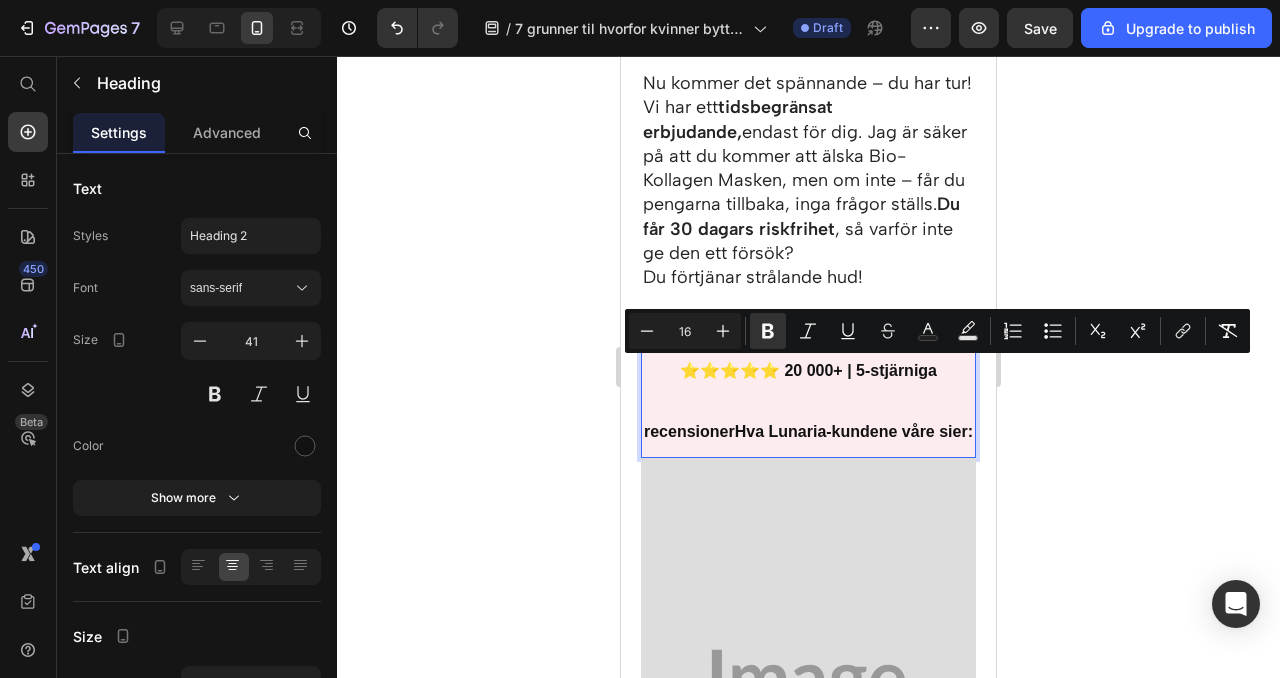click on "⭐️⭐️⭐️⭐️⭐️ 20 000+ | 5-stjärniga recensionerHva Lunaria-kundene våre sier:" at bounding box center (808, 401) 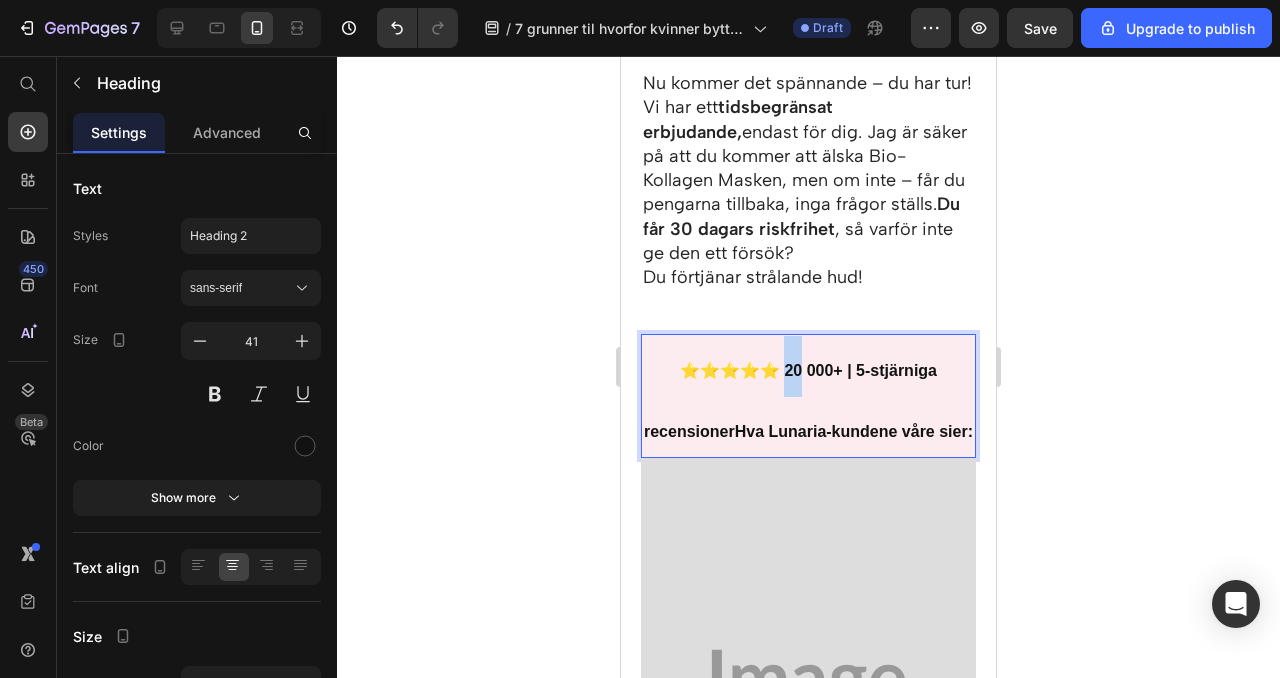 click on "⭐️⭐️⭐️⭐️⭐️ 20 000+ | 5-stjärniga recensionerHva Lunaria-kundene våre sier:" at bounding box center (808, 401) 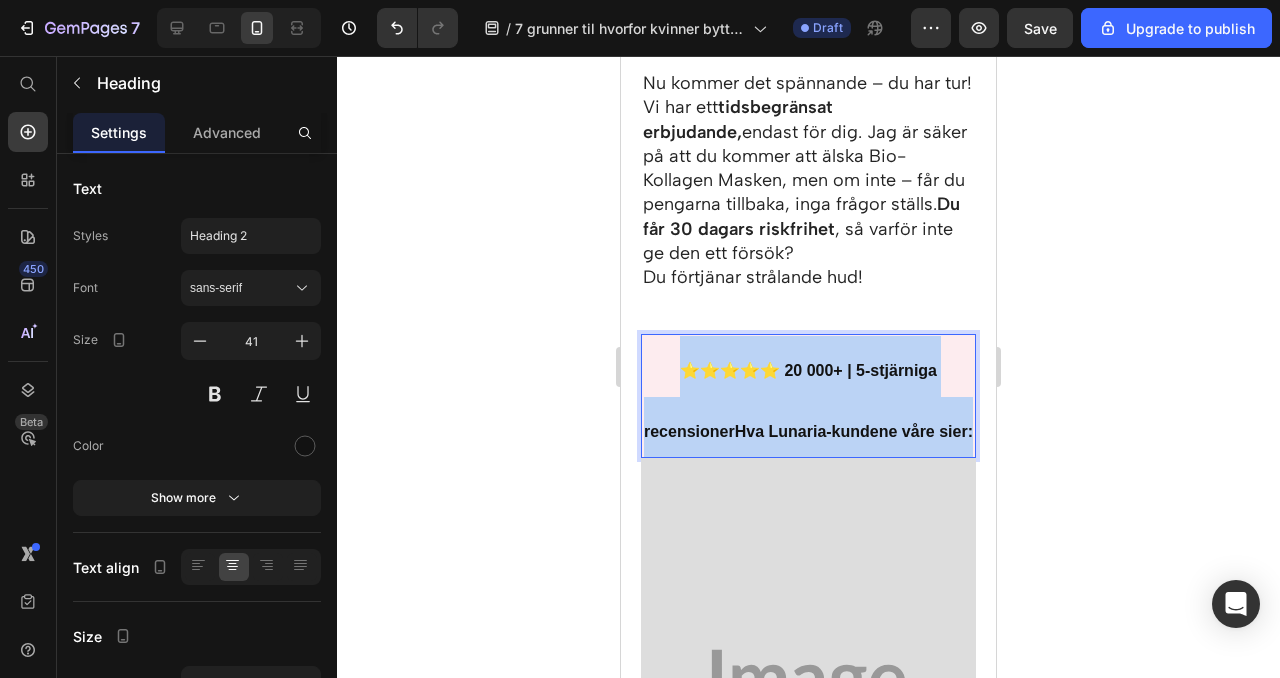 click on "⭐️⭐️⭐️⭐️⭐️ 20 000+ | 5-stjärniga recensionerHva Lunaria-kundene våre sier:" at bounding box center [808, 401] 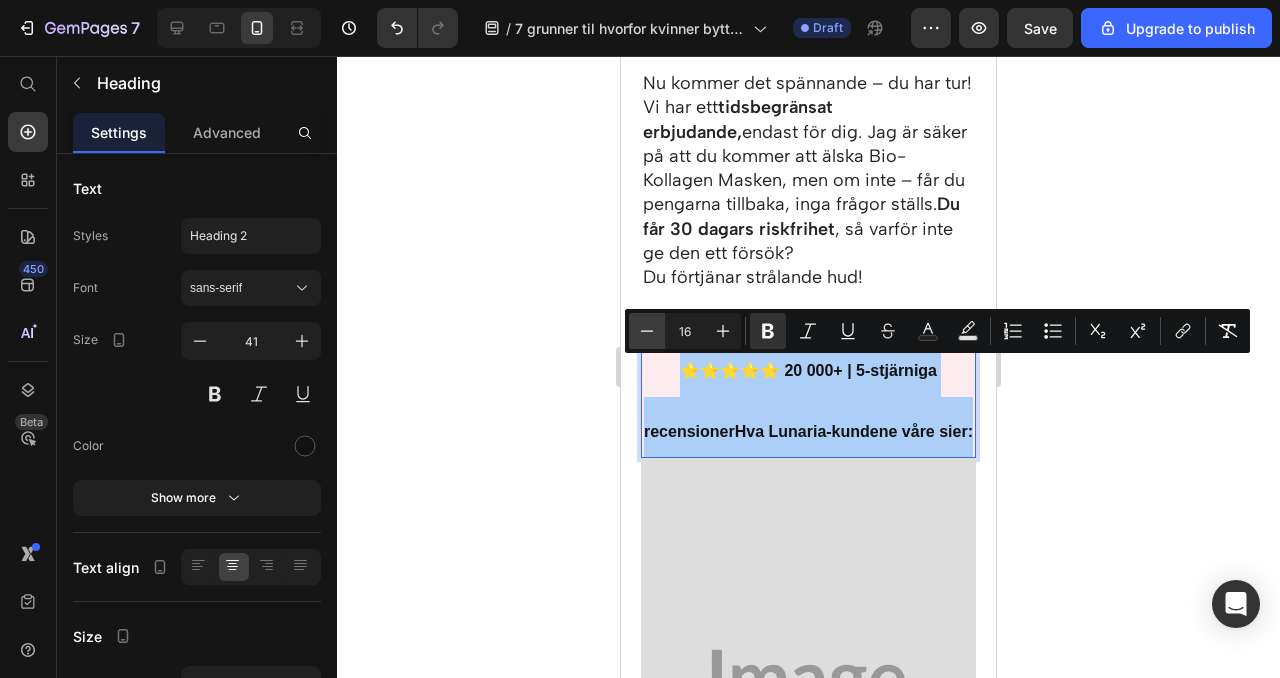 click on "Minus" at bounding box center [647, 331] 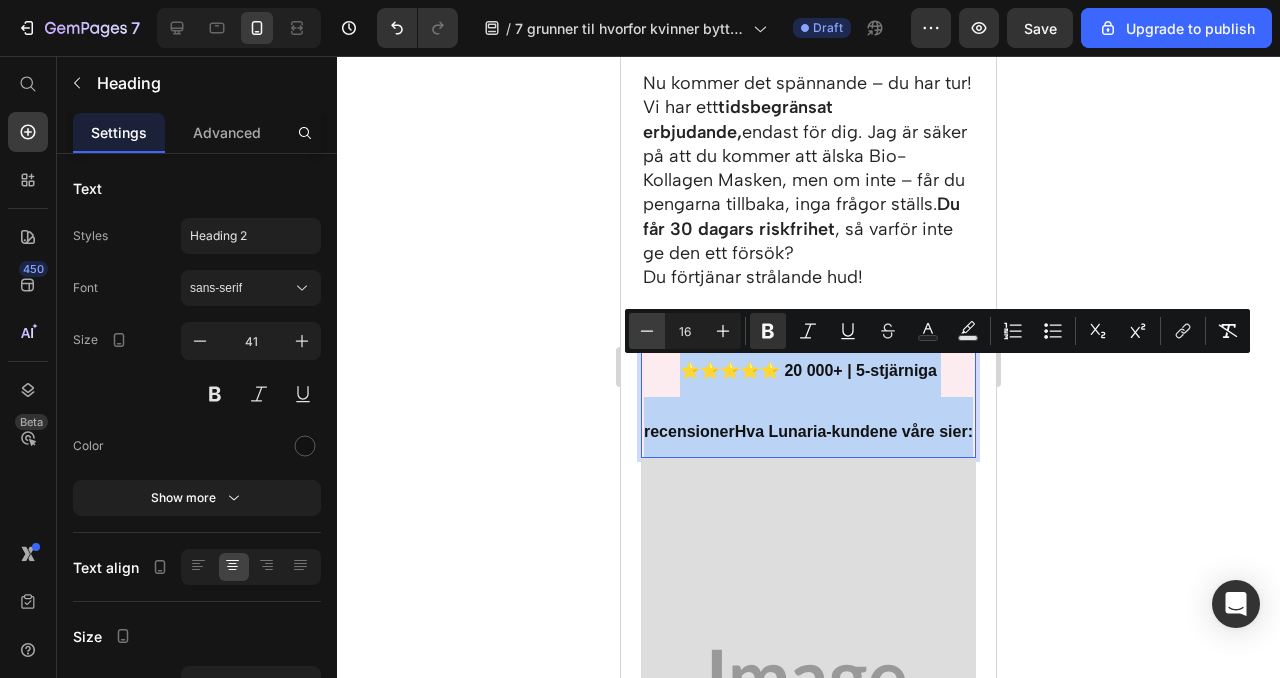 type on "15" 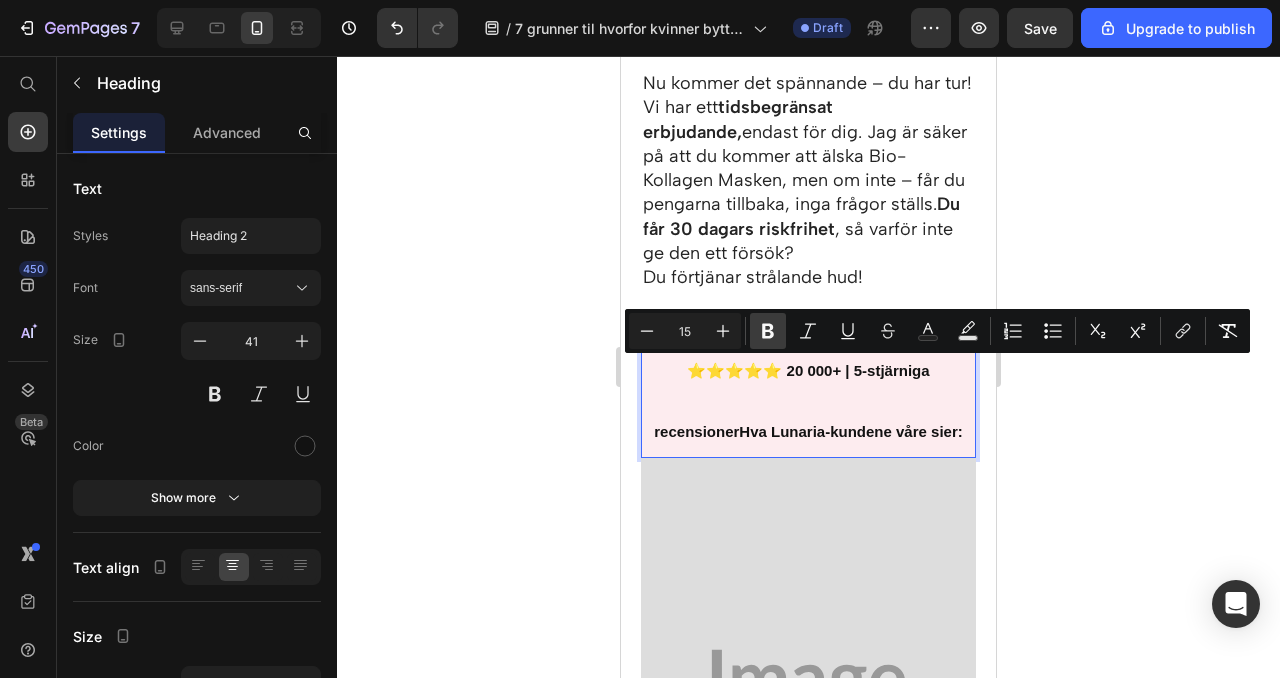 click on "Bold" at bounding box center [768, 331] 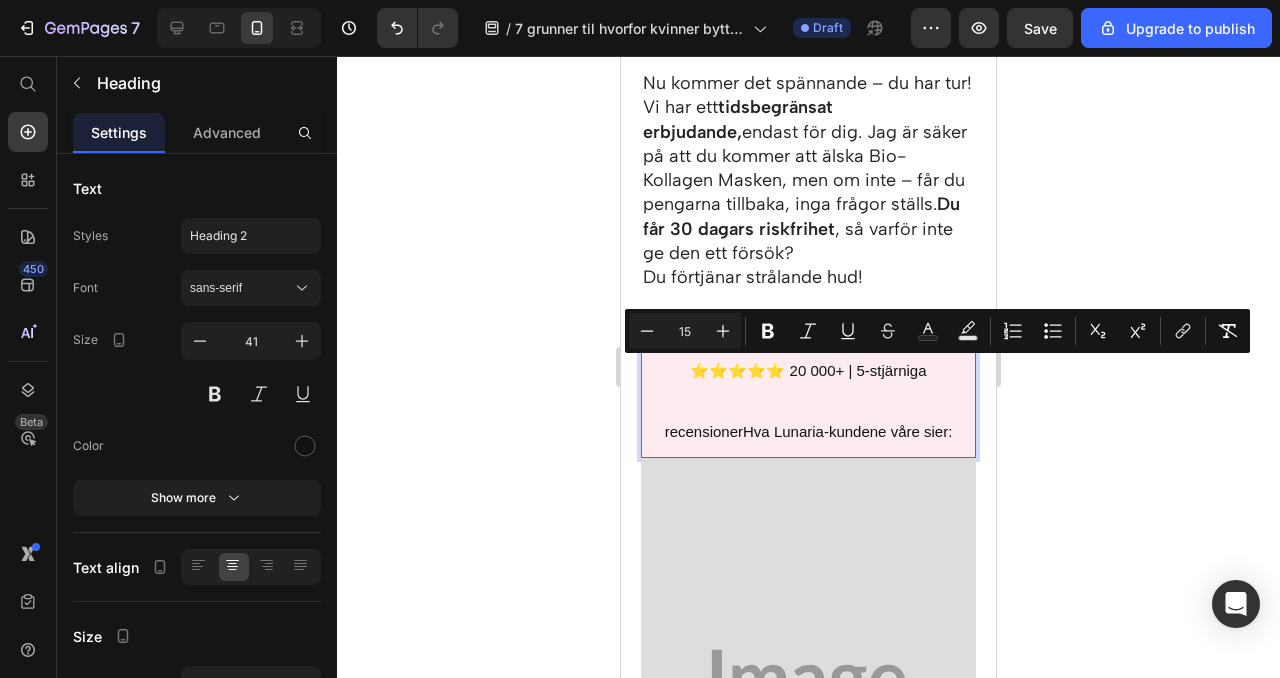 click 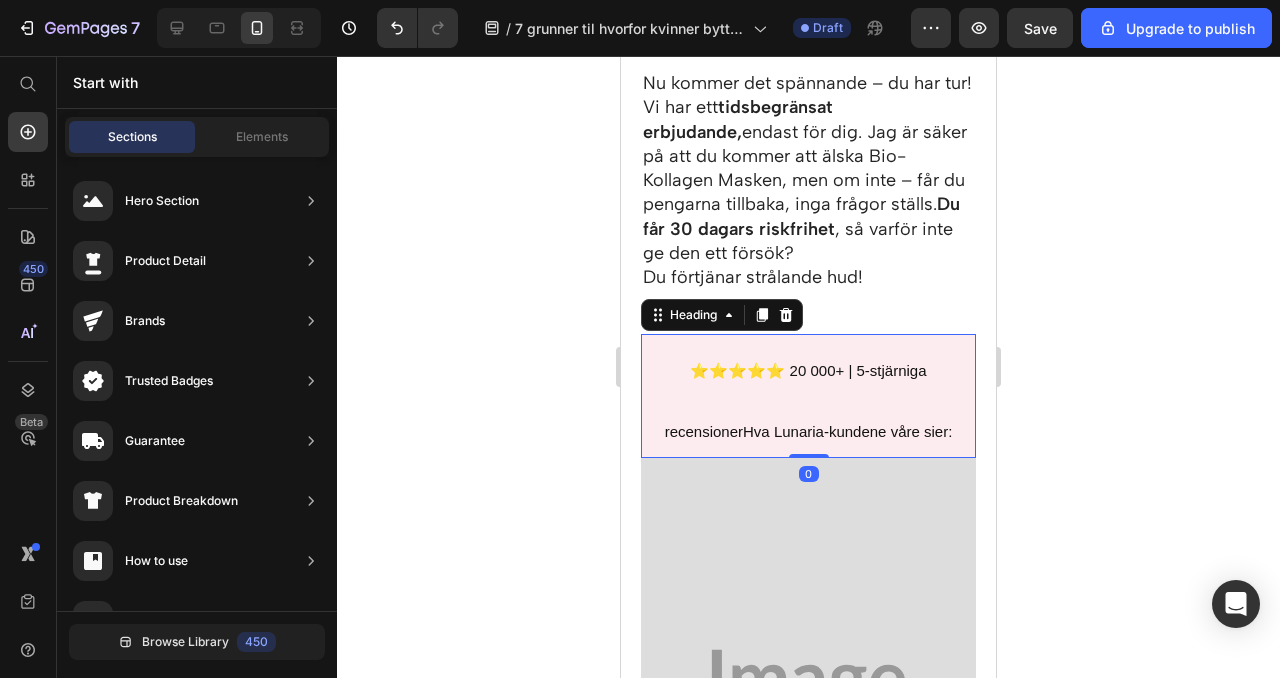click on "⭐️⭐️⭐️⭐️⭐️ 20 000+ | 5-stjärniga recensionerHva Lunaria-kundene våre sier:" at bounding box center [809, 401] 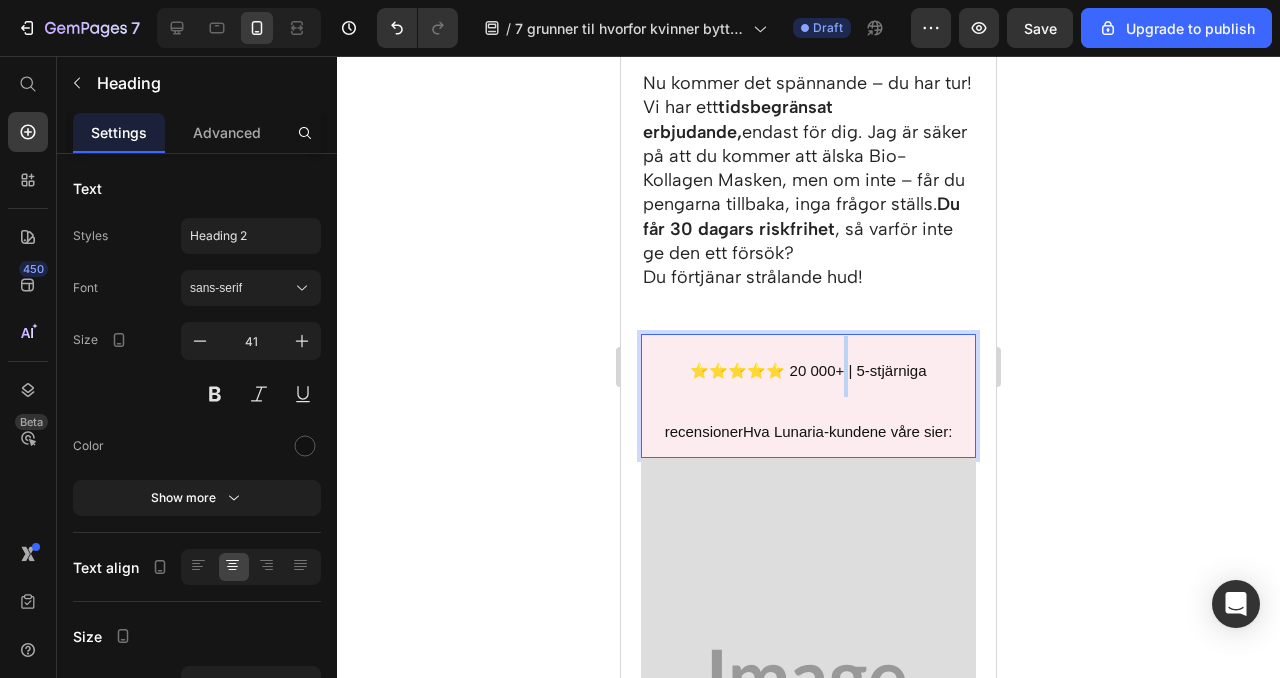 click on "⭐️⭐️⭐️⭐️⭐️ 20 000+ | 5-stjärniga recensionerHva Lunaria-kundene våre sier:" at bounding box center [809, 401] 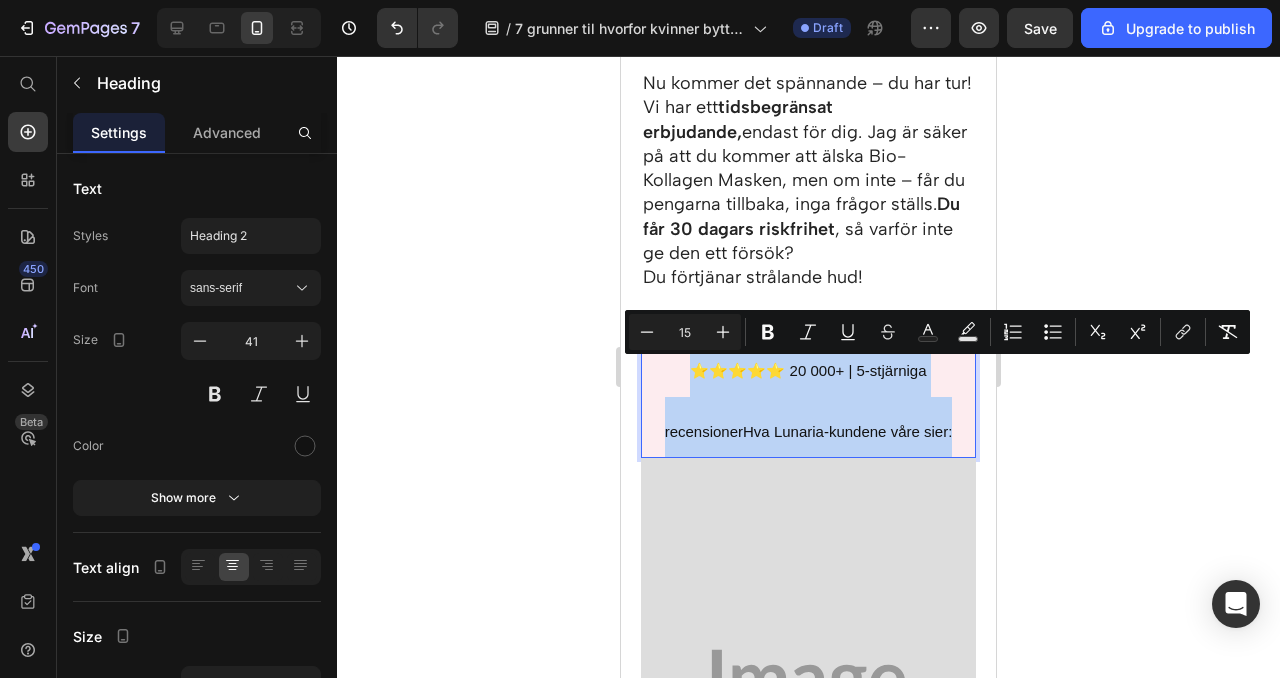click on "⭐️⭐️⭐️⭐️⭐️ 20 000+ | 5-stjärniga recensionerHva Lunaria-kundene våre sier:" at bounding box center (809, 401) 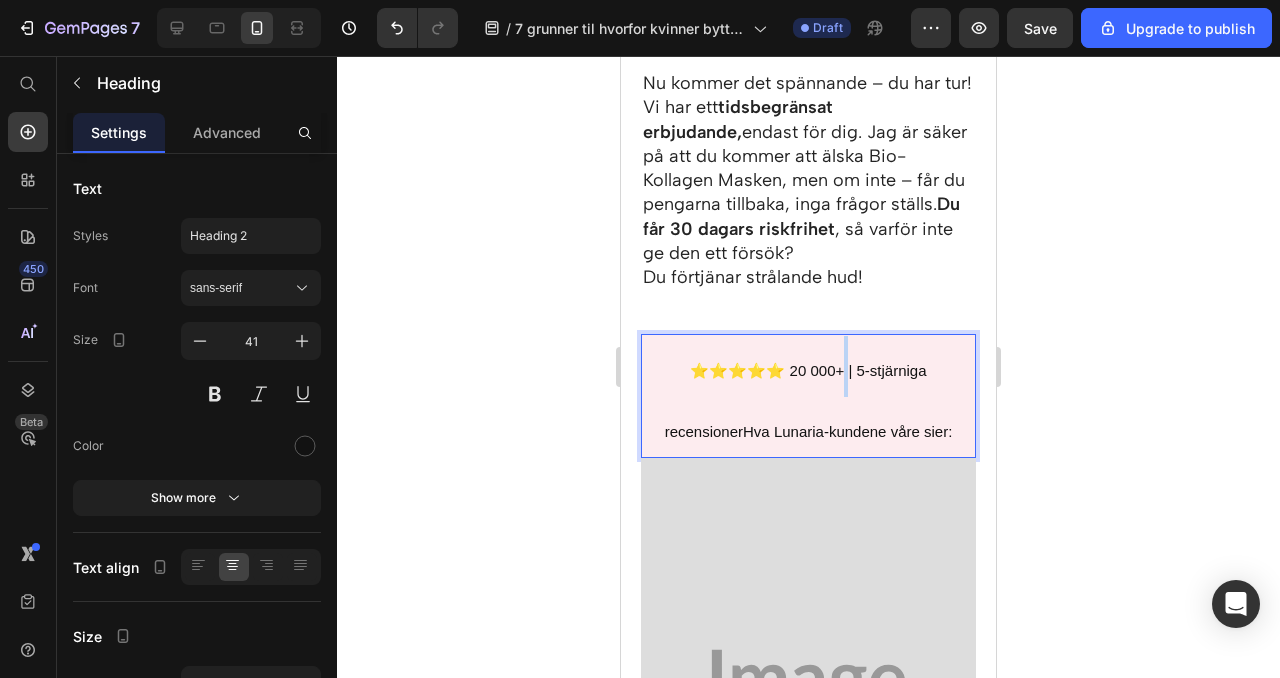 click on "⭐️⭐️⭐️⭐️⭐️ 20 000+ | 5-stjärniga recensionerHva Lunaria-kundene våre sier:" at bounding box center [809, 401] 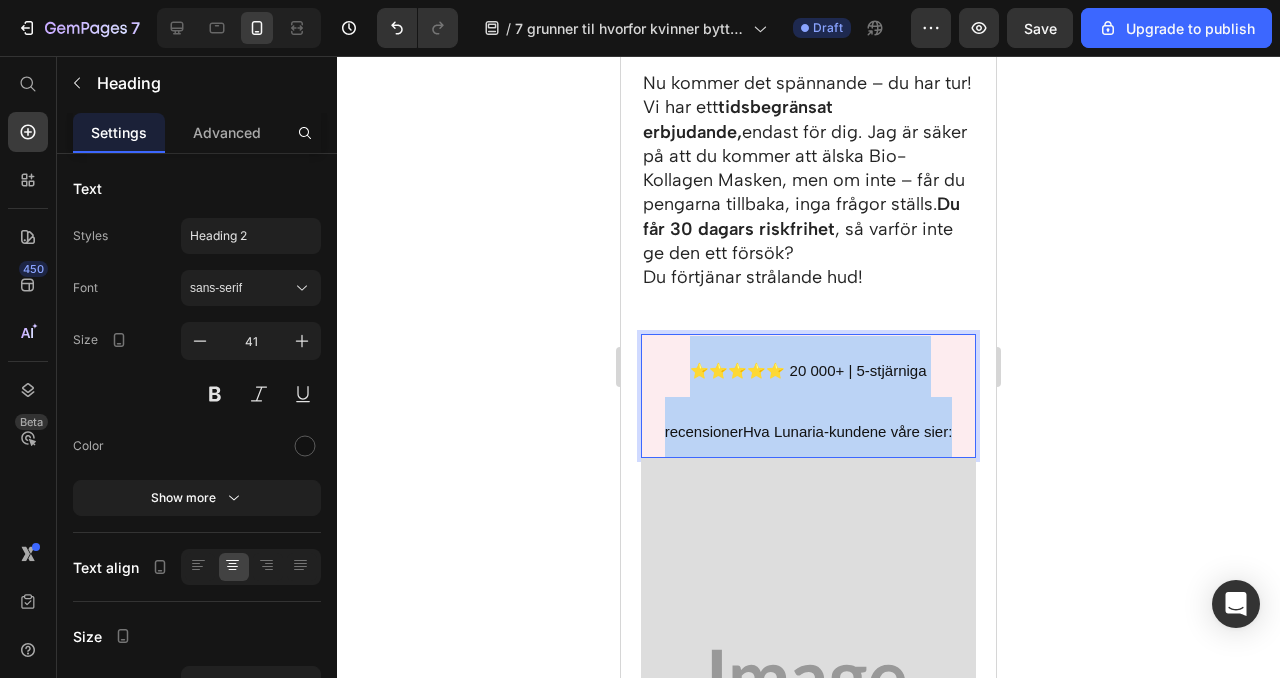 click on "⭐️⭐️⭐️⭐️⭐️ 20 000+ | 5-stjärniga recensionerHva Lunaria-kundene våre sier:" at bounding box center (809, 401) 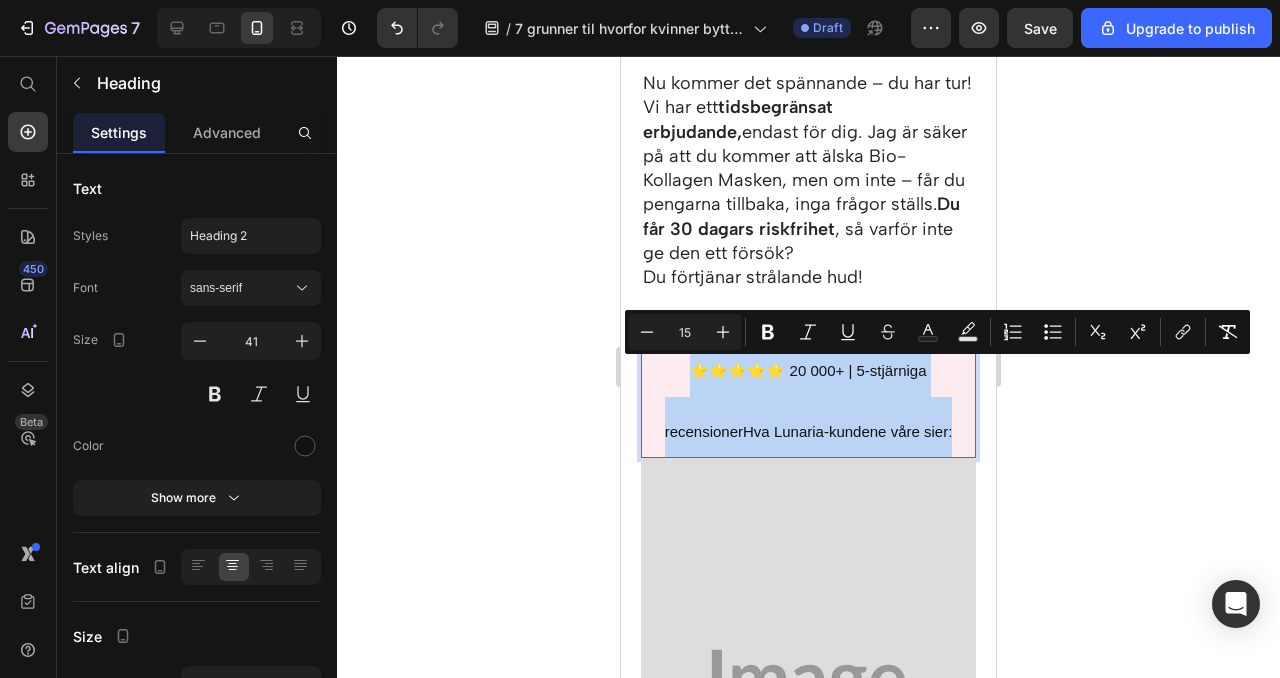 click on "⭐️⭐️⭐️⭐️⭐️ 20 000+ | 5-stjärniga recensionerHva Lunaria-kundene våre sier:" at bounding box center (809, 401) 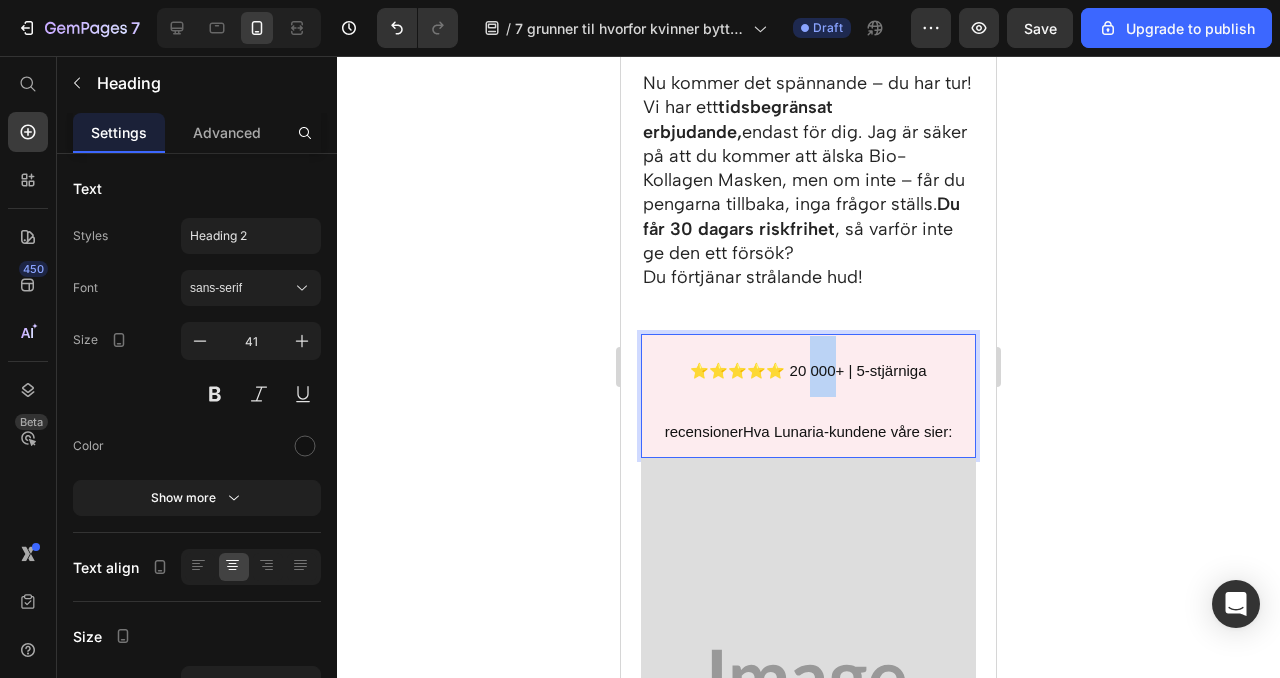 click on "⭐️⭐️⭐️⭐️⭐️ 20 000+ | 5-stjärniga recensionerHva Lunaria-kundene våre sier:" at bounding box center [809, 401] 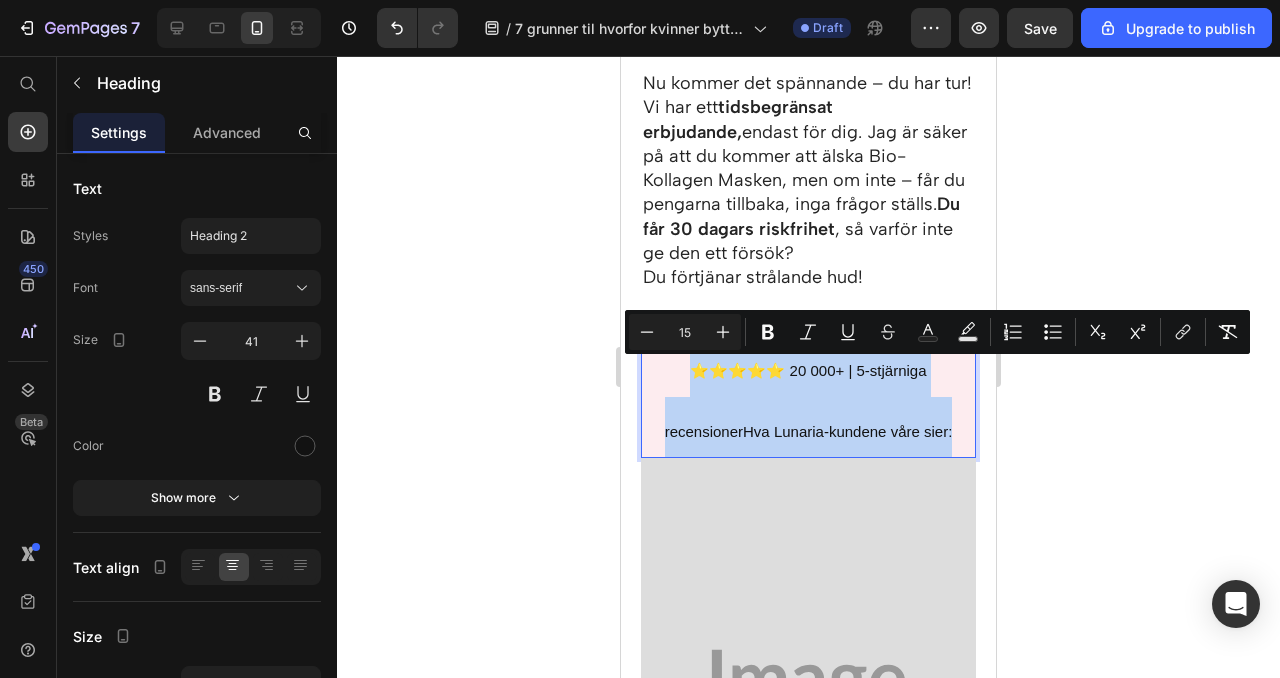 click on "⭐️⭐️⭐️⭐️⭐️ 20 000+ | 5-stjärniga recensionerHva Lunaria-kundene våre sier:" at bounding box center (809, 401) 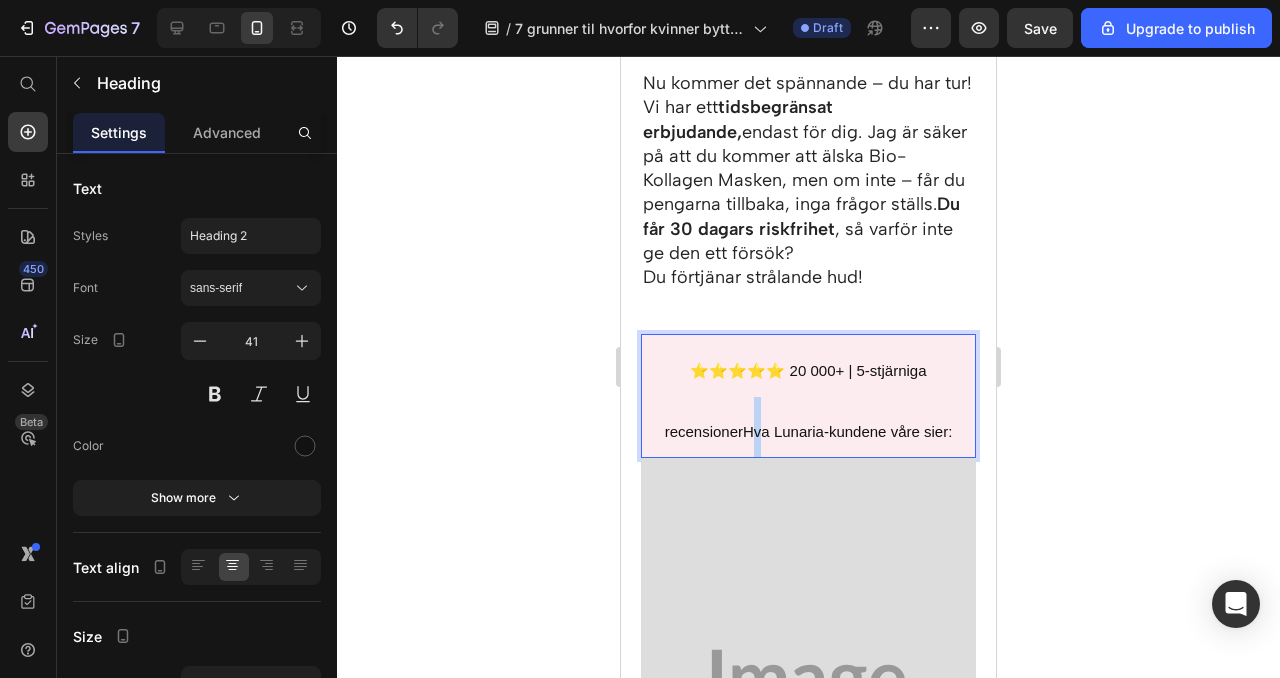 drag, startPoint x: 965, startPoint y: 374, endPoint x: 954, endPoint y: 374, distance: 11 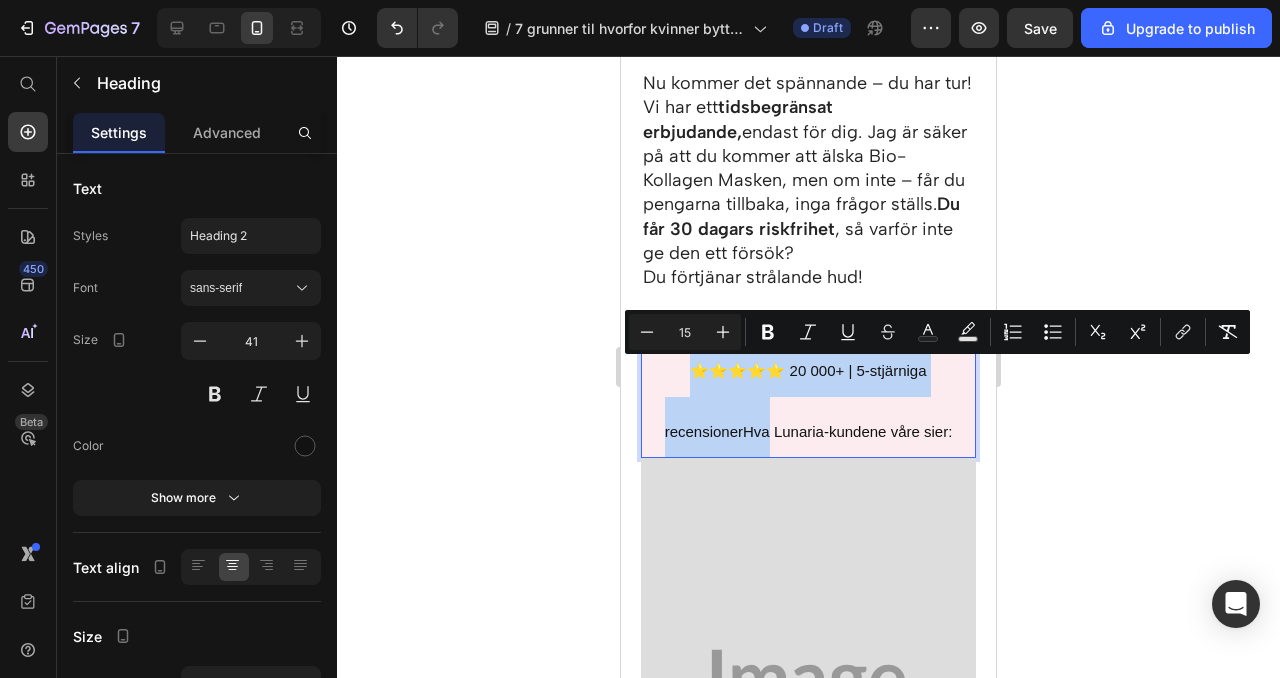 drag, startPoint x: 972, startPoint y: 372, endPoint x: 650, endPoint y: 366, distance: 322.0559 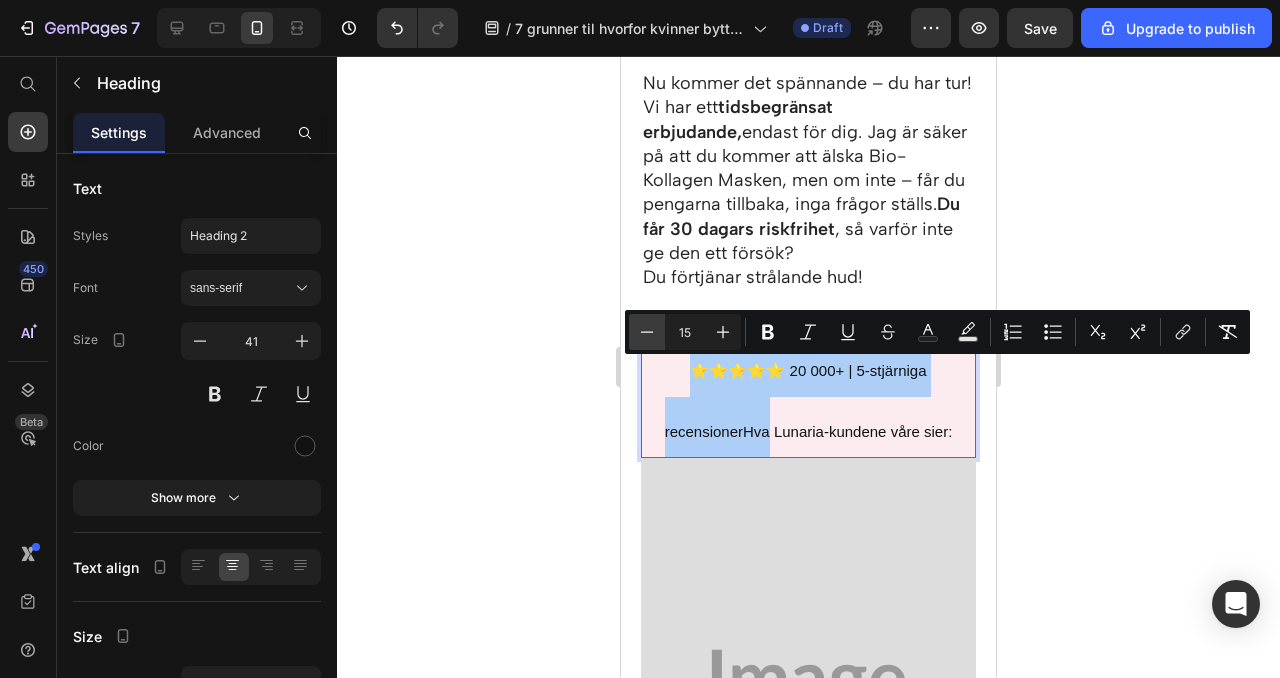 click 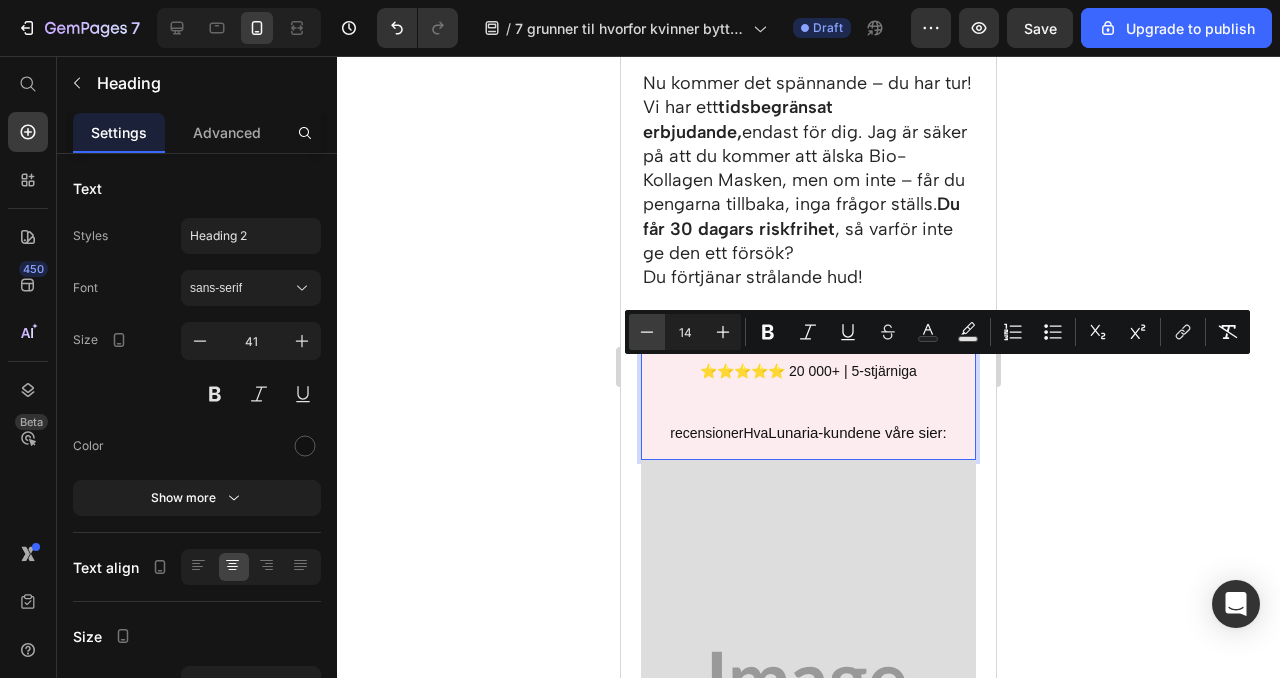 click 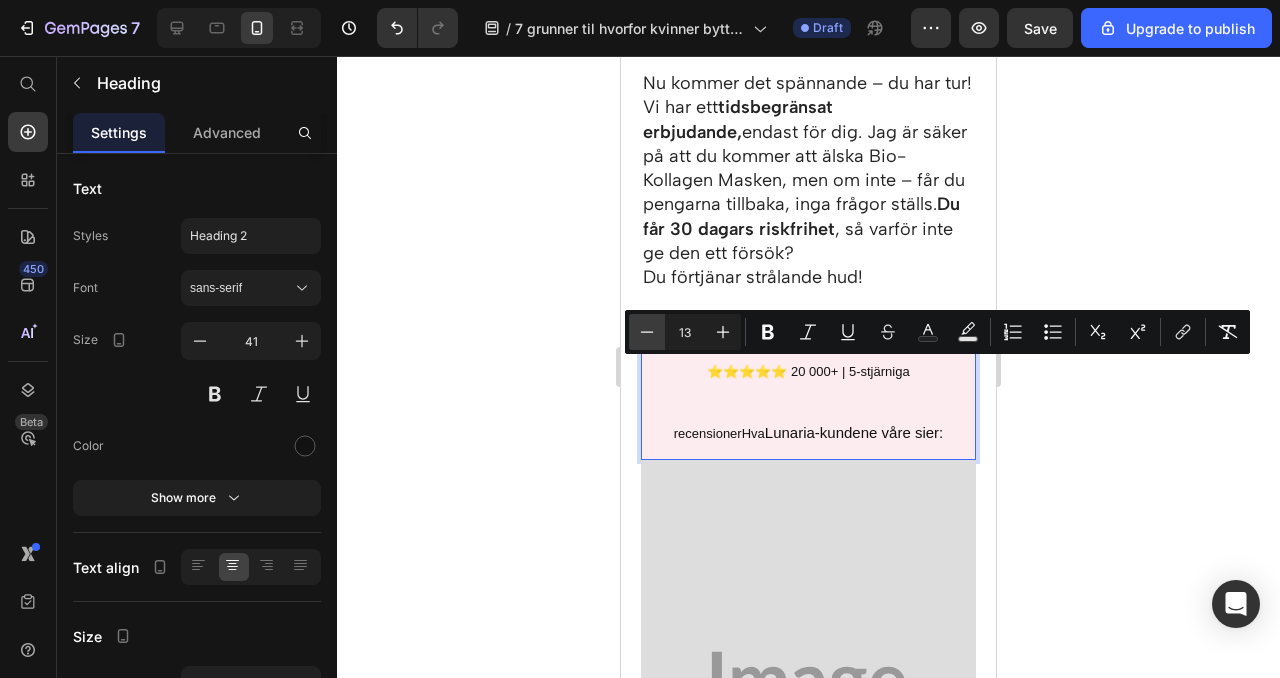 click 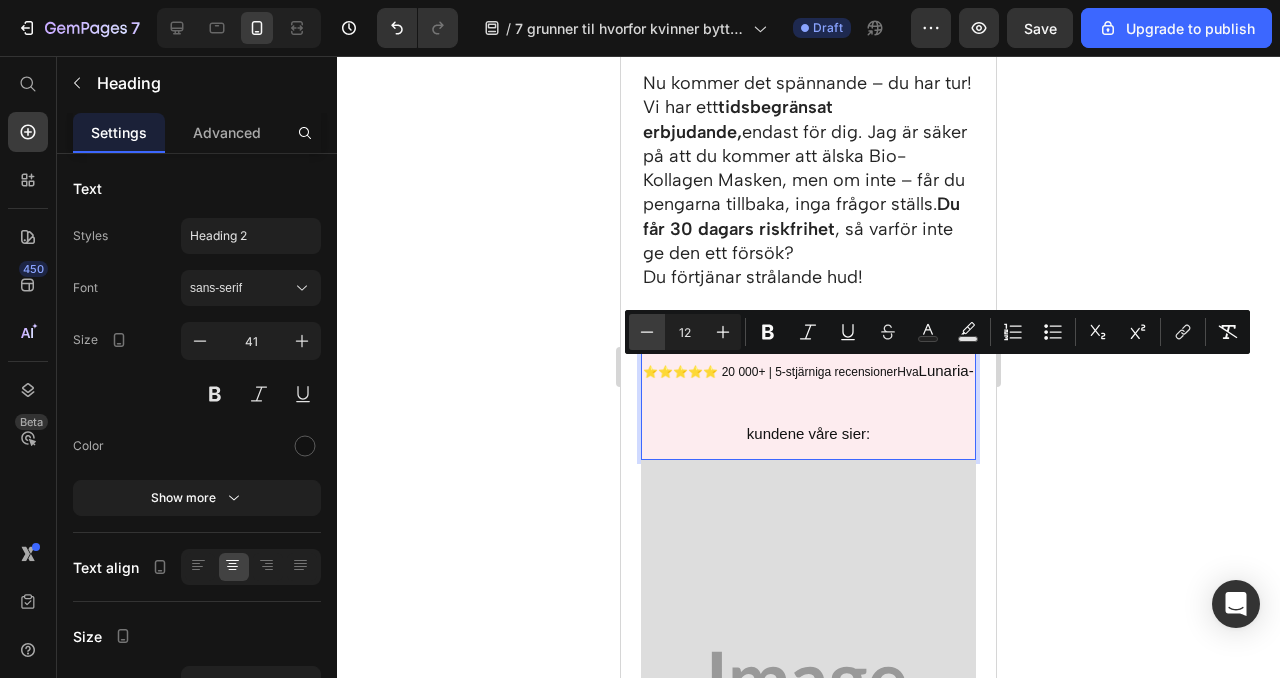 click 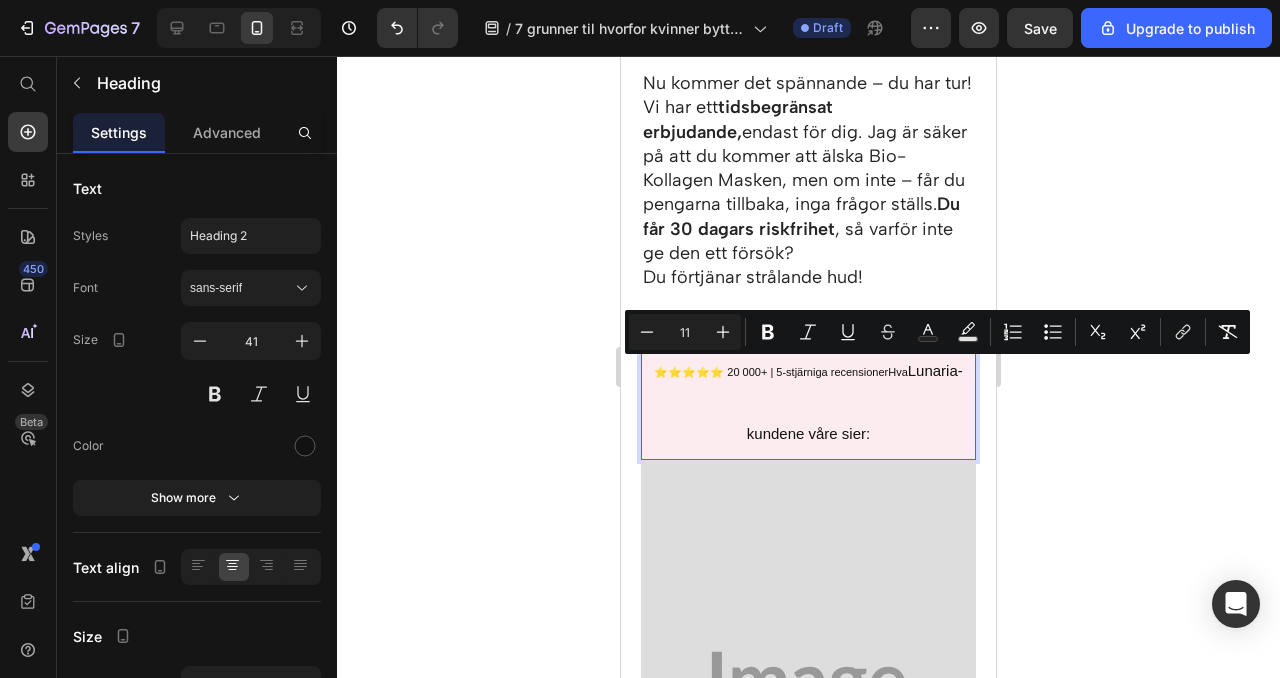 click 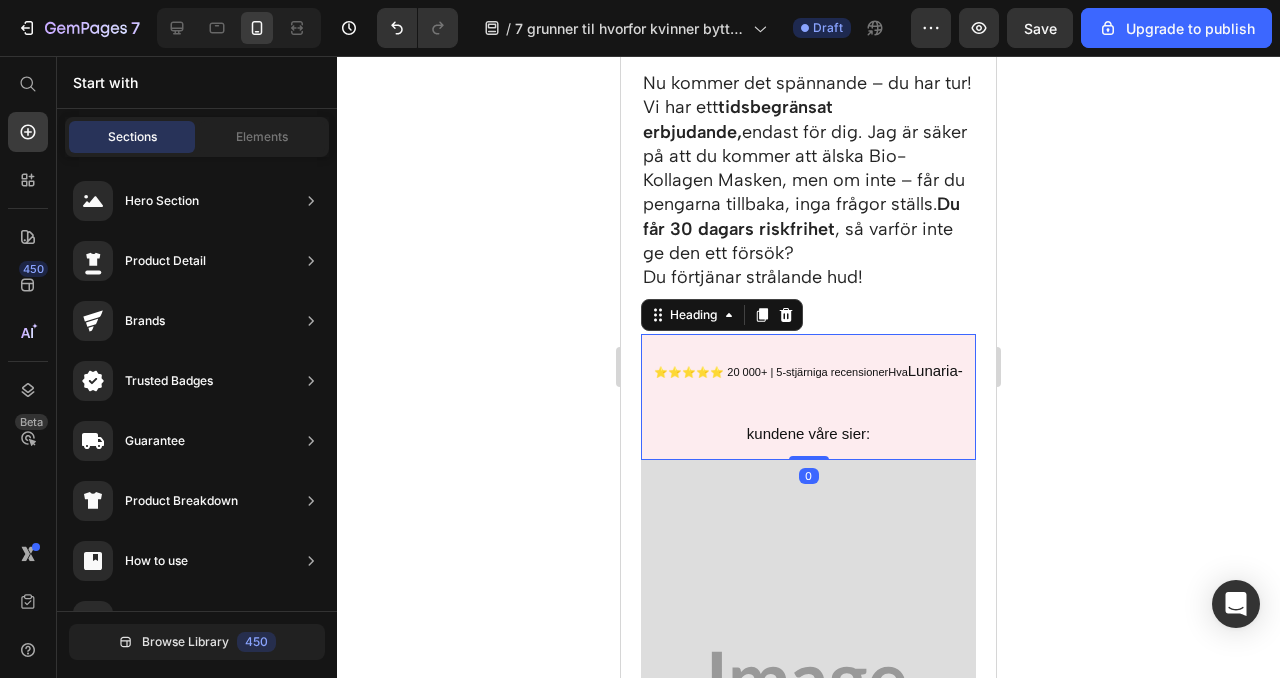 click on "Lunaria-kundene våre sier:" at bounding box center (855, 402) 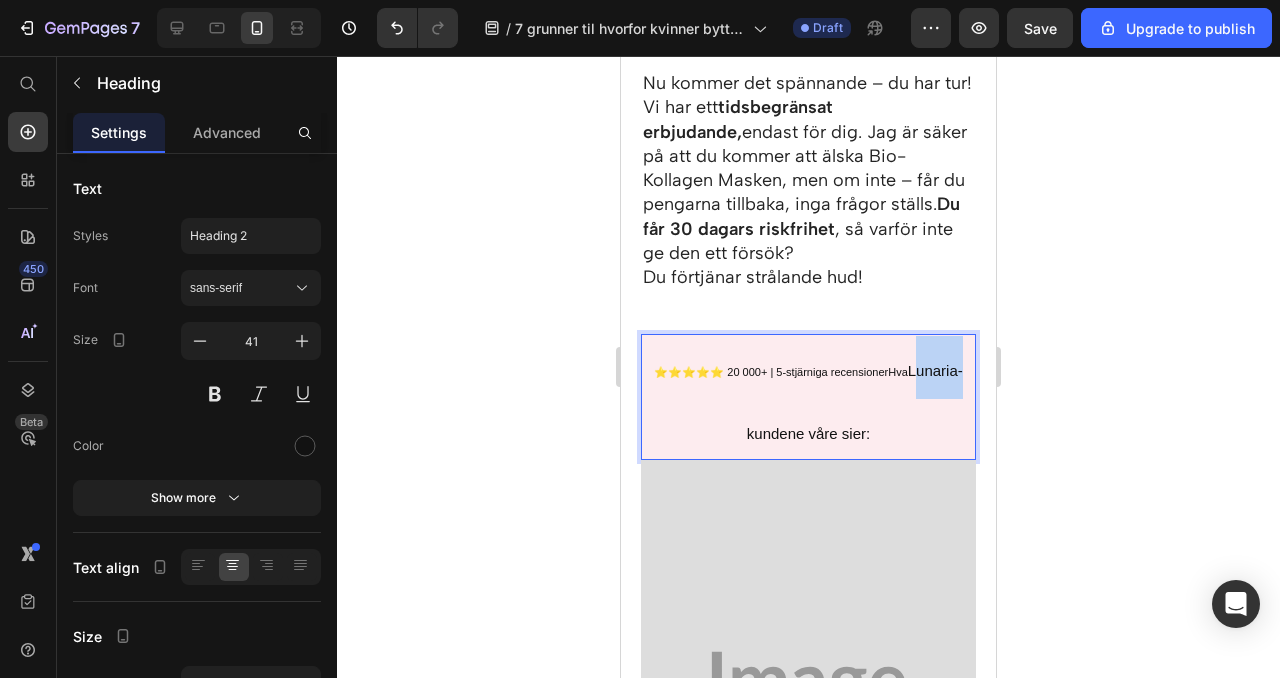 click on "Lunaria-kundene våre sier:" at bounding box center (855, 402) 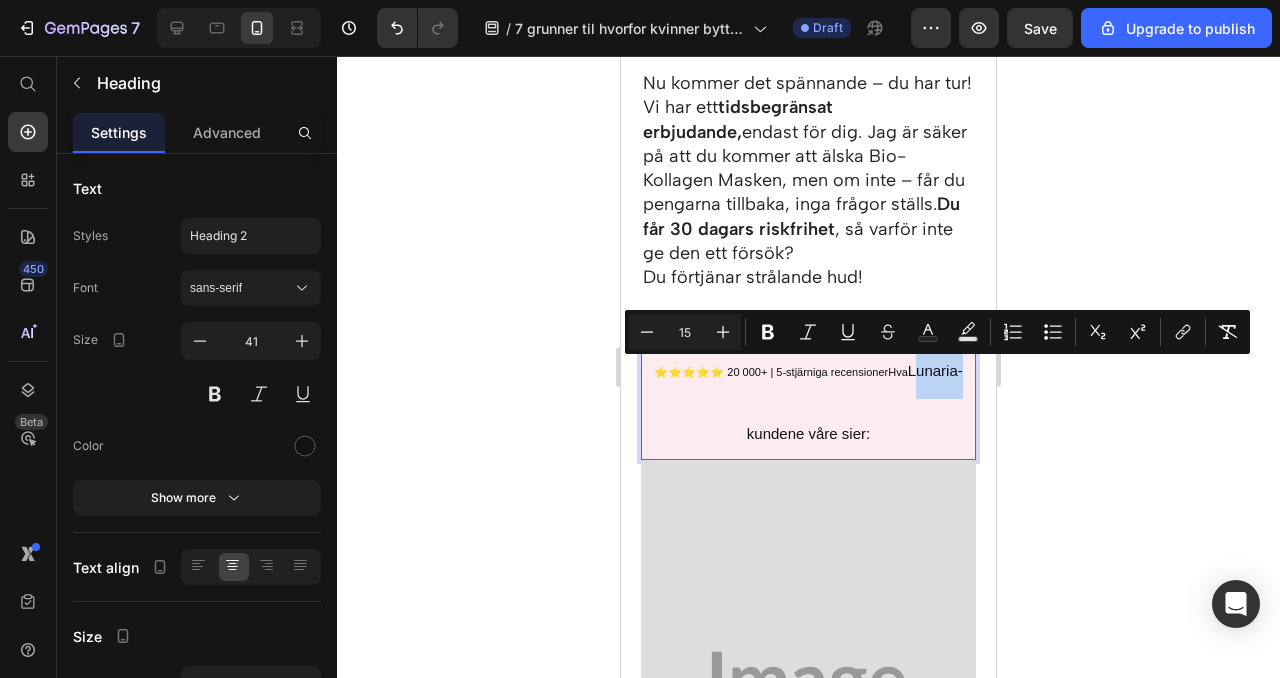 click on "Lunaria-kundene våre sier:" at bounding box center [855, 402] 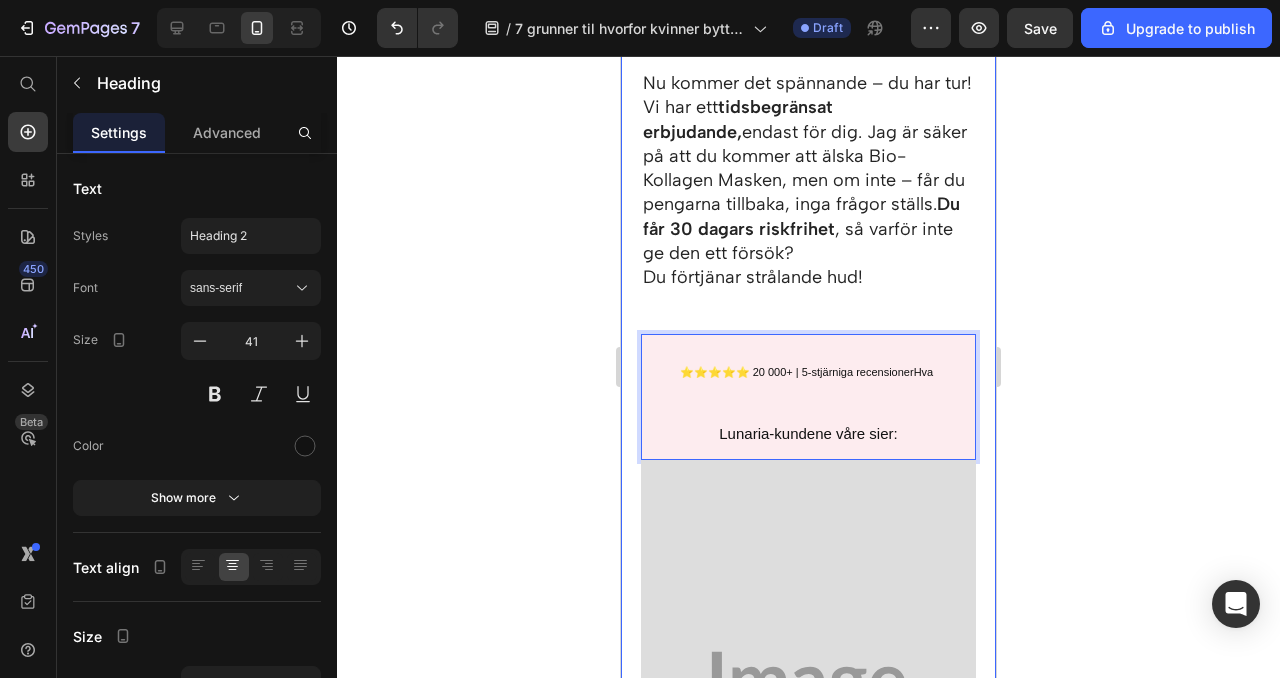 click 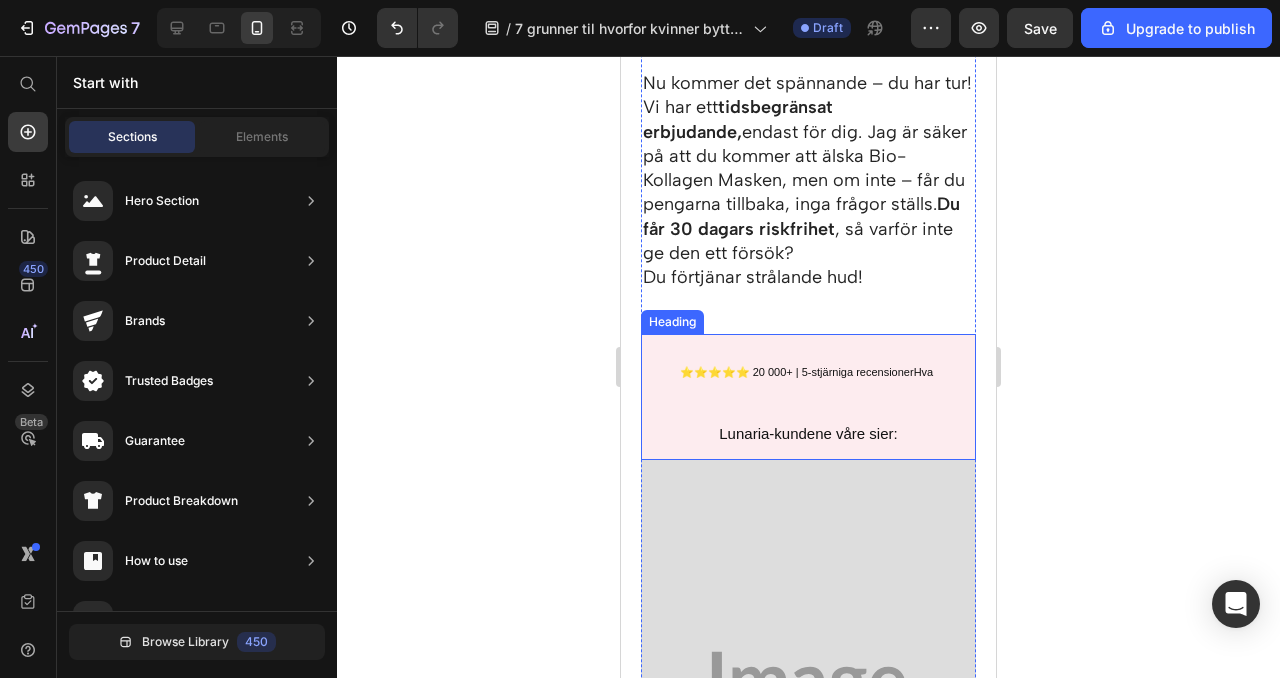 click on "⭐️⭐️⭐️⭐️⭐️ 20 000+ | 5-stjärniga recensionerHva" at bounding box center (807, 372) 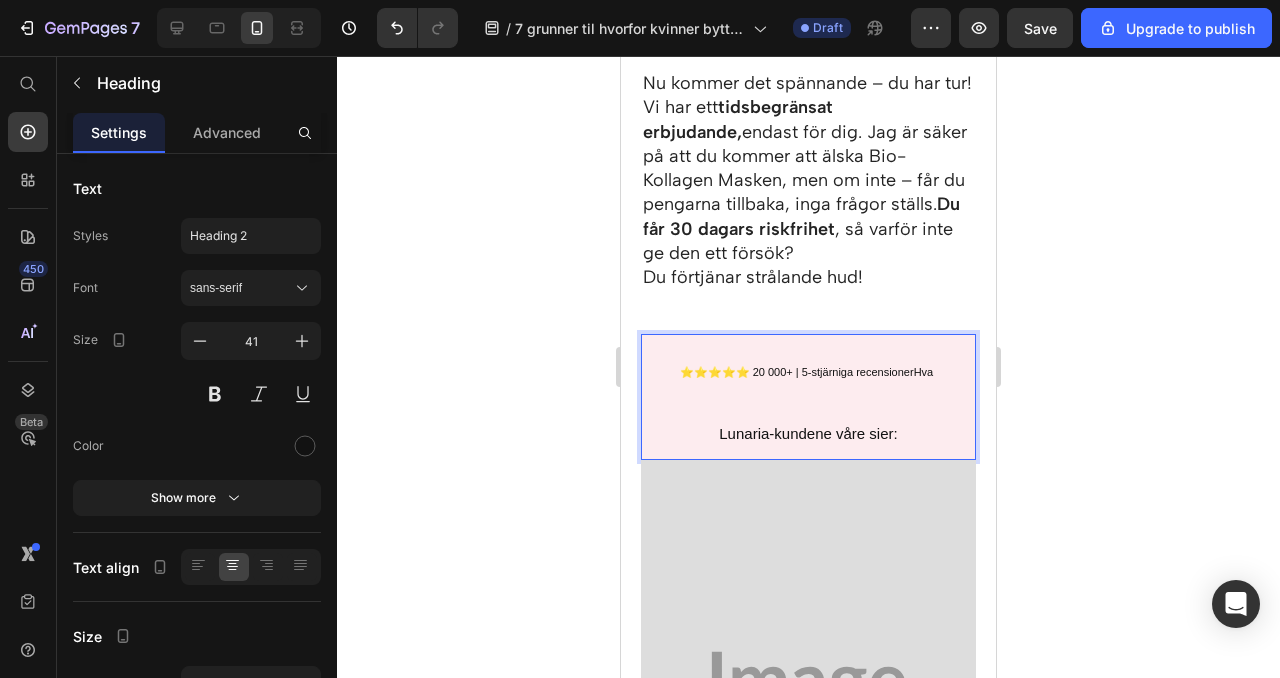 click on "⭐️⭐️⭐️⭐️⭐️ 20 000+ | 5-stjärniga recensionerHva" at bounding box center (807, 372) 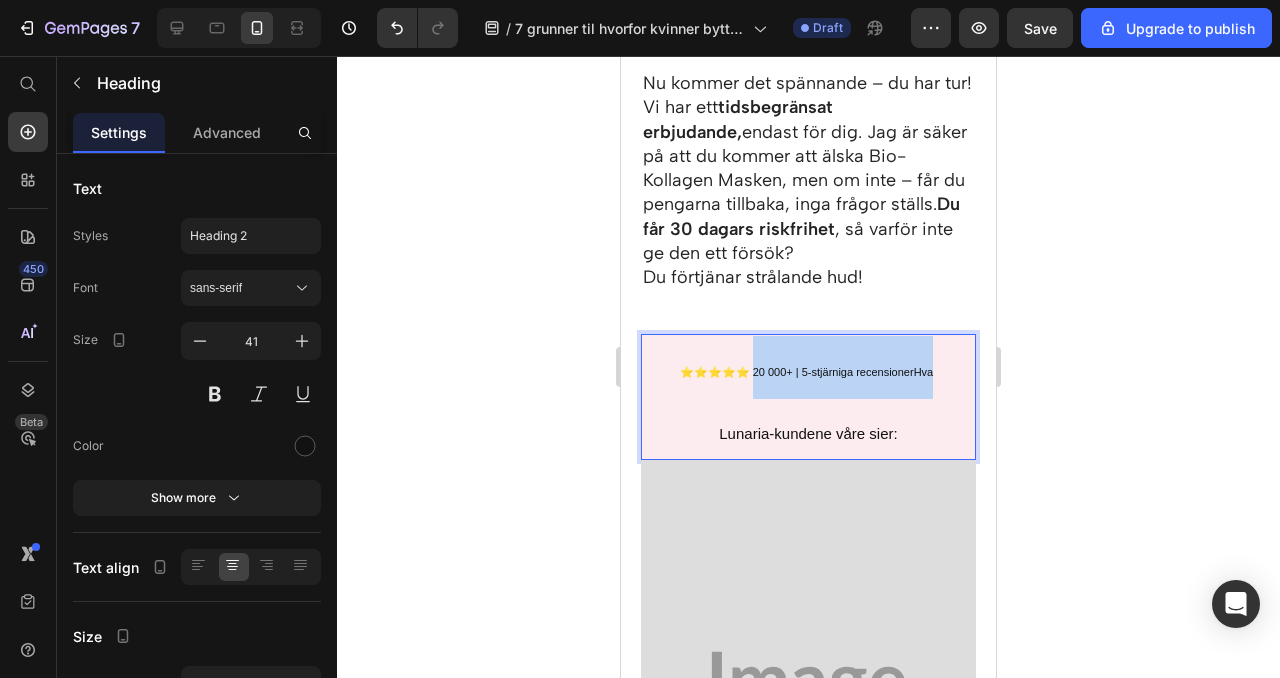 drag, startPoint x: 748, startPoint y: 375, endPoint x: 925, endPoint y: 366, distance: 177.22867 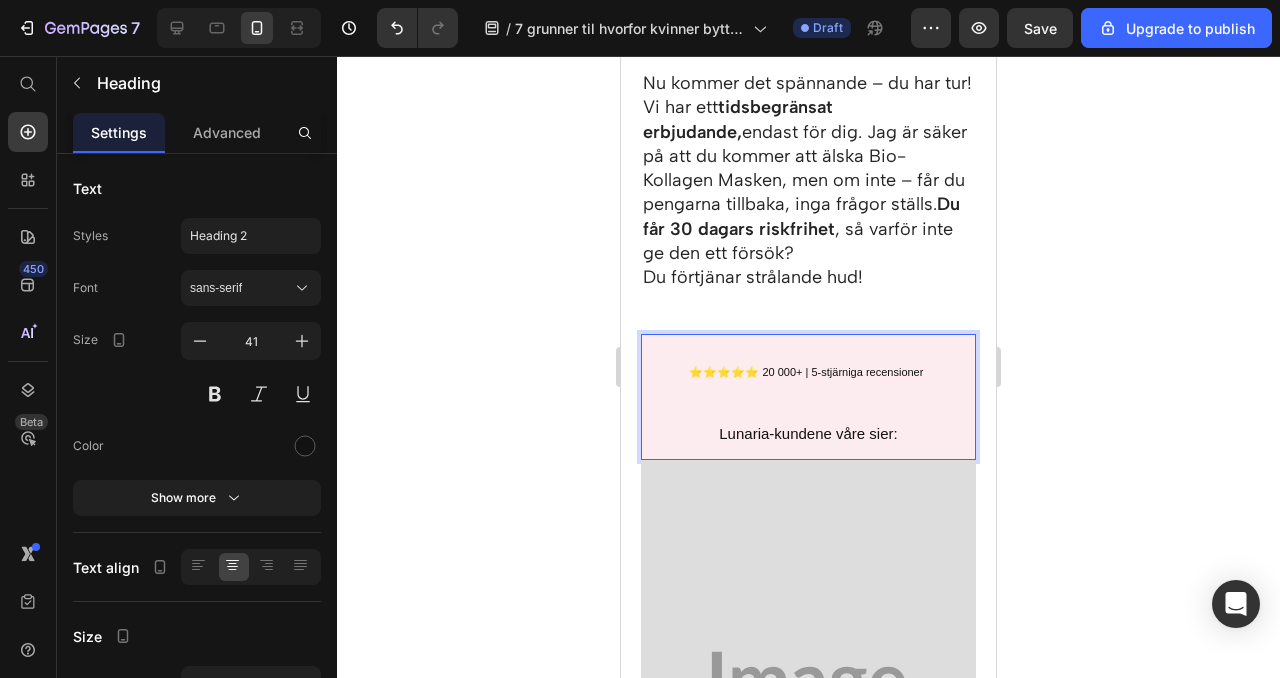 click on "Lunaria-kundene våre sier:" at bounding box center (808, 433) 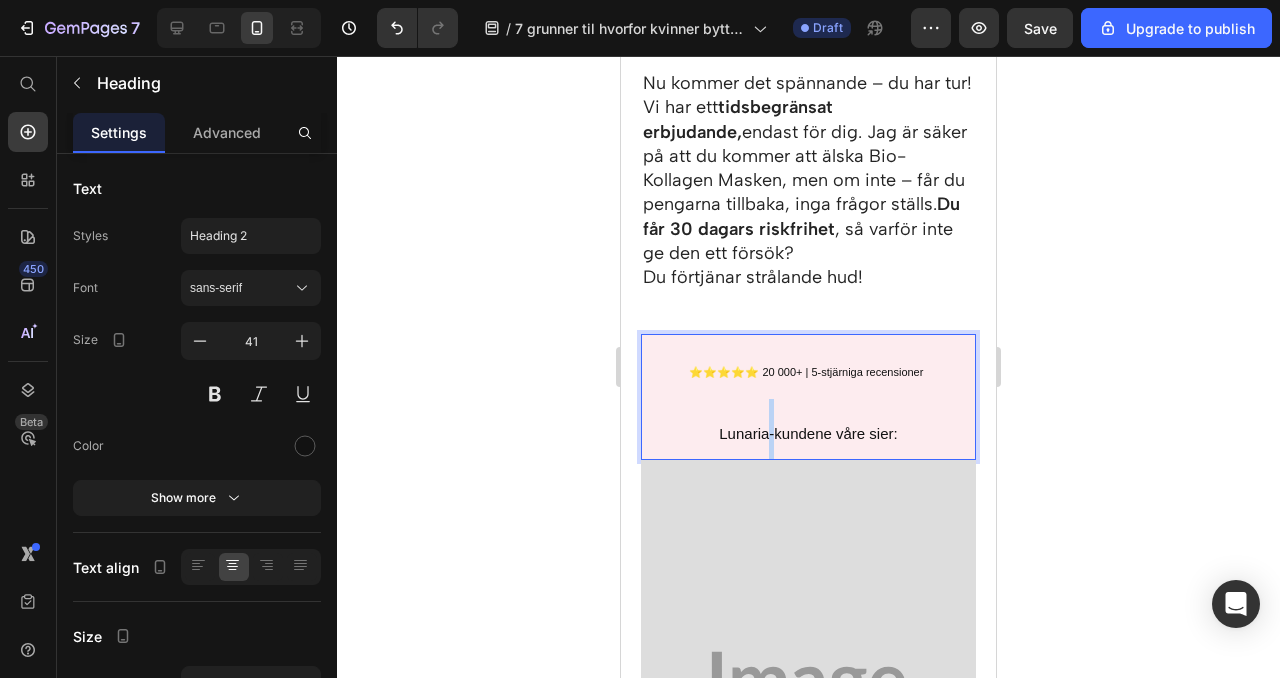 click on "Lunaria-kundene våre sier:" at bounding box center [808, 433] 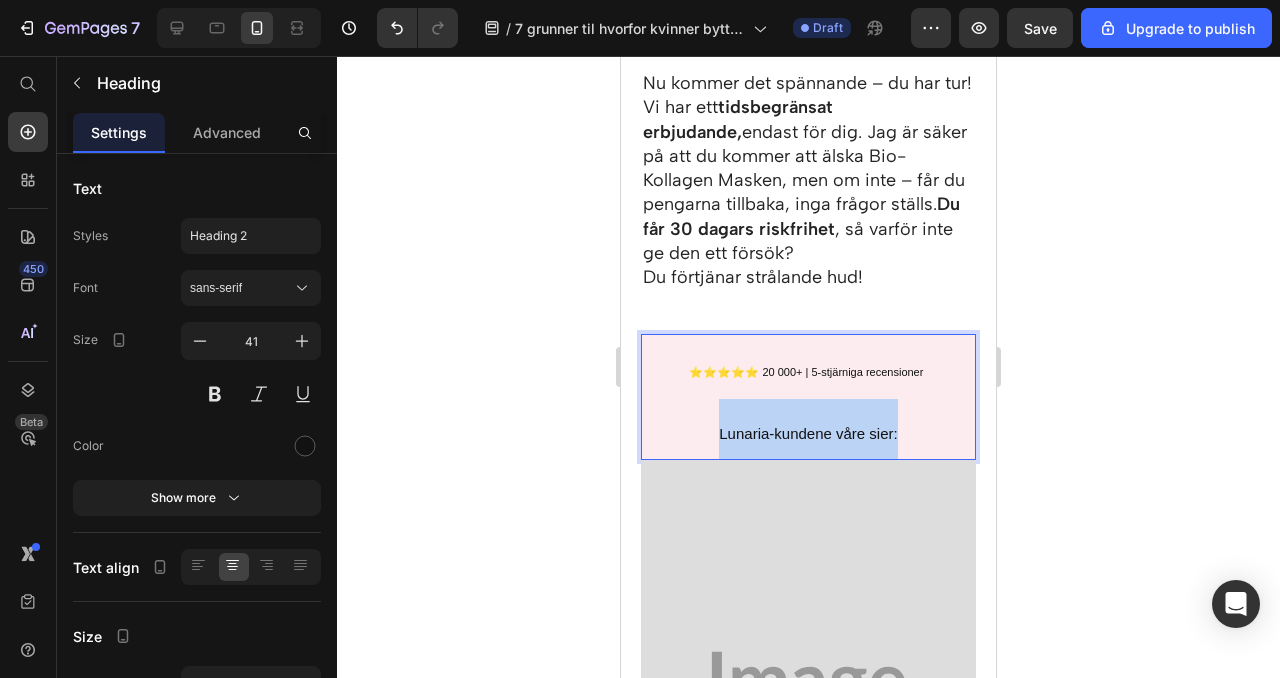 click on "Lunaria-kundene våre sier:" at bounding box center [808, 433] 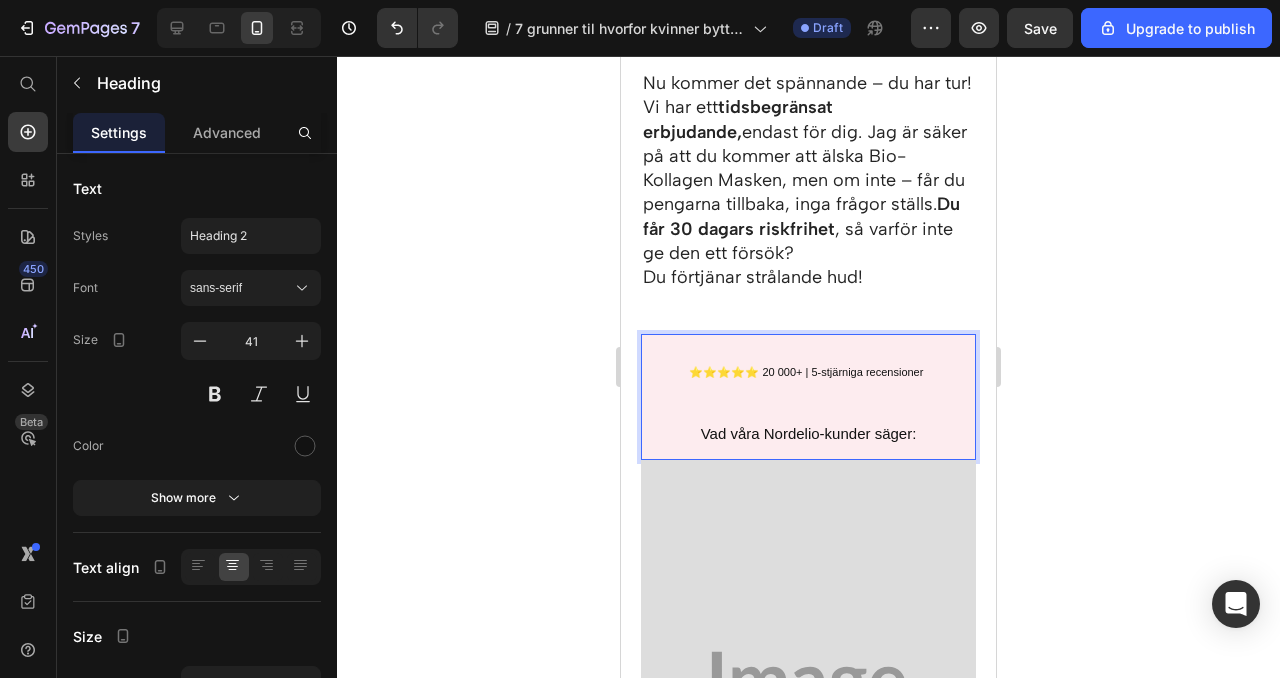 click on "Vad våra Nordelio-kunder säger:" at bounding box center (809, 433) 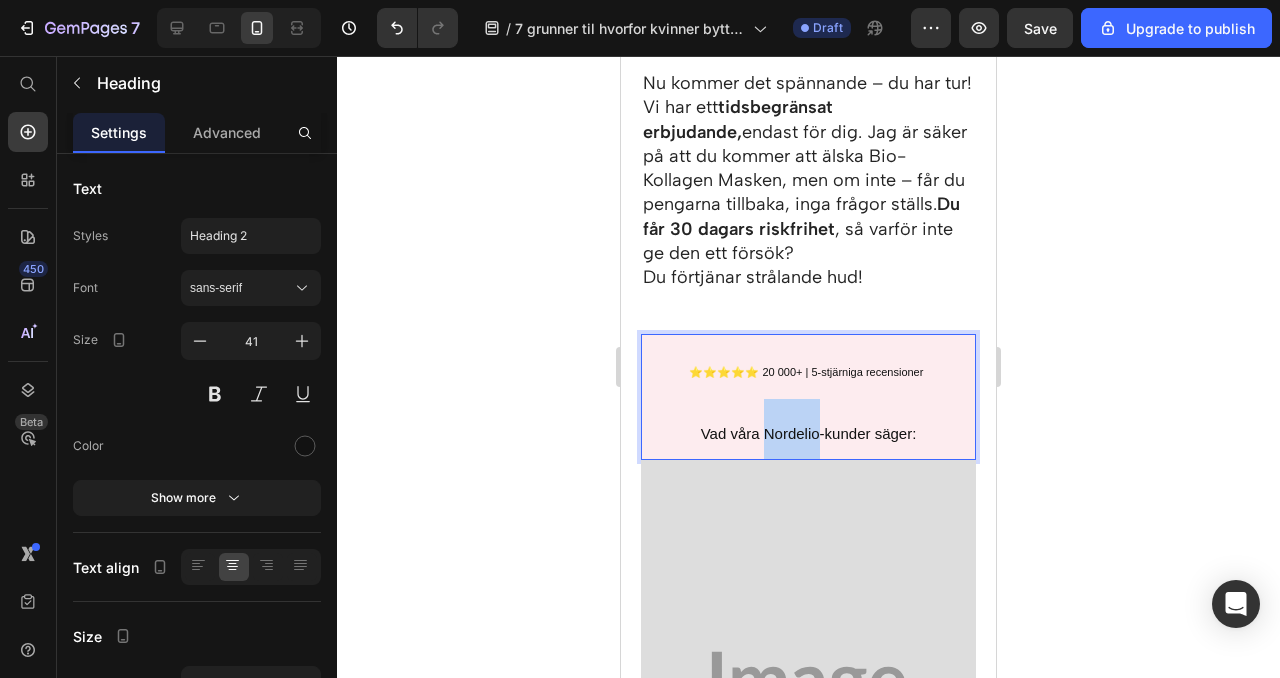 click on "Vad våra Nordelio-kunder säger:" at bounding box center [809, 433] 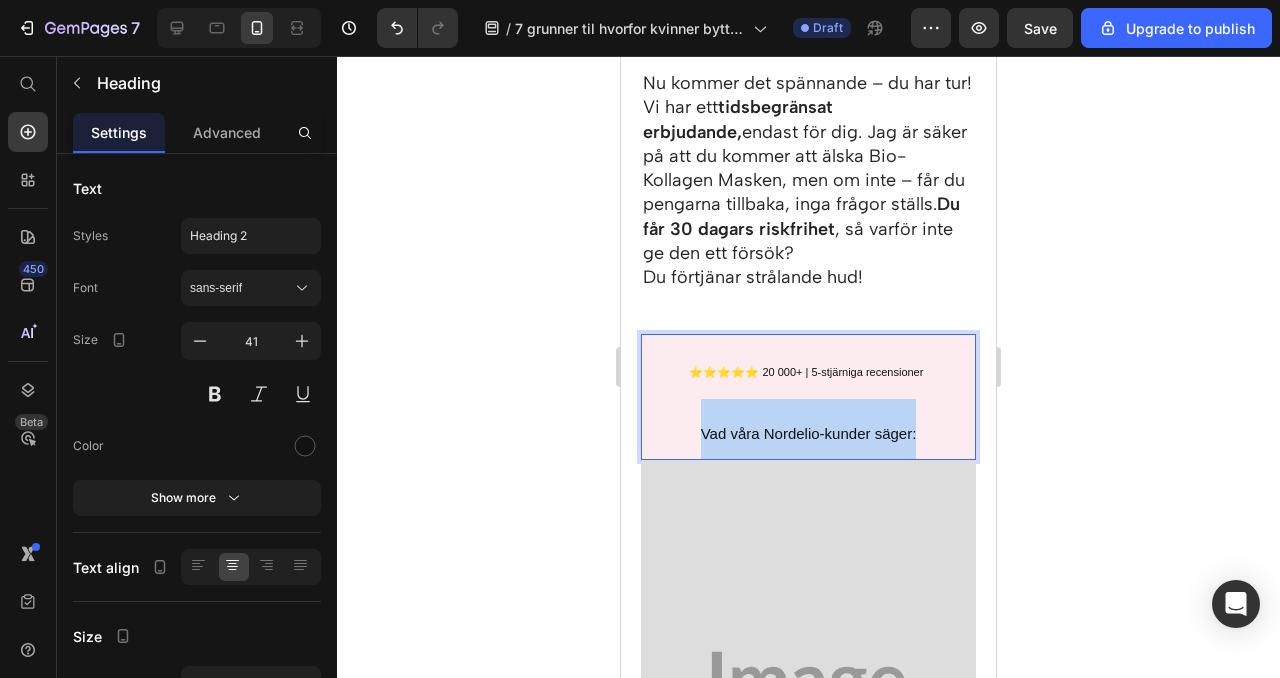 click on "Vad våra Nordelio-kunder säger:" at bounding box center (809, 433) 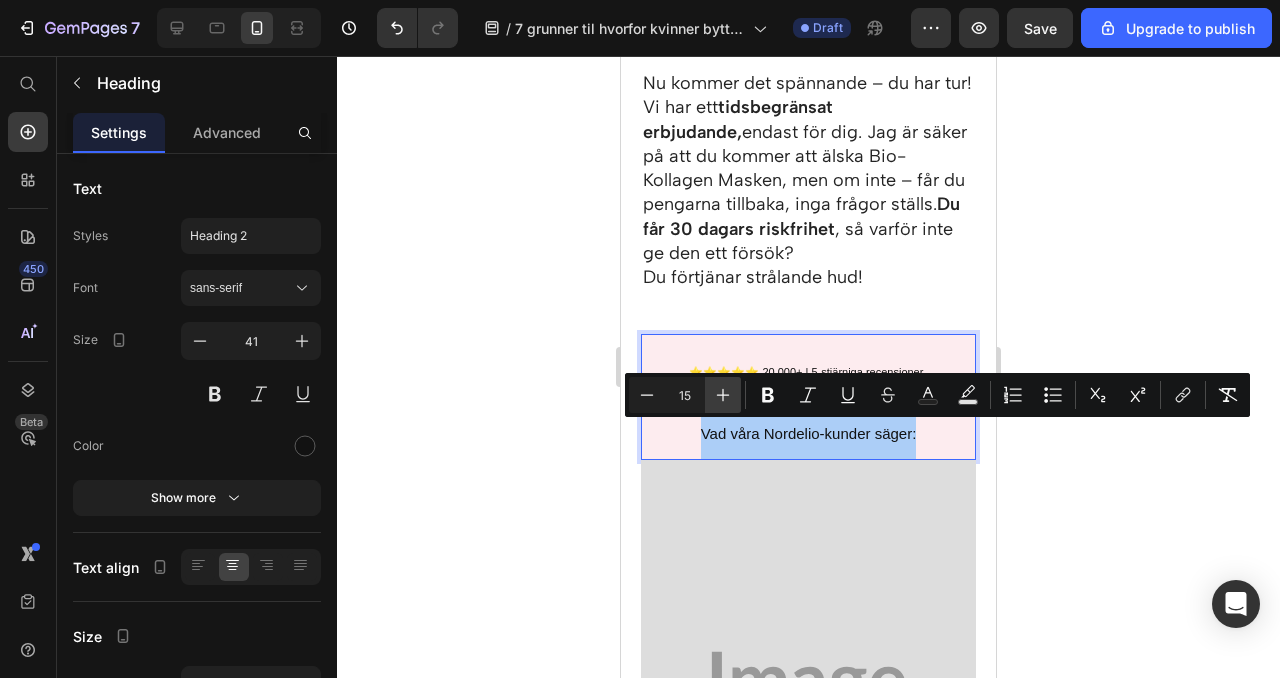 click 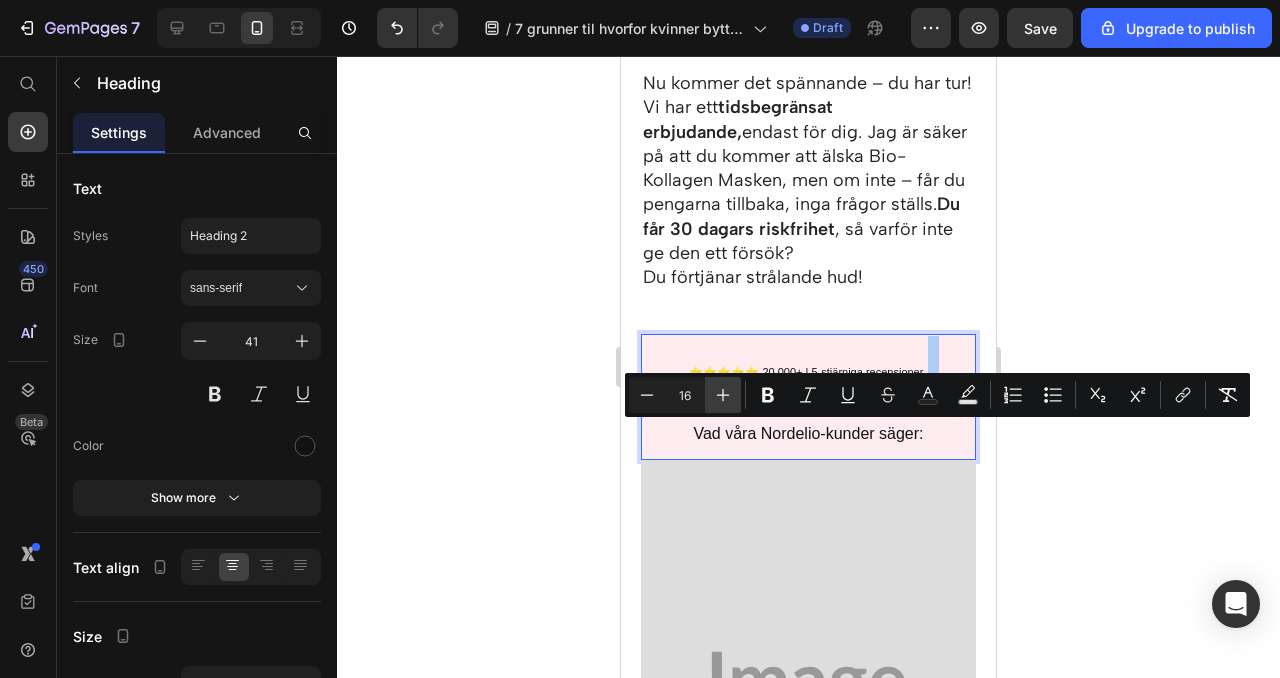 click 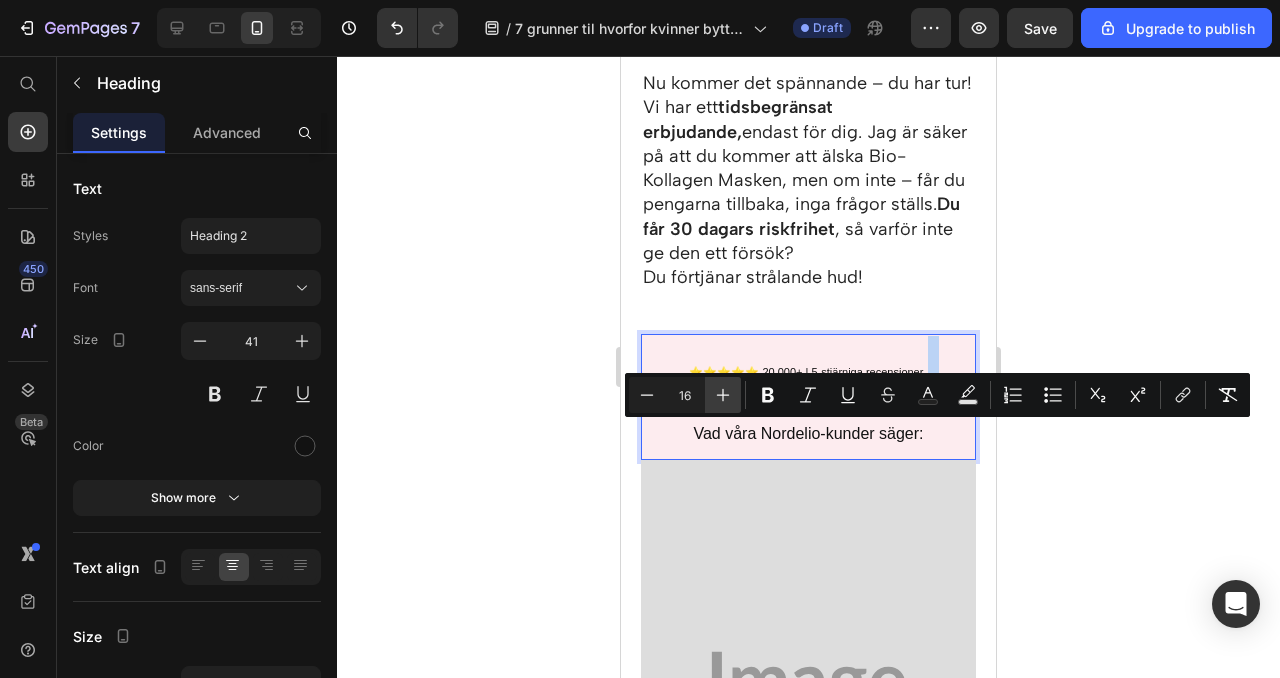 type on "17" 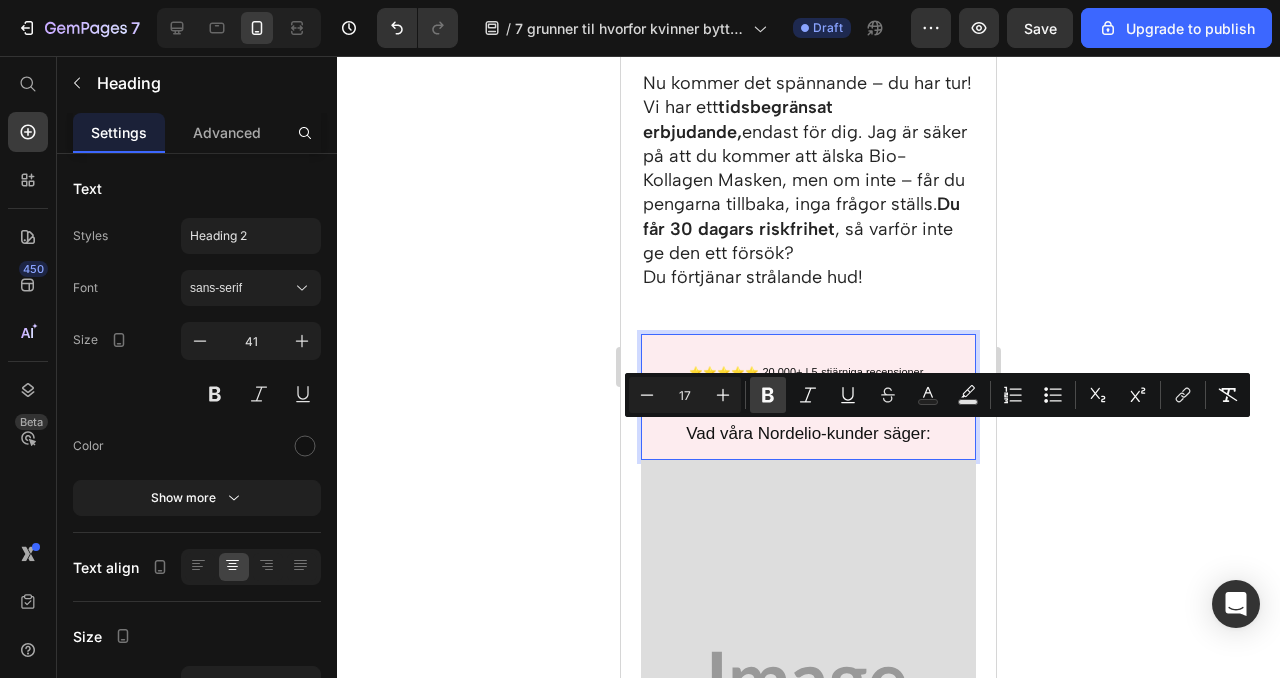 click 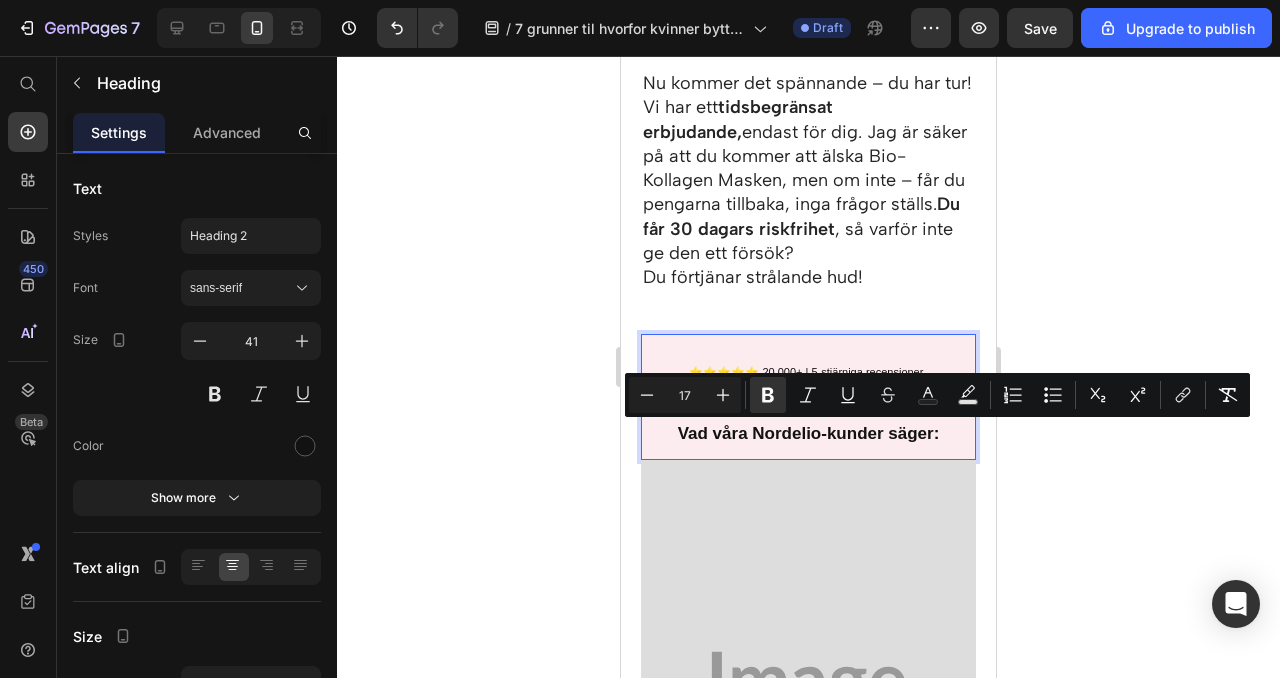 click 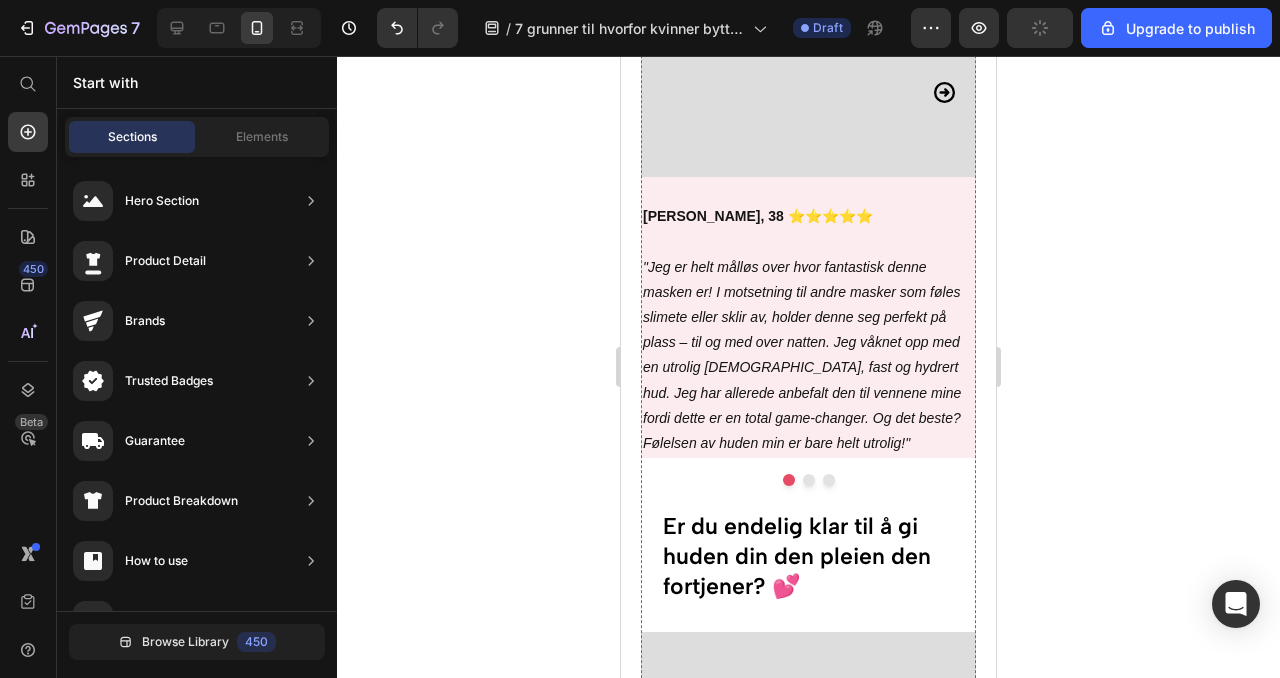 scroll, scrollTop: 6767, scrollLeft: 0, axis: vertical 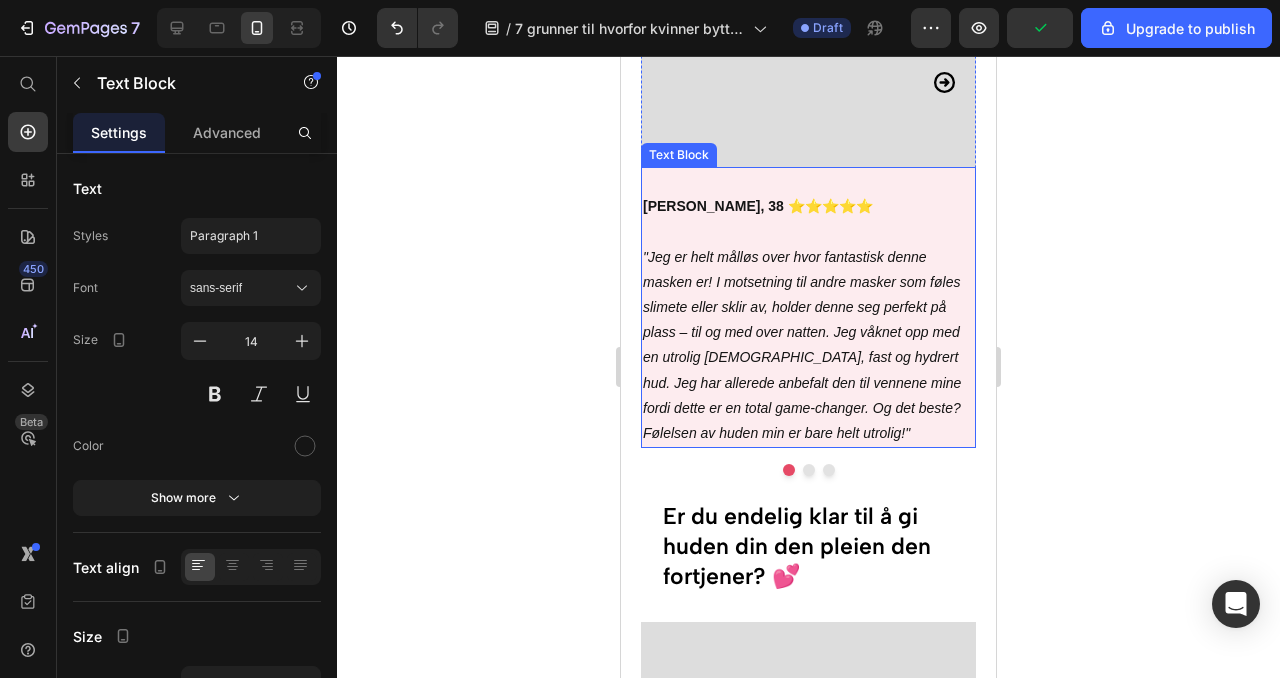 click on "[PERSON_NAME], 38 ⭐⭐⭐⭐⭐" at bounding box center [758, 206] 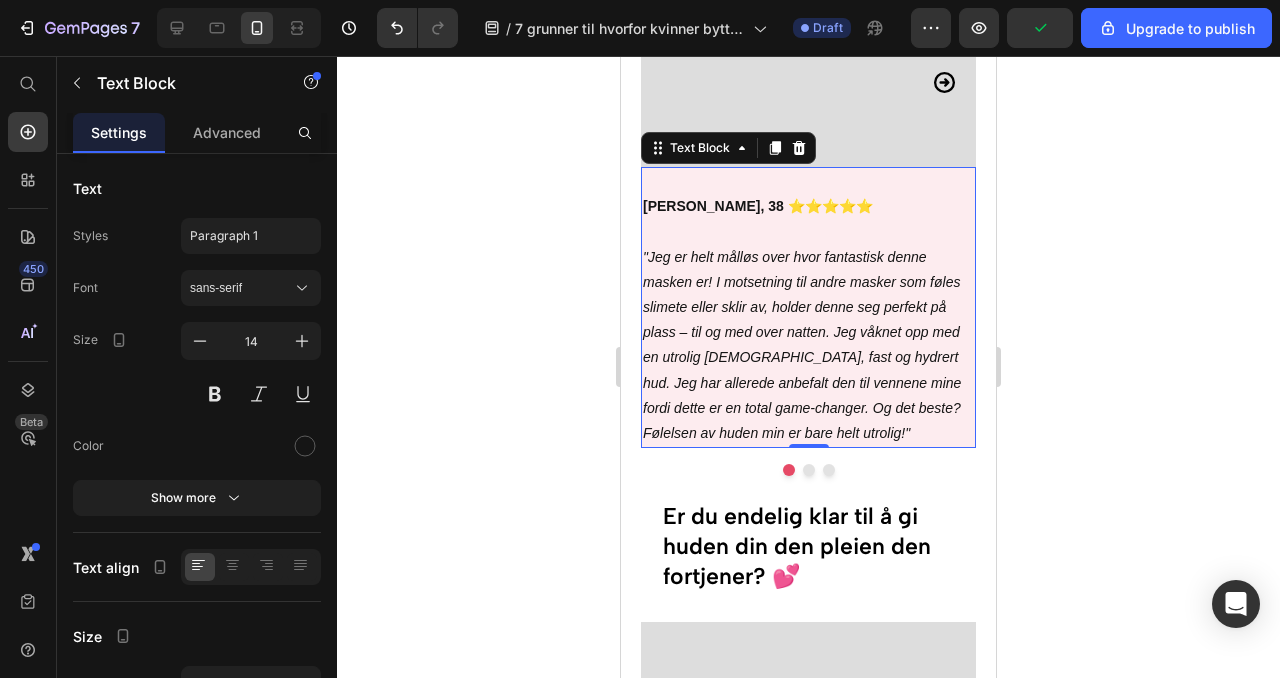 click on ""Jeg er helt målløs over hvor fantastisk denne masken er! I motsetning til andre masker som føles slimete eller sklir av, holder denne seg perfekt på plass – til og med over natten. Jeg våknet opp med en utrolig jevn, fast og hydrert hud. Jeg har allerede anbefalt den til vennene mine fordi dette er en total game-changer. Og det beste? Følelsen av huden min er bare helt utrolig!"" at bounding box center (808, 332) 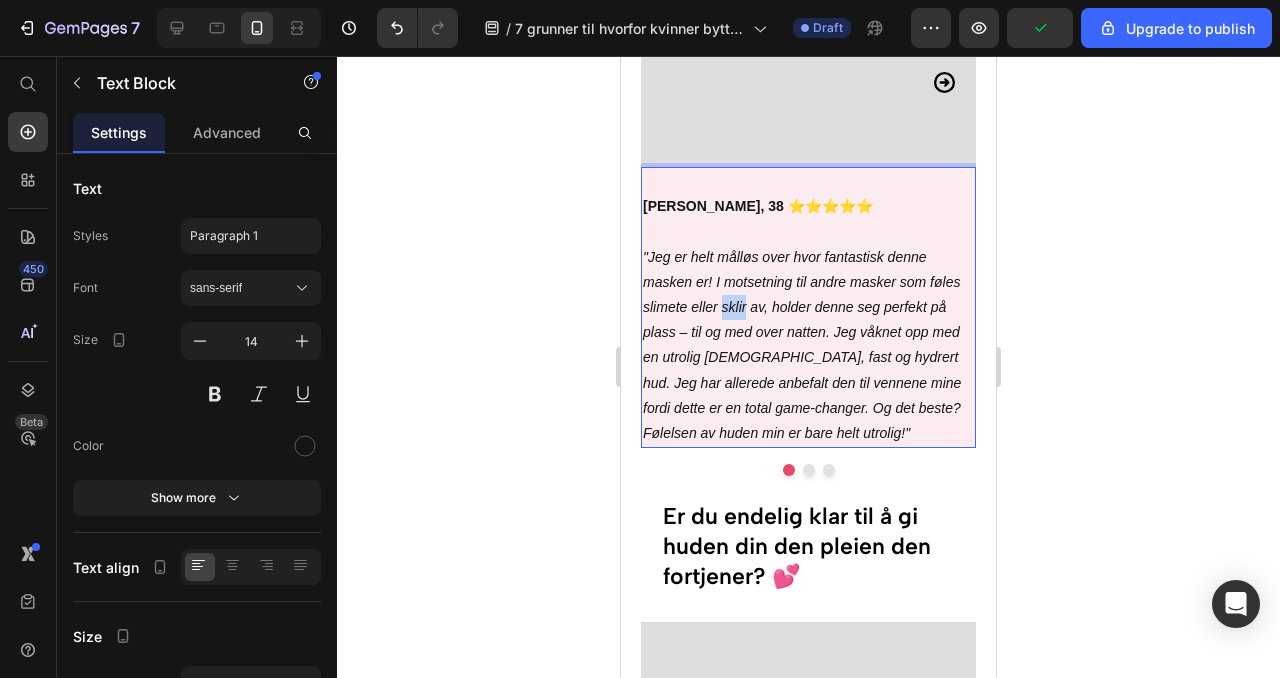 click on ""Jeg er helt målløs over hvor fantastisk denne masken er! I motsetning til andre masker som føles slimete eller sklir av, holder denne seg perfekt på plass – til og med over natten. Jeg våknet opp med en utrolig jevn, fast og hydrert hud. Jeg har allerede anbefalt den til vennene mine fordi dette er en total game-changer. Og det beste? Følelsen av huden min er bare helt utrolig!"" at bounding box center [808, 332] 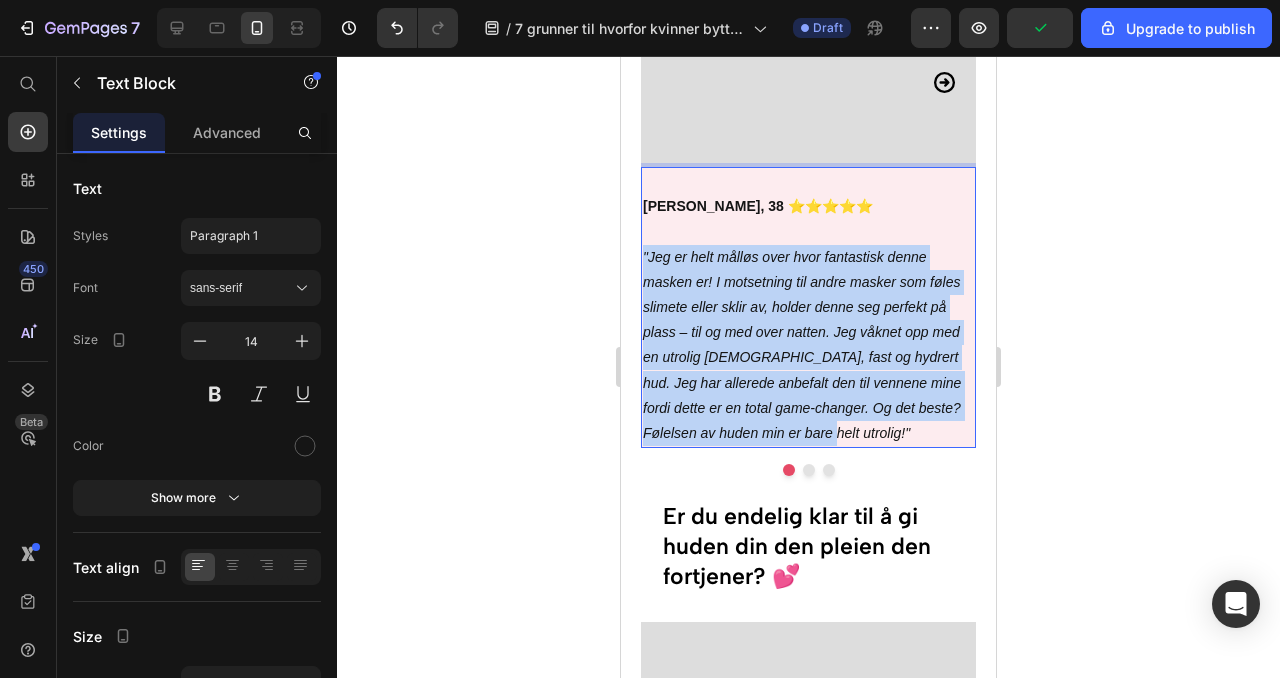 click on ""Jeg er helt målløs over hvor fantastisk denne masken er! I motsetning til andre masker som føles slimete eller sklir av, holder denne seg perfekt på plass – til og med over natten. Jeg våknet opp med en utrolig jevn, fast og hydrert hud. Jeg har allerede anbefalt den til vennene mine fordi dette er en total game-changer. Og det beste? Følelsen av huden min er bare helt utrolig!"" at bounding box center (808, 332) 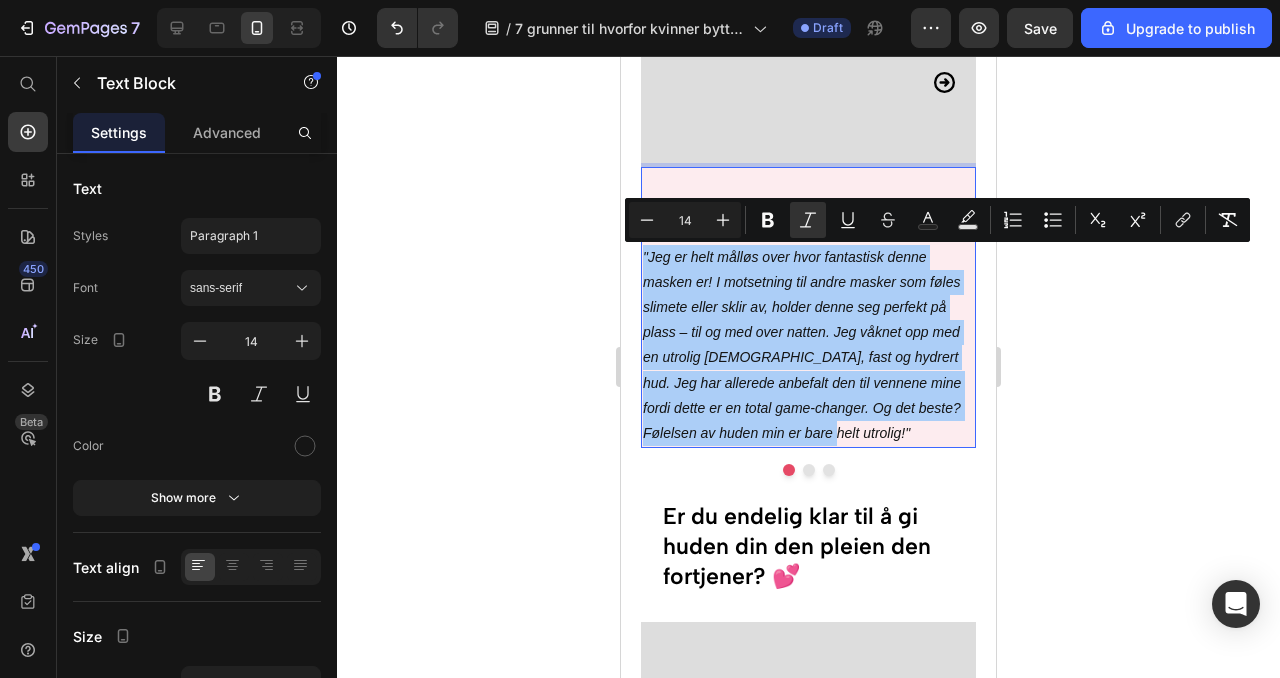 click 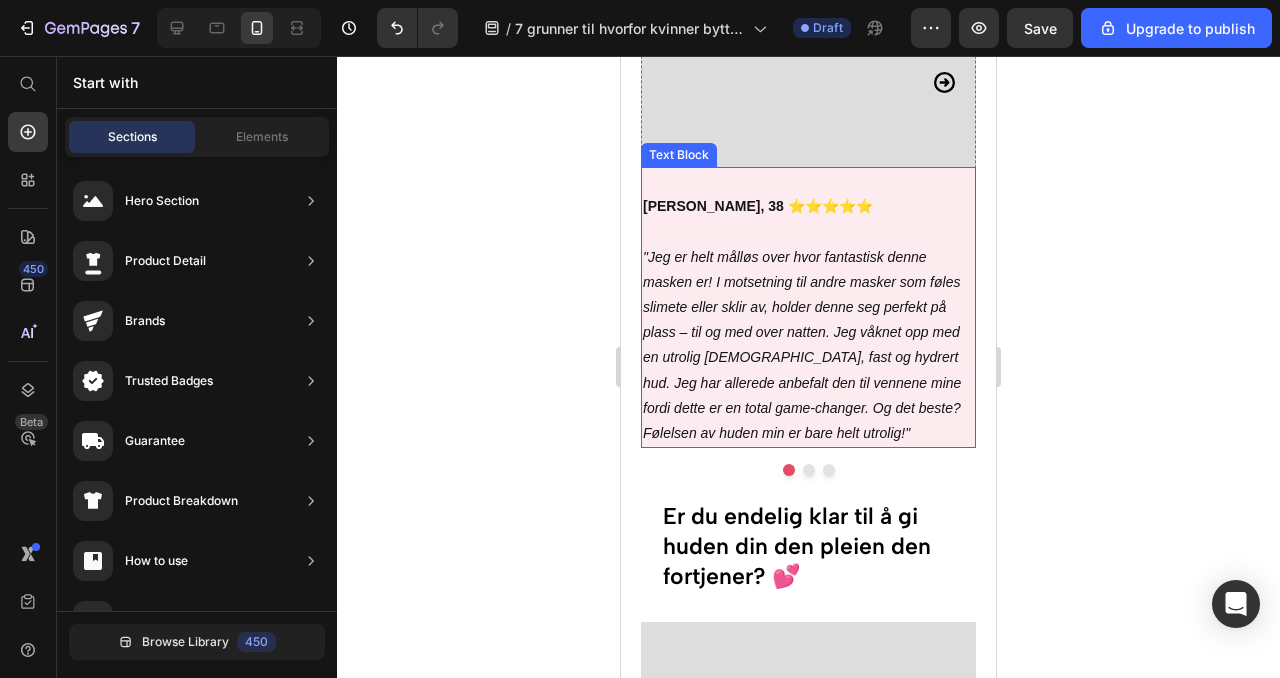 click on ""Jeg er helt målløs over hvor fantastisk denne masken er! I motsetning til andre masker som føles slimete eller sklir av, holder denne seg perfekt på plass – til og med over natten. Jeg våknet opp med en utrolig jevn, fast og hydrert hud. Jeg har allerede anbefalt den til vennene mine fordi dette er en total game-changer. Og det beste? Følelsen av huden min er bare helt utrolig!"" at bounding box center (808, 332) 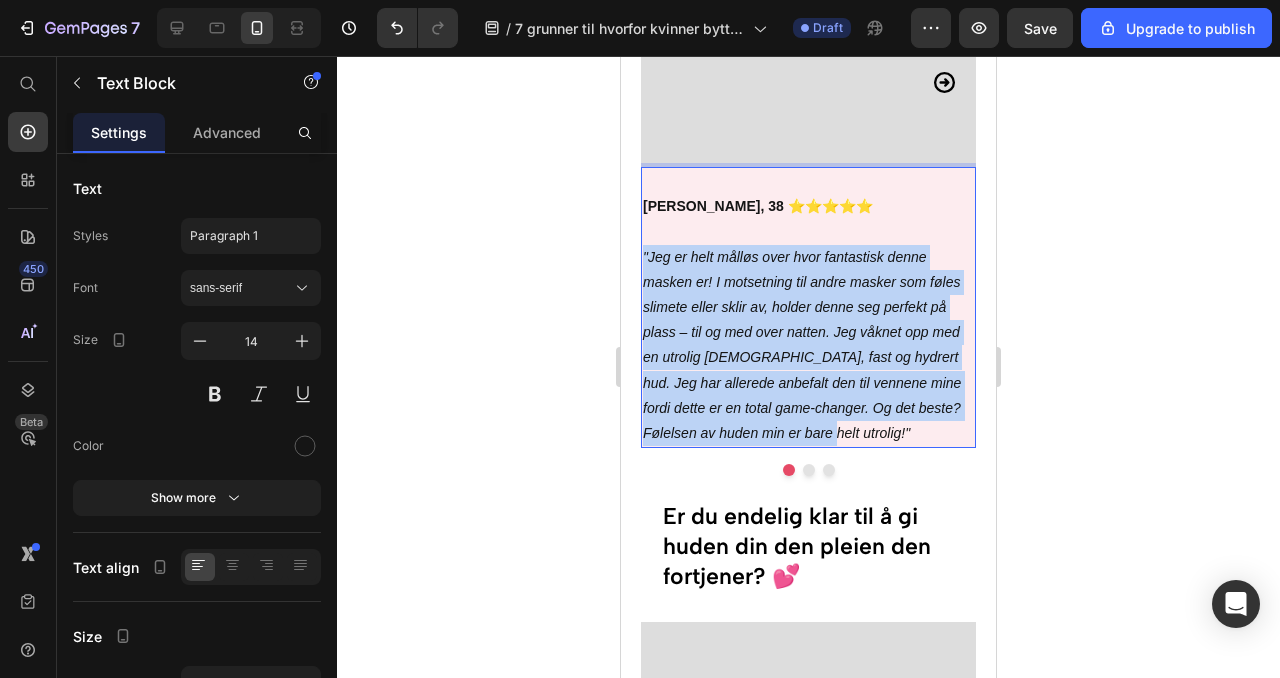 click on ""Jeg er helt målløs over hvor fantastisk denne masken er! I motsetning til andre masker som føles slimete eller sklir av, holder denne seg perfekt på plass – til og med over natten. Jeg våknet opp med en utrolig jevn, fast og hydrert hud. Jeg har allerede anbefalt den til vennene mine fordi dette er en total game-changer. Og det beste? Følelsen av huden min er bare helt utrolig!"" at bounding box center [808, 332] 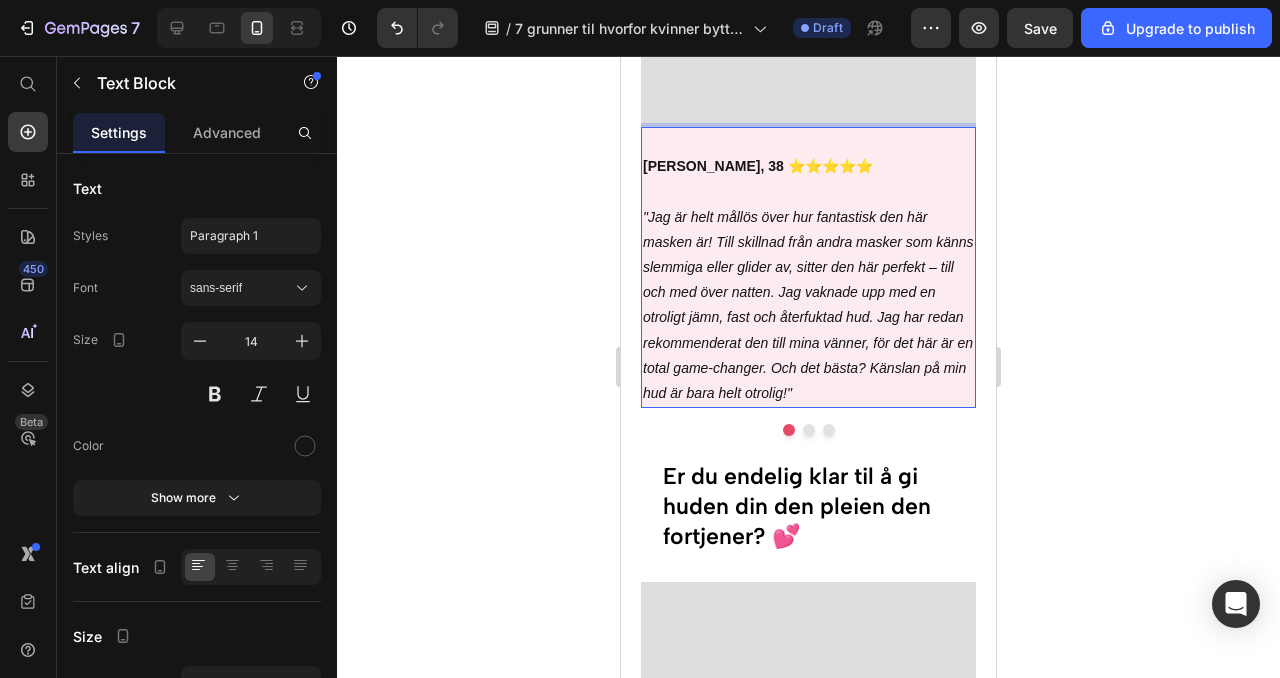 scroll, scrollTop: 6753, scrollLeft: 0, axis: vertical 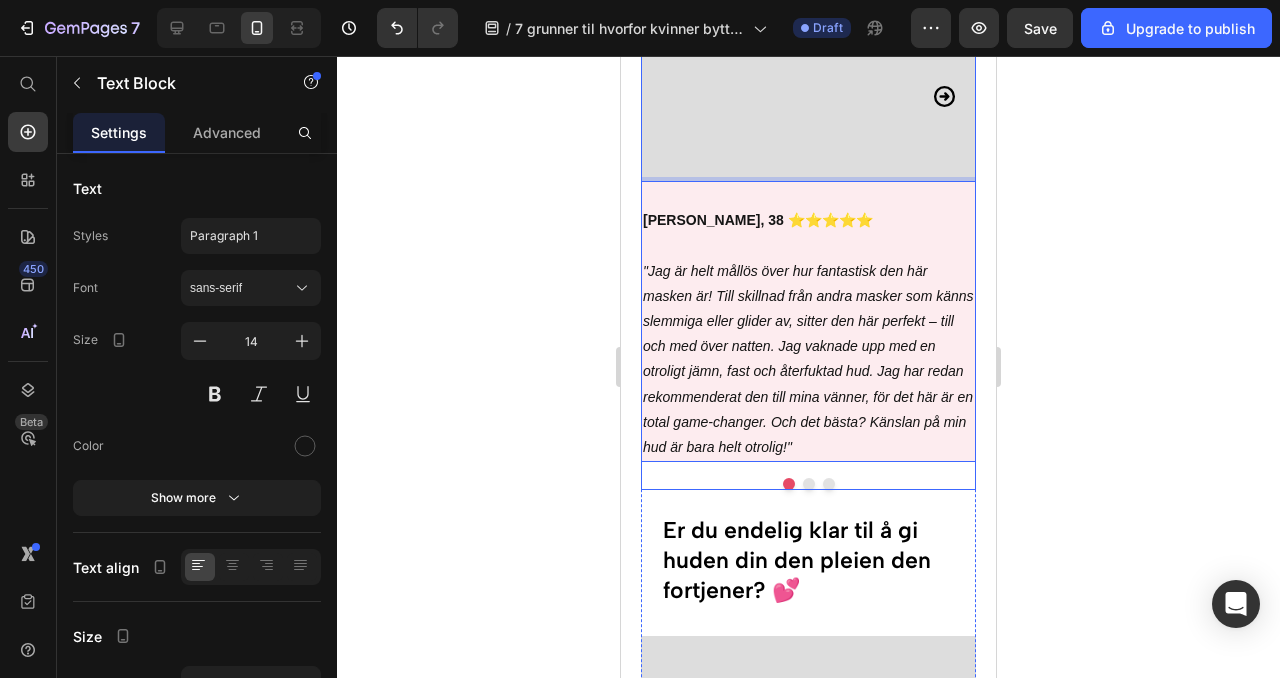 click at bounding box center [809, 484] 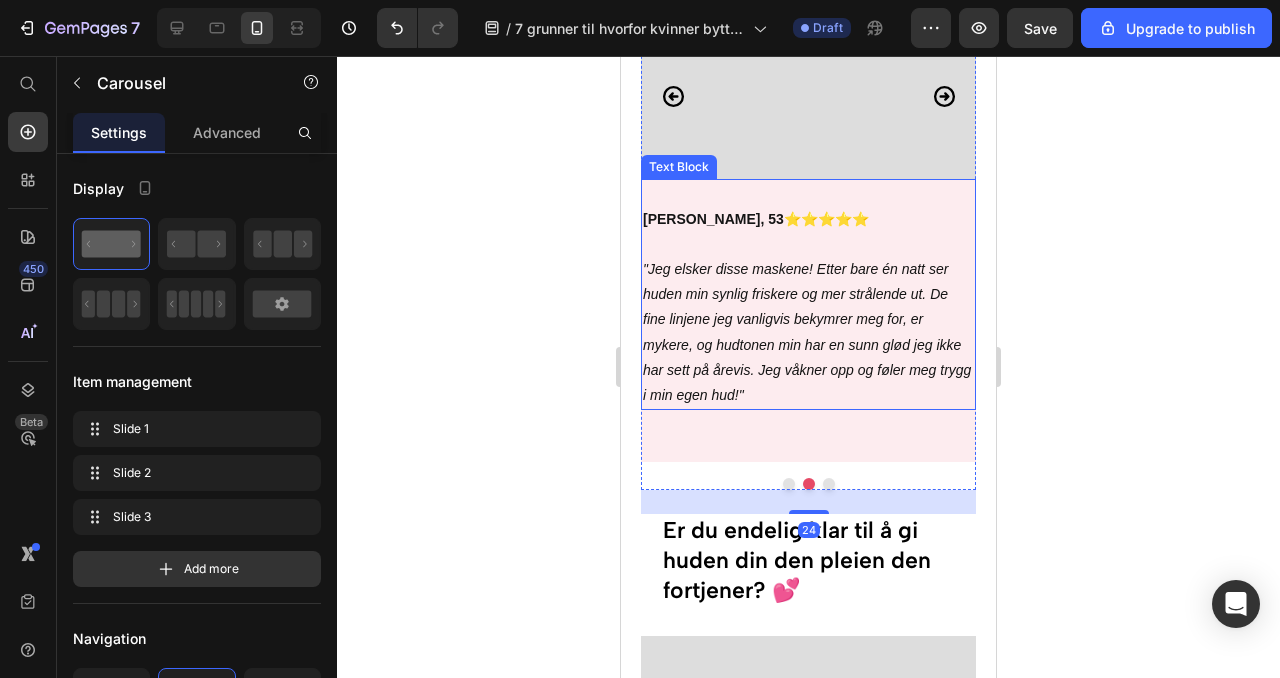 click on ""Jeg elsker disse maskene! Etter bare én natt ser huden min synlig friskere og mer strålende ut. De fine linjene jeg vanligvis bekymrer meg for, er mykere, og hudtonen min har en sunn glød jeg ikke har sett på årevis. Jeg våkner opp og føler meg trygg i min egen hud!"" at bounding box center (807, 332) 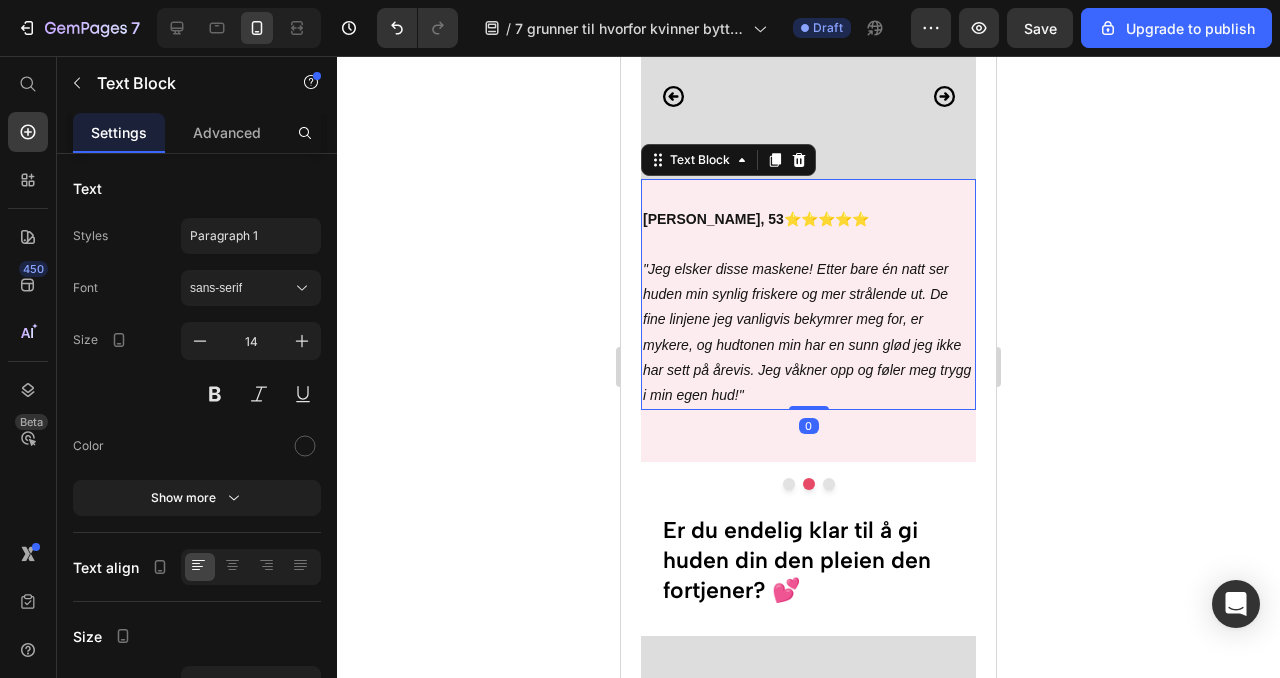 click on ""Jeg elsker disse maskene! Etter bare én natt ser huden min synlig friskere og mer strålende ut. De fine linjene jeg vanligvis bekymrer meg for, er mykere, og hudtonen min har en sunn glød jeg ikke har sett på årevis. Jeg våkner opp og føler meg trygg i min egen hud!"" at bounding box center (807, 332) 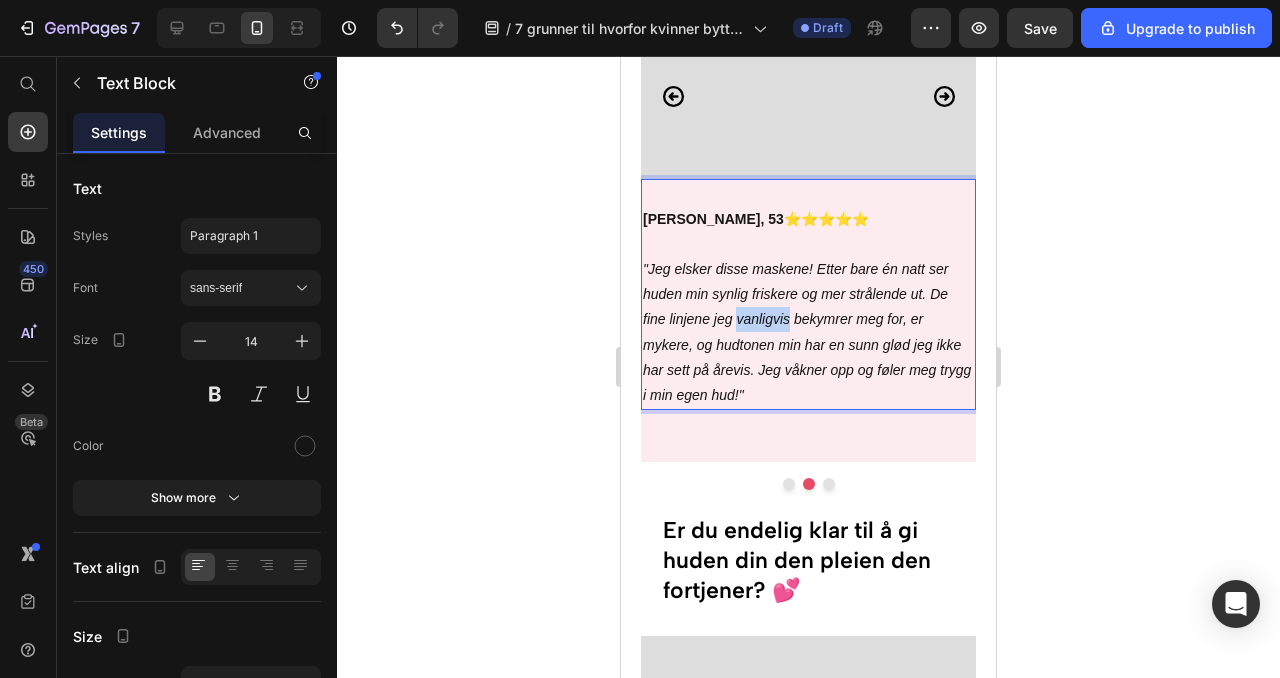 click on ""Jeg elsker disse maskene! Etter bare én natt ser huden min synlig friskere og mer strålende ut. De fine linjene jeg vanligvis bekymrer meg for, er mykere, og hudtonen min har en sunn glød jeg ikke har sett på årevis. Jeg våkner opp og føler meg trygg i min egen hud!"" at bounding box center [807, 332] 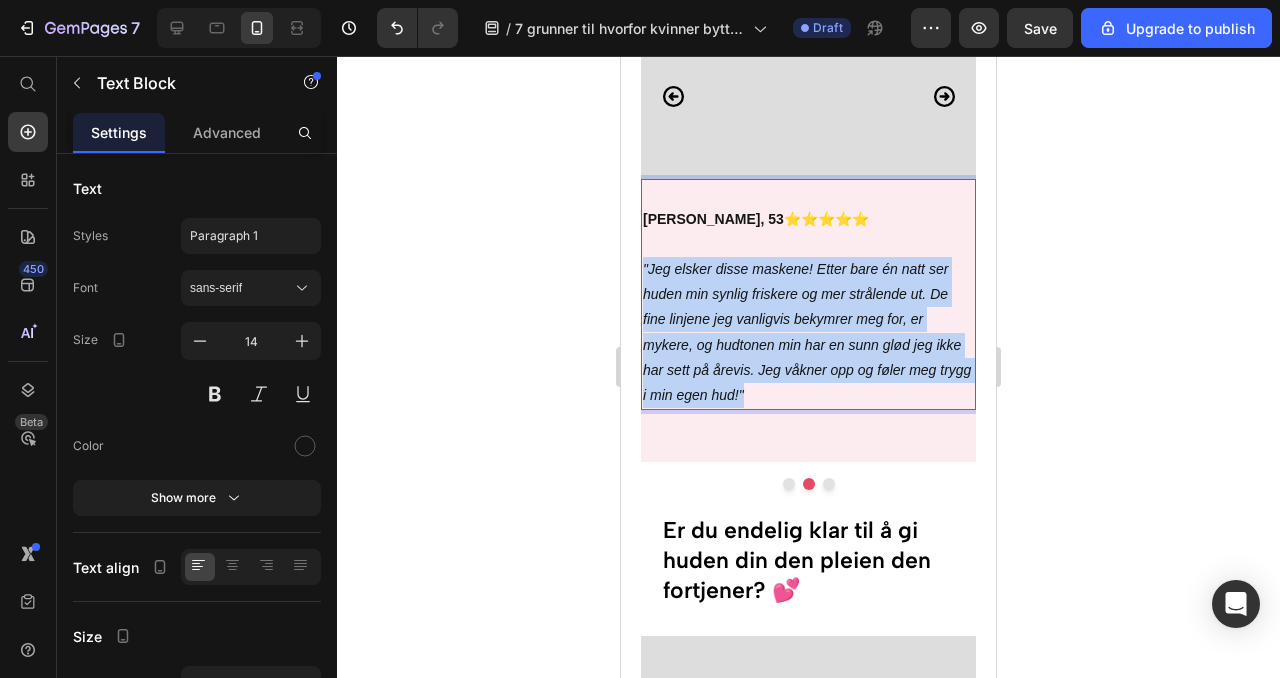 drag, startPoint x: 744, startPoint y: 392, endPoint x: 643, endPoint y: 270, distance: 158.38245 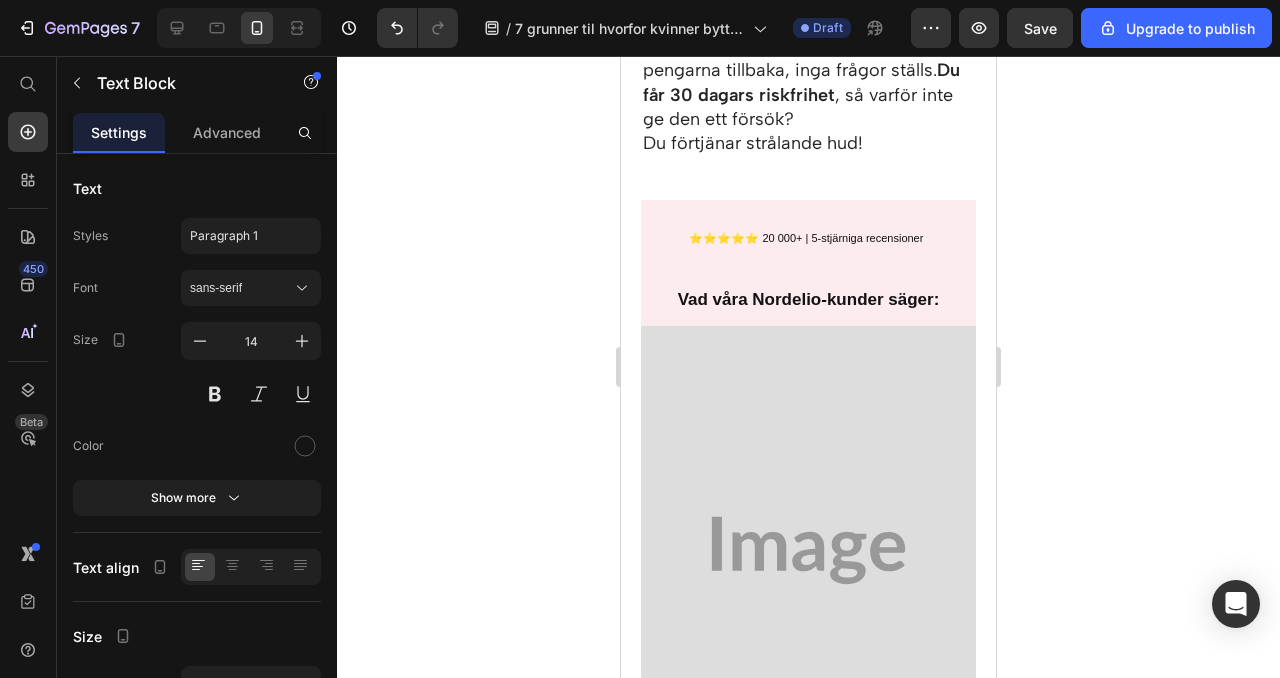scroll, scrollTop: 6155, scrollLeft: 0, axis: vertical 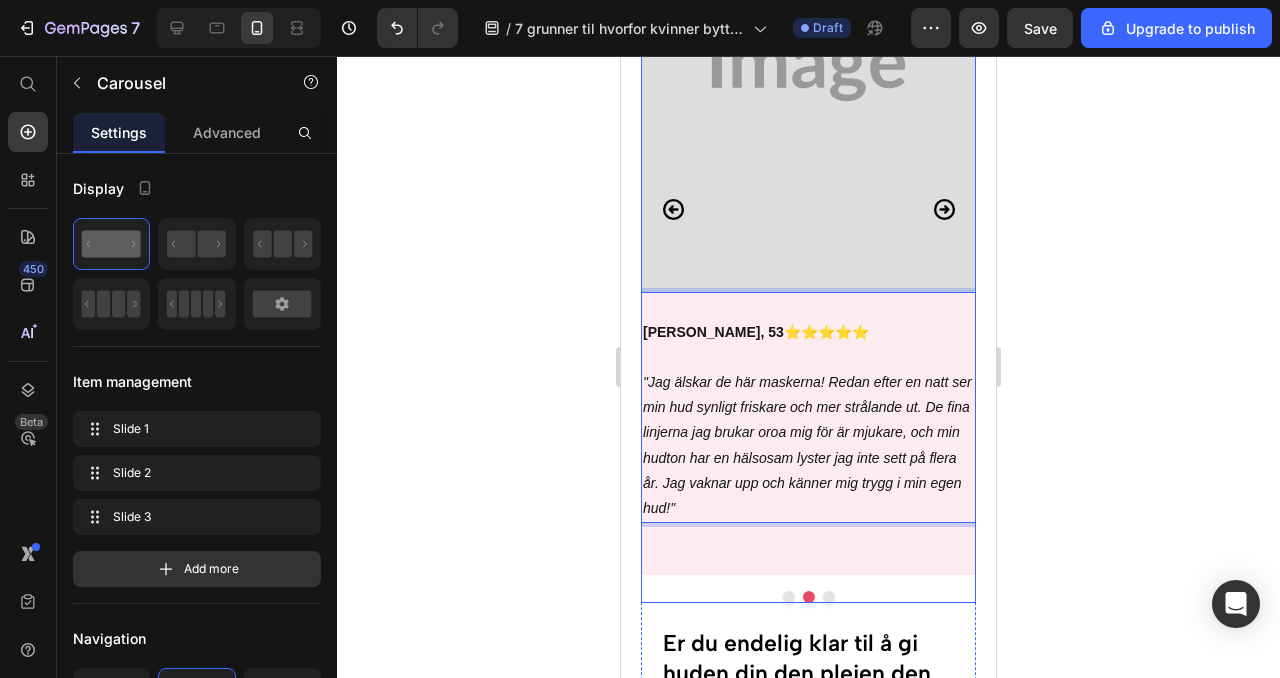 click at bounding box center [829, 597] 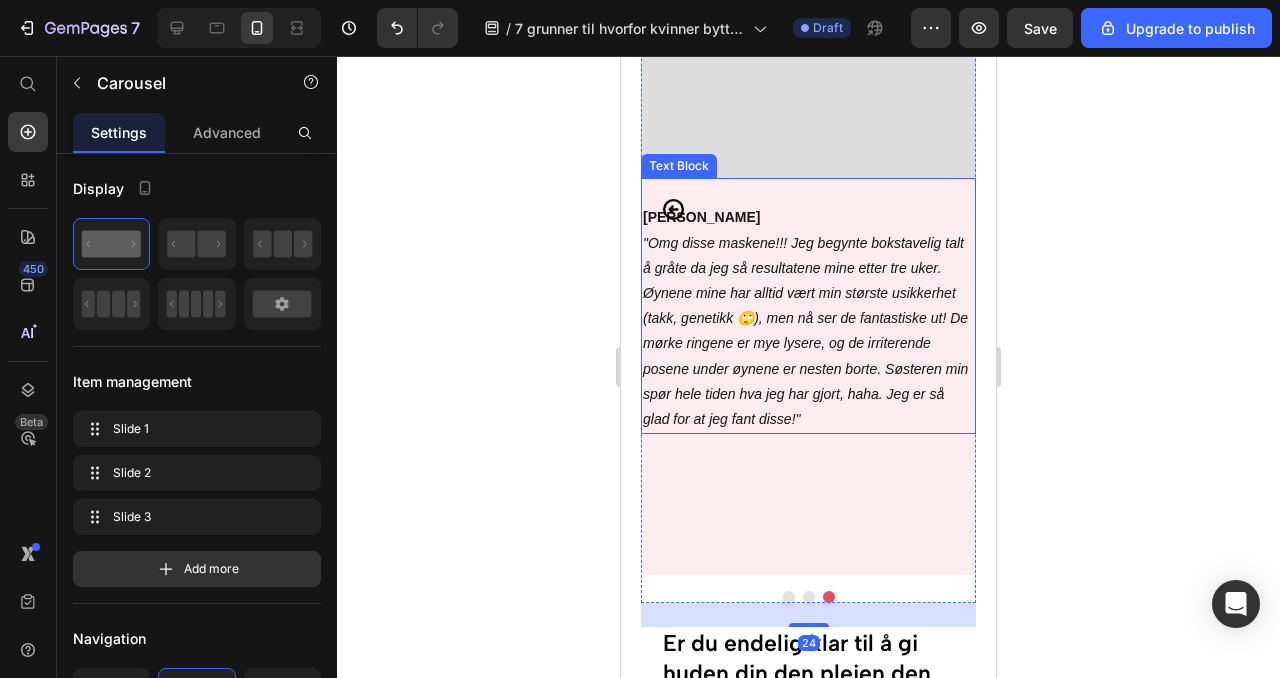 click on ""Omg disse maskene!!! Jeg begynte bokstavelig talt å gråte da jeg så resultatene mine etter tre uker. Øynene mine har alltid vært min største usikkerhet (takk, genetikk 🙄), men nå ser de fantastiske ut! De mørke ringene er mye lysere, og de irriterende posene under øynene er nesten borte. Søsteren min spør hele tiden hva jeg har gjort, haha. Jeg er så glad for at jeg fant disse!"" at bounding box center (805, 331) 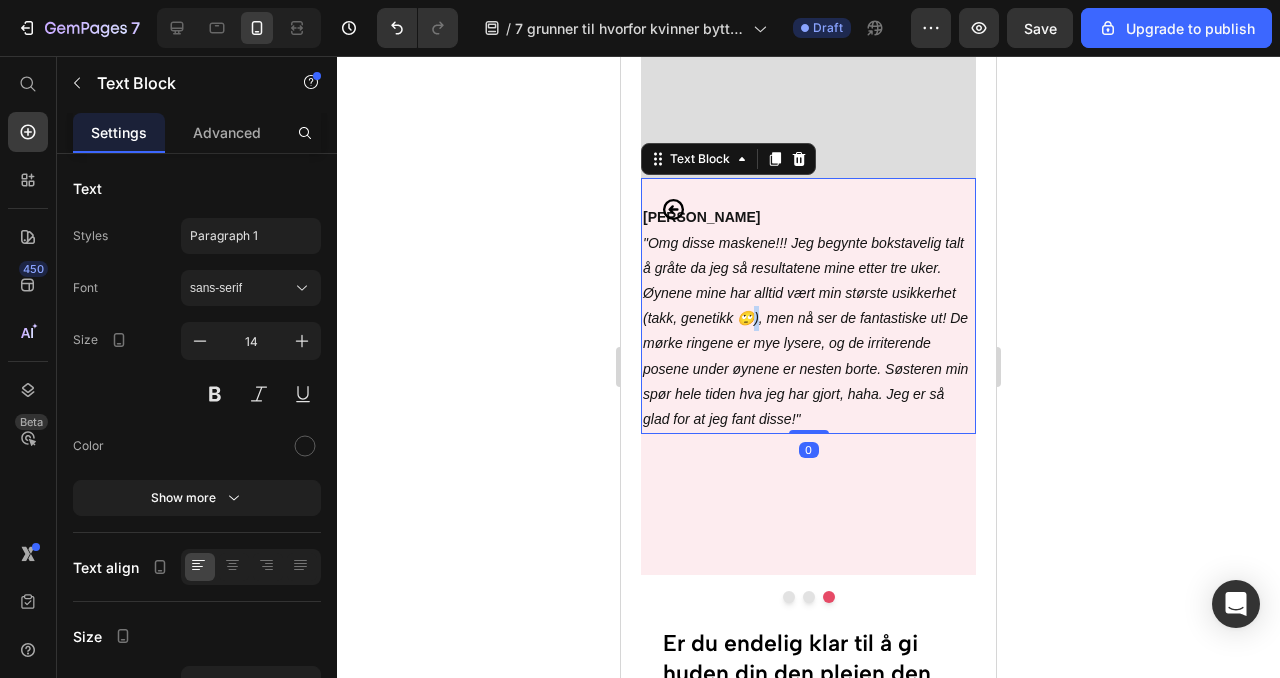 click on ""Omg disse maskene!!! Jeg begynte bokstavelig talt å gråte da jeg så resultatene mine etter tre uker. Øynene mine har alltid vært min største usikkerhet (takk, genetikk 🙄), men nå ser de fantastiske ut! De mørke ringene er mye lysere, og de irriterende posene under øynene er nesten borte. Søsteren min spør hele tiden hva jeg har gjort, haha. Jeg er så glad for at jeg fant disse!"" at bounding box center (805, 331) 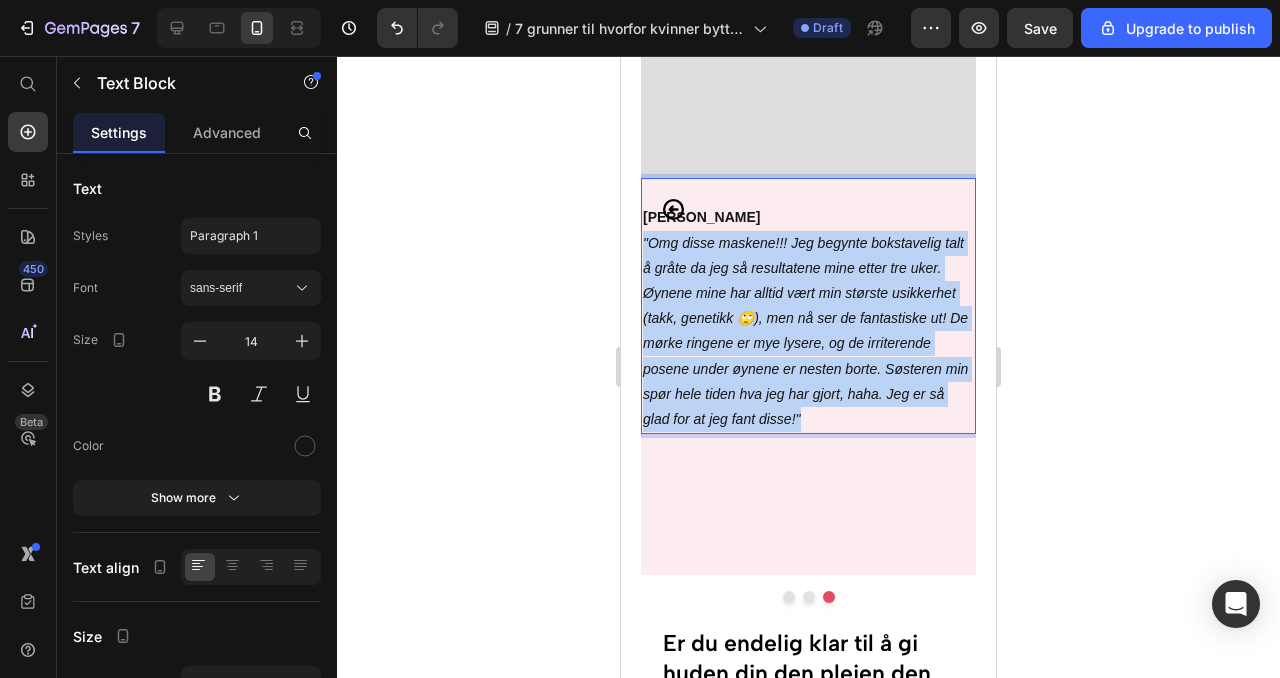 click on ""Omg disse maskene!!! Jeg begynte bokstavelig talt å gråte da jeg så resultatene mine etter tre uker. Øynene mine har alltid vært min største usikkerhet (takk, genetikk 🙄), men nå ser de fantastiske ut! De mørke ringene er mye lysere, og de irriterende posene under øynene er nesten borte. Søsteren min spør hele tiden hva jeg har gjort, haha. Jeg er så glad for at jeg fant disse!"" at bounding box center [805, 331] 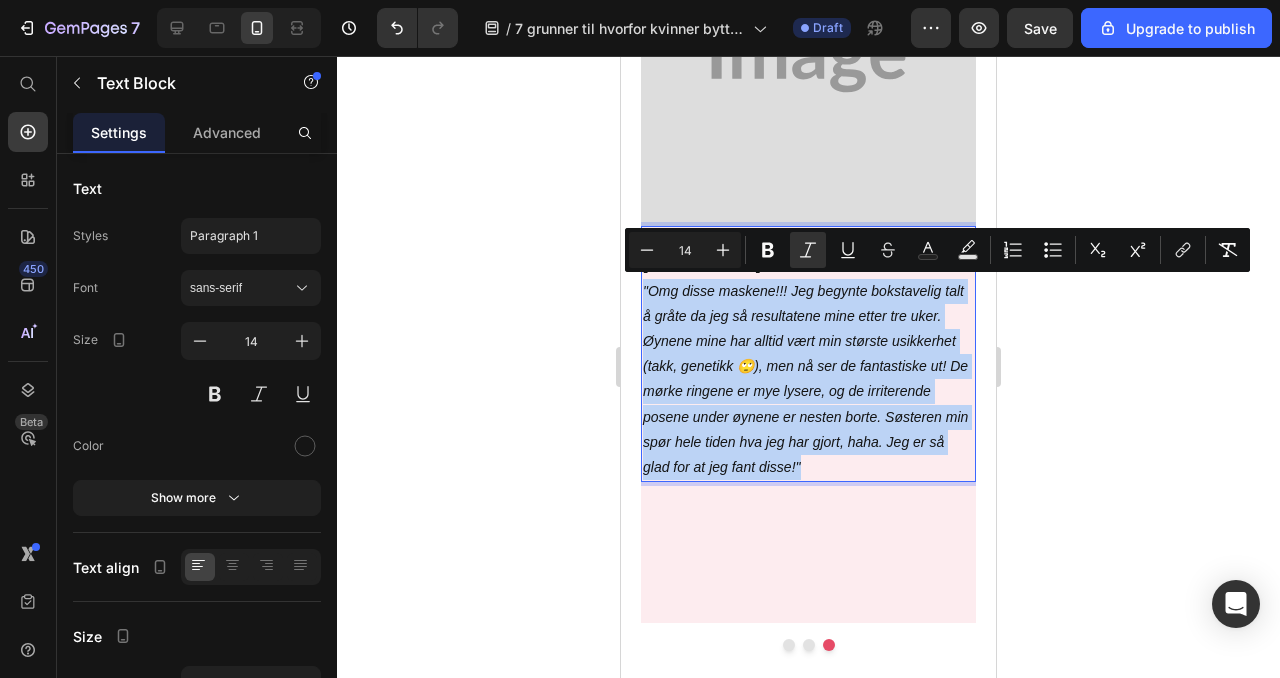scroll, scrollTop: 6596, scrollLeft: 0, axis: vertical 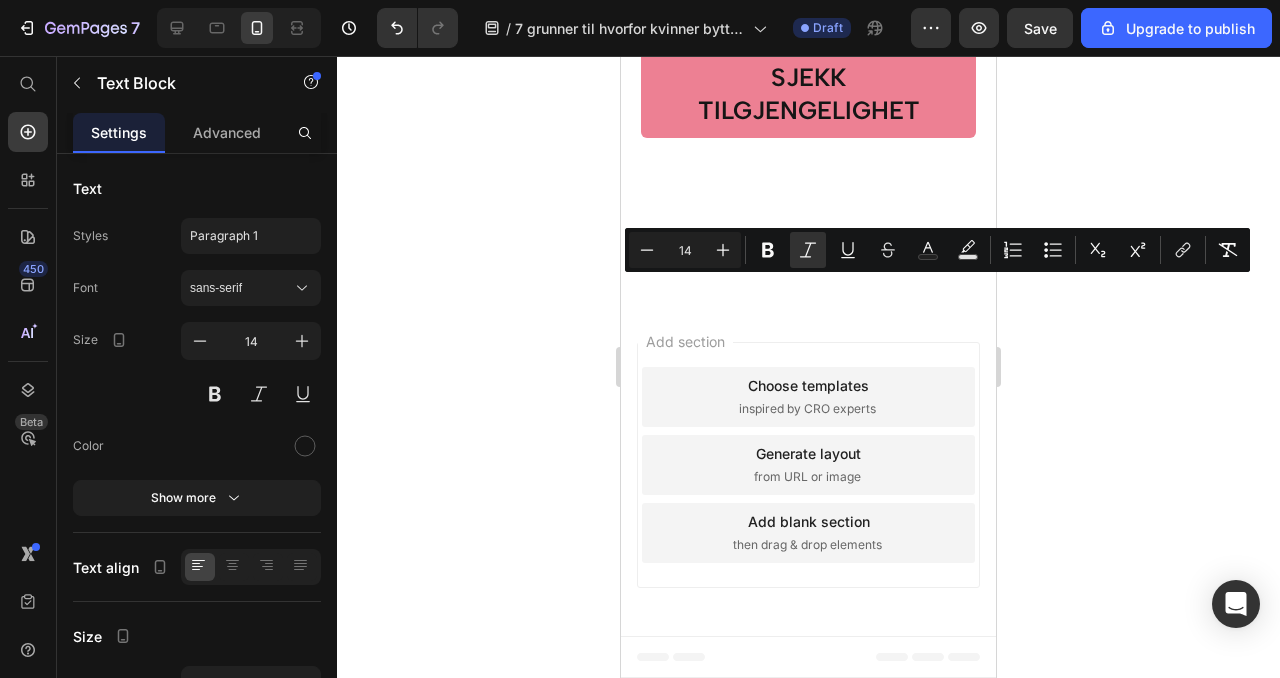 click on ""Omg disse maskene!!! Jeg begynte bokstavelig talt å gråte da jeg så resultatene mine etter tre uker. Øynene mine har alltid vært min største usikkerhet (takk, genetikk 🙄), men nå ser de fantastiske ut! De mørke ringene er mye lysere, og de irriterende posene under øynene er nesten borte. Søsteren min spør hele tiden hva jeg har gjort, haha. Jeg er så glad for at jeg fant disse!"" at bounding box center (805, -1457) 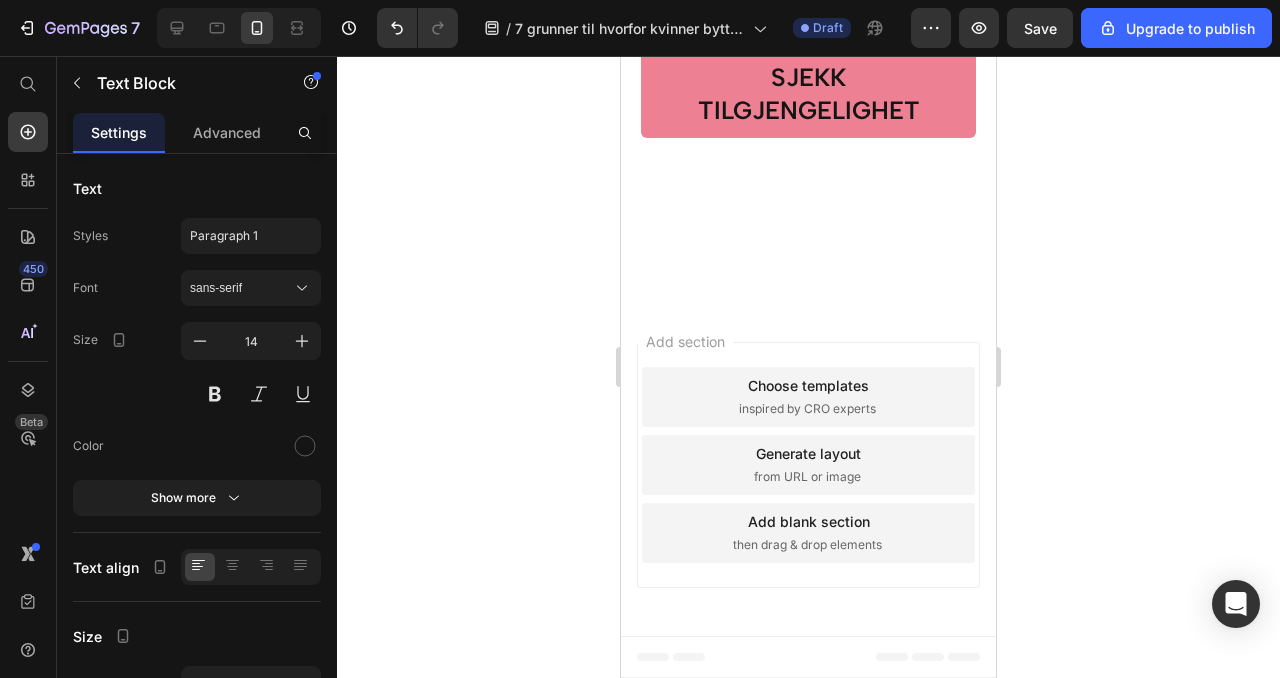 click on ""Omg disse maskene!!! Jeg begynte bokstavelig talt å gråte da jeg så resultatene mine etter tre uker. Øynene mine har alltid vært min største usikkerhet (takk, genetikk 🙄), men nå ser de fantastiske ut! De mørke ringene er mye lysere, og de irriterende posene under øynene er nesten borte. Søsteren min spør hele tiden hva jeg har gjort, haha. Jeg er så glad for at jeg fant disse!"" at bounding box center [805, -1457] 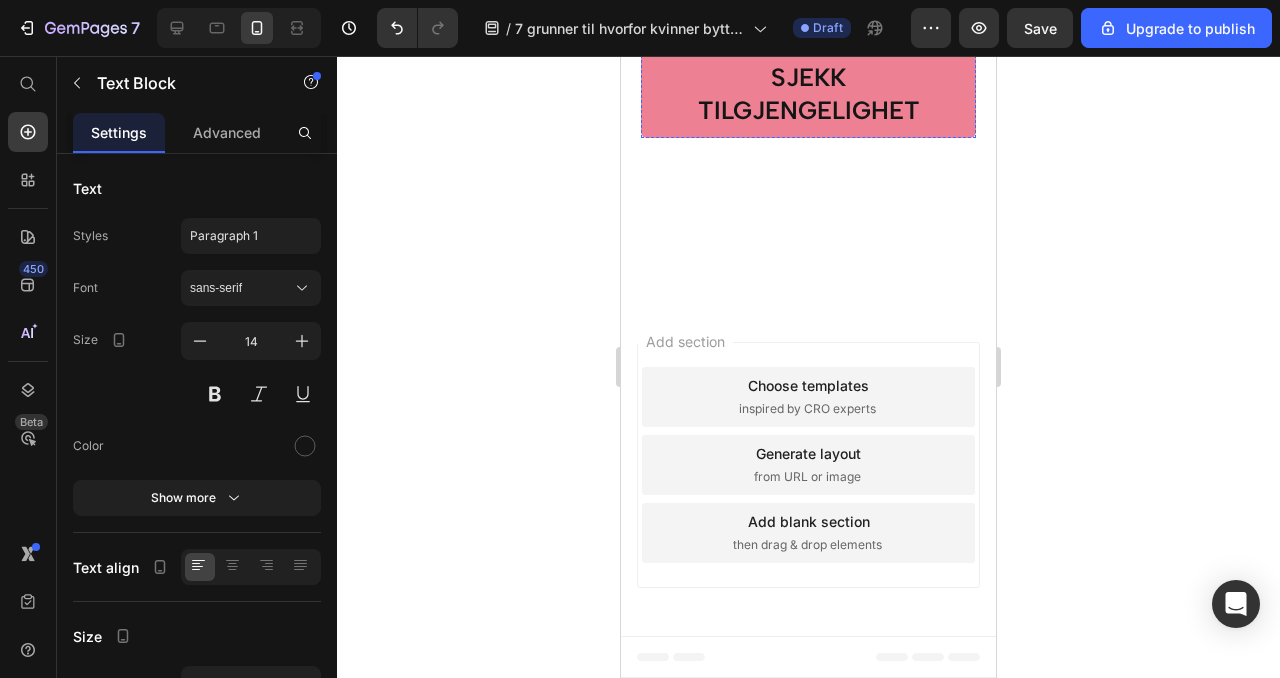 click at bounding box center (809, -1306) 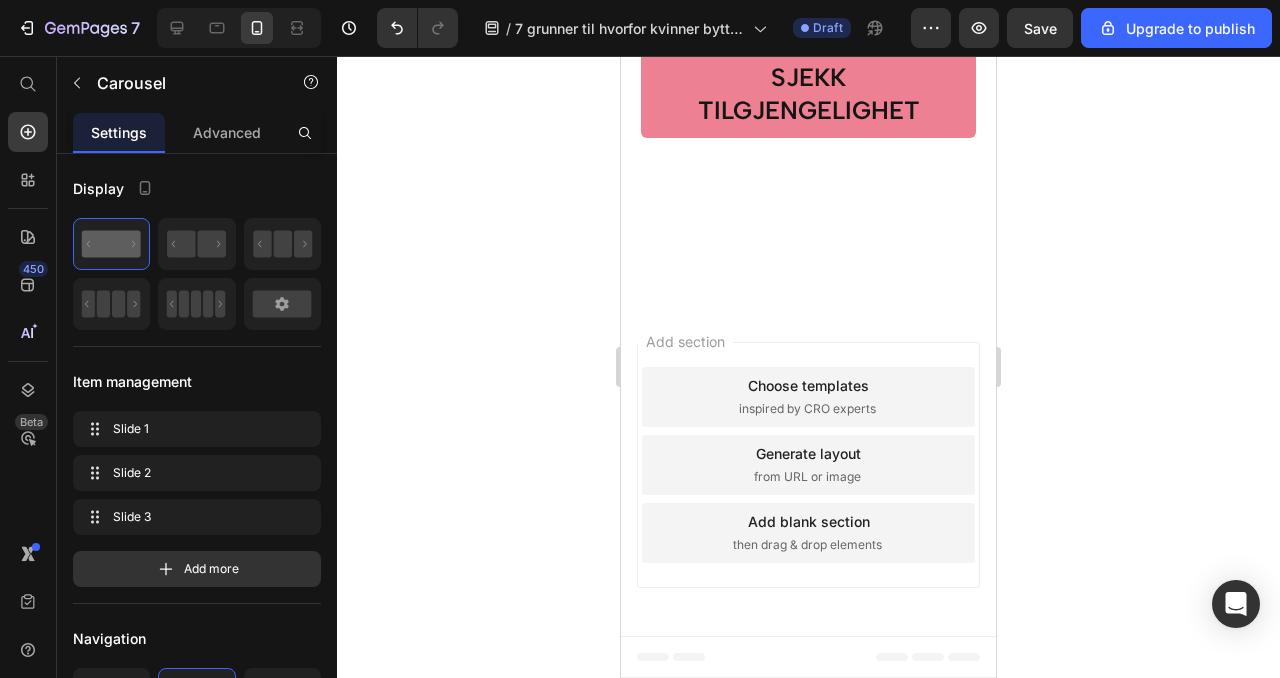 click on "[PERSON_NAME], 53⭐⭐⭐⭐⭐" at bounding box center (808, -1570) 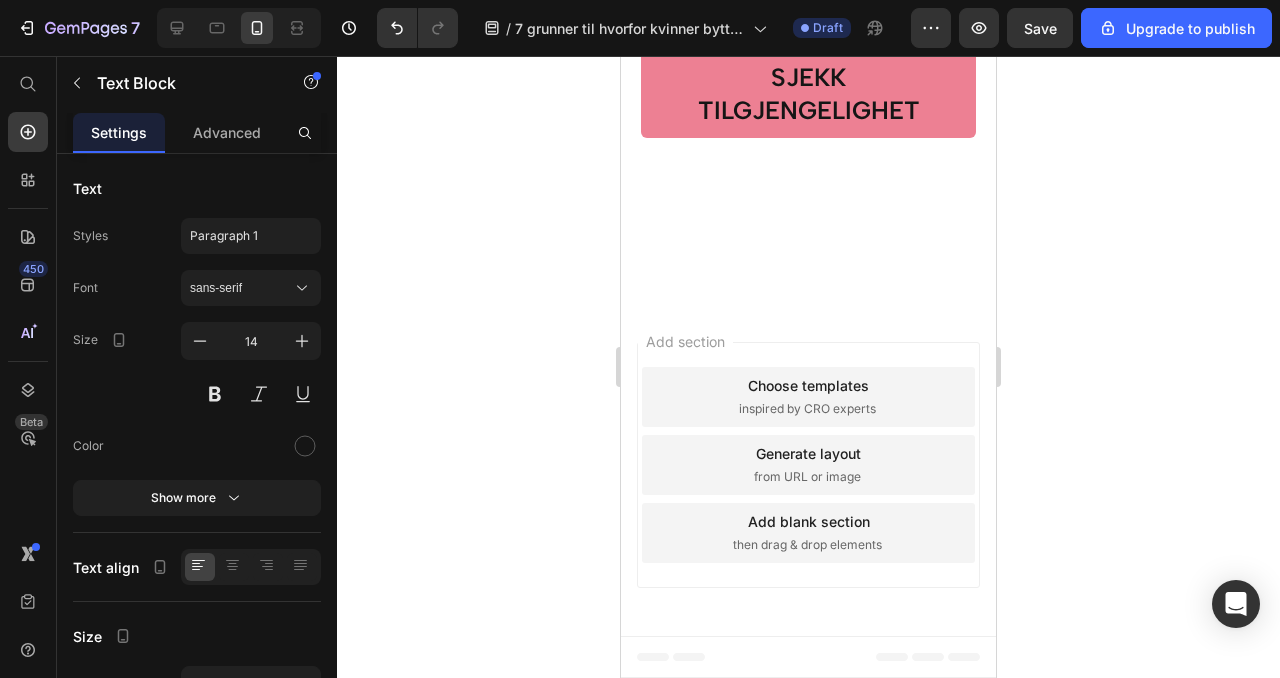 click on "[PERSON_NAME], 53⭐⭐⭐⭐⭐" at bounding box center [756, -1570] 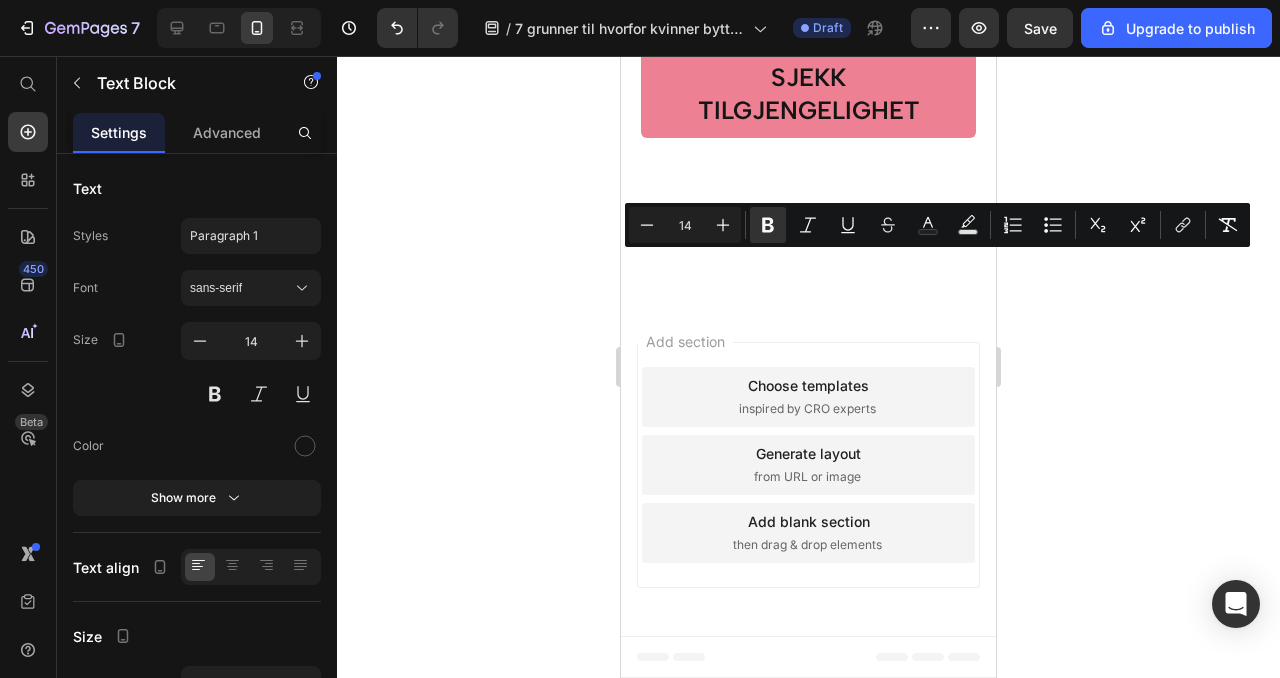 click on "[PERSON_NAME], 53⭐⭐⭐⭐⭐" at bounding box center [756, -1570] 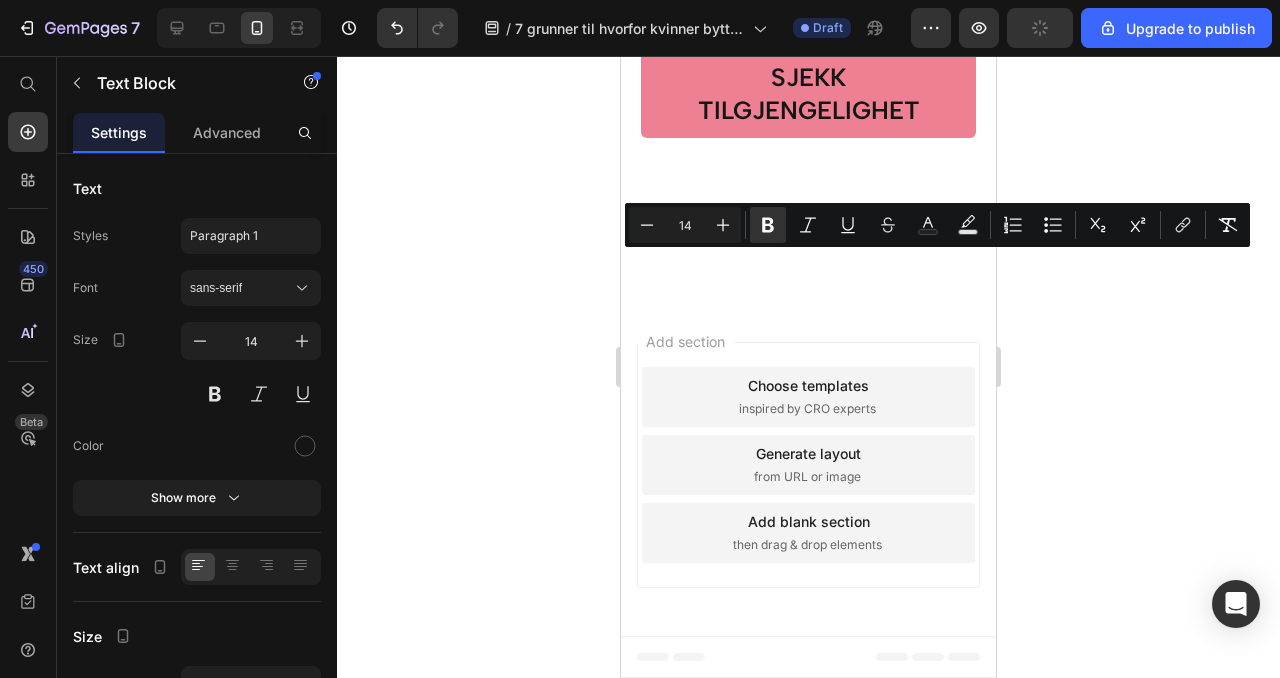 drag, startPoint x: 737, startPoint y: 267, endPoint x: 809, endPoint y: 267, distance: 72 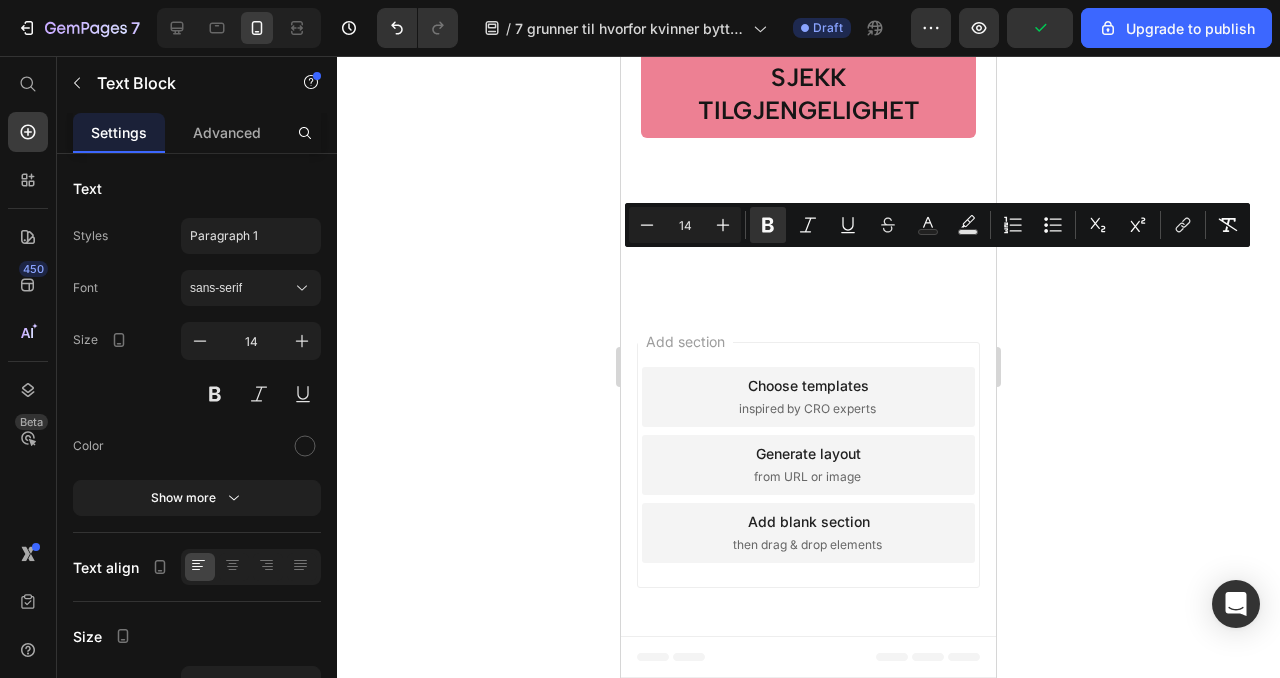 copy on "⭐⭐⭐⭐⭐" 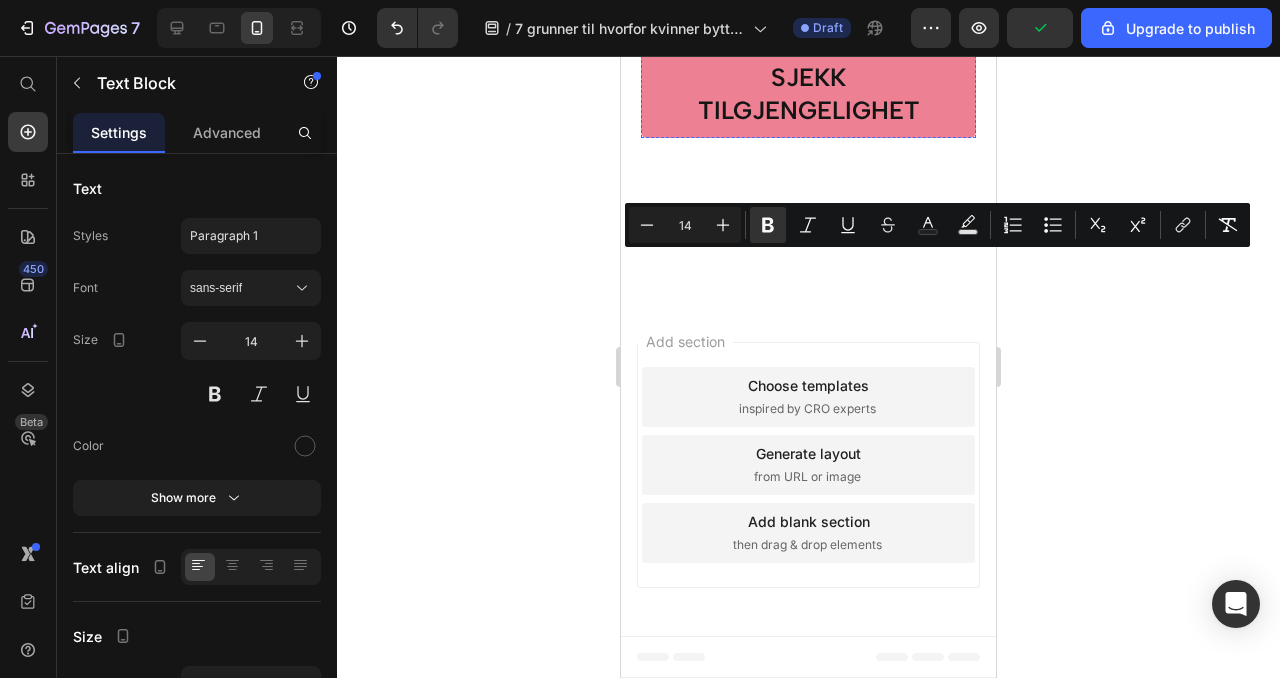 click at bounding box center [829, -1306] 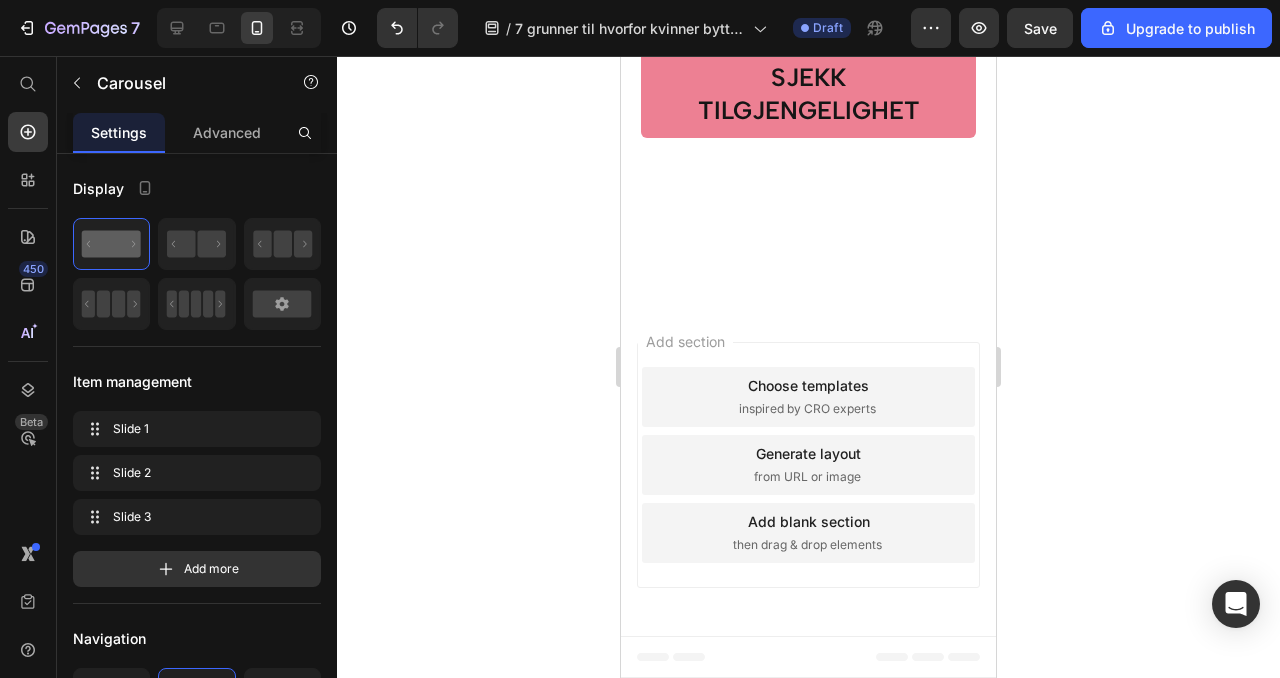 click on "[PERSON_NAME] "Jag är helt mållös över hur fantastisk den här masken är! Till skillnad från andra masker som känns slemmiga eller glider av, sitter den här perfekt – till och med över natten. Jag vaknade upp med en otroligt jämn, fast och återfuktad hud. Jag har redan rekommenderat den till mina vänner, för det här är en total game-changer. Och det bästa? Känslan på min hud är bara helt otrolig!"" at bounding box center (808, -1469) 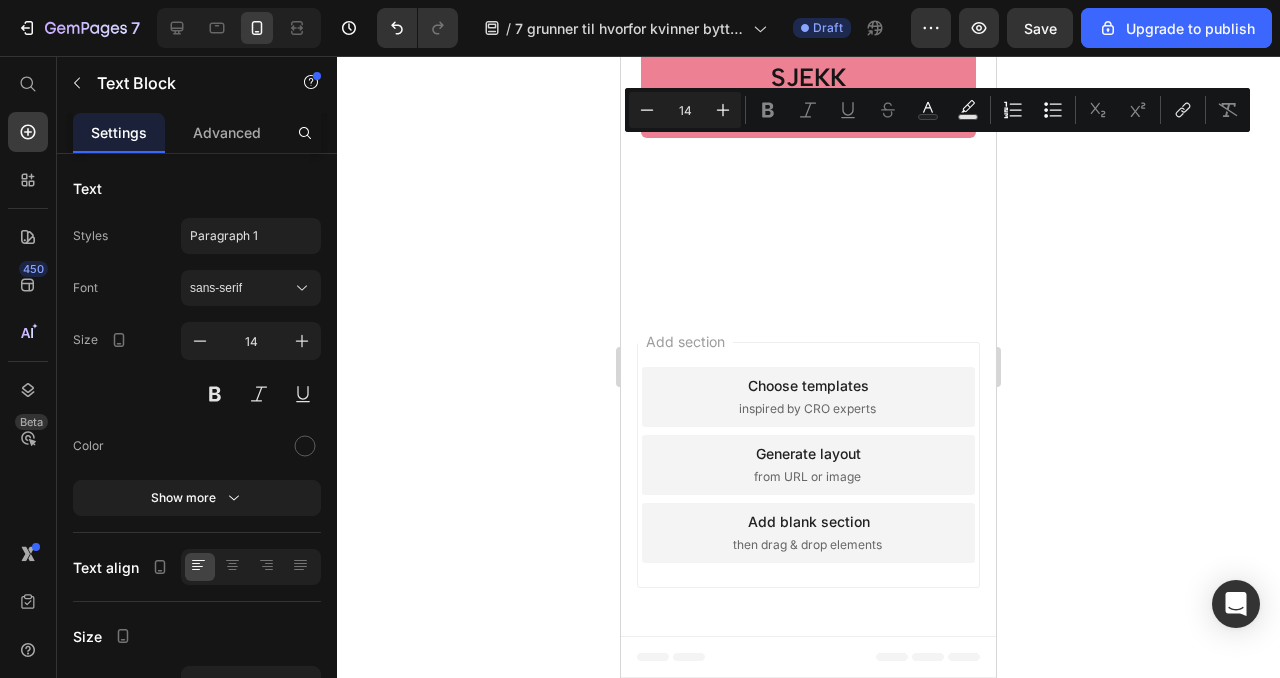 click on "[PERSON_NAME] "Jag är helt mållös över hur fantastisk den här masken är! Till skillnad från andra masker som känns slemmiga eller glider av, sitter den här perfekt – till och med över natten. Jag vaknade upp med en otroligt jämn, fast och återfuktad hud. Jag har redan rekommenderat den till mina vänner, för det här är en total game-changer. Och det bästa? Känslan på min hud är bara helt otrolig!"" at bounding box center [808, -1469] 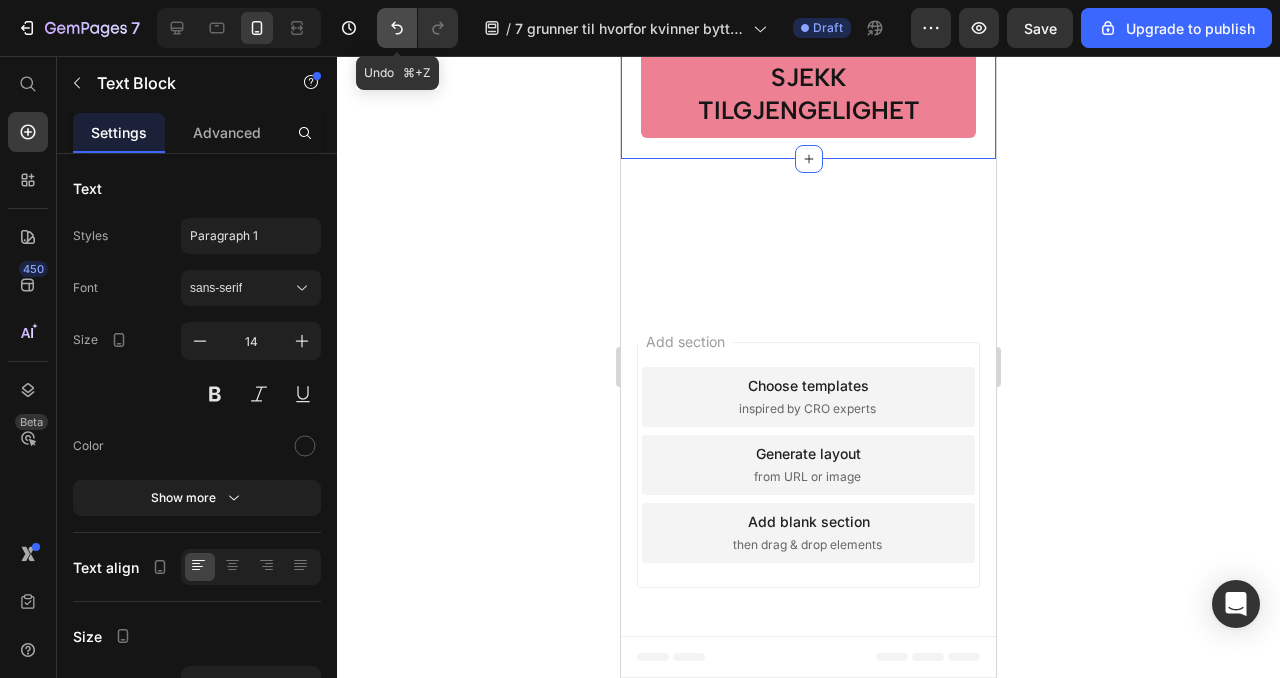 click 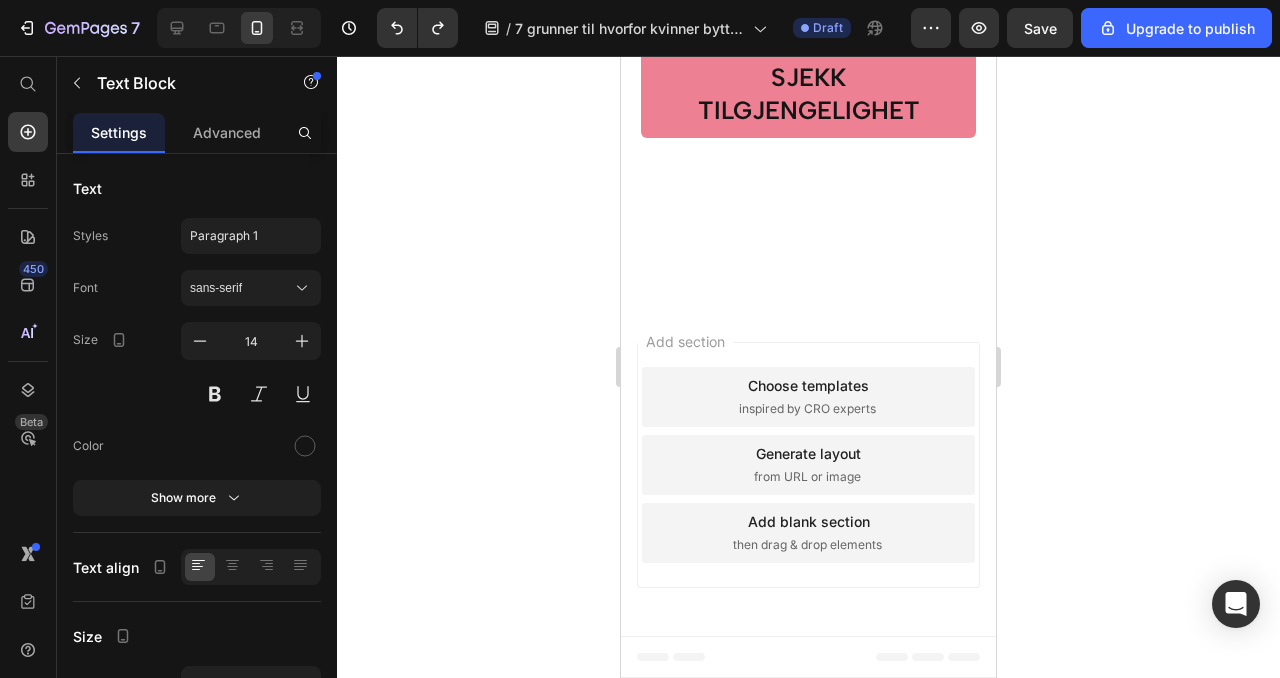scroll, scrollTop: 6558, scrollLeft: 0, axis: vertical 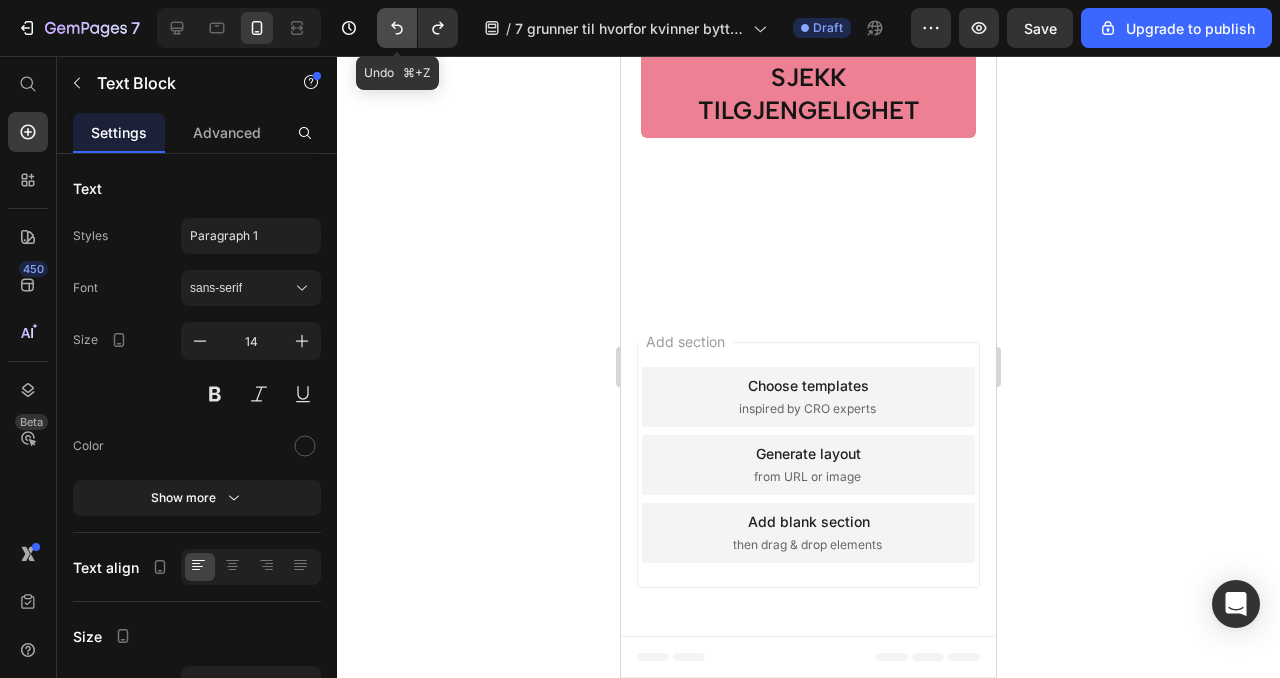 click 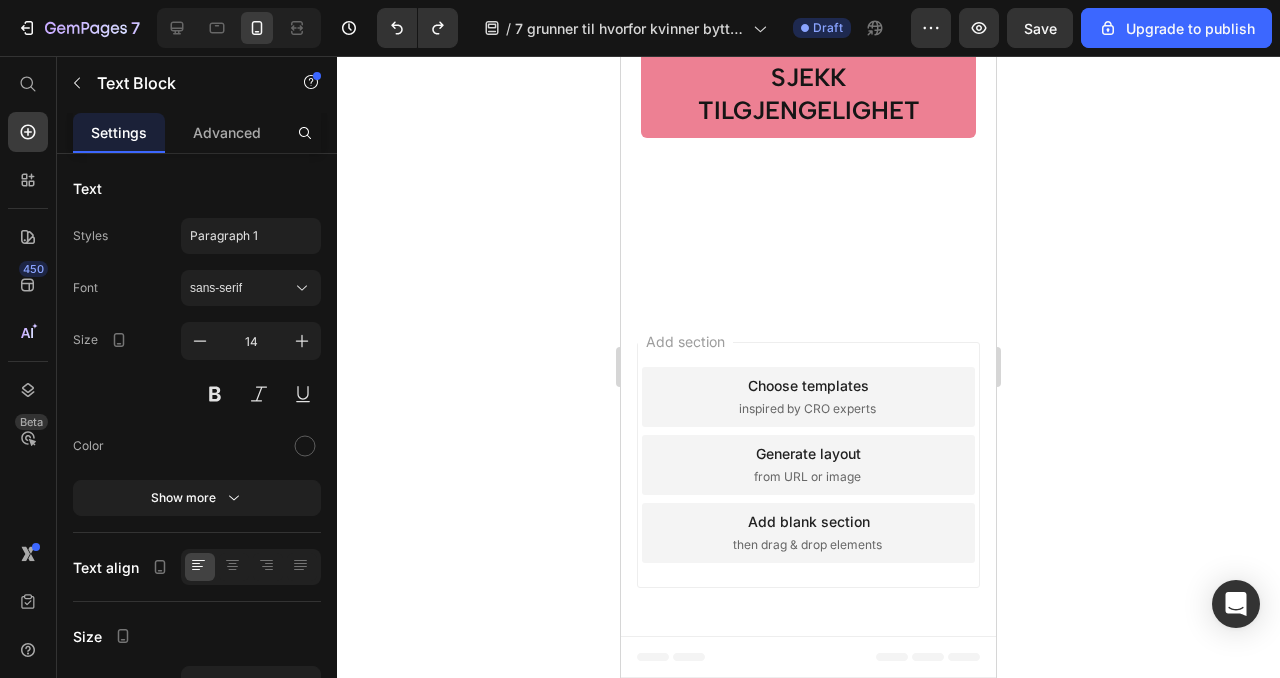 click on ""Jag är helt mållös över hur fantastisk den här masken är! Till skillnad från andra masker som känns slemmiga eller glider av, sitter den här perfekt – till och med över natten. Jag vaknade upp med en otroligt jämn, fast och återfuktad hud. Jag har redan rekommenderat den till mina vänner, för det här är en total game-changer. Och det bästa? Känslan på min hud är bara helt otrolig!"" at bounding box center [802, -1482] 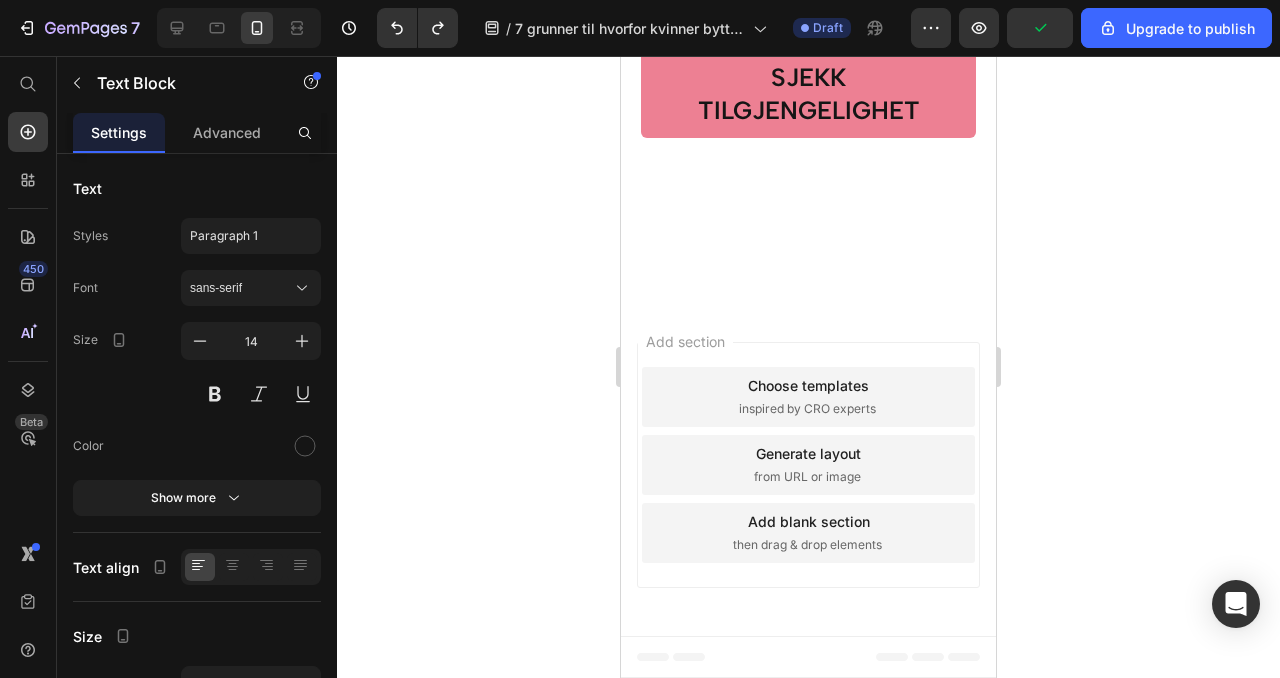 click on ""Jag är helt mållös över hur fantastisk den här masken är! Till skillnad från andra masker som känns slemmiga eller glider av, sitter den här perfekt – till och med över natten. Jag vaknade upp med en otroligt jämn, fast och återfuktad hud. Jag har redan rekommenderat den till mina vänner, för det här är en total game-changer. Och det bästa? Känslan på min hud är bara helt otrolig!"" at bounding box center (802, -1482) 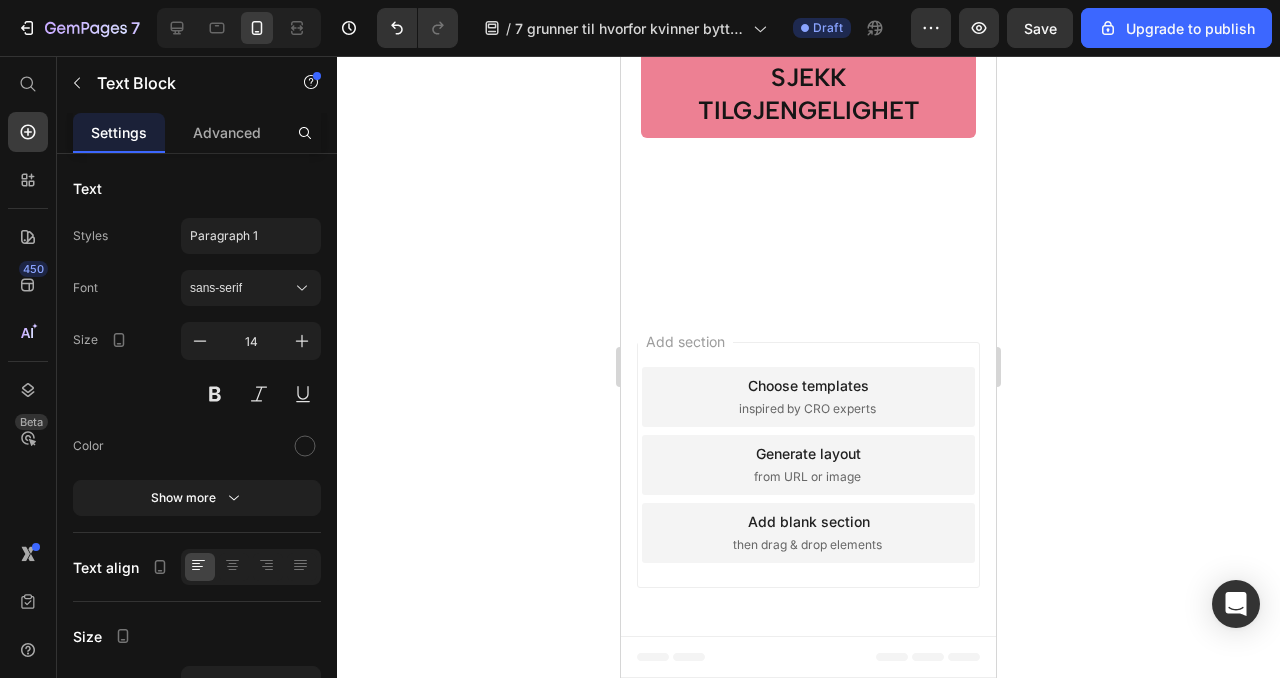 click on "⭐⭐⭐⭐⭐" at bounding box center (685, -1570) 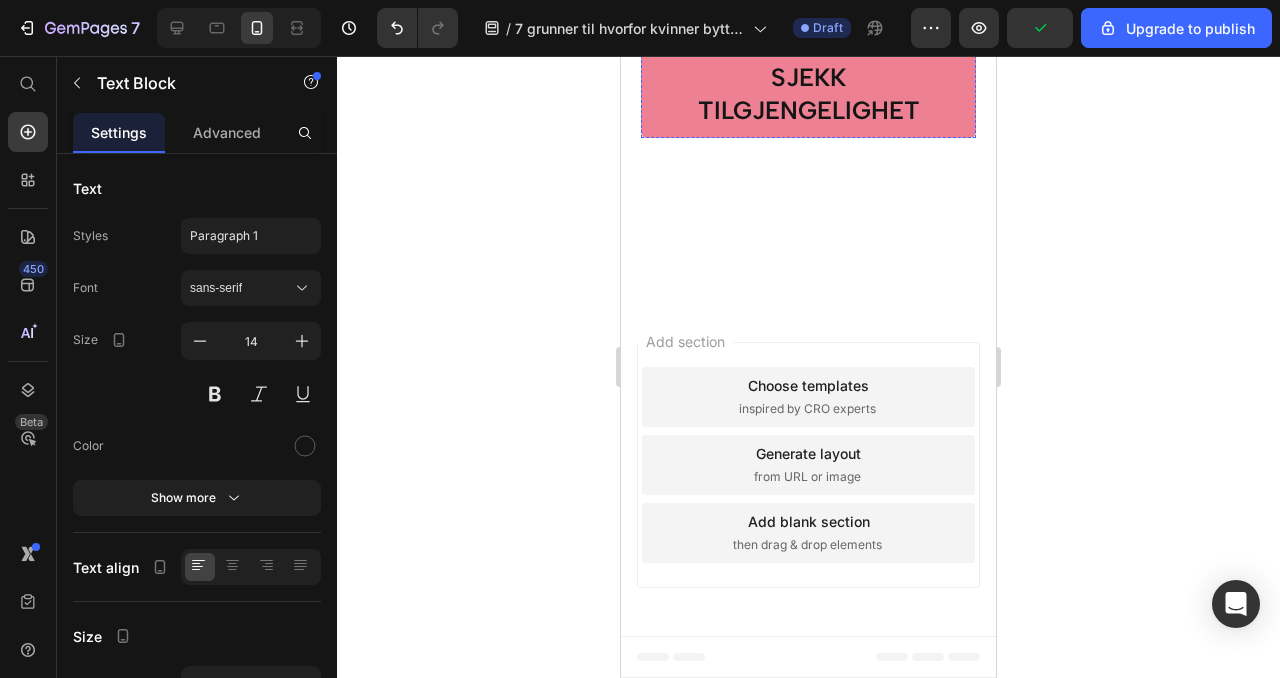 click 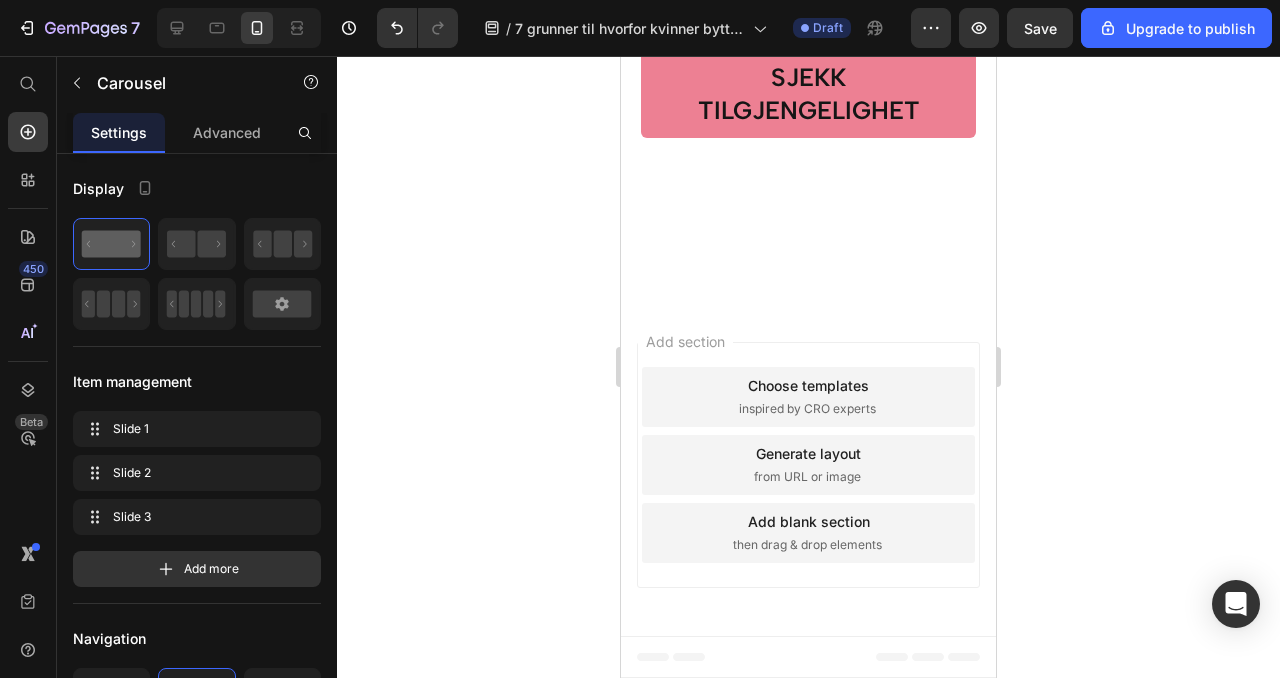 scroll, scrollTop: 6648, scrollLeft: 0, axis: vertical 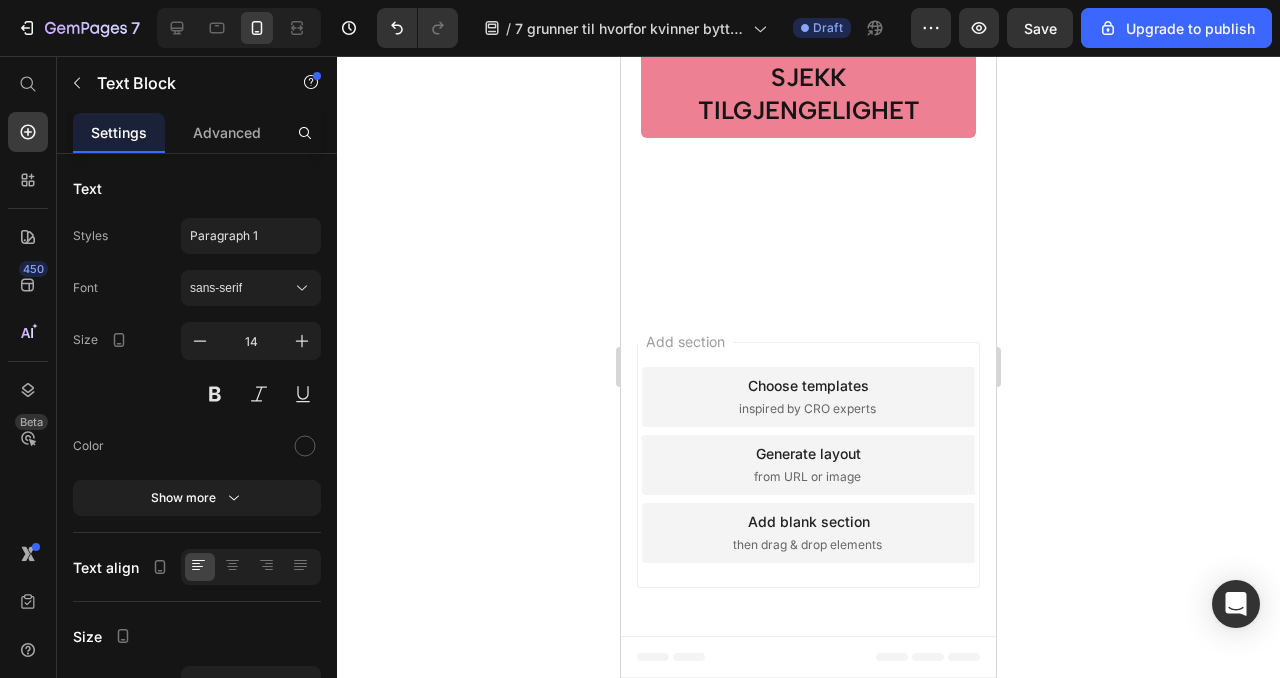 click on "[PERSON_NAME]⭐⭐⭐⭐⭐" at bounding box center (744, -1570) 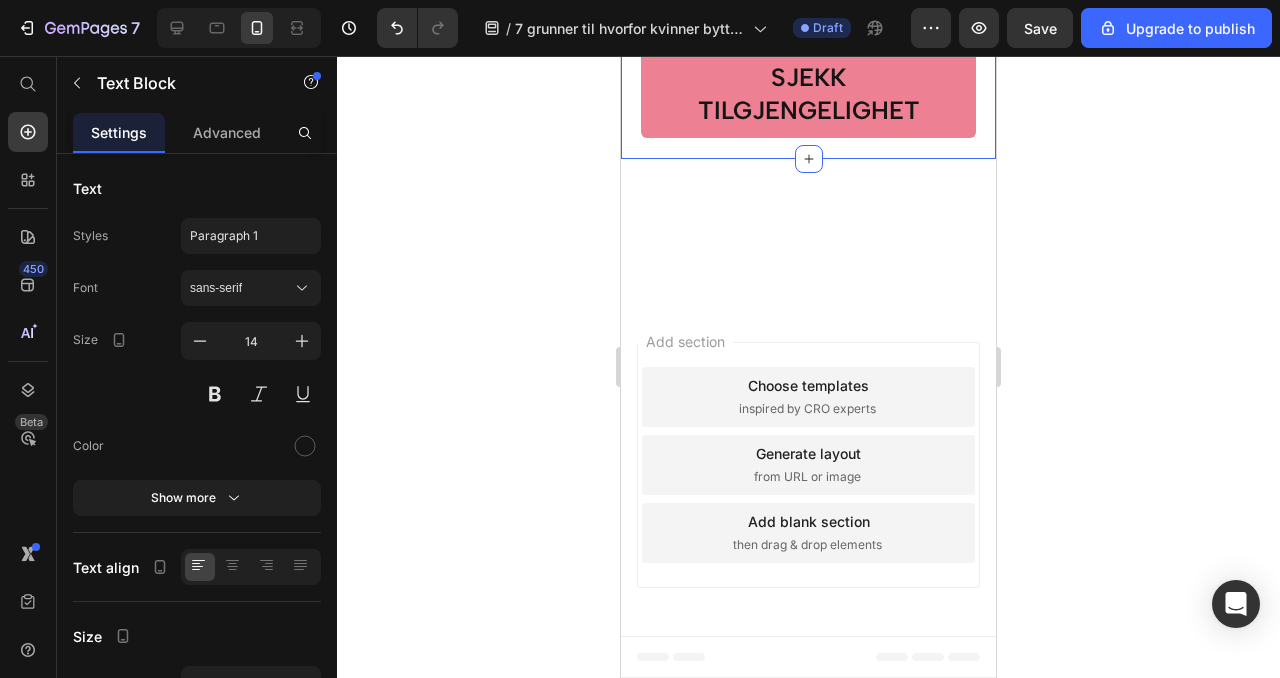 scroll, scrollTop: 6546, scrollLeft: 0, axis: vertical 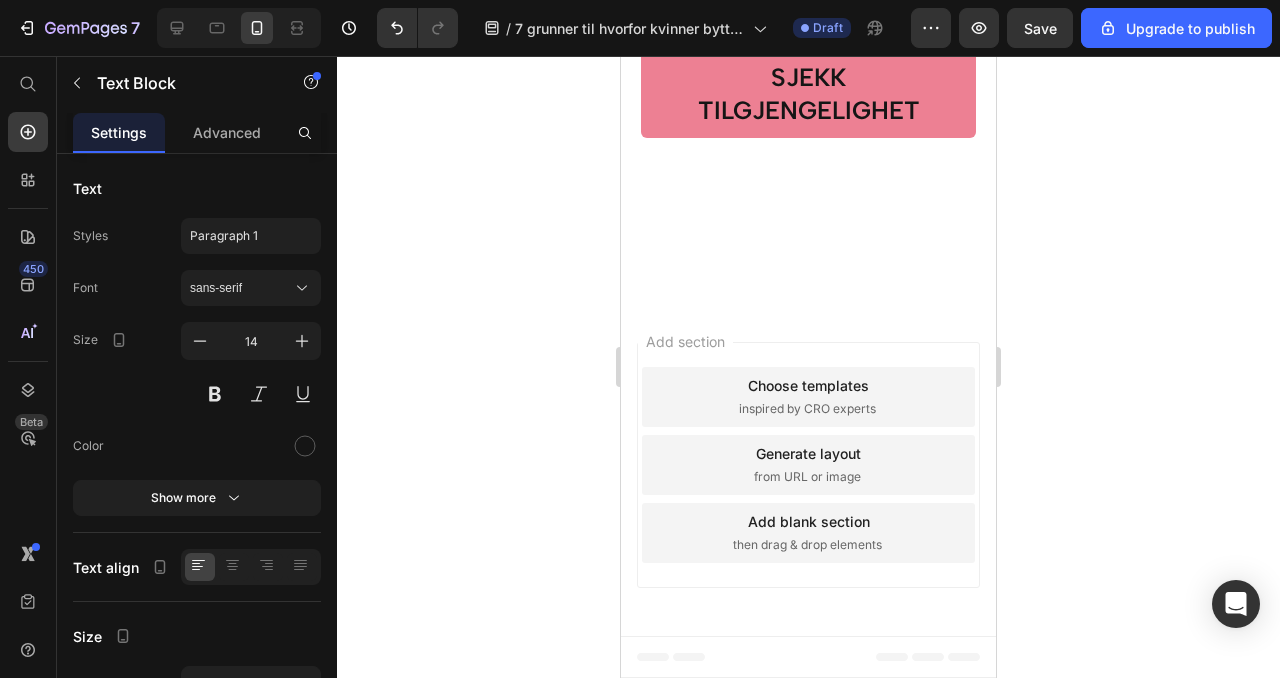click on "[PERSON_NAME], 31⭐⭐⭐⭐⭐" at bounding box center (756, -1570) 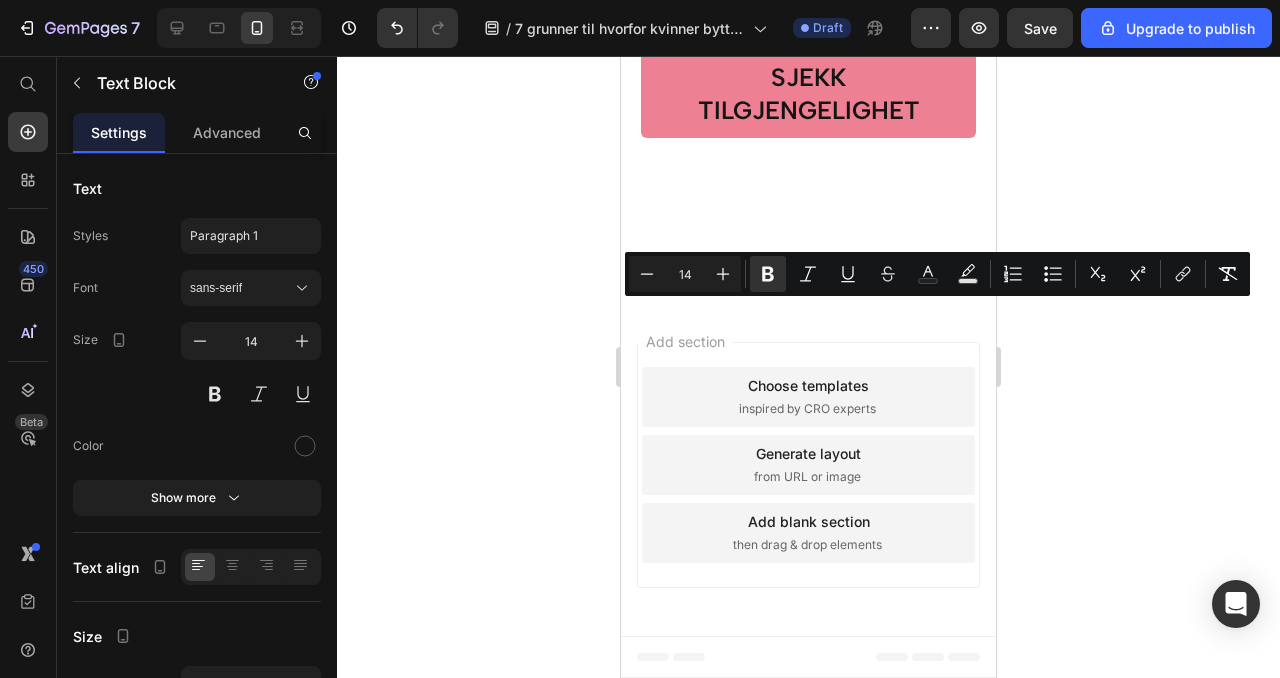 click on "[PERSON_NAME], 31⭐⭐⭐⭐⭐" at bounding box center [756, -1570] 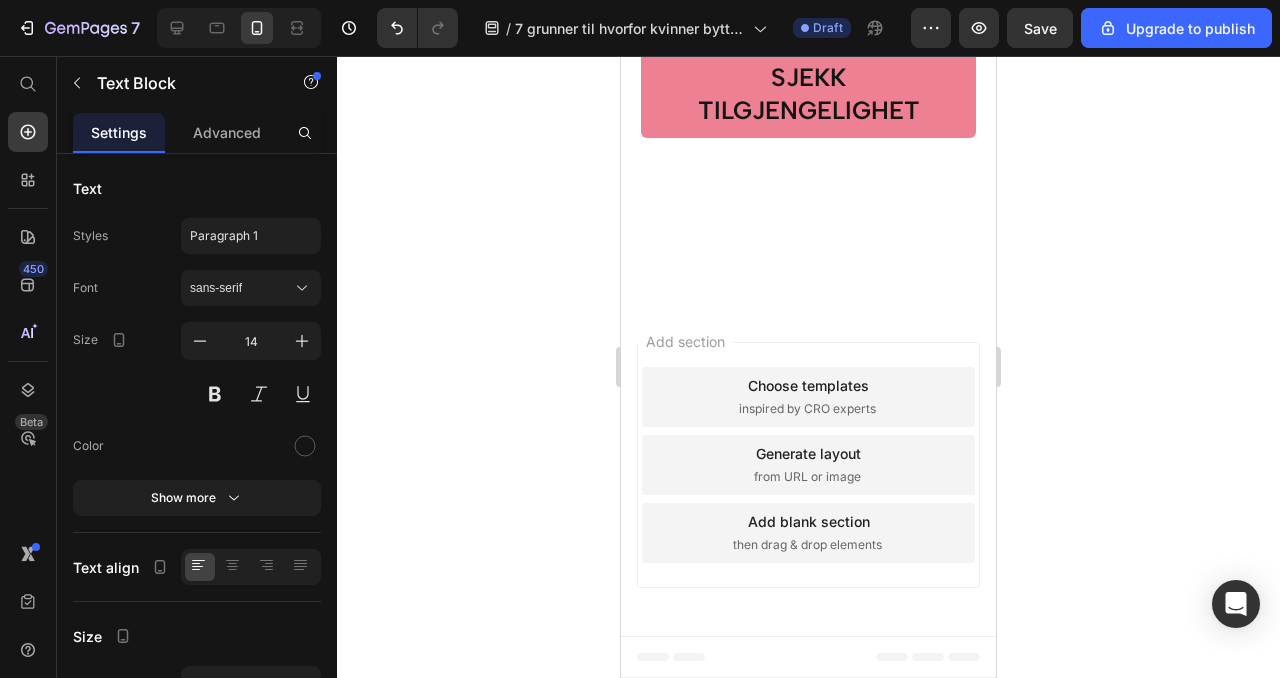 drag, startPoint x: 714, startPoint y: 315, endPoint x: 726, endPoint y: 315, distance: 12 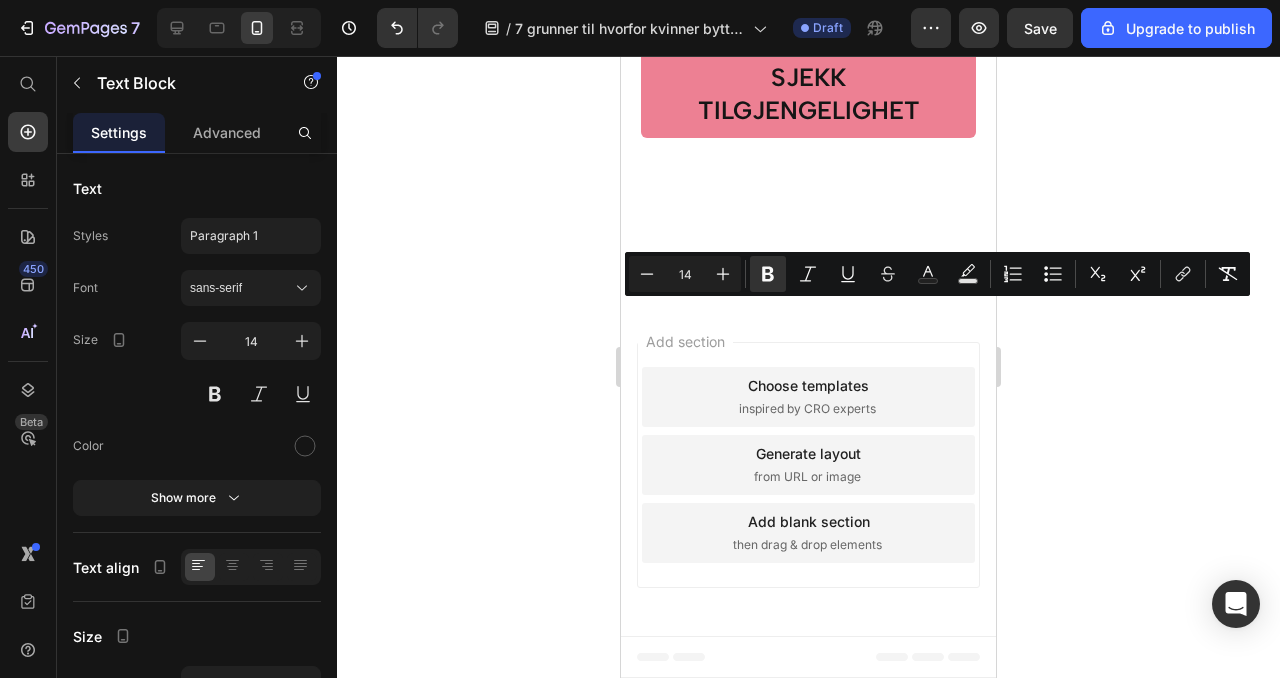 click on "[PERSON_NAME], 31⭐⭐⭐⭐⭐" at bounding box center (756, -1570) 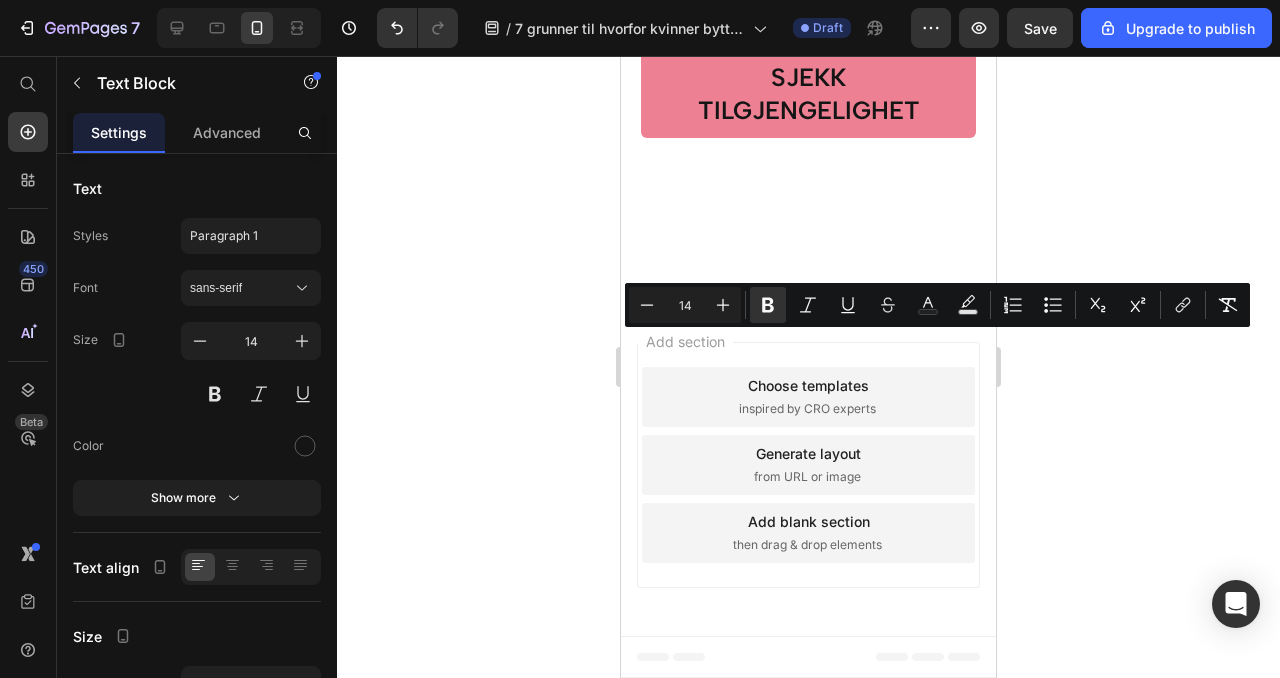 scroll, scrollTop: 6510, scrollLeft: 0, axis: vertical 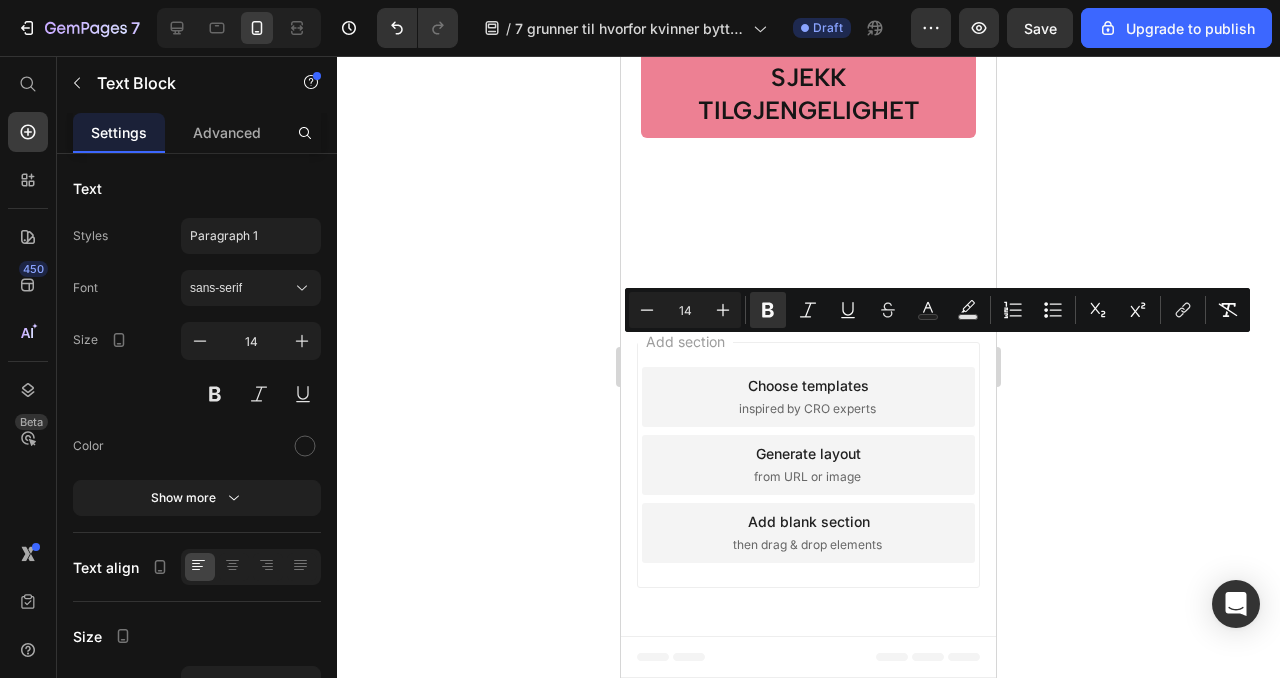 click on ""Jag är helt mållös över hur fantastisk den här masken är! Till skillnad från andra masker som känns slemmiga eller glider av, sitter den här perfekt – till och med över natten. Jag vaknade upp med en otroligt jämn, fast och återfuktad hud. Jag har redan rekommenderat den till mina vänner, för det här är en total game-changer. Och det bästa? Känslan på min hud är bara helt otrolig!"" at bounding box center [808, -1457] 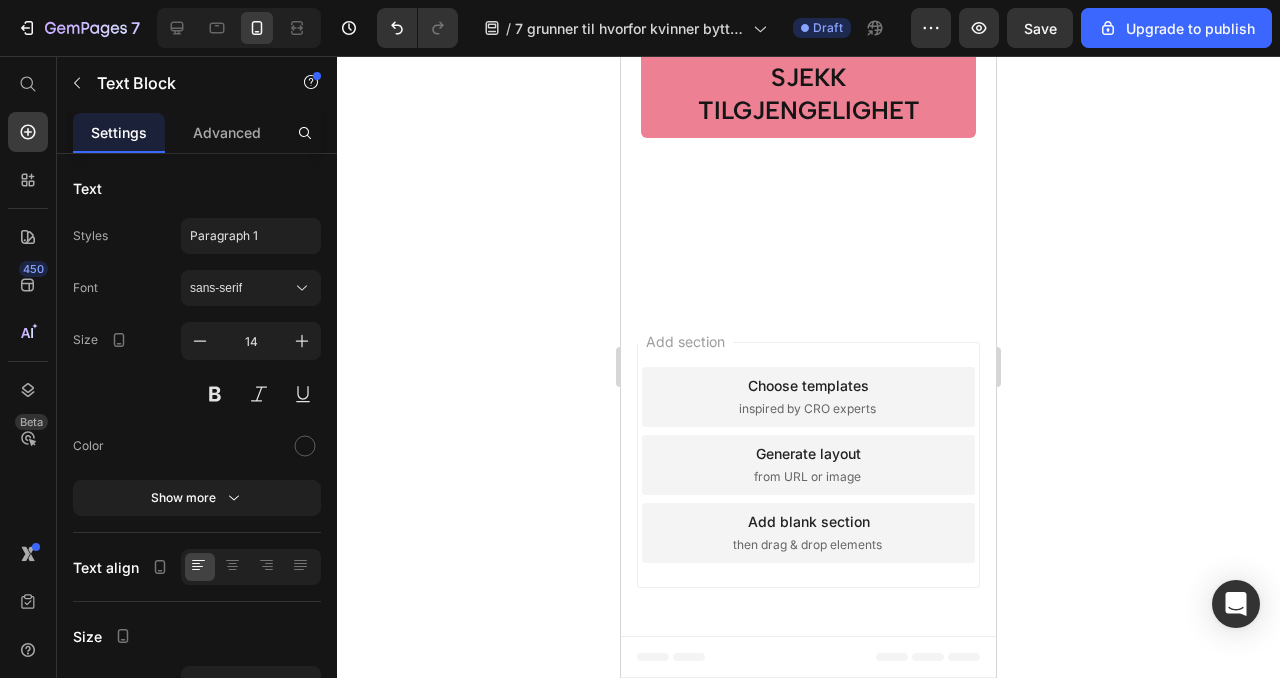 click on ""Jag är helt mållös över hur fantastisk den här masken är! Till skillnad från andra masker som känns slemmiga eller glider av, sitter den här perfekt – till och med över natten. Jag vaknade upp med en otroligt jämn, fast och återfuktad hud. Jag har redan rekommenderat den till mina vänner, för det här är en total game-changer. Och det bästa? Känslan på min hud är bara helt otrolig!"" at bounding box center (808, -1456) 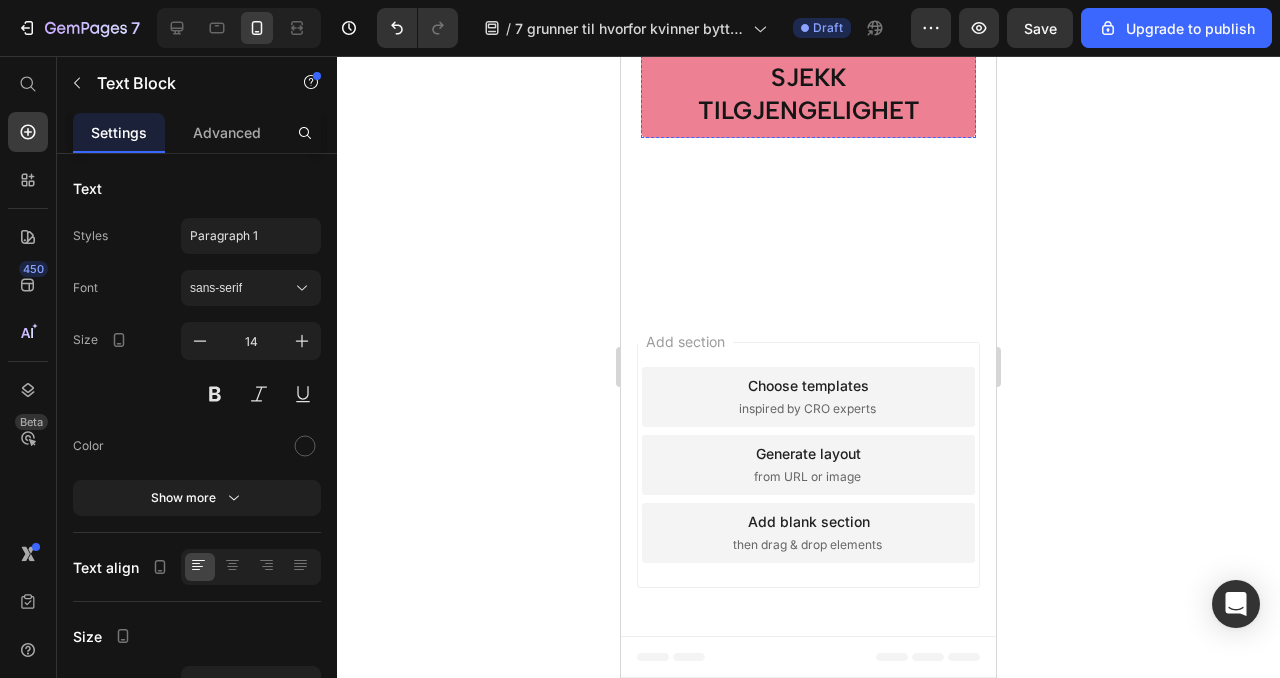 click at bounding box center [809, -1306] 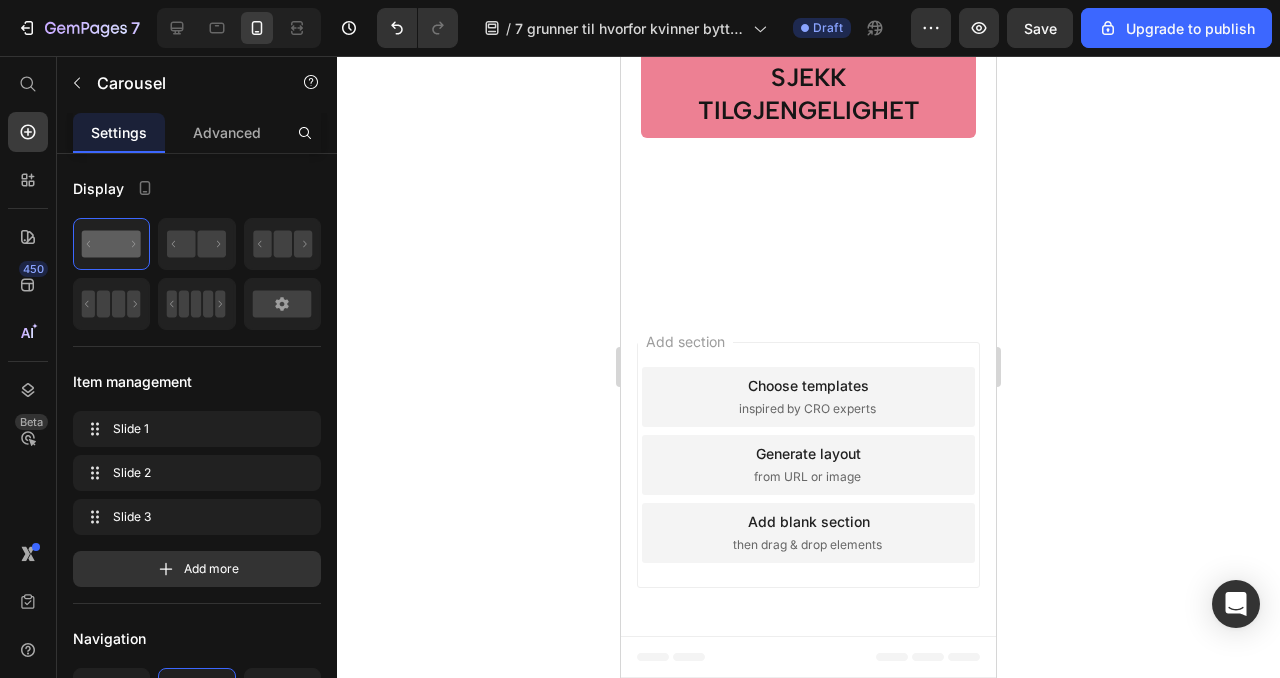 click at bounding box center (829, -1306) 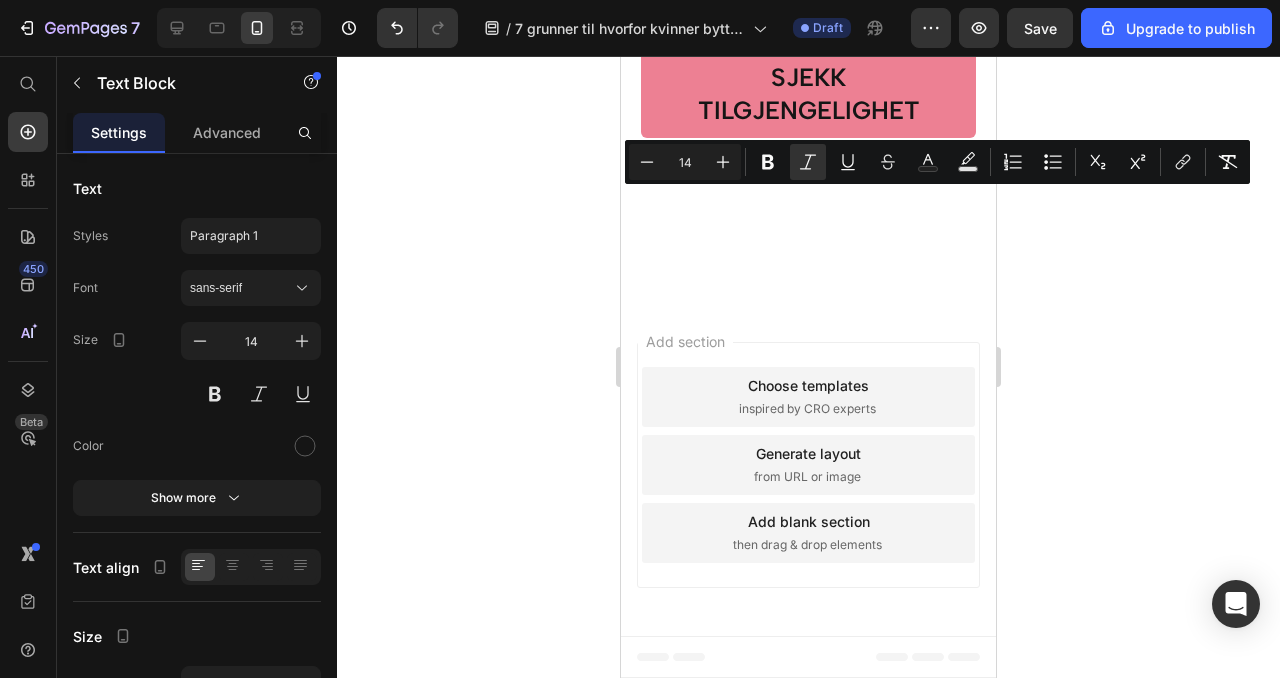 drag, startPoint x: 644, startPoint y: 196, endPoint x: 812, endPoint y: 374, distance: 244.76111 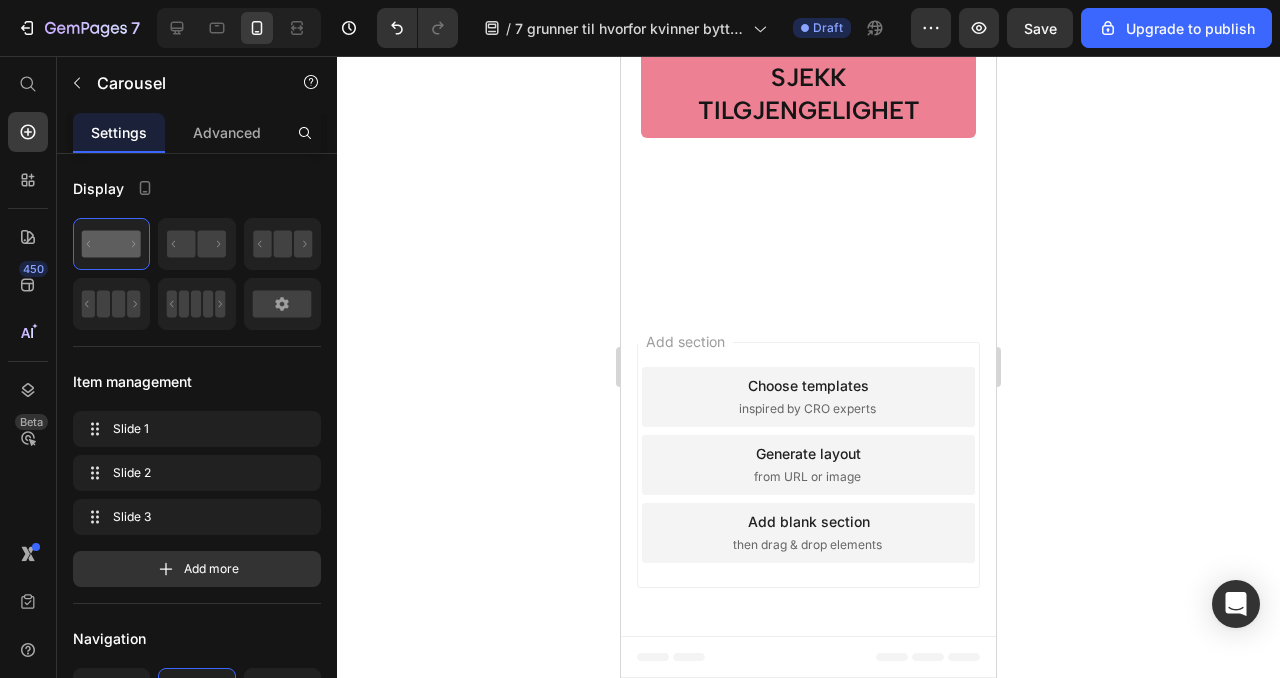 click at bounding box center [809, -1306] 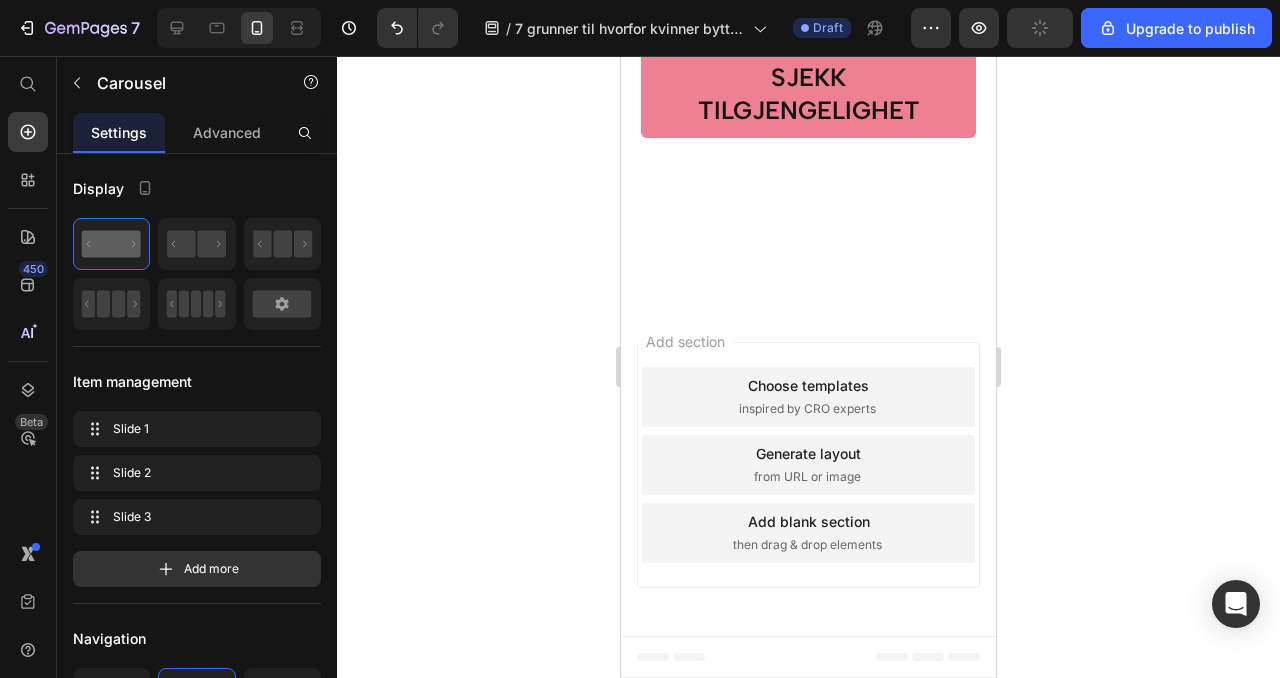 click at bounding box center (789, -1306) 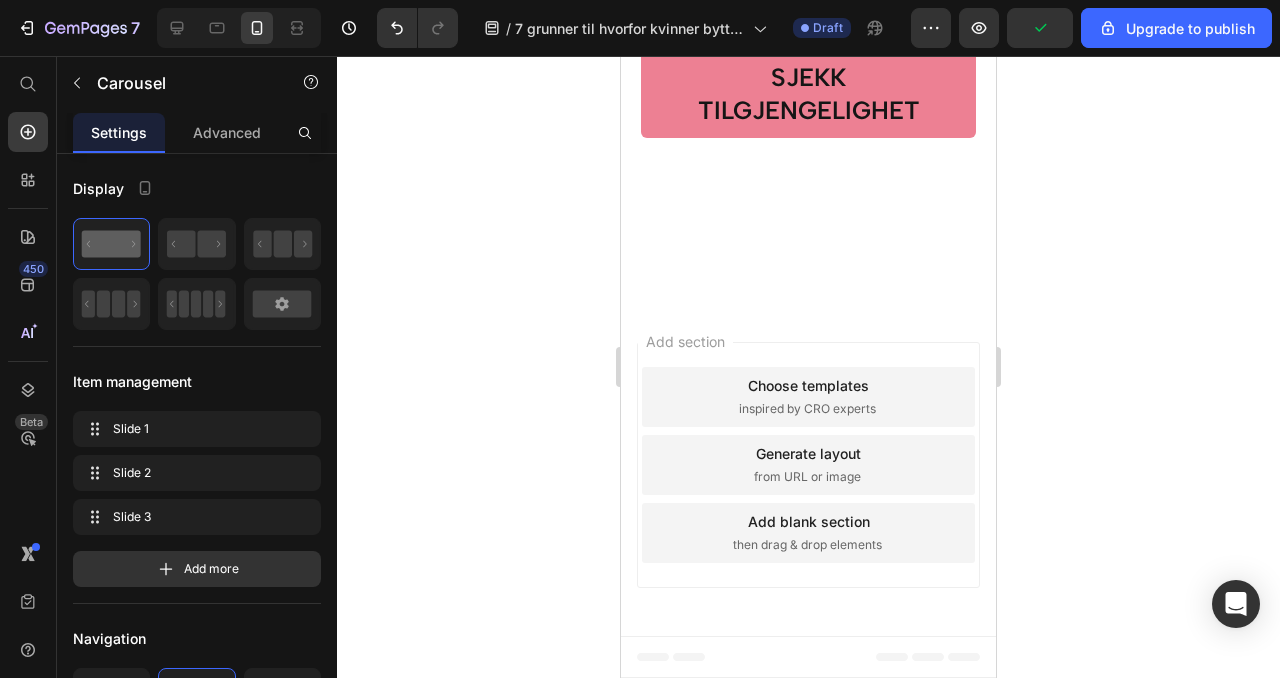 click at bounding box center (809, -1306) 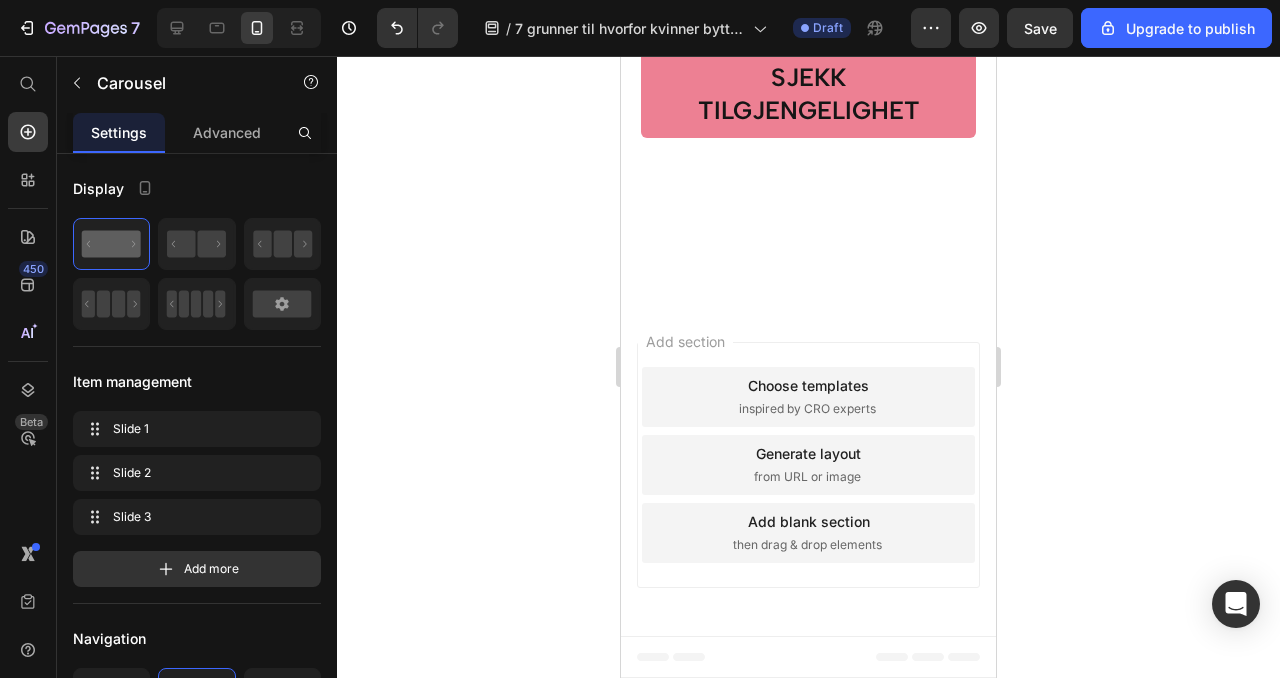 click on ""Jeg elsker disse maskene! Etter bare én natt ser huden min synlig friskere og mer strålende ut. De fine linjene jeg vanligvis bekymrer meg for, er mykere, og hudtonen min har en sunn glød jeg ikke har sett på årevis. Jeg våkner opp og føler meg trygg i min egen hud!"" at bounding box center [808, -1469] 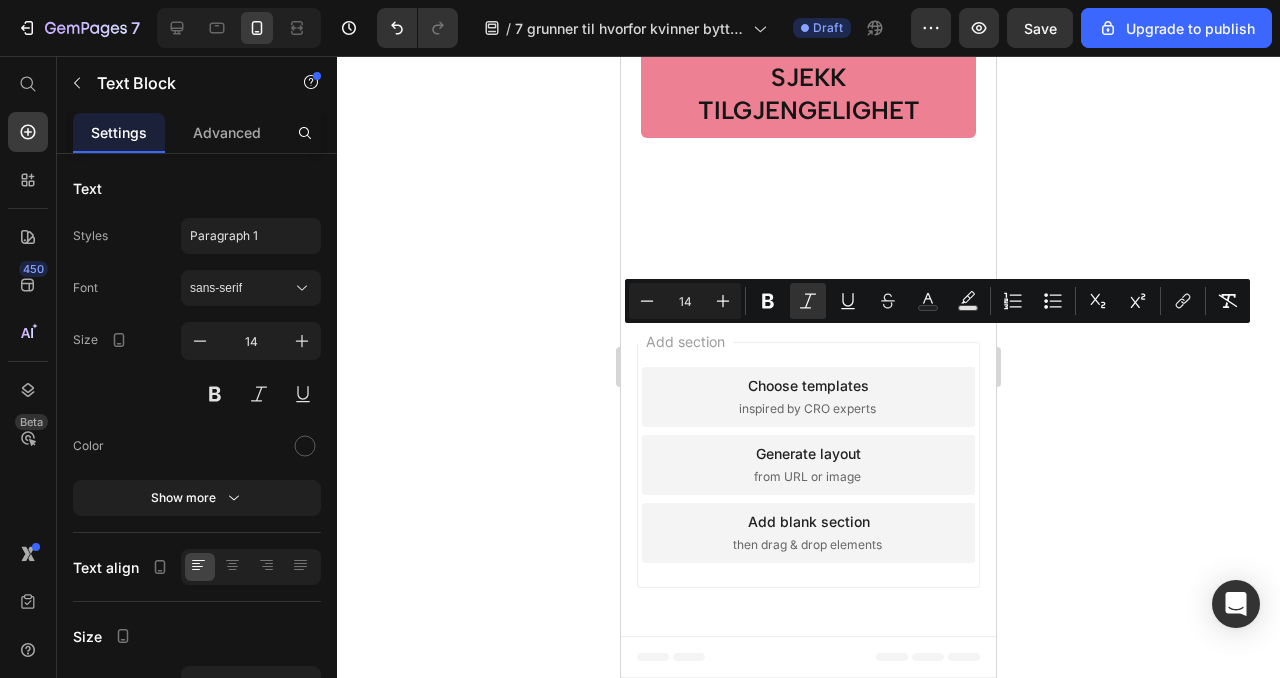 drag, startPoint x: 751, startPoint y: 468, endPoint x: 640, endPoint y: 333, distance: 174.77414 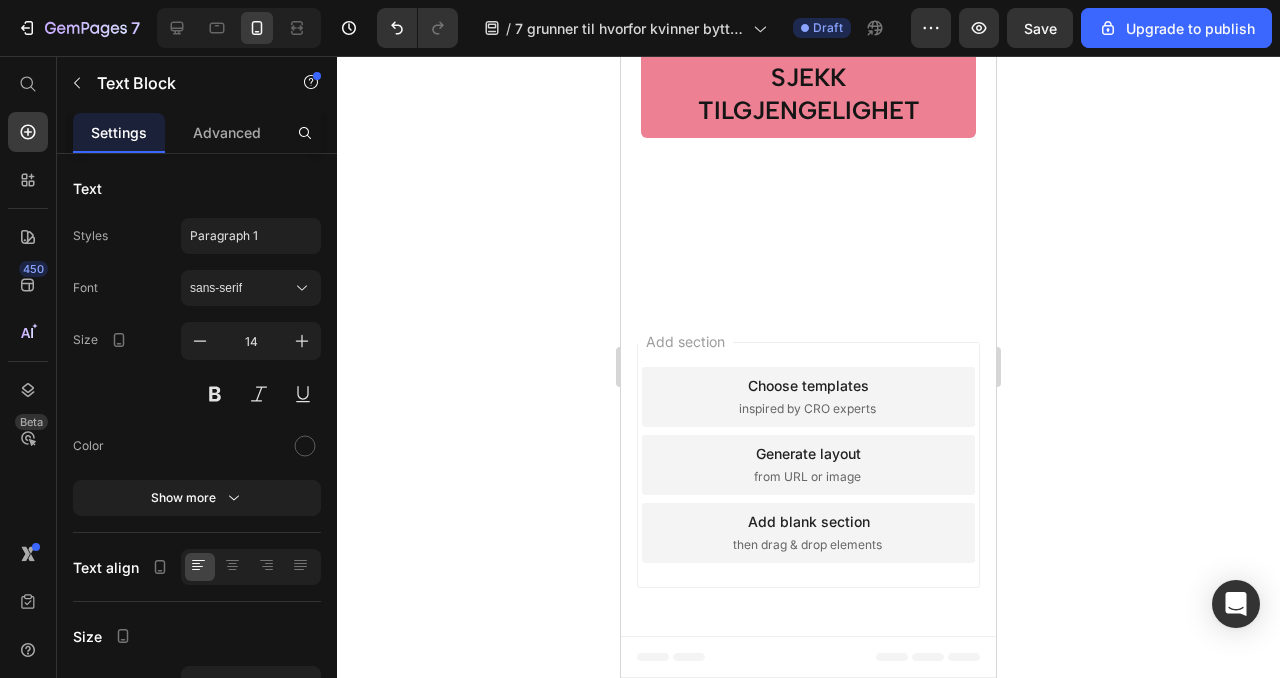 scroll, scrollTop: 6703, scrollLeft: 0, axis: vertical 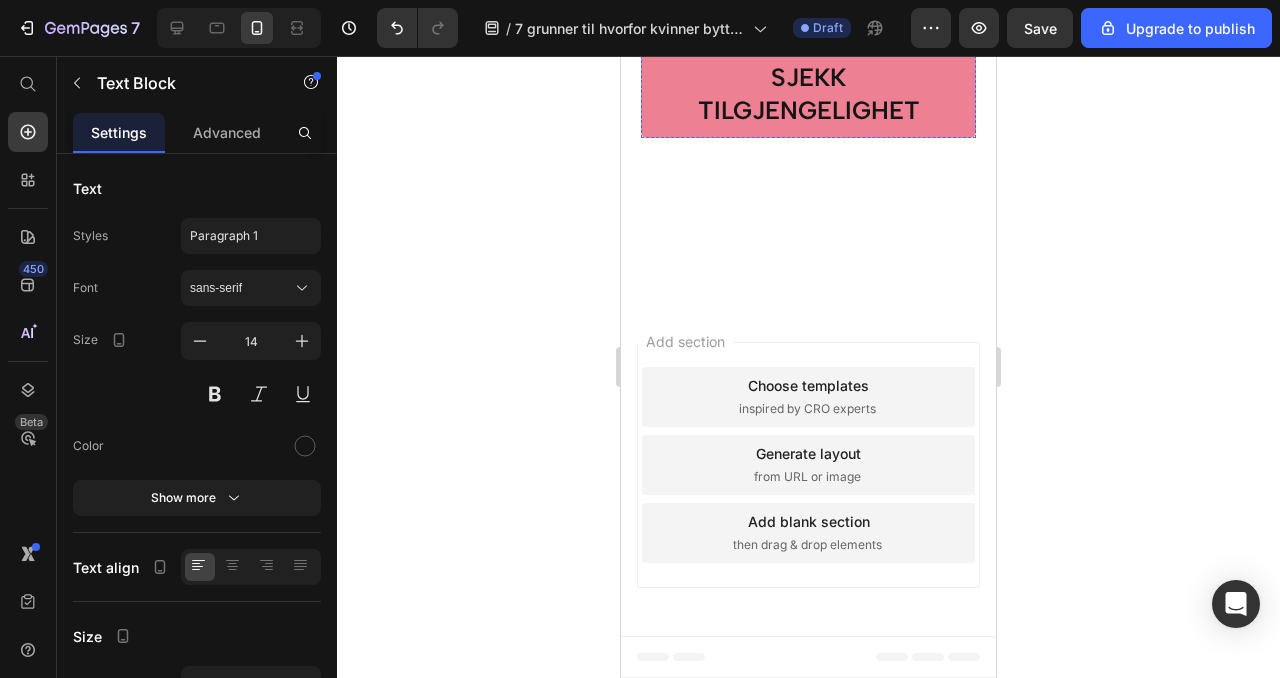 click at bounding box center [789, -1306] 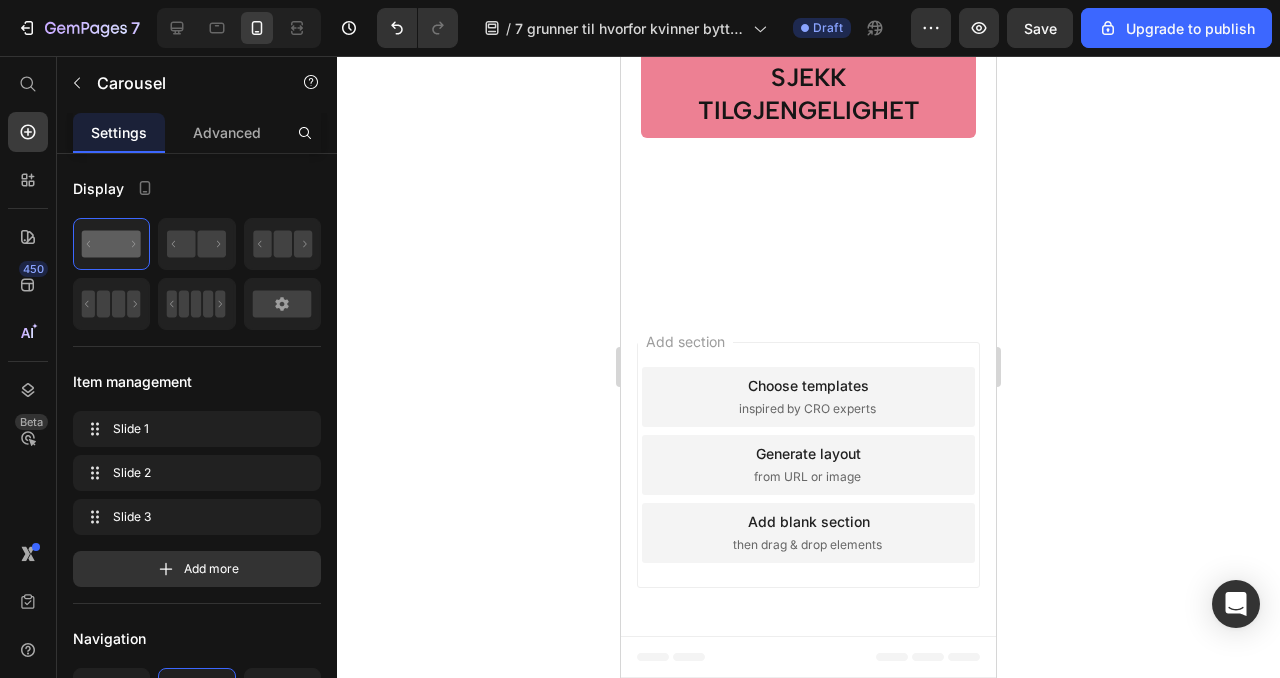 click at bounding box center [809, -1306] 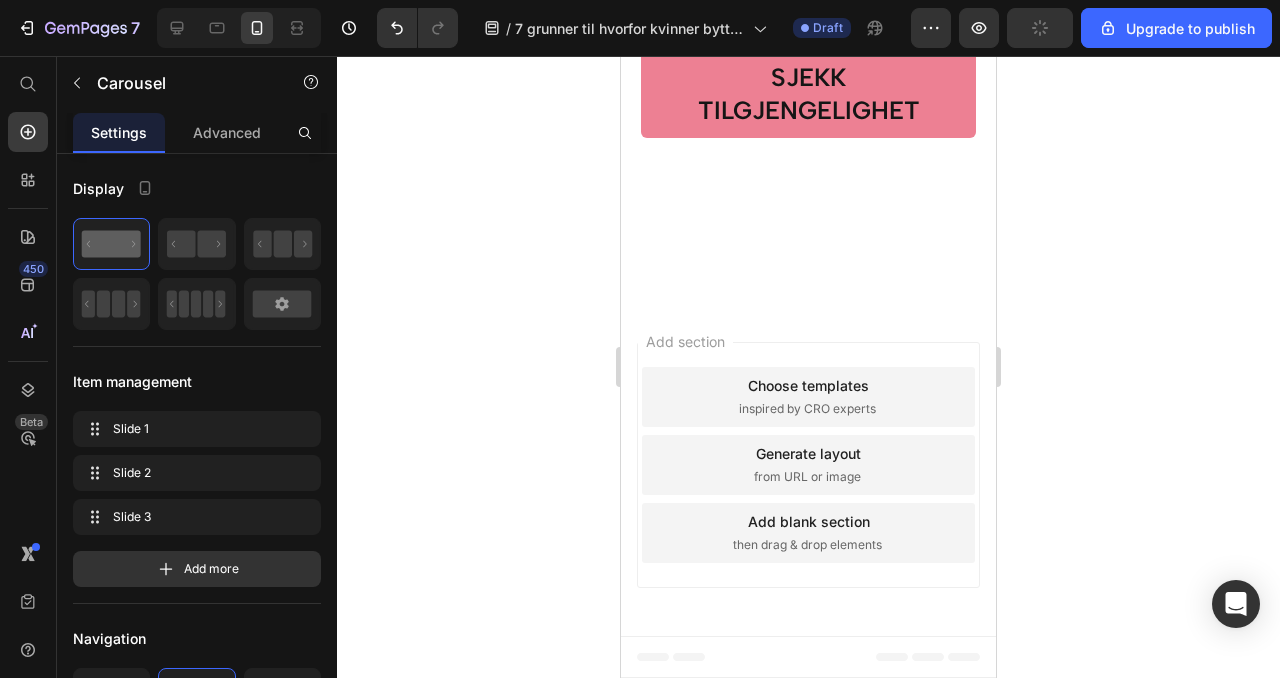 click at bounding box center (789, -1306) 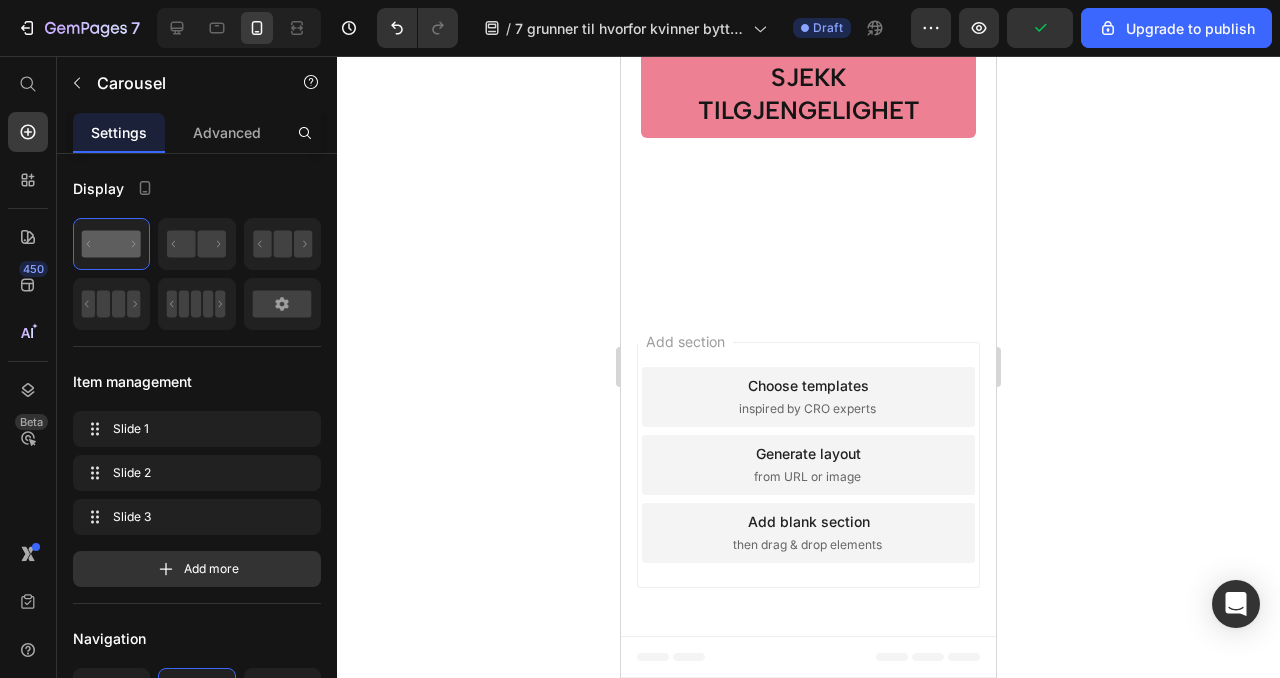 click at bounding box center (809, -1306) 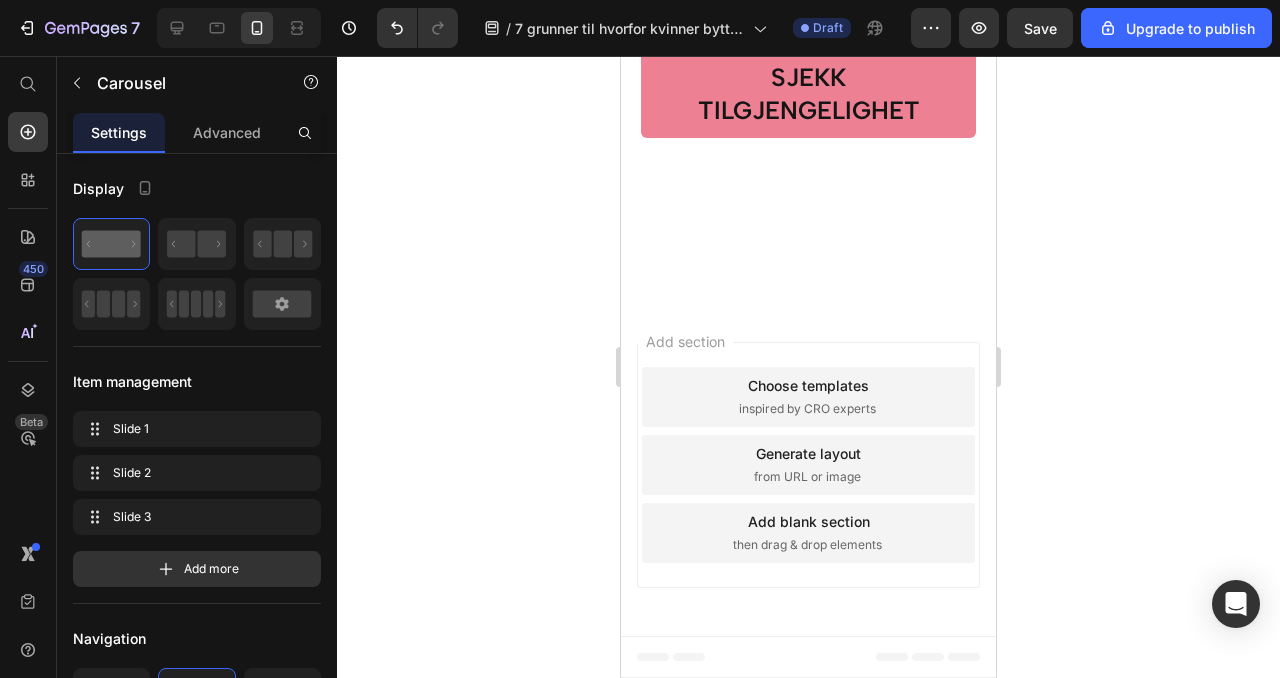 click at bounding box center [789, -1306] 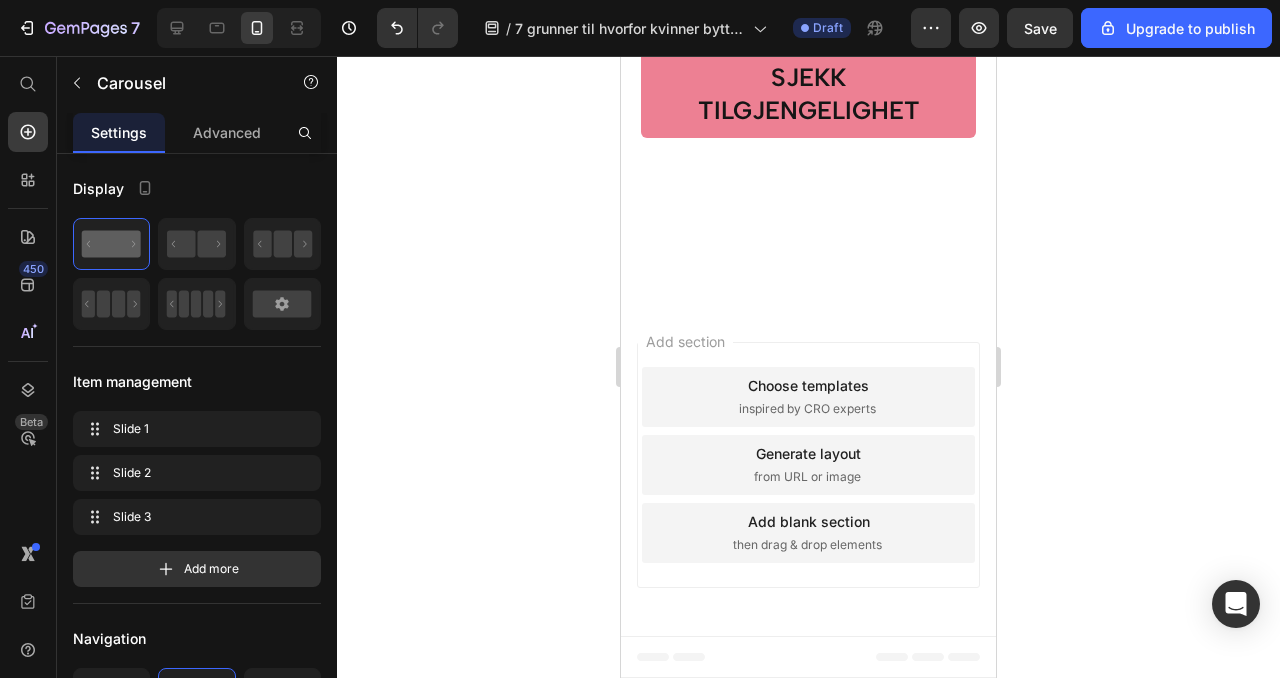 click at bounding box center [789, -1306] 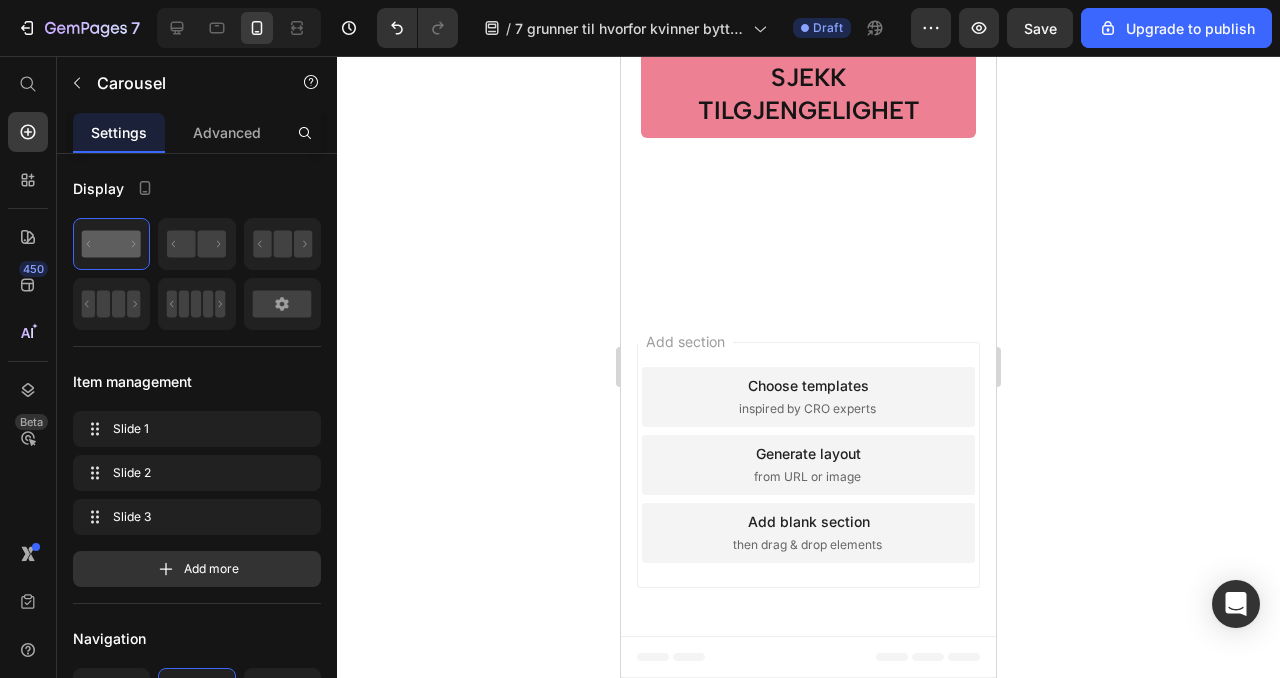click at bounding box center [809, -1306] 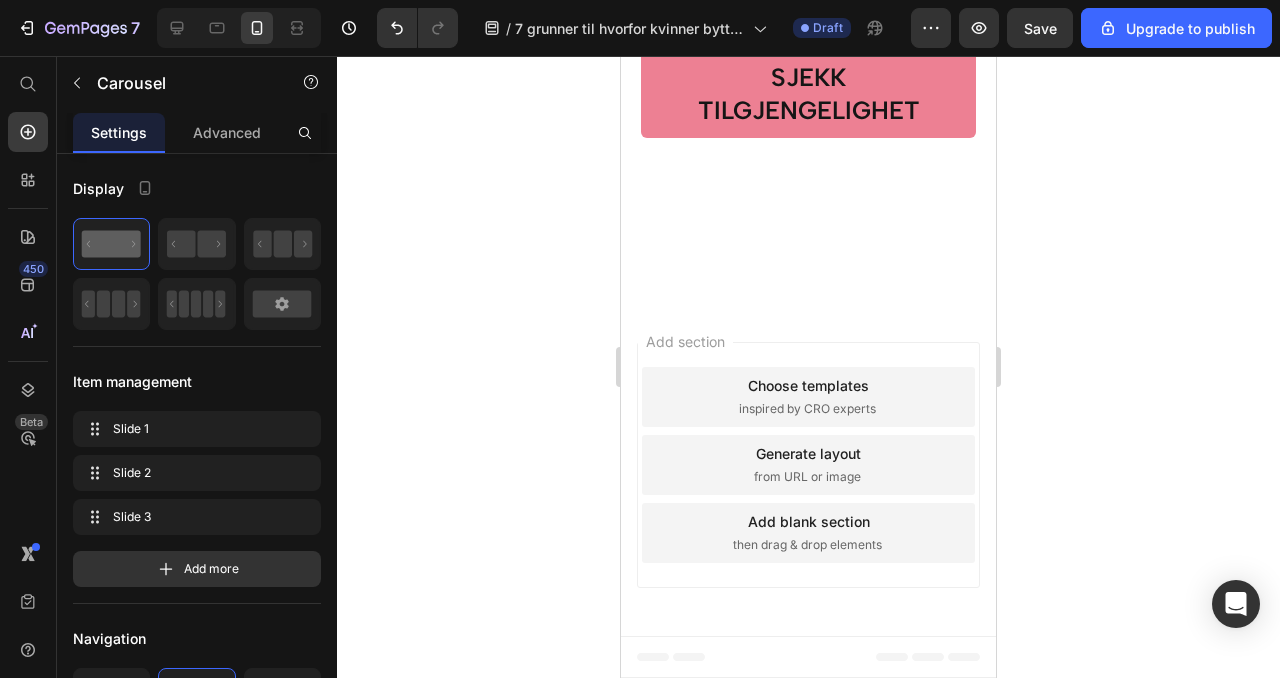 click at bounding box center [789, -1306] 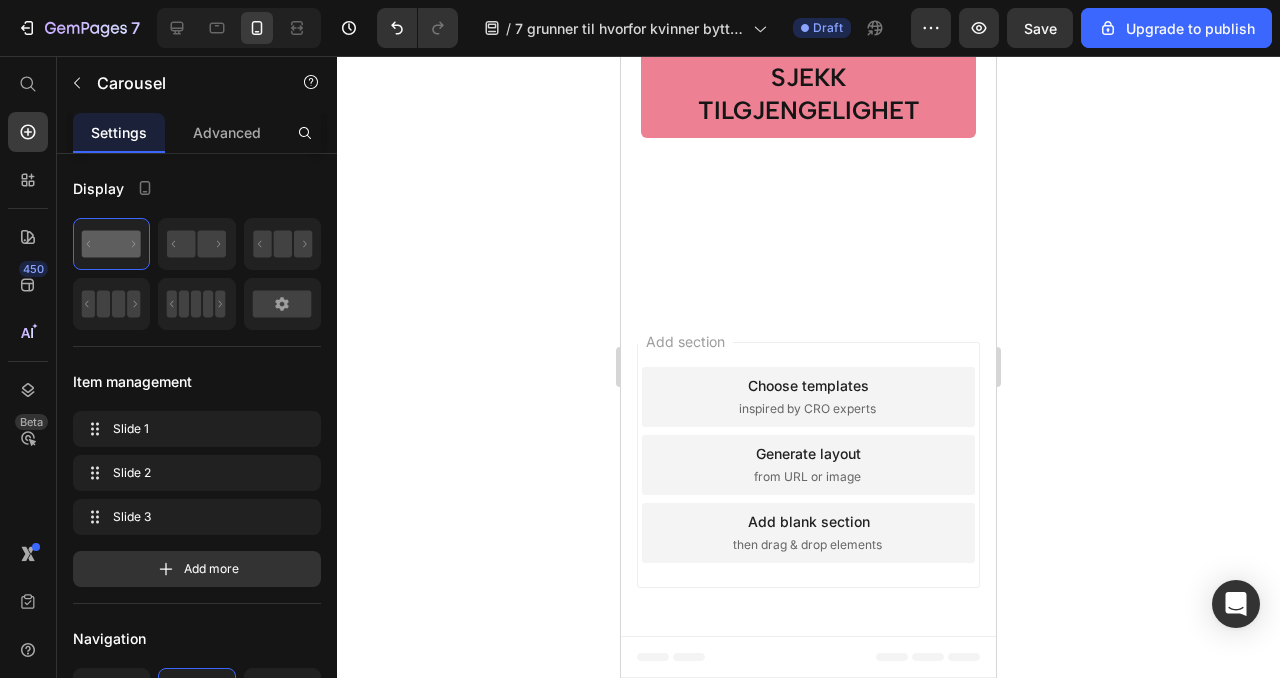 click at bounding box center (809, -1306) 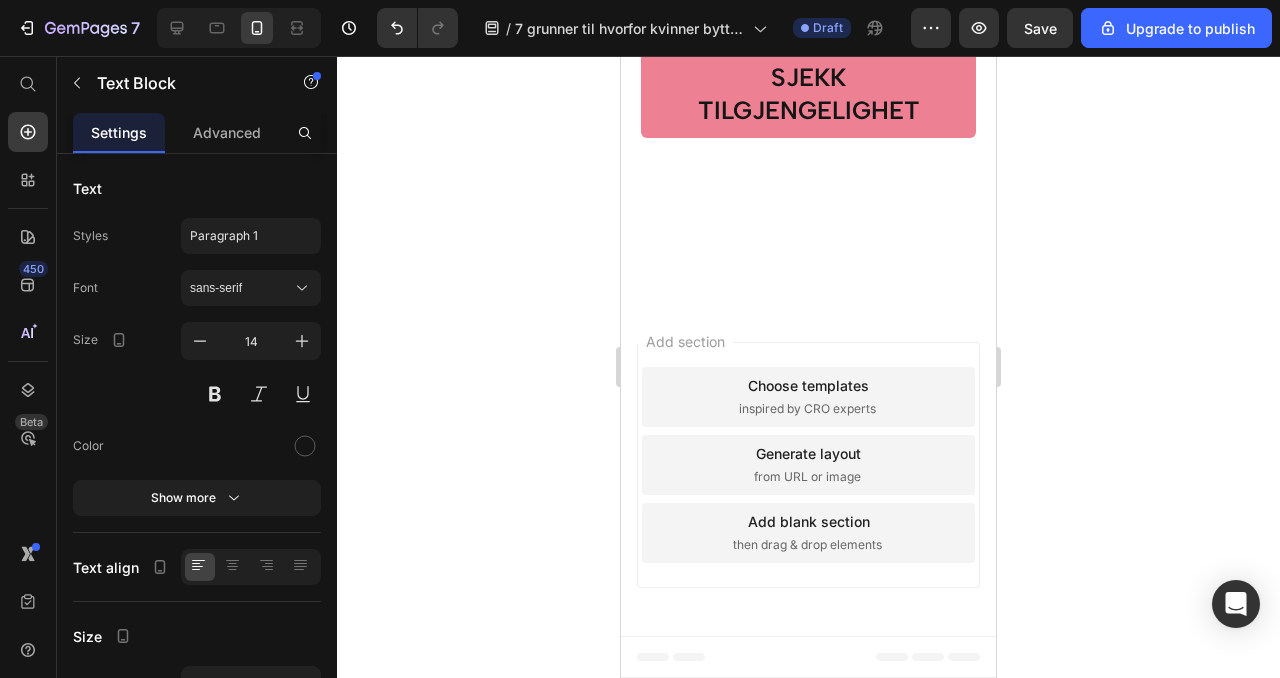 click on "[PERSON_NAME], 31⭐⭐⭐⭐⭐ "Omg de här maskerna!!! Jag började bokstavligen gråta när jag såg mina resultat efter tre veckor. Mina ögon har alltid varit min största osäkerhet (tack, gener 😑), men nu ser de fantastiska ut! De mörka ringarna är mycket ljusare och de där irriterande påsarna under ögonen är nästan borta. Min syster frågar hela tiden vad jag har gjort, haha. Jag är så glad att jag hittade de här!" Text Block" at bounding box center [808, -1481] 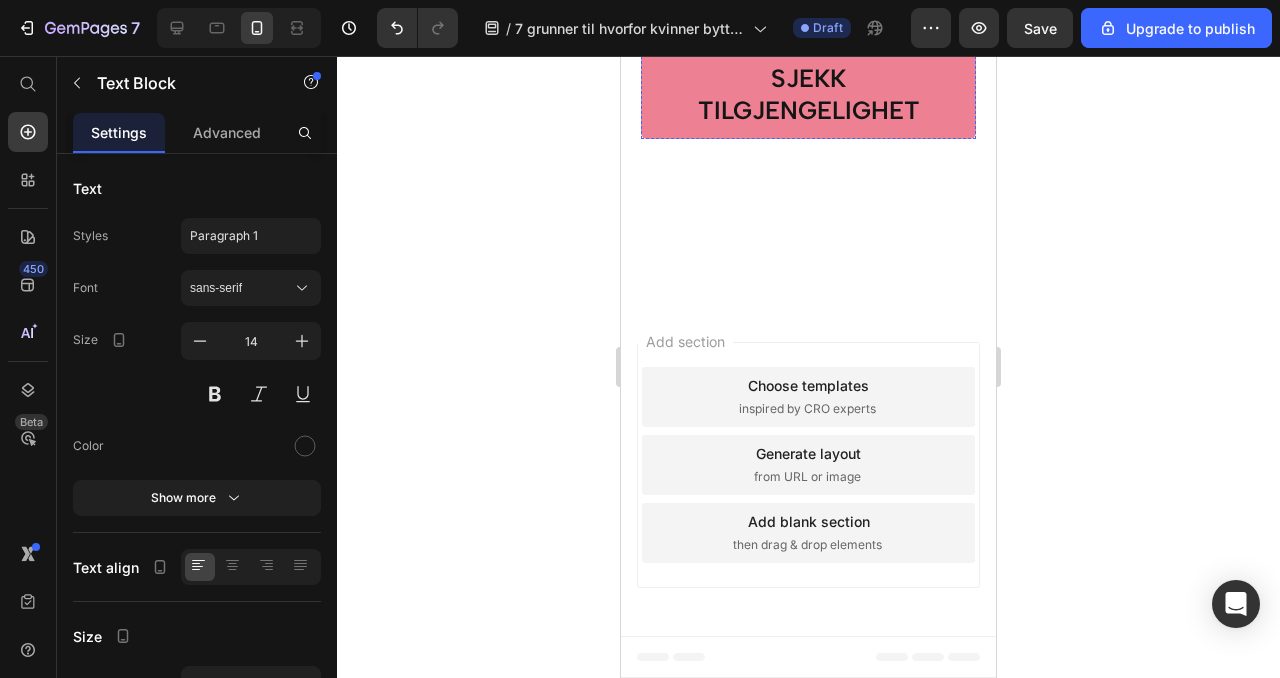 click at bounding box center (809, -1306) 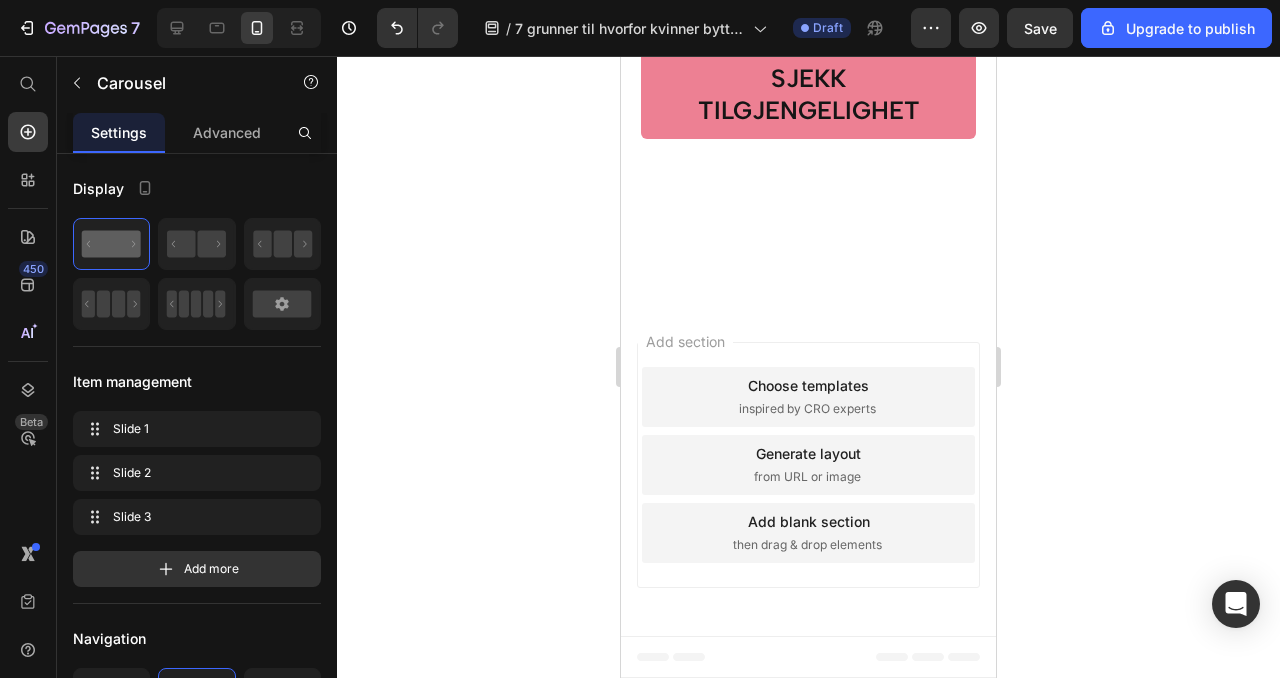 click at bounding box center [789, -1306] 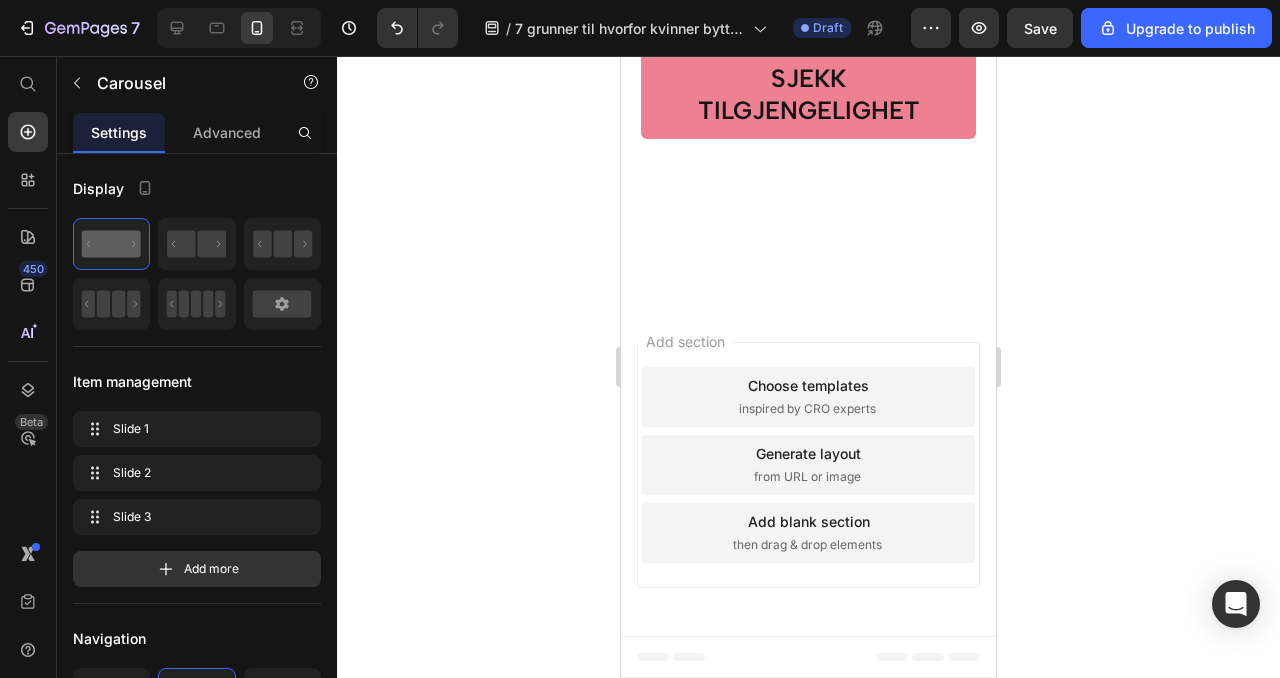 click at bounding box center [829, -1306] 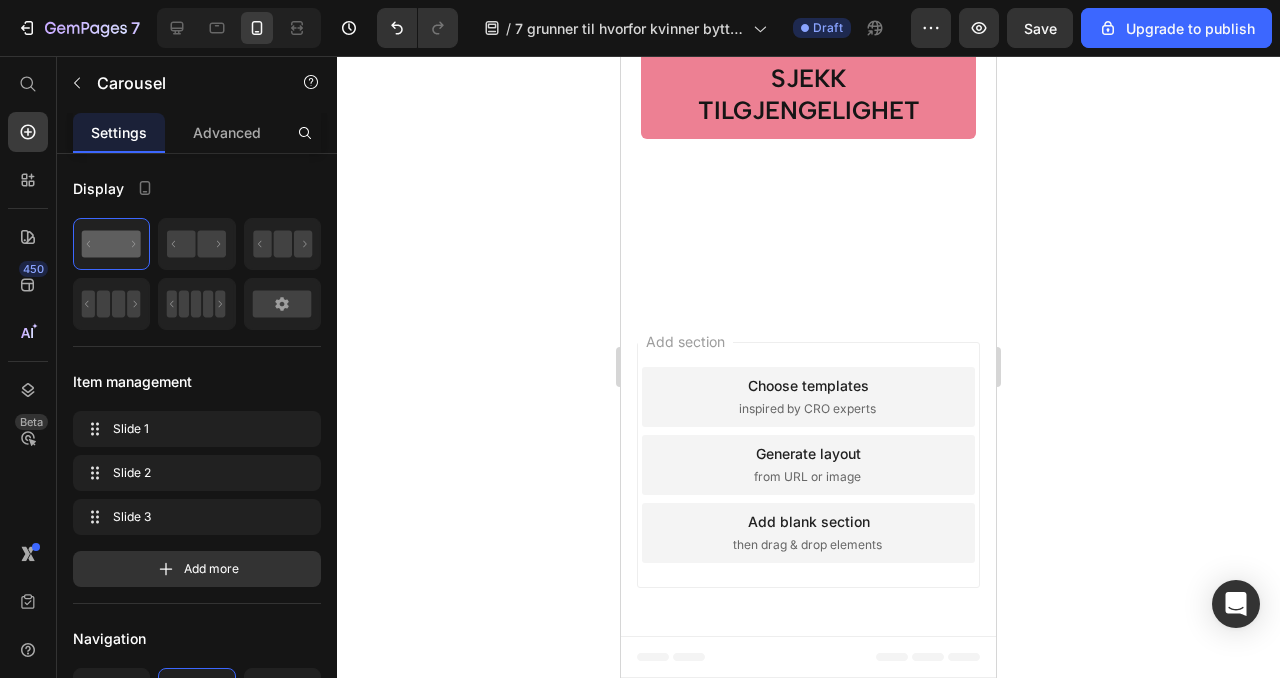 scroll, scrollTop: 6589, scrollLeft: 0, axis: vertical 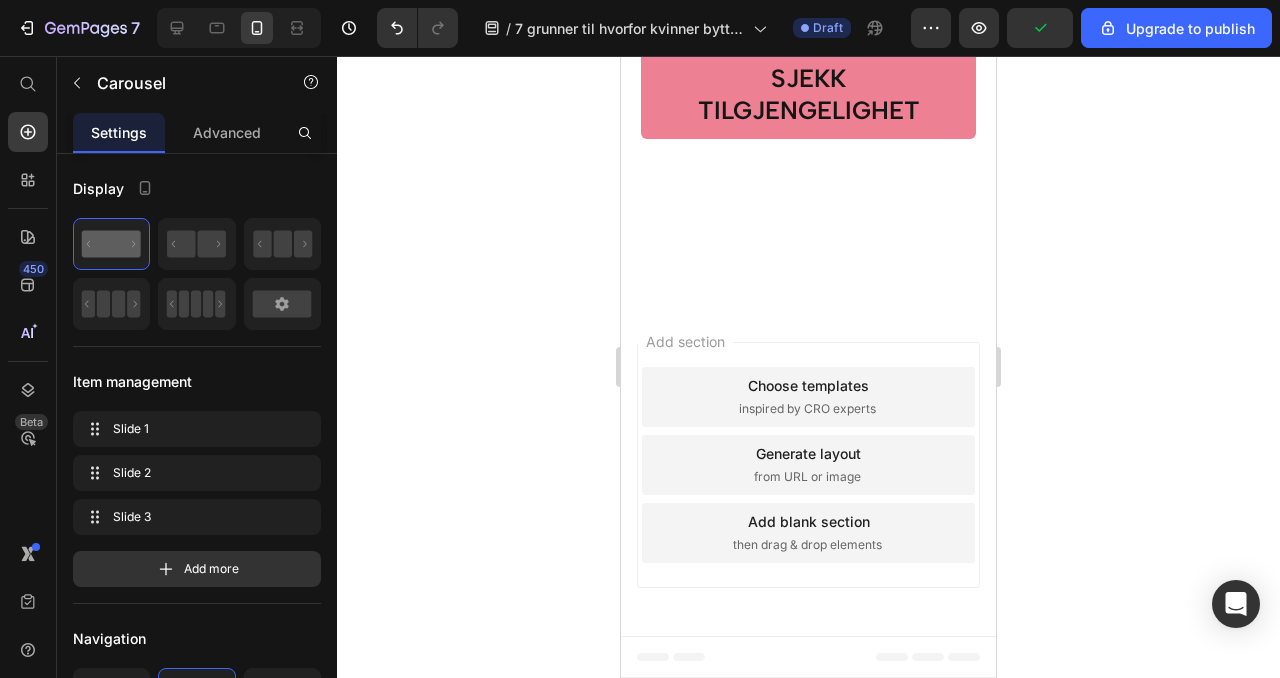 click at bounding box center (829, -1306) 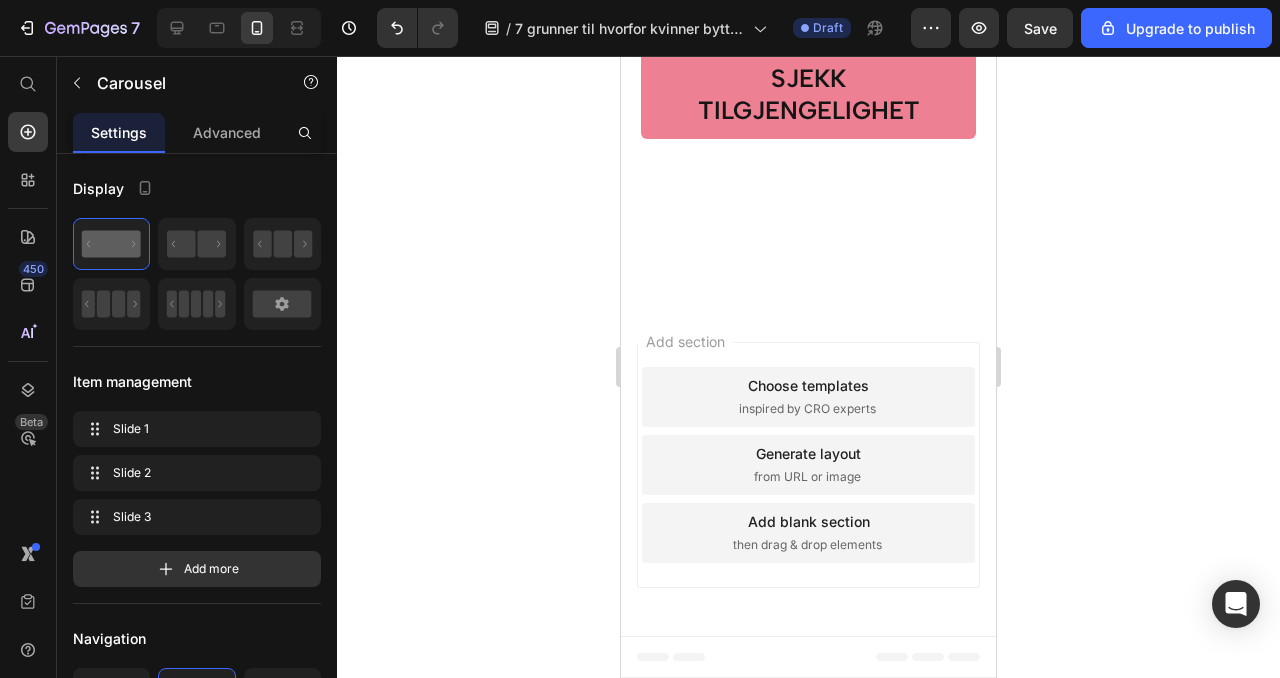 scroll, scrollTop: 6979, scrollLeft: 0, axis: vertical 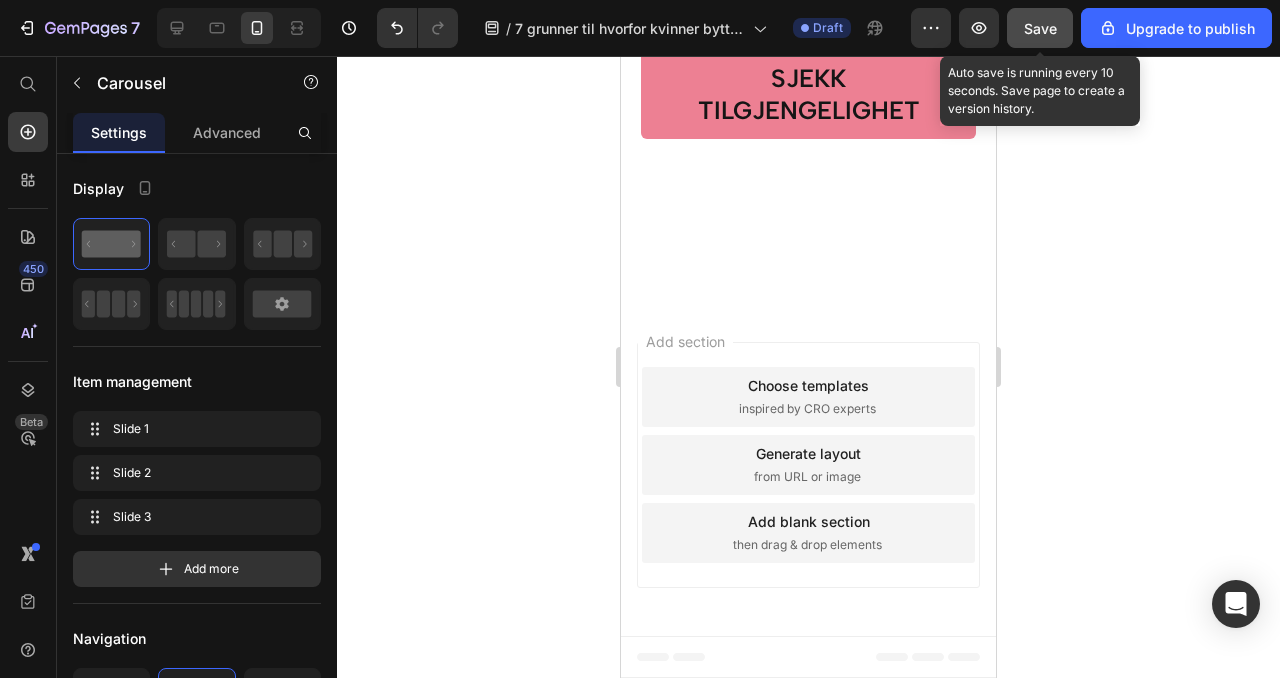 click on "Save" 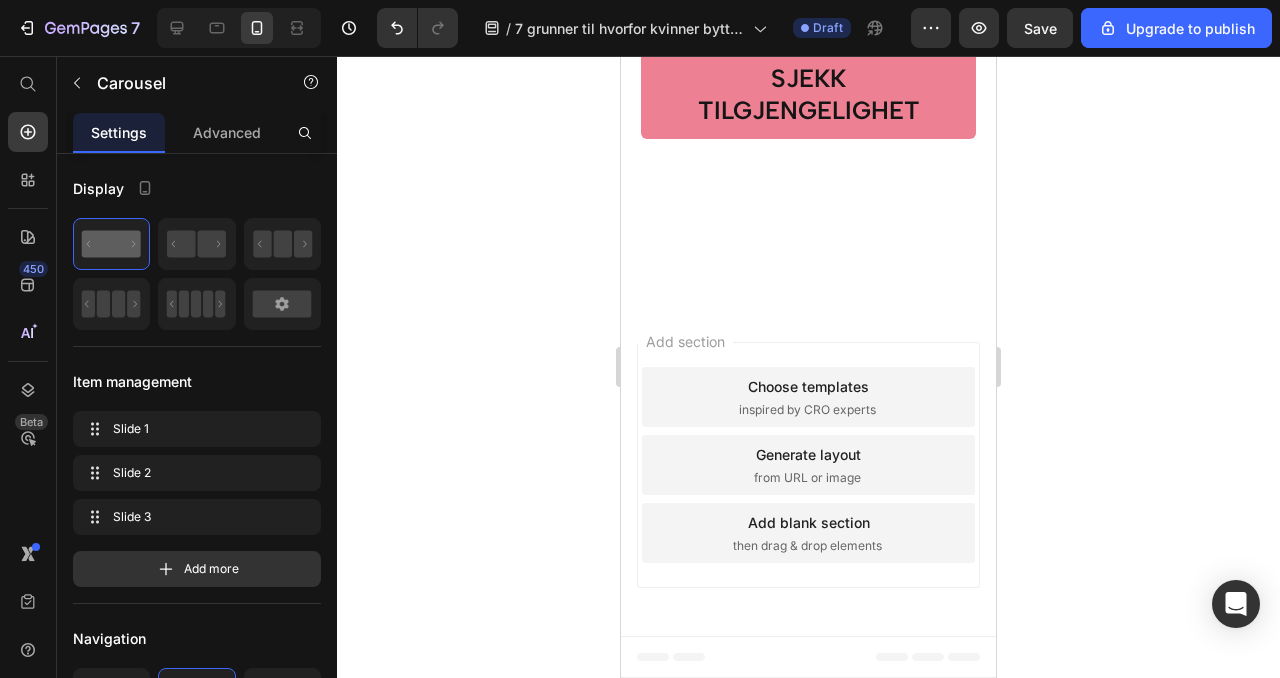 scroll, scrollTop: 6889, scrollLeft: 0, axis: vertical 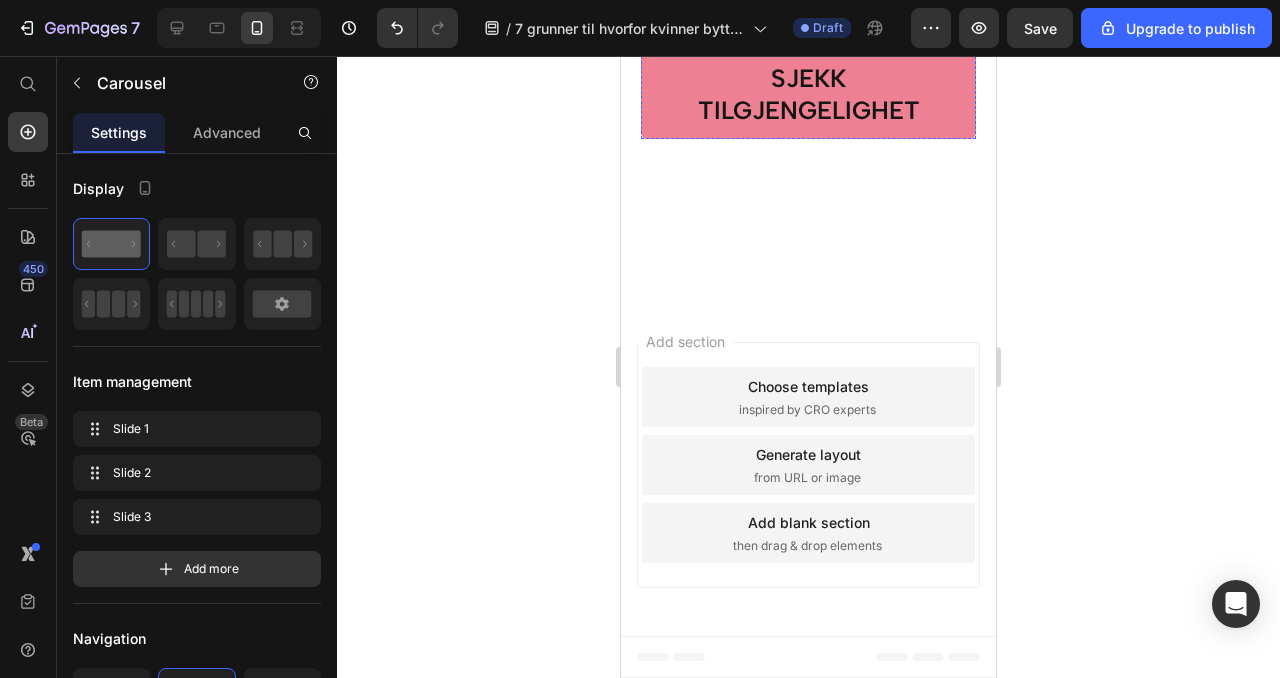 click on "Er du endelig klar til å gi huden din den pleien den fortjener? 💕" at bounding box center (808, -1229) 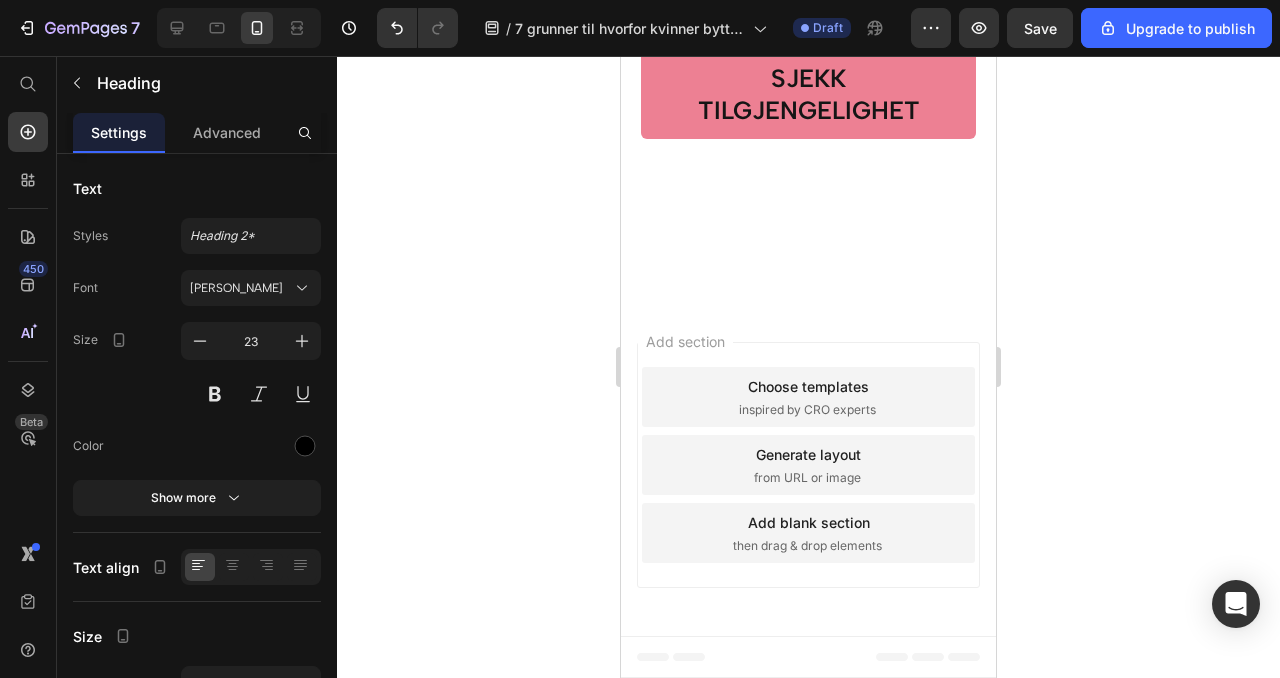 click on "Er du endelig klar til å gi huden din den pleien den fortjener? 💕" at bounding box center [797, -1230] 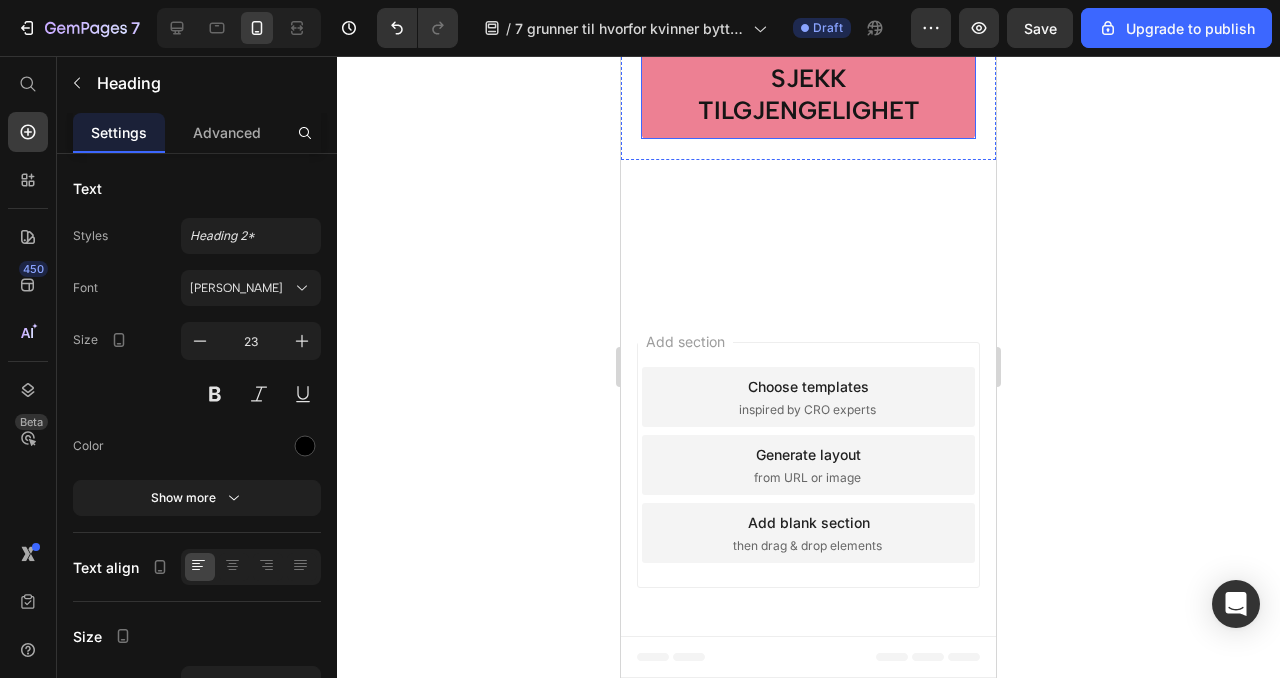 scroll, scrollTop: 7466, scrollLeft: 0, axis: vertical 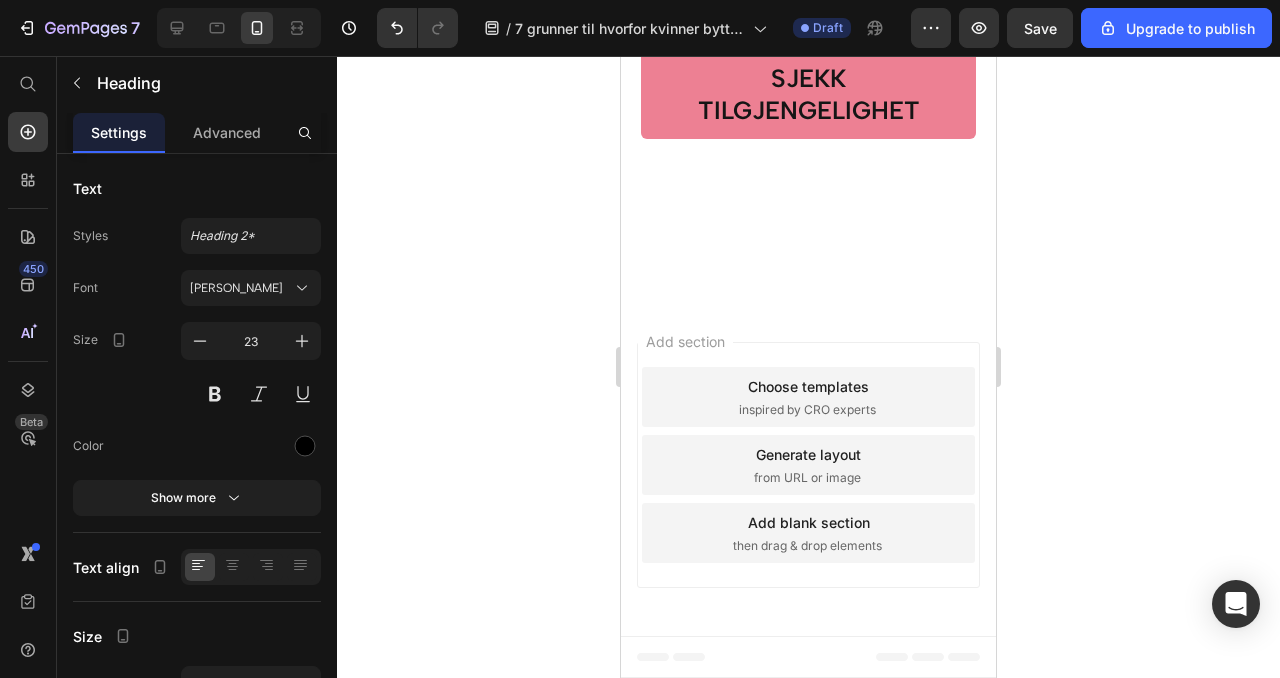 click on "På bare et par timer får LUNARIA ansiktsmaske huden din til å gløde så sterkt at du ikke vil tro ditt eget speil." at bounding box center (808, -1095) 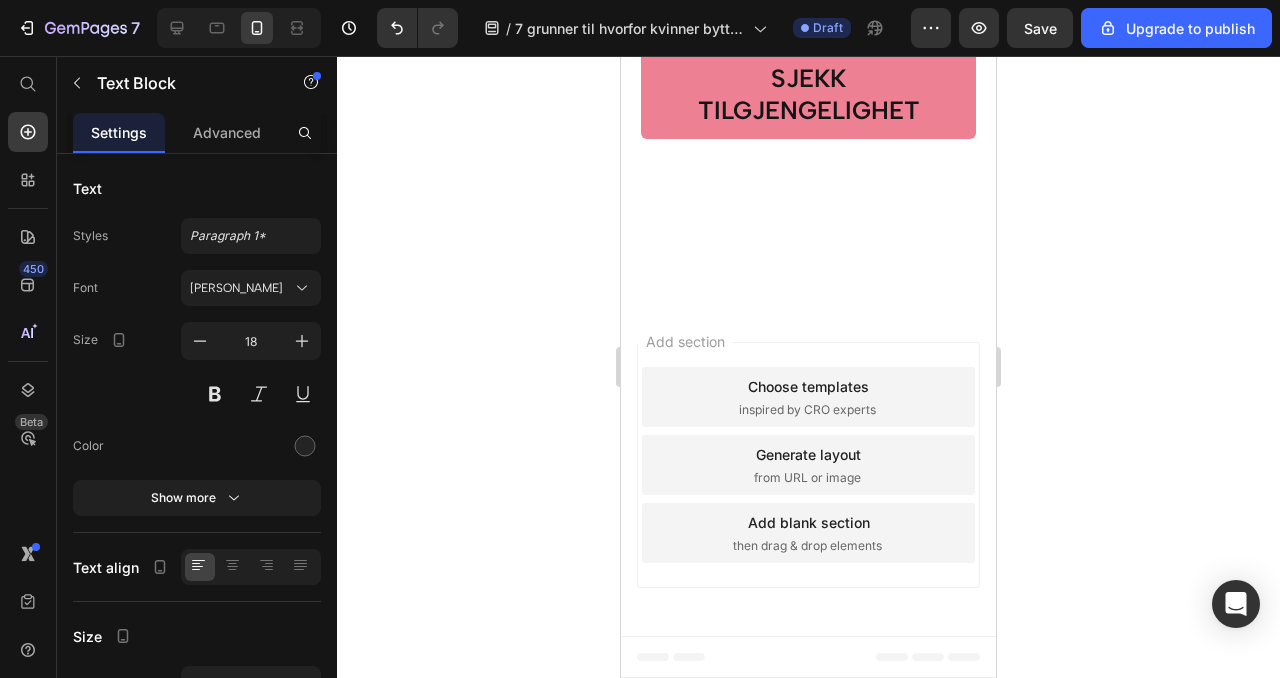 click on "På bare et par timer får LUNARIA ansiktsmaske huden din til å gløde så sterkt at du ikke vil tro ditt eget speil." at bounding box center (808, -1095) 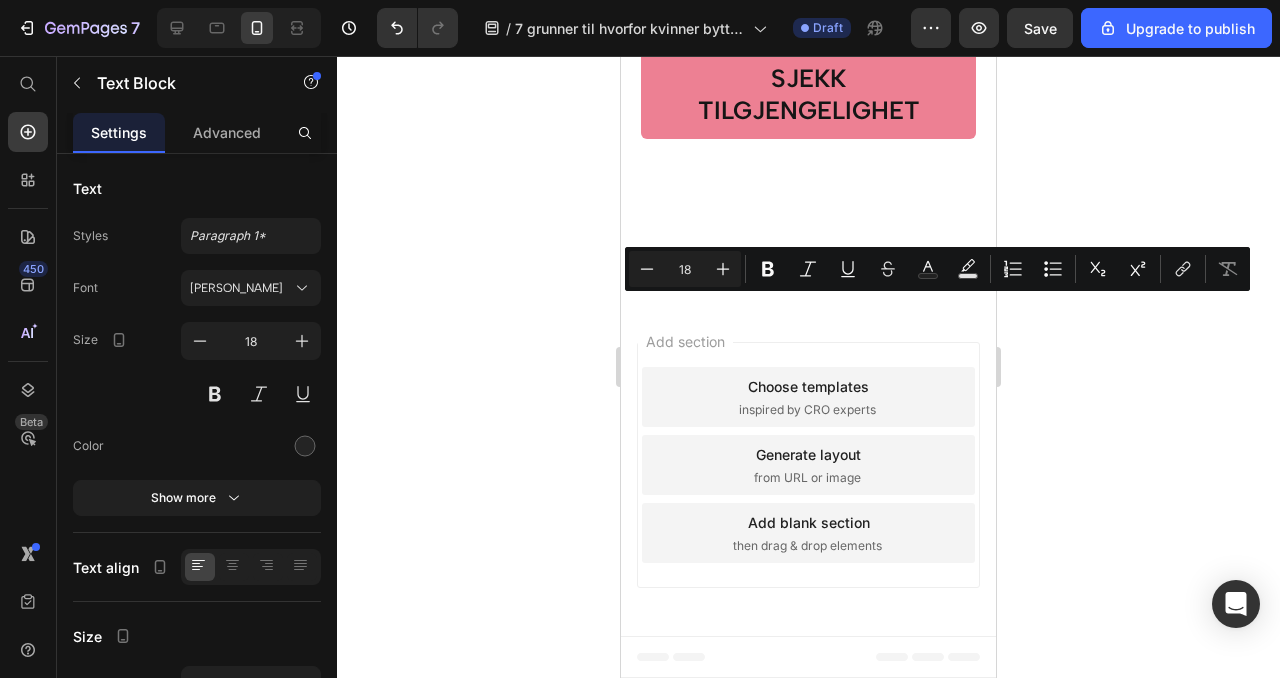 click on "Hvis du føler at du har overgått koreanske skjønnhetsstandarder med bare én påføring – så har du faktisk det." at bounding box center [808, -1010] 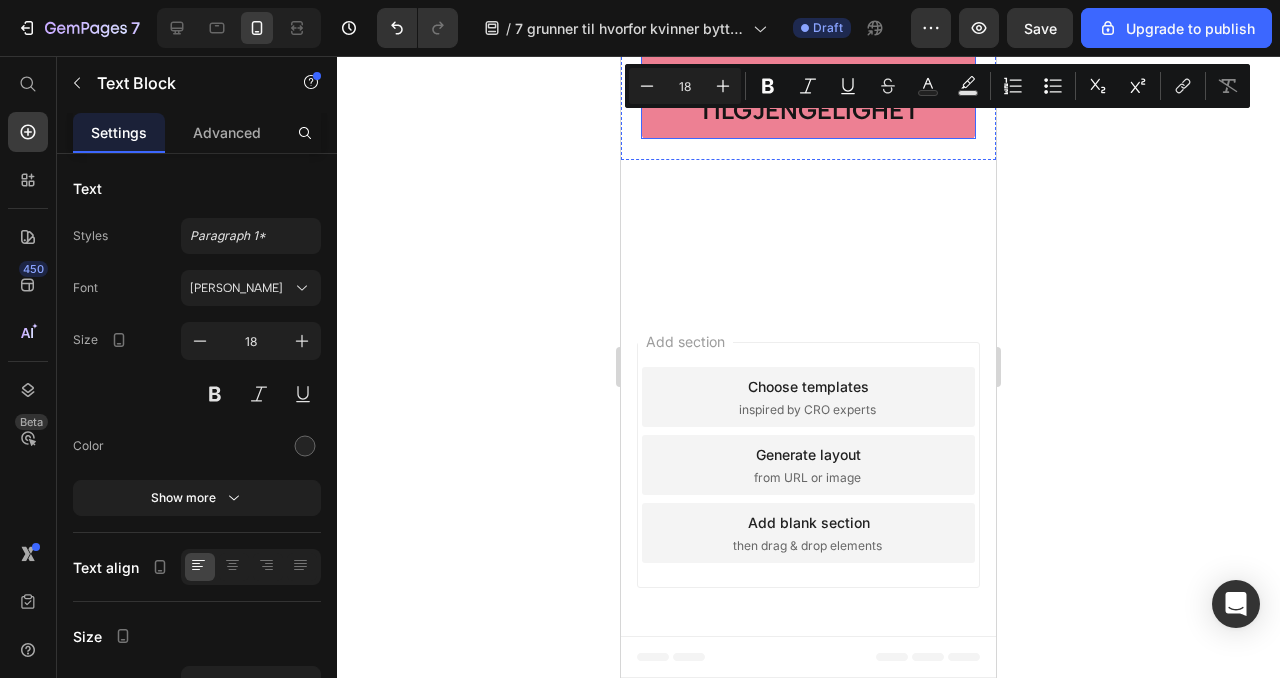 scroll, scrollTop: 7719, scrollLeft: 0, axis: vertical 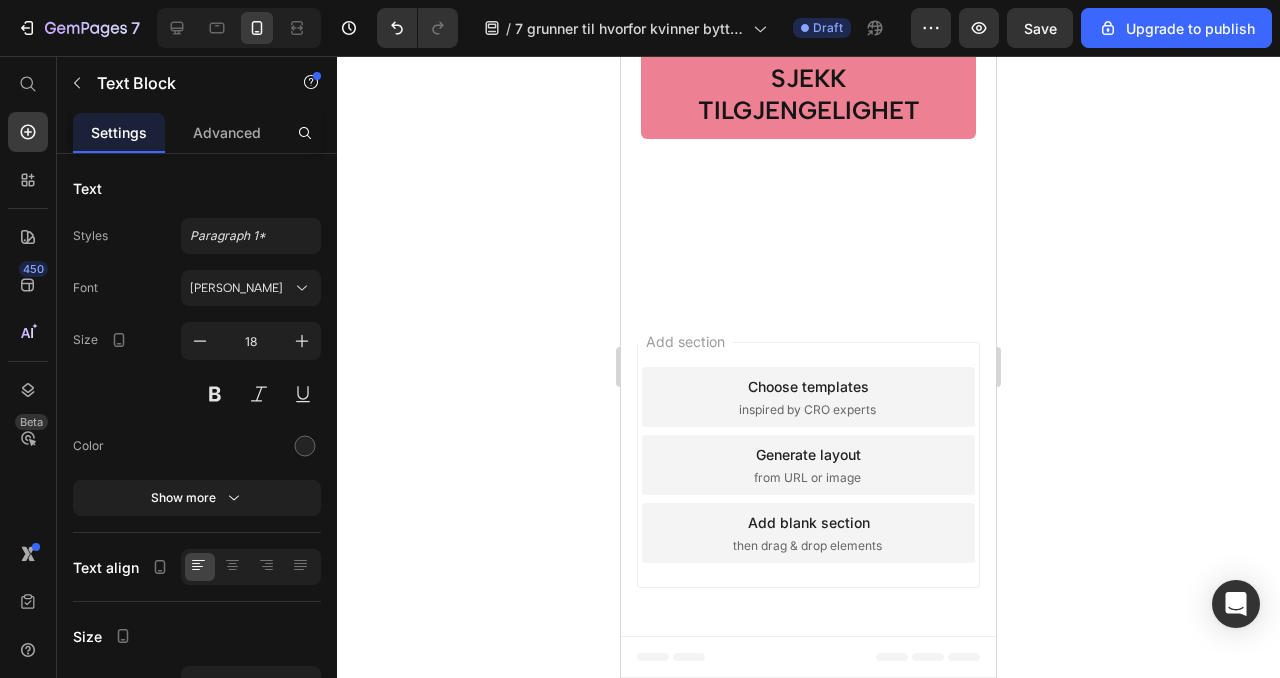 drag, startPoint x: 645, startPoint y: 258, endPoint x: 947, endPoint y: 388, distance: 328.79172 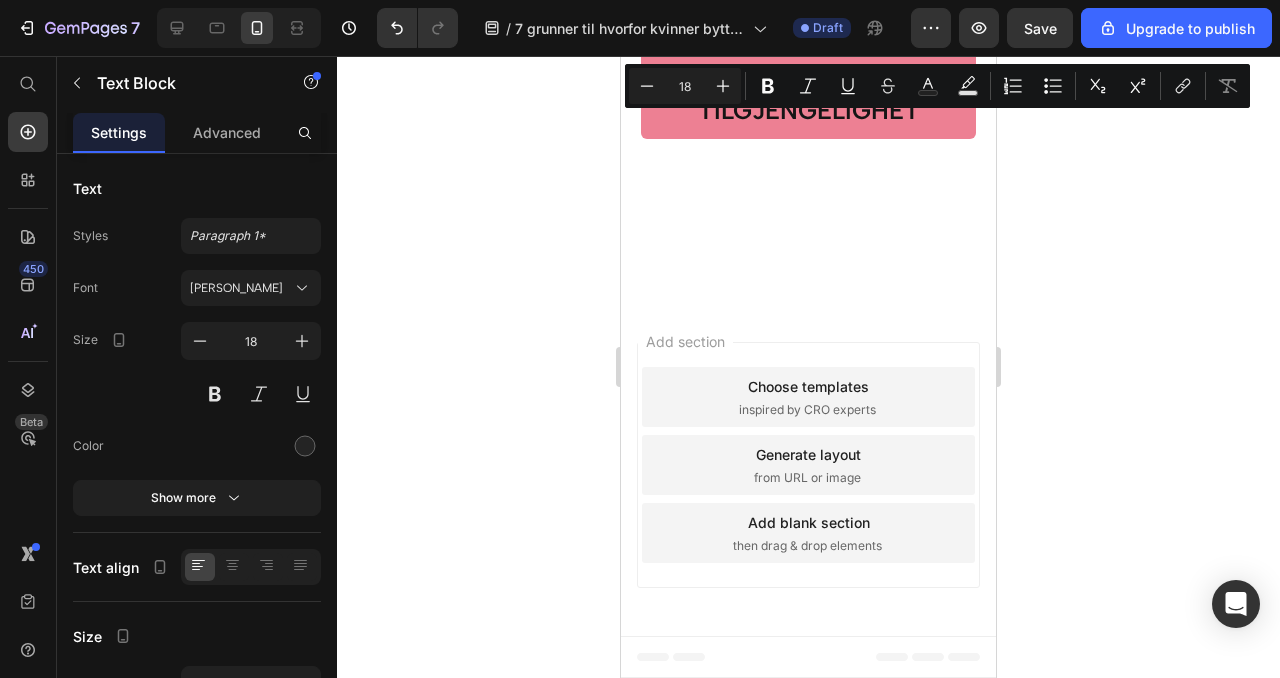 copy on "På bare et par timer får LUNARIA ansiktsmaske huden din til å gløde så sterkt at du ikke vil tro ditt eget speil. Hvis du føler at du har overgått koreanske skjønnhetsstandarder med bare én påføring – så har du faktisk det. Dette er hva Lunaria kan gjøre for deg, hver gang du bruker den. ✅ Dokumenterte resultater mens du sover ✅ 1–2 påføringer i uken – øyeblikkelige resultater ✅ Ingen irritasjon for sensitiv hud ✅ Prøv den i 30 dager, helt risikofritt" 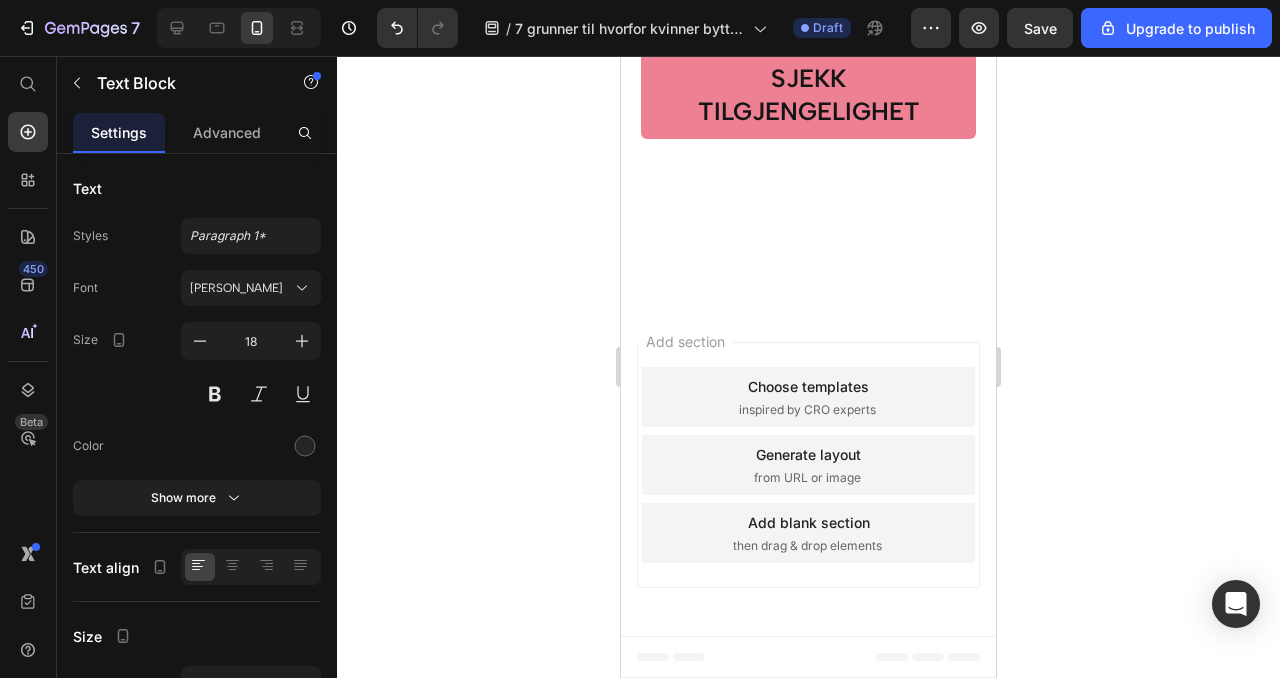 scroll, scrollTop: 7518, scrollLeft: 0, axis: vertical 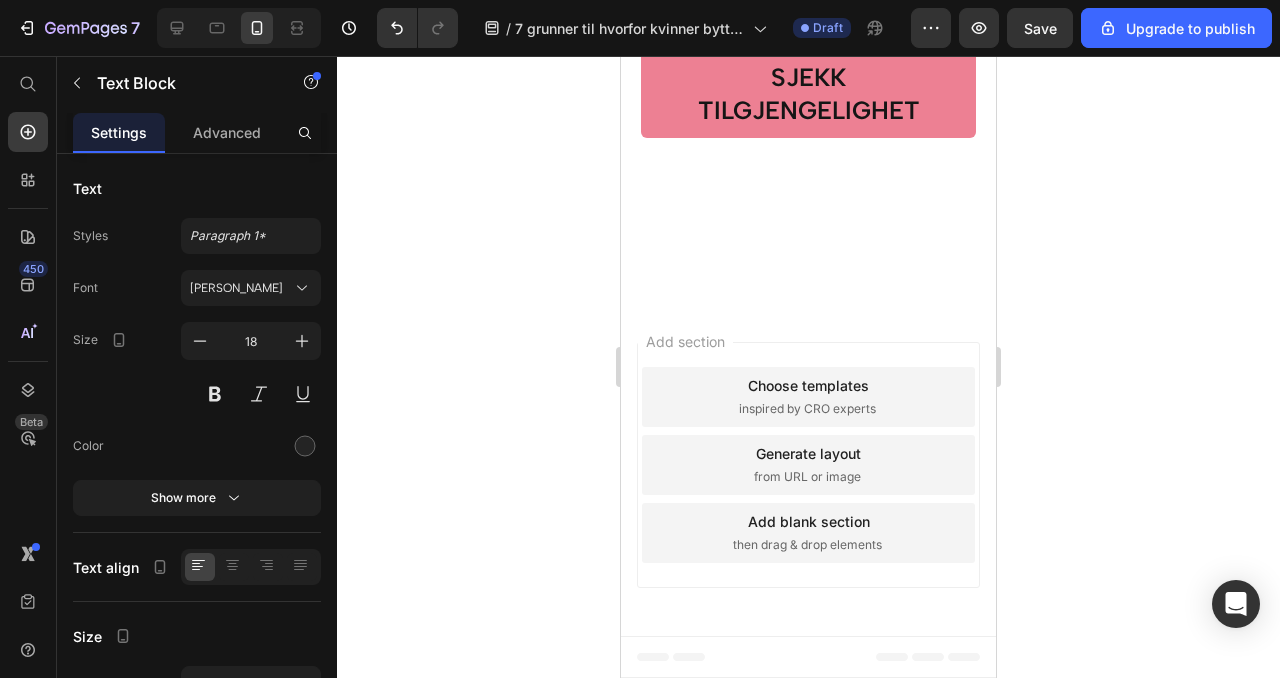 click on "Dette er hva  [PERSON_NAME]  kan gjøre for deg – hver eneste gang:" at bounding box center (808, -889) 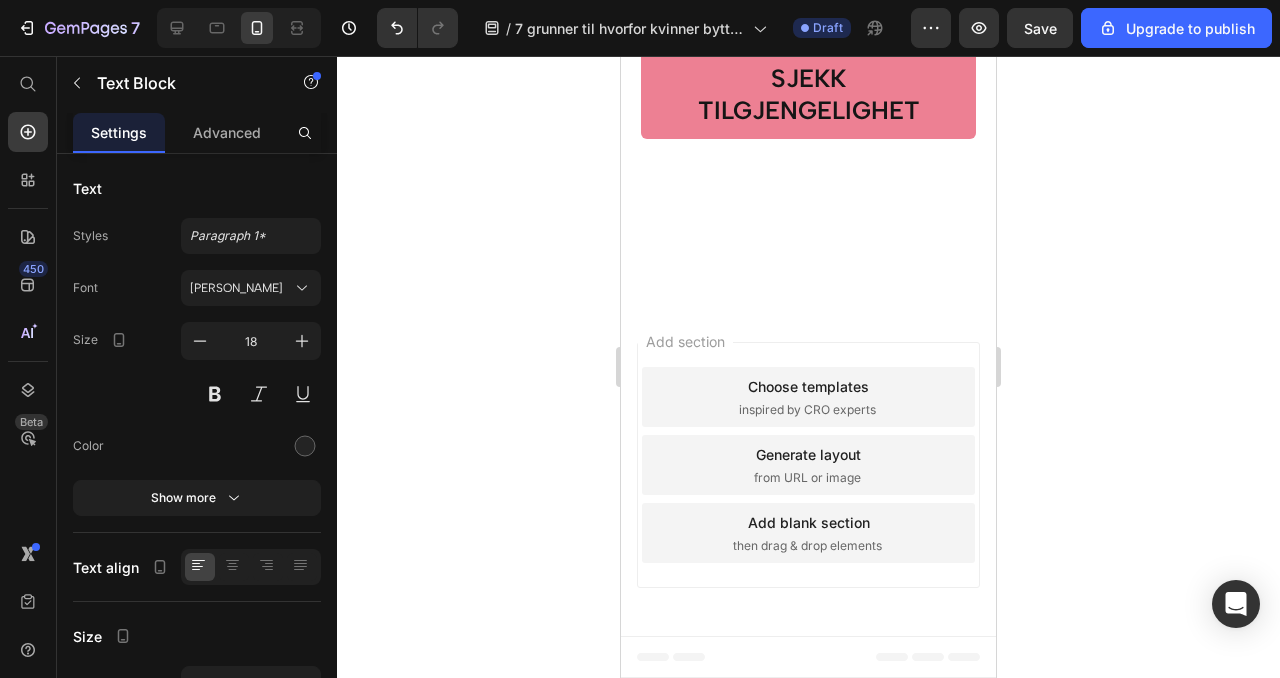 click on "På bare noen timer får  Nordelio  ansiktsmaske huden din til å gløde så sterkt at du knapt vil tro dine egne øyne." at bounding box center [808, -1083] 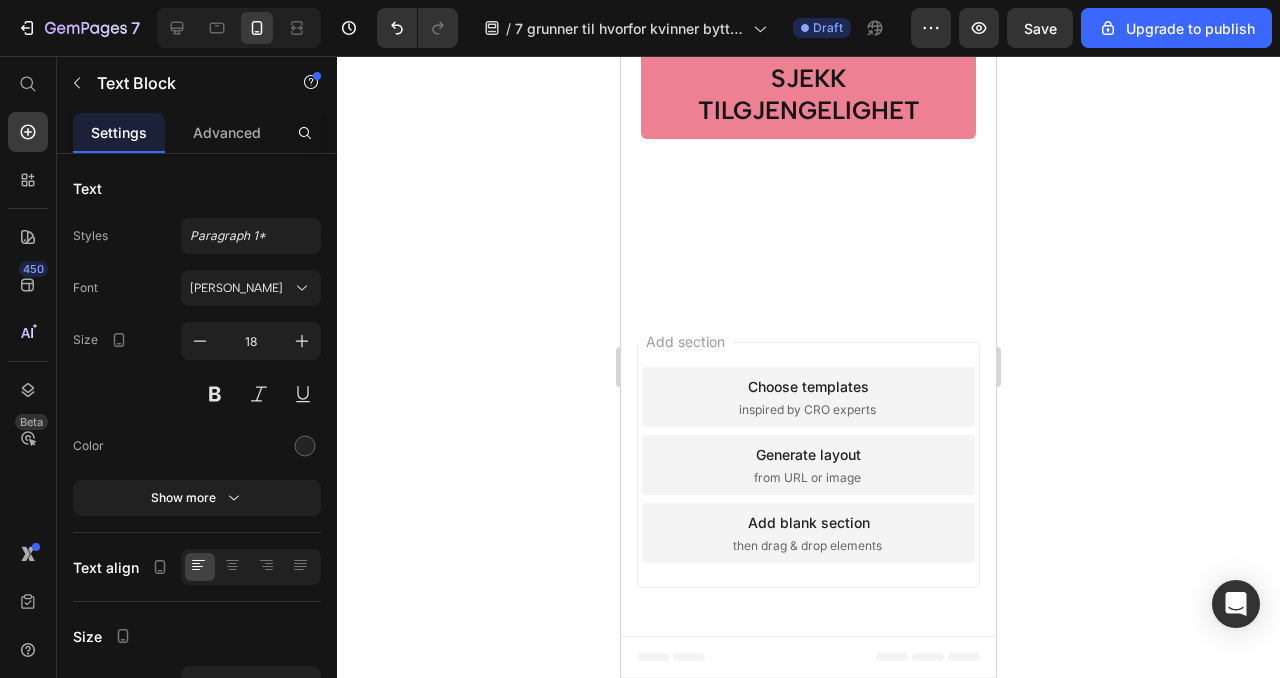 click on "7   /  7 grunner til hvorfor kvinner bytter til vår kollagenmaske Draft Preview  Save  Upgrade to publish" 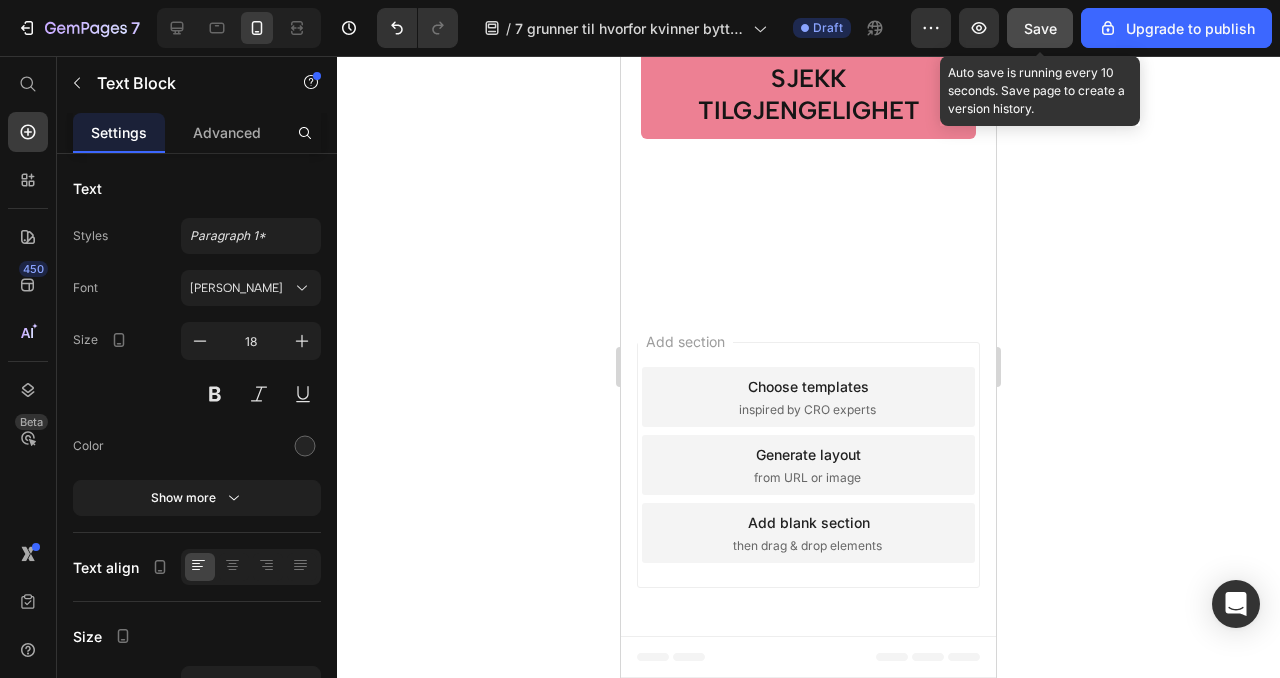 click on "Save" 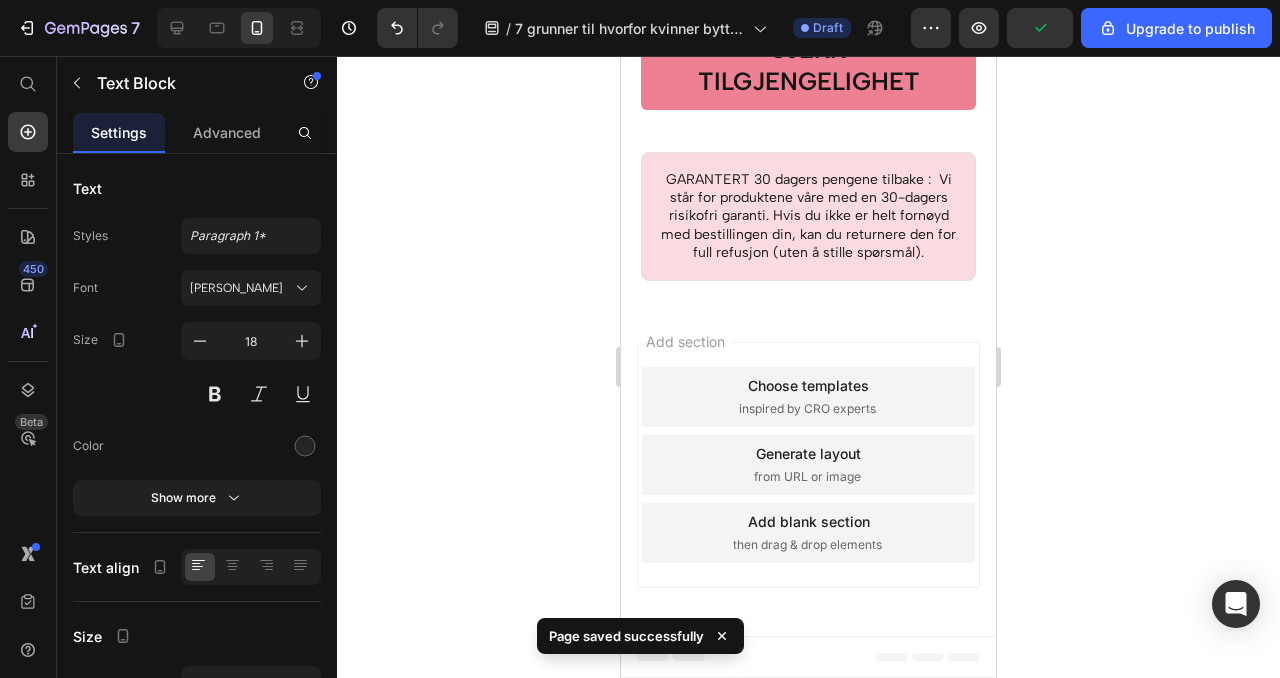 scroll, scrollTop: 8079, scrollLeft: 0, axis: vertical 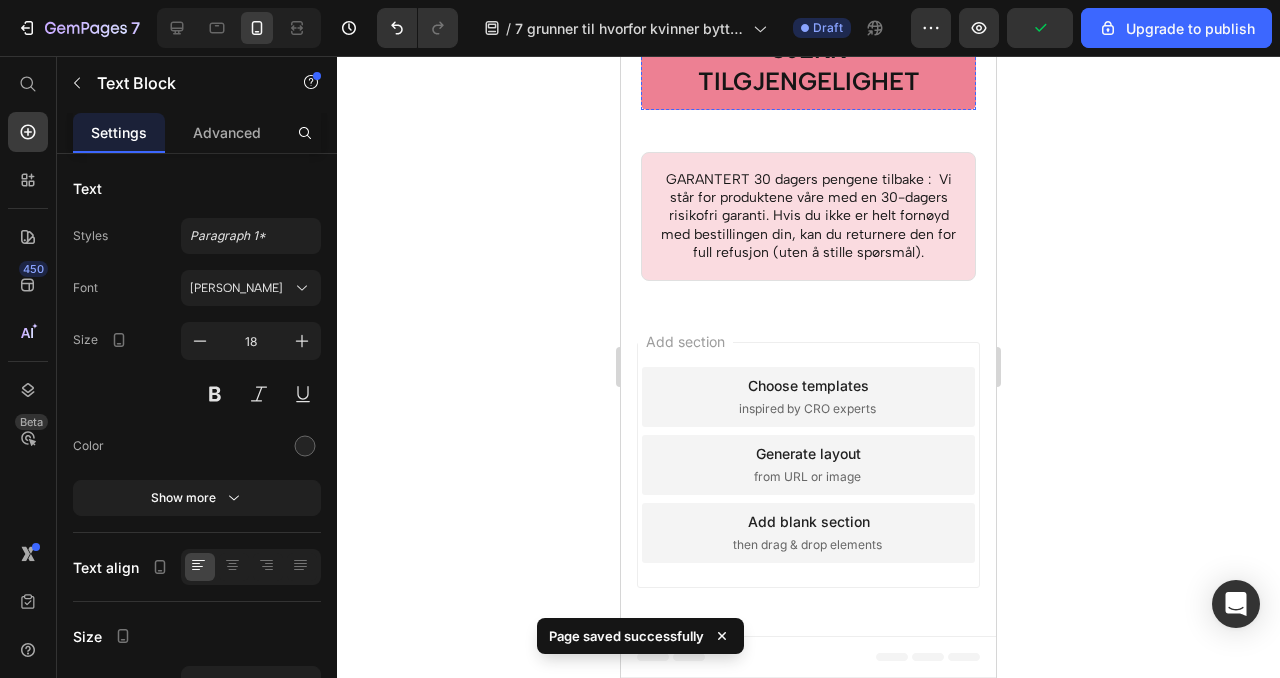 click on "Begrenset tidssalg nå live!" at bounding box center [808, -655] 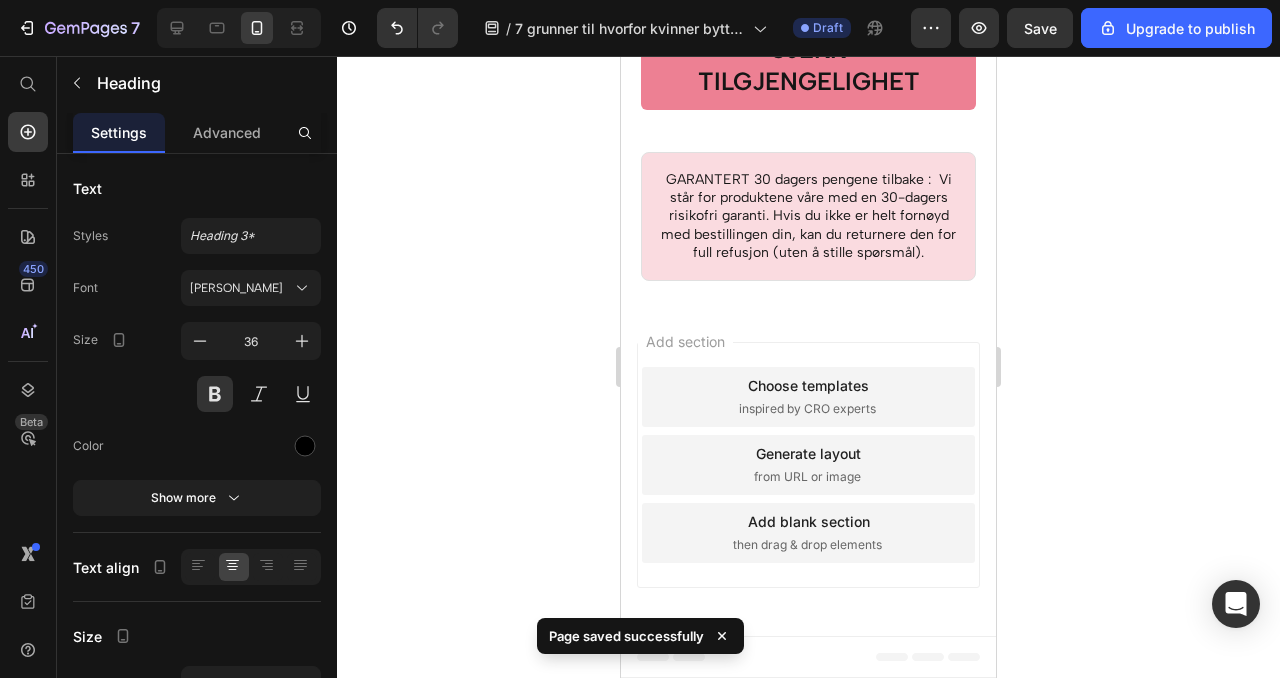 click on "Begrenset tidssalg nå live!" at bounding box center (808, -655) 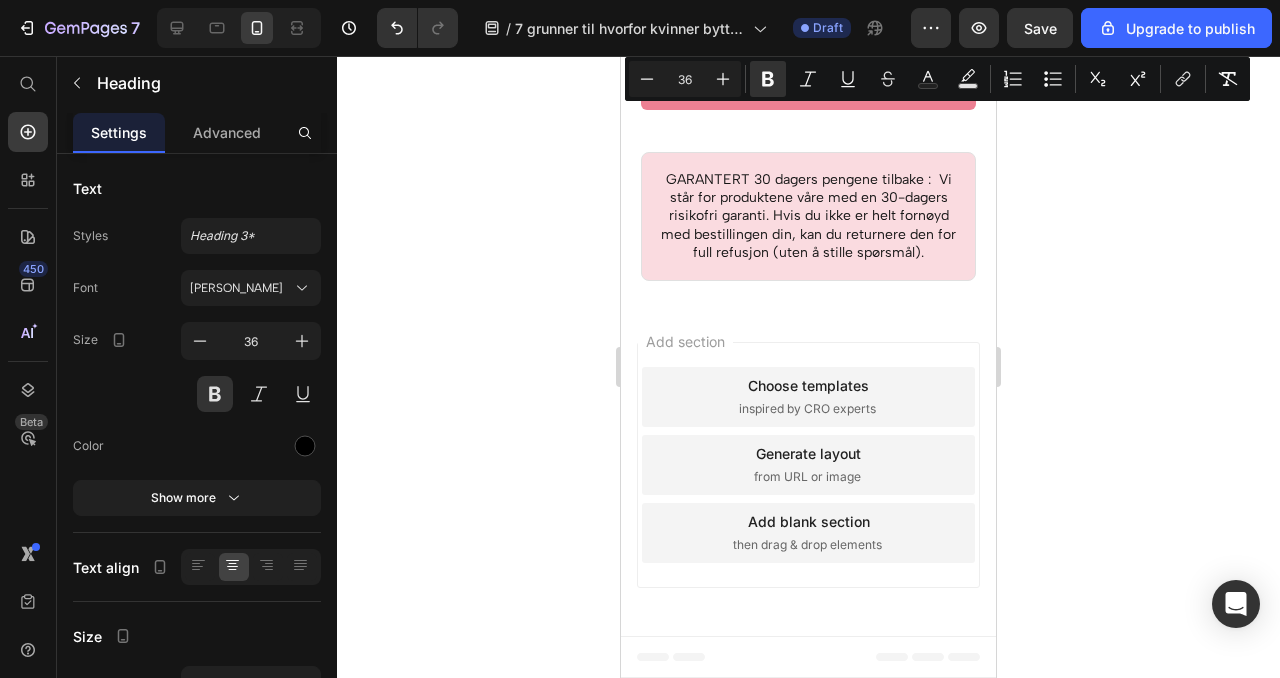 scroll, scrollTop: 8059, scrollLeft: 0, axis: vertical 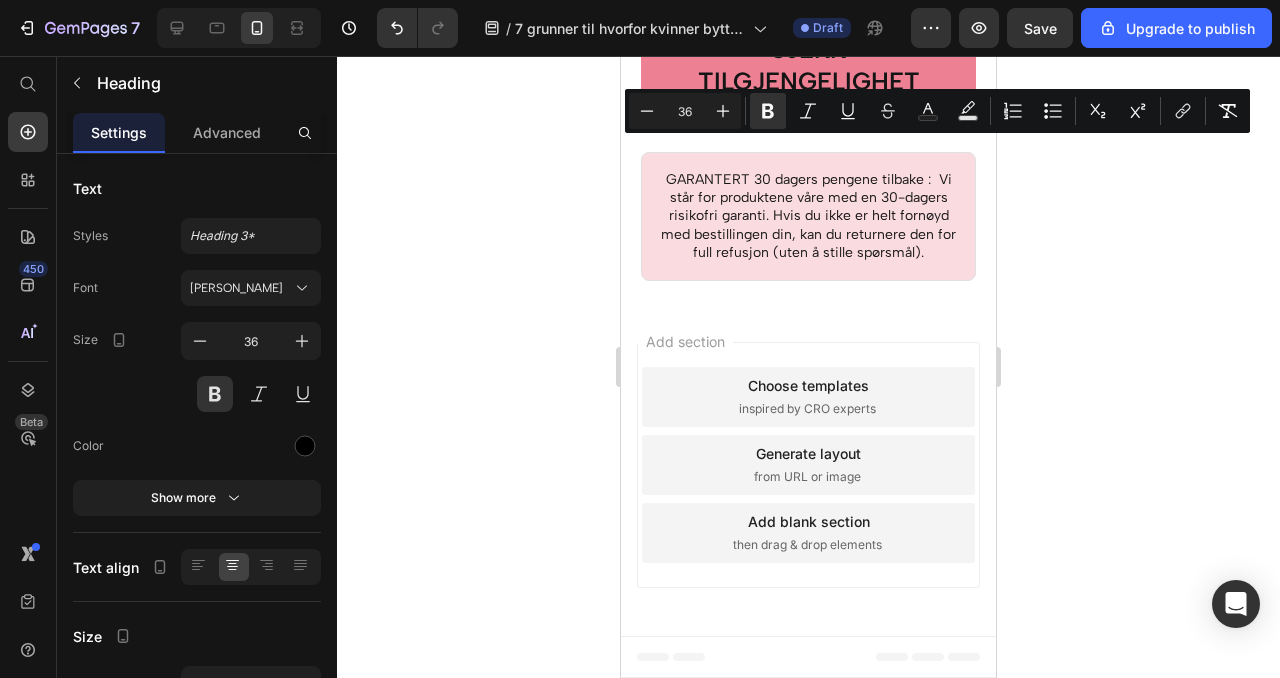 click on "Begrenset tidssalg nå live!" at bounding box center (808, -654) 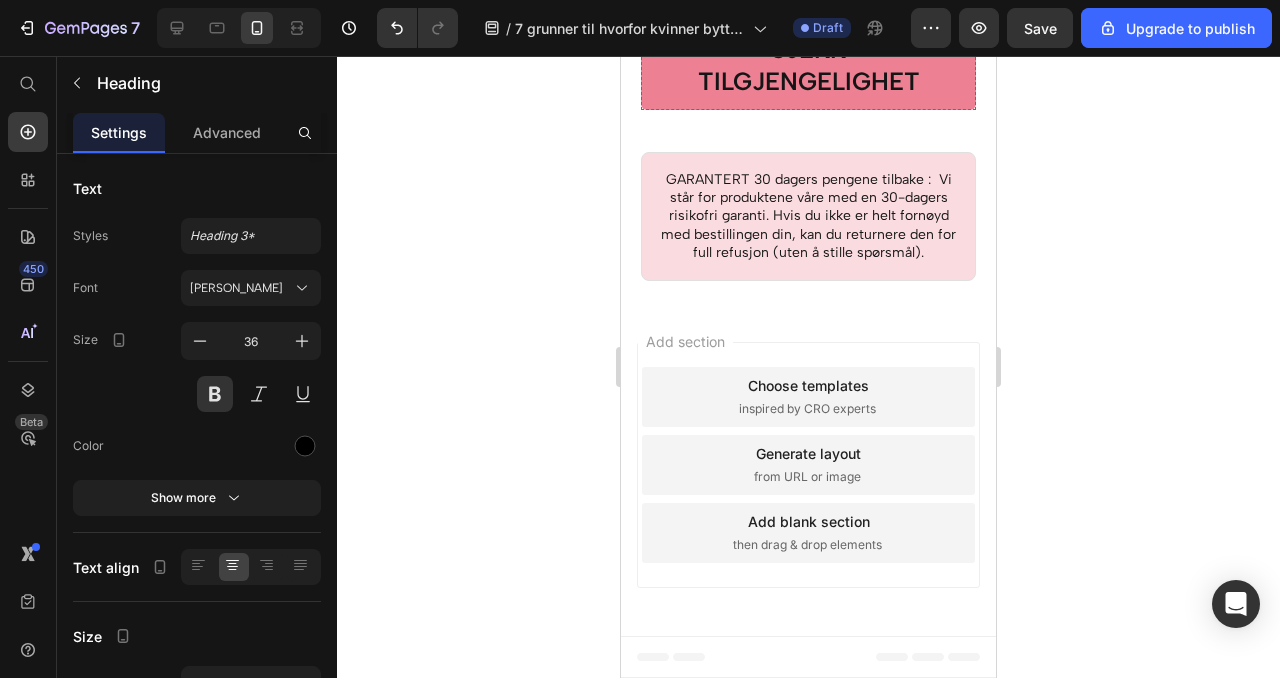 click on "30 % rabatt + gratis gave" at bounding box center [808, -594] 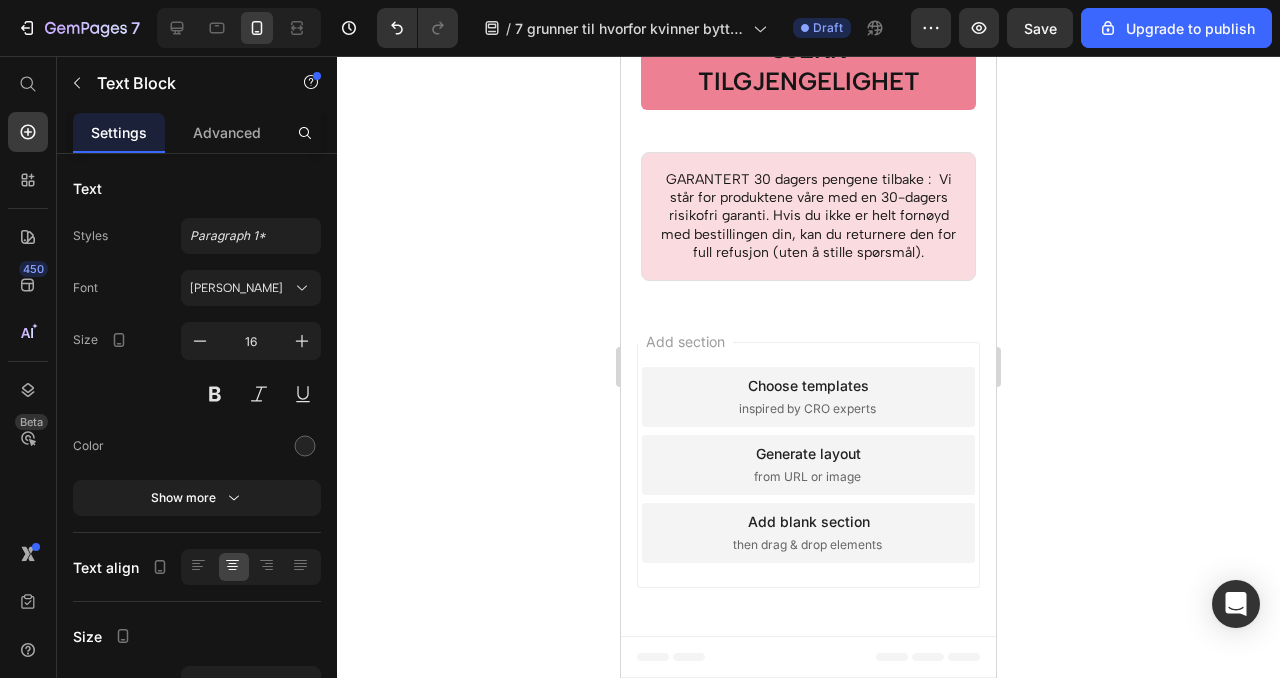 click on "30 % rabatt + gratis gave" at bounding box center (808, -594) 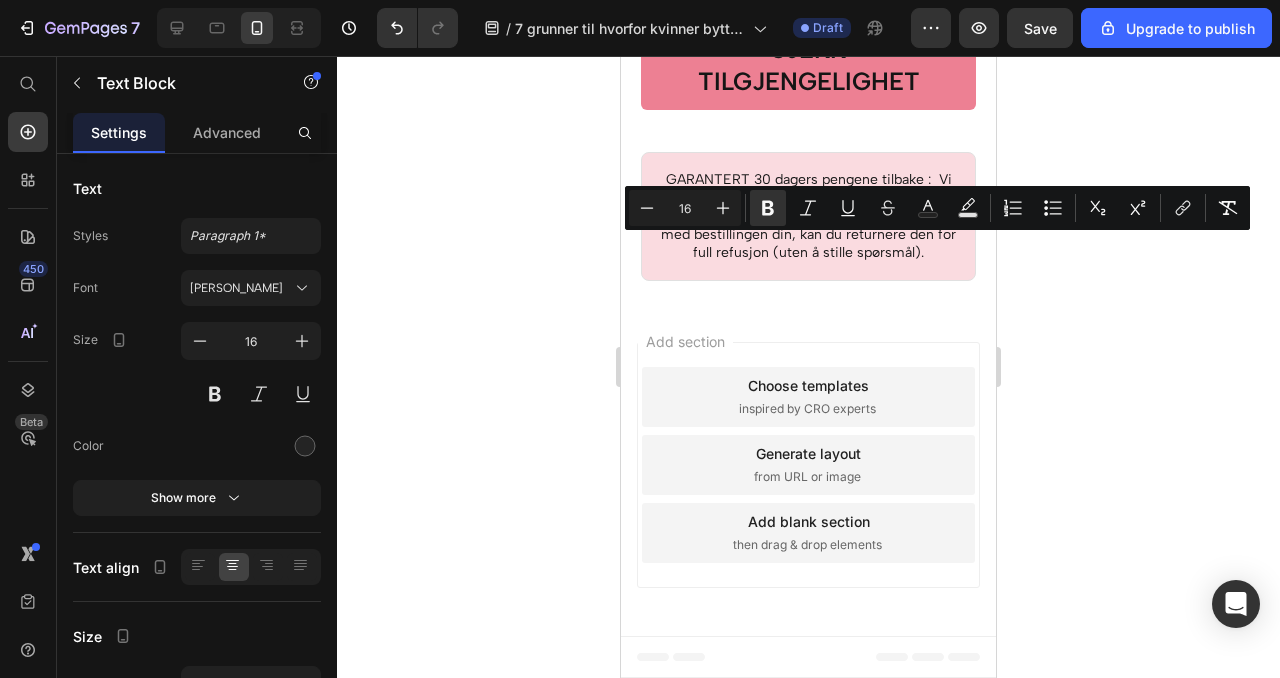 click on "30 % rabatt + gratis gave" at bounding box center (808, -594) 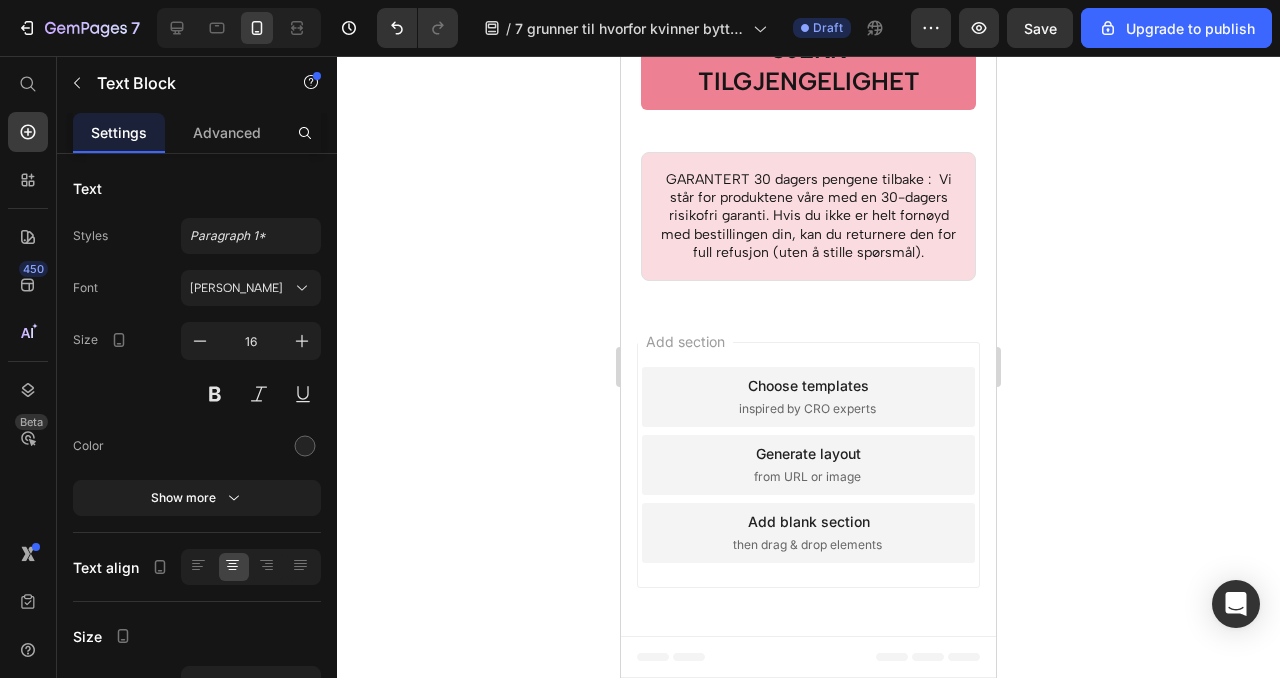click on "30 % rabatt + gratis gave" at bounding box center (808, -594) 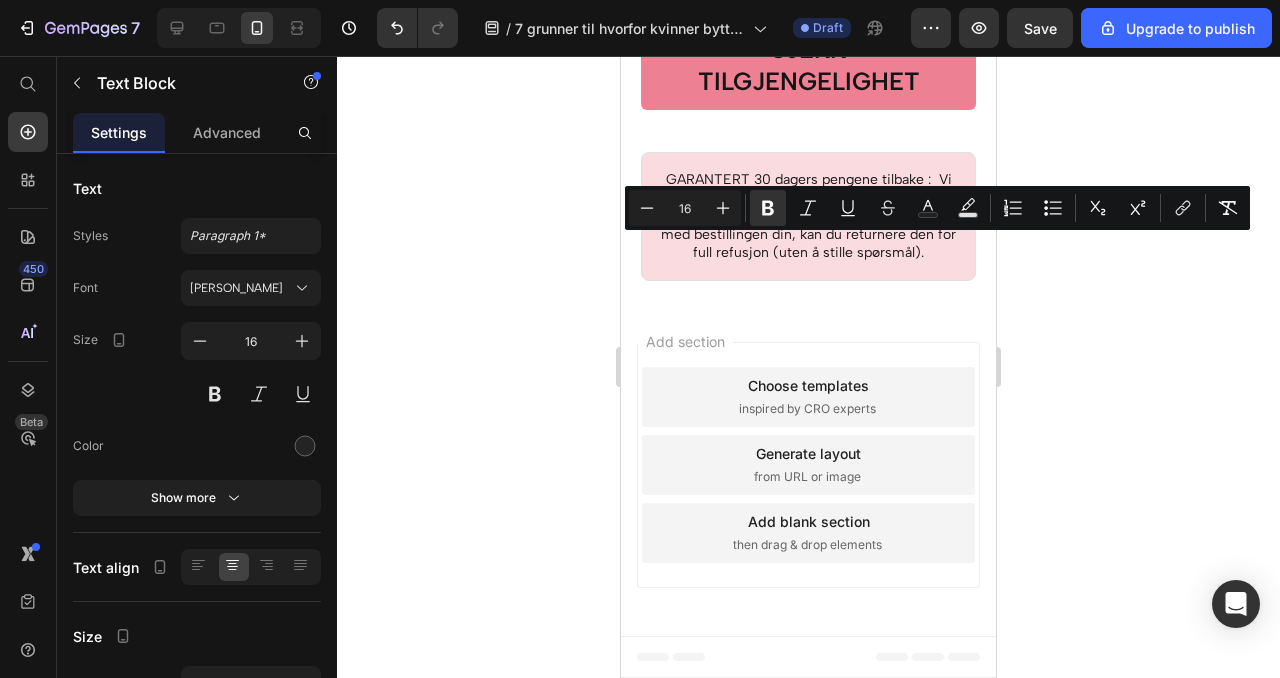 drag, startPoint x: 799, startPoint y: 250, endPoint x: 927, endPoint y: 271, distance: 129.71121 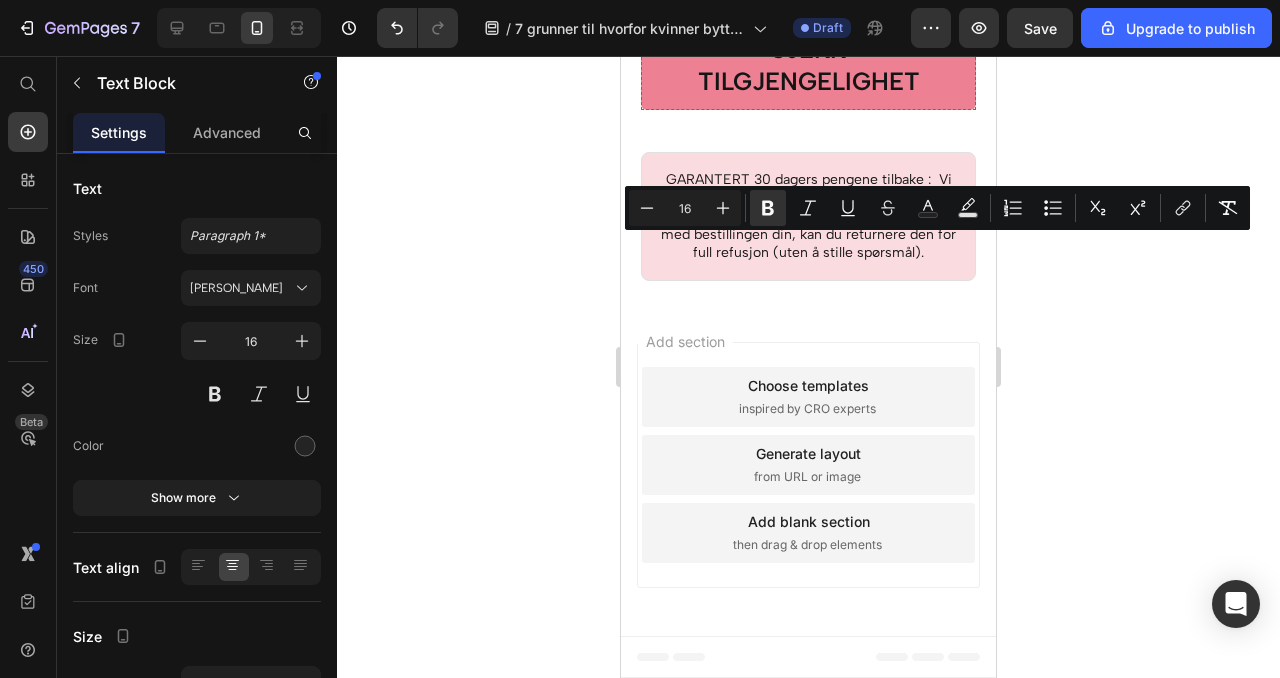 click on "Begrenset tidssalg nå live!" at bounding box center (808, -655) 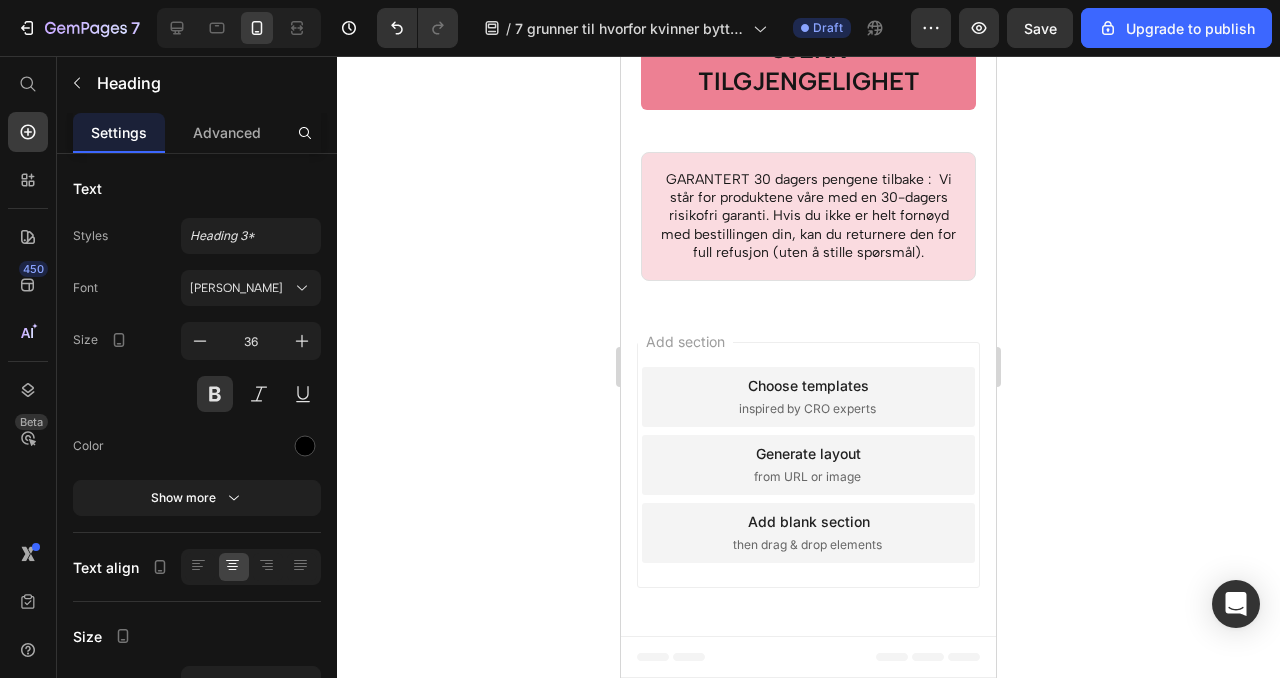 click on "Begrenset tidssalg nå live!" at bounding box center [808, -655] 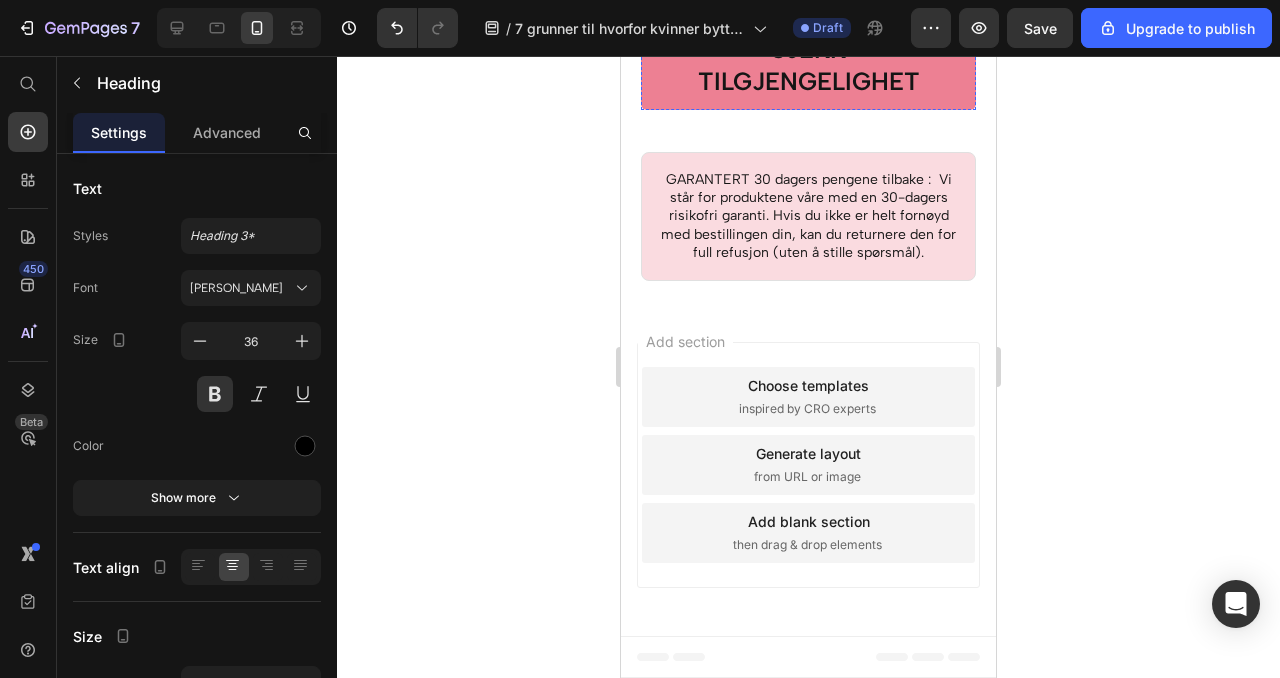 click on "Image 1. Prisvärd hudförvandling Heading Vem säger att glödande hud måste vara dyrt? Med rätt produkter kan du förvandla din hud utan att det kostar skjortan! Frisk och strålande hud behöver inte kosta en förmögenhet. Text Block Row Image Row Image 2. Vetenskapligt dokumenterade ingredienser Heading När det gäller hudvård handlar allt om att veta vad som faktiskt finns i produkterna du använder. Jag blev helt ärligt överväldigad när jag upptäckte biokollagen – det är vetenskapligt dokumenterat och gör underverk för din hud. Det hjälper till att regenerera huden, förbättra elasticiteten och jämna ut fina linjer,  så att du får den ungdomliga lystern – utan att behöva ta till dyra behandlingar. Tro mig, det gör en enorm skillnad! Text Block Row Row Image 3. Djup återfuktning och lyster Heading När vi blir äldre  behöver vår hud definitivt  mer kärlek . Jag har märkt att min hud behöver extra återfuktning för att  hålla sig fyllig och strålande Text Block Row Row" at bounding box center [808, -2308] 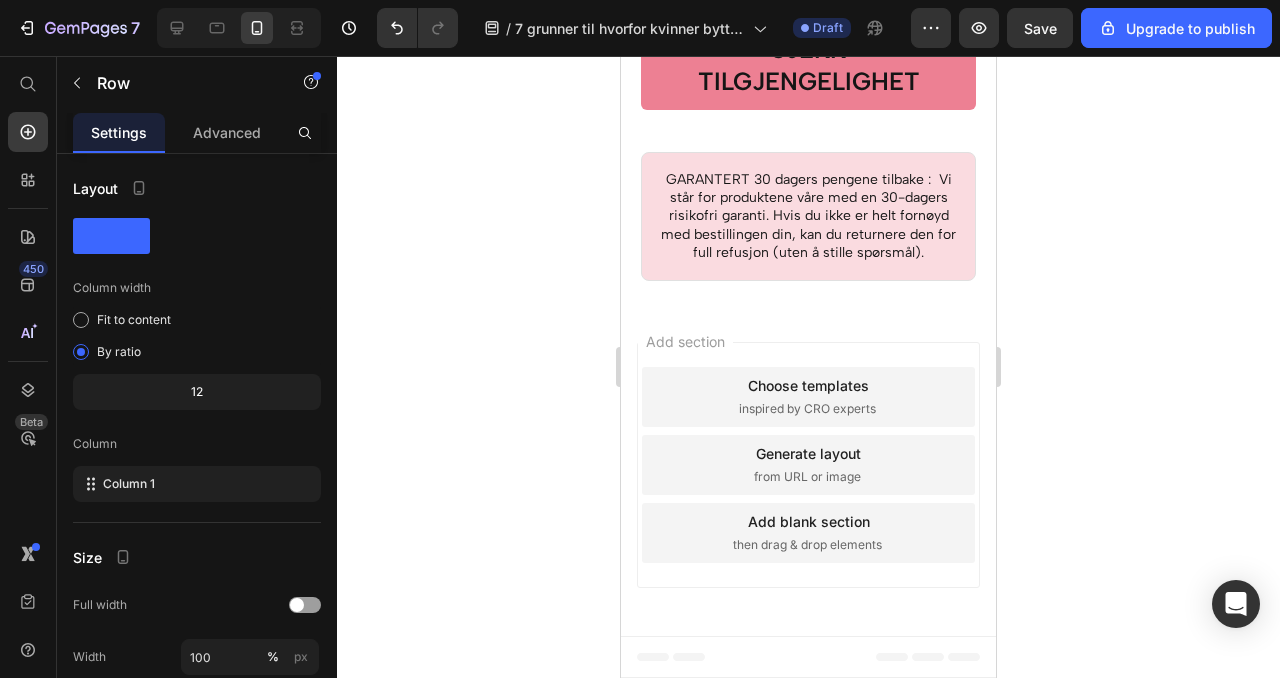 click on "Tilbud avsluttes ved midnatt!" at bounding box center [808, -573] 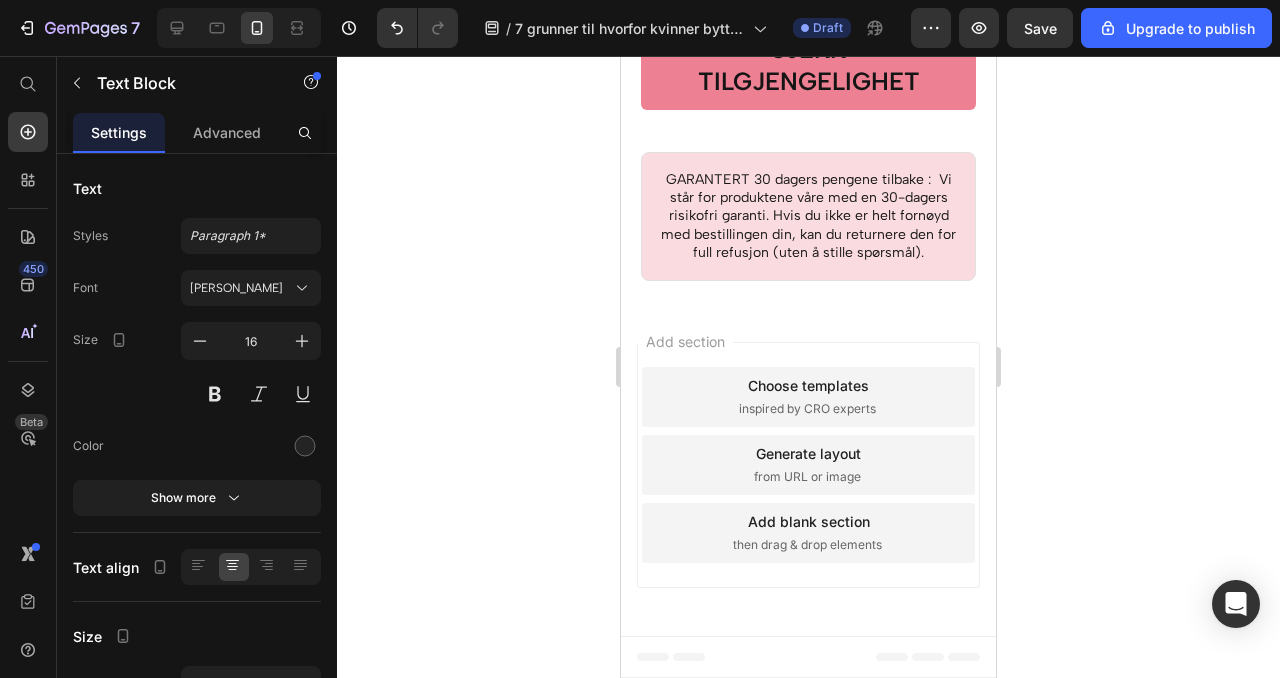 click on "Tilbud avsluttes ved midnatt!" at bounding box center (808, -573) 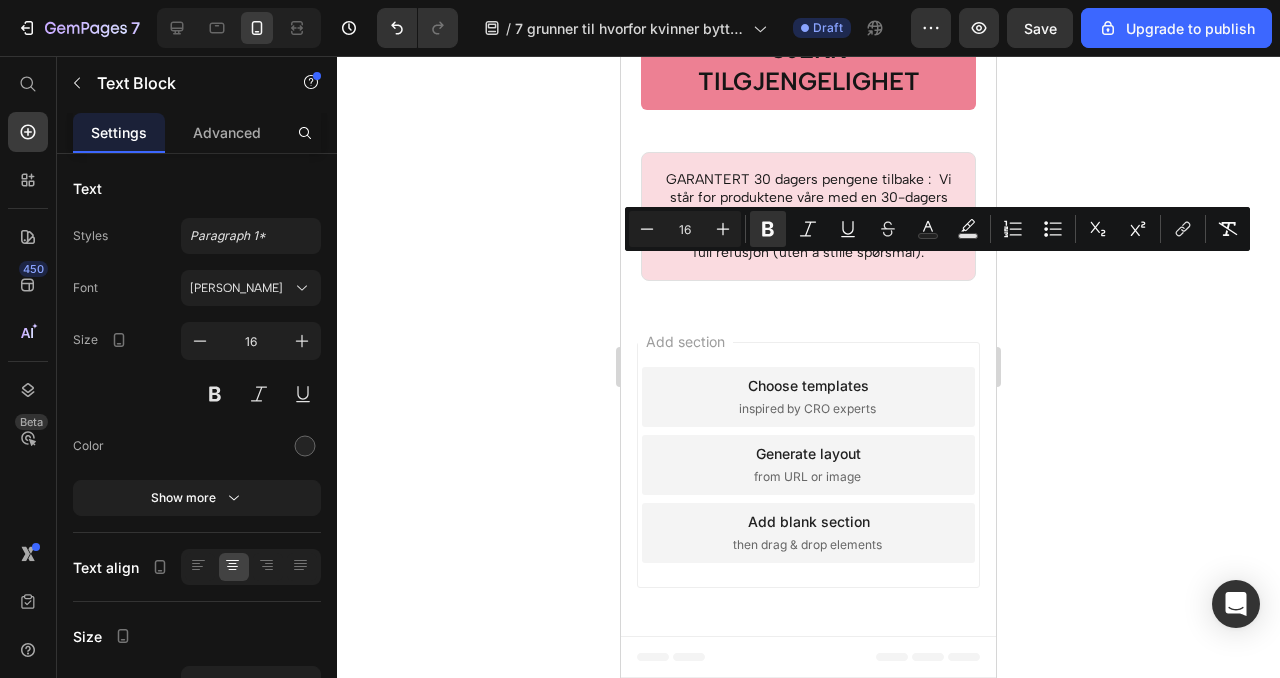 click on "Tilbud avsluttes ved midnatt!" at bounding box center [808, -573] 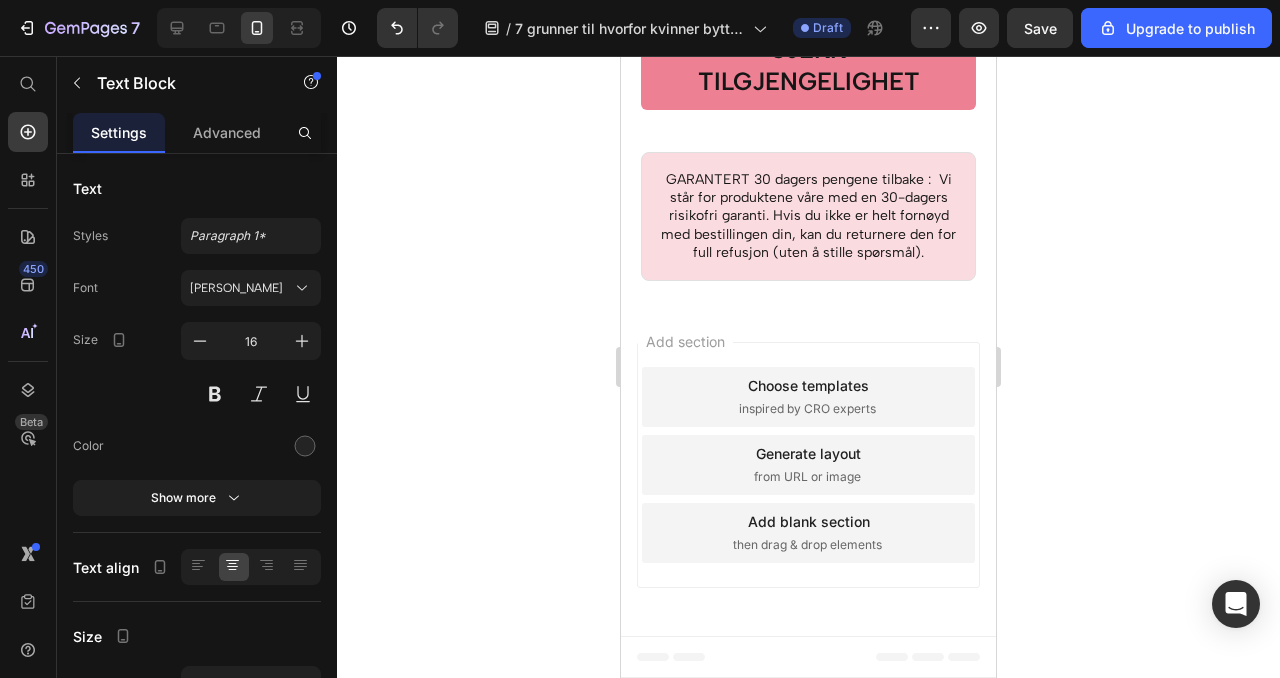 click on "Tilbud avsluttes ved midnatt!" at bounding box center (808, -573) 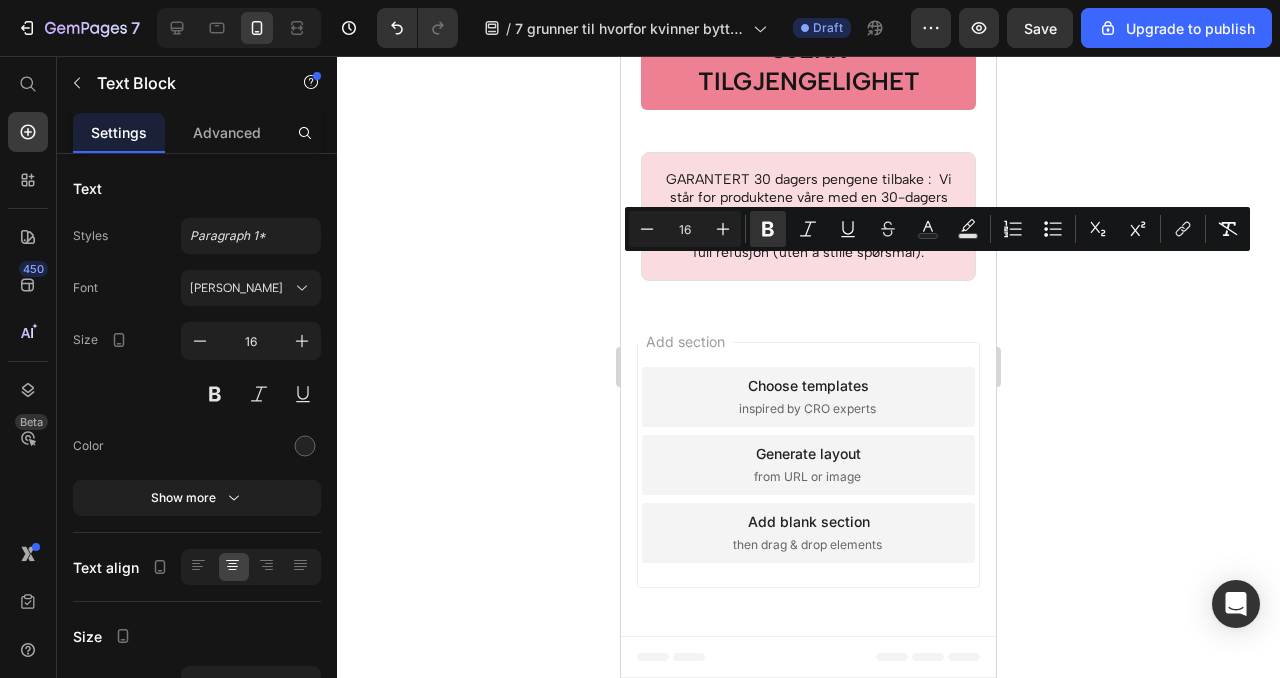 drag, startPoint x: 762, startPoint y: 259, endPoint x: 751, endPoint y: 250, distance: 14.21267 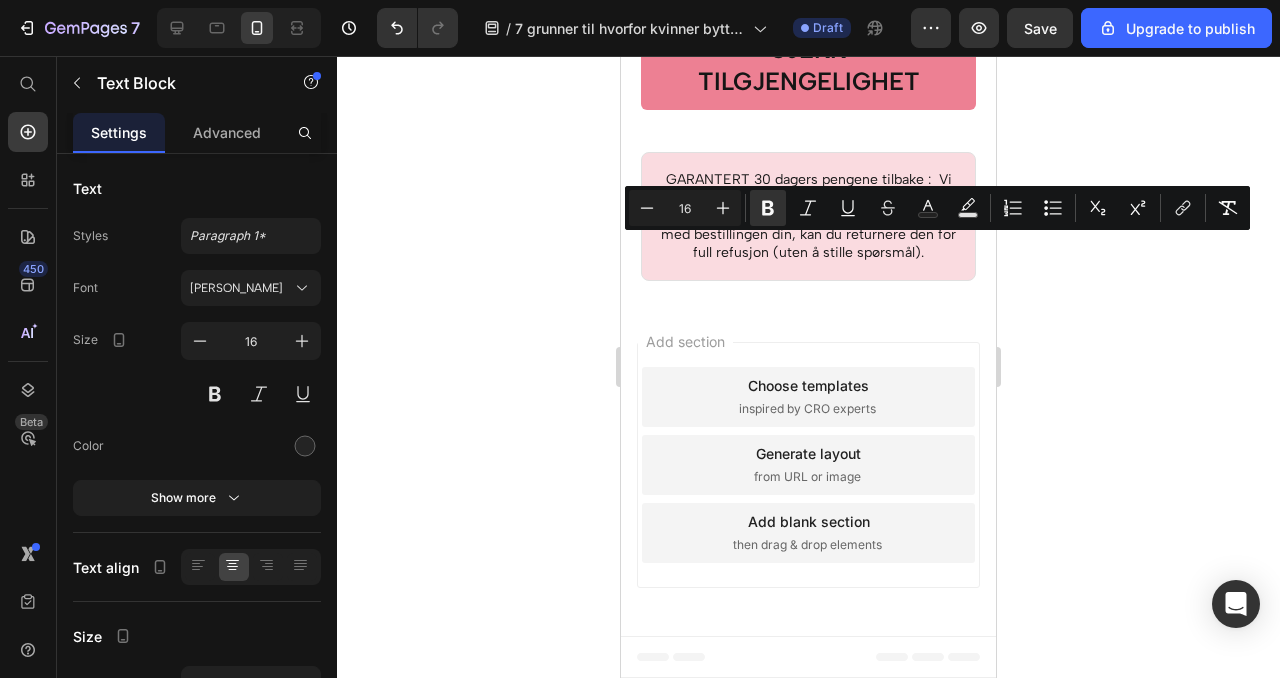 drag, startPoint x: 711, startPoint y: 242, endPoint x: 932, endPoint y: 269, distance: 222.64322 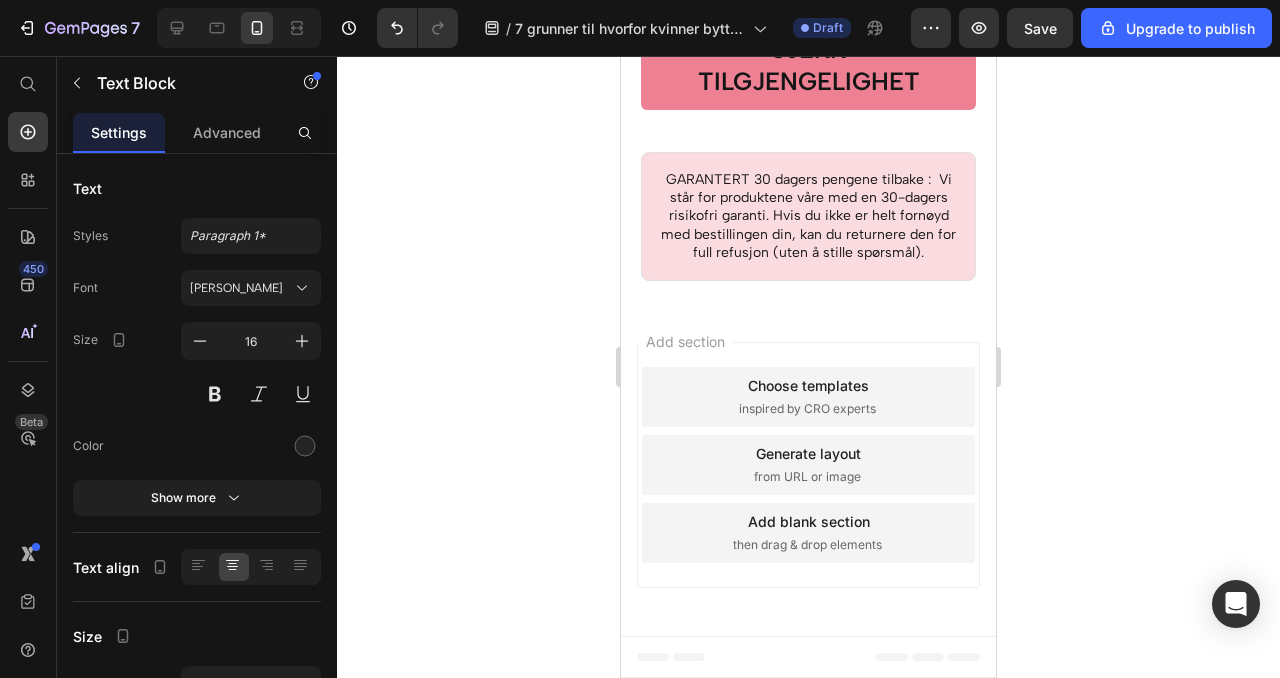 click on "Tilbud avsluttes ved midnatt!" at bounding box center (808, -573) 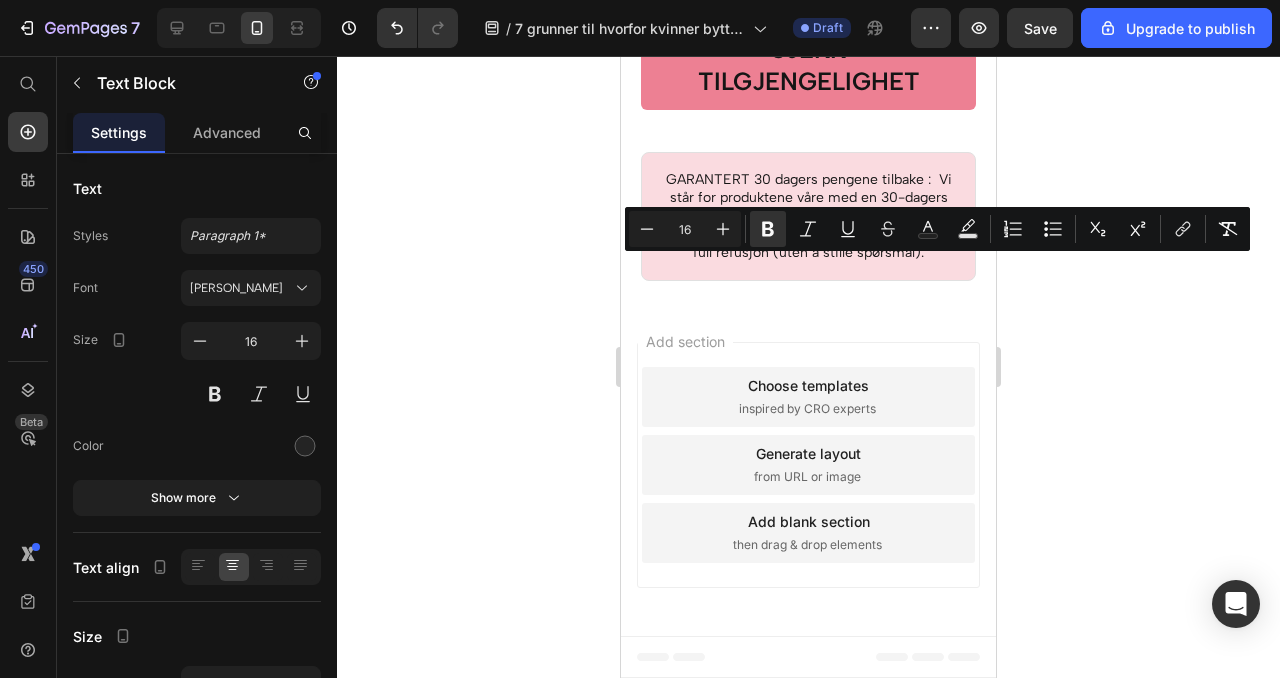 drag, startPoint x: 786, startPoint y: 266, endPoint x: 778, endPoint y: 245, distance: 22.472204 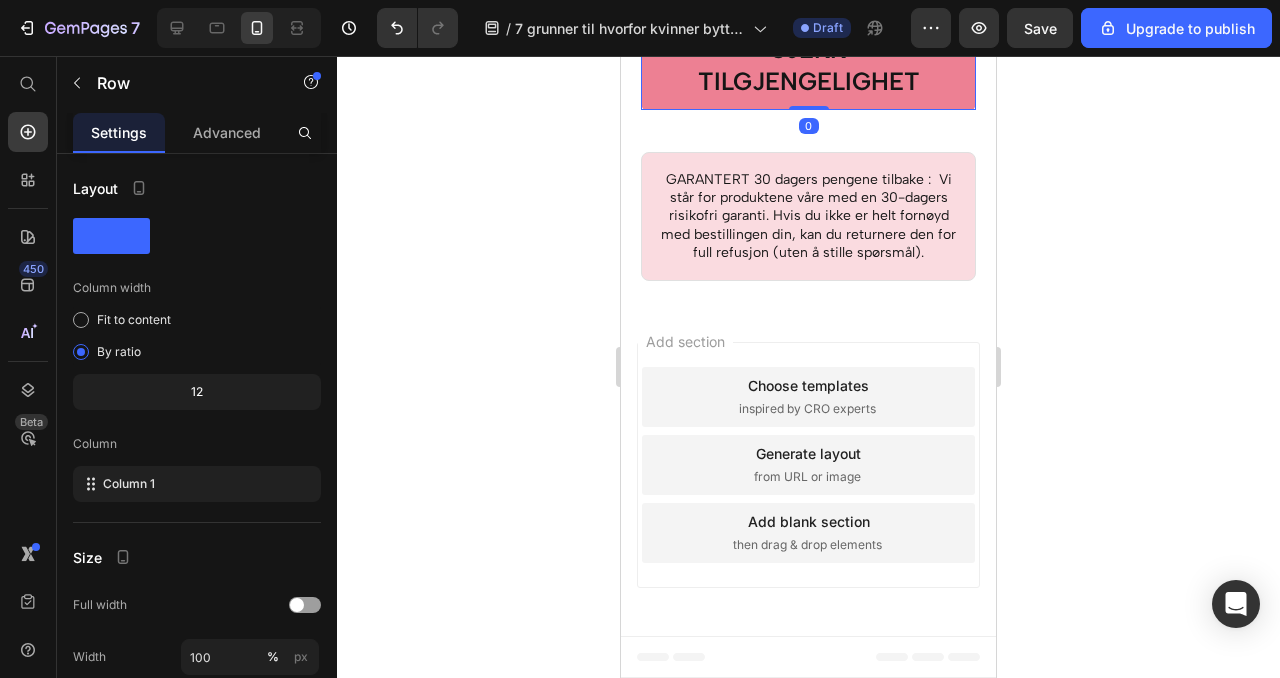 click on "Image 1. Prisvärd hudförvandling Heading Vem säger att glödande hud måste vara dyrt? Med rätt produkter kan du förvandla din hud utan att det kostar skjortan! Frisk och strålande hud behöver inte kosta en förmögenhet. Text Block Row Image Row Image 2. Vetenskapligt dokumenterade ingredienser Heading När det gäller hudvård handlar allt om att veta vad som faktiskt finns i produkterna du använder. Jag blev helt ärligt överväldigad när jag upptäckte biokollagen – det är vetenskapligt dokumenterat och gör underverk för din hud. Det hjälper till att regenerera huden, förbättra elasticiteten och jämna ut fina linjer,  så att du får den ungdomliga lystern – utan att behöva ta till dyra behandlingar. Tro mig, det gör en enorm skillnad! Text Block Row Row Image 3. Djup återfuktning och lyster Heading När vi blir äldre  behöver vår hud definitivt  mer kärlek . Jag har märkt att min hud behöver extra återfuktning för att  hålla sig fyllig och strålande Text Block Row Row" at bounding box center [808, -2308] 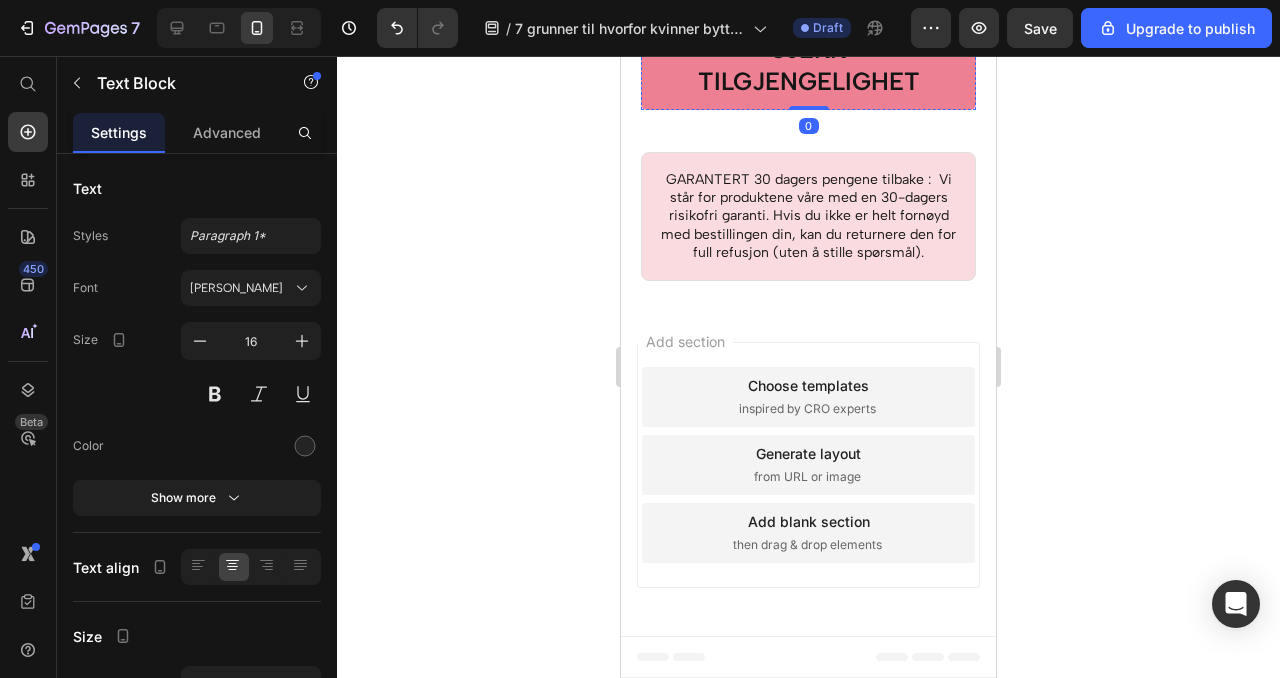 click on "Tilbud avsluttes ved midnatt!" at bounding box center [808, -573] 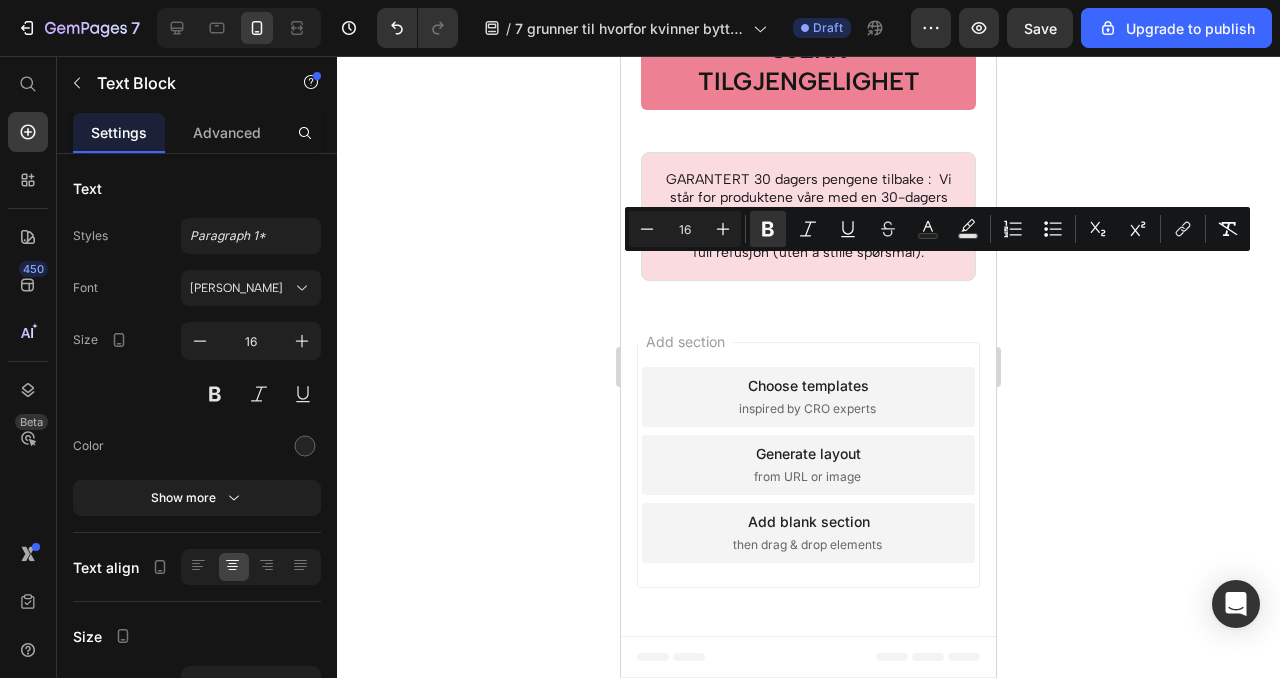 drag, startPoint x: 738, startPoint y: 269, endPoint x: 727, endPoint y: 253, distance: 19.416489 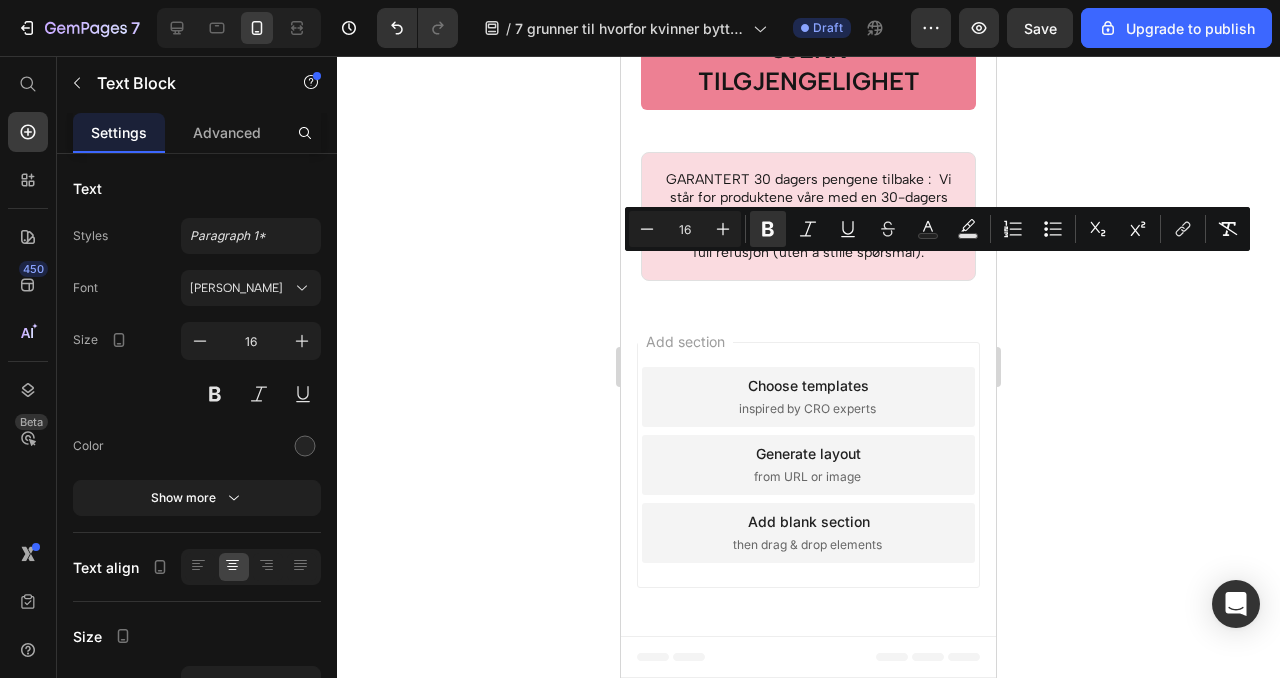click 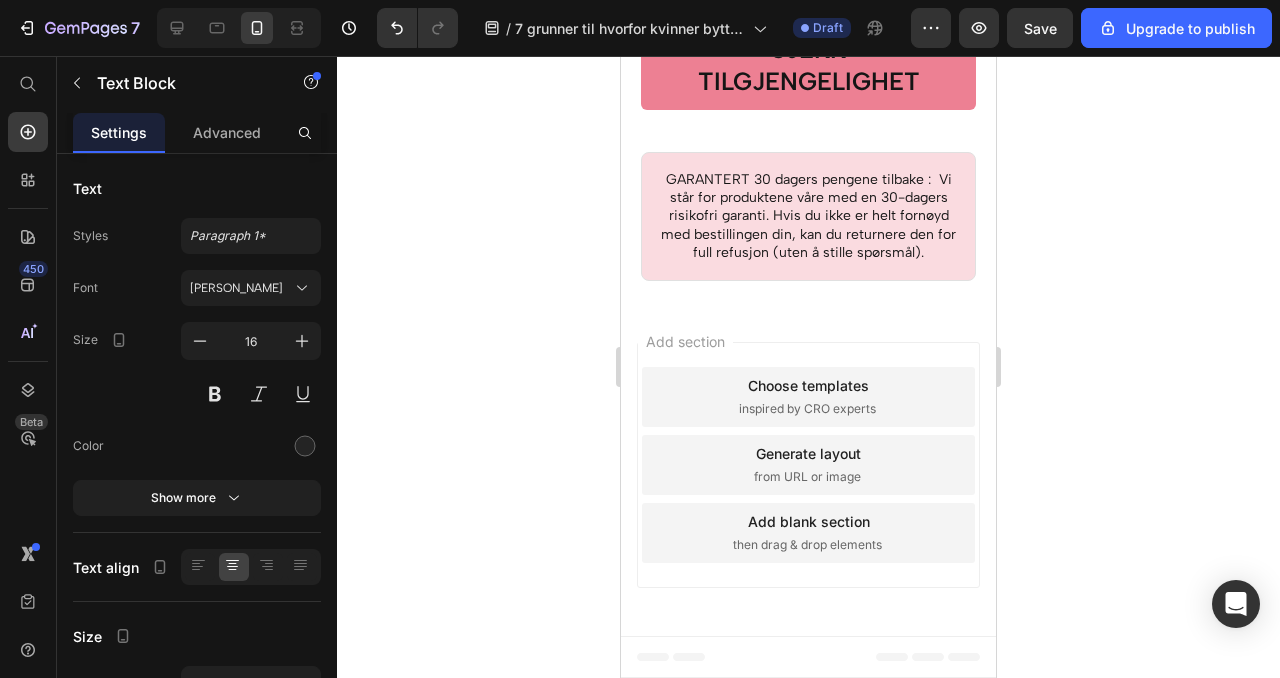click on "30 % rabatt + gratis gave Tilbud avsluttes ved midnatt!" at bounding box center [808, -582] 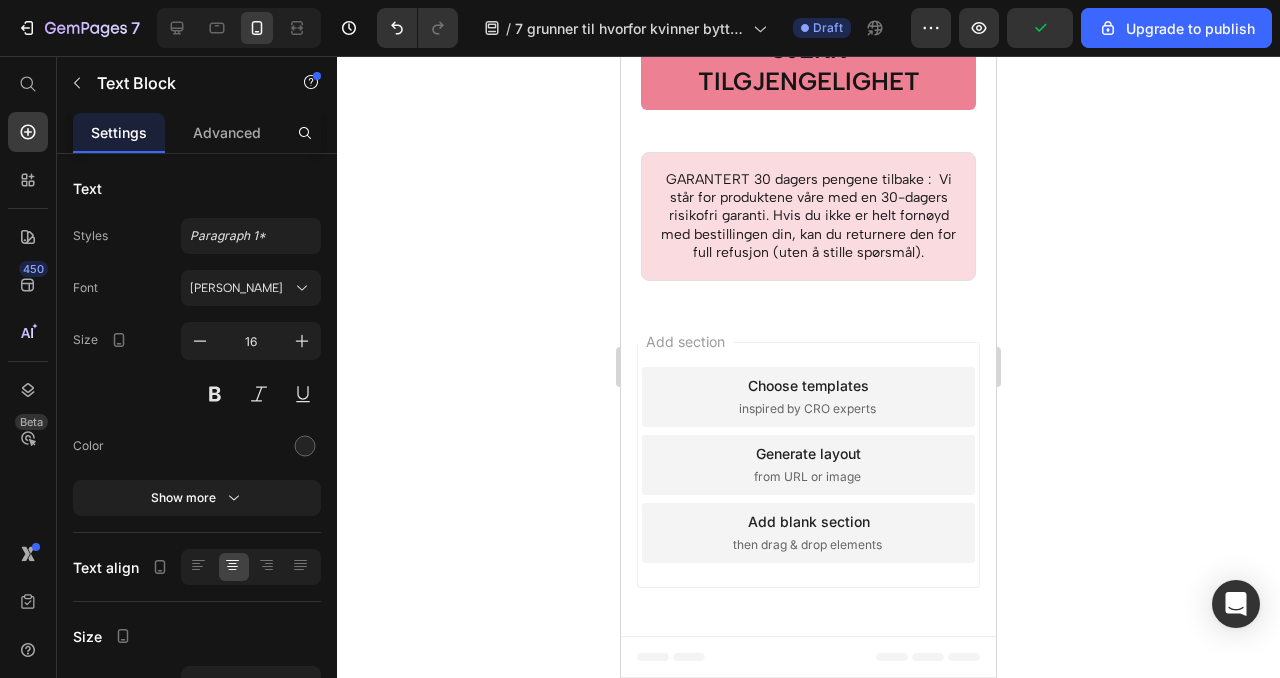 scroll, scrollTop: 8665, scrollLeft: 0, axis: vertical 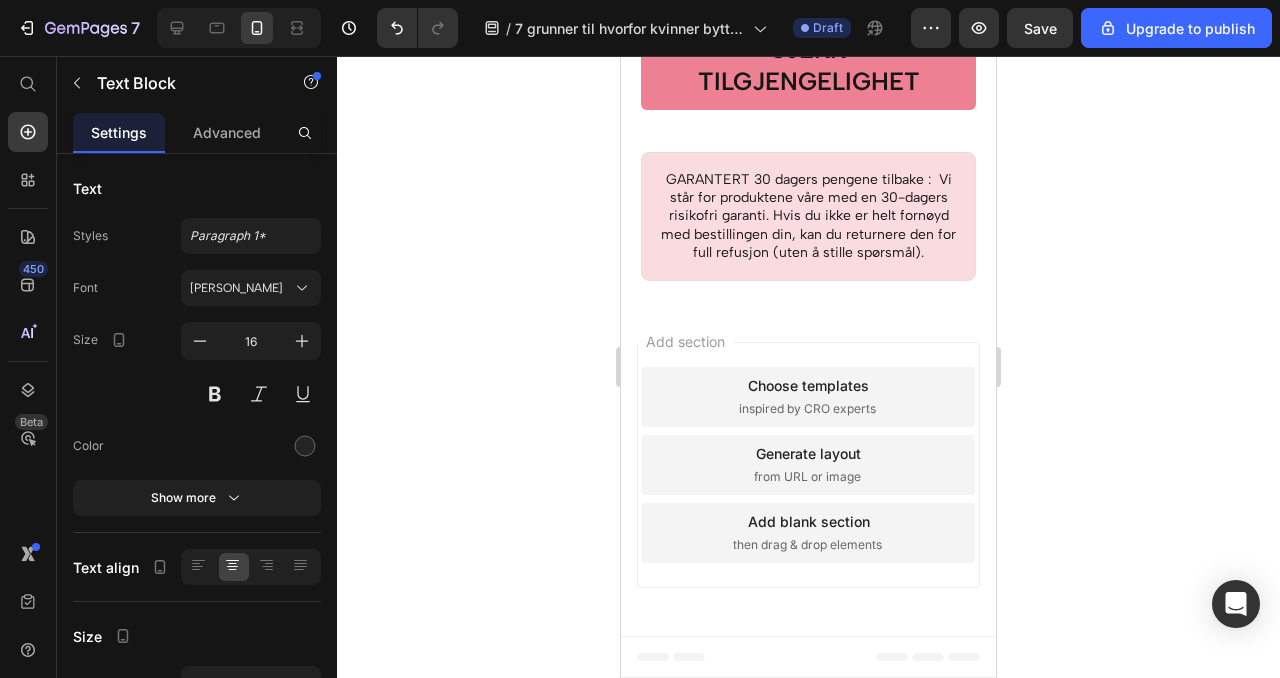 click on "Svært begrenset lager  Skynd deg før vi selger ut!" at bounding box center (793, -36) 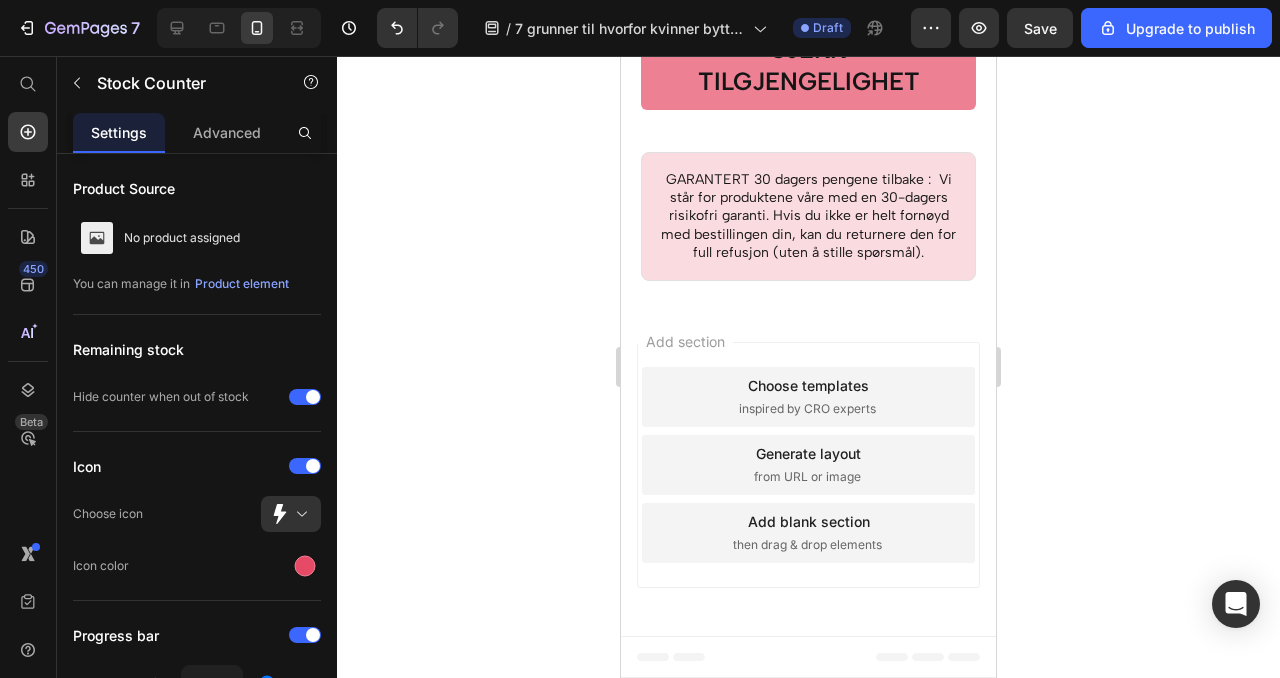 click on "Bio‑kollagenmask" at bounding box center [808, -72] 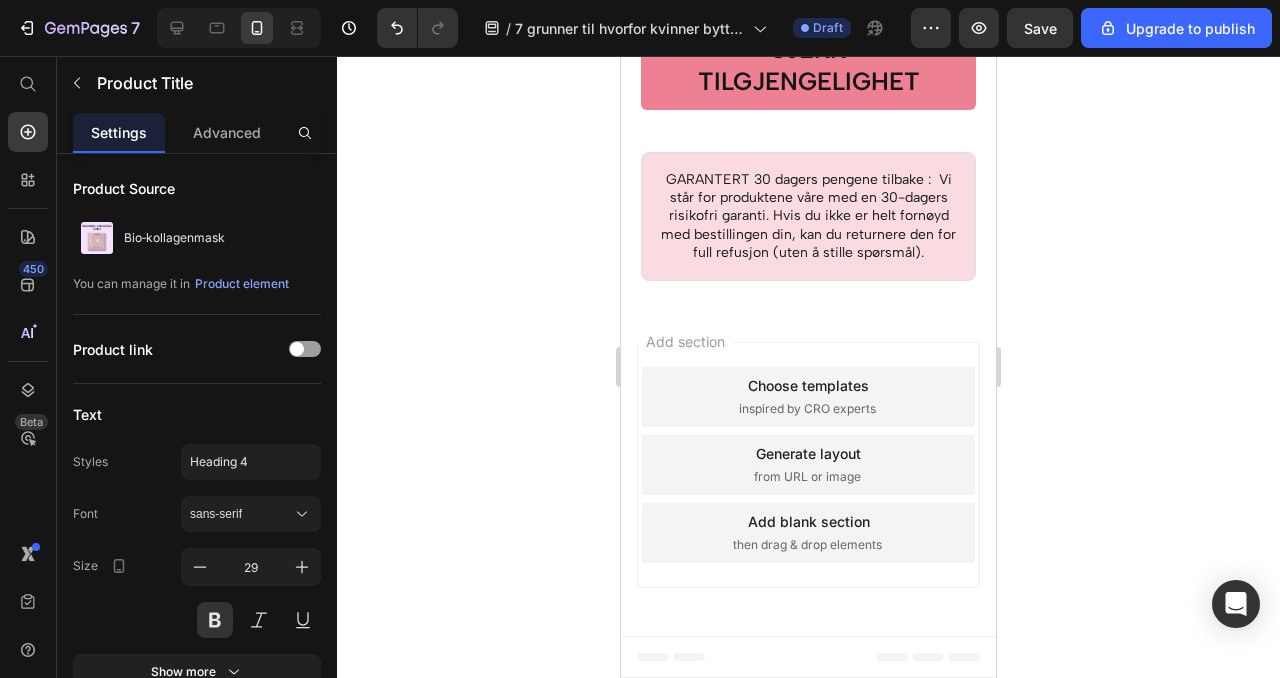 click on "Bio‑kollagenmask" at bounding box center [808, -72] 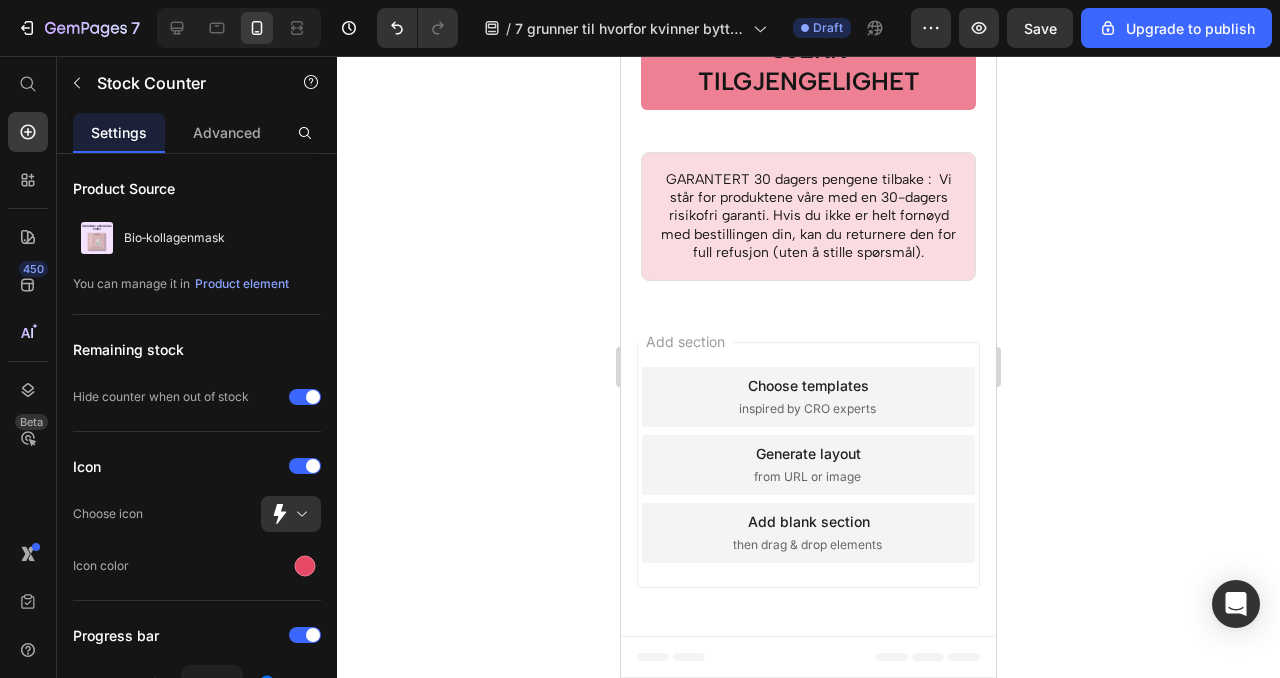 click on "Svært begrenset lager  Skynd deg før vi selger ut!" at bounding box center (793, -36) 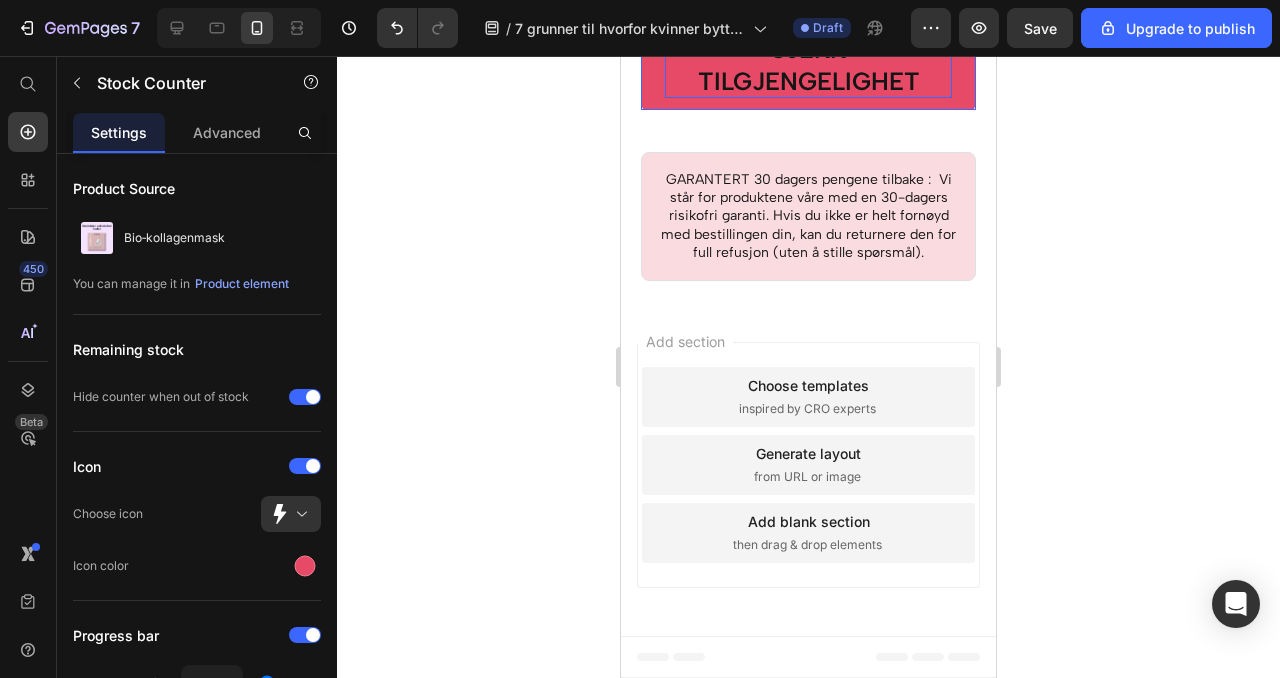 scroll, scrollTop: 8712, scrollLeft: 0, axis: vertical 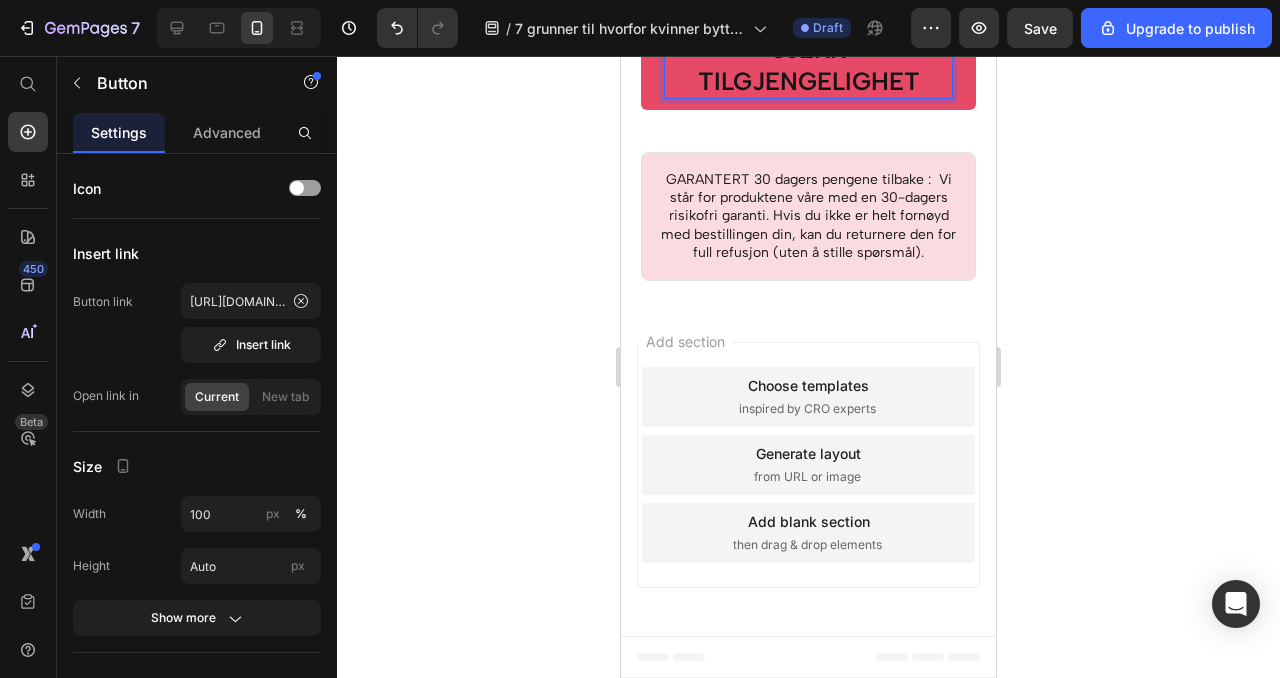 click on "SJEKK TILGJENGELIGHET" at bounding box center (808, 65) 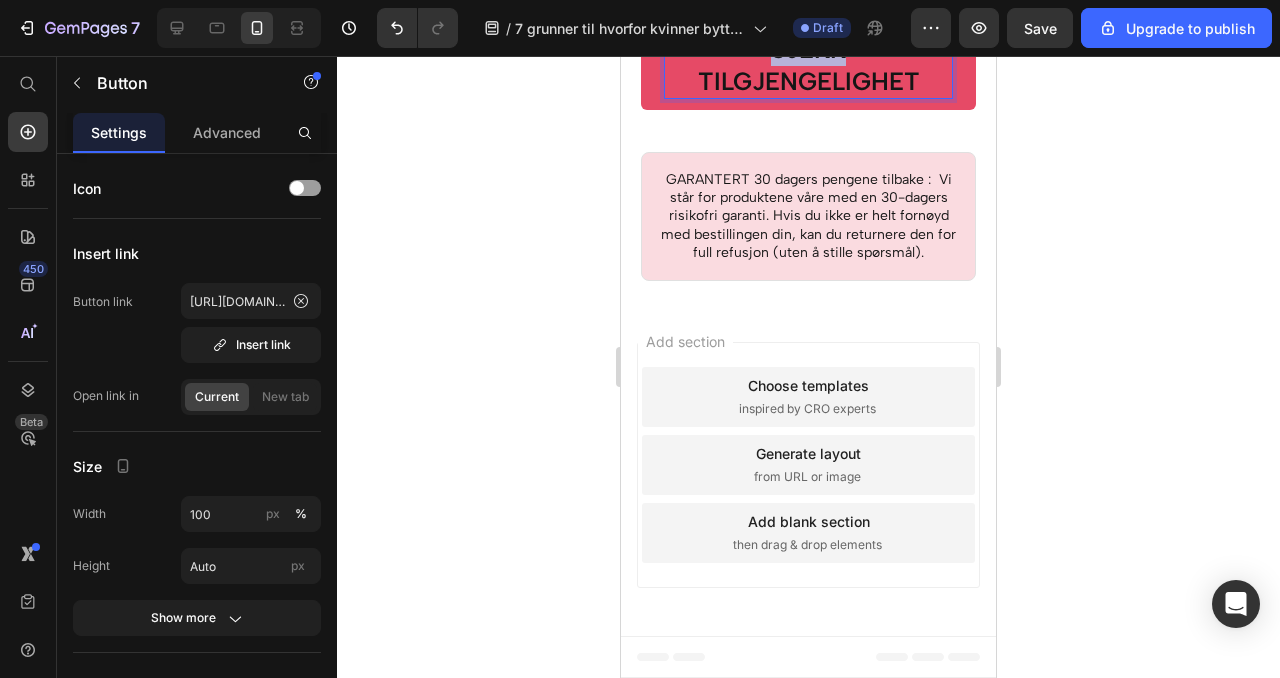 click on "SJEKK TILGJENGELIGHET" at bounding box center (808, 65) 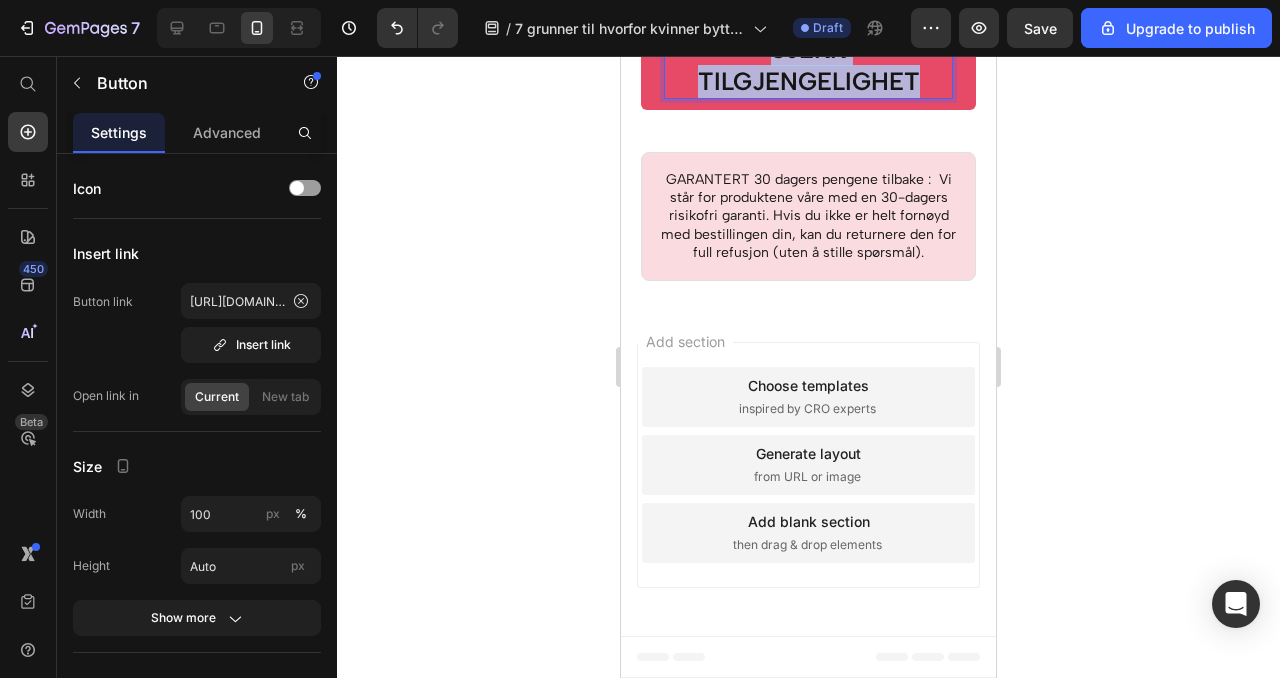 click on "SJEKK TILGJENGELIGHET" at bounding box center (808, 65) 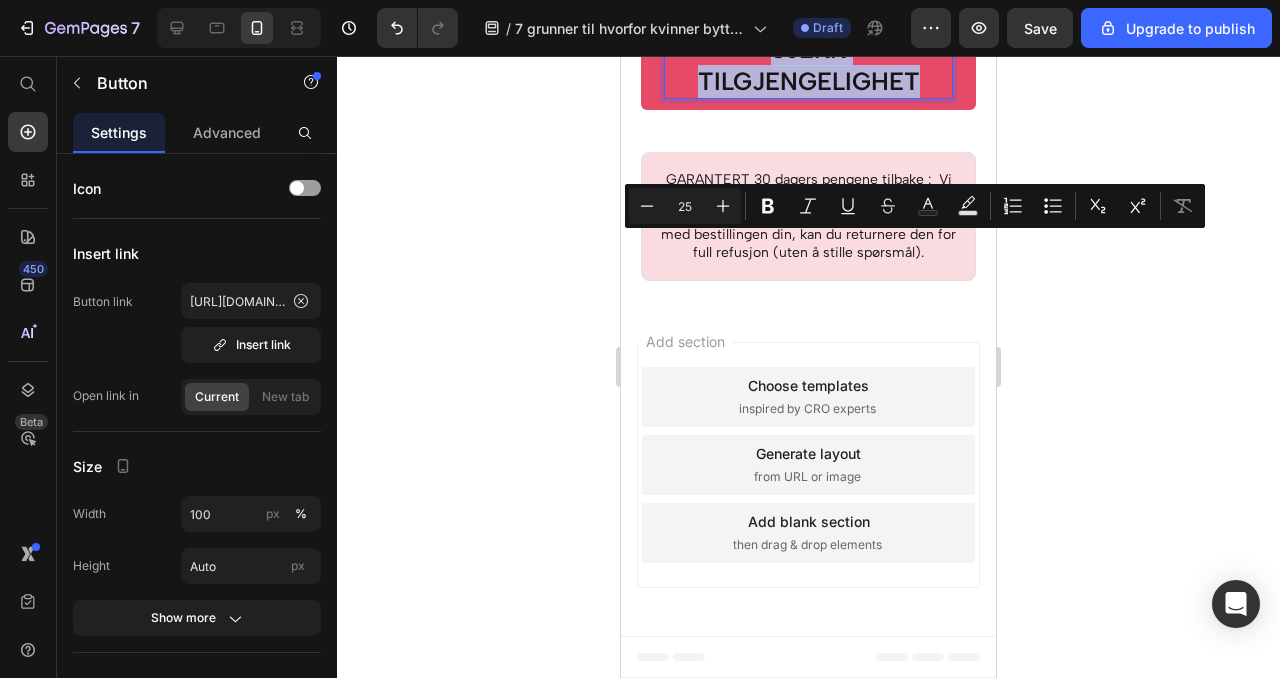 copy on "SJEKK TILGJENGELIGHET" 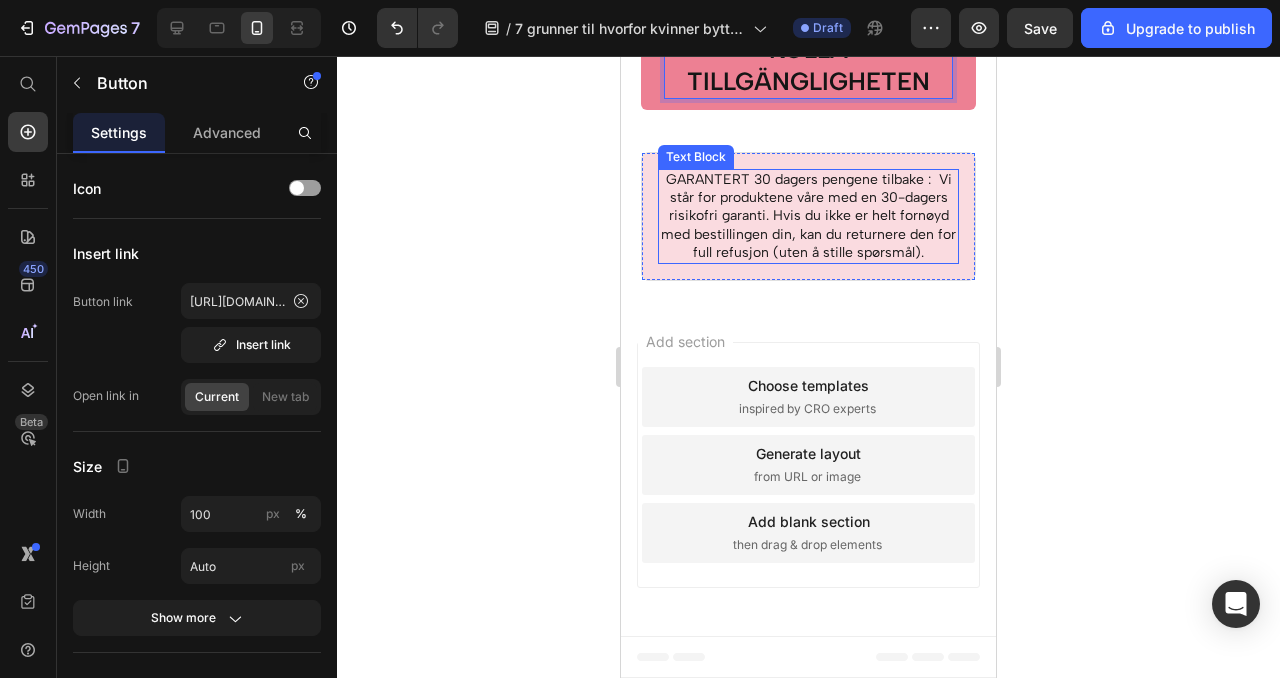 scroll, scrollTop: 8813, scrollLeft: 0, axis: vertical 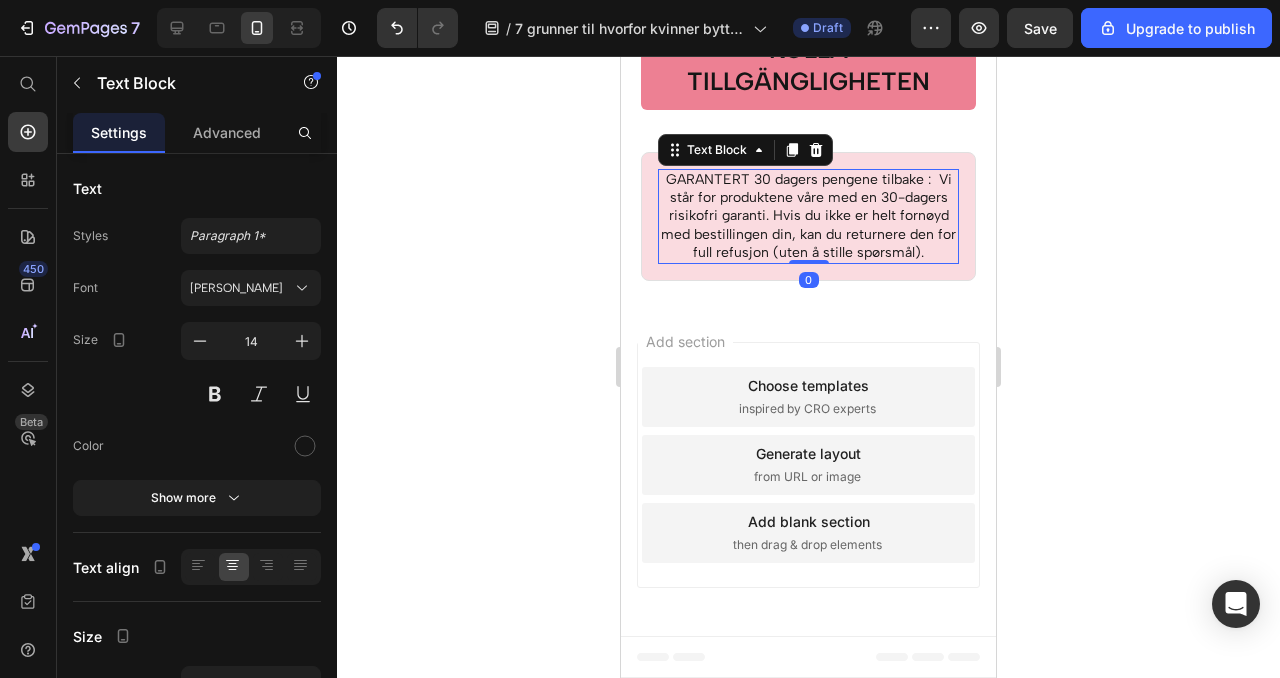 click on "GARANTERT 30 dagers pengene tilbake :  Vi står for produktene våre med en 30-dagers risikofri garanti. Hvis du ikke er helt fornøyd med bestillingen din, kan du returnere den for full refusjon (uten å stille spørsmål)." at bounding box center [808, 216] 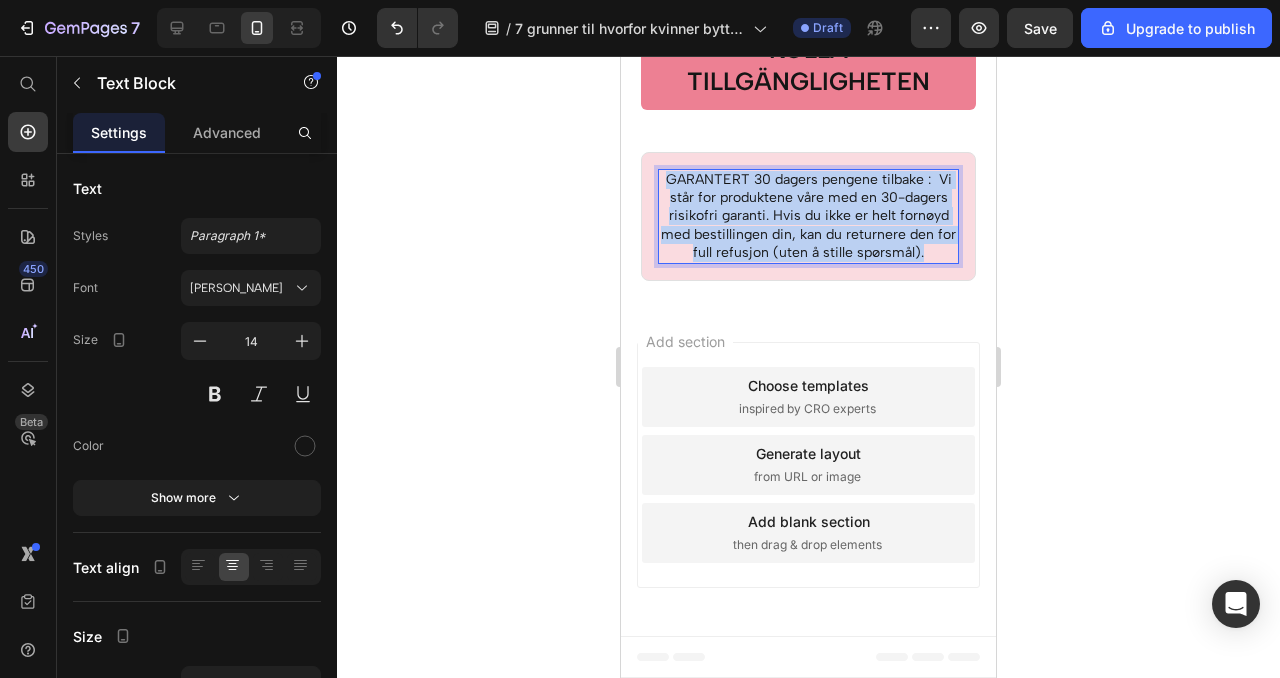 click on "GARANTERT 30 dagers pengene tilbake :  Vi står for produktene våre med en 30-dagers risikofri garanti. Hvis du ikke er helt fornøyd med bestillingen din, kan du returnere den for full refusjon (uten å stille spørsmål)." at bounding box center [808, 216] 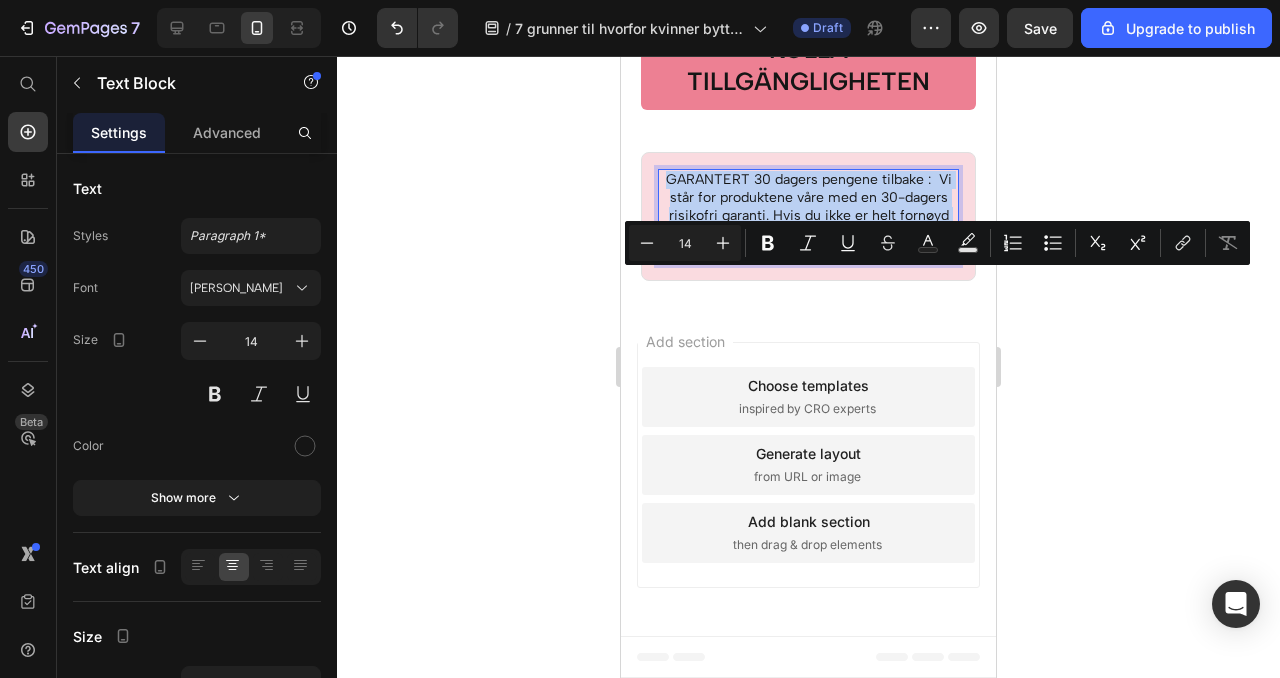 click on "GARANTERT 30 dagers pengene tilbake :  Vi står for produktene våre med en 30-dagers risikofri garanti. Hvis du ikke er helt fornøyd med bestillingen din, kan du returnere den for full refusjon (uten å stille spørsmål)." at bounding box center [808, 216] 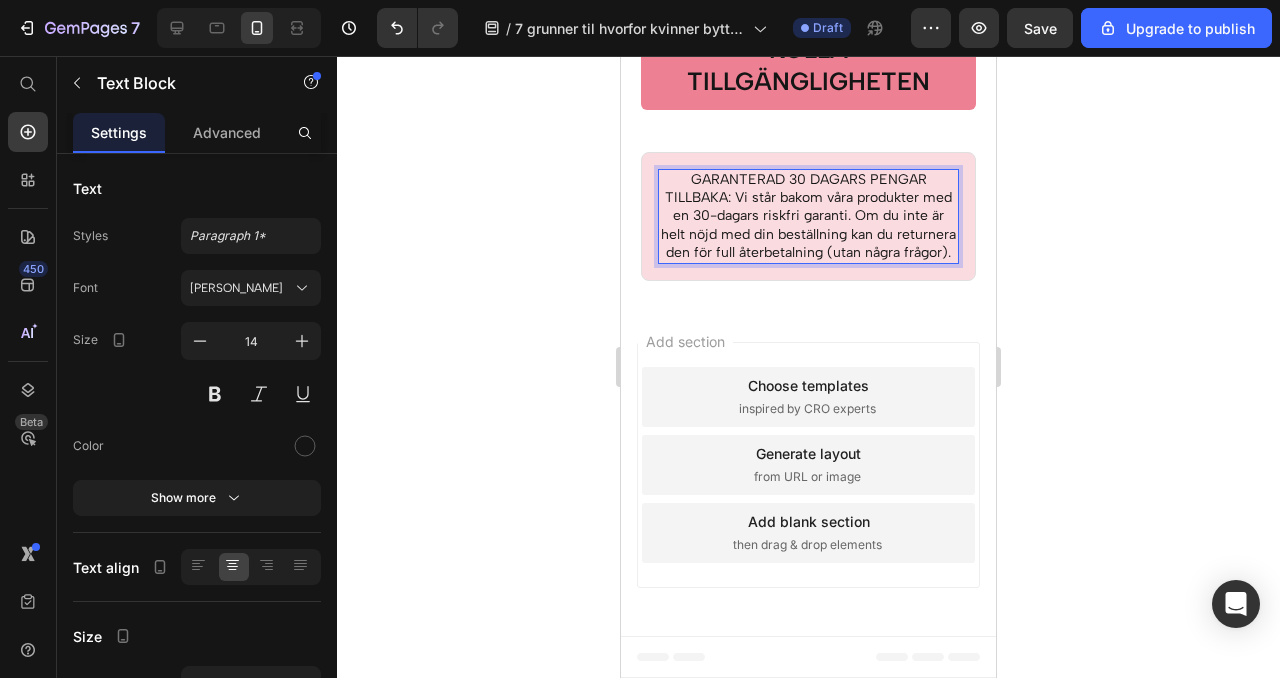 scroll, scrollTop: 8609, scrollLeft: 0, axis: vertical 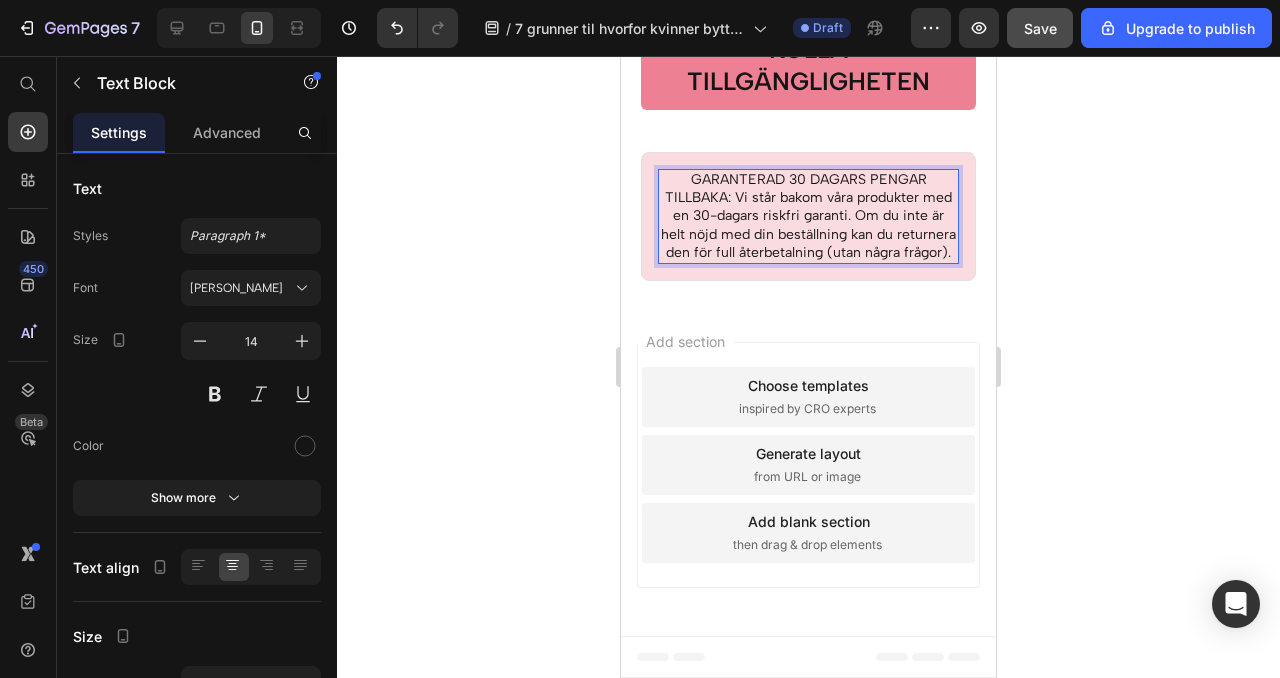 click on "Save" at bounding box center [1040, 28] 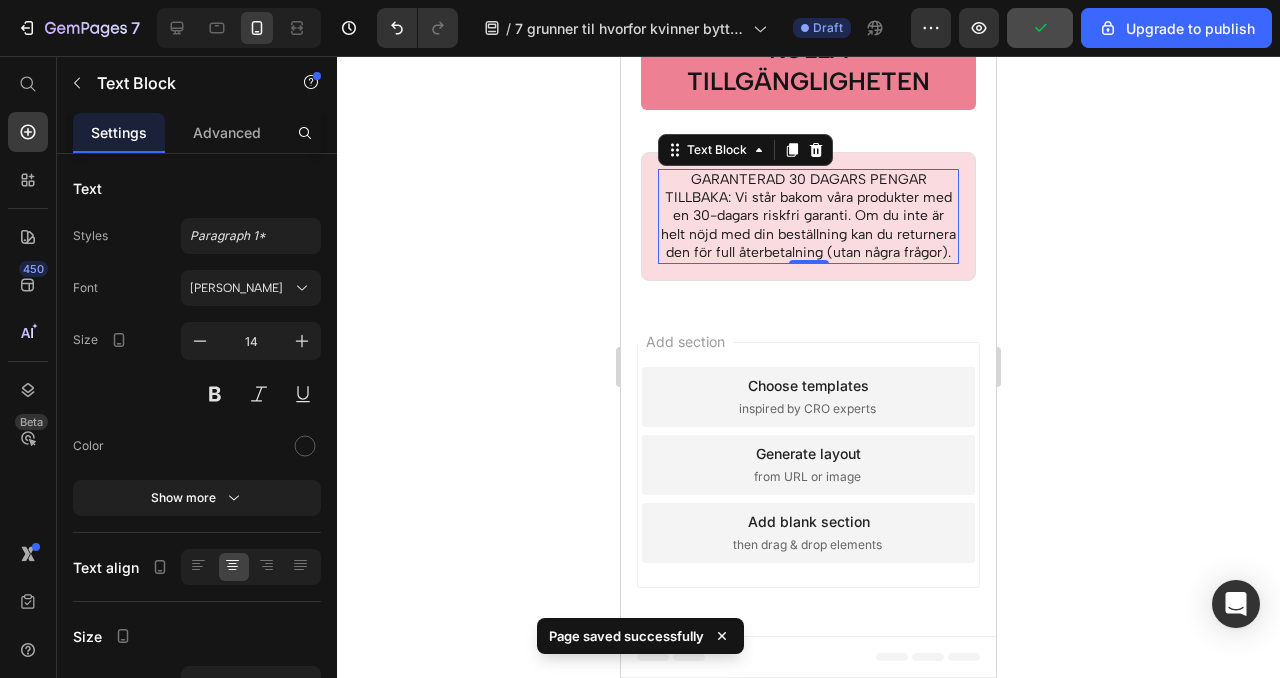 click on "Svært begrenset lager  Skynd deg før vi selger ut!" at bounding box center [793, -36] 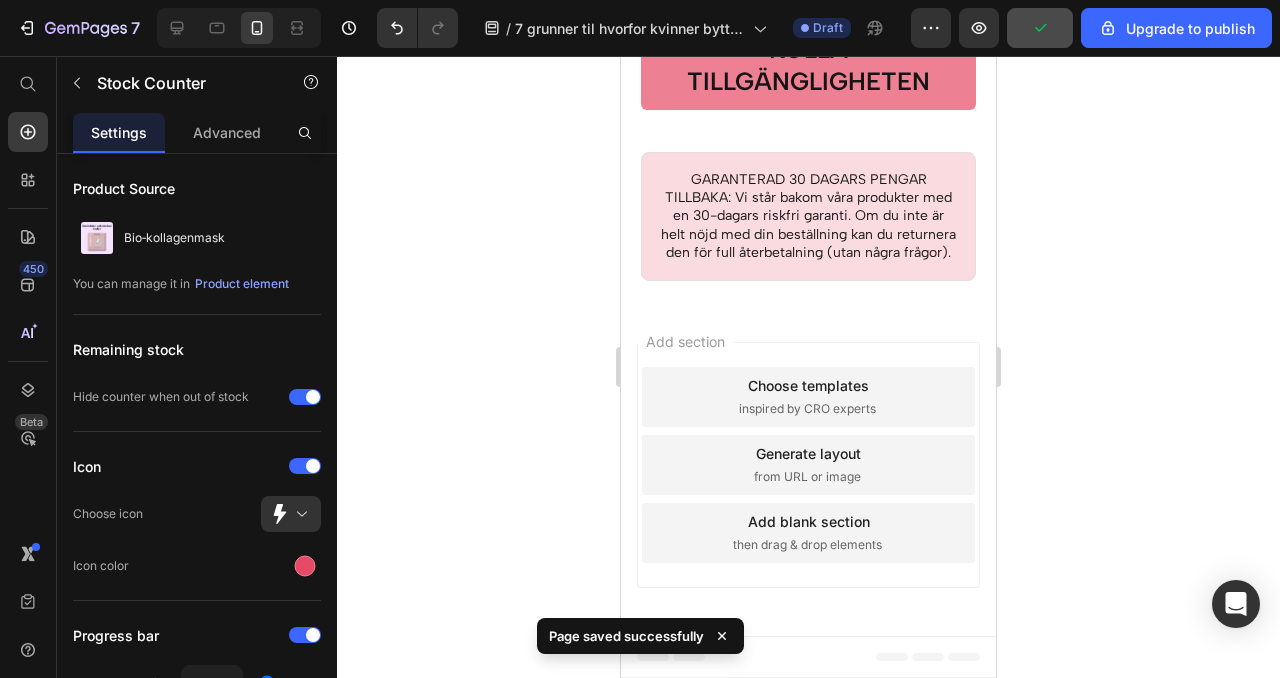 click on "Svært begrenset lager  Skynd deg før vi selger ut!" at bounding box center (793, -36) 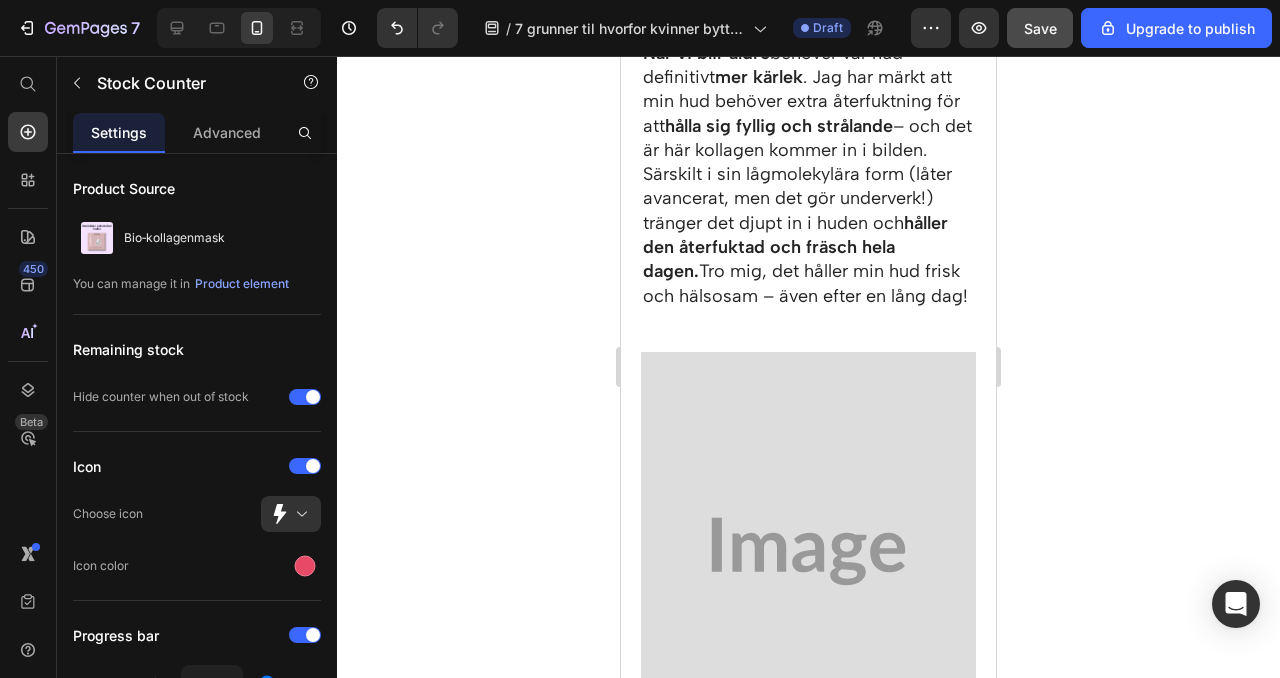 scroll, scrollTop: 0, scrollLeft: 0, axis: both 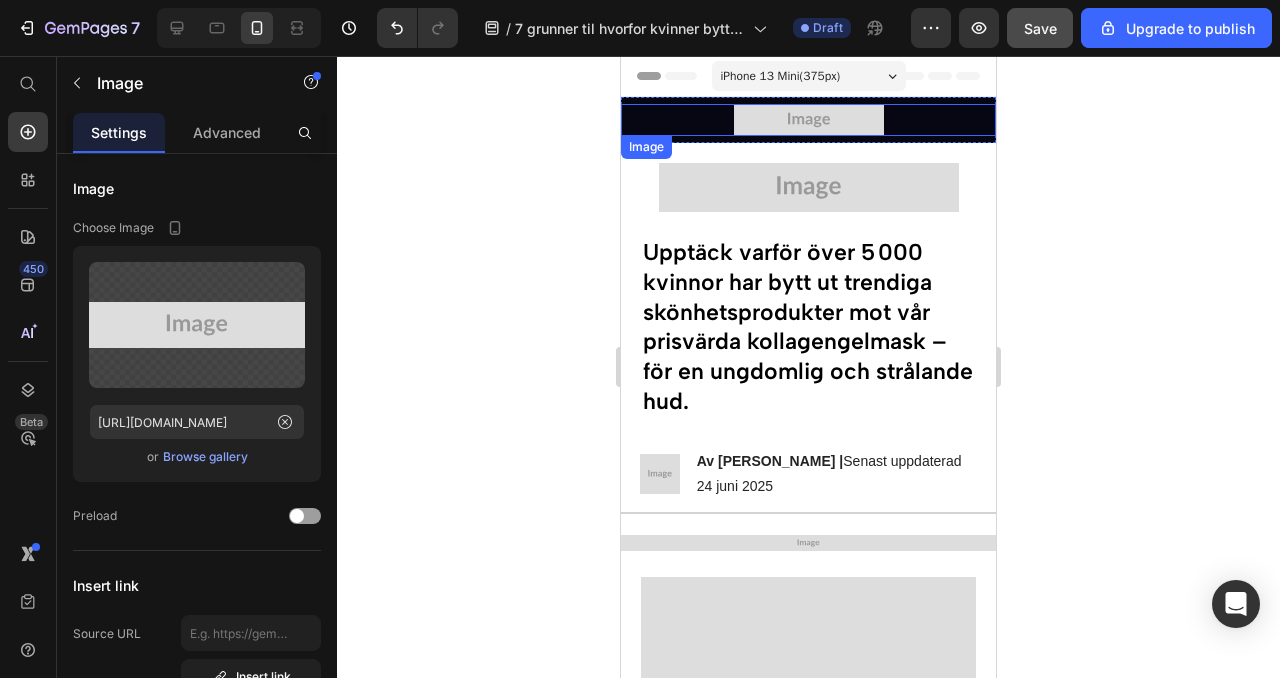 click at bounding box center (808, 120) 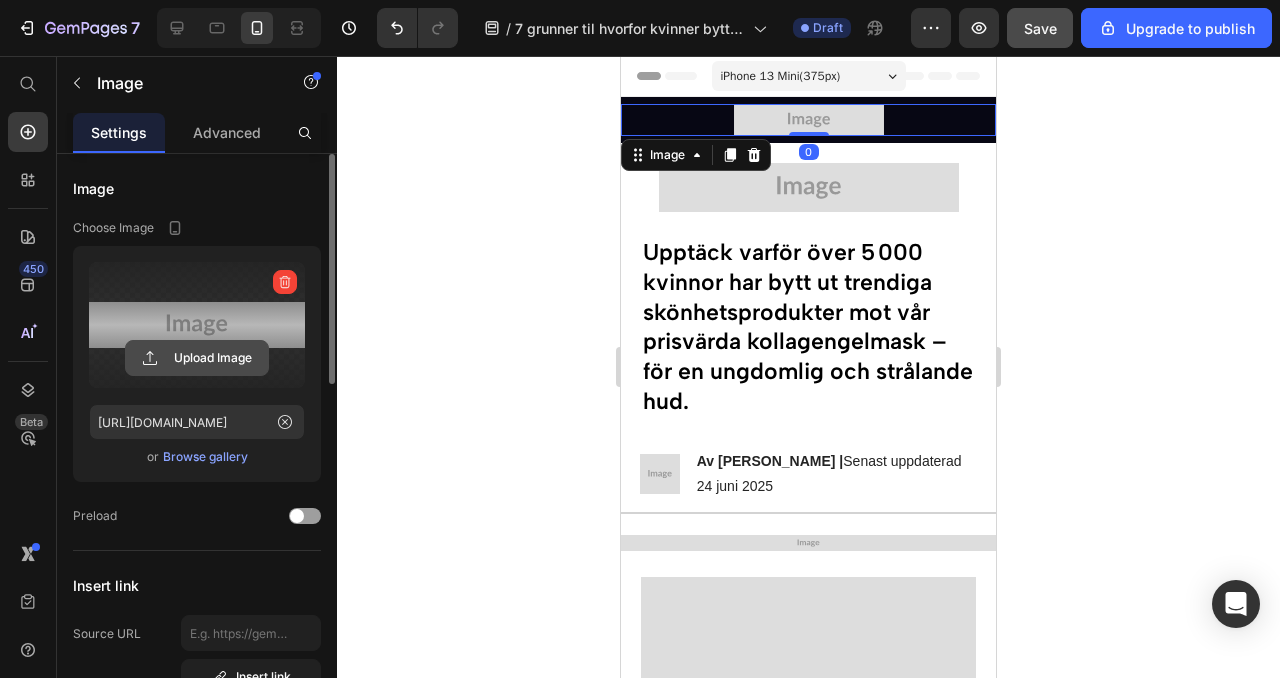 click 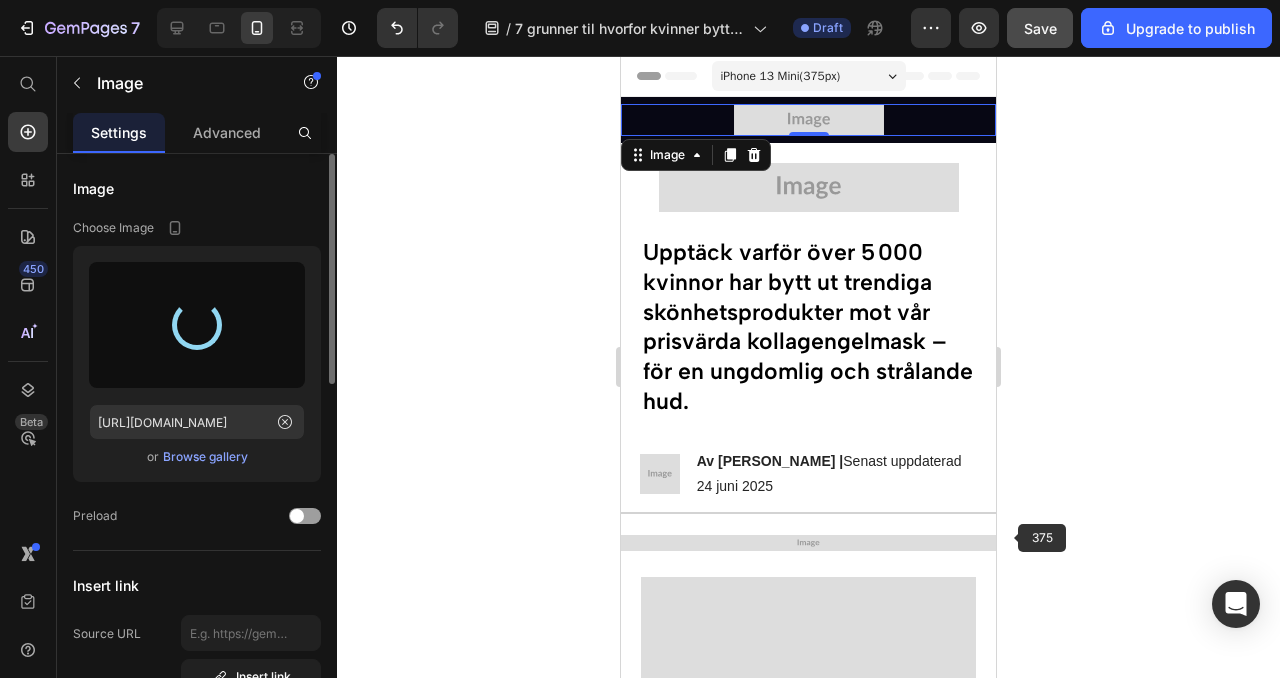 type on "[URL][DOMAIN_NAME]" 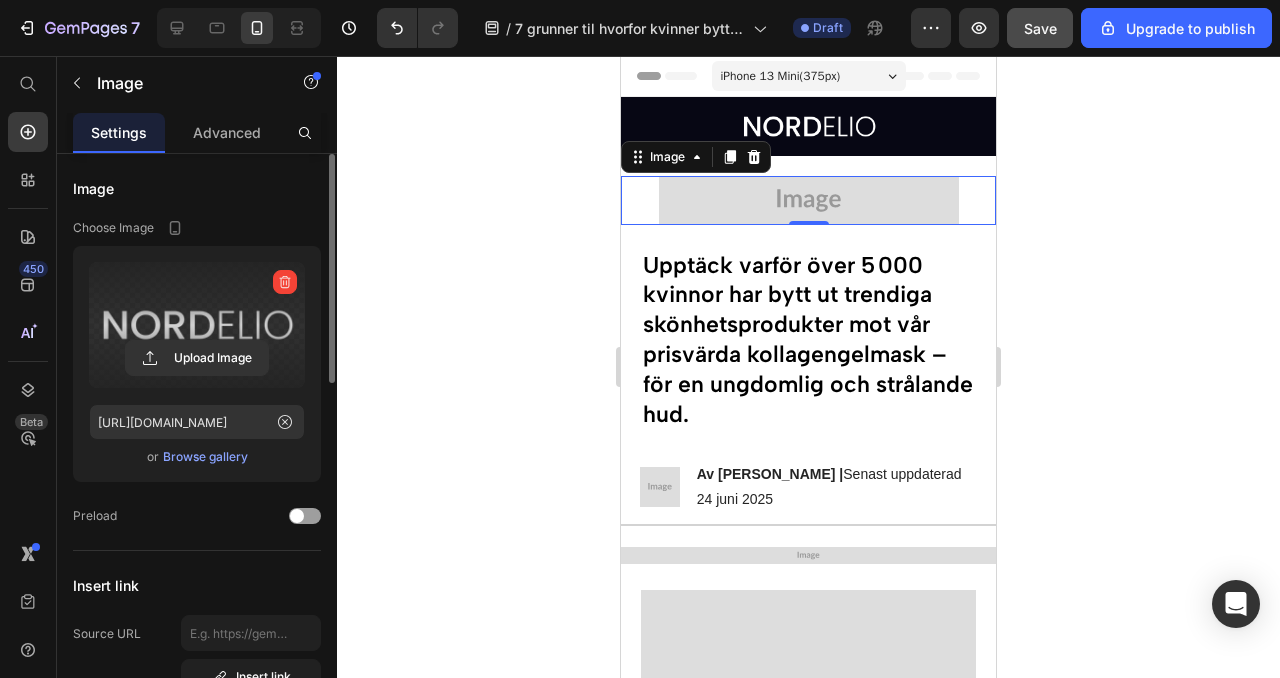 click at bounding box center (808, 200) 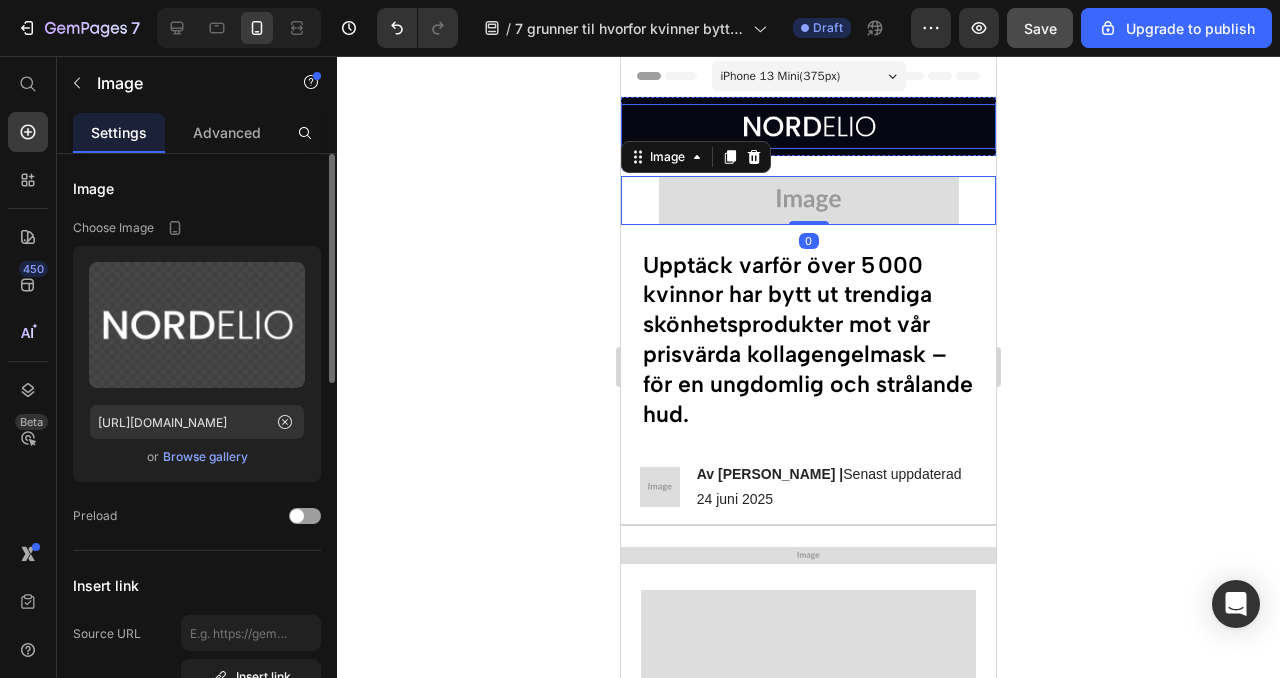 click at bounding box center [808, 126] 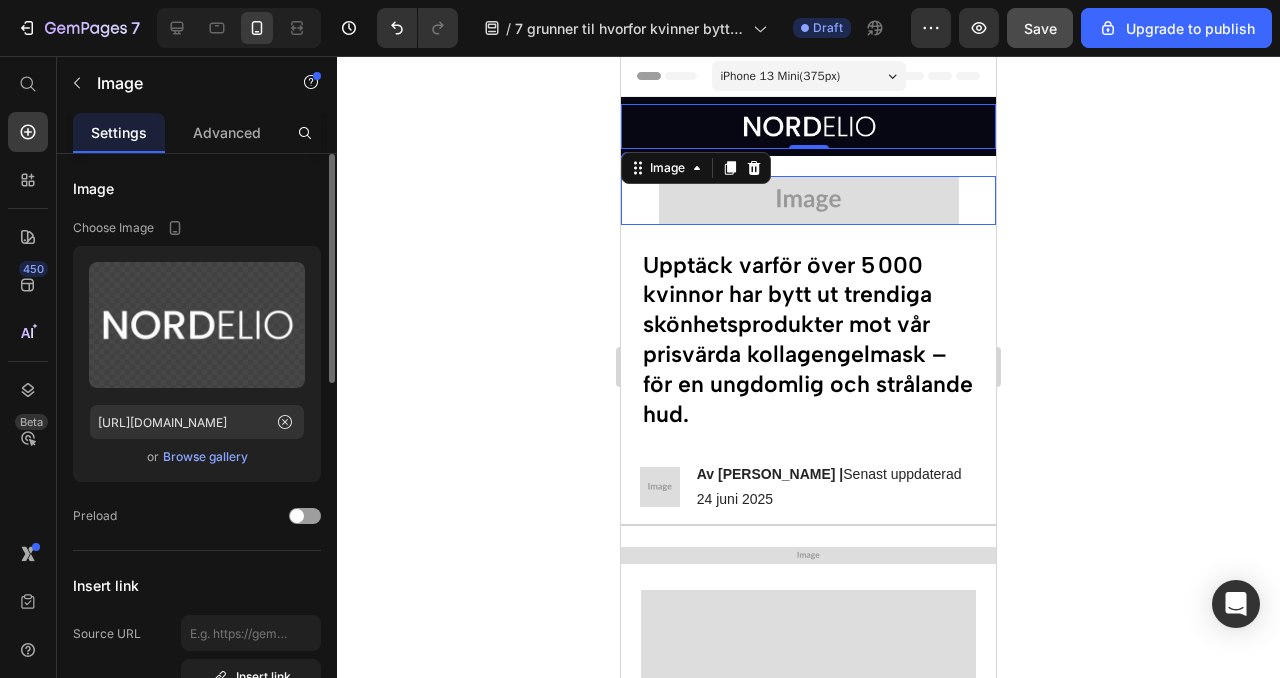 click at bounding box center [808, 200] 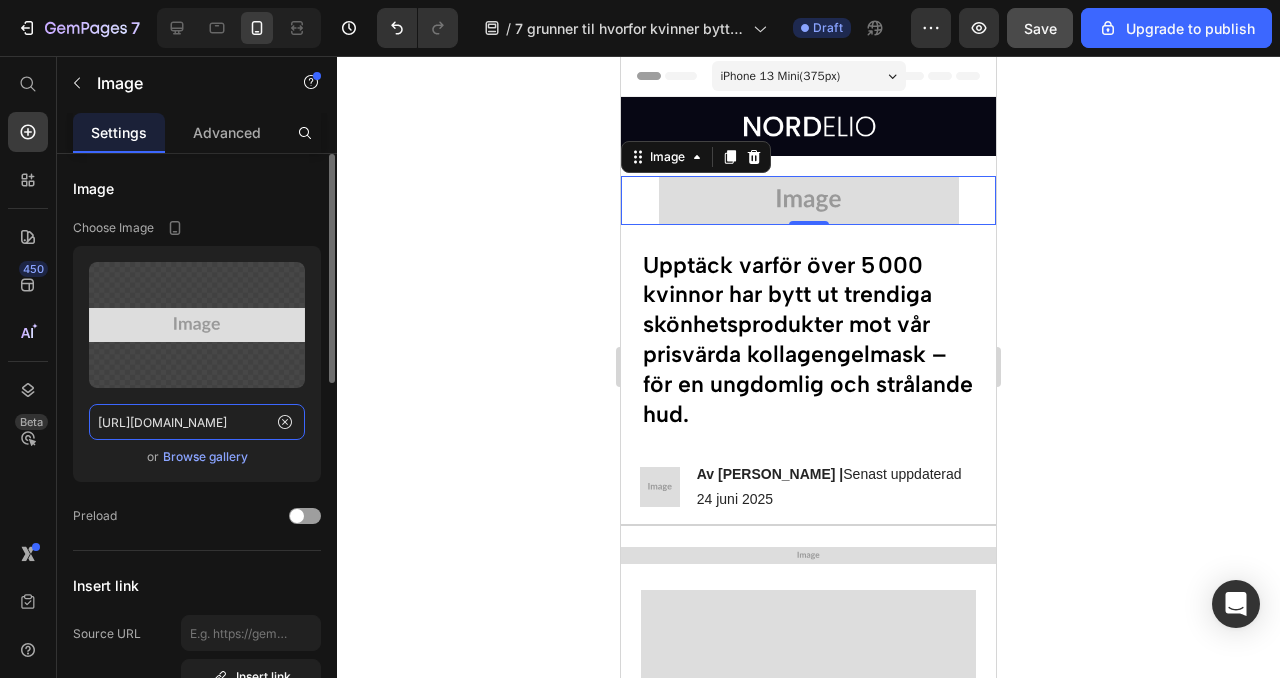 click on "[URL][DOMAIN_NAME]" 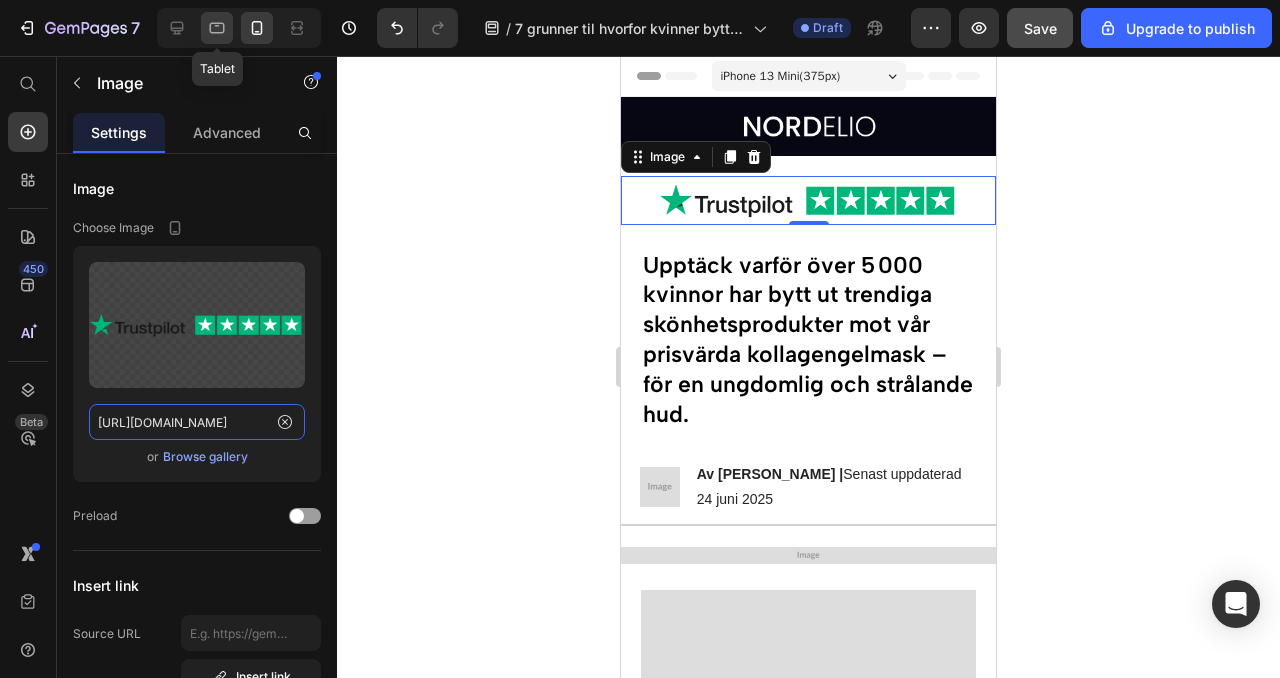 type on "[URL][DOMAIN_NAME]" 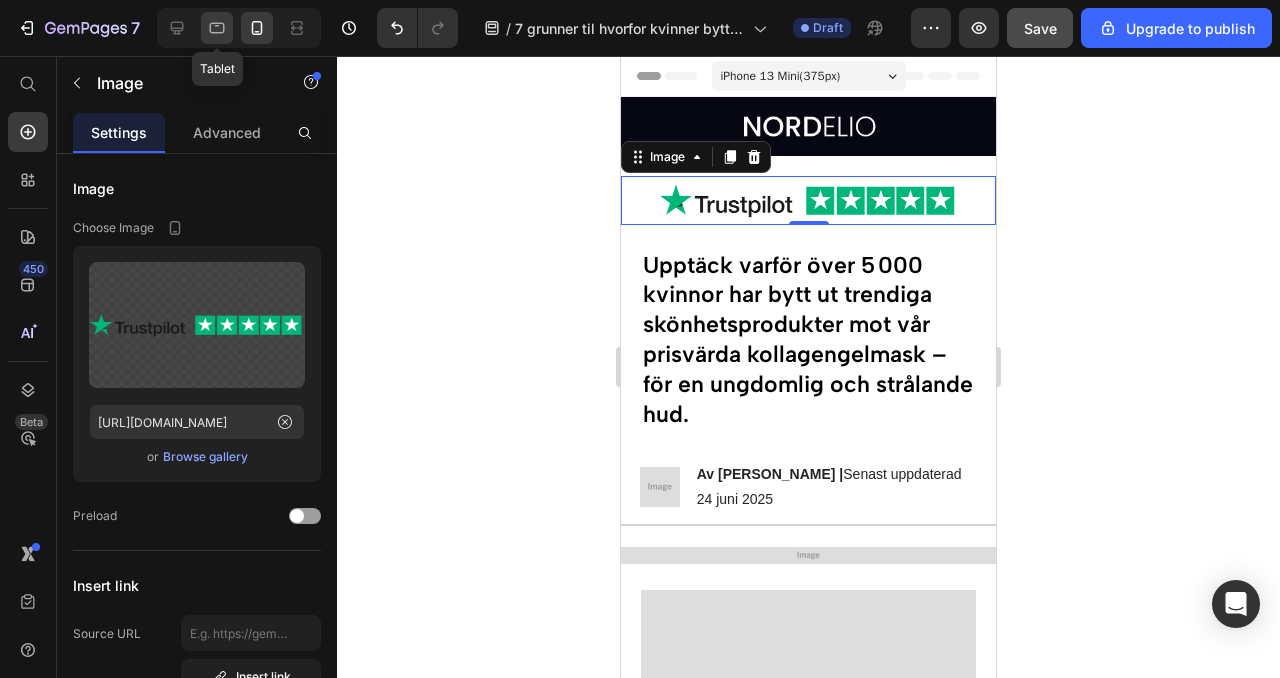 click 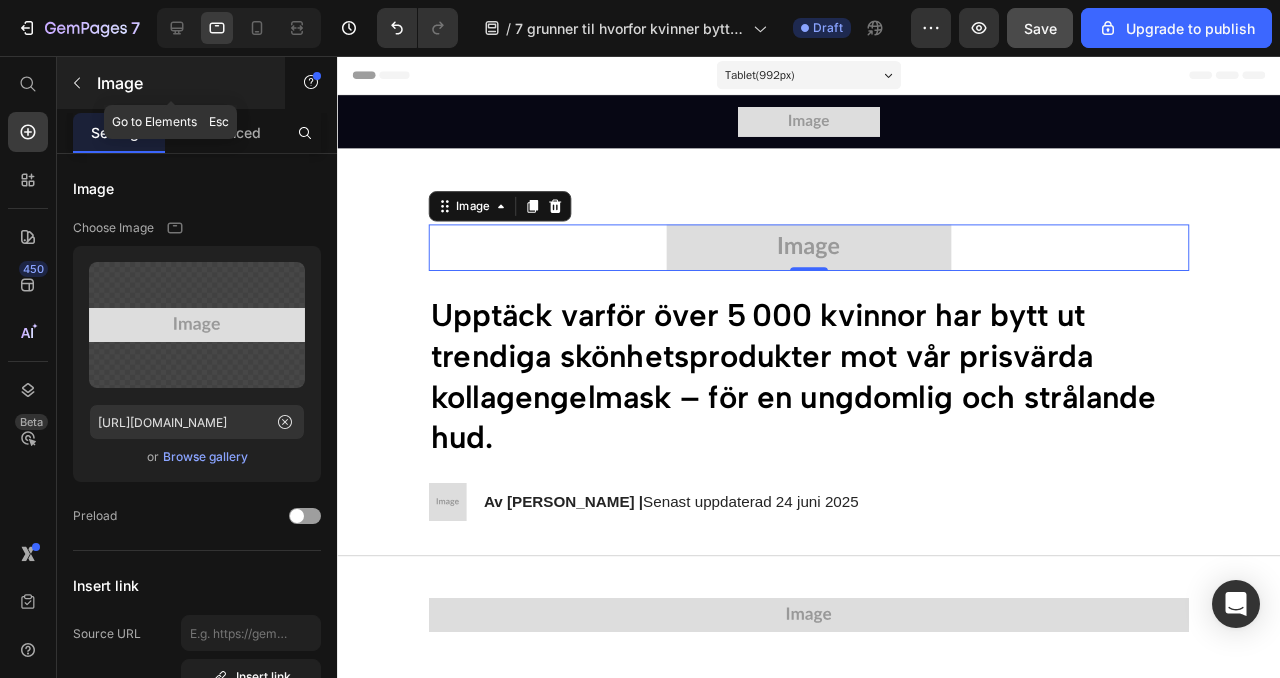 scroll, scrollTop: 107, scrollLeft: 0, axis: vertical 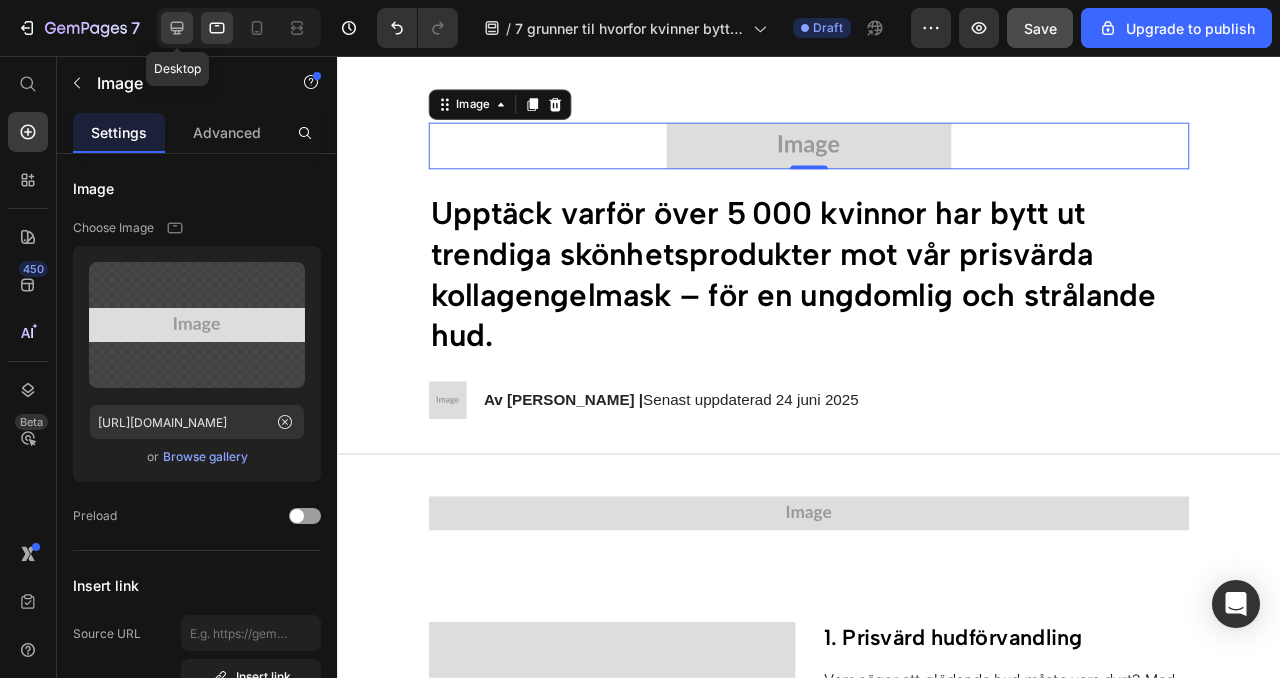 click 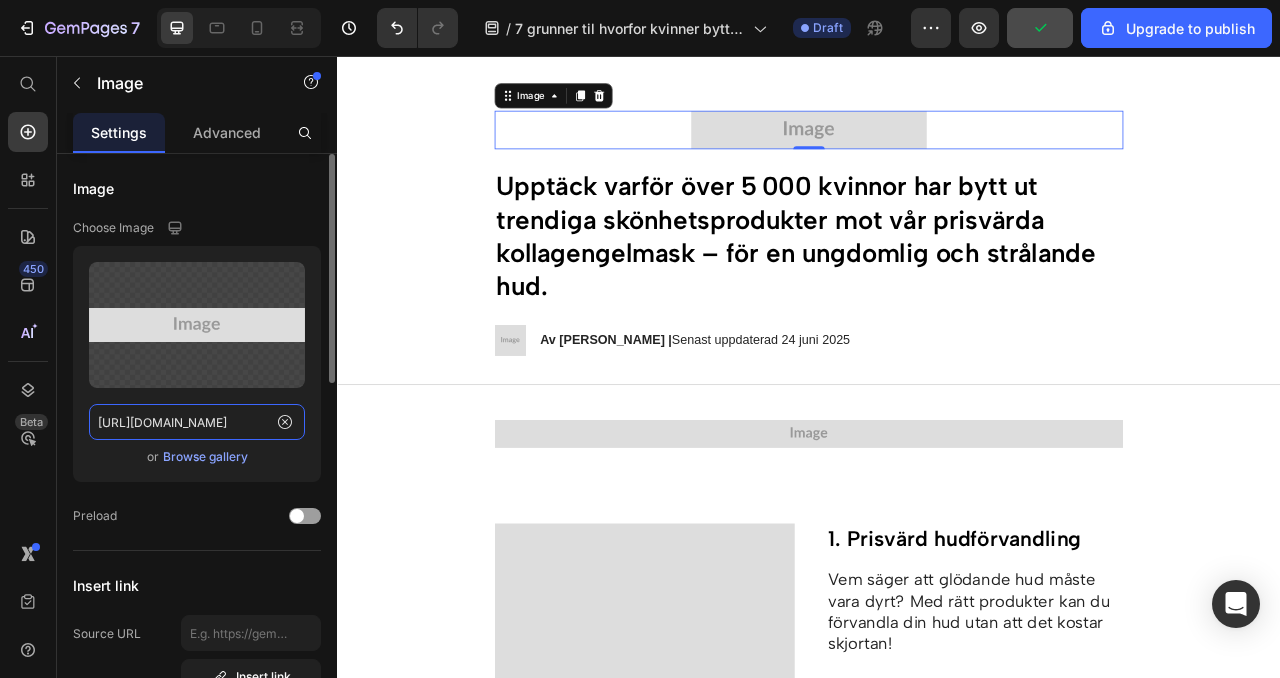 click on "[URL][DOMAIN_NAME]" 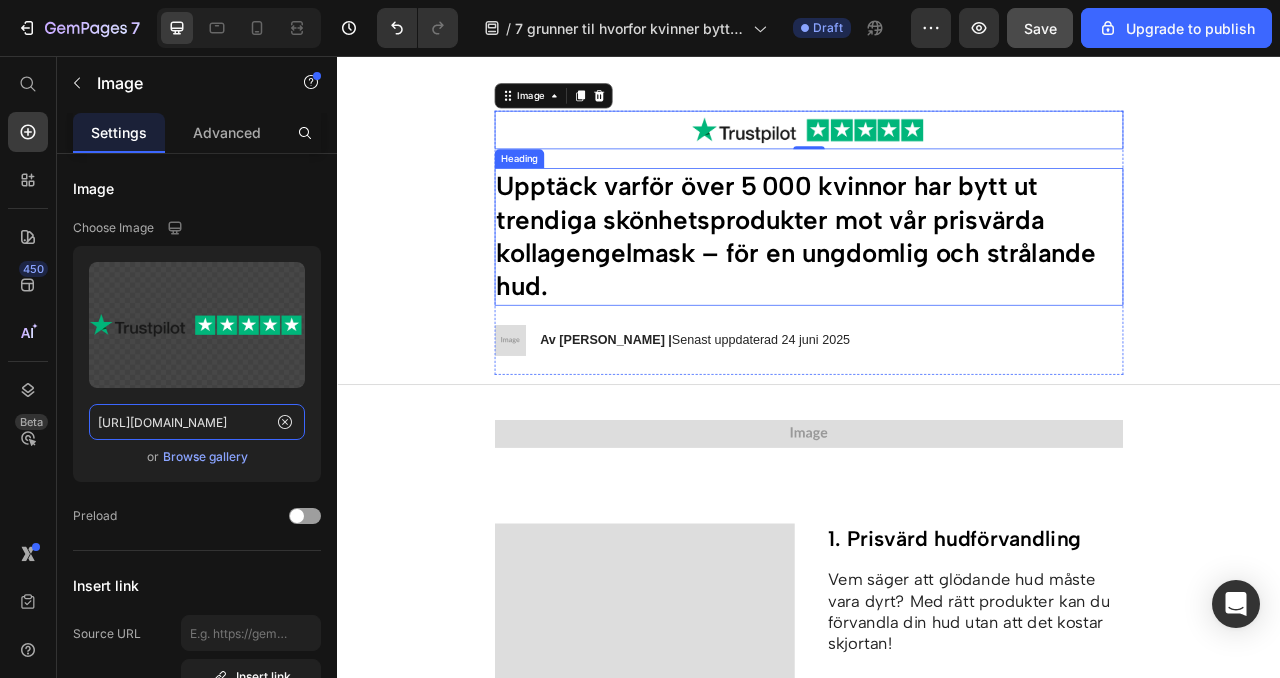 scroll, scrollTop: 0, scrollLeft: 0, axis: both 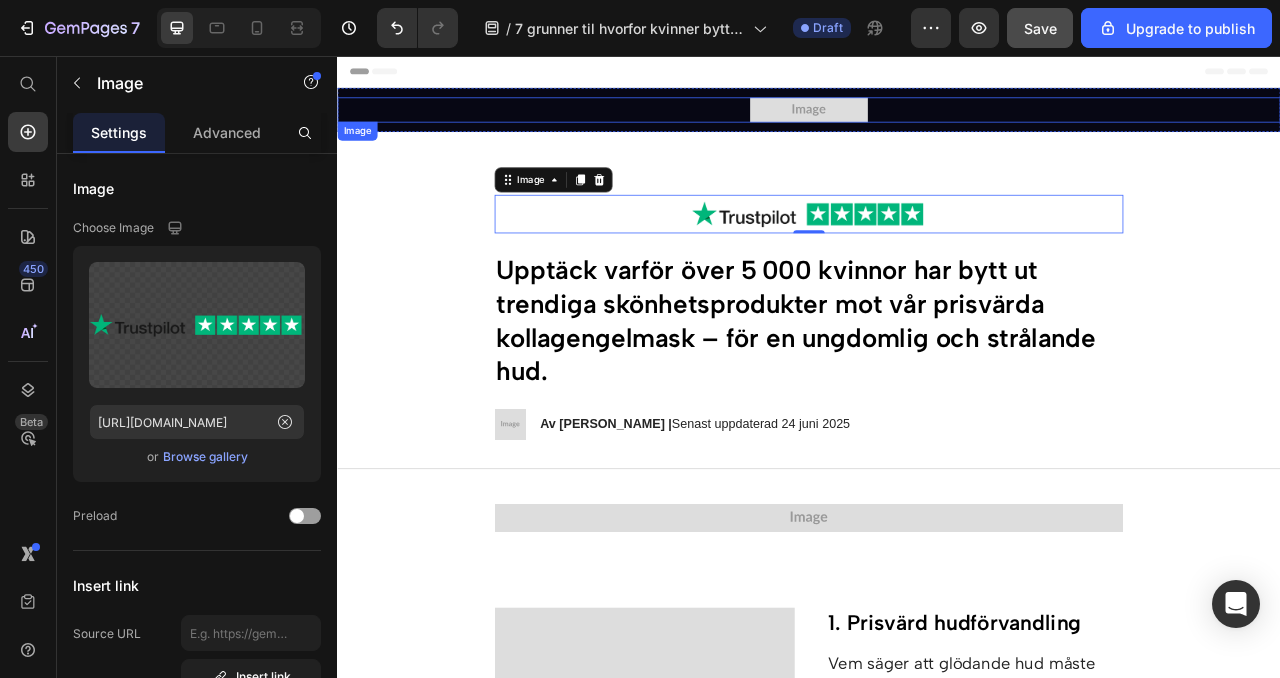 click at bounding box center [937, 125] 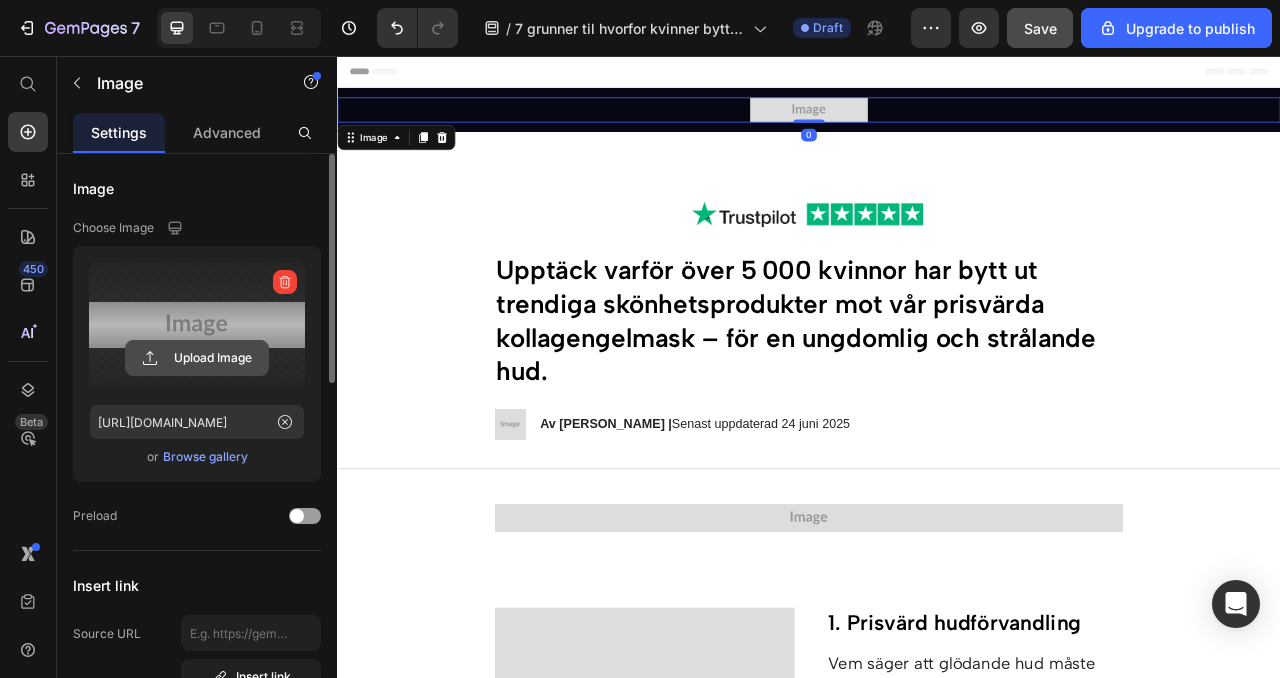 click 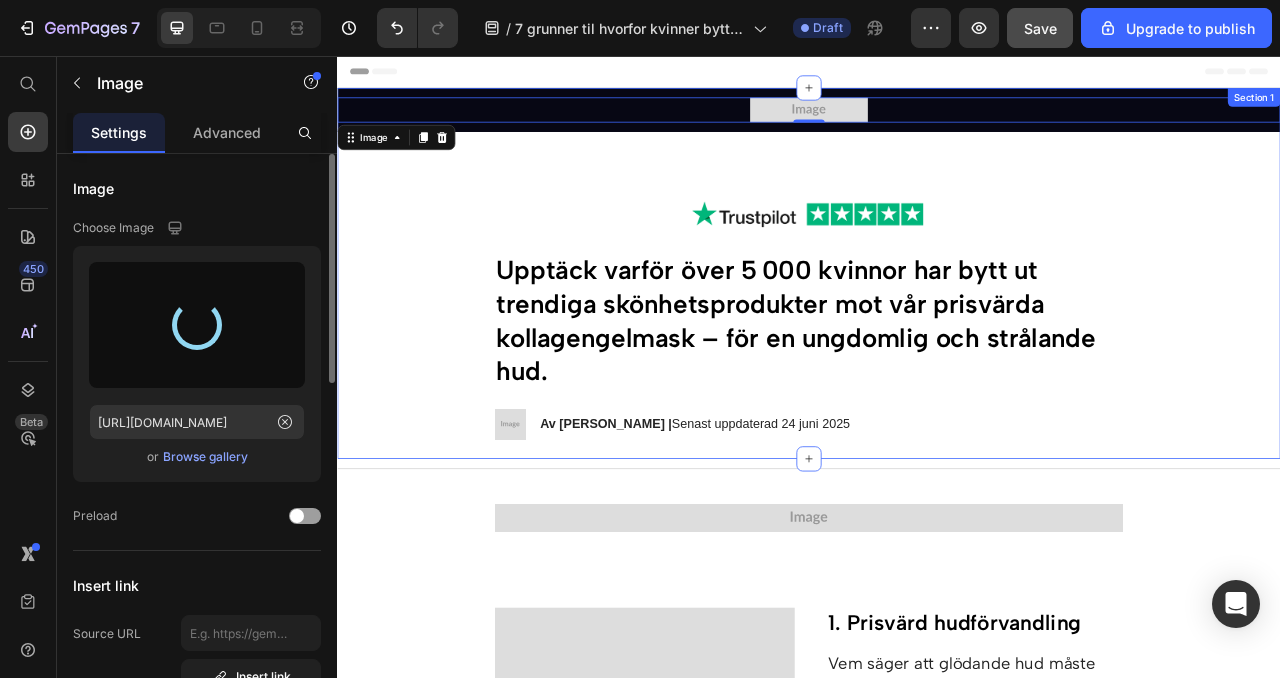 type on "[URL][DOMAIN_NAME]" 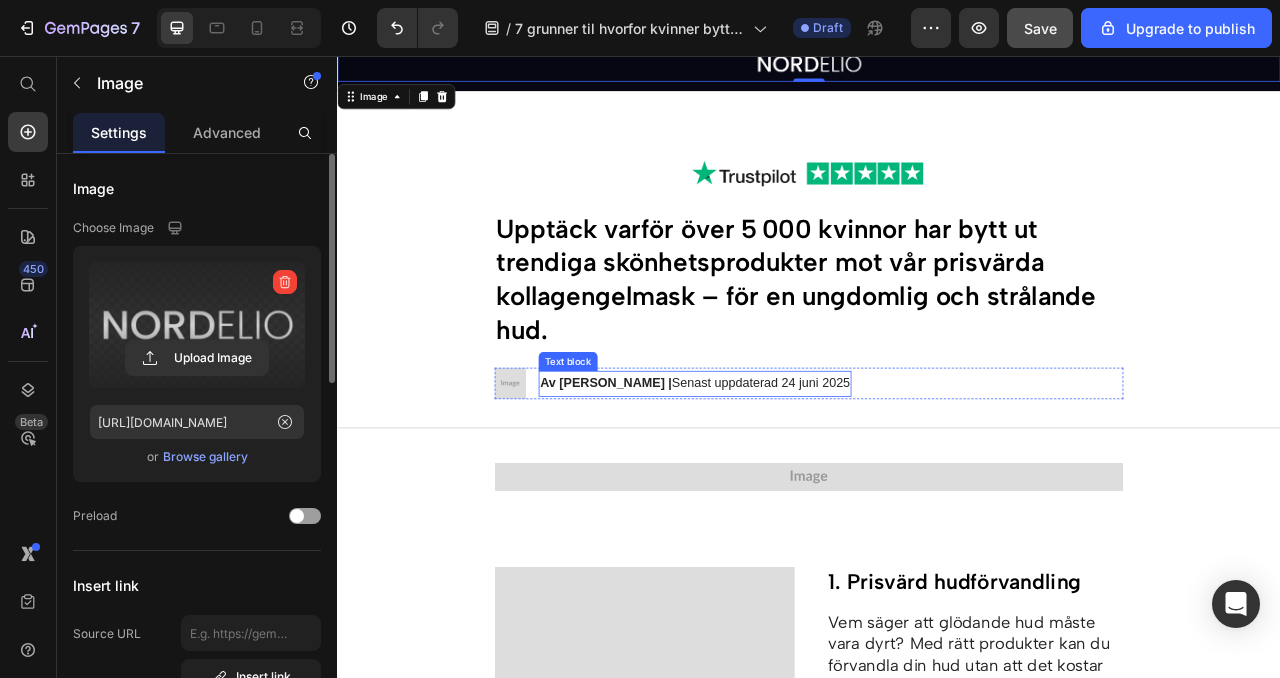 scroll, scrollTop: 76, scrollLeft: 0, axis: vertical 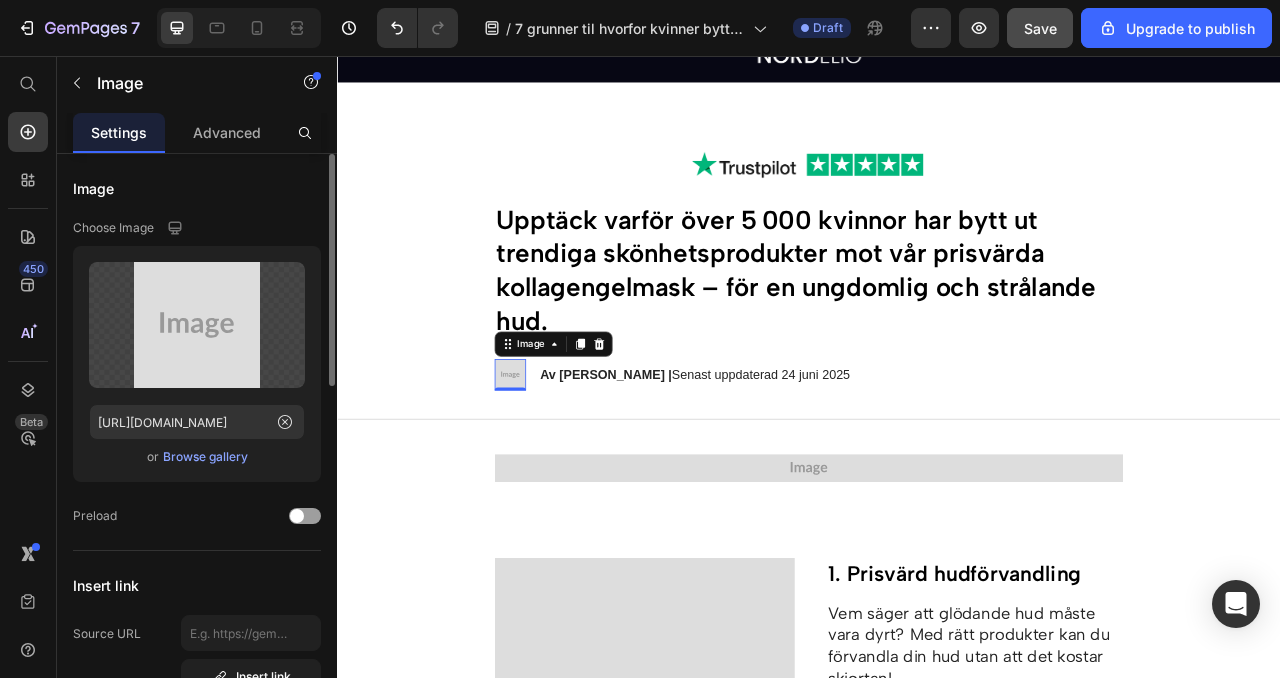 click at bounding box center [557, 462] 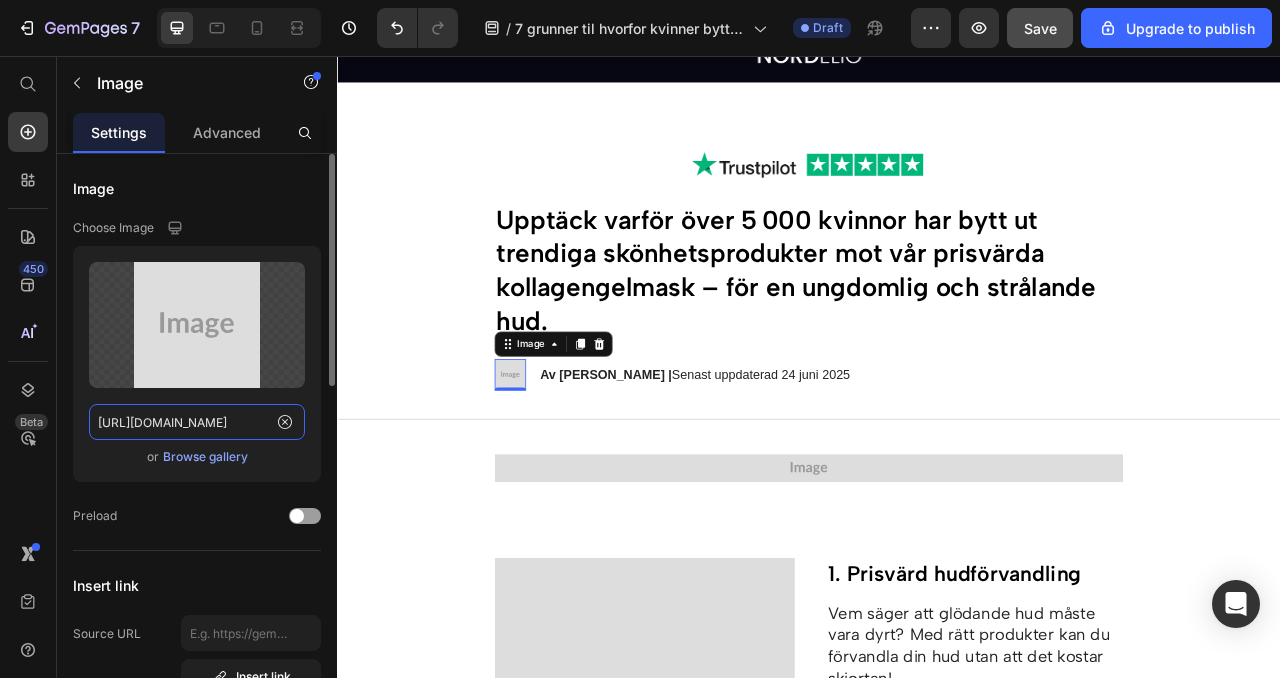 click on "[URL][DOMAIN_NAME]" 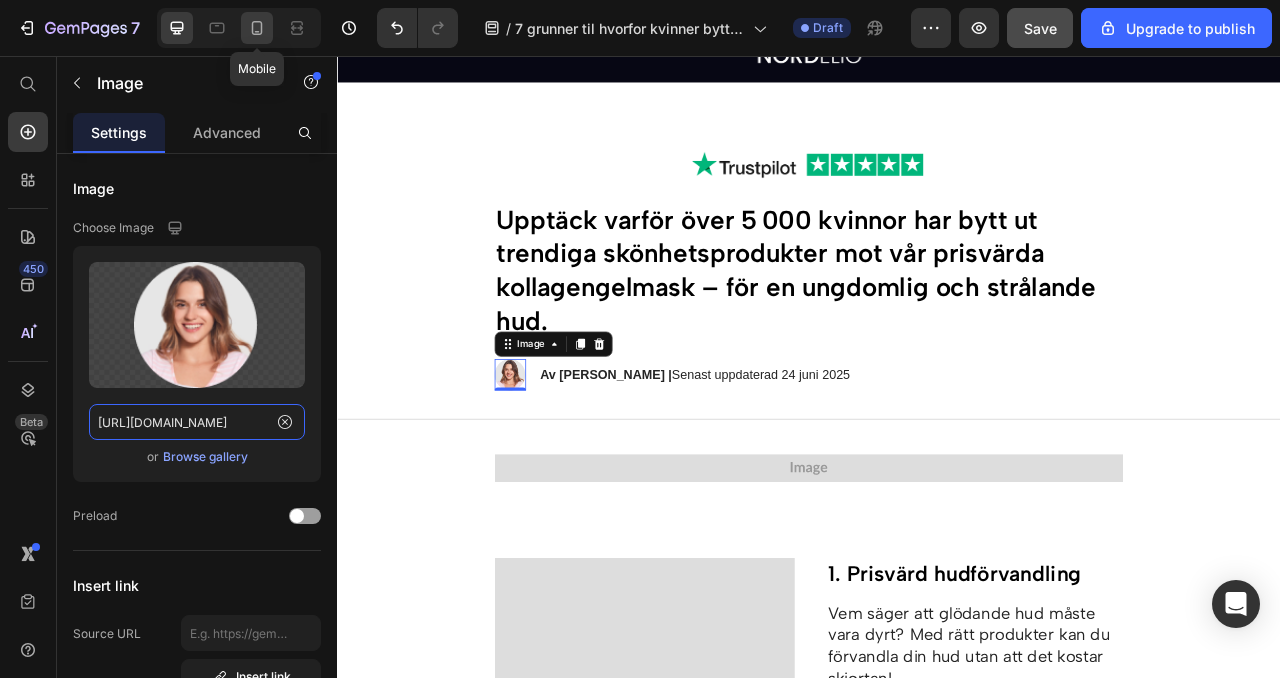 type on "[URL][DOMAIN_NAME]" 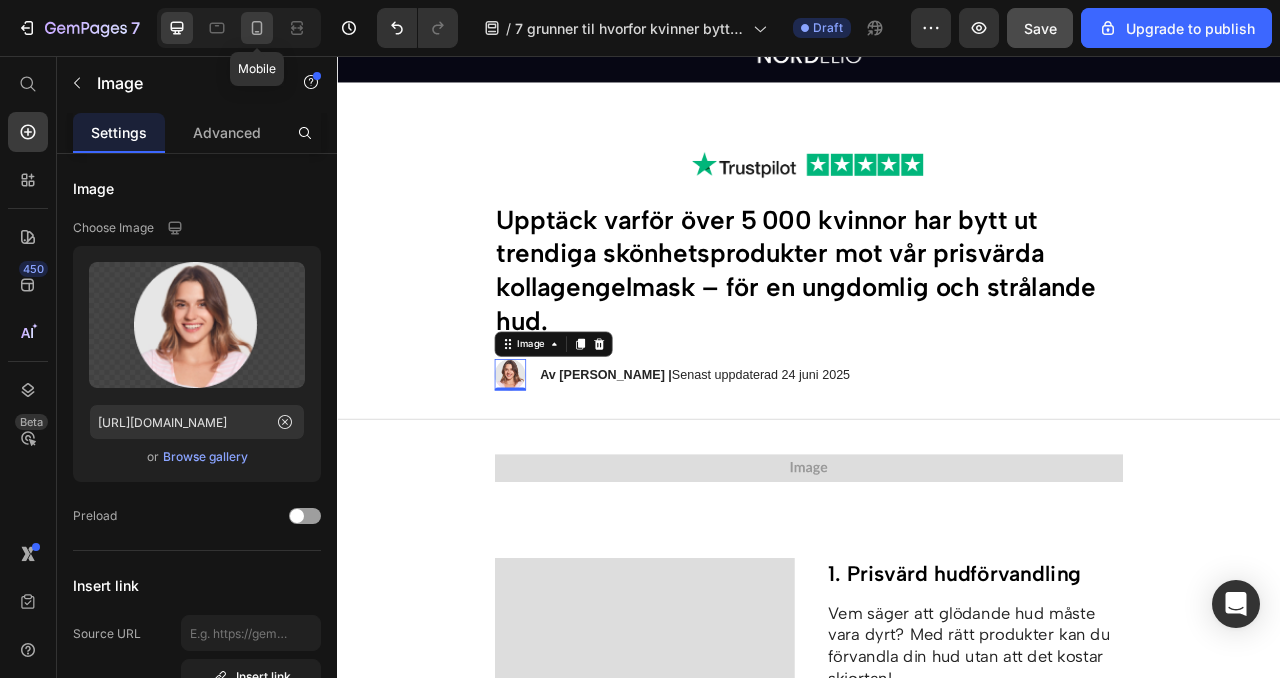 click 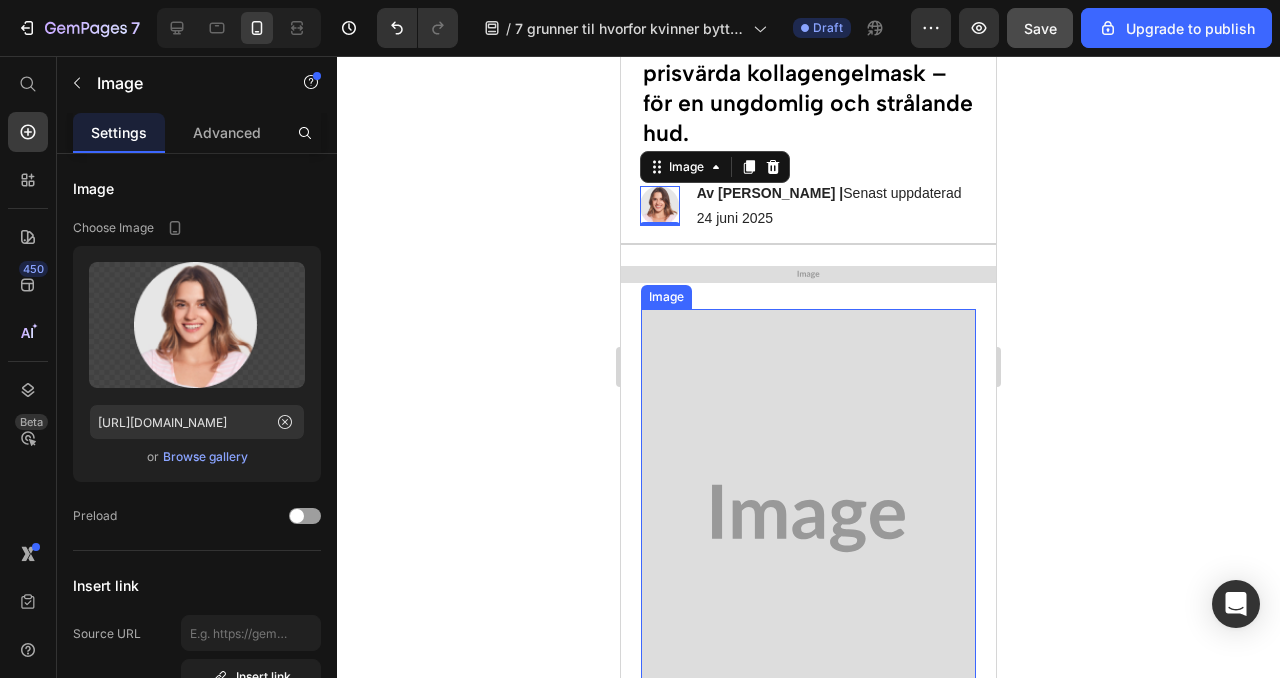 scroll, scrollTop: 299, scrollLeft: 0, axis: vertical 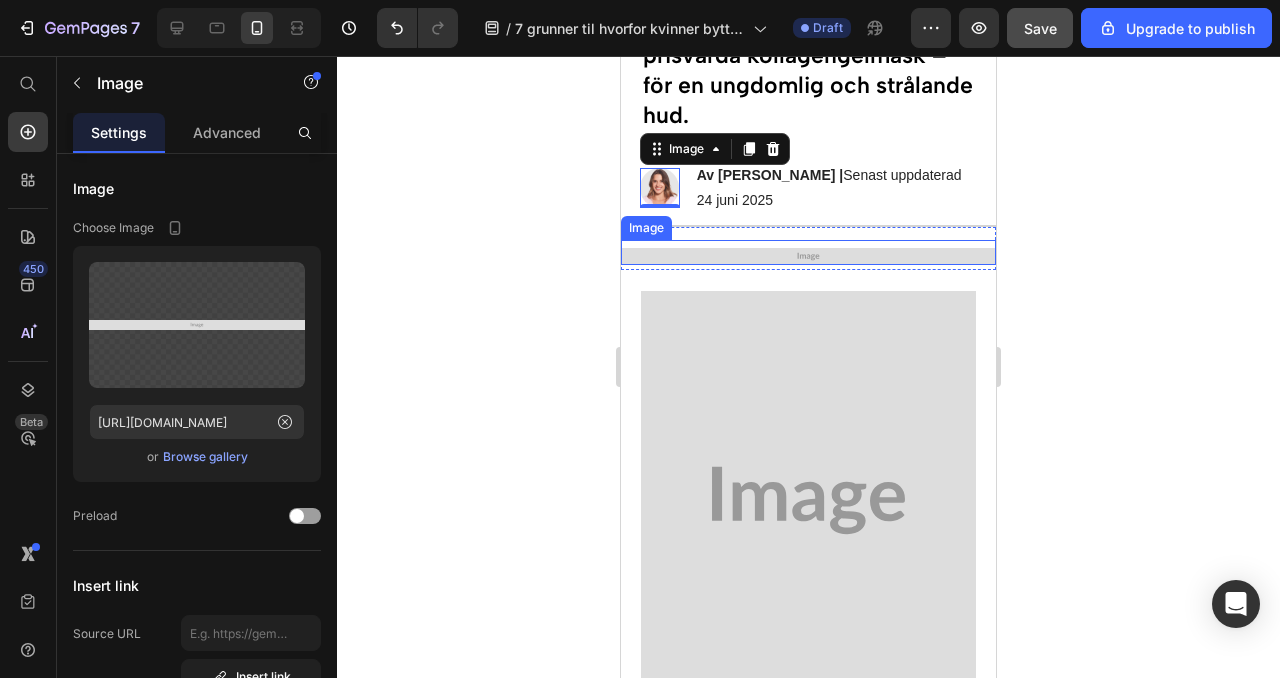 click at bounding box center [808, 252] 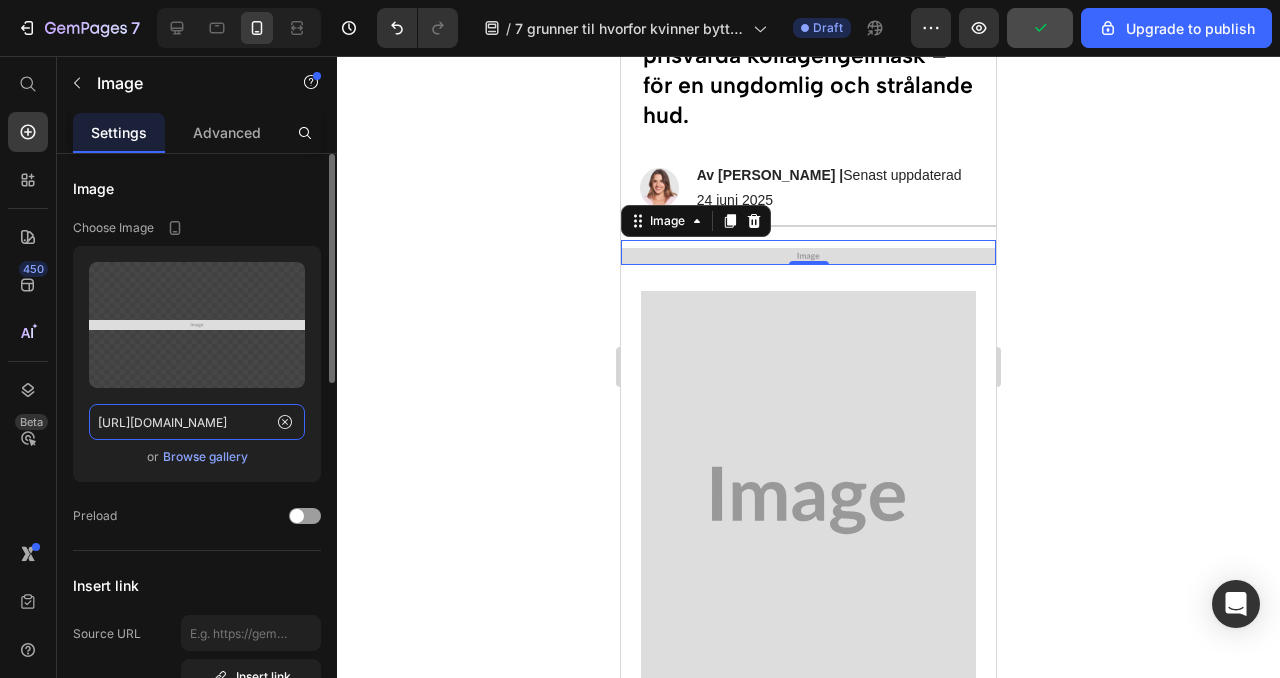 click on "[URL][DOMAIN_NAME]" 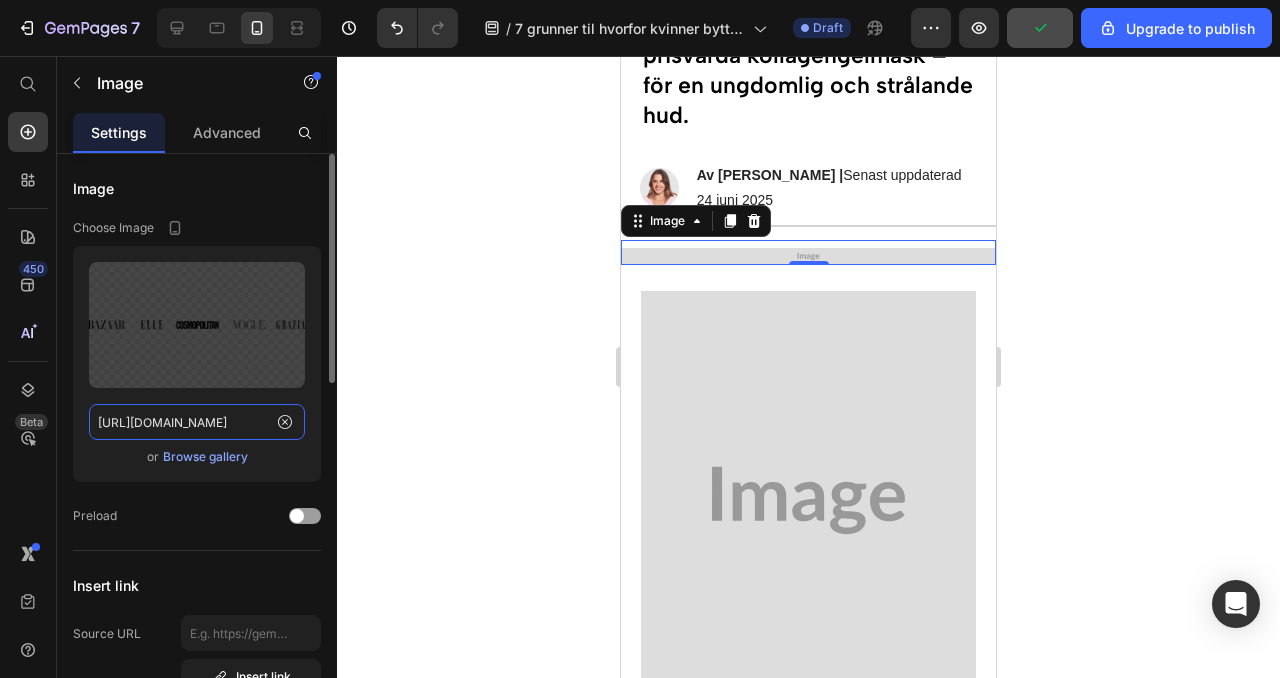 scroll, scrollTop: 0, scrollLeft: 422, axis: horizontal 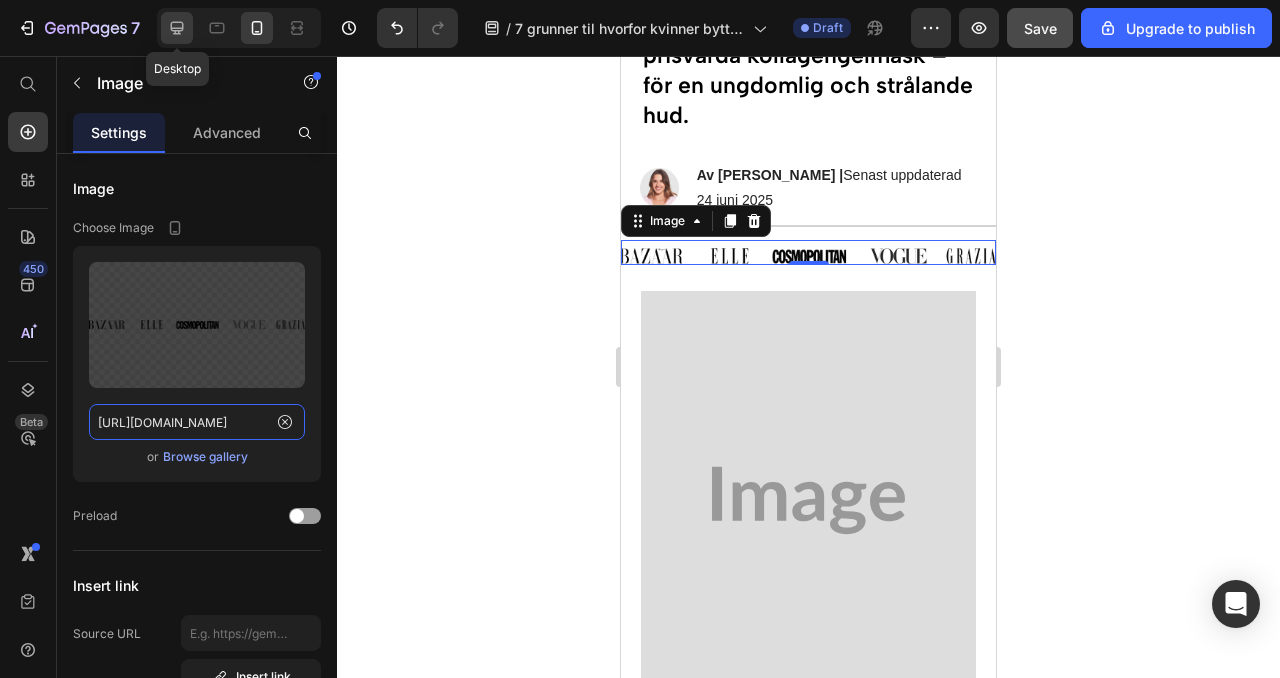 type on "[URL][DOMAIN_NAME]" 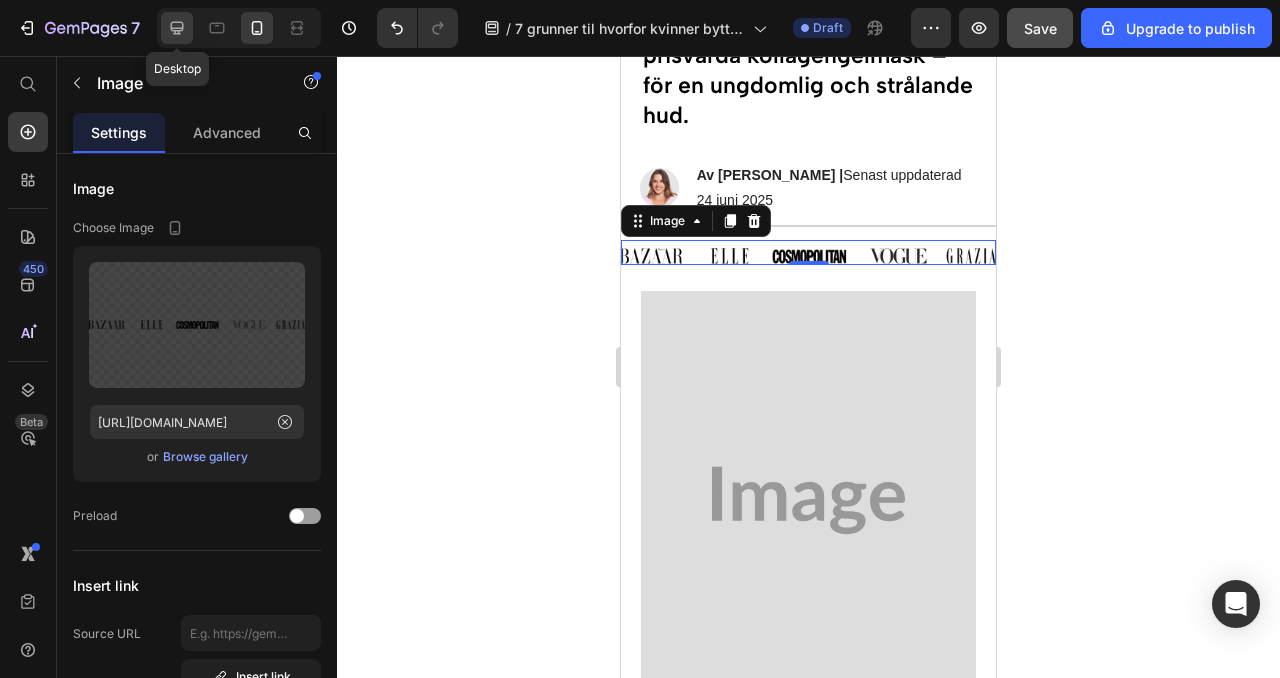 click 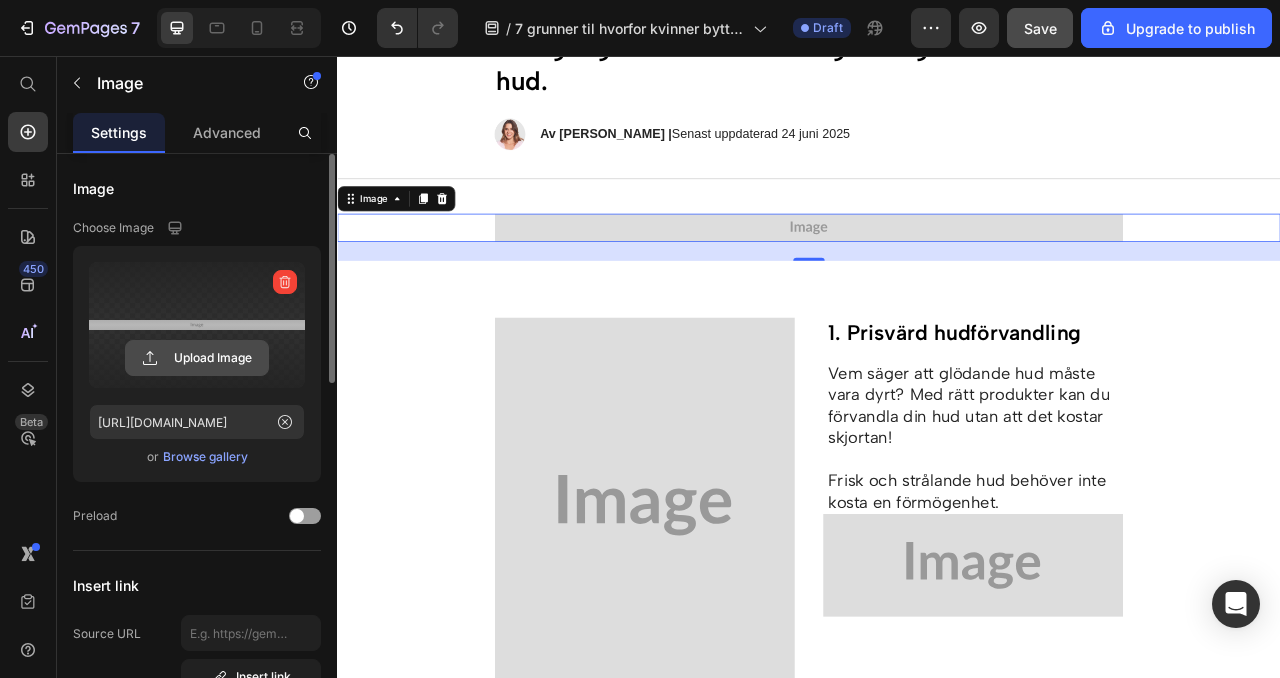scroll, scrollTop: 513, scrollLeft: 0, axis: vertical 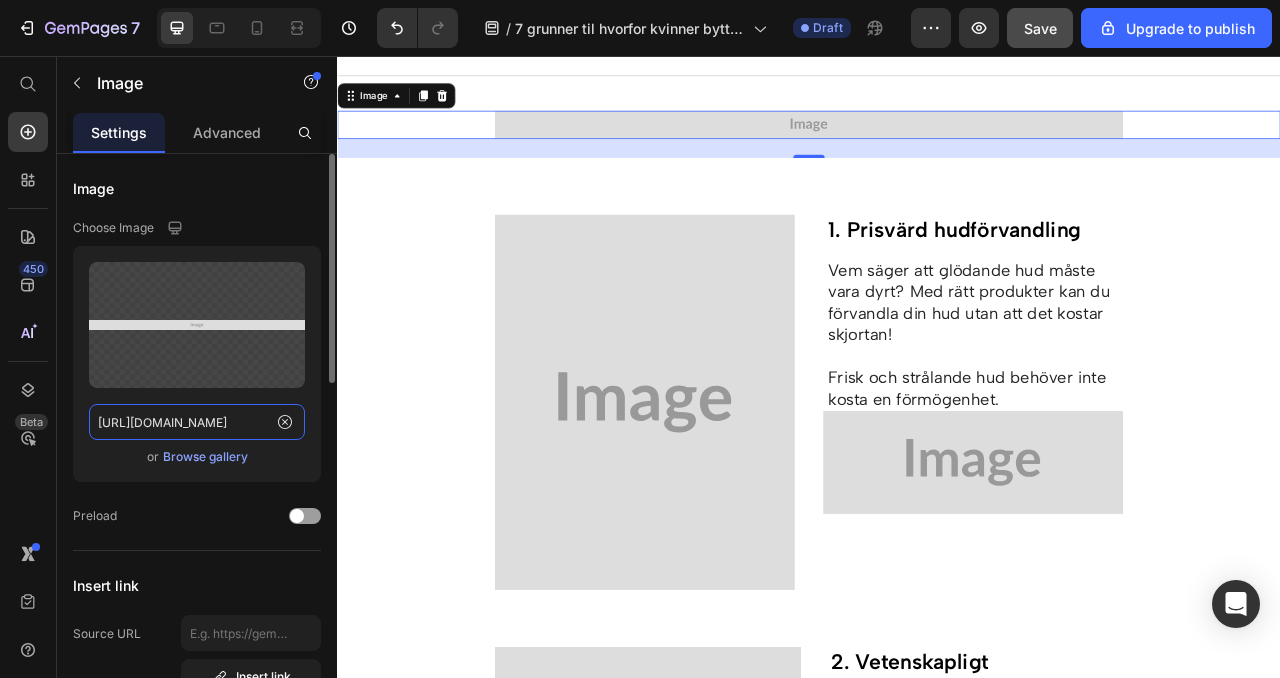 click on "[URL][DOMAIN_NAME]" 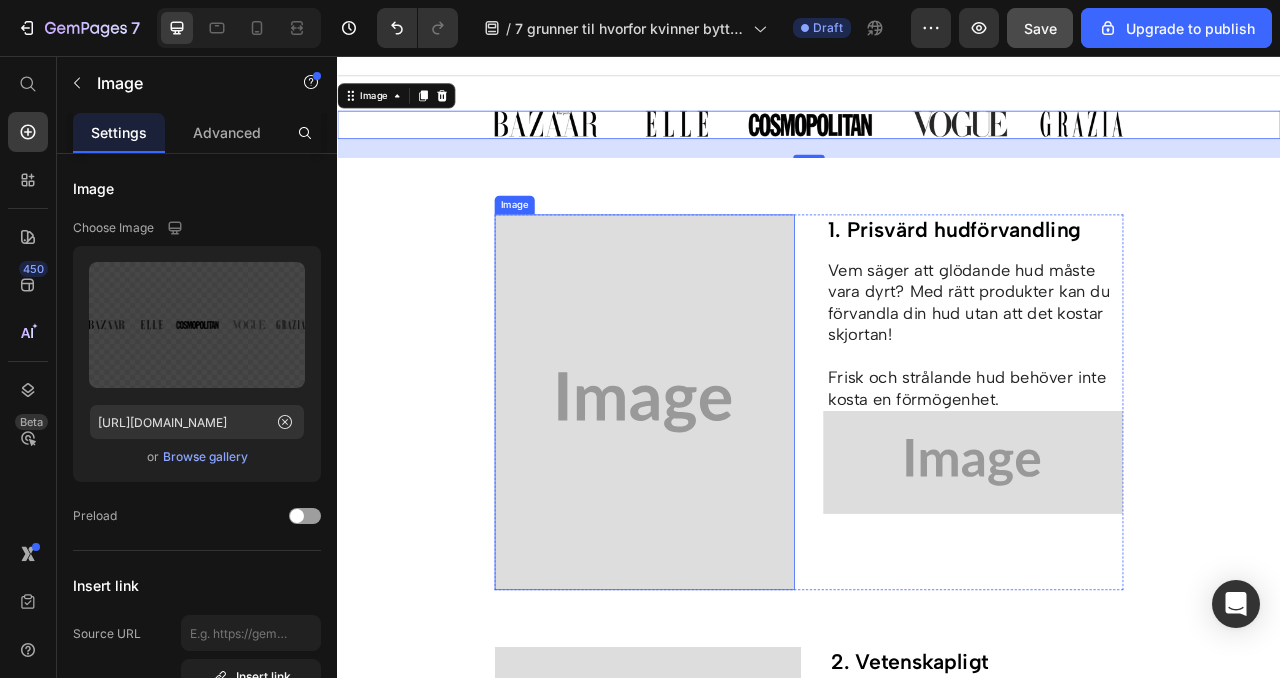 click at bounding box center [728, 497] 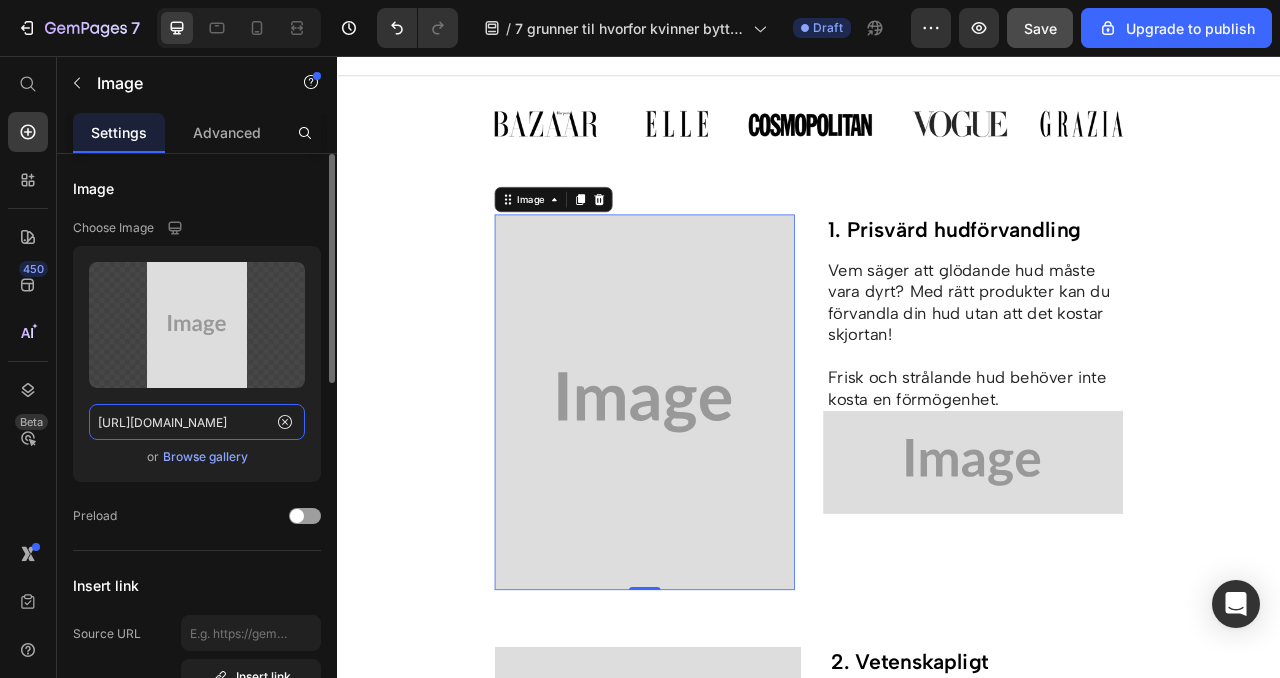 click on "[URL][DOMAIN_NAME]" 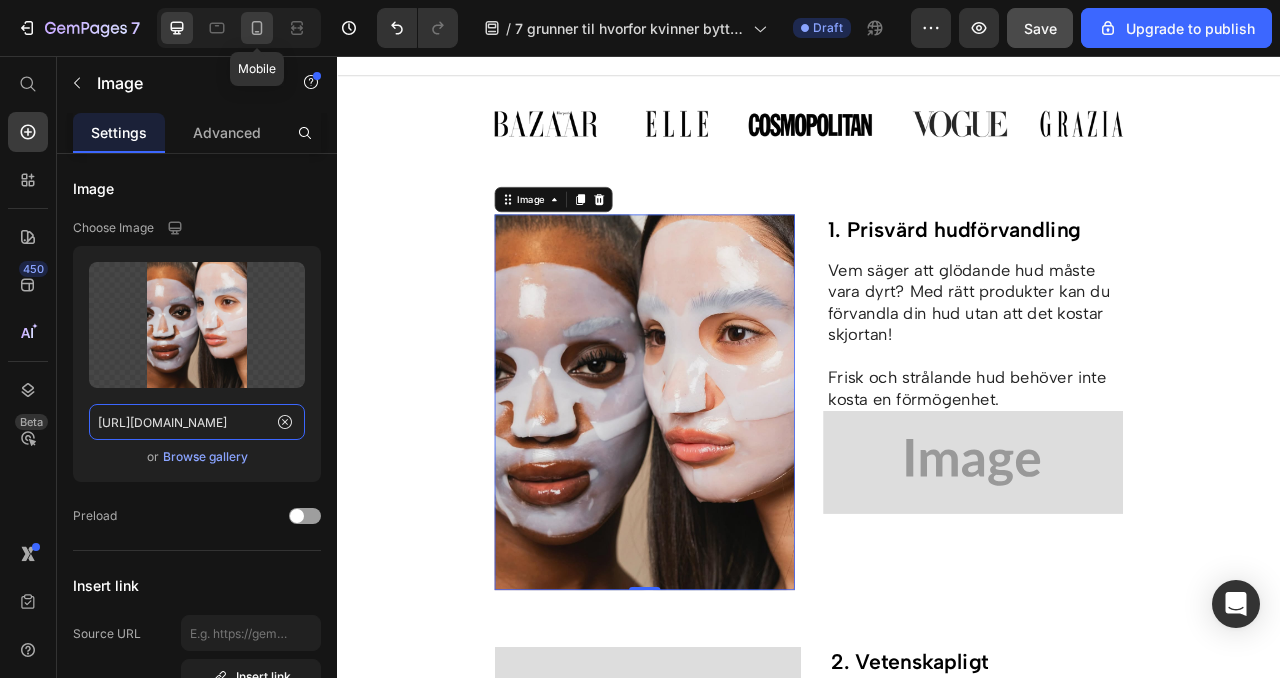 type on "[URL][DOMAIN_NAME]" 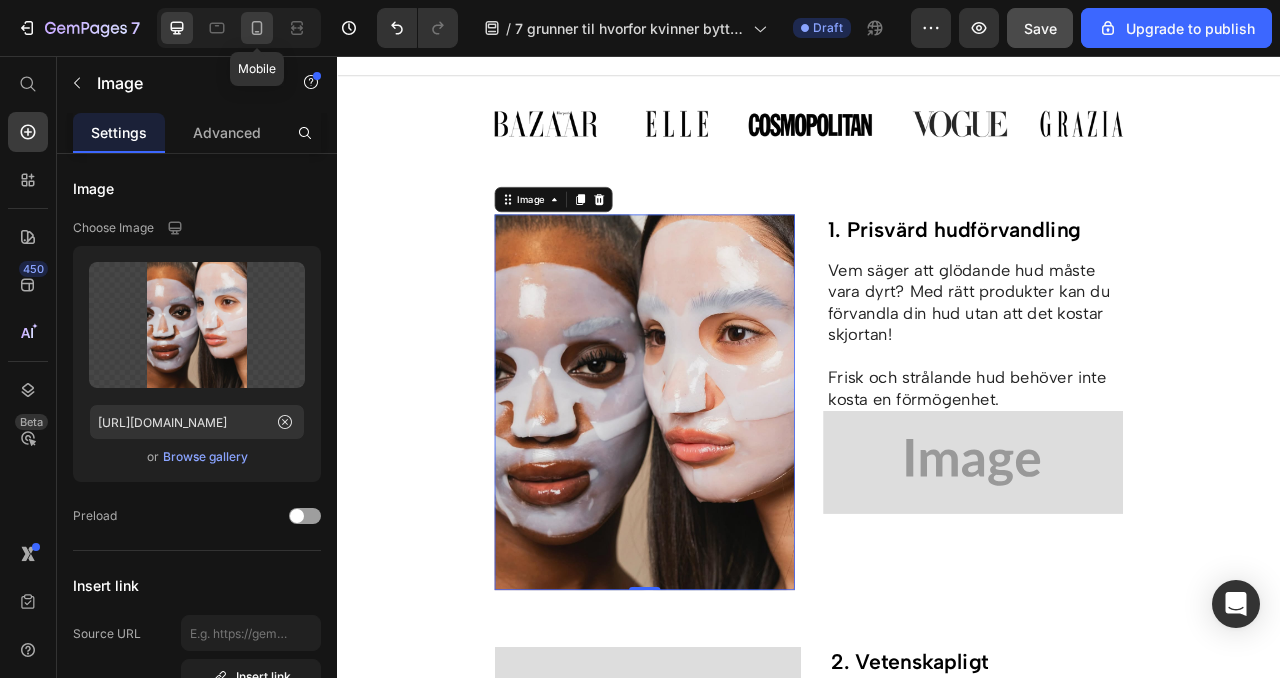 scroll, scrollTop: 0, scrollLeft: 0, axis: both 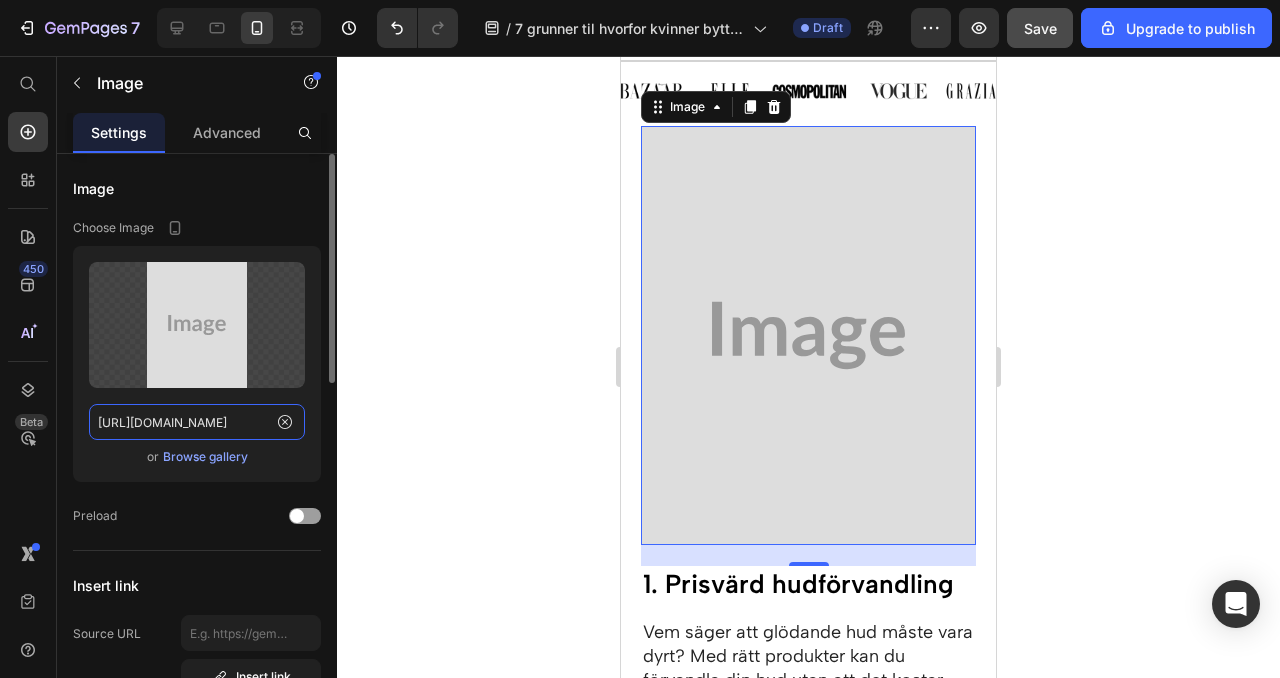 click on "[URL][DOMAIN_NAME]" 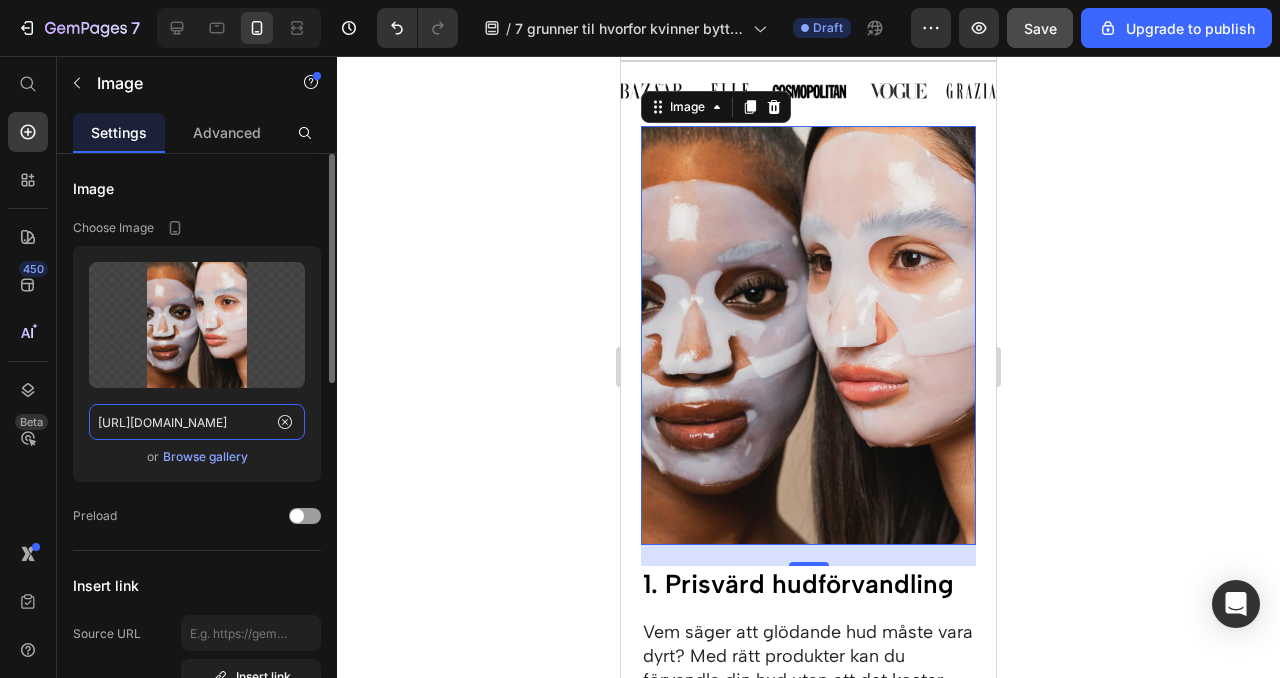 scroll, scrollTop: 0, scrollLeft: 664, axis: horizontal 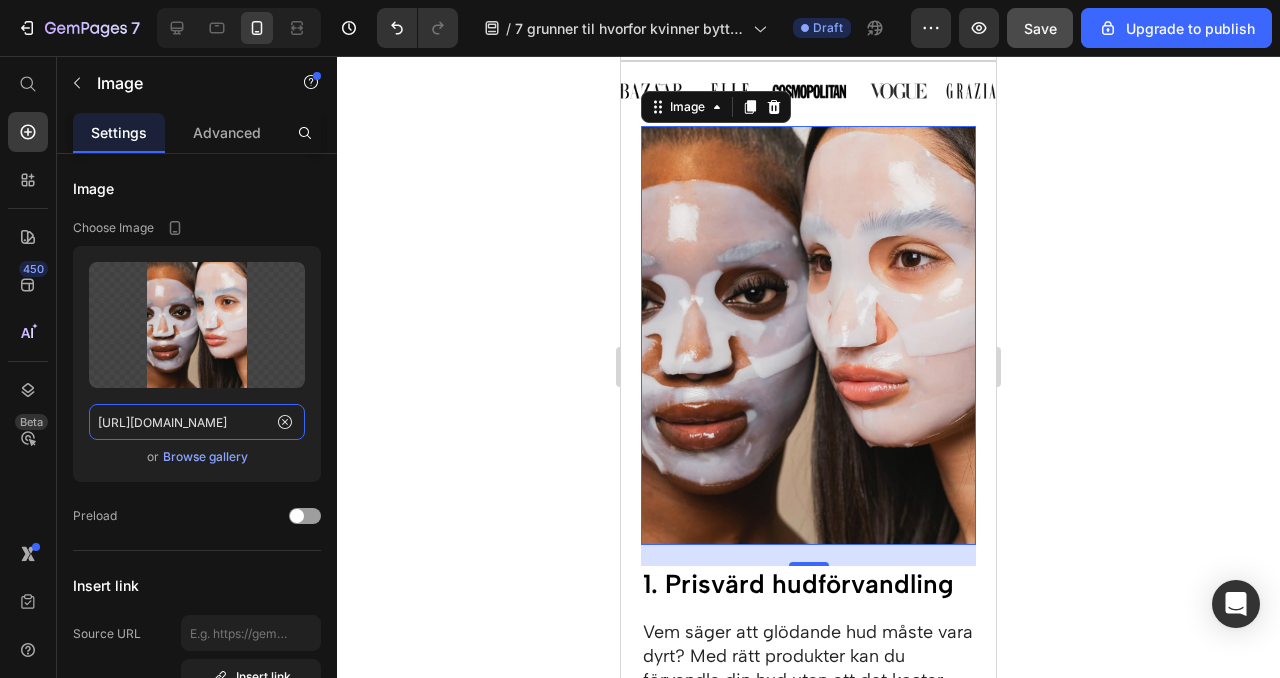 type on "[URL][DOMAIN_NAME]" 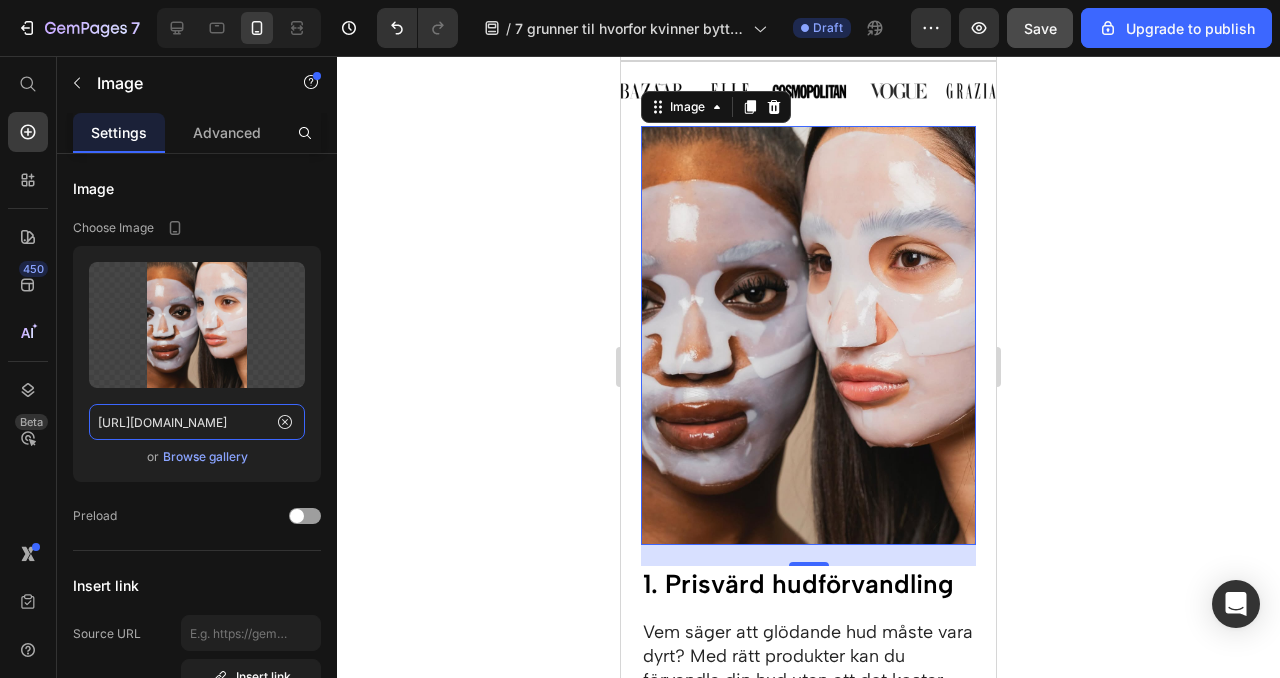 scroll, scrollTop: 0, scrollLeft: 0, axis: both 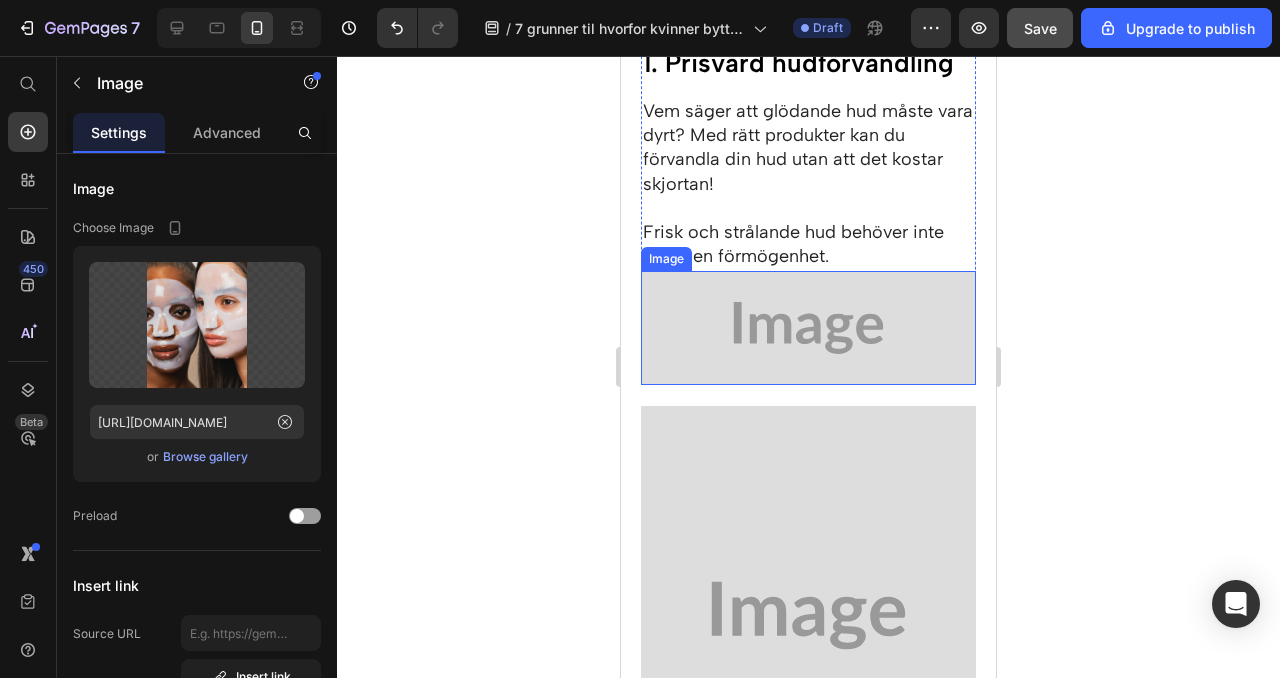 click at bounding box center [808, 328] 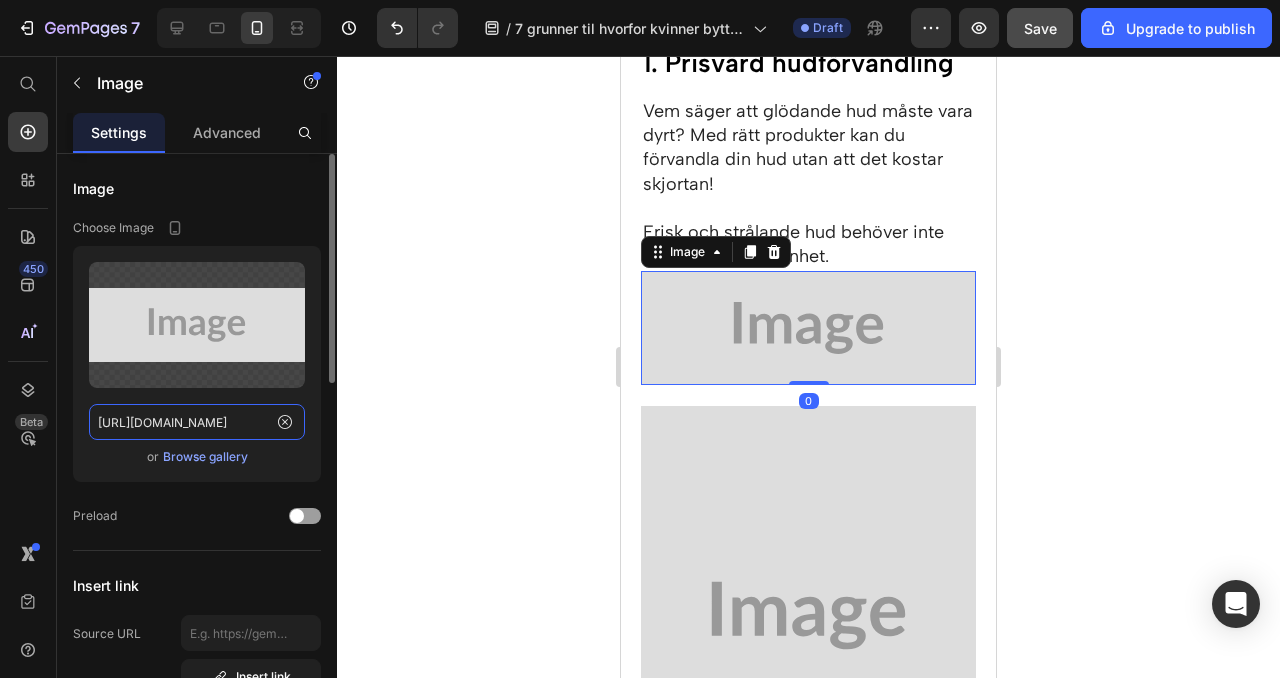 click on "[URL][DOMAIN_NAME]" 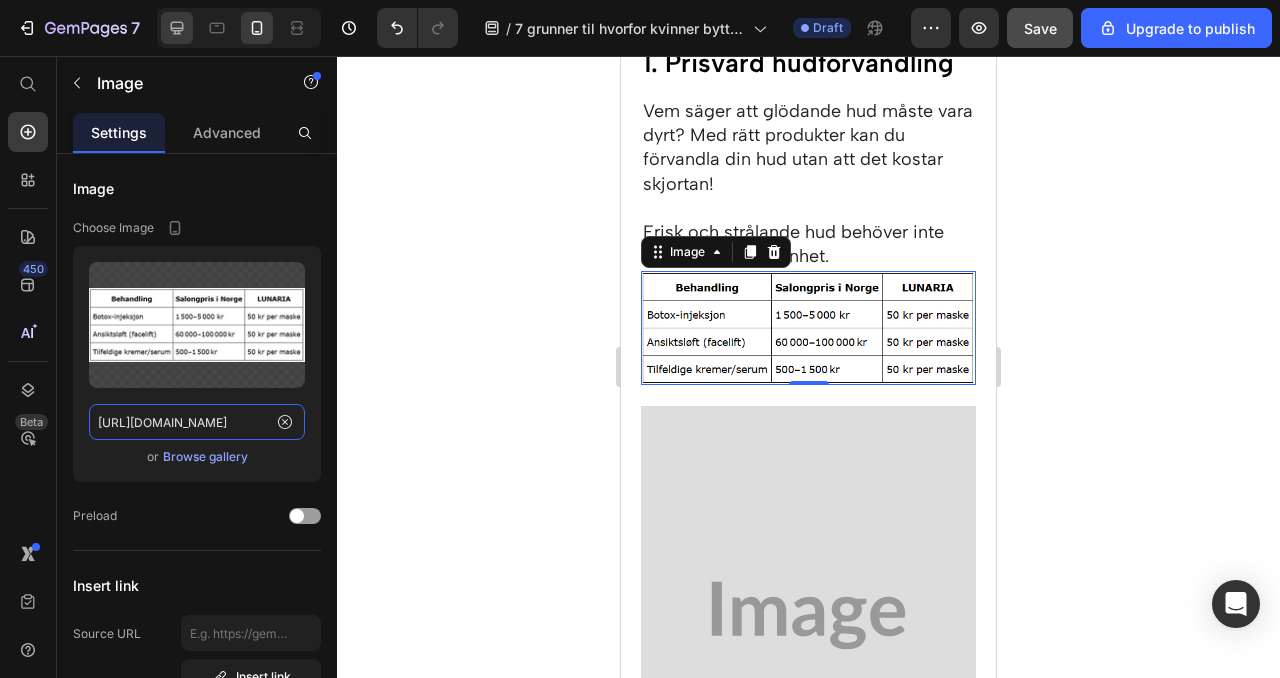 type on "[URL][DOMAIN_NAME]" 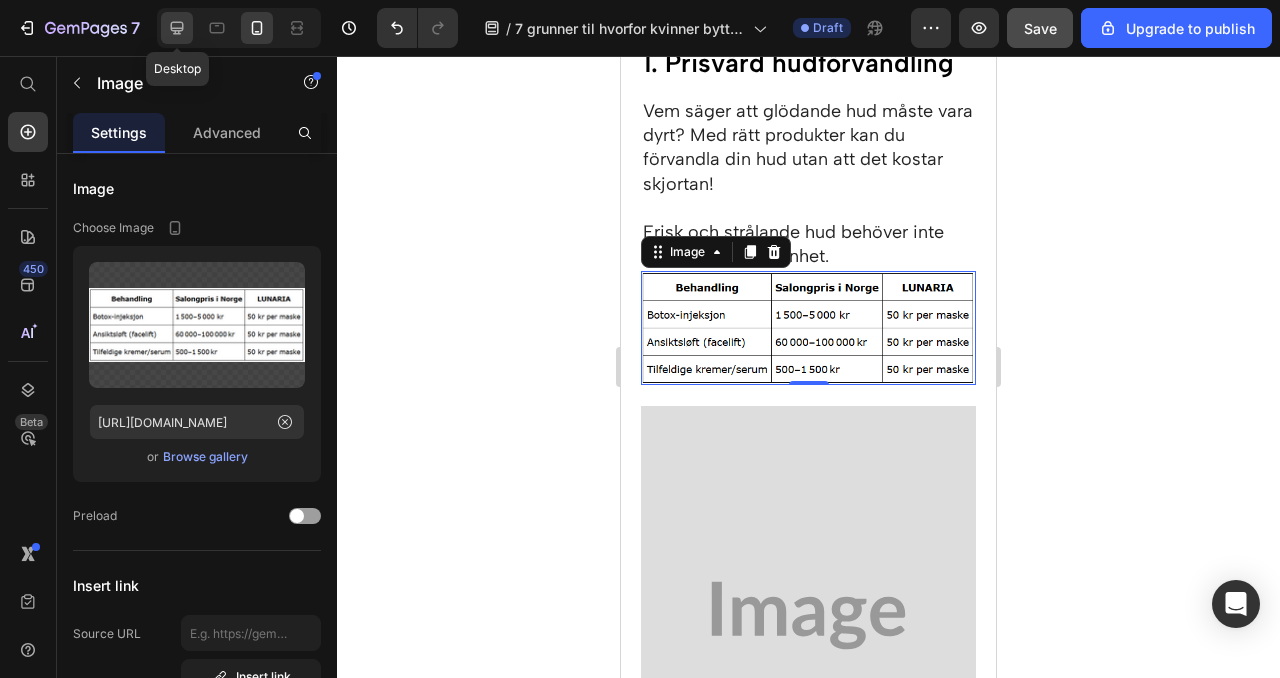 click 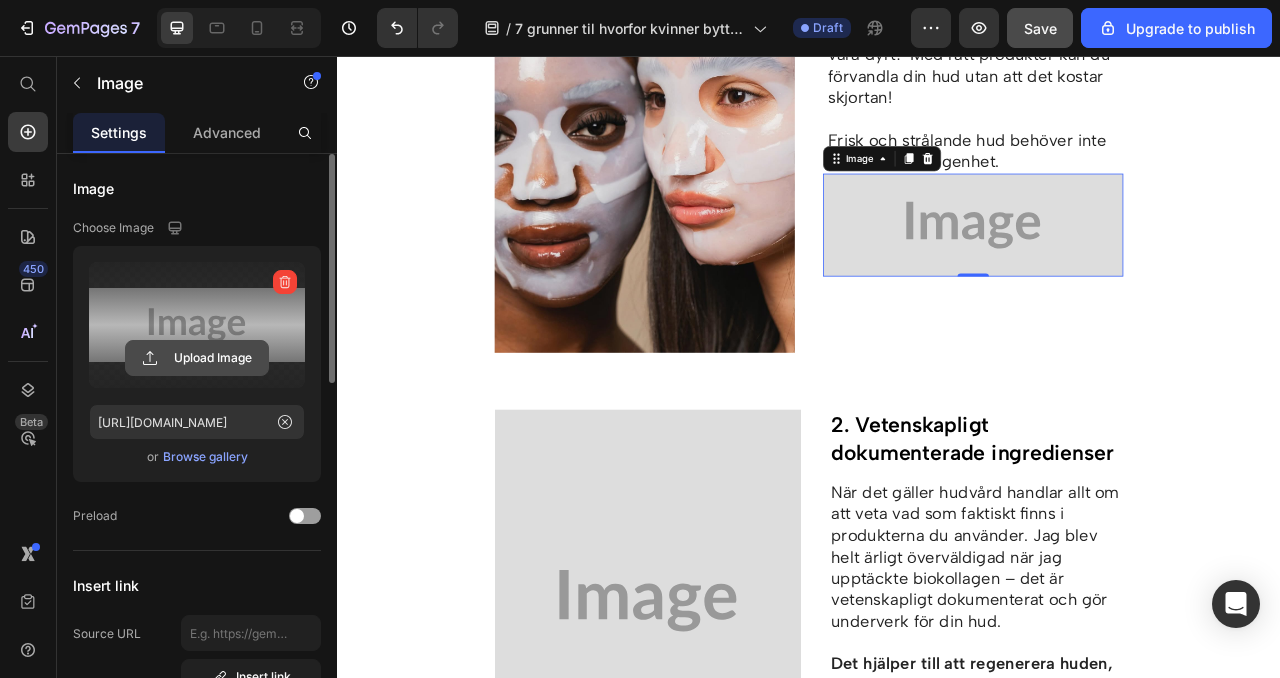 scroll, scrollTop: 814, scrollLeft: 0, axis: vertical 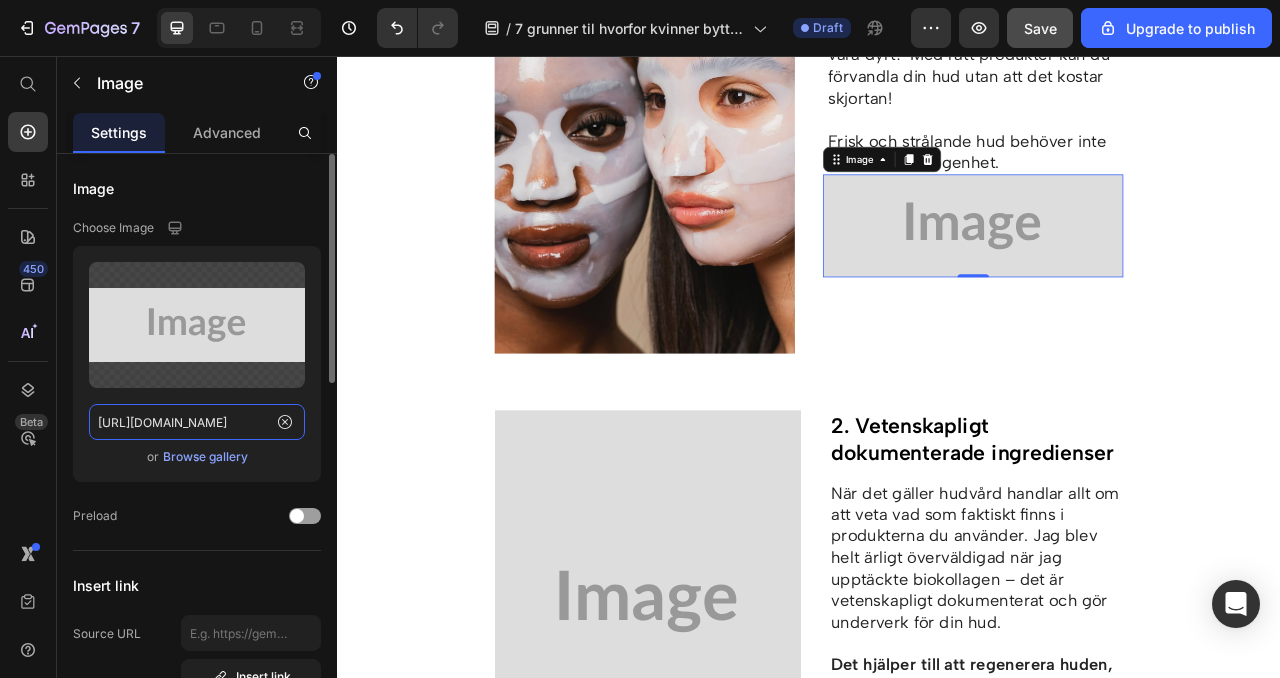 click on "[URL][DOMAIN_NAME]" 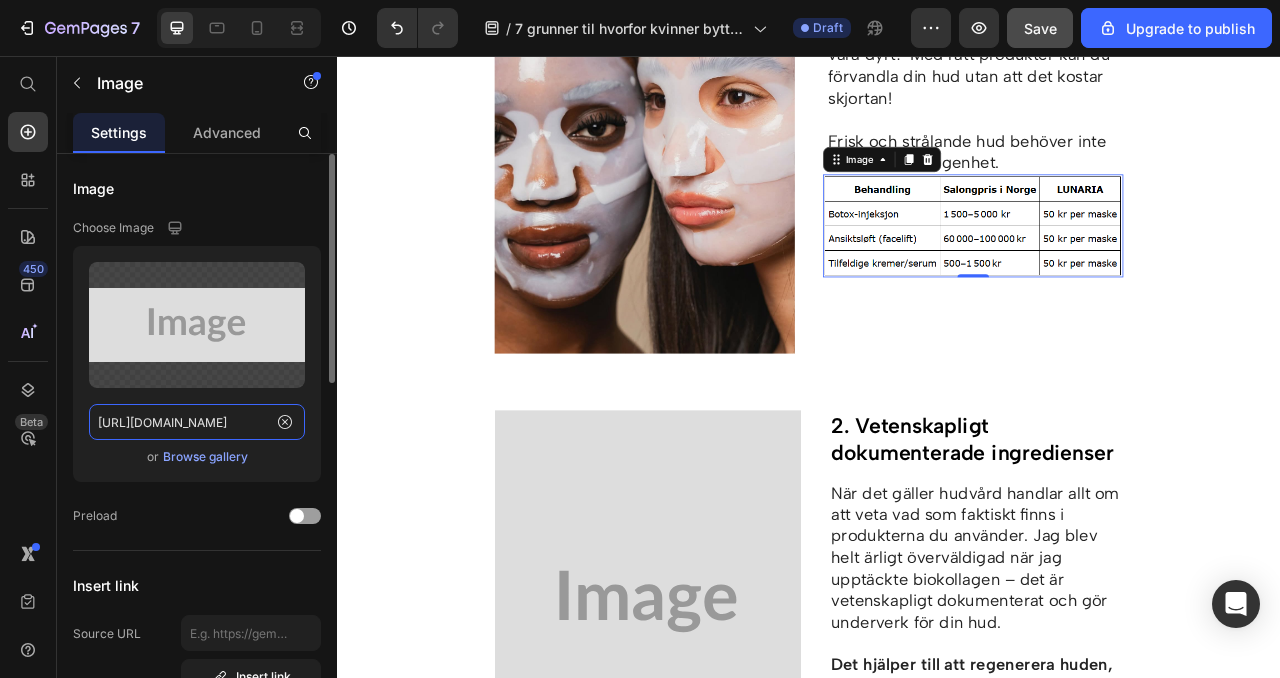 scroll, scrollTop: 0, scrollLeft: 616, axis: horizontal 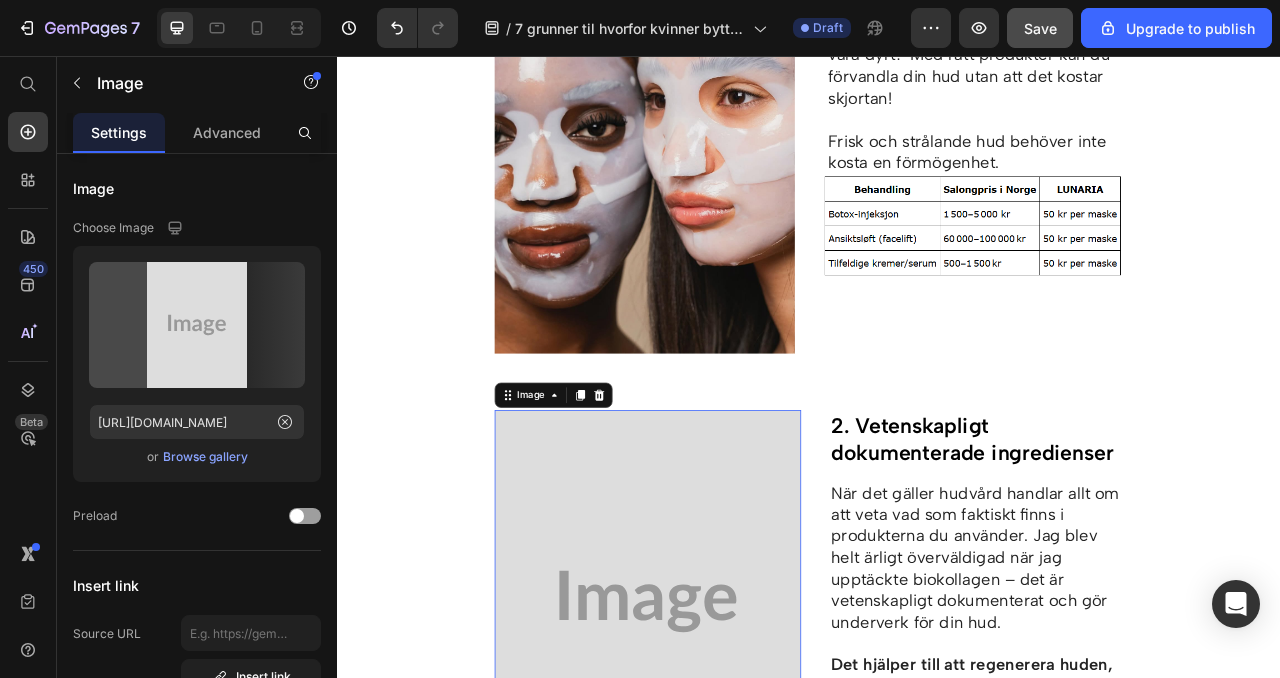 click at bounding box center (732, 750) 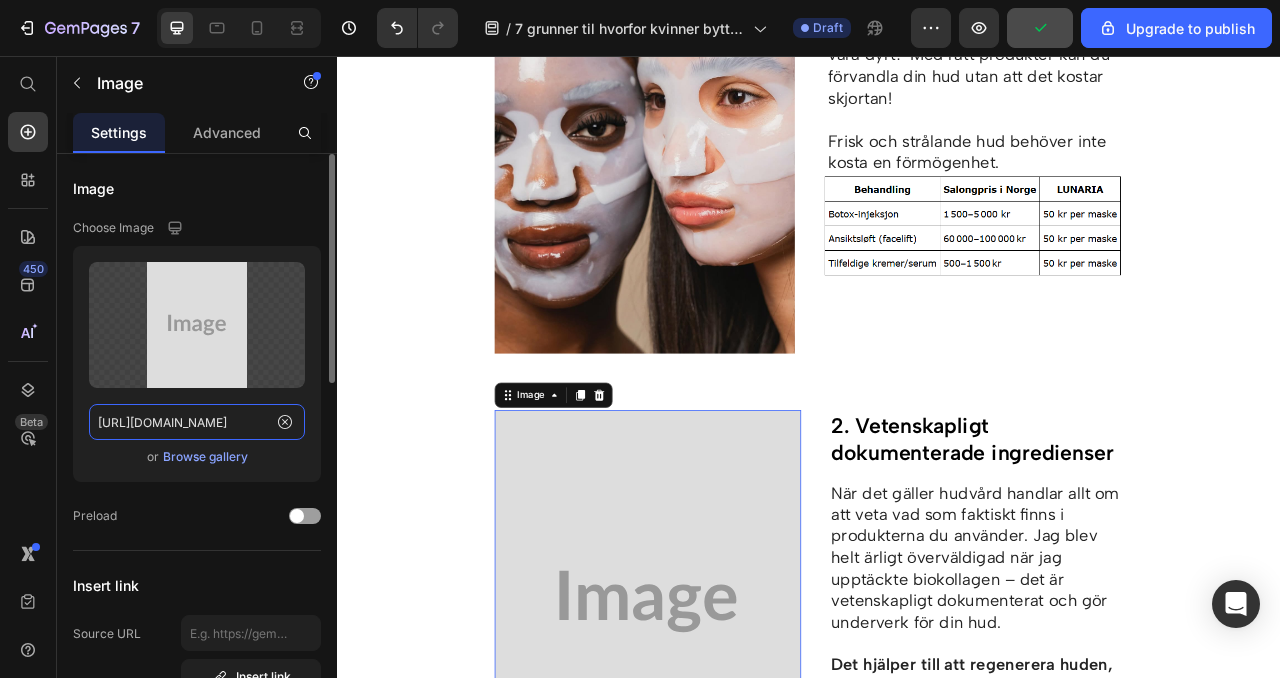 click on "[URL][DOMAIN_NAME]" 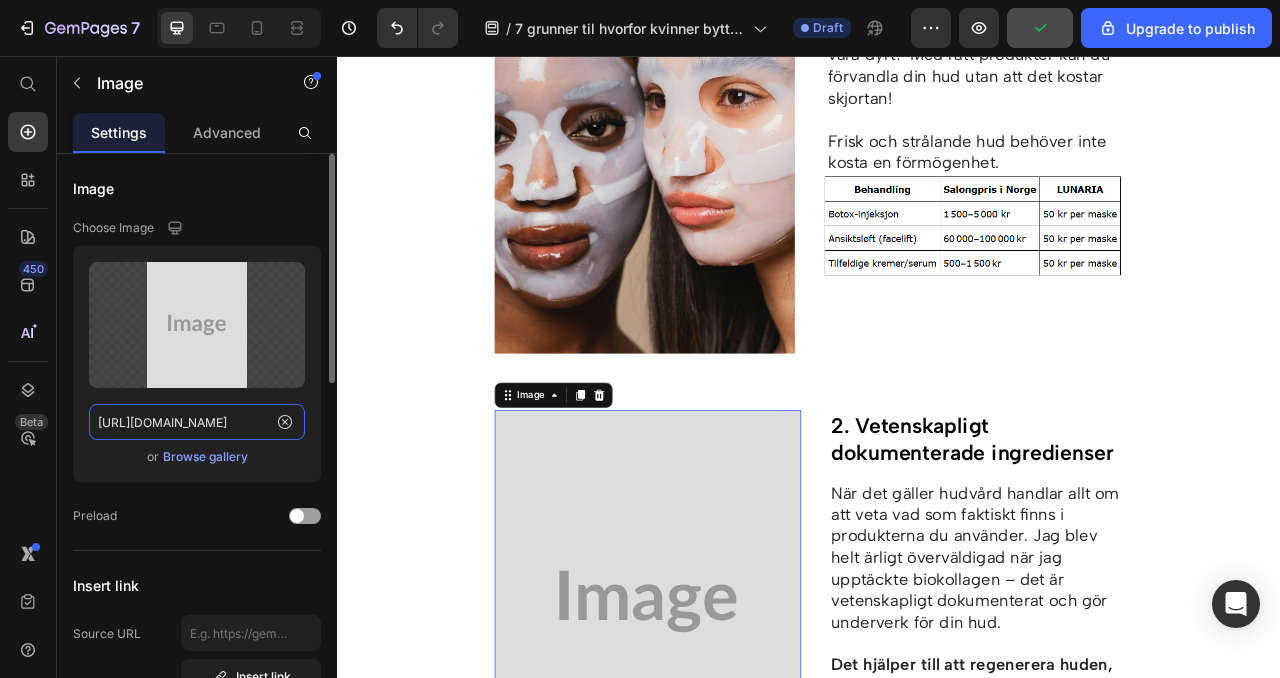 click on "[URL][DOMAIN_NAME]" 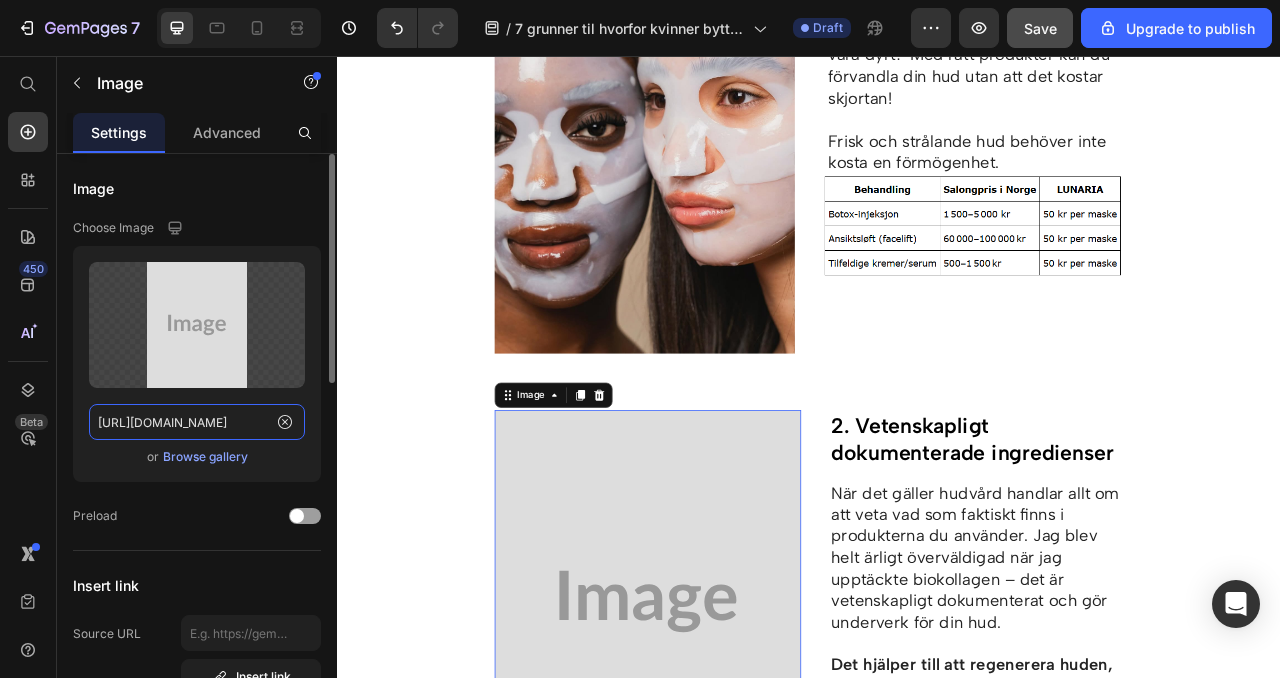paste on "[DOMAIN_NAME][URL]" 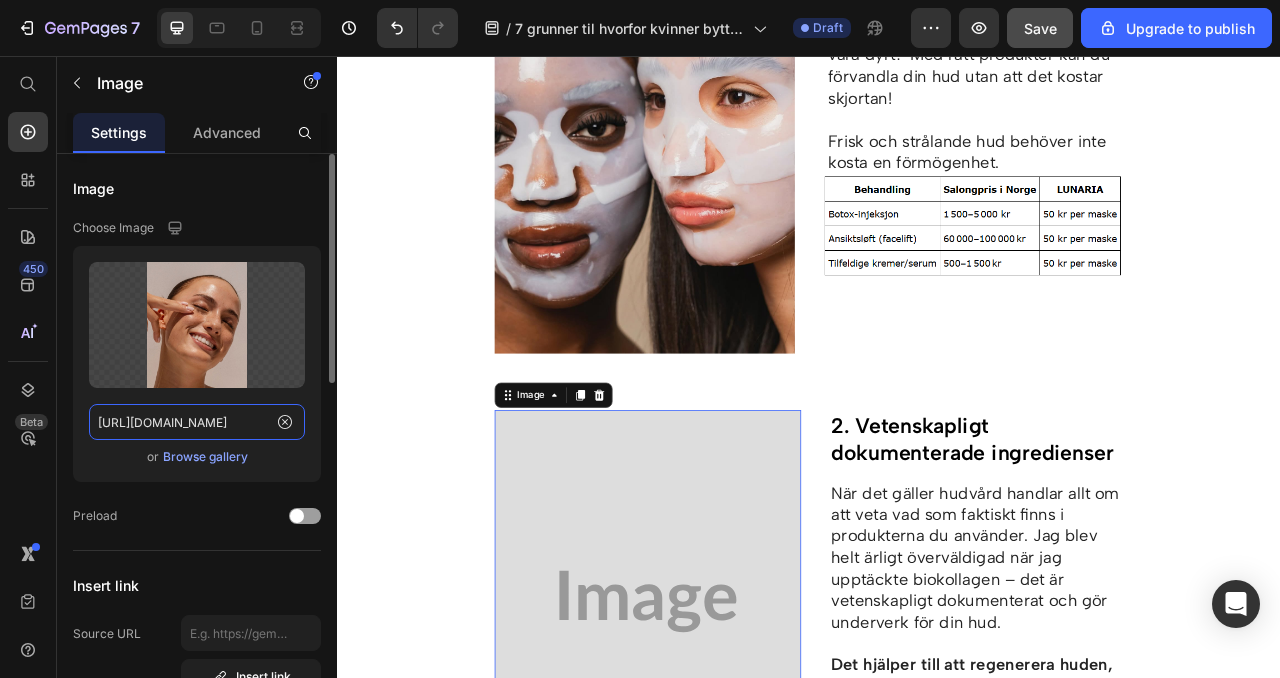 scroll, scrollTop: 0, scrollLeft: 662, axis: horizontal 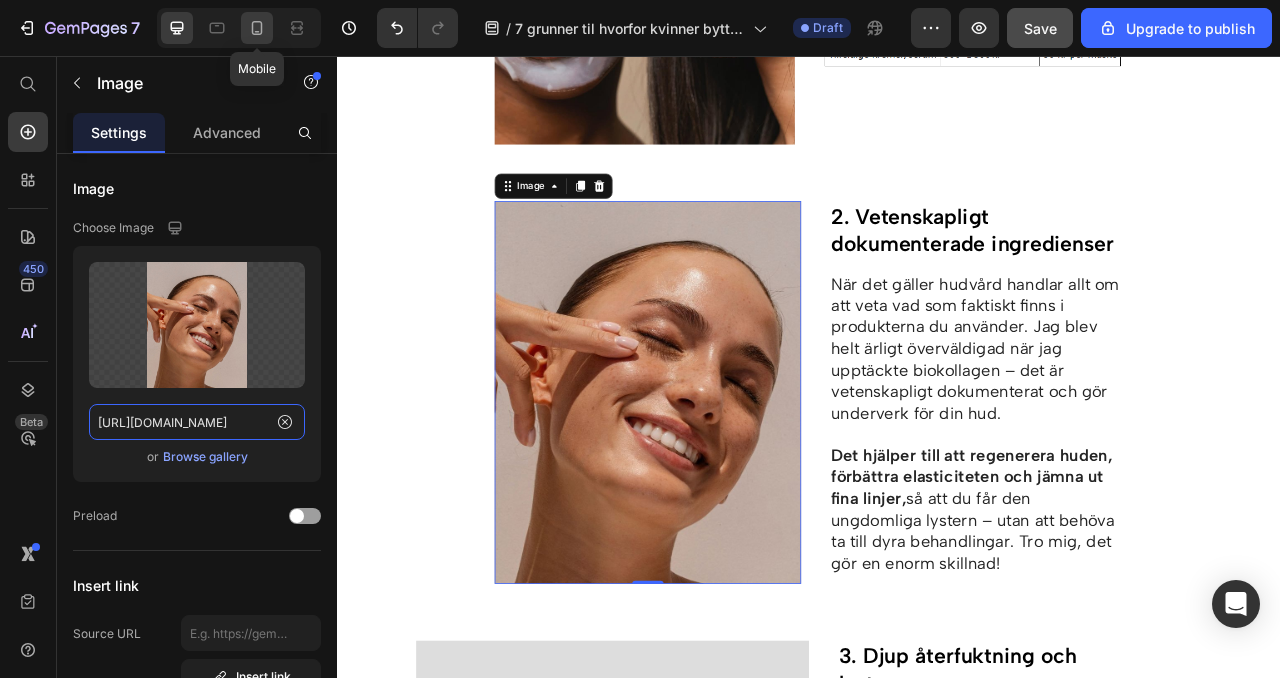 type on "[URL][DOMAIN_NAME]" 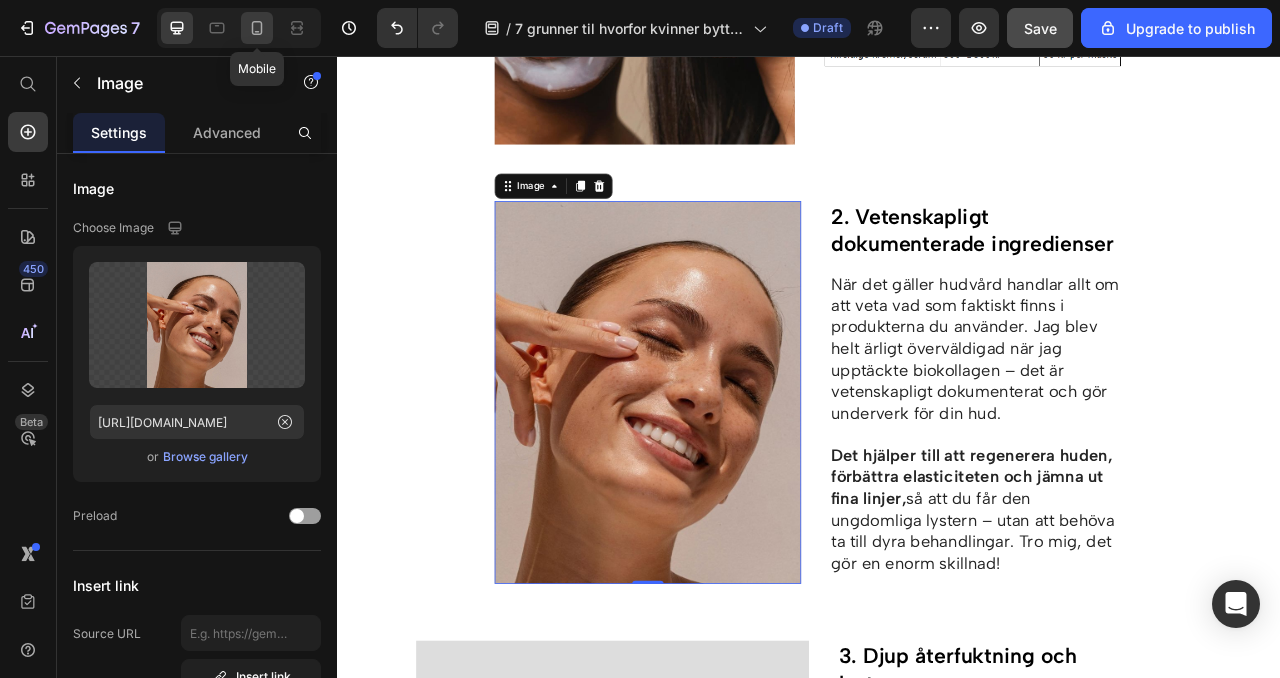 click 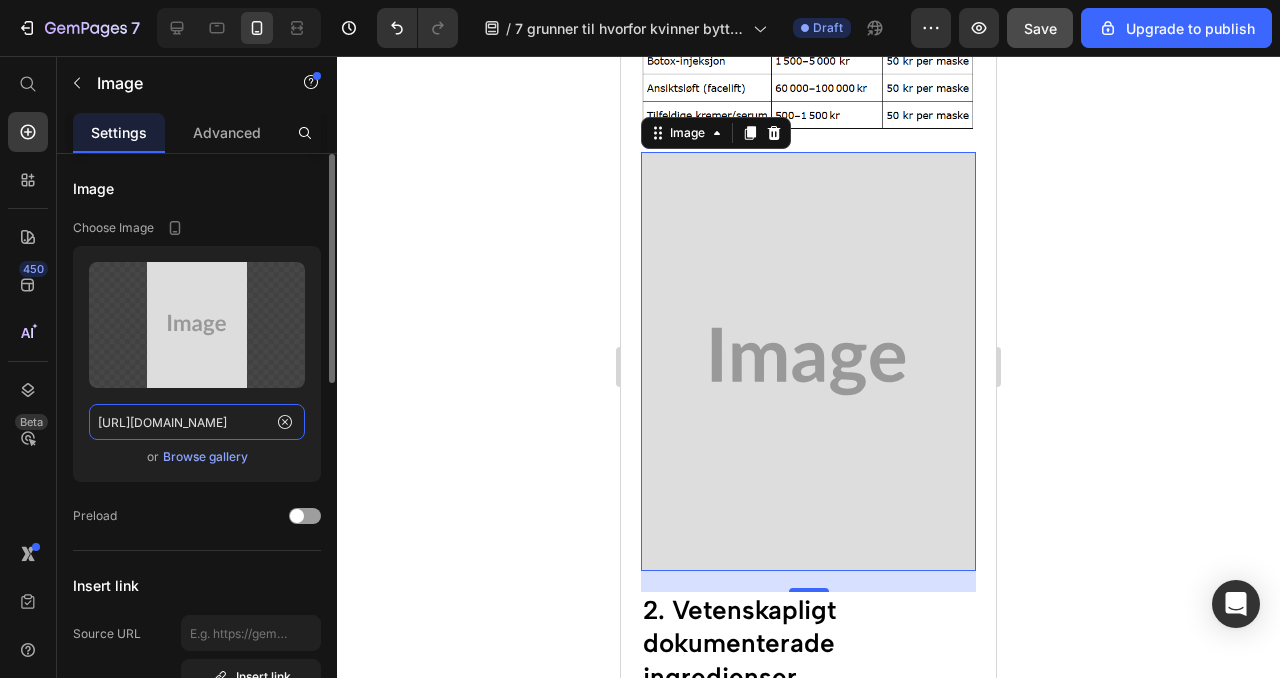 click on "[URL][DOMAIN_NAME]" 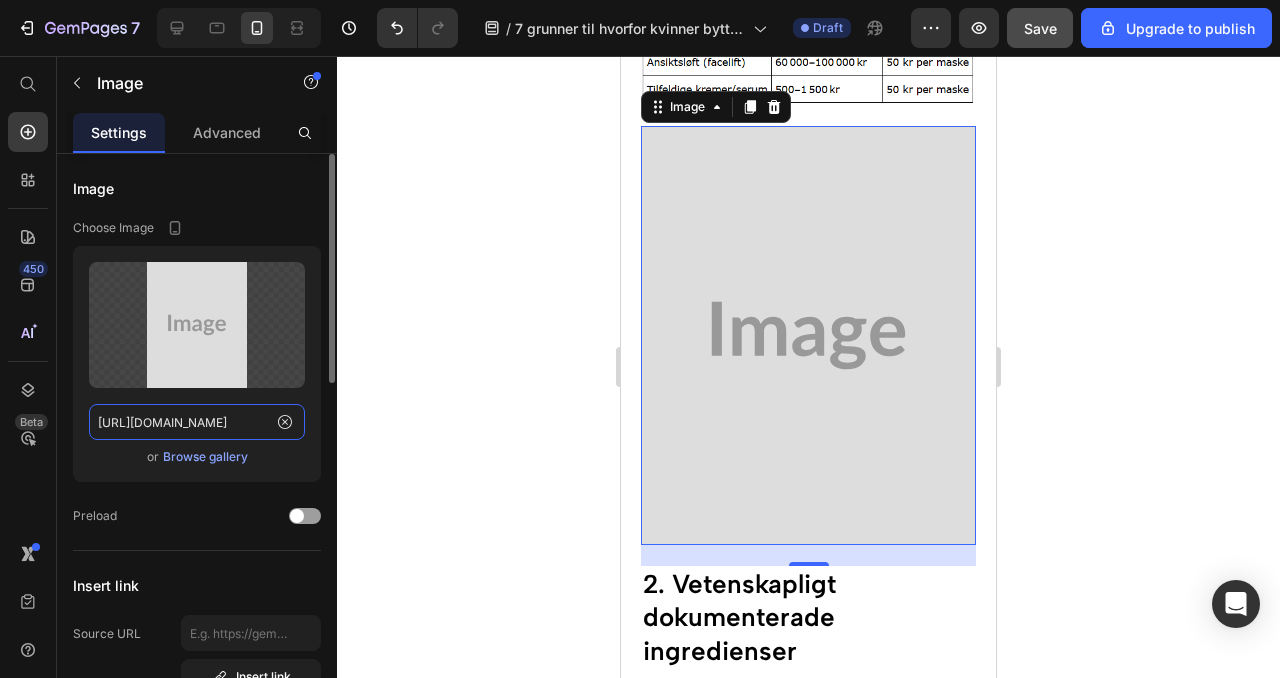 paste on "[DOMAIN_NAME][URL]" 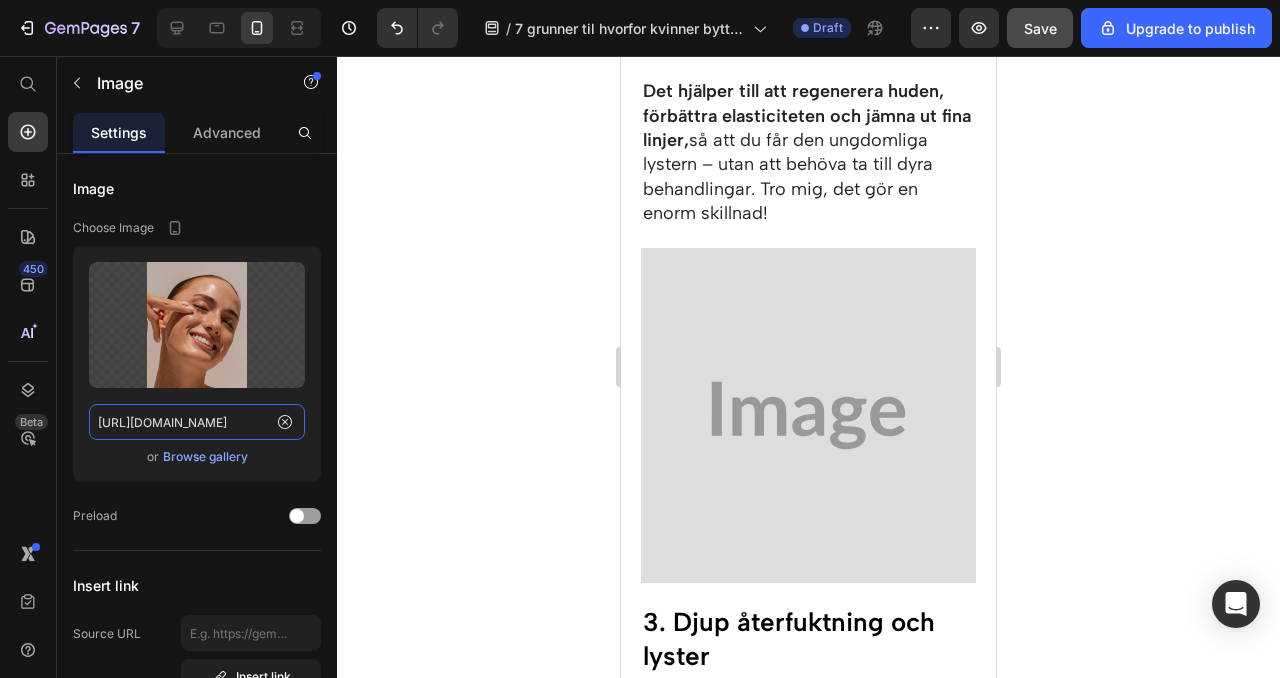 scroll, scrollTop: 2151, scrollLeft: 0, axis: vertical 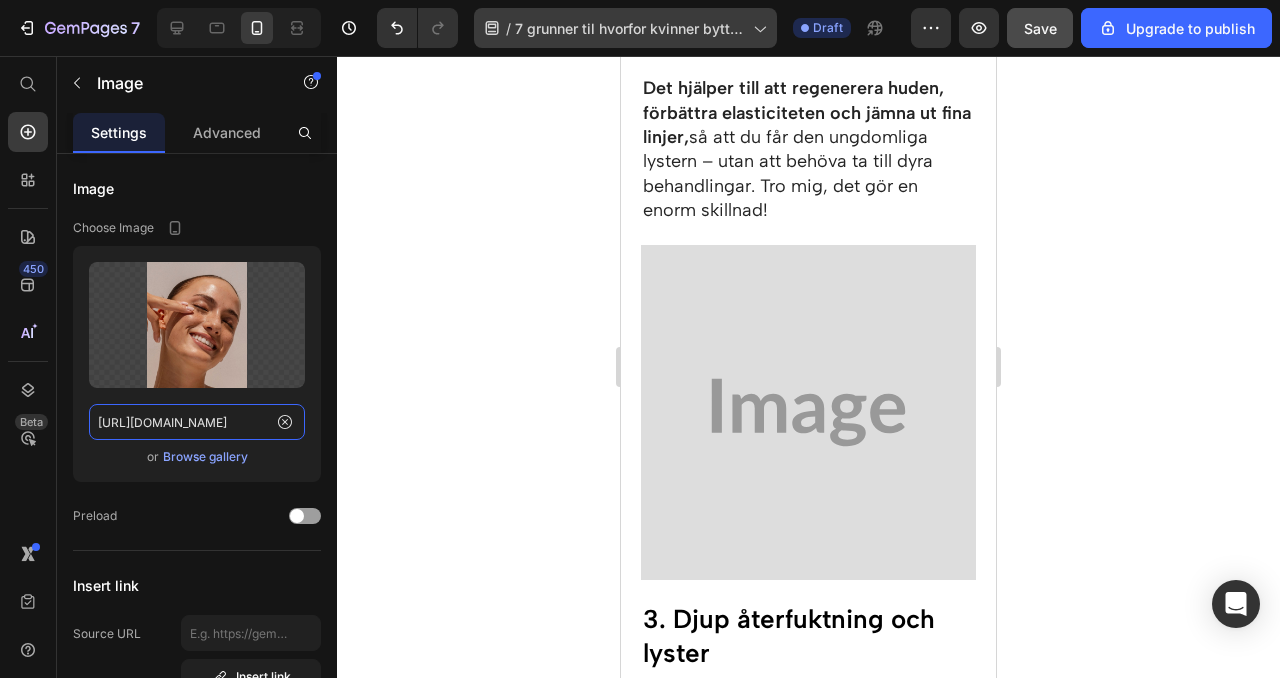 type on "[URL][DOMAIN_NAME]" 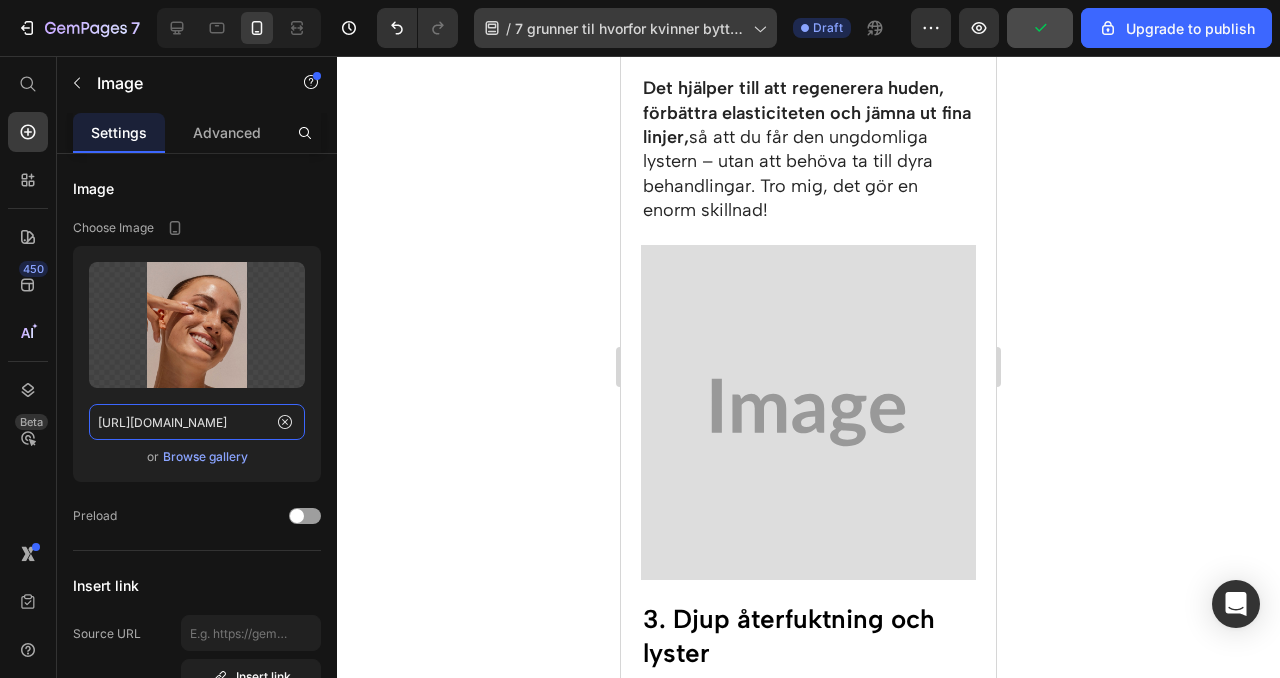 scroll, scrollTop: 0, scrollLeft: 0, axis: both 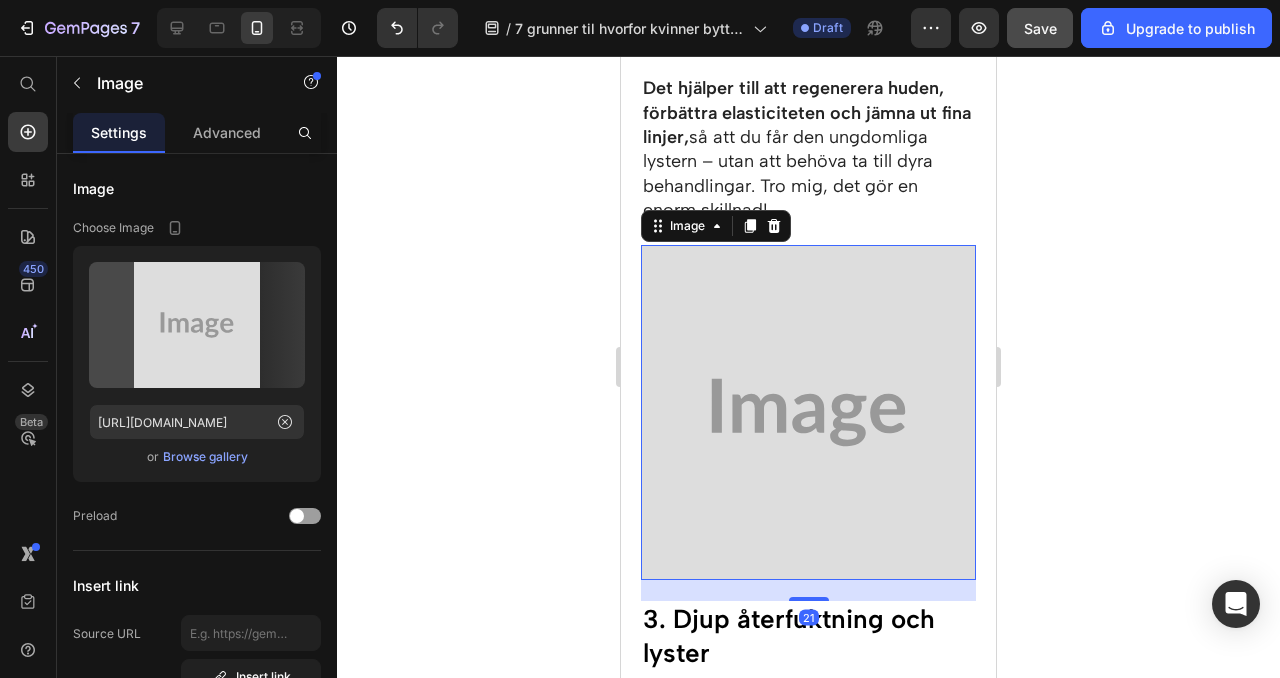 click at bounding box center [808, 412] 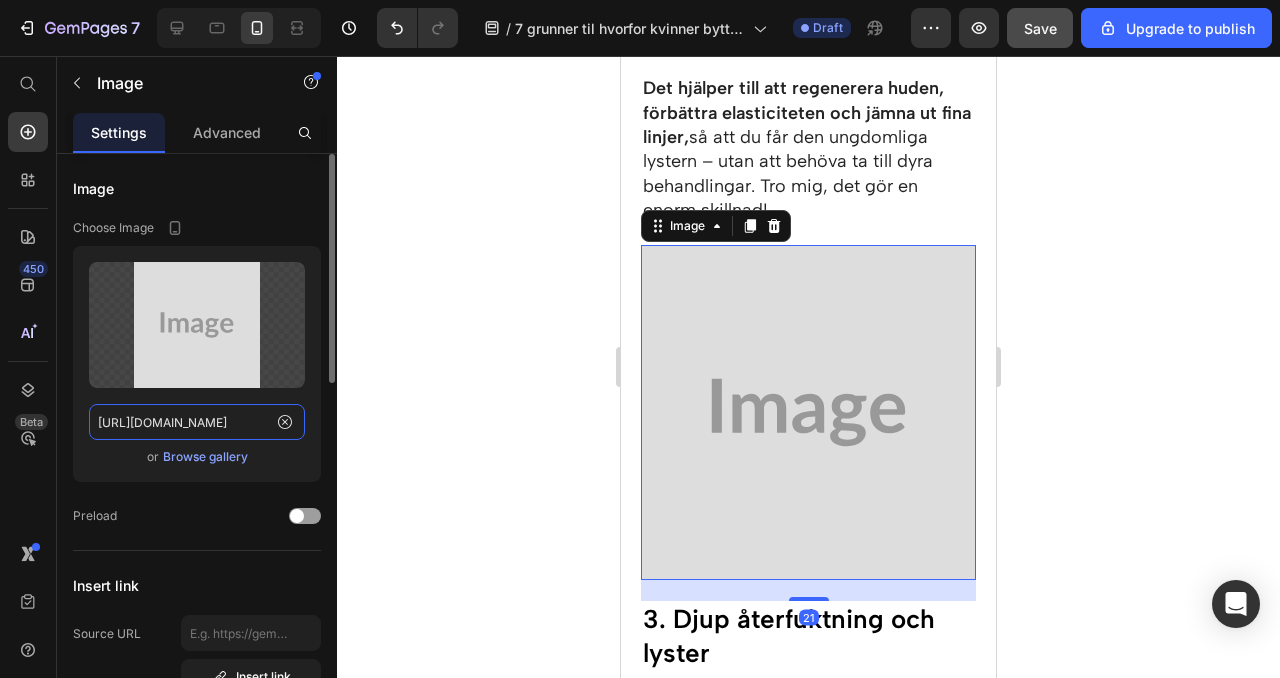 click on "[URL][DOMAIN_NAME]" 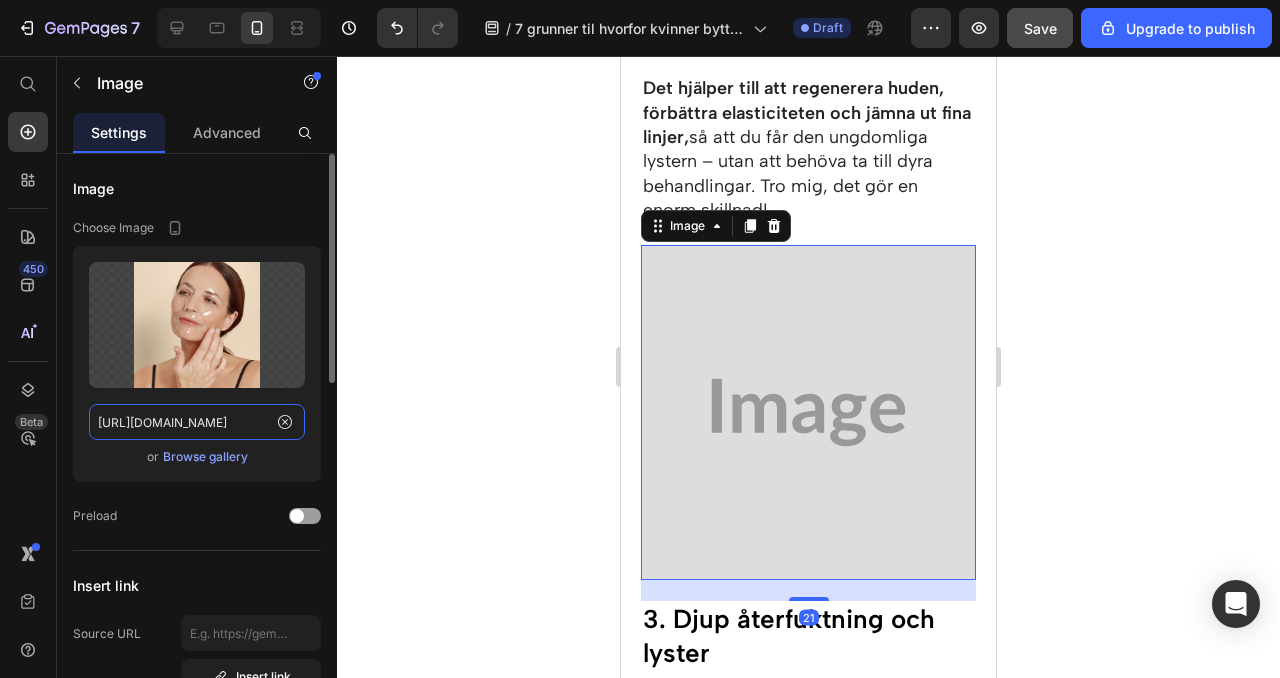 scroll, scrollTop: 0, scrollLeft: 672, axis: horizontal 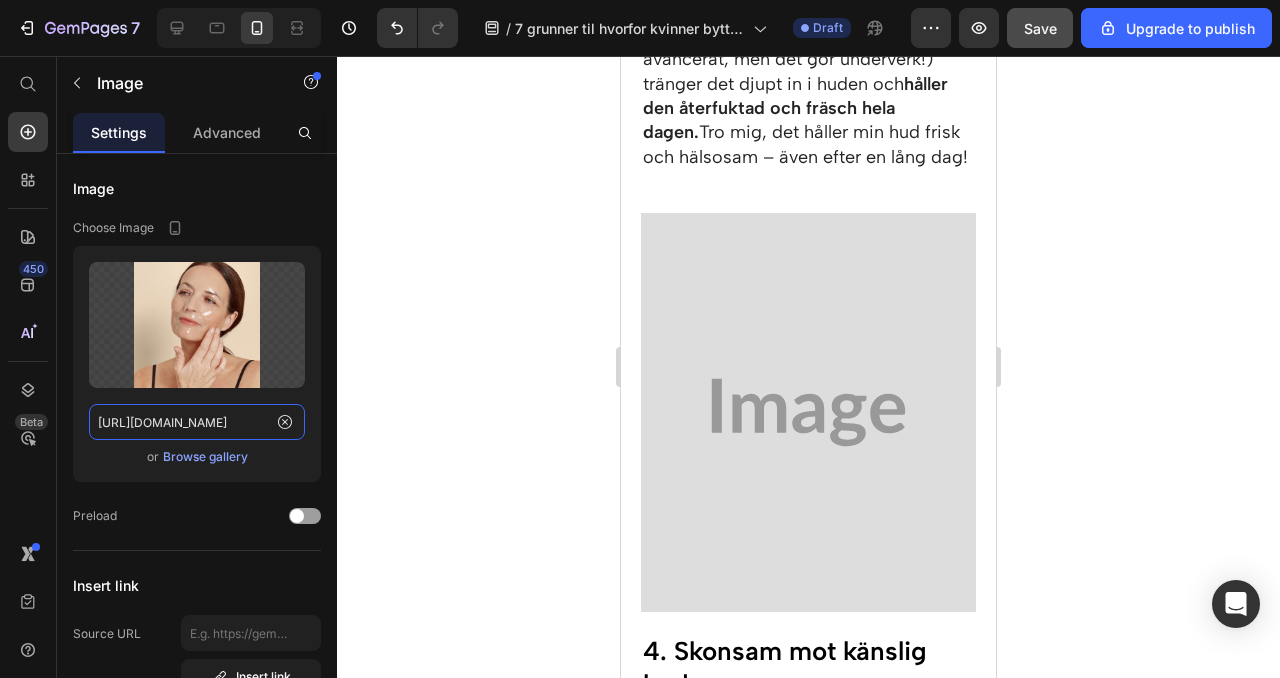 type on "[URL][DOMAIN_NAME]" 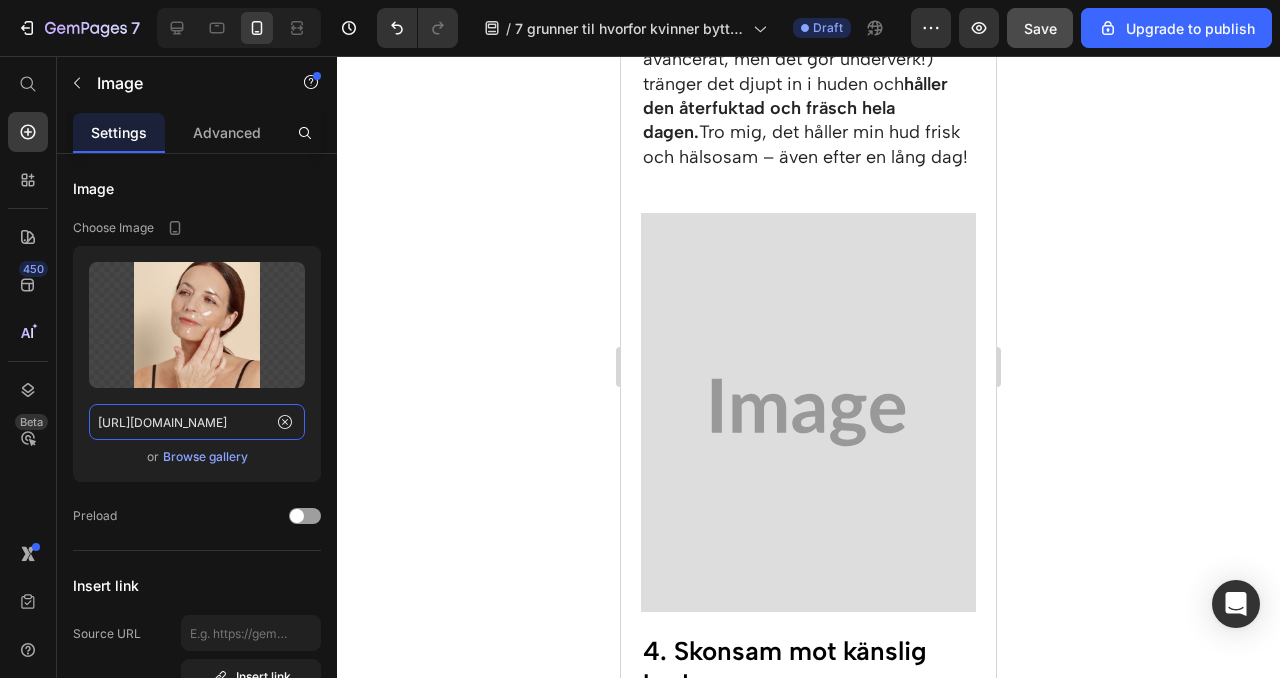 scroll, scrollTop: 0, scrollLeft: 0, axis: both 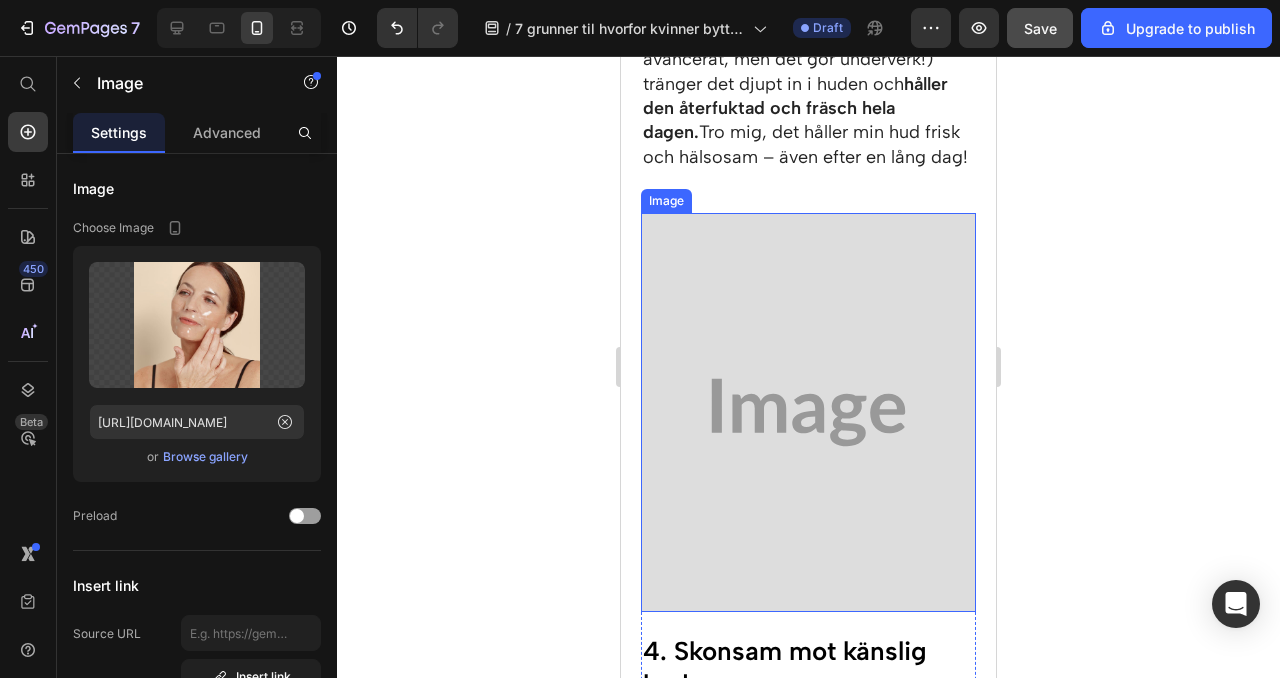 click at bounding box center (808, 412) 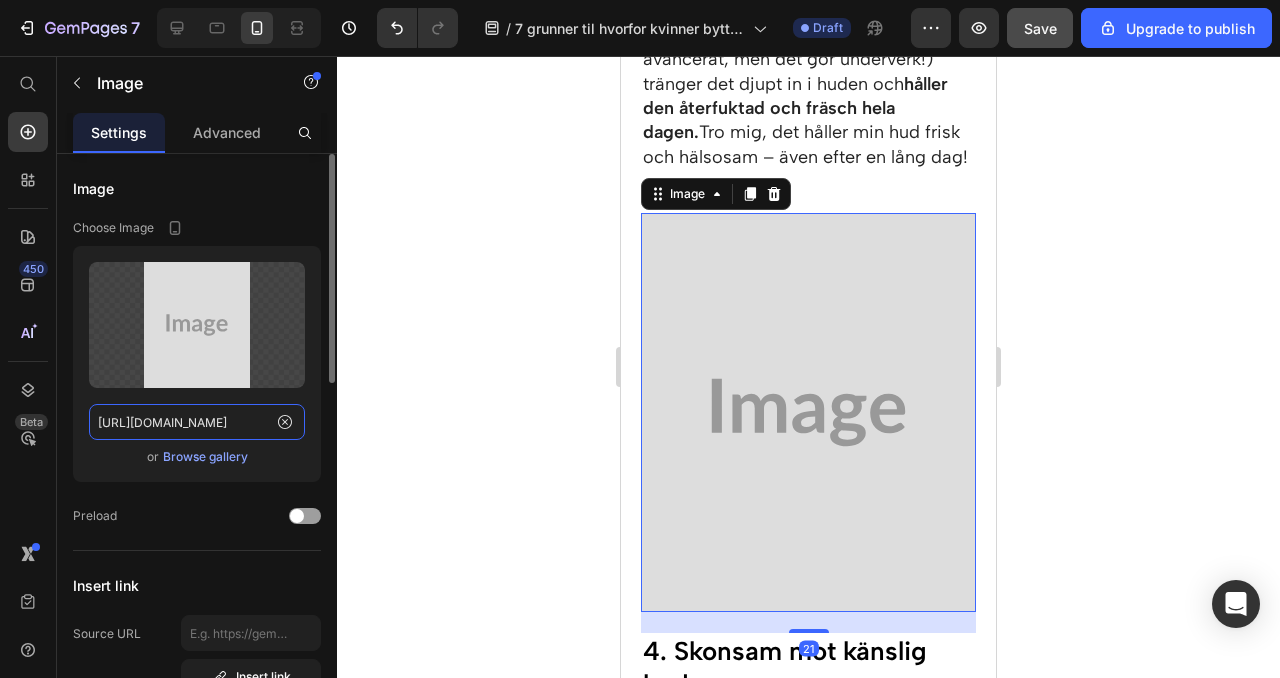 click on "[URL][DOMAIN_NAME]" 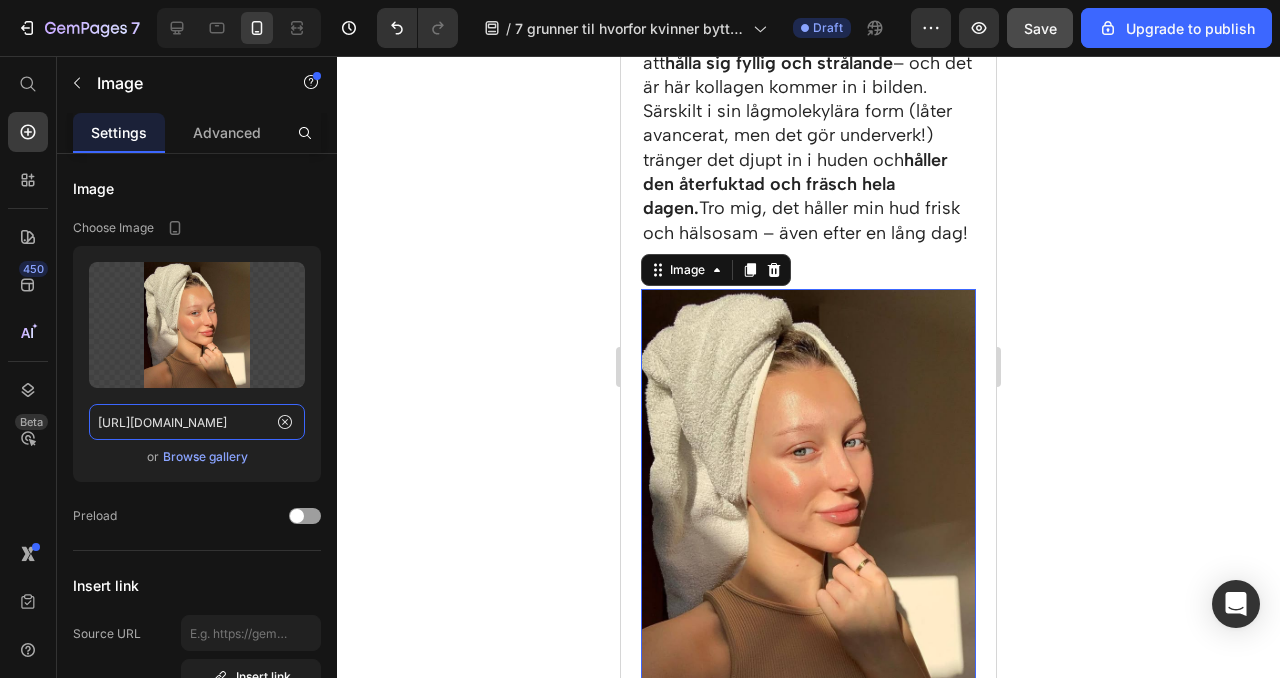 scroll, scrollTop: 2873, scrollLeft: 0, axis: vertical 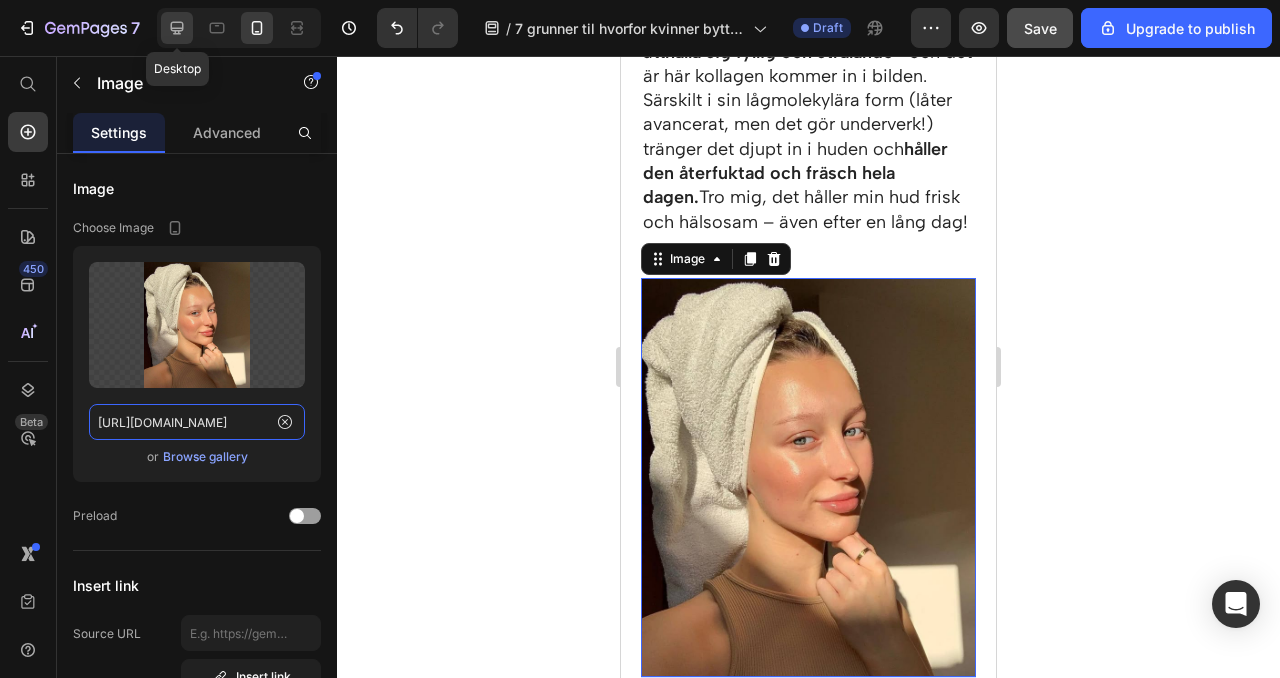type on "[URL][DOMAIN_NAME]" 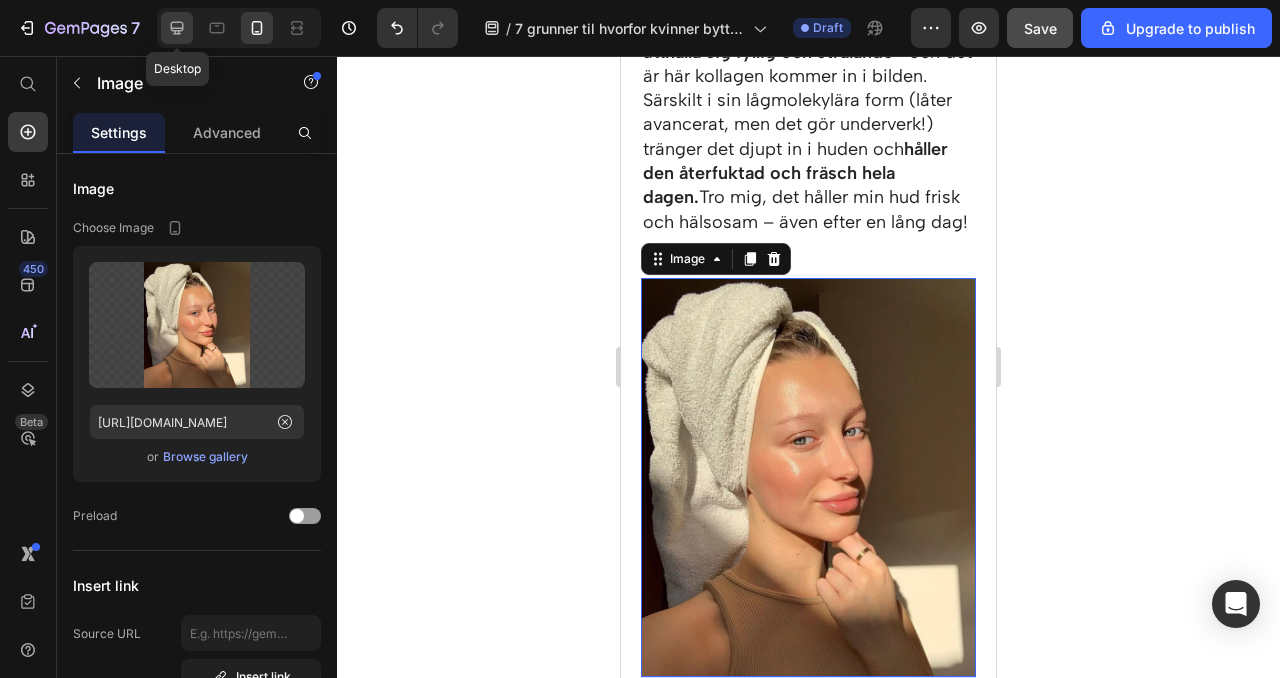 scroll, scrollTop: 0, scrollLeft: 0, axis: both 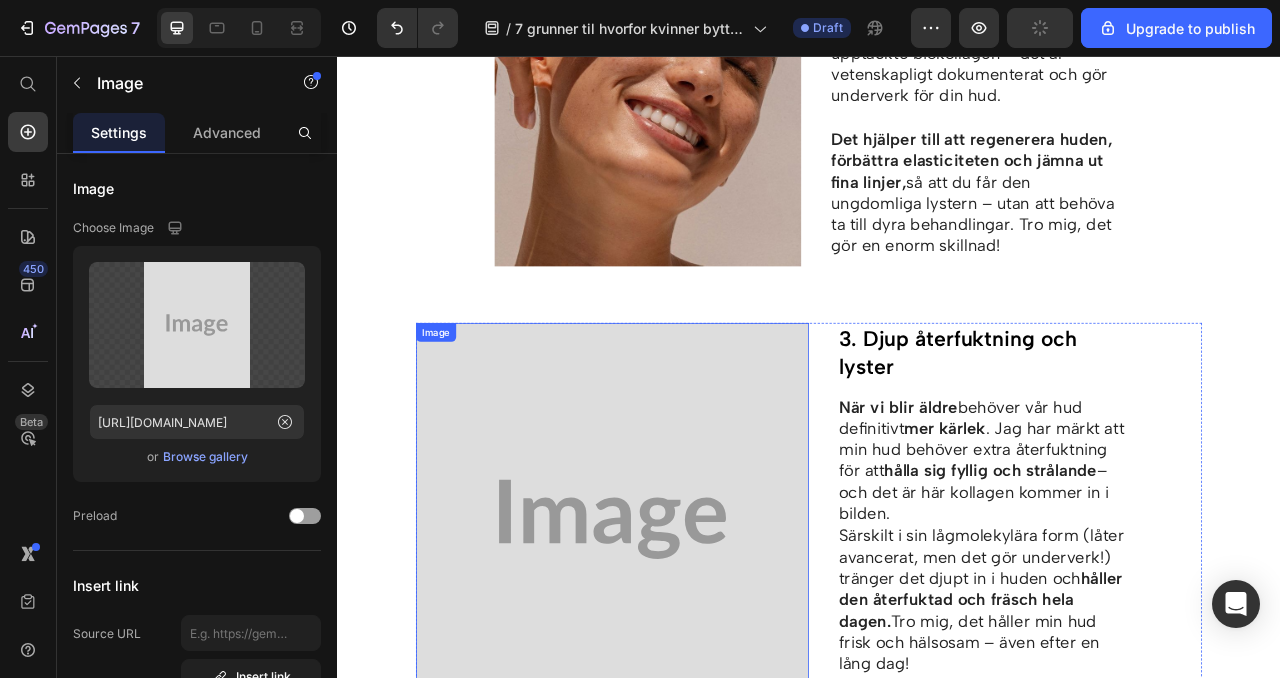 click at bounding box center (687, 646) 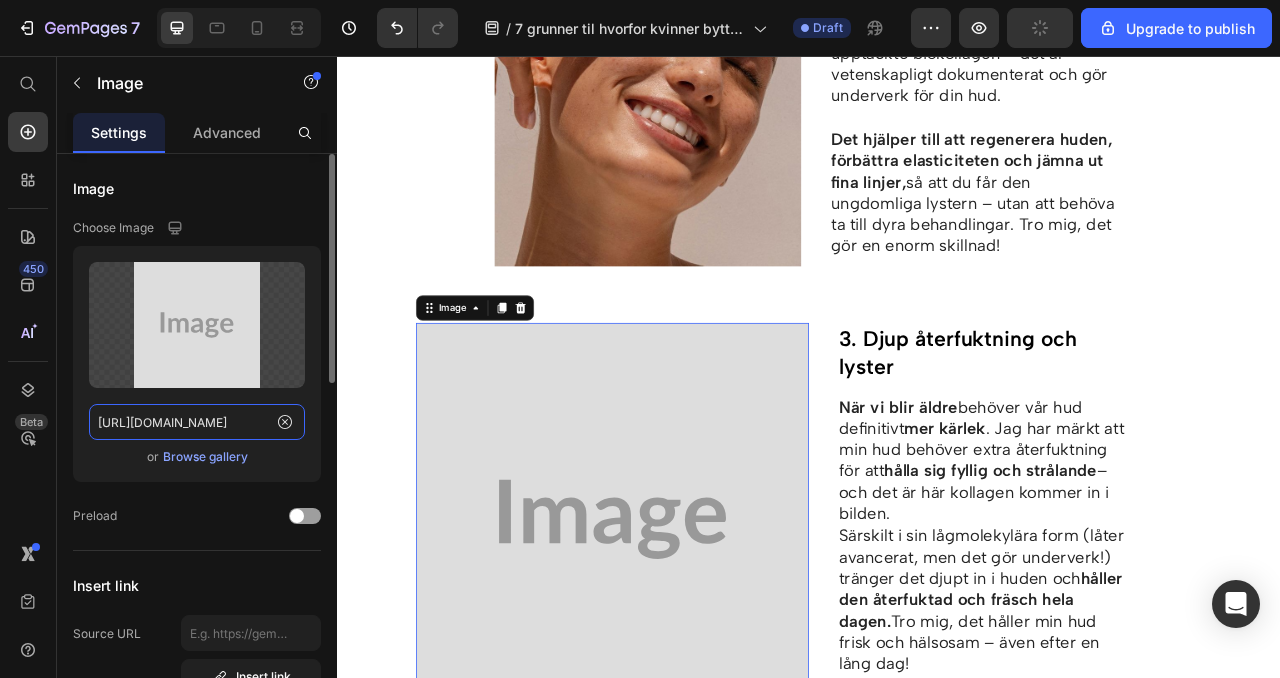 click on "[URL][DOMAIN_NAME]" 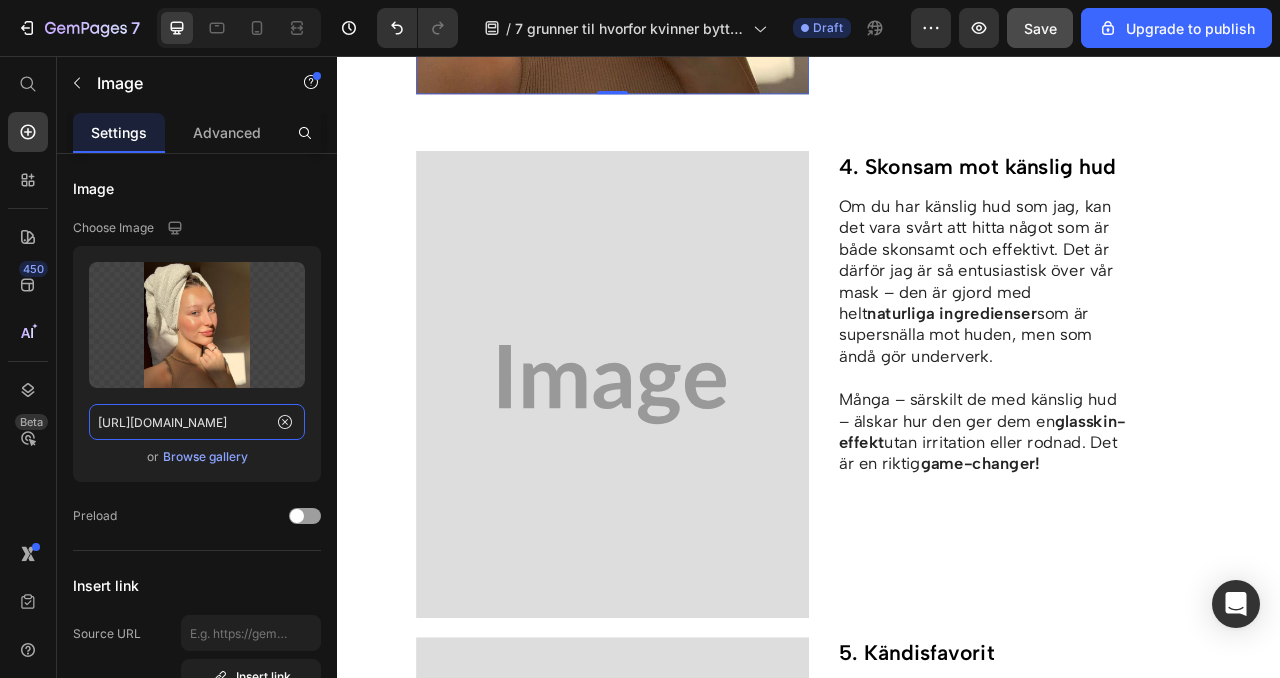 scroll, scrollTop: 2364, scrollLeft: 0, axis: vertical 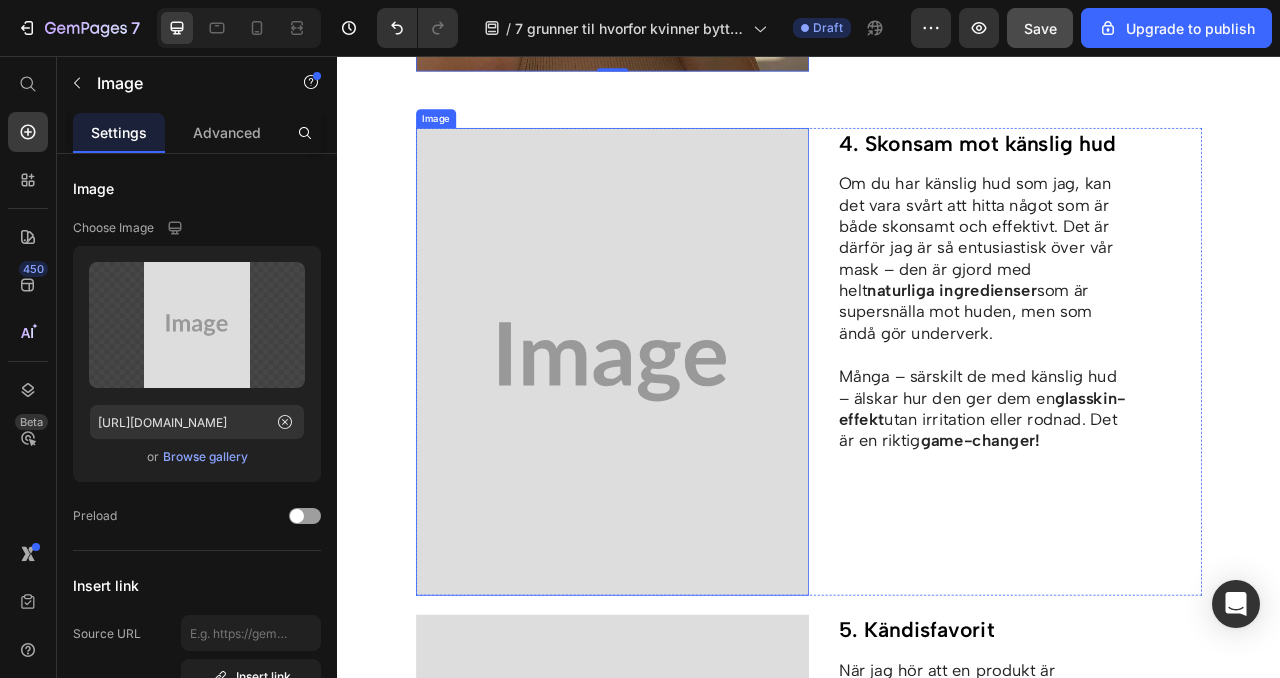 click at bounding box center (687, 445) 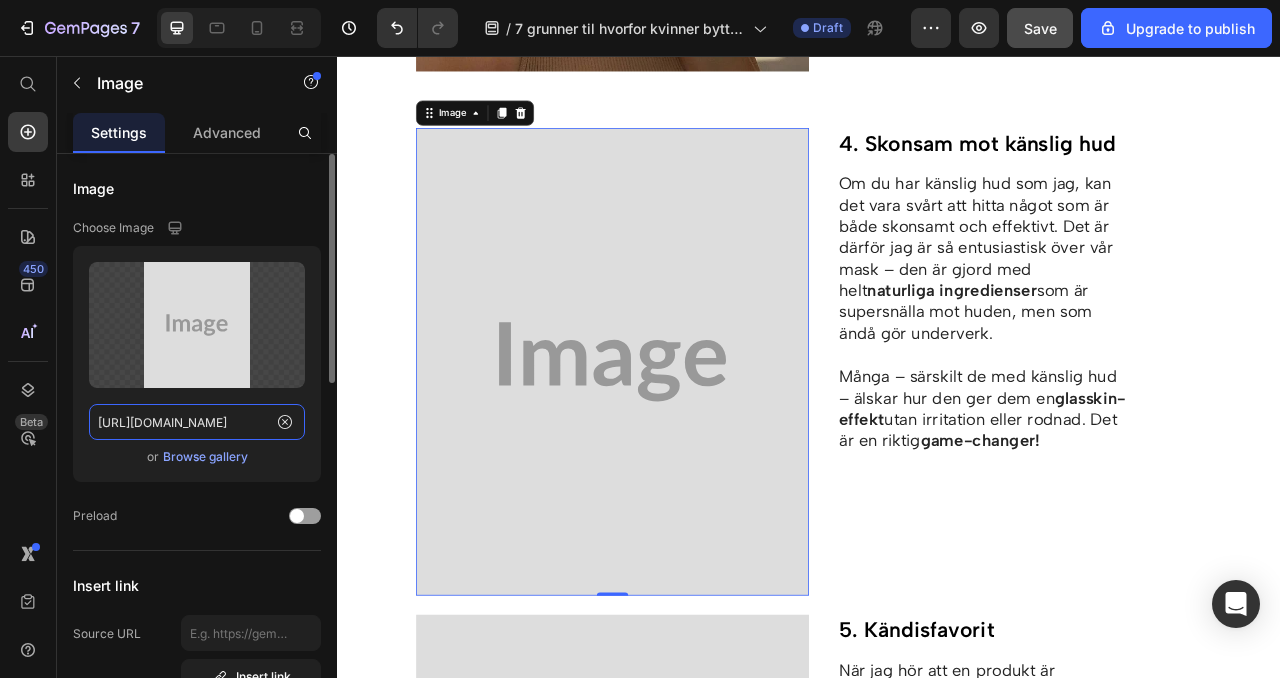 click on "[URL][DOMAIN_NAME]" 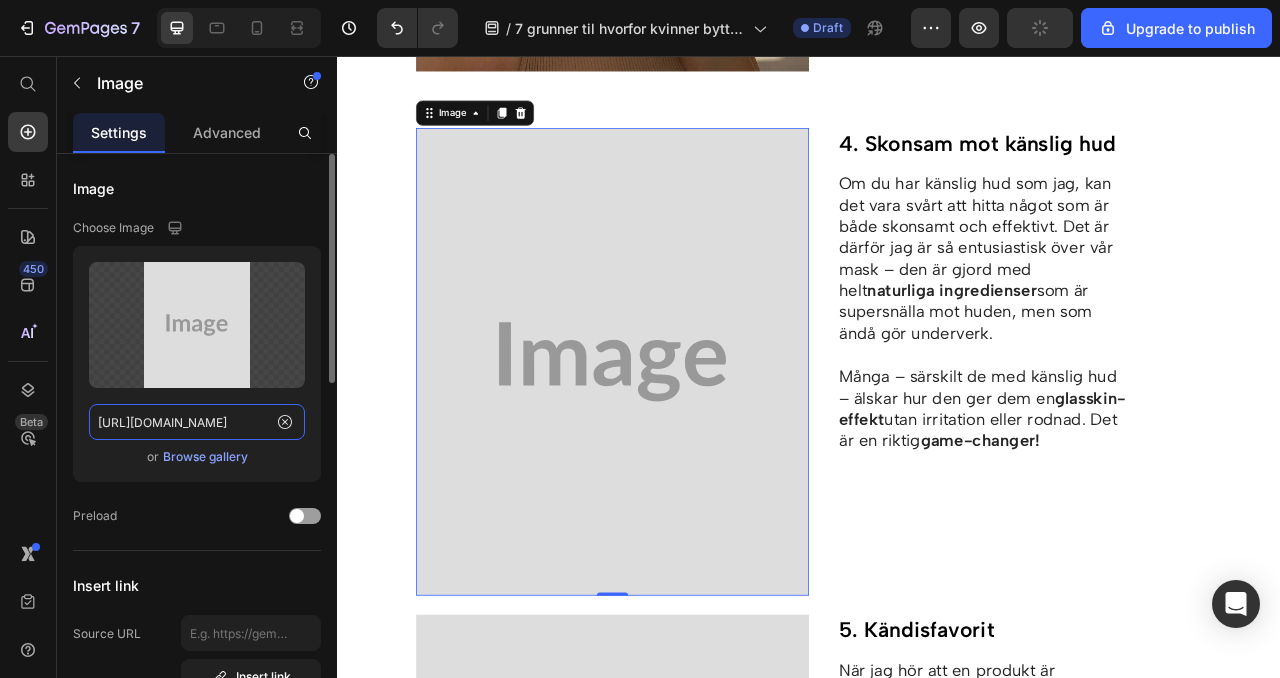 click on "[URL][DOMAIN_NAME]" 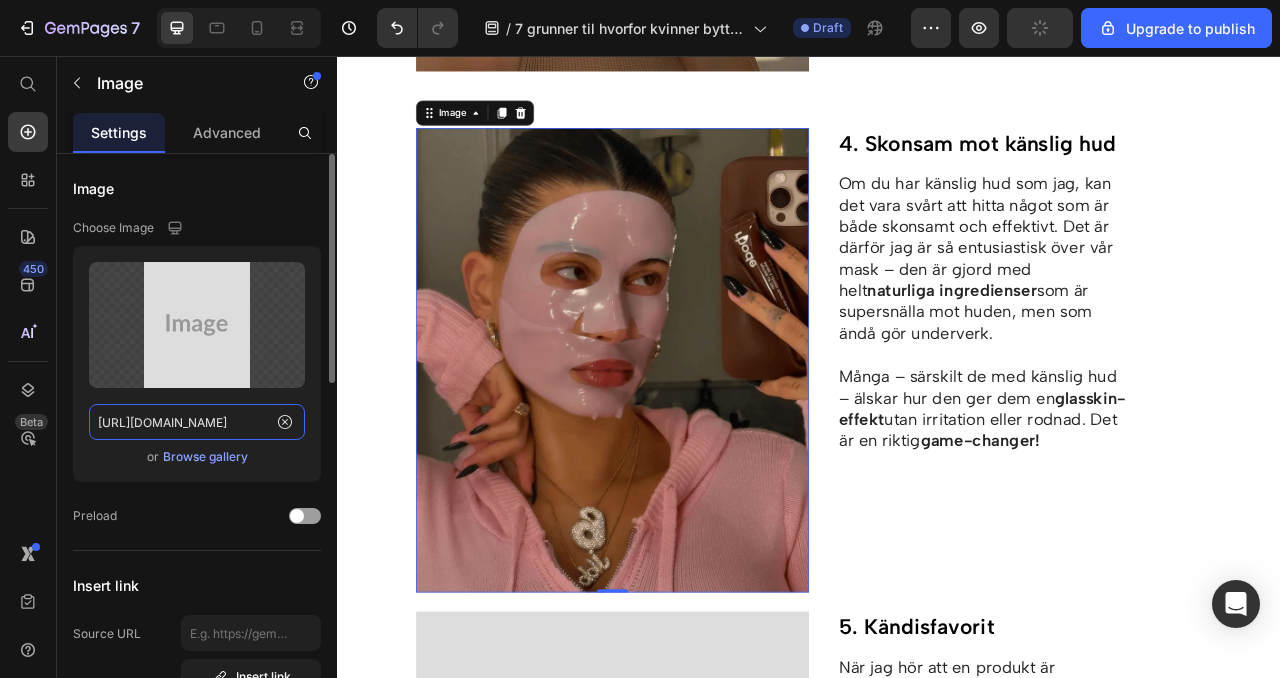 scroll, scrollTop: 0, scrollLeft: 678, axis: horizontal 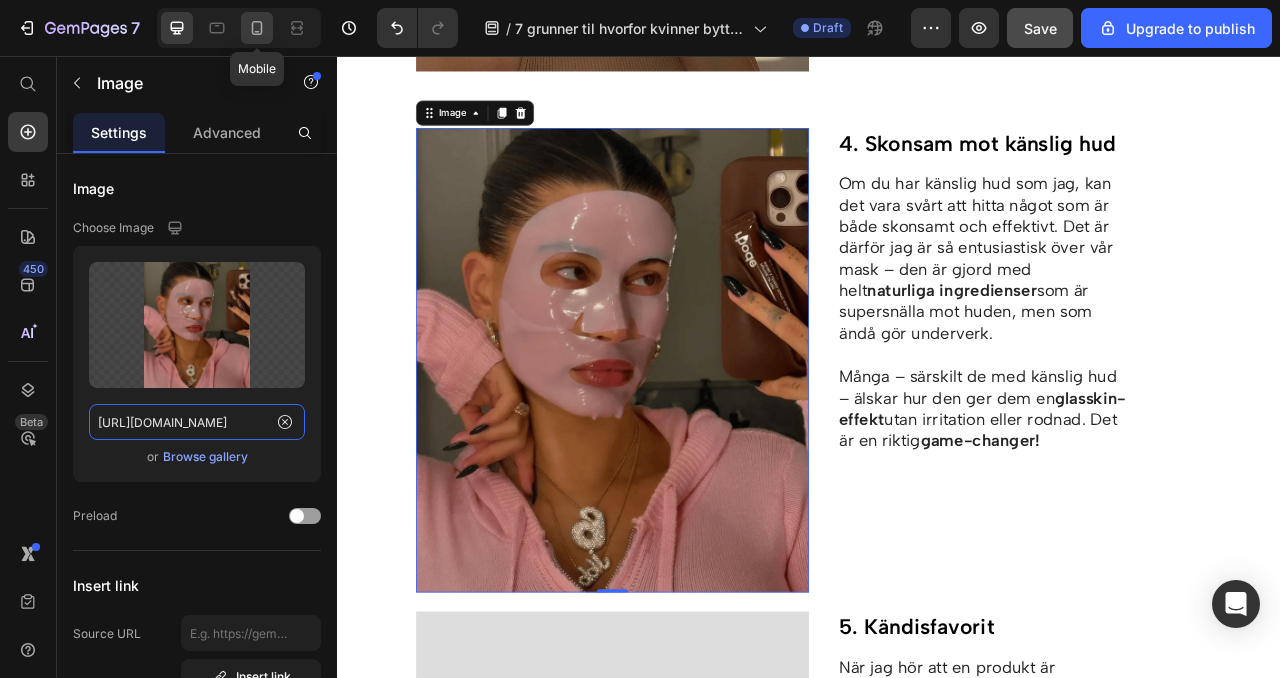 type on "[URL][DOMAIN_NAME]" 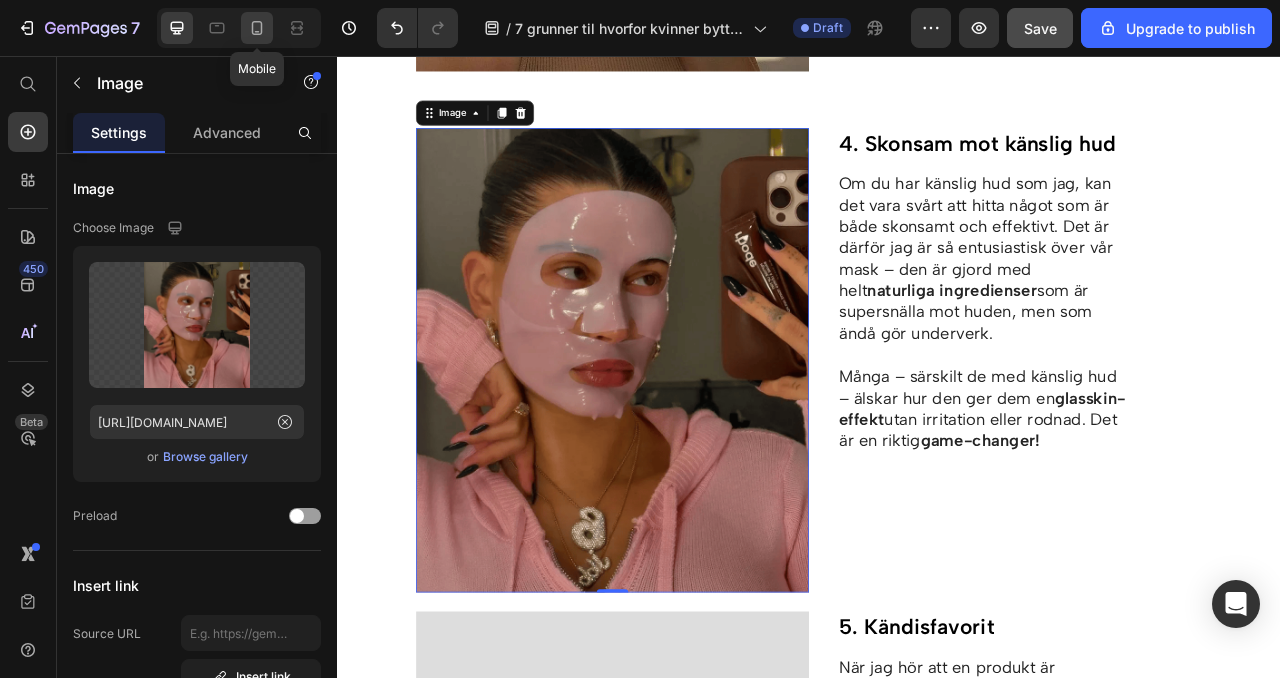 click 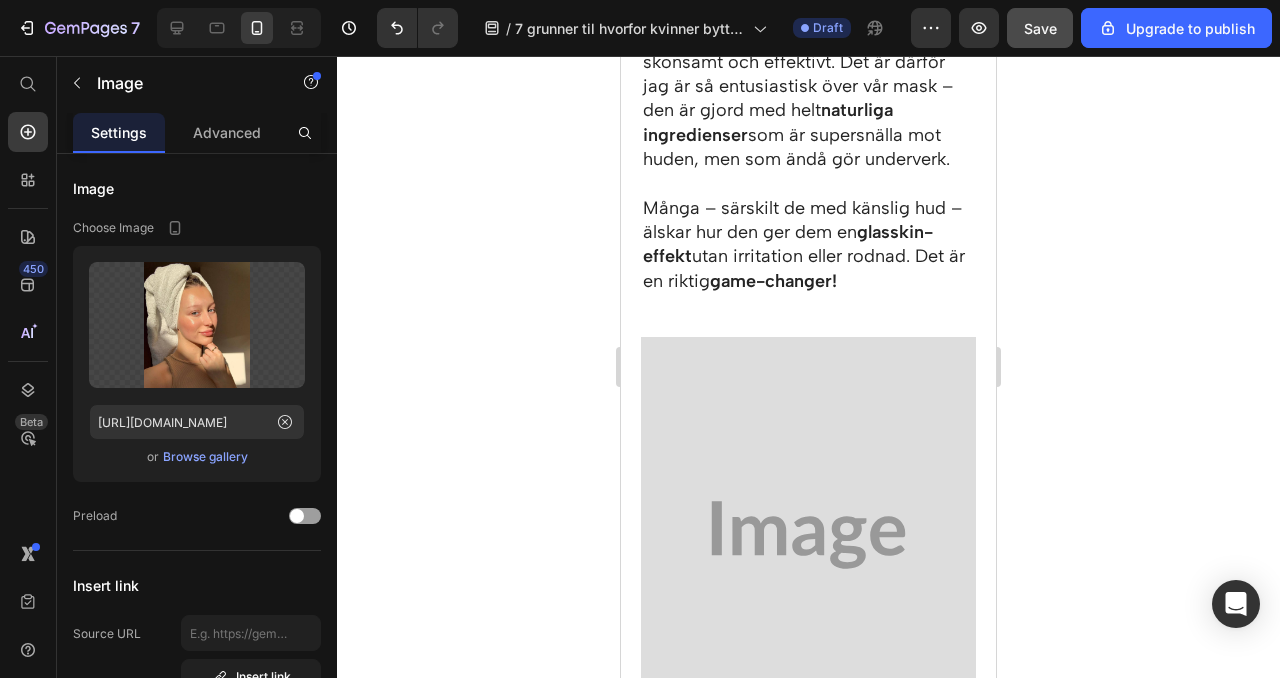 scroll, scrollTop: 3716, scrollLeft: 0, axis: vertical 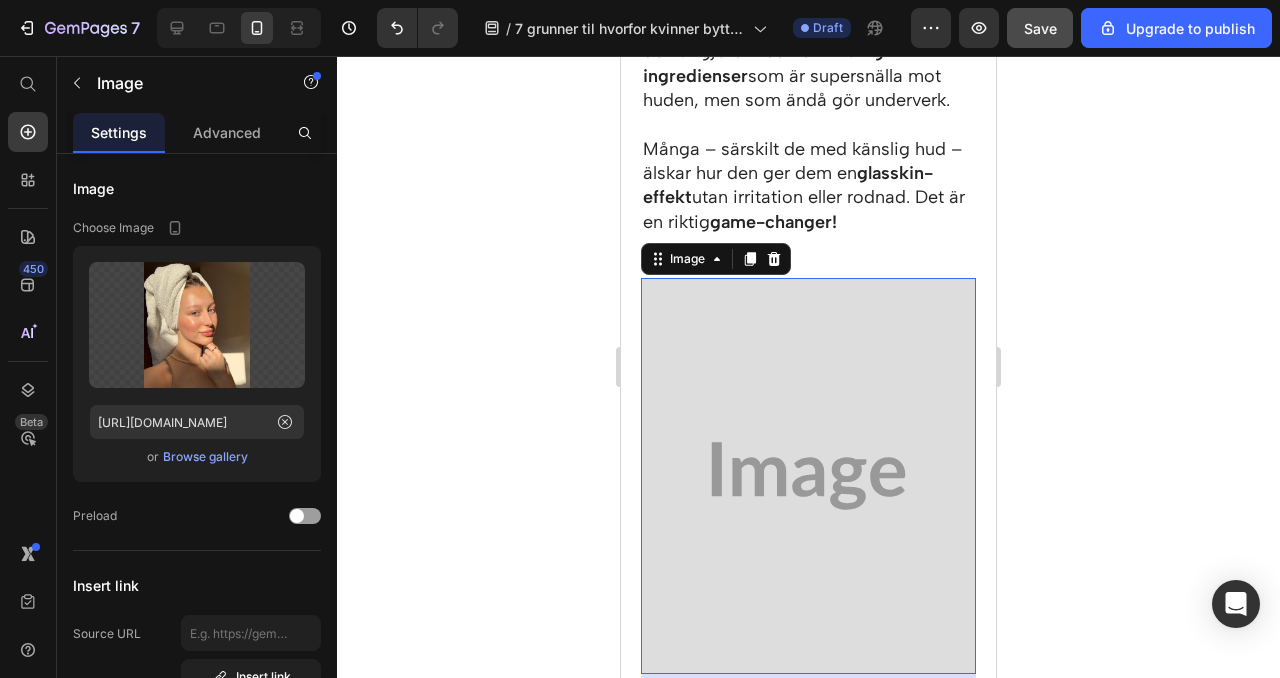 click at bounding box center [808, 476] 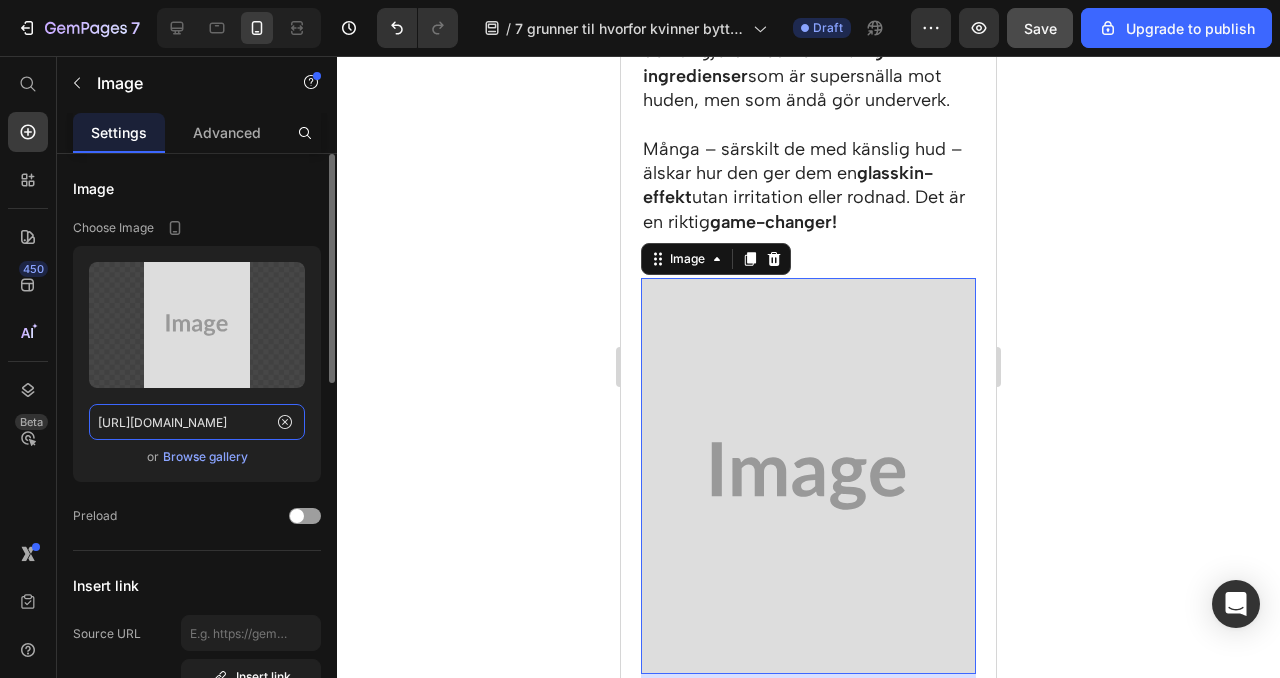 click on "[URL][DOMAIN_NAME]" 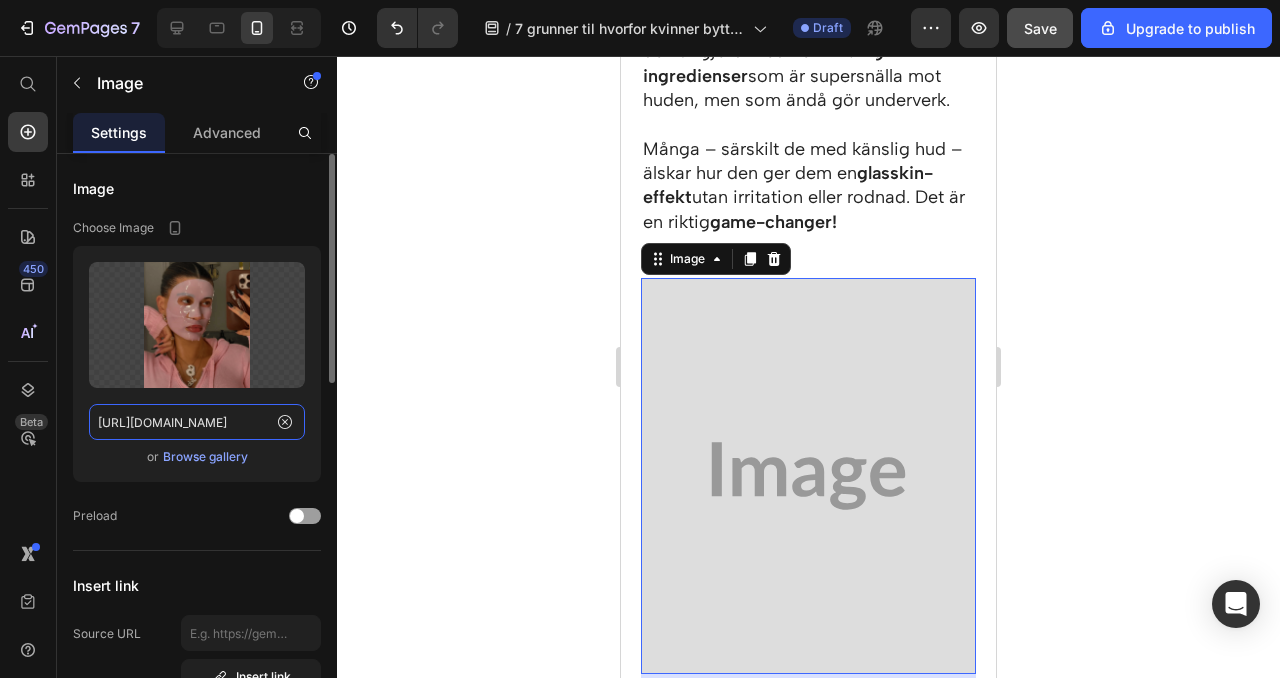 scroll, scrollTop: 0, scrollLeft: 678, axis: horizontal 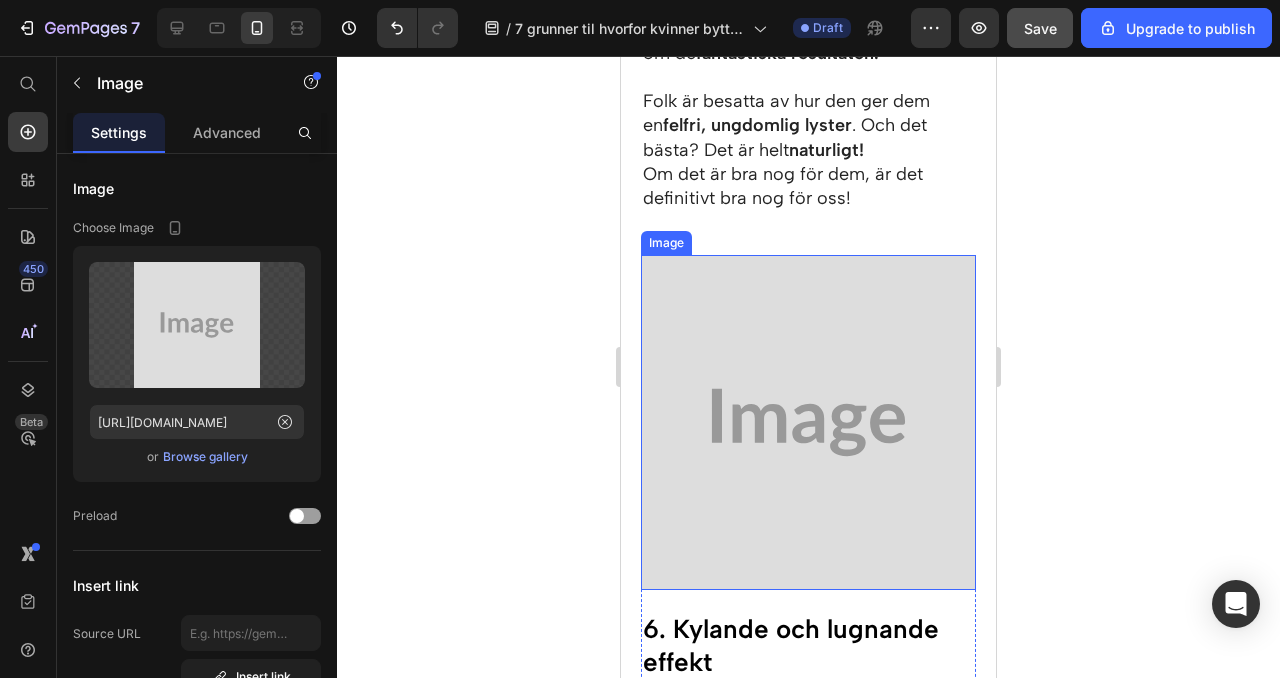 click at bounding box center [808, 422] 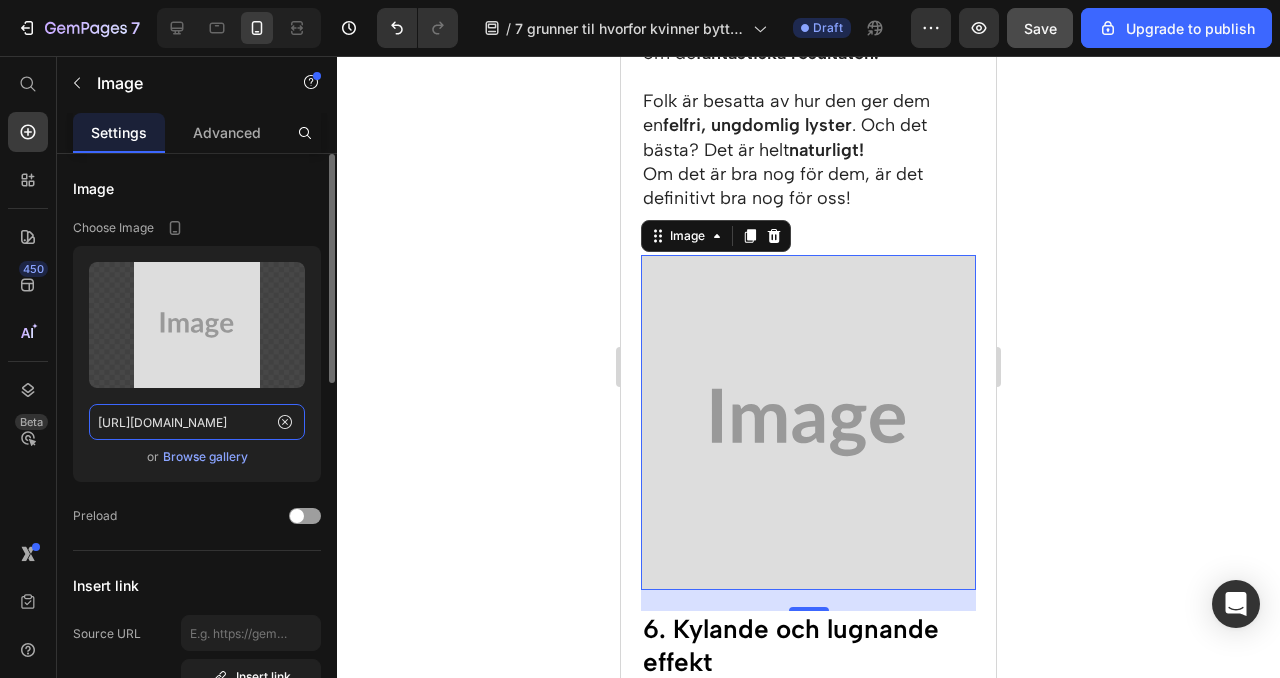 click on "[URL][DOMAIN_NAME]" 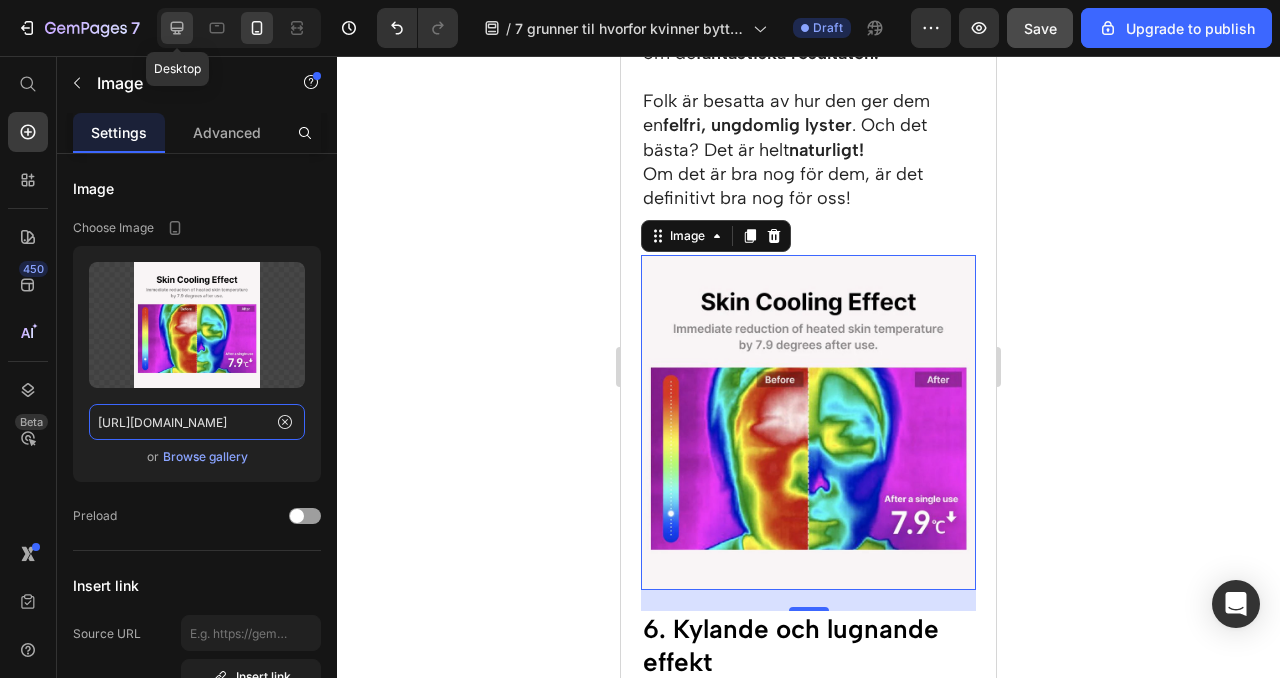 type on "[URL][DOMAIN_NAME]" 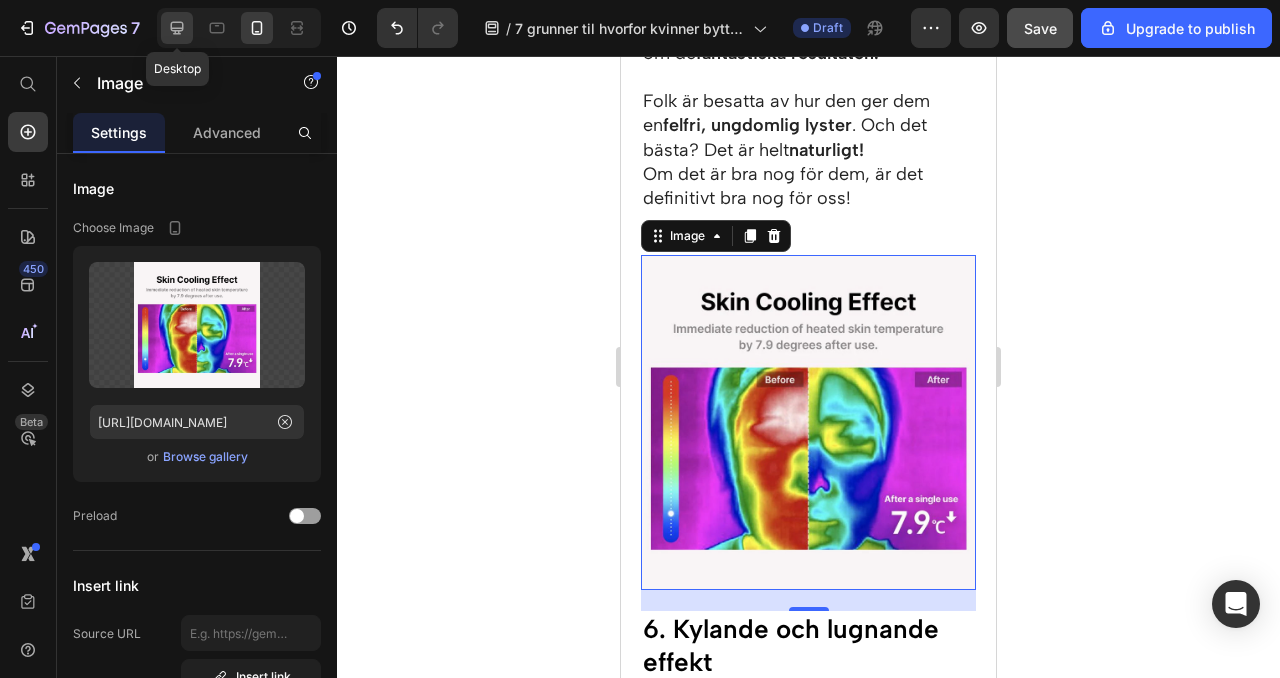 click 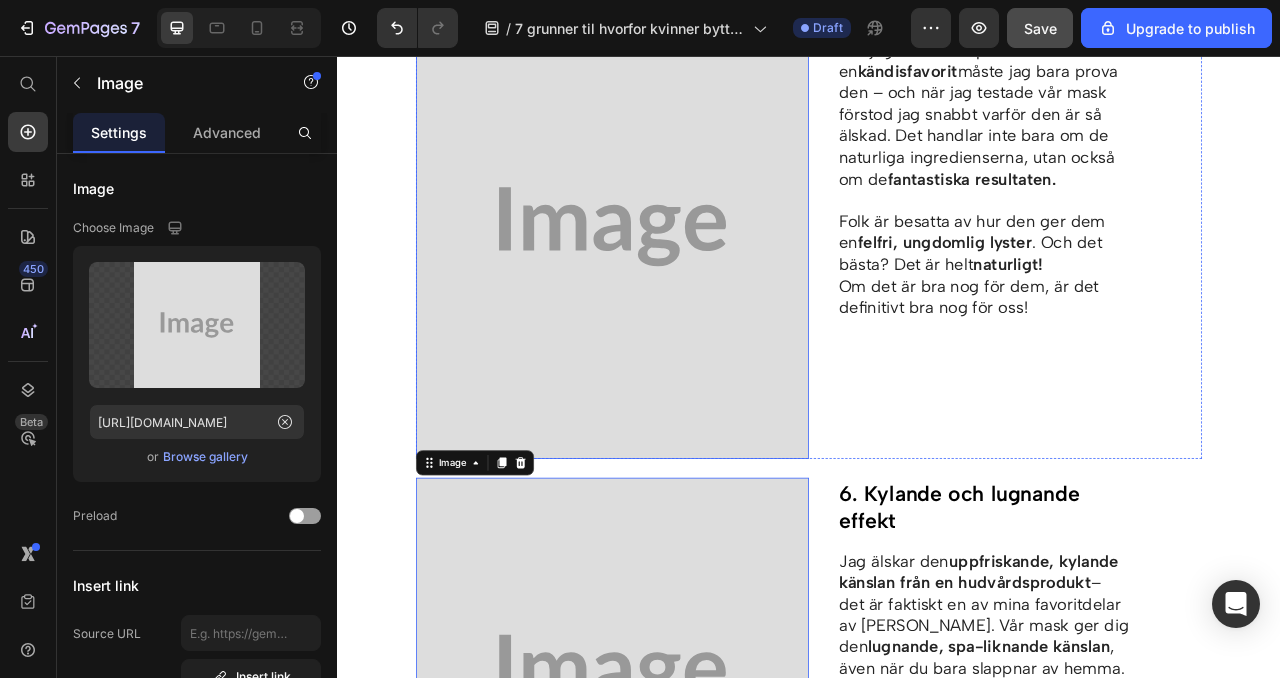 click at bounding box center (687, 273) 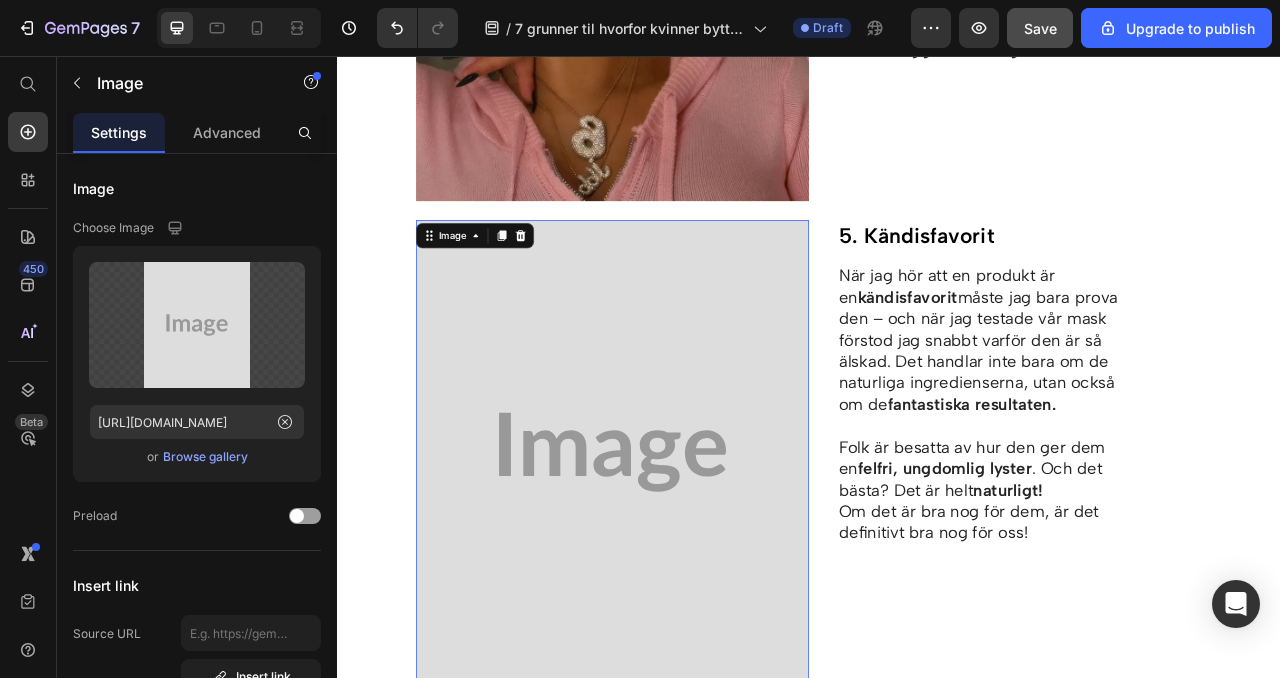 scroll, scrollTop: 2872, scrollLeft: 0, axis: vertical 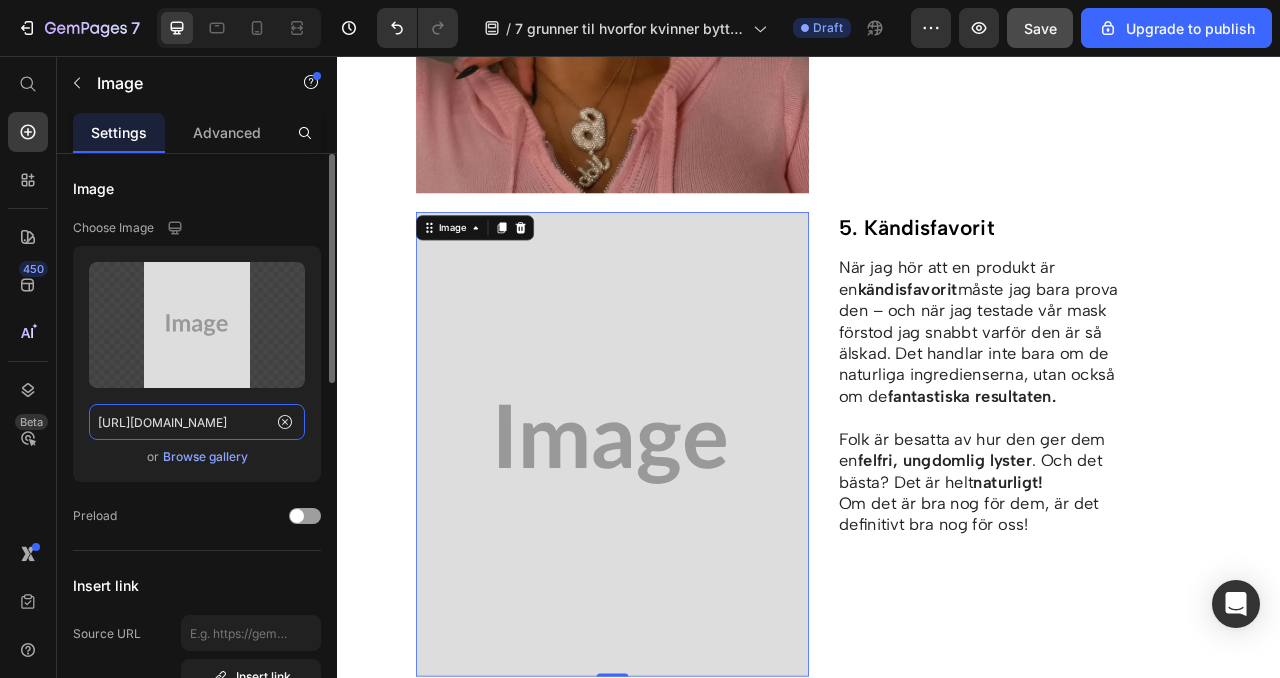 click on "[URL][DOMAIN_NAME]" 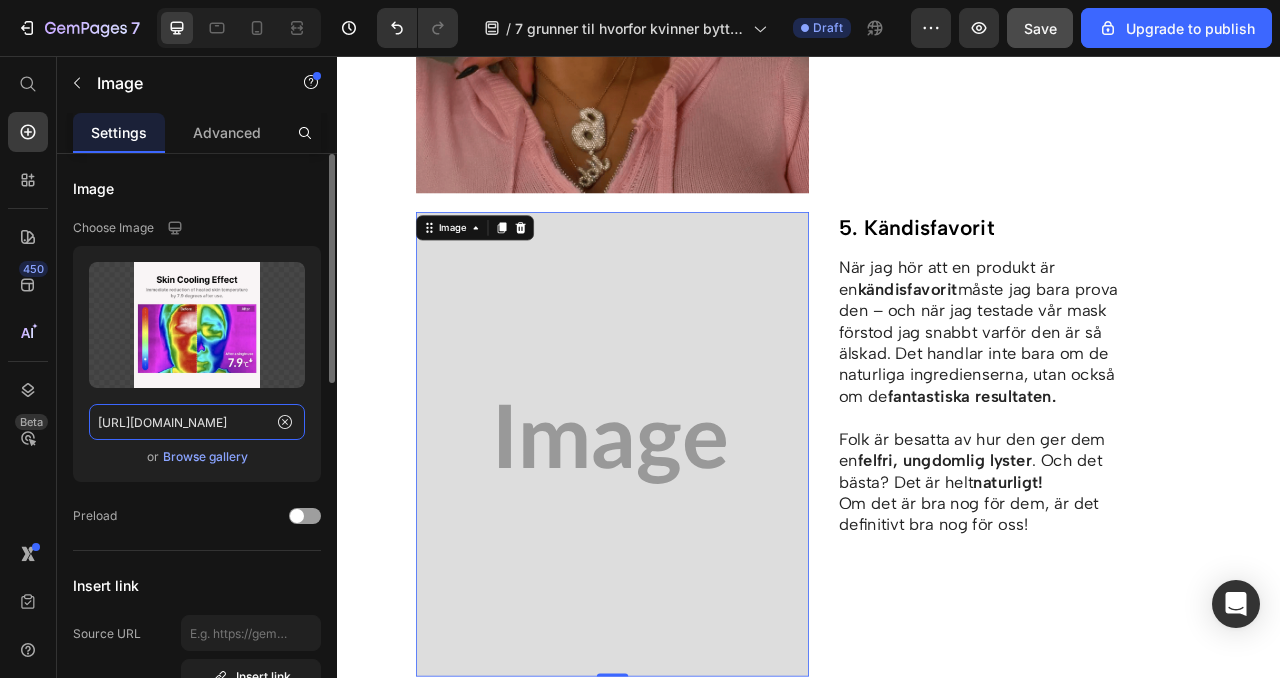 scroll, scrollTop: 0, scrollLeft: 688, axis: horizontal 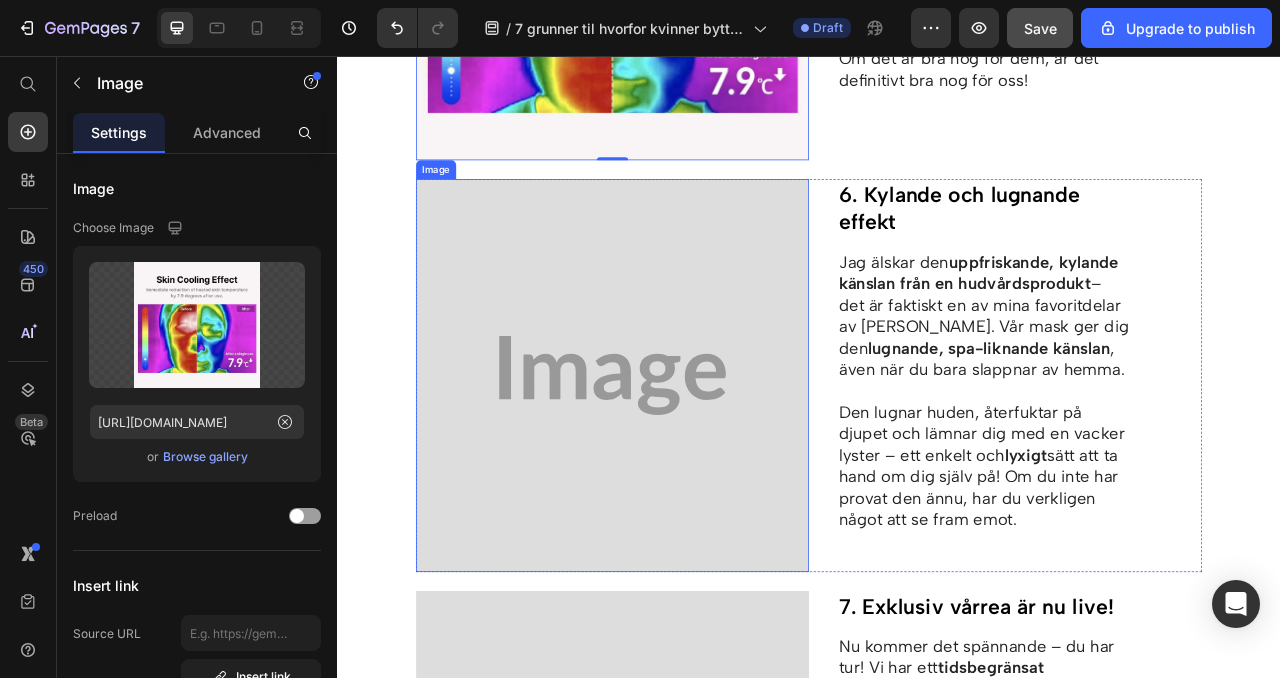 click at bounding box center (687, 463) 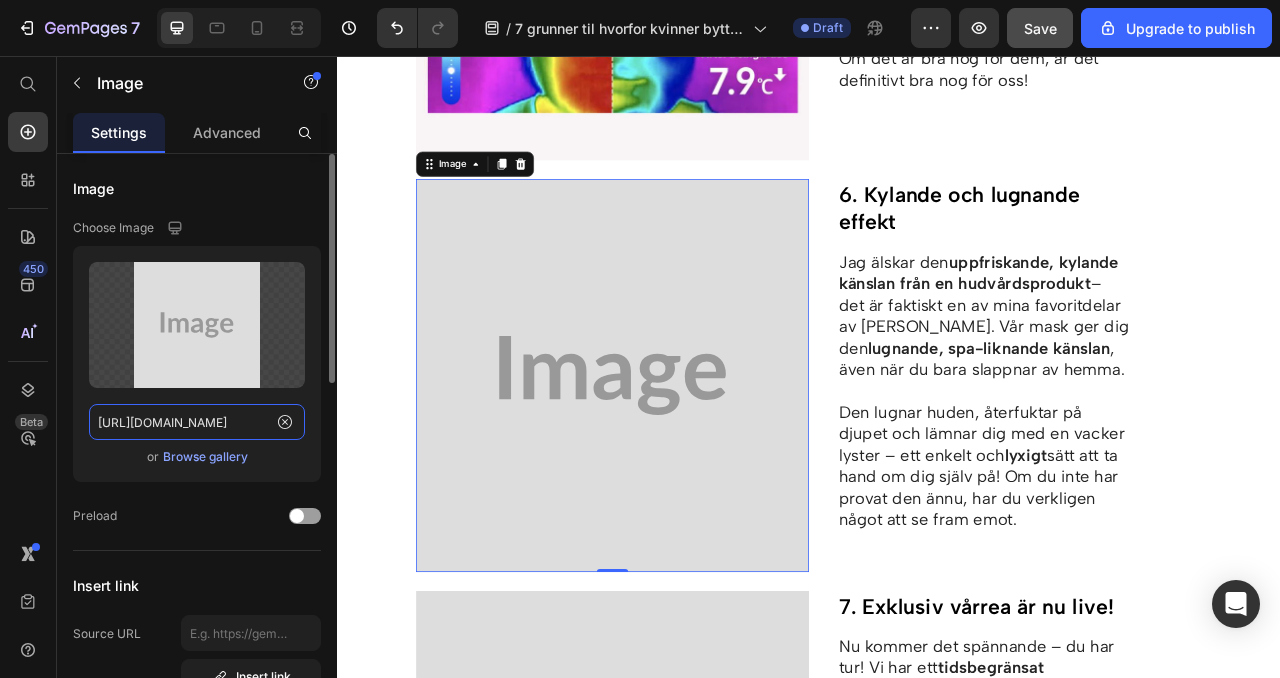 click on "[URL][DOMAIN_NAME]" 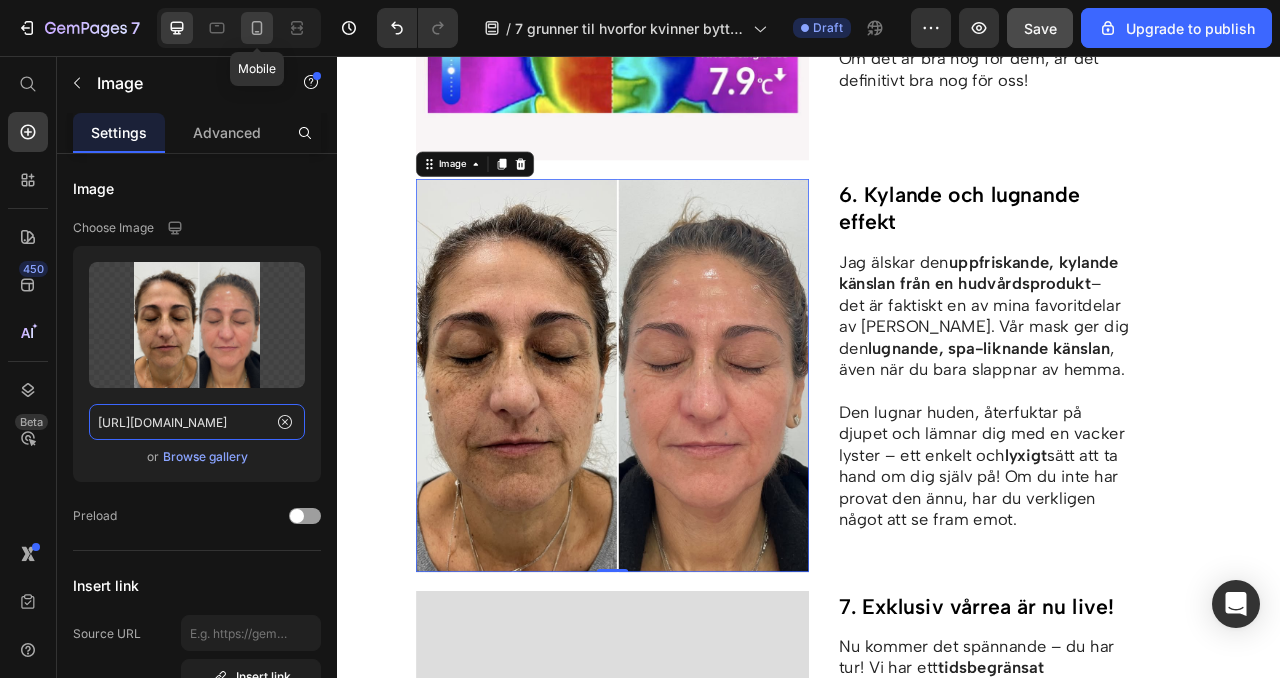 type on "[URL][DOMAIN_NAME]" 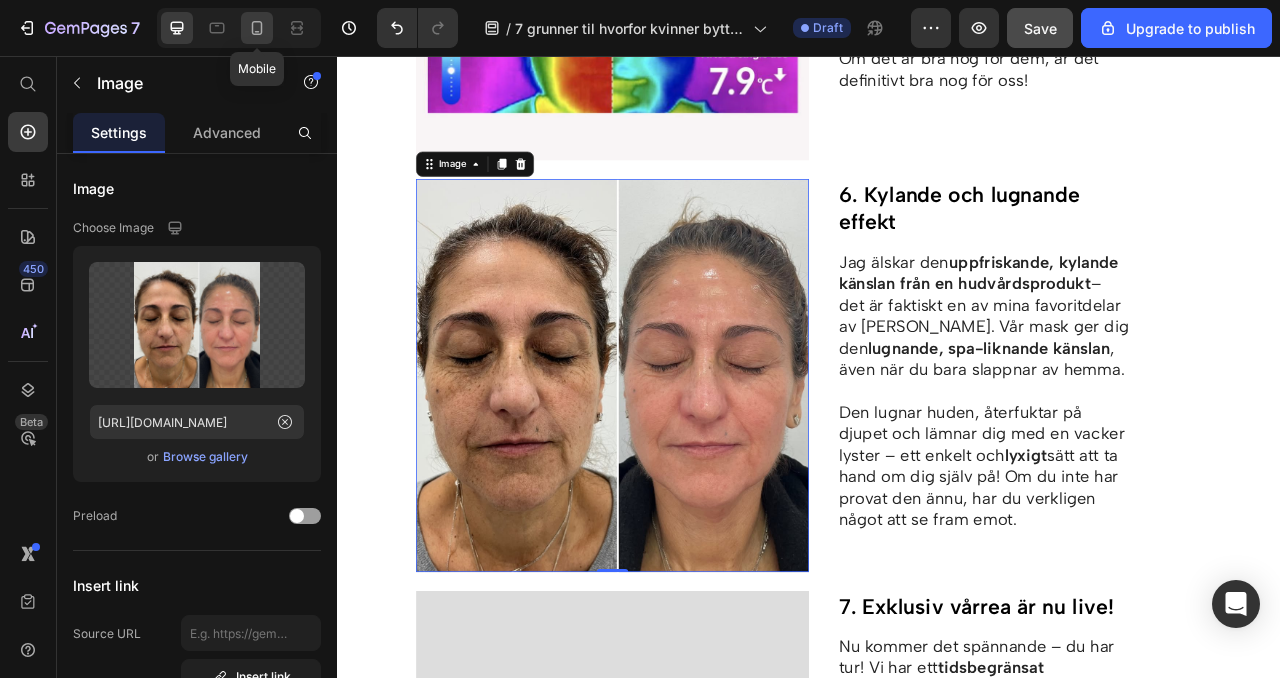 click 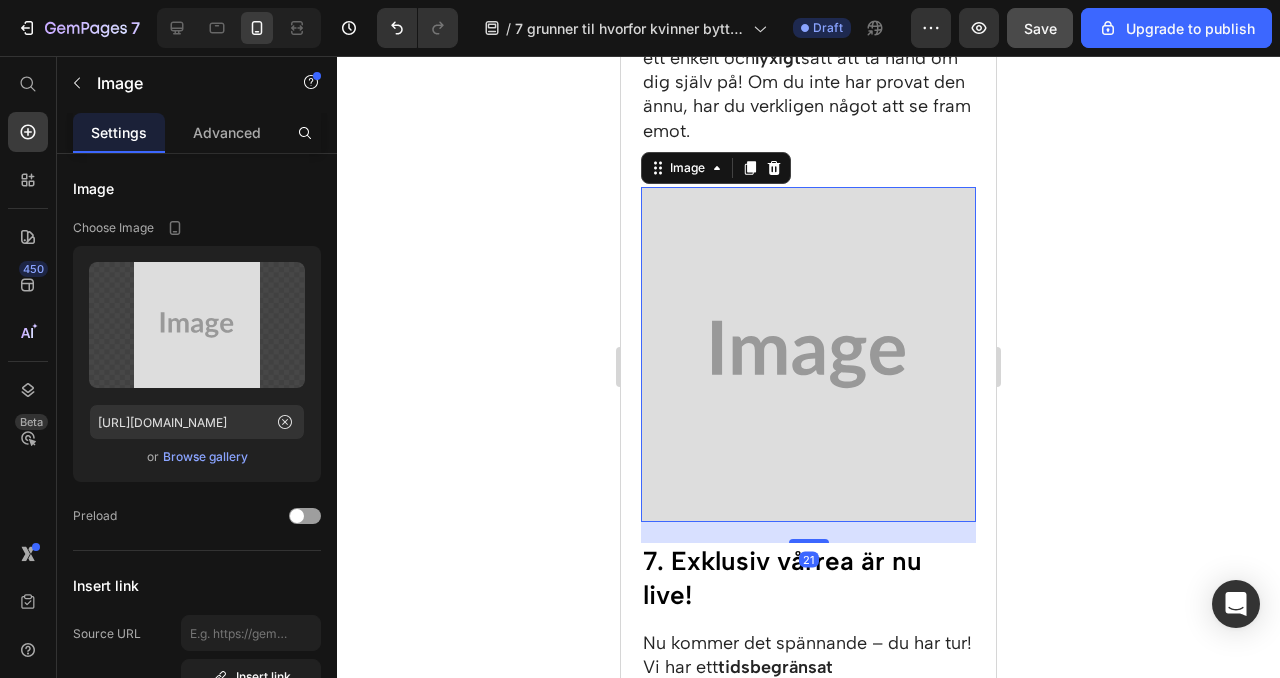 click at bounding box center [808, 354] 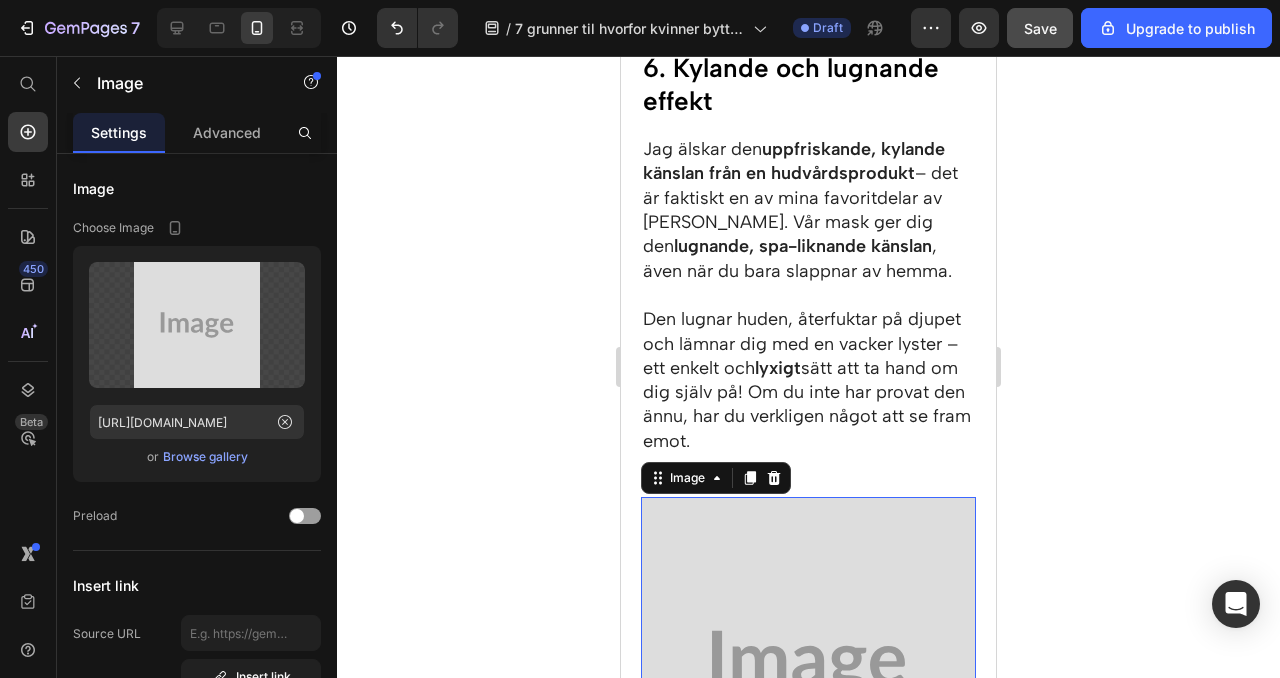 scroll, scrollTop: 5148, scrollLeft: 0, axis: vertical 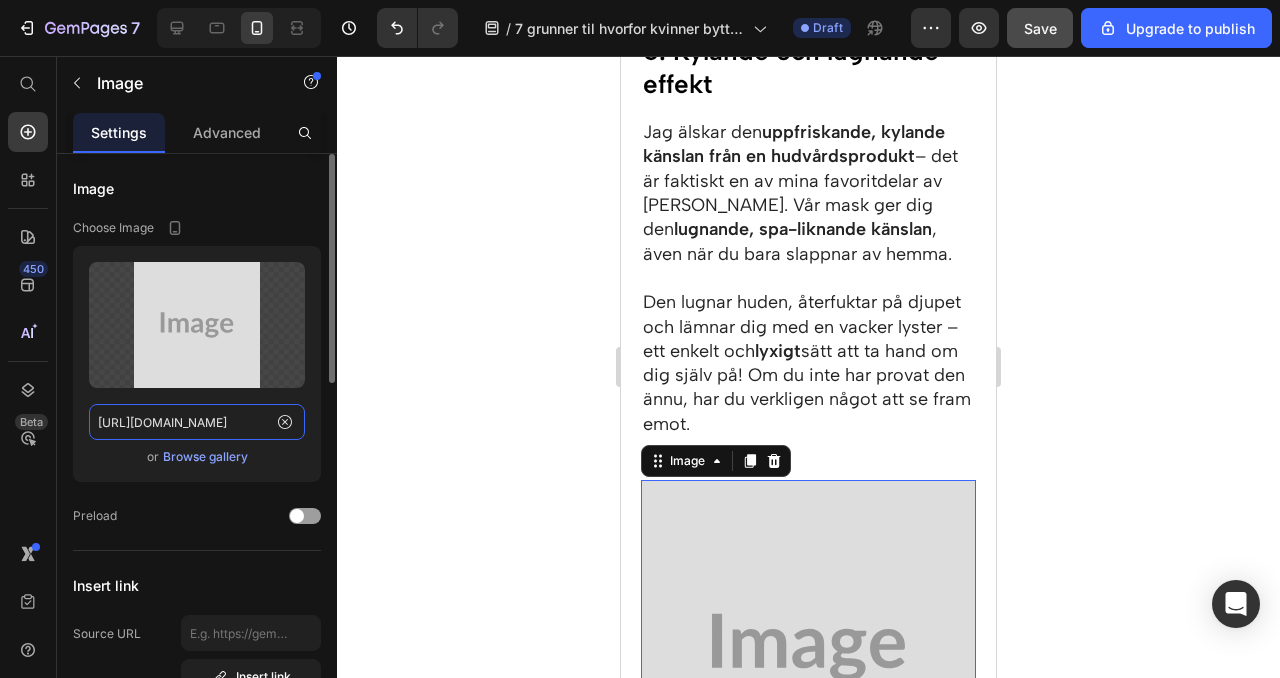 click on "[URL][DOMAIN_NAME]" 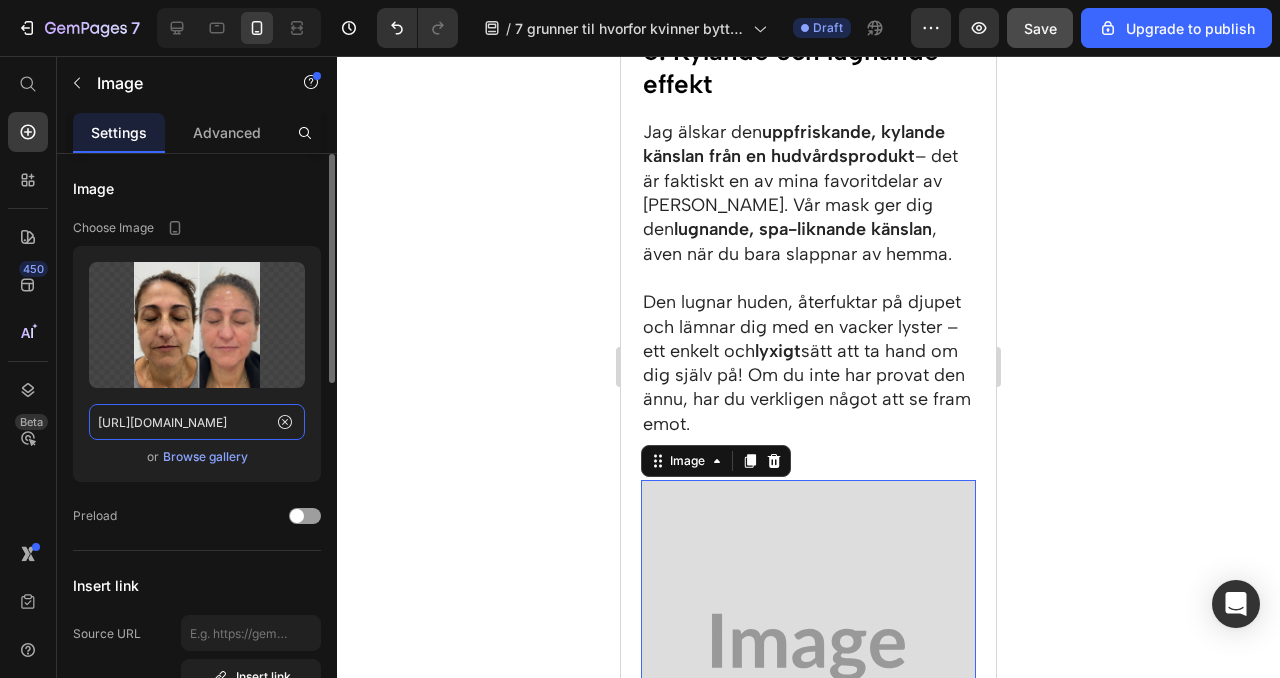 scroll, scrollTop: 0, scrollLeft: 673, axis: horizontal 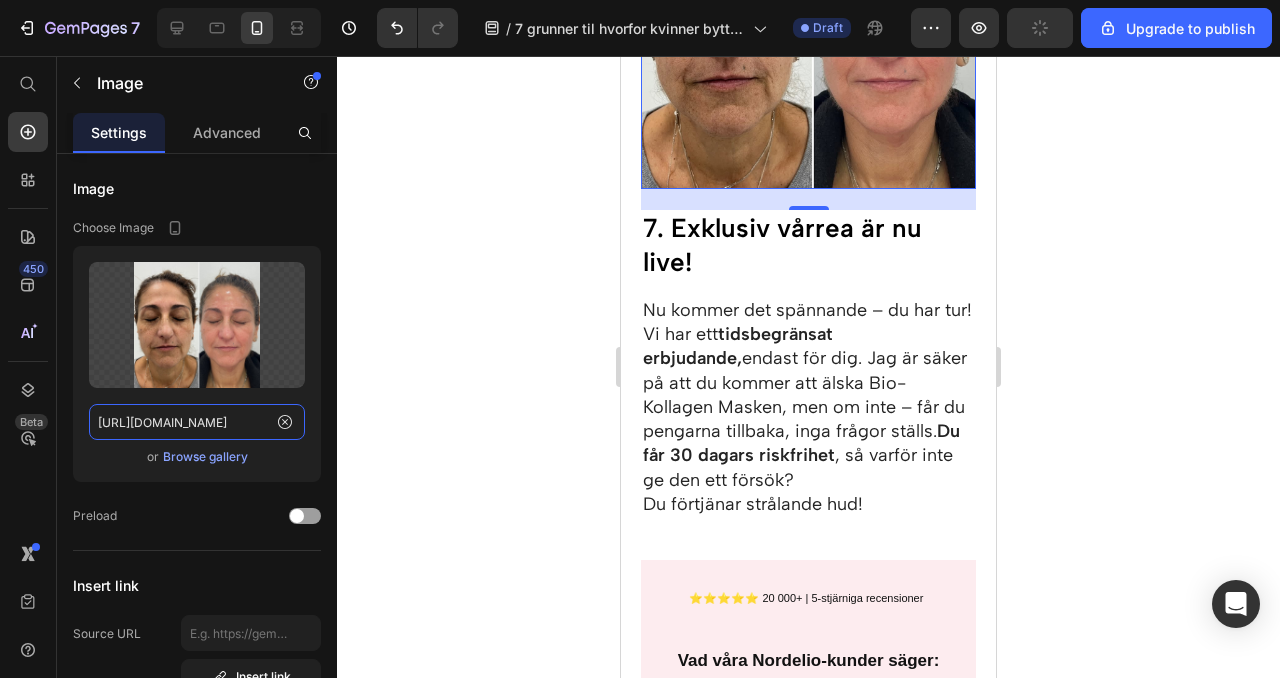 type on "[URL][DOMAIN_NAME]" 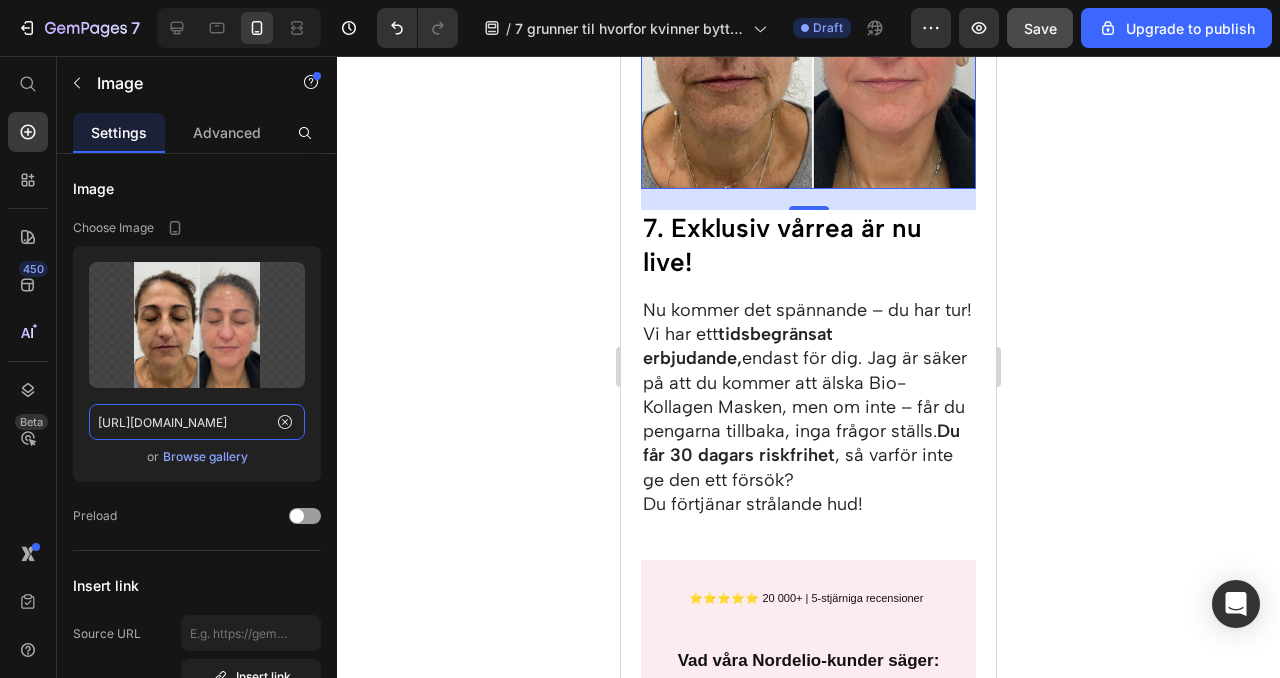 scroll, scrollTop: 0, scrollLeft: 0, axis: both 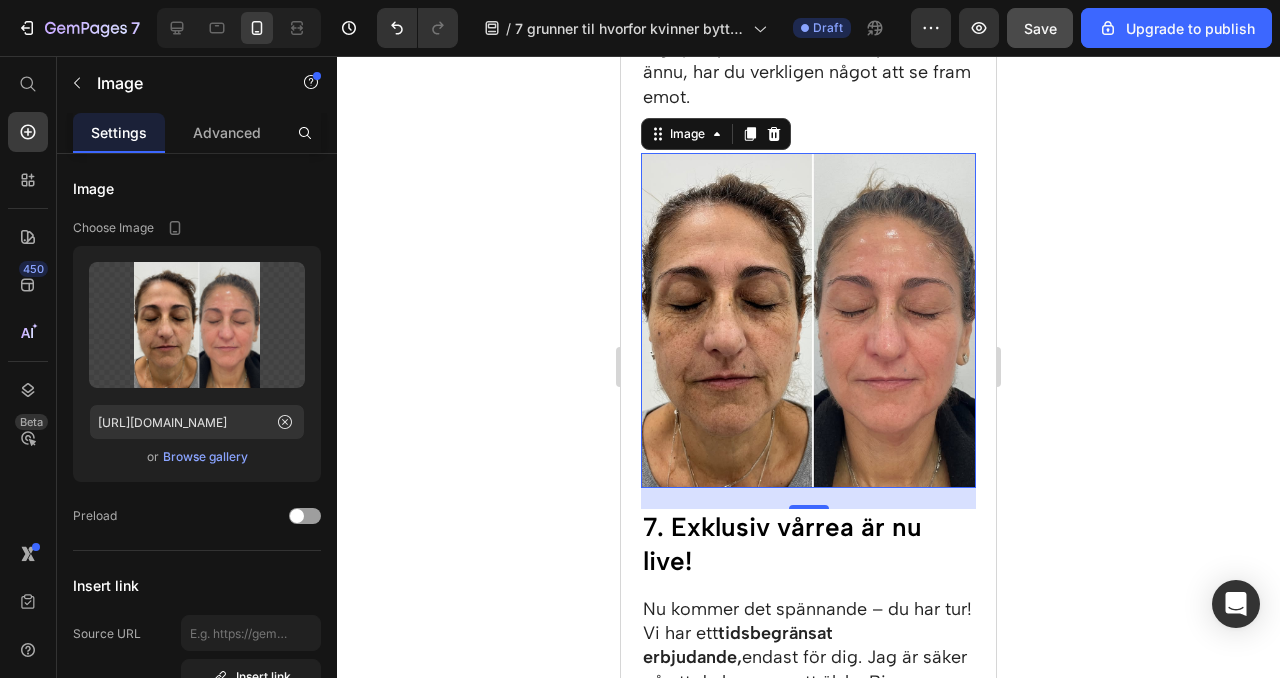 click at bounding box center [239, 28] 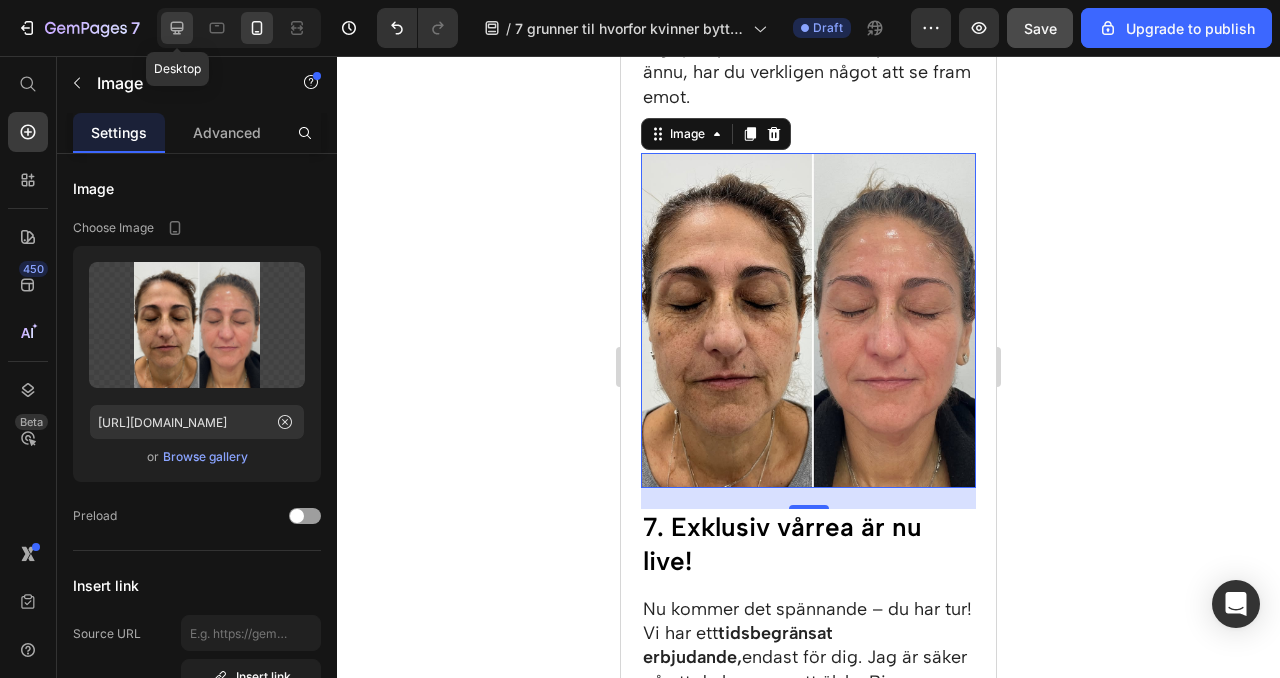 click 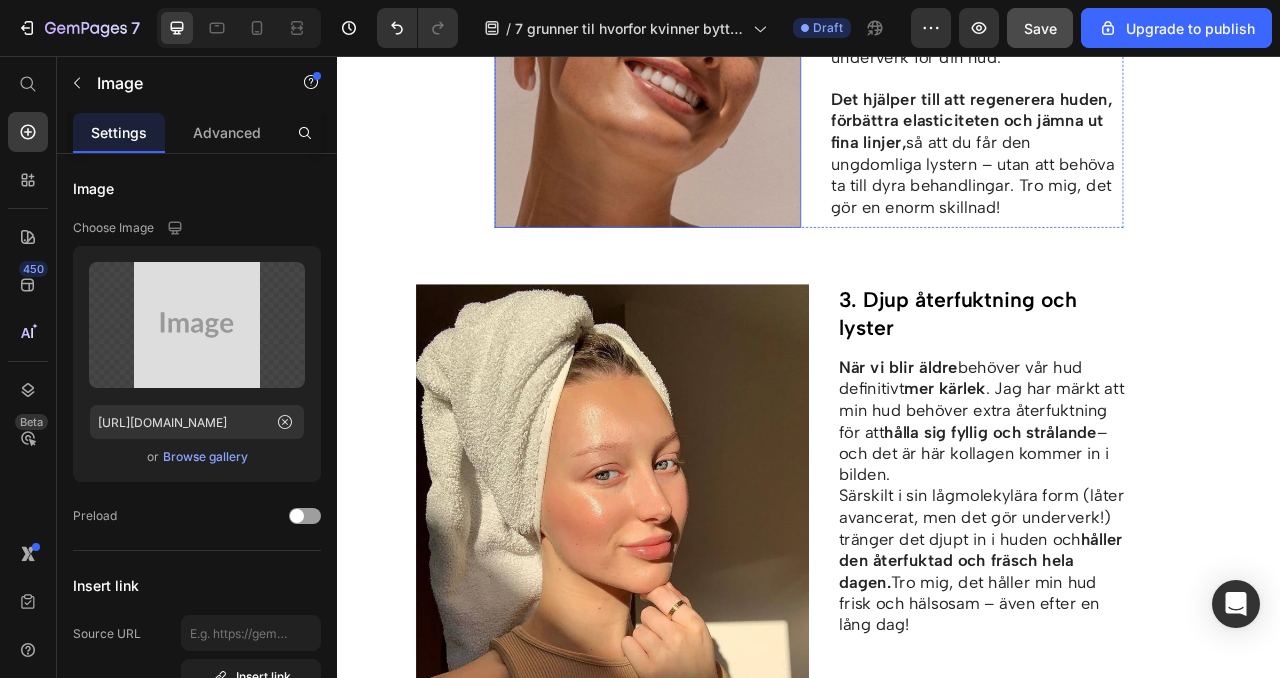 scroll, scrollTop: 1619, scrollLeft: 0, axis: vertical 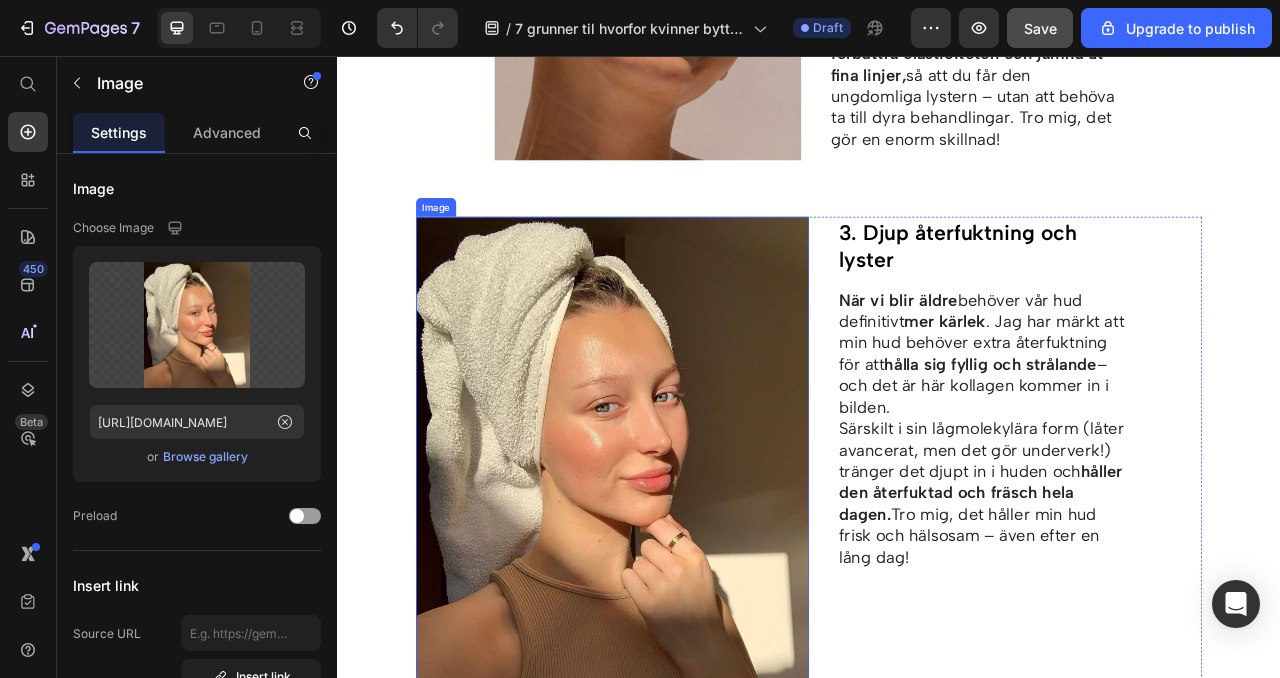 click at bounding box center (687, 558) 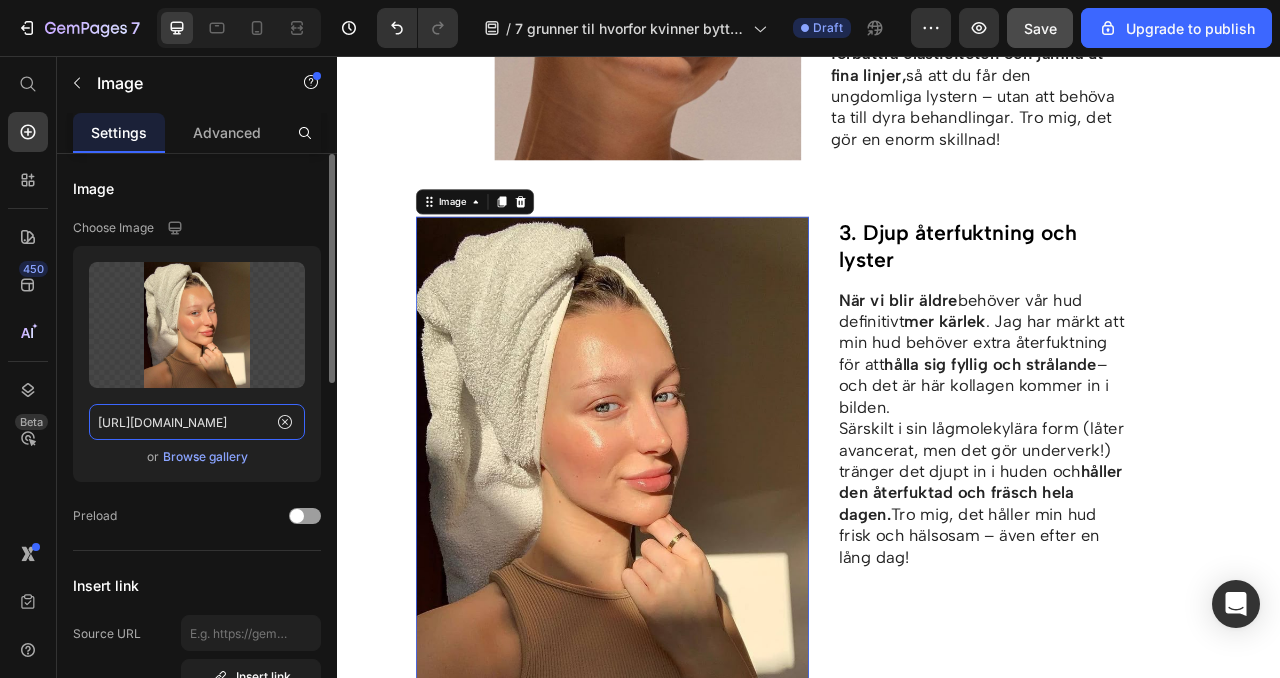 click on "[URL][DOMAIN_NAME]" 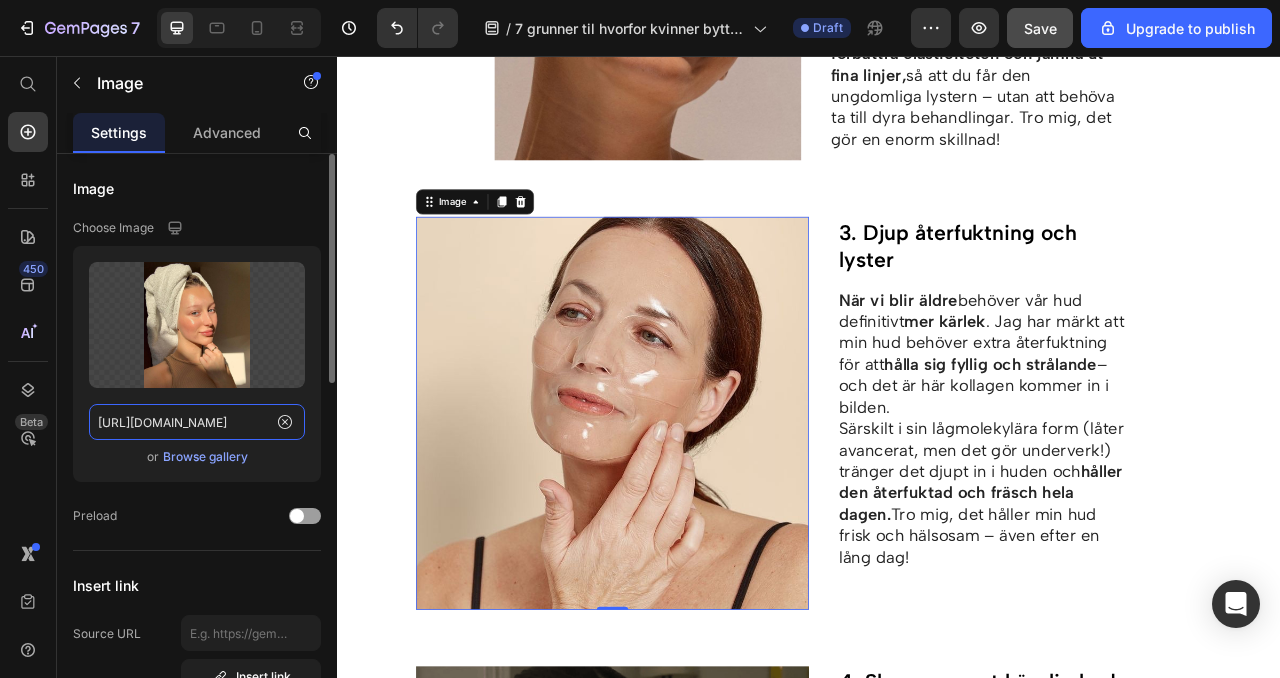 scroll, scrollTop: 0, scrollLeft: 672, axis: horizontal 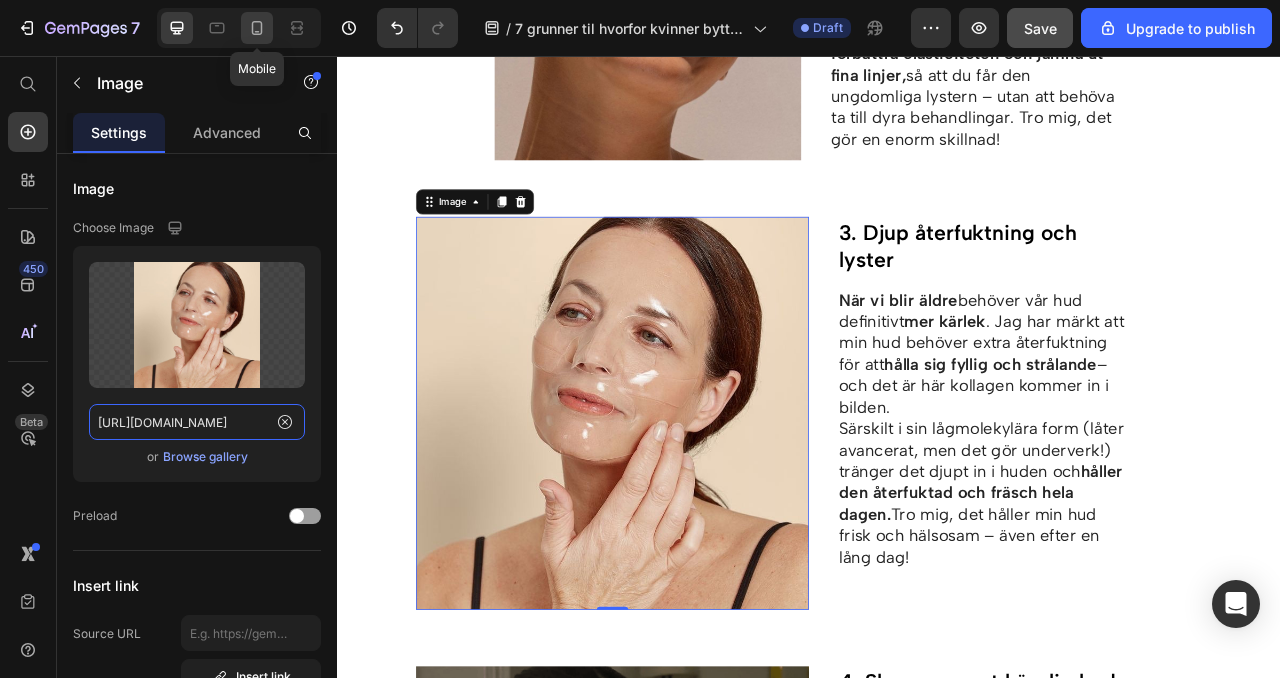 type on "[URL][DOMAIN_NAME]" 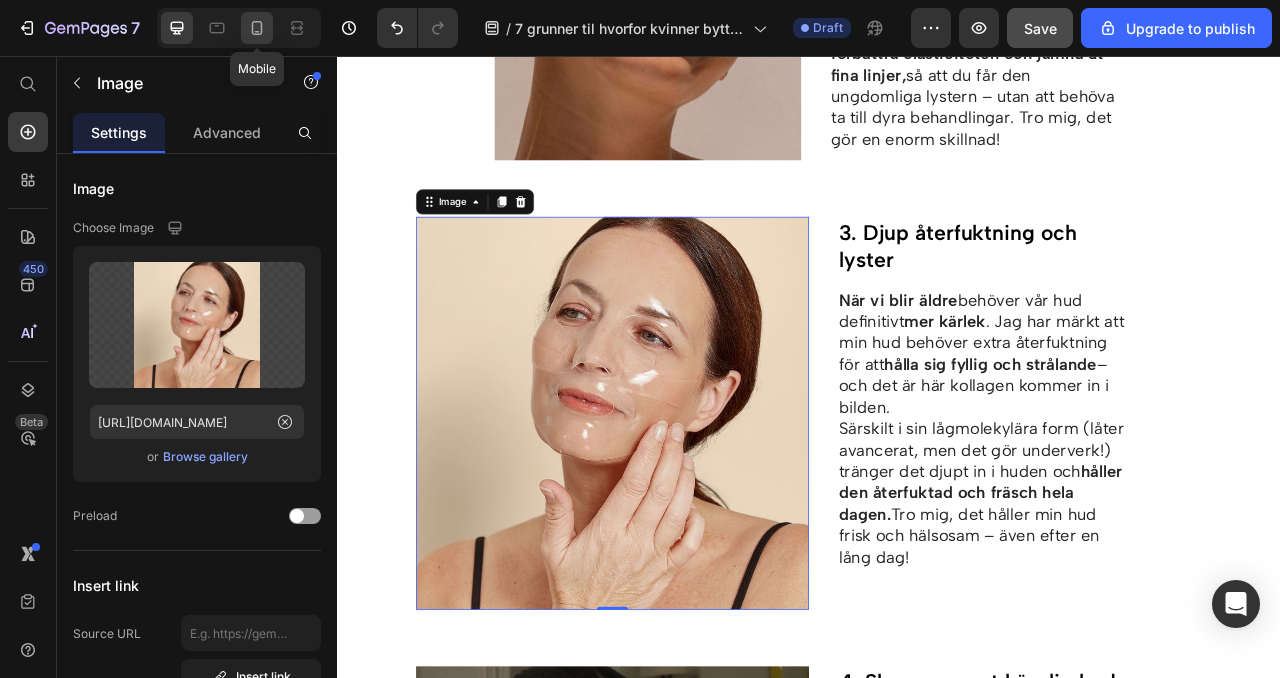 click 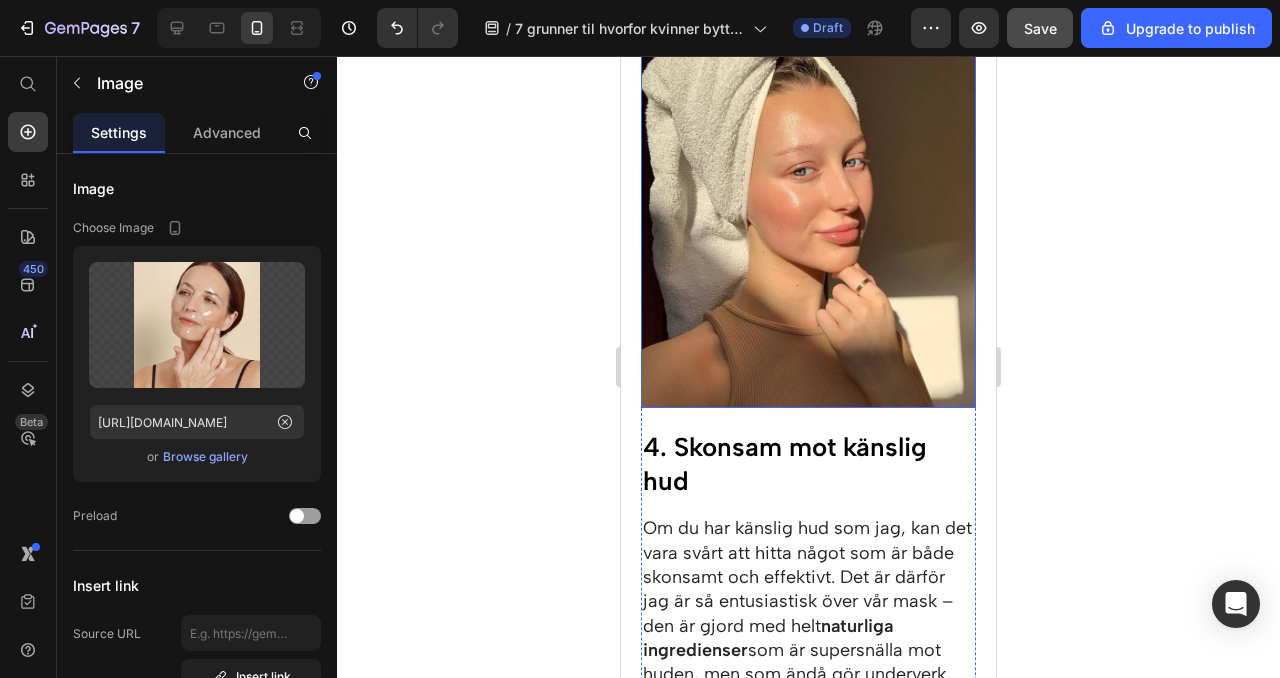 scroll, scrollTop: 3178, scrollLeft: 0, axis: vertical 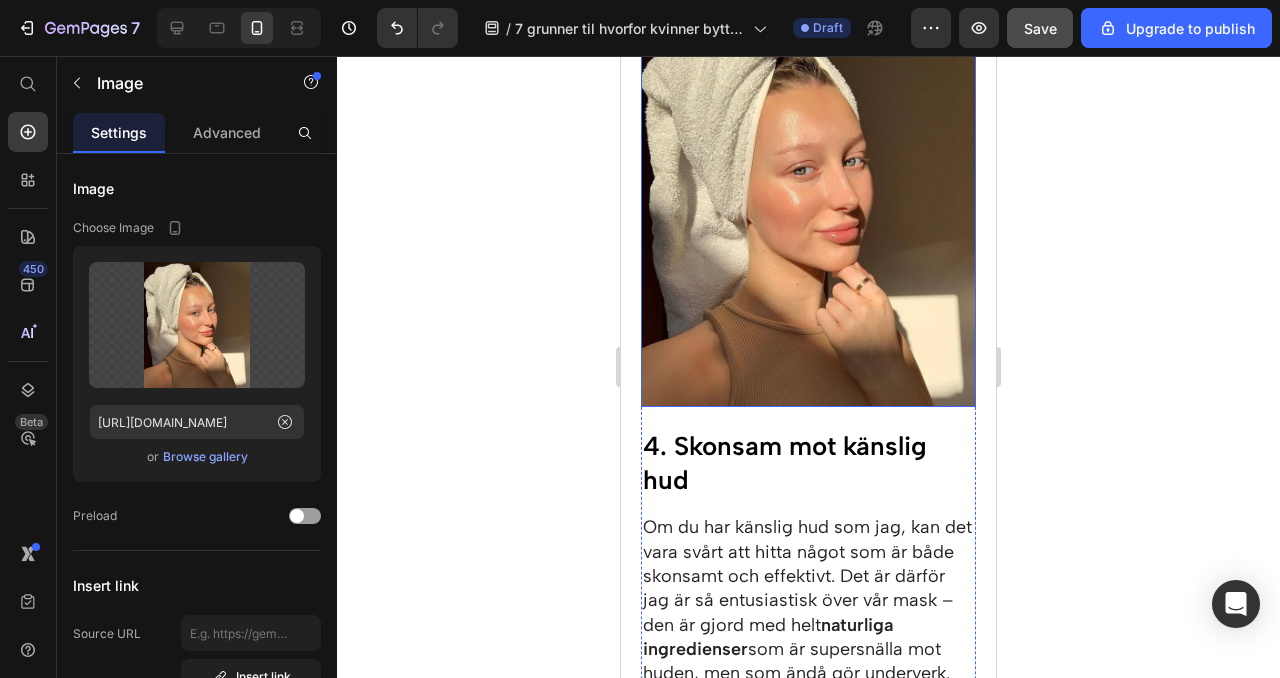 click at bounding box center [808, 207] 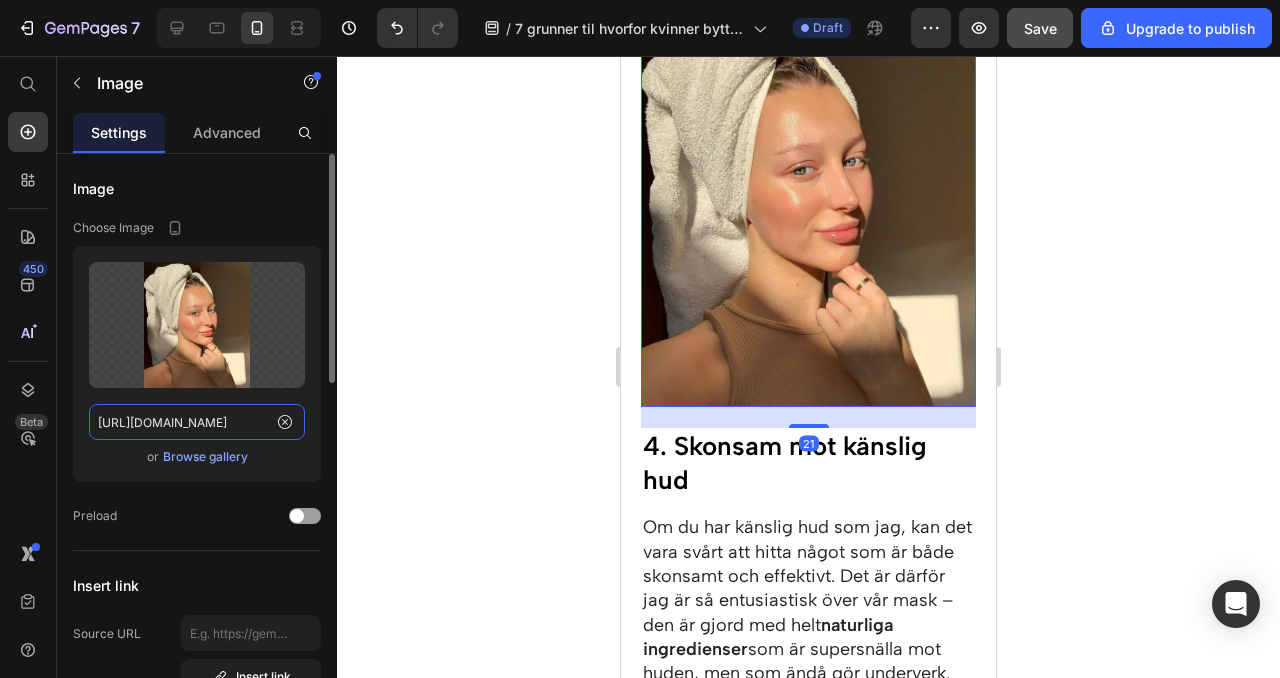 click on "[URL][DOMAIN_NAME]" 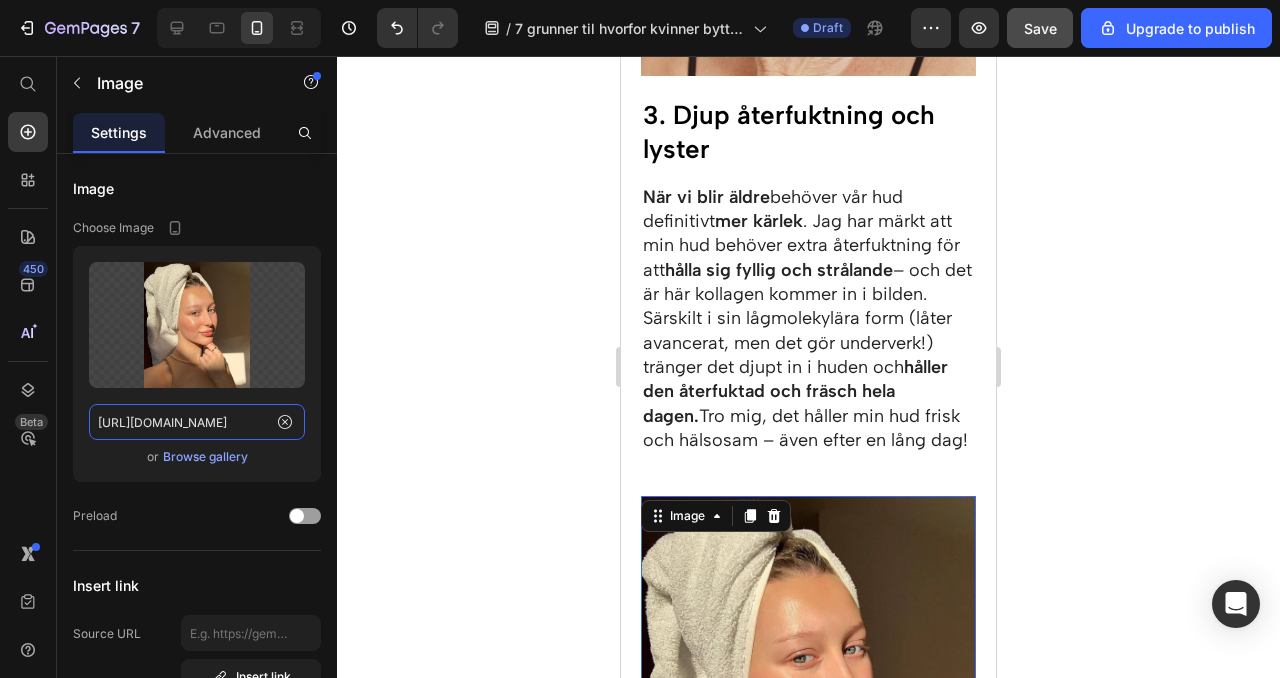 scroll, scrollTop: 2588, scrollLeft: 0, axis: vertical 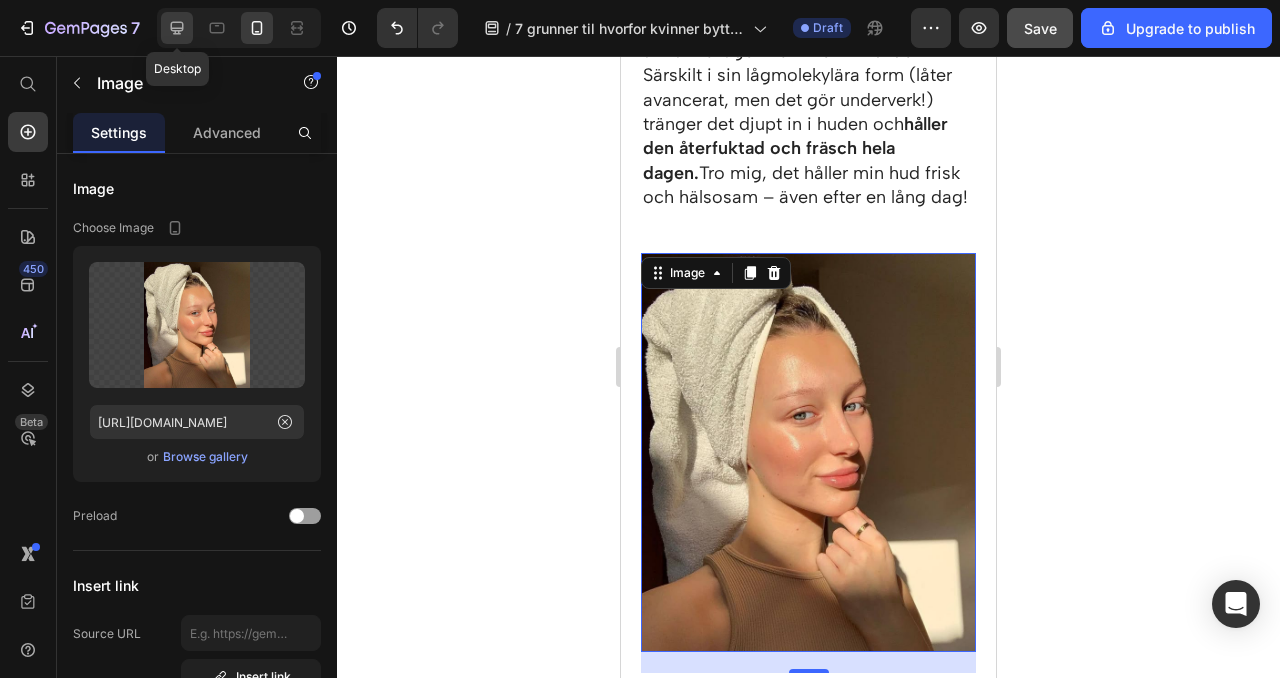 click 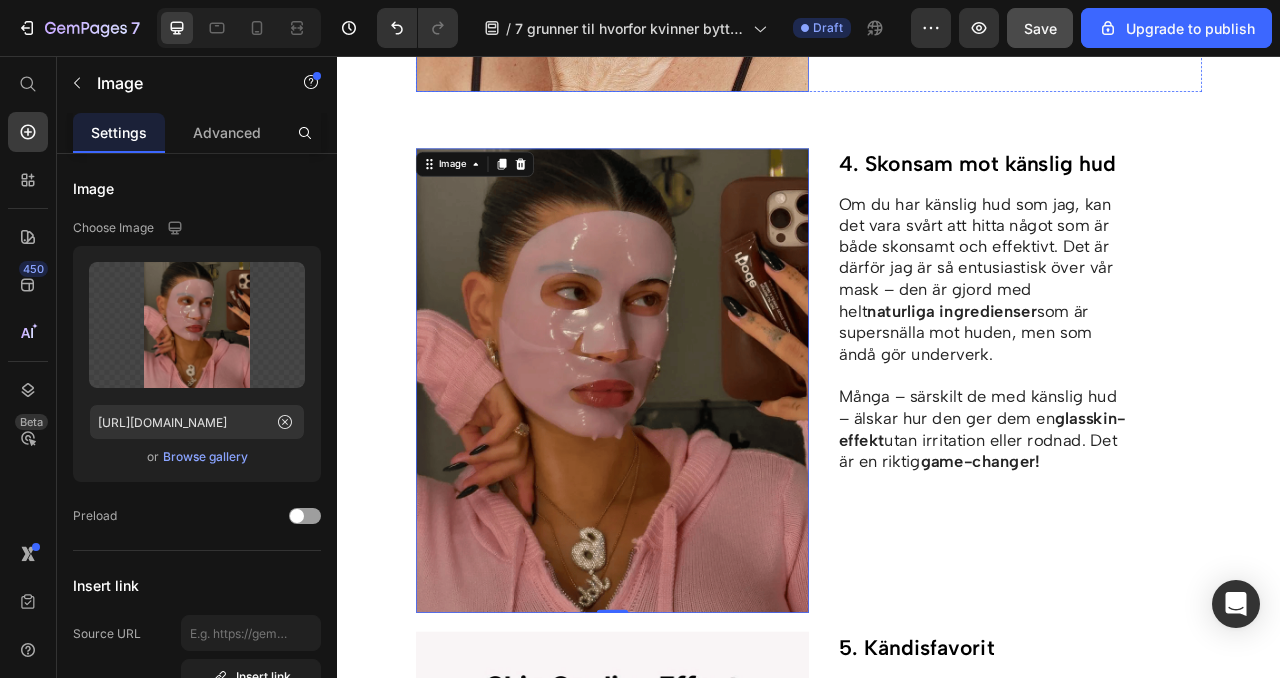 scroll, scrollTop: 2231, scrollLeft: 0, axis: vertical 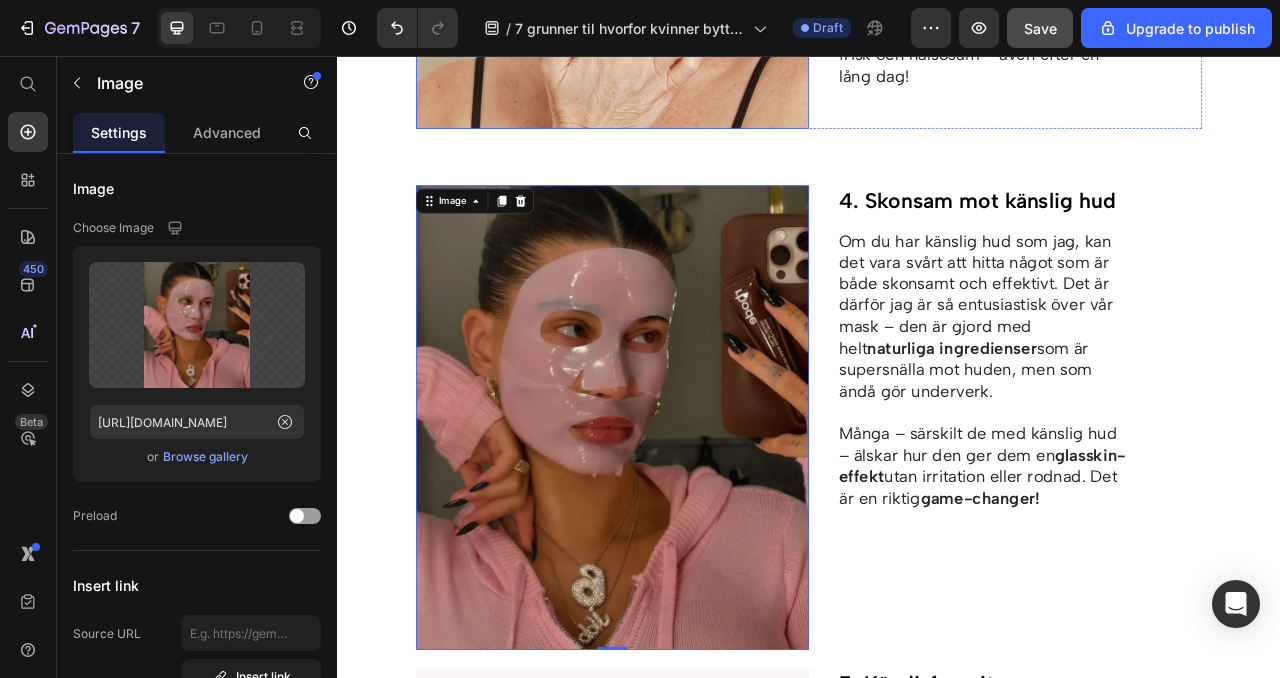 click at bounding box center (687, 516) 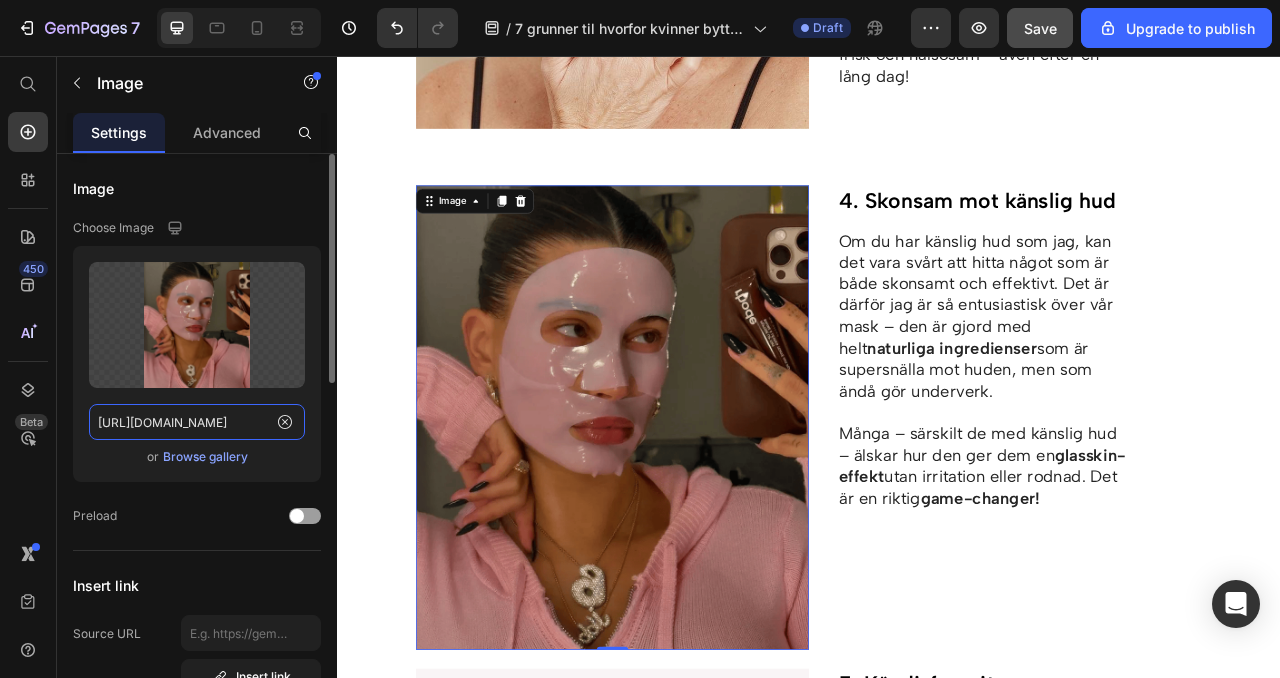 click on "[URL][DOMAIN_NAME]" 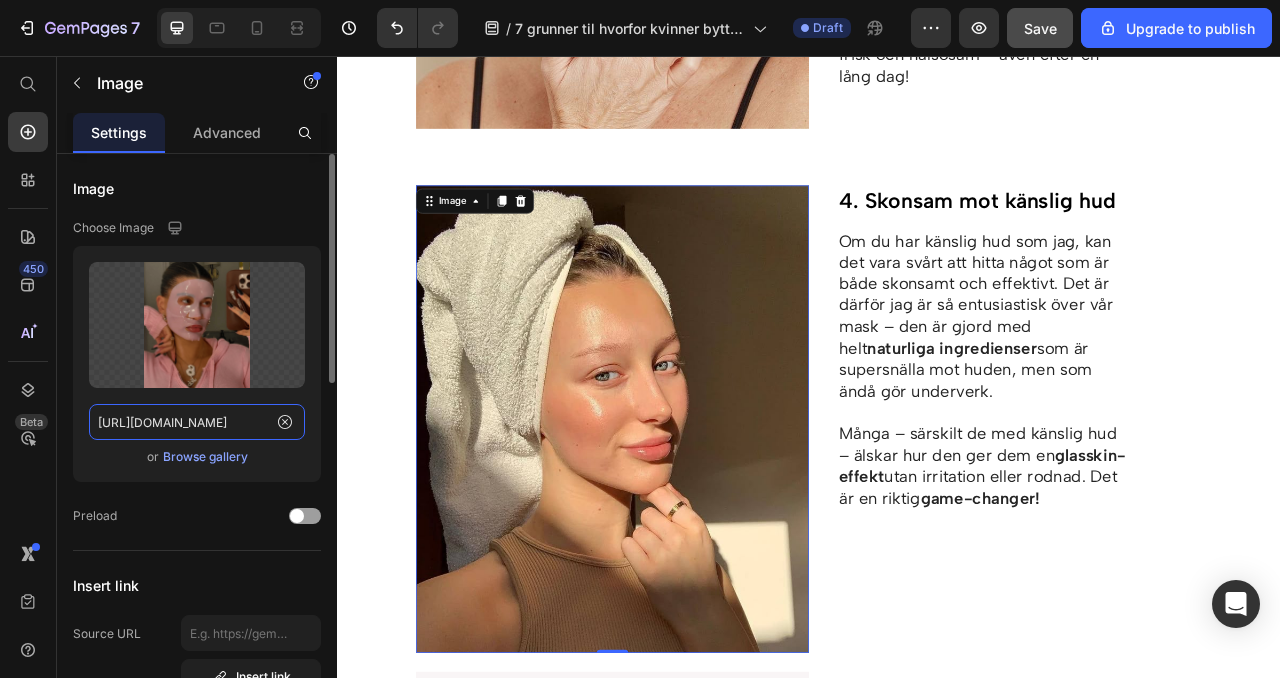 scroll, scrollTop: 0, scrollLeft: 662, axis: horizontal 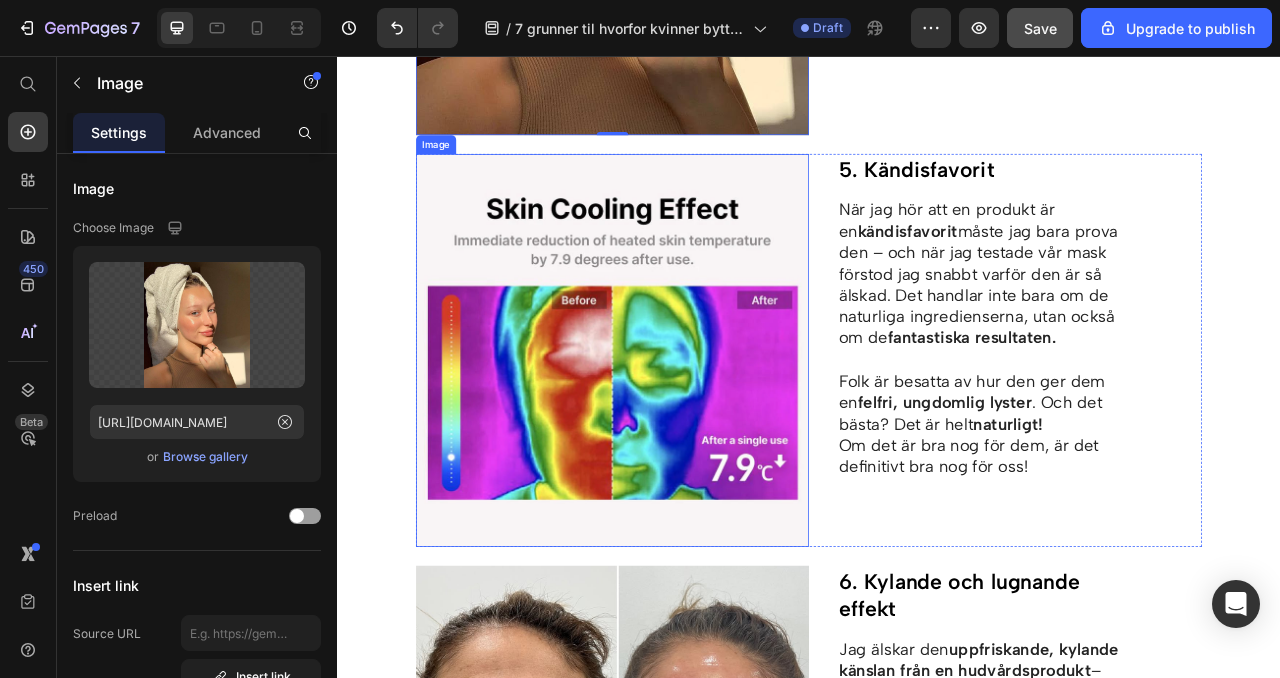 click at bounding box center [687, 431] 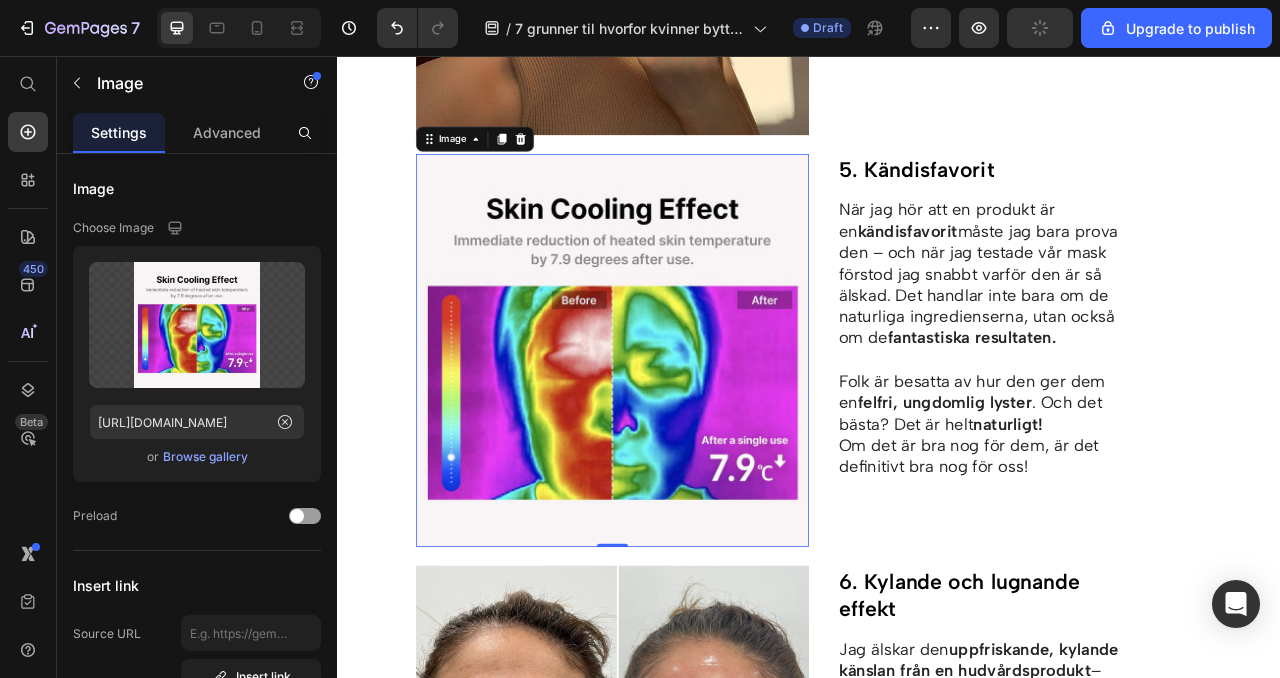 scroll, scrollTop: 2875, scrollLeft: 0, axis: vertical 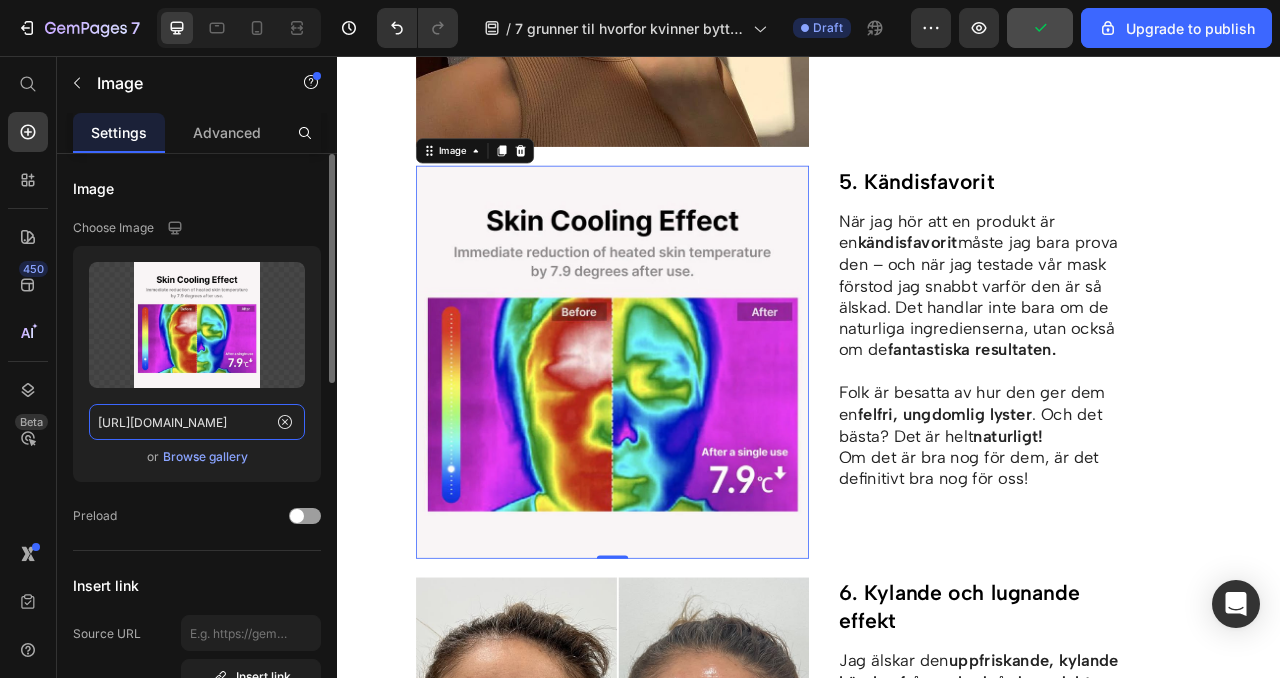 click on "[URL][DOMAIN_NAME]" 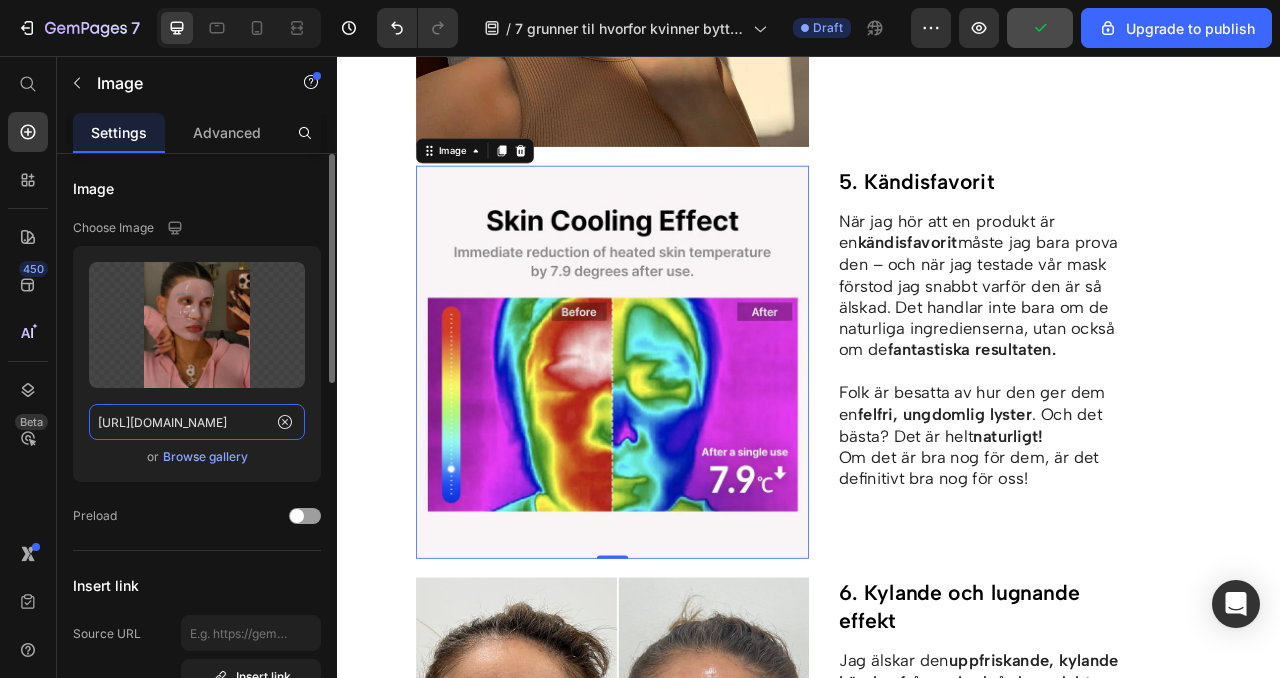 scroll, scrollTop: 0, scrollLeft: 678, axis: horizontal 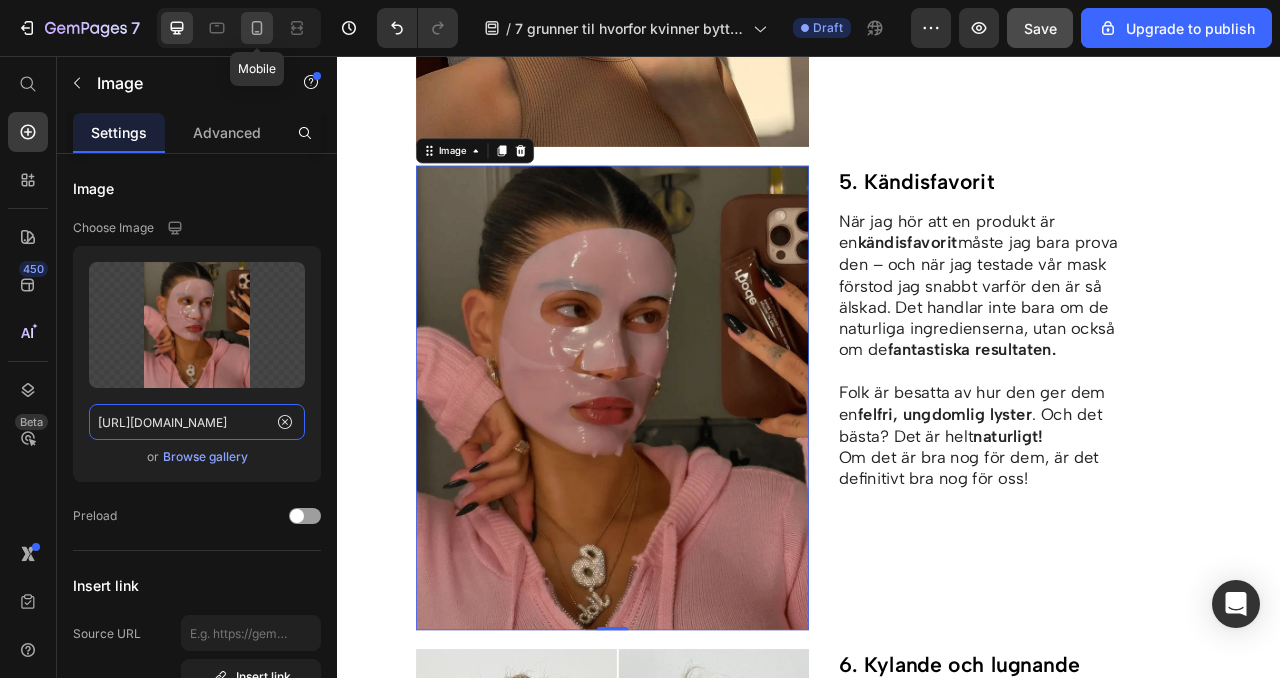 type on "[URL][DOMAIN_NAME]" 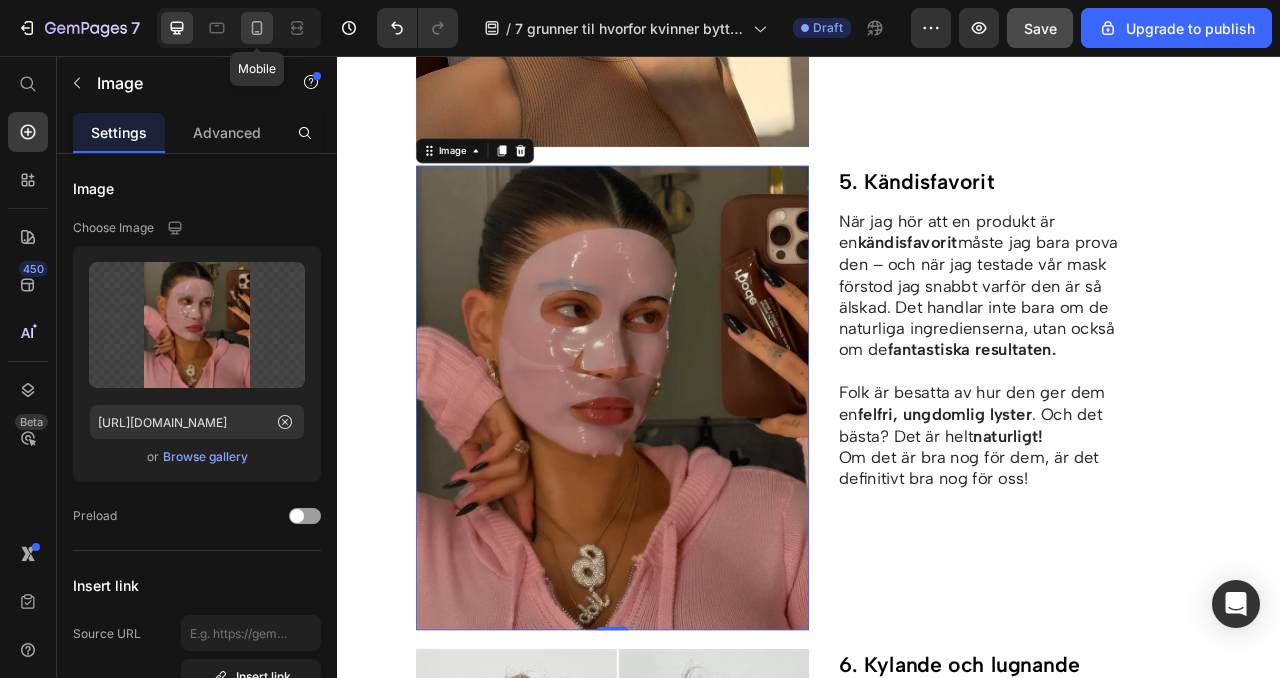 click 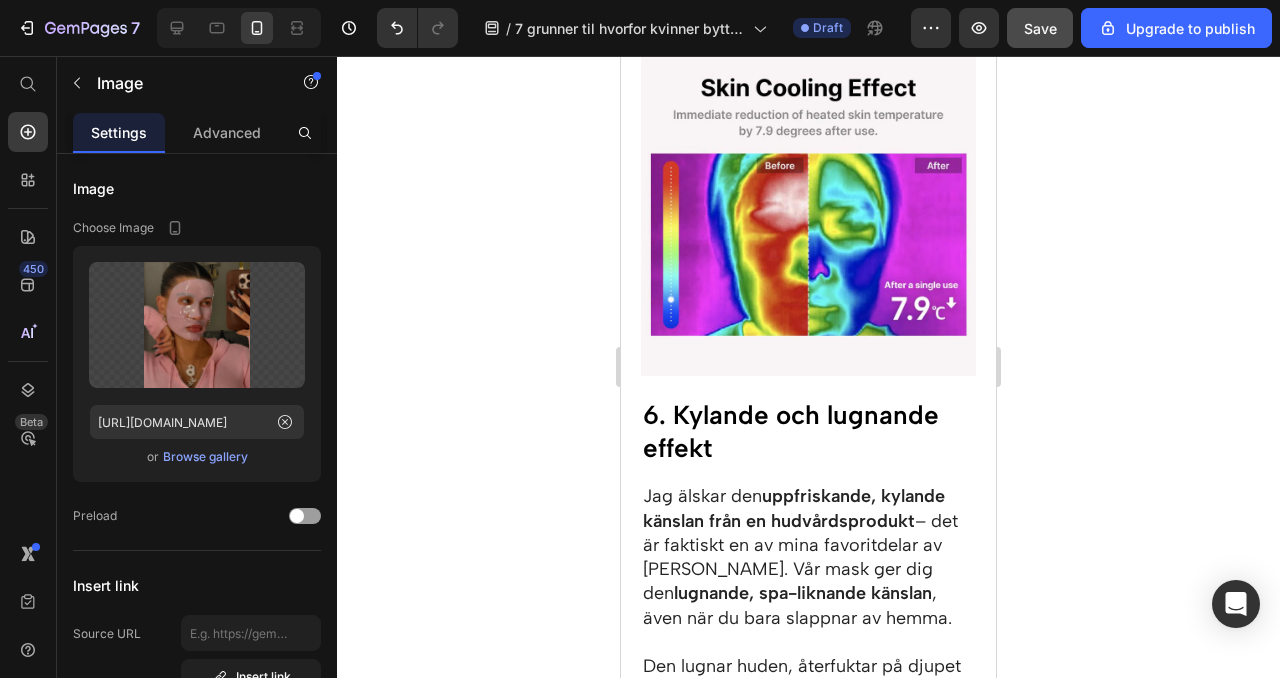 scroll, scrollTop: 4820, scrollLeft: 0, axis: vertical 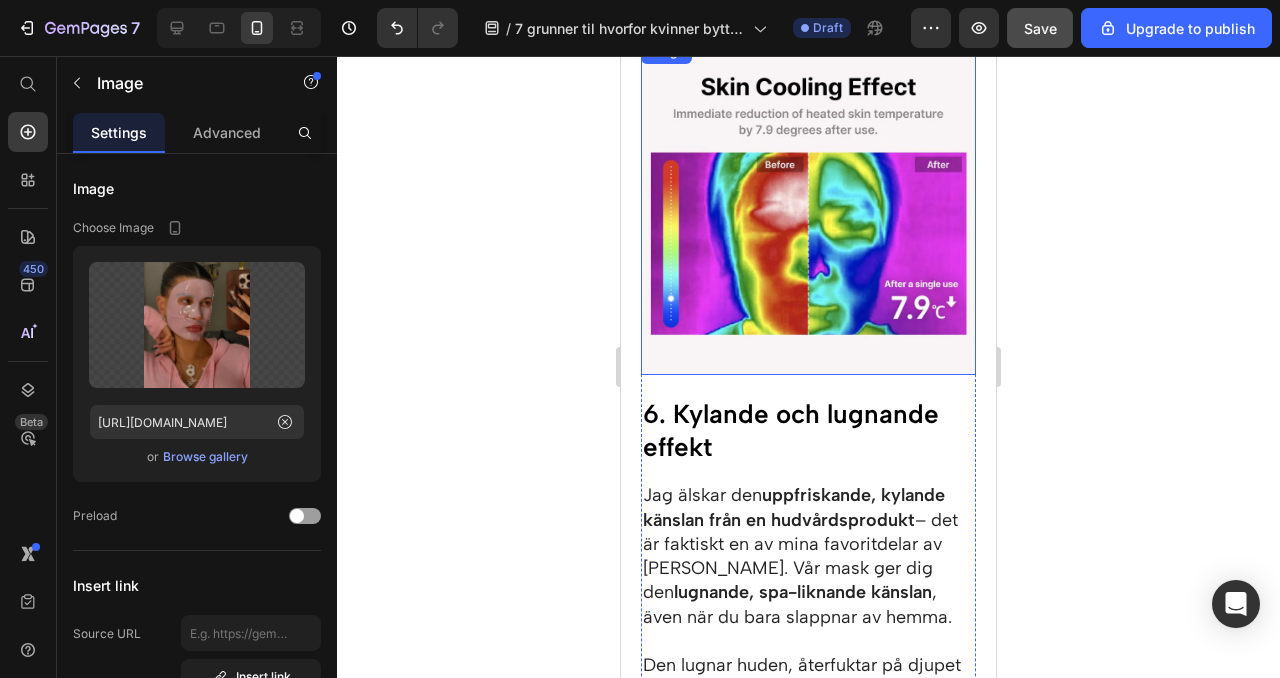 click at bounding box center [808, 207] 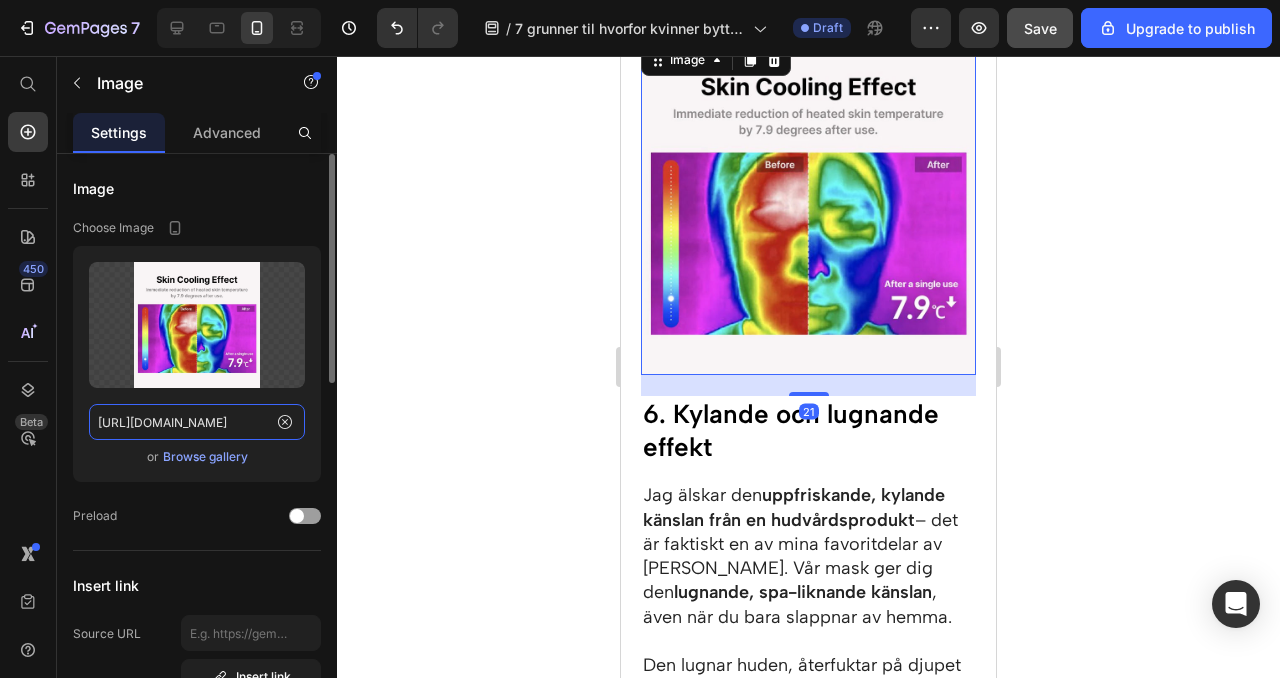 click on "[URL][DOMAIN_NAME]" 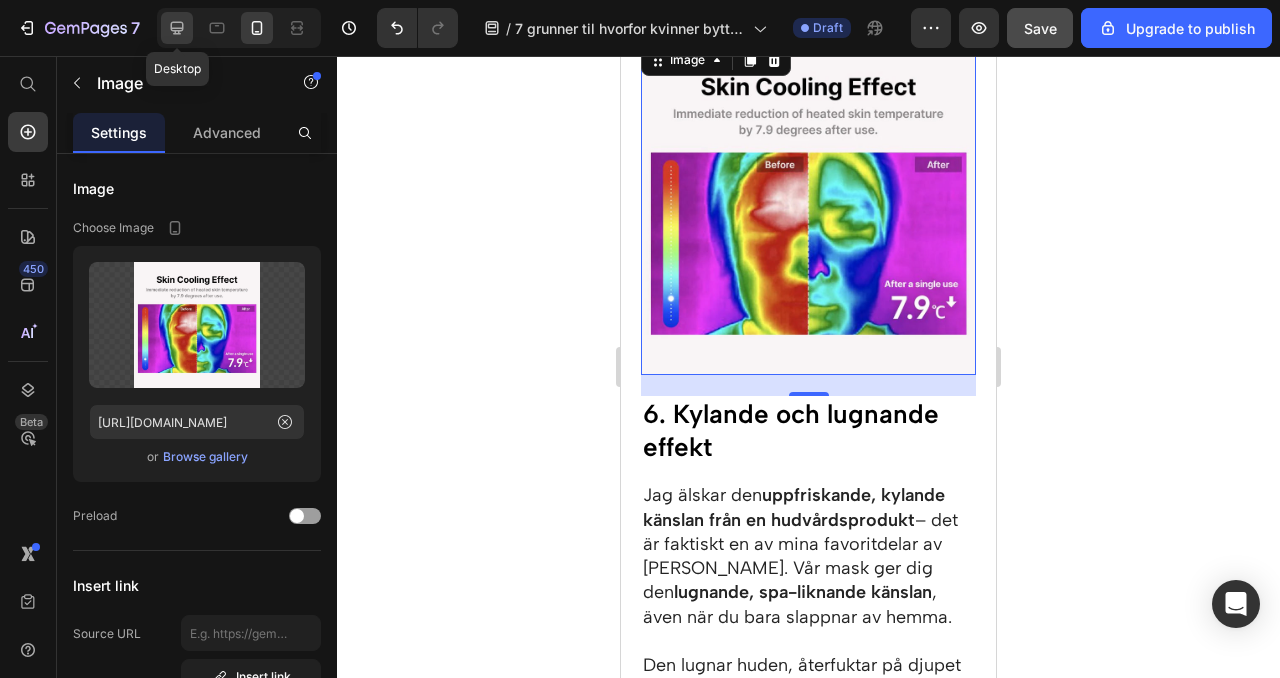 click 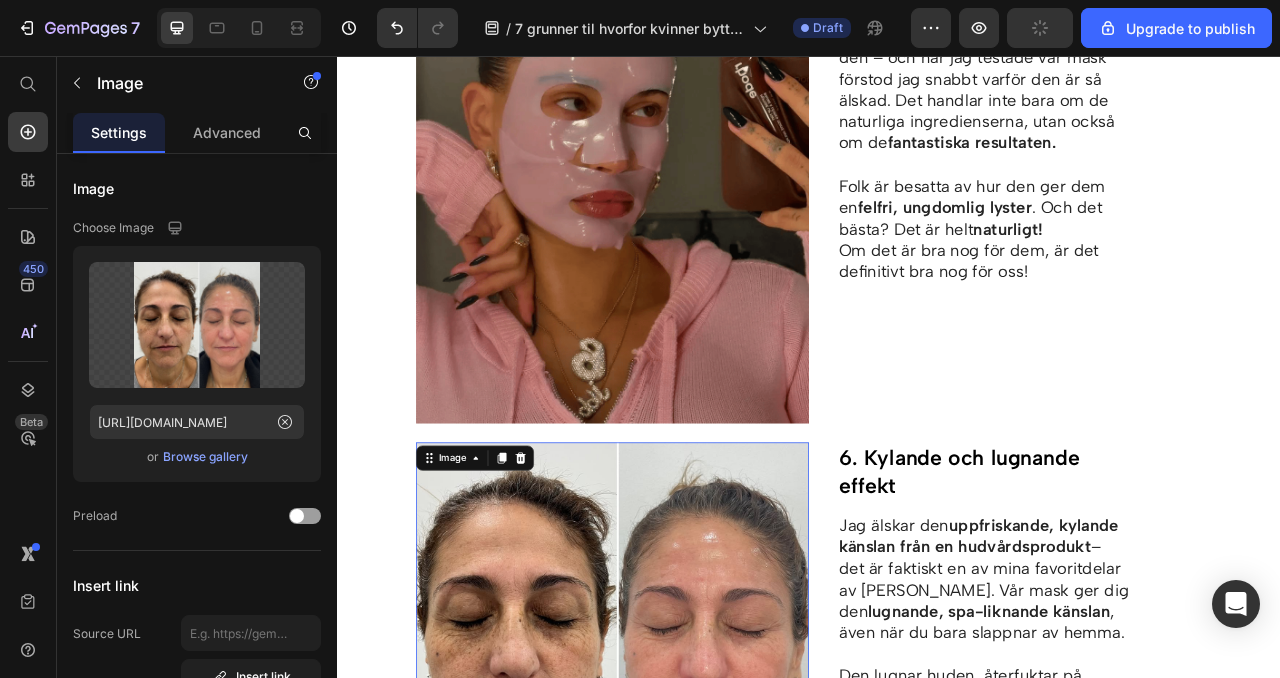 scroll, scrollTop: 3254, scrollLeft: 0, axis: vertical 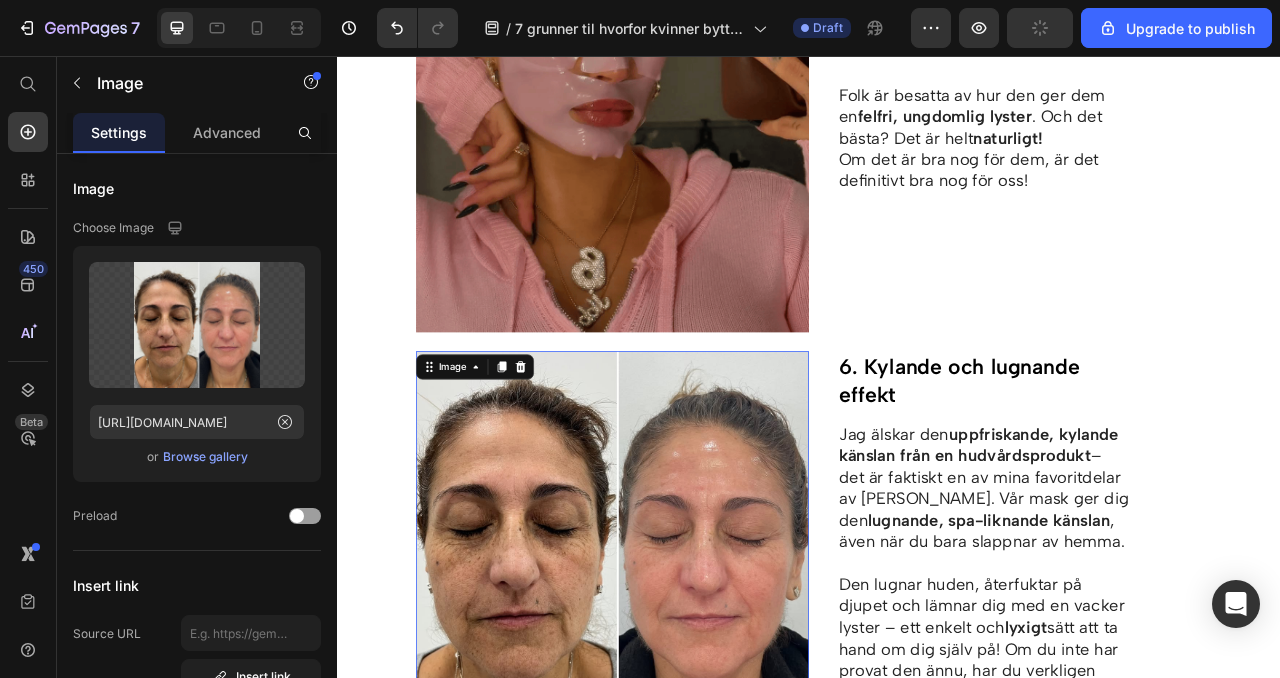 click at bounding box center [687, 682] 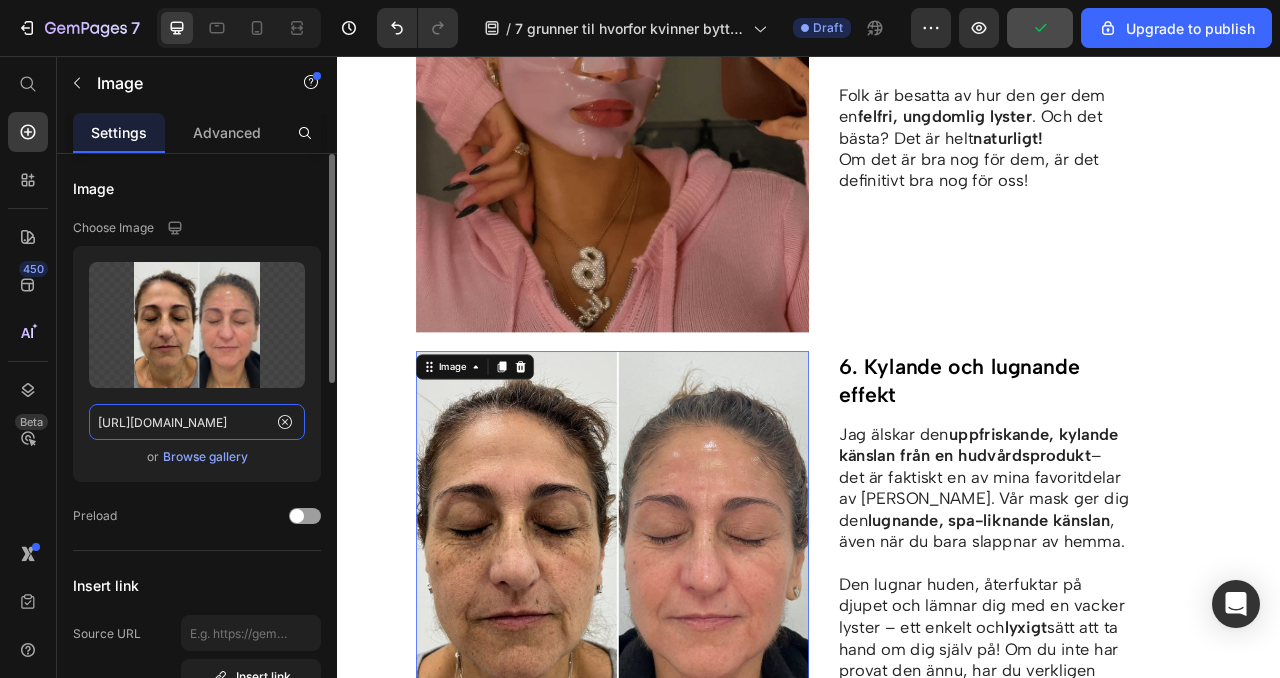 click on "[URL][DOMAIN_NAME]" 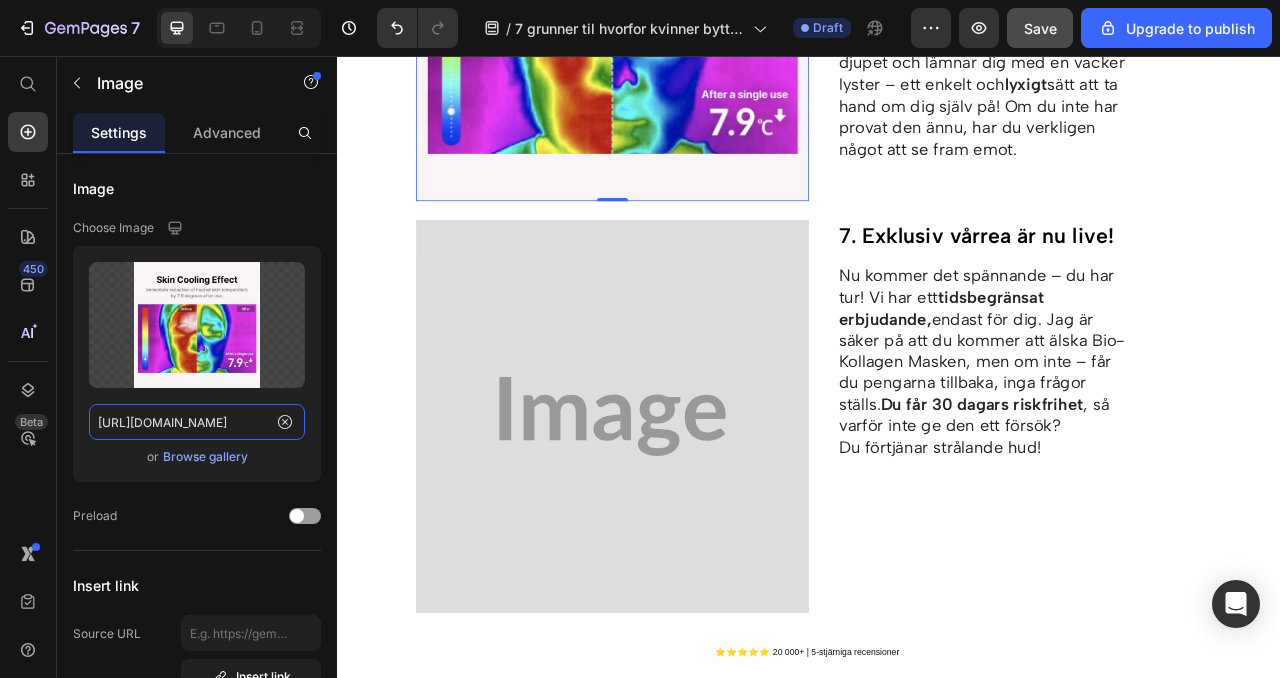 scroll, scrollTop: 3997, scrollLeft: 0, axis: vertical 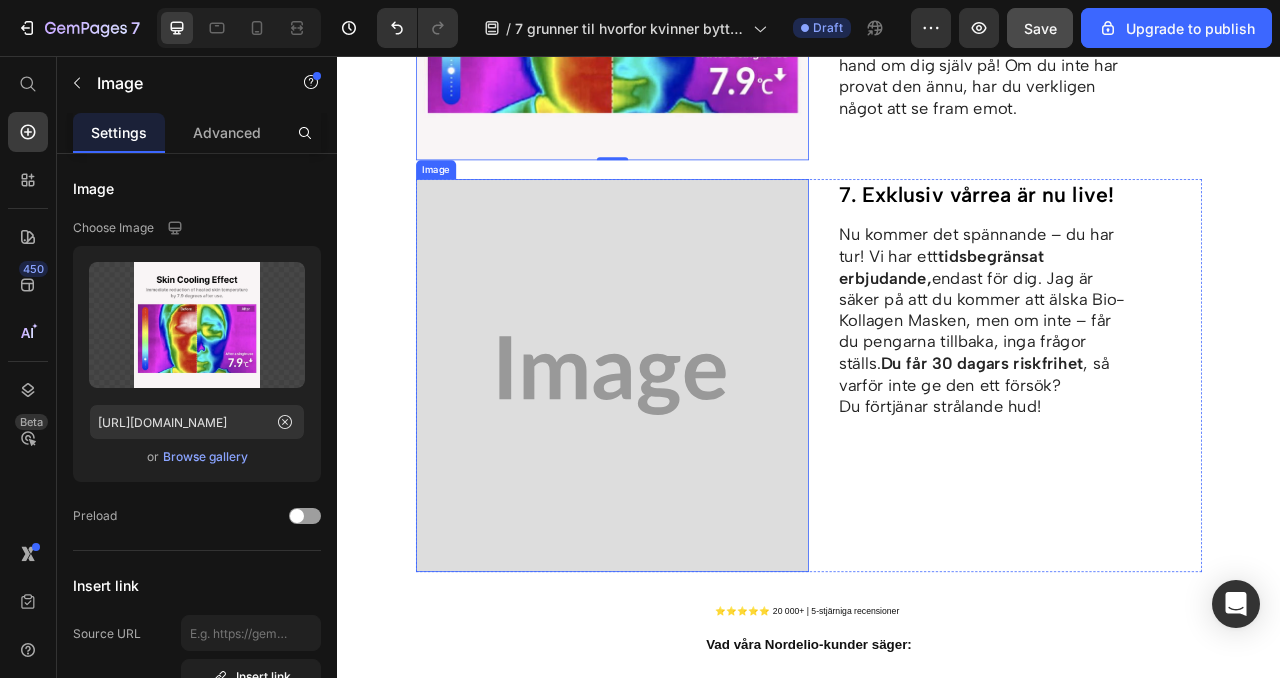 click at bounding box center [687, 463] 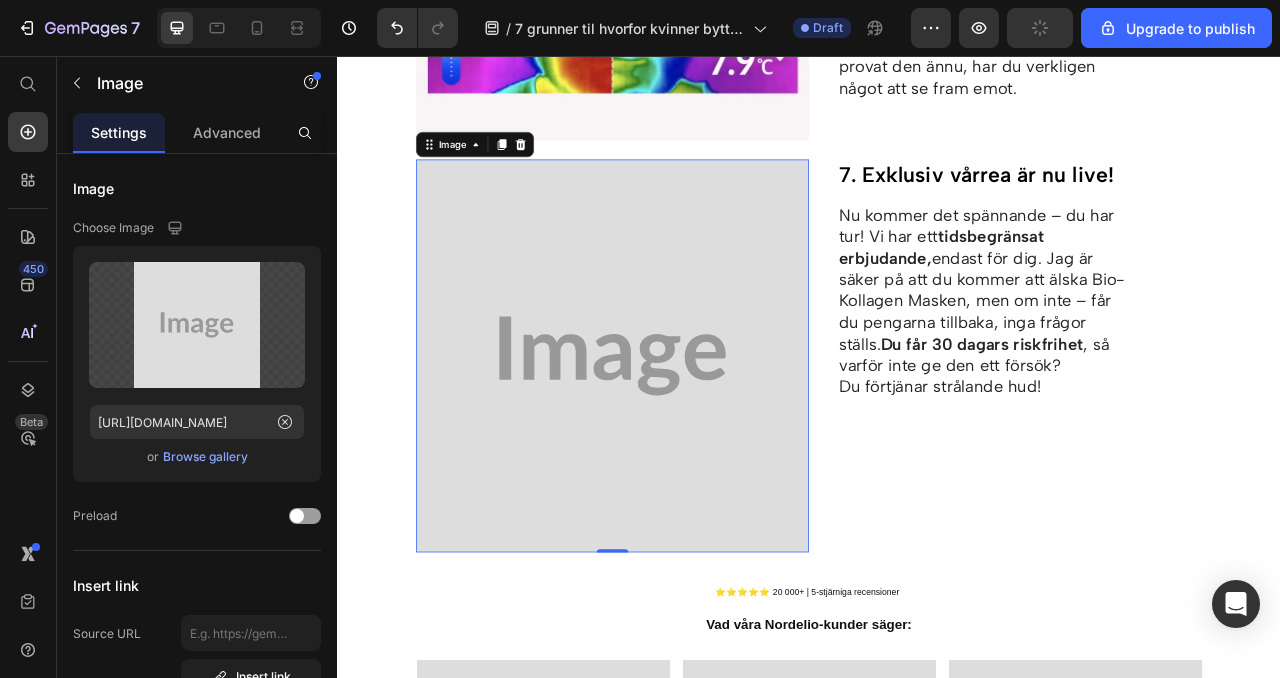 scroll, scrollTop: 4059, scrollLeft: 0, axis: vertical 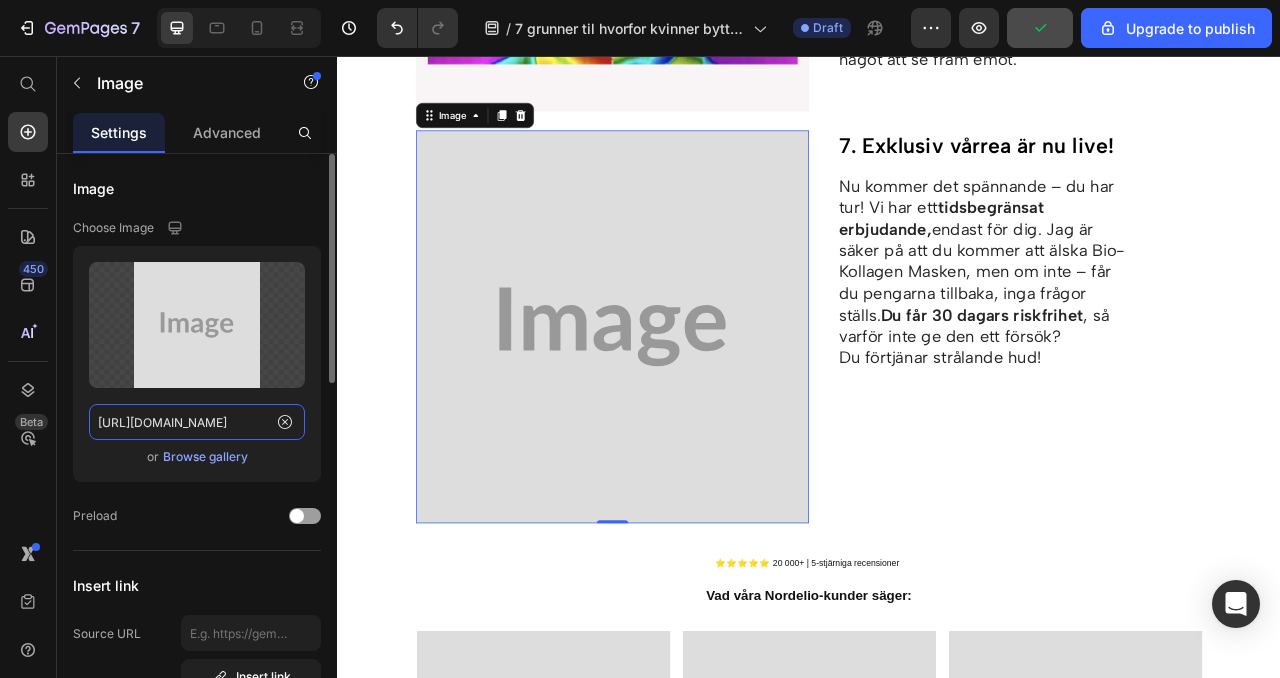 click on "[URL][DOMAIN_NAME]" 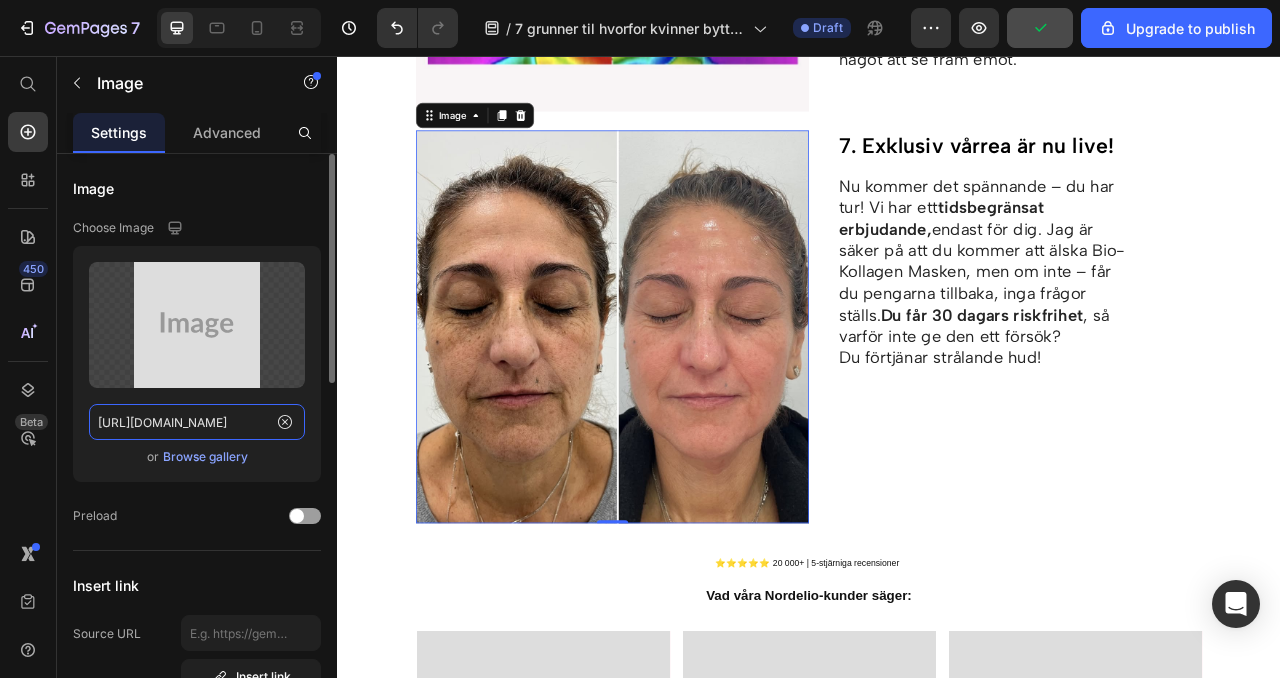 scroll, scrollTop: 0, scrollLeft: 673, axis: horizontal 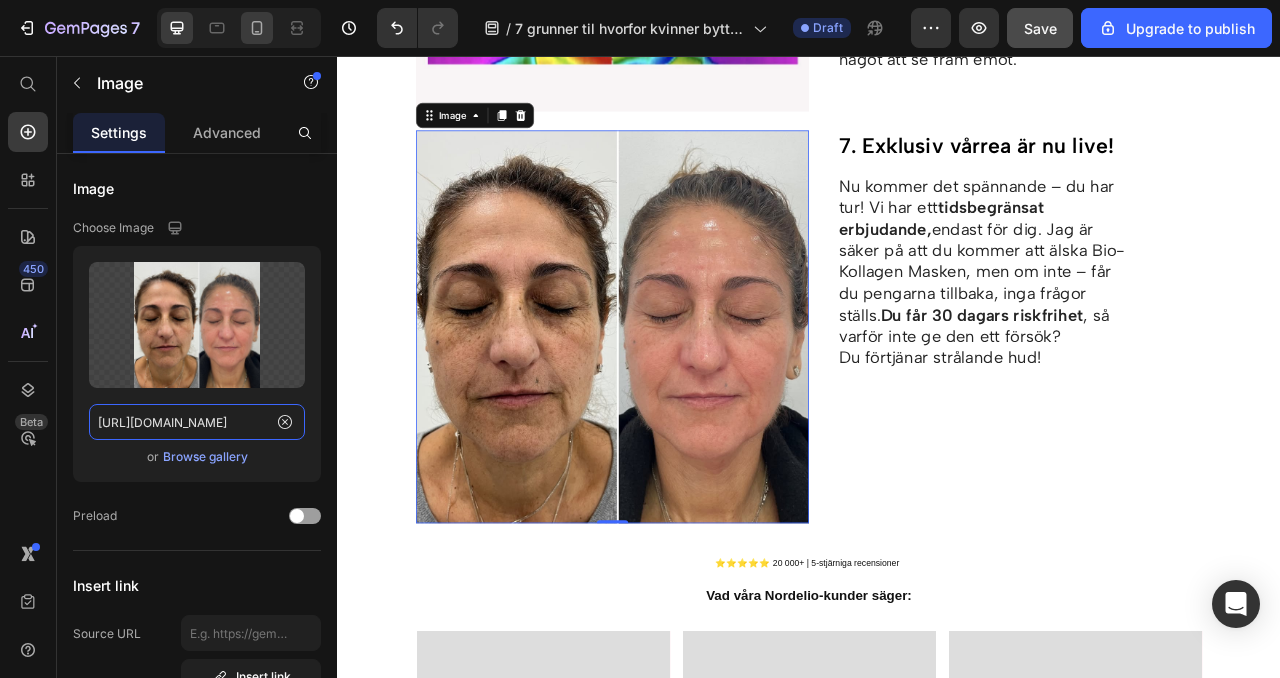 type on "[URL][DOMAIN_NAME]" 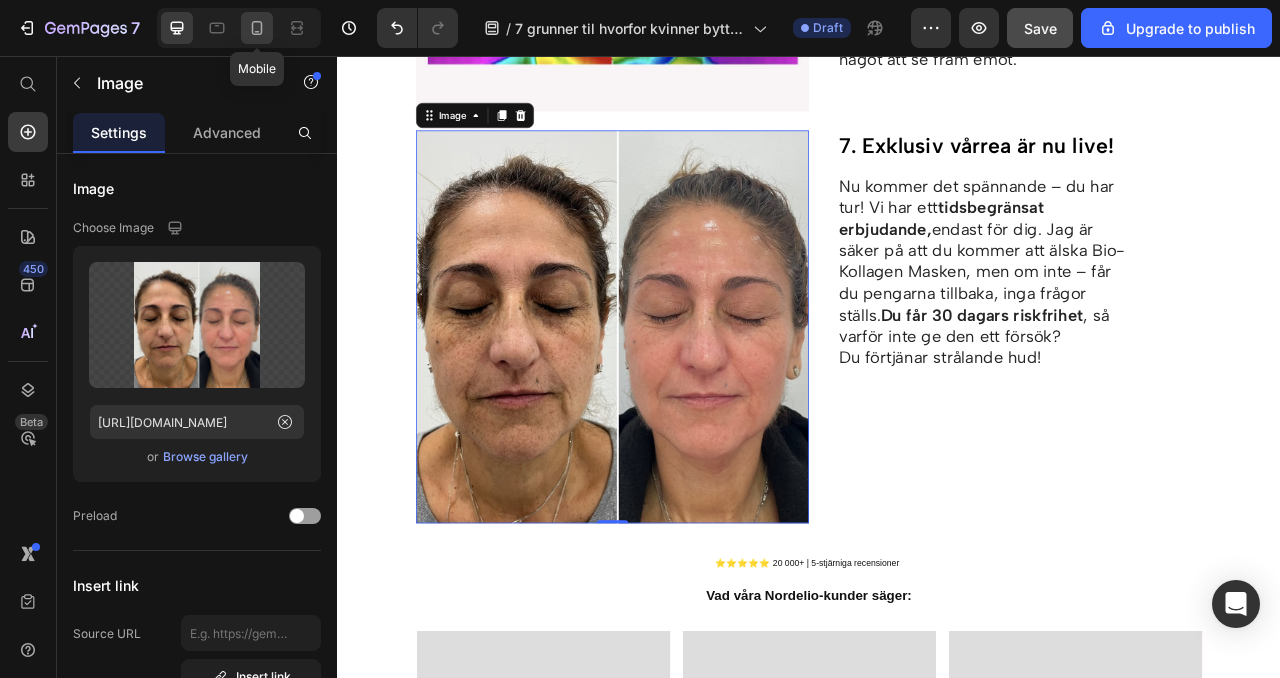 click 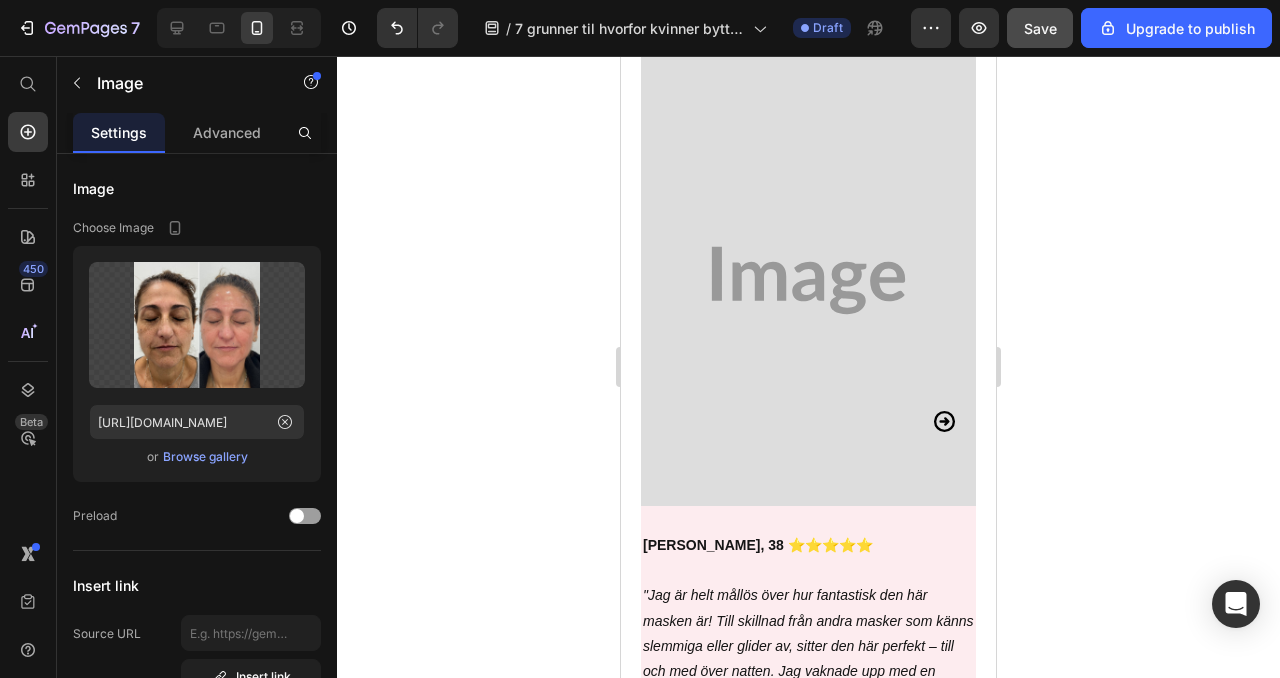 scroll, scrollTop: 6446, scrollLeft: 0, axis: vertical 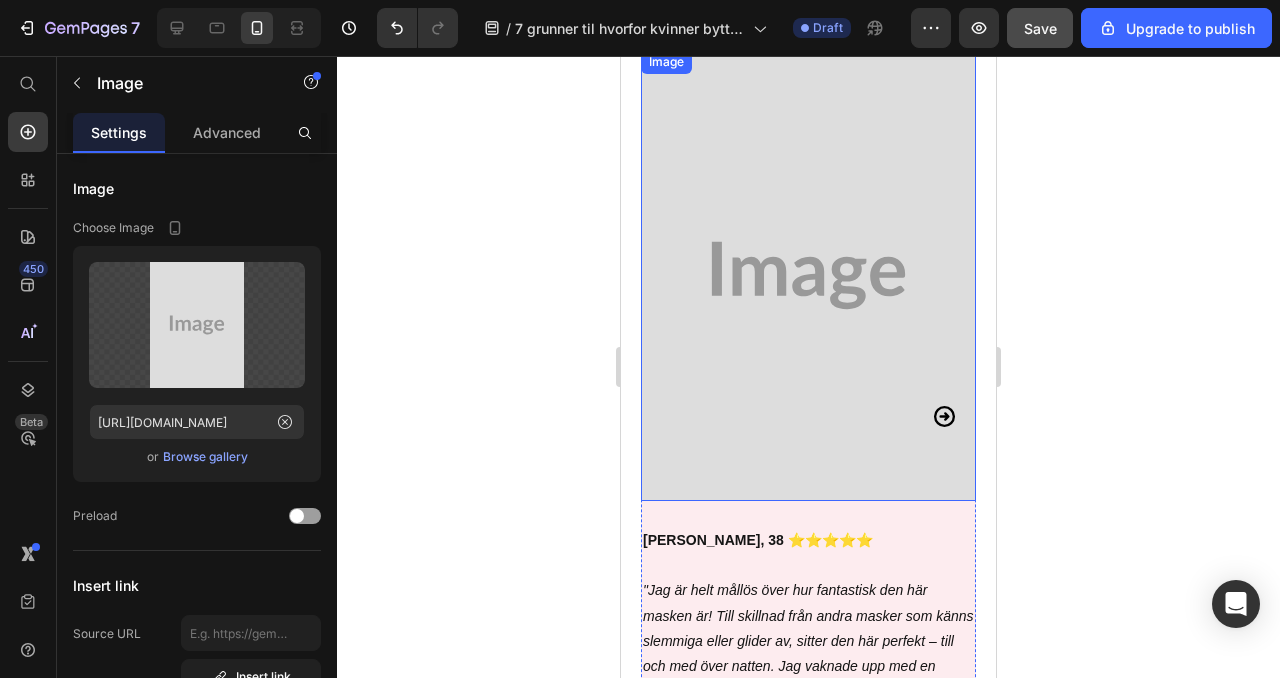 click at bounding box center (808, 275) 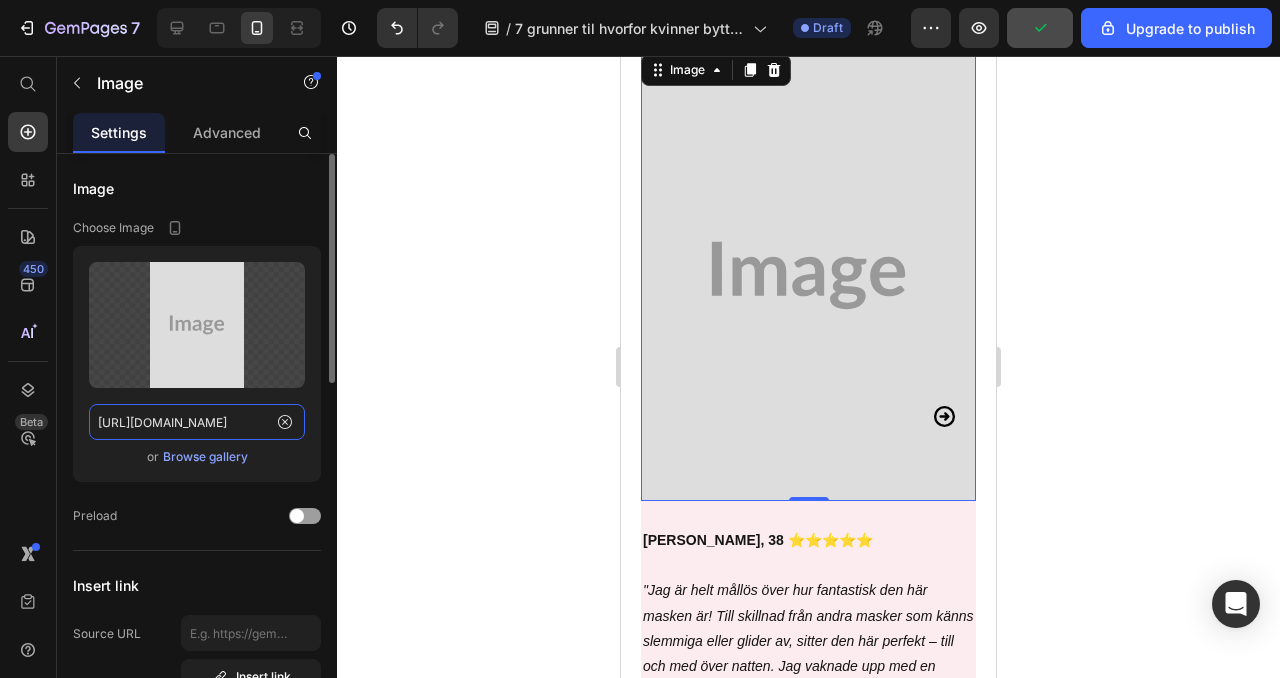 click on "[URL][DOMAIN_NAME]" 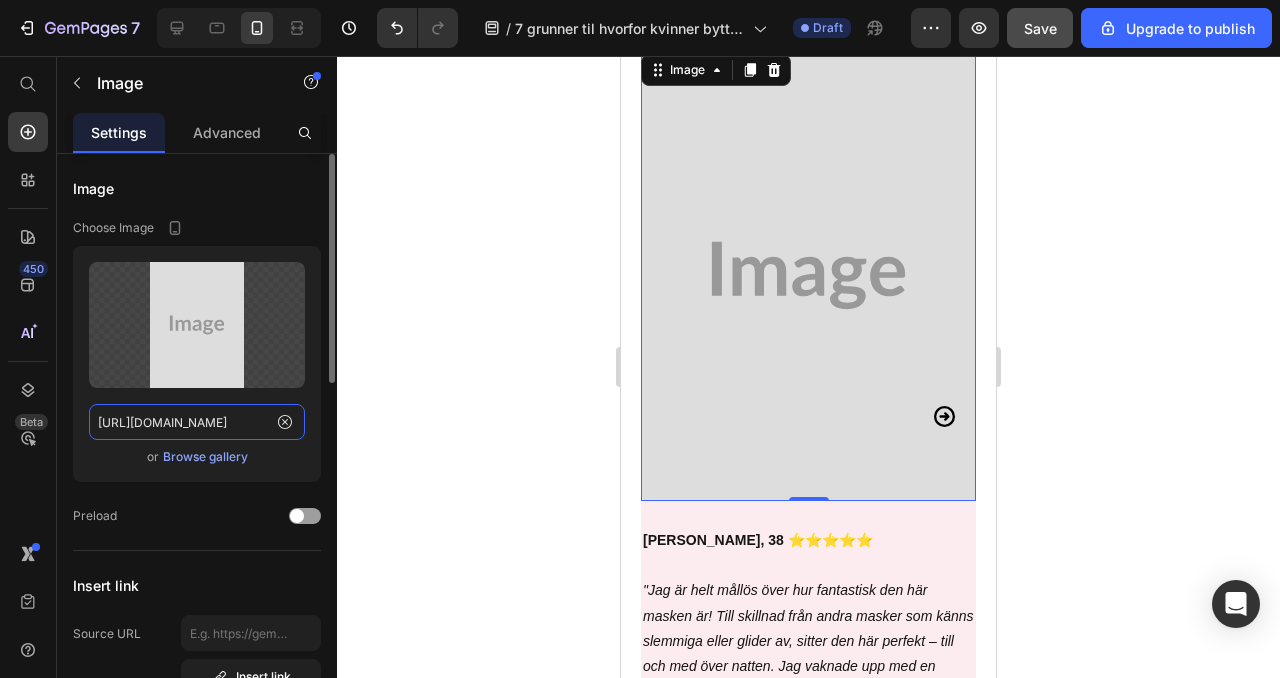 paste on "[DOMAIN_NAME][URL]" 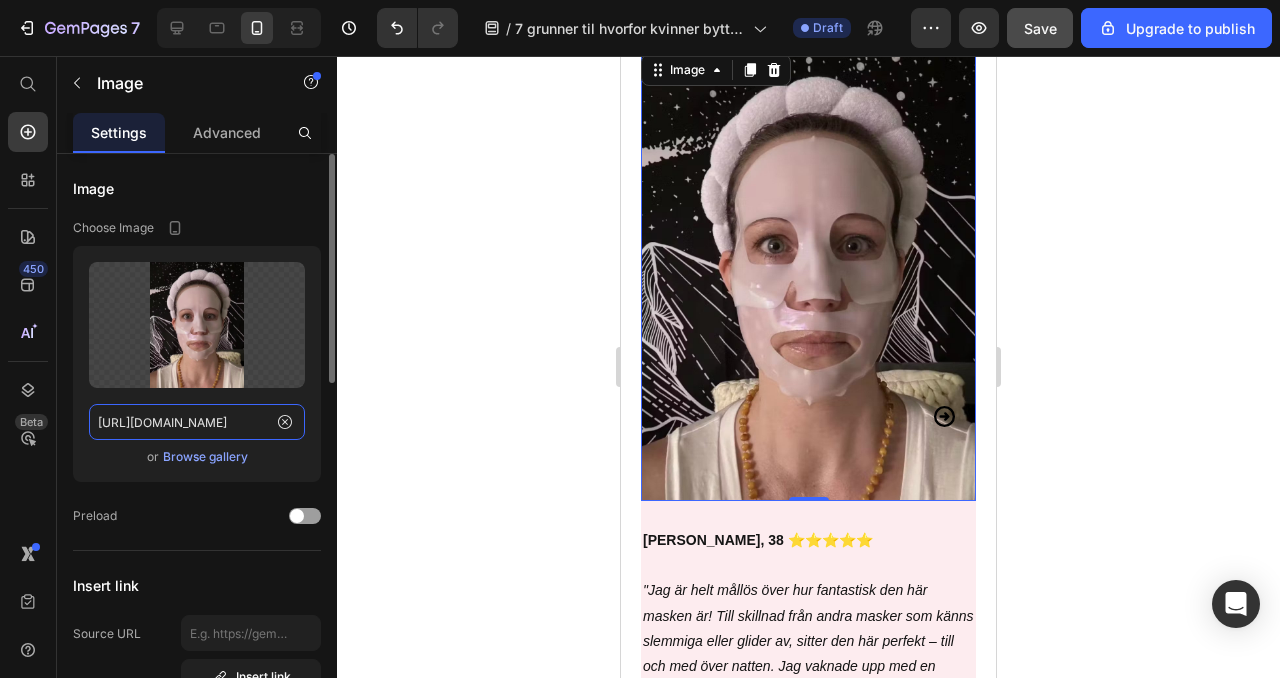 scroll, scrollTop: 0, scrollLeft: 354, axis: horizontal 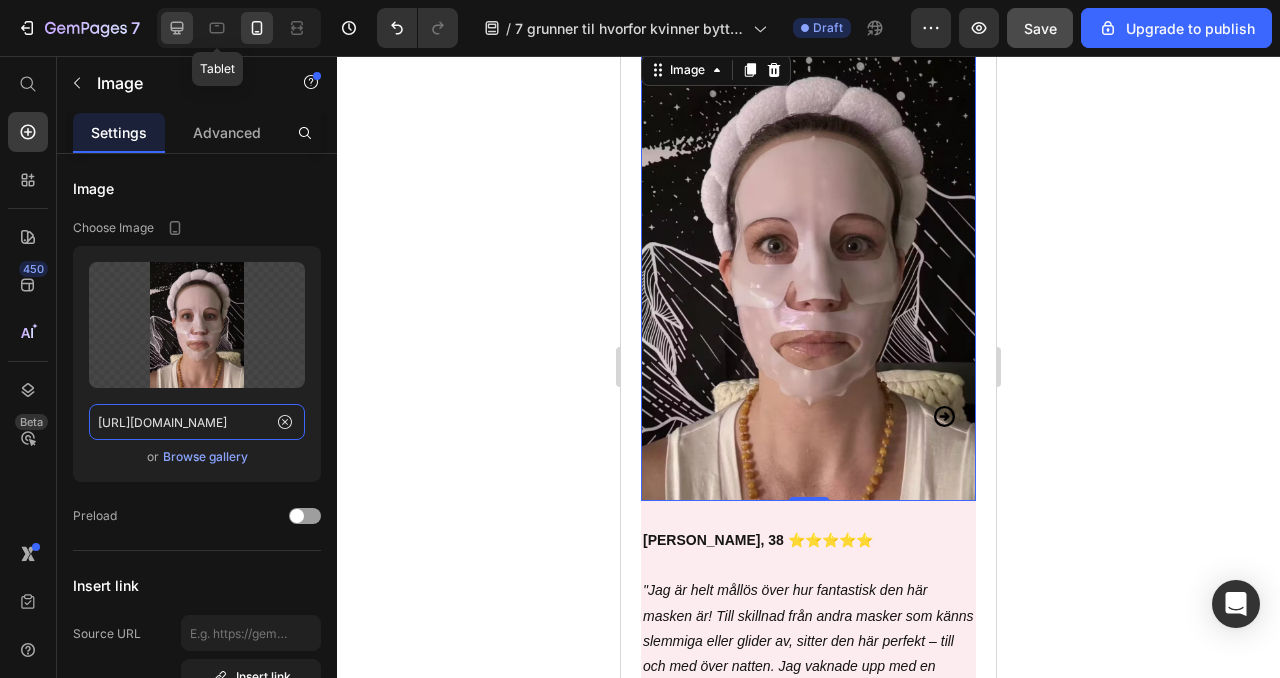 type on "[URL][DOMAIN_NAME]" 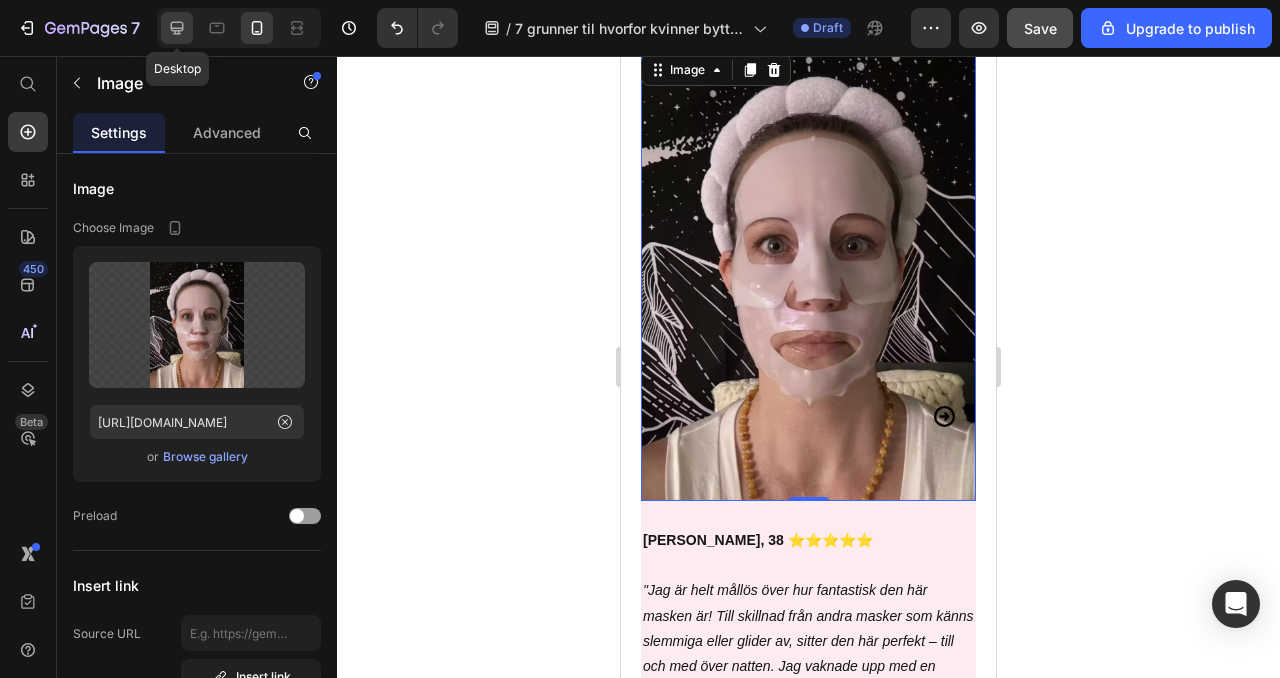 click 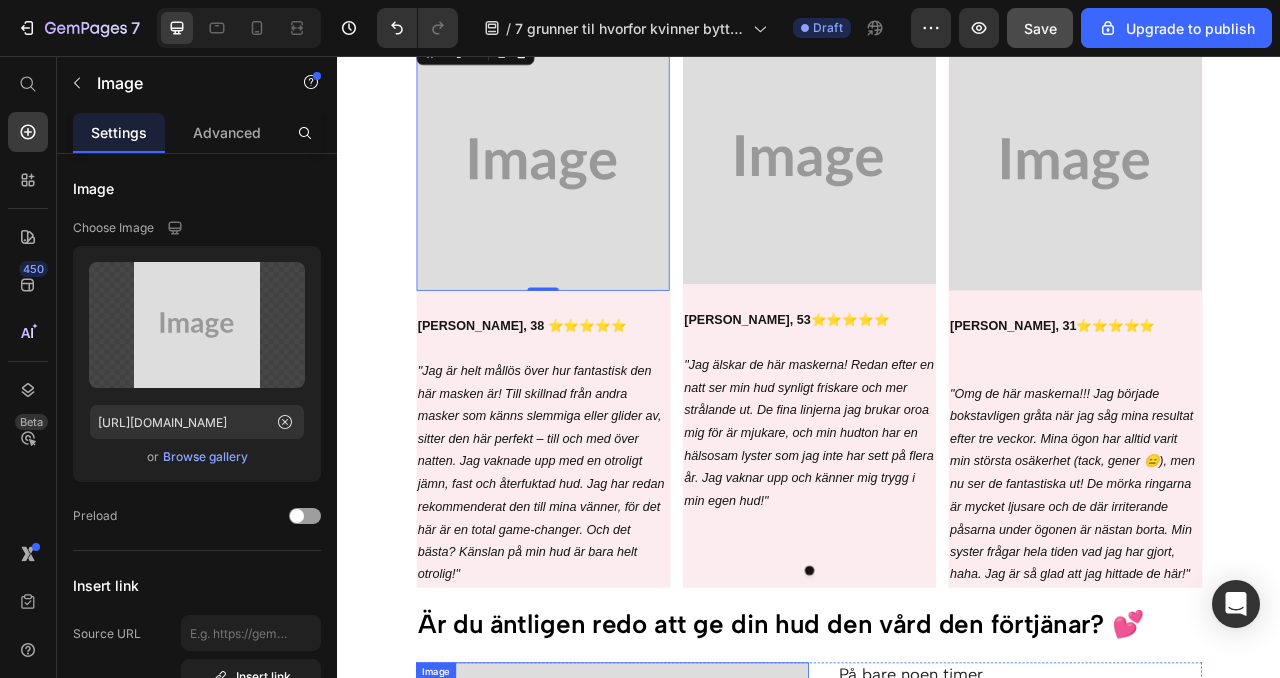 scroll, scrollTop: 4722, scrollLeft: 0, axis: vertical 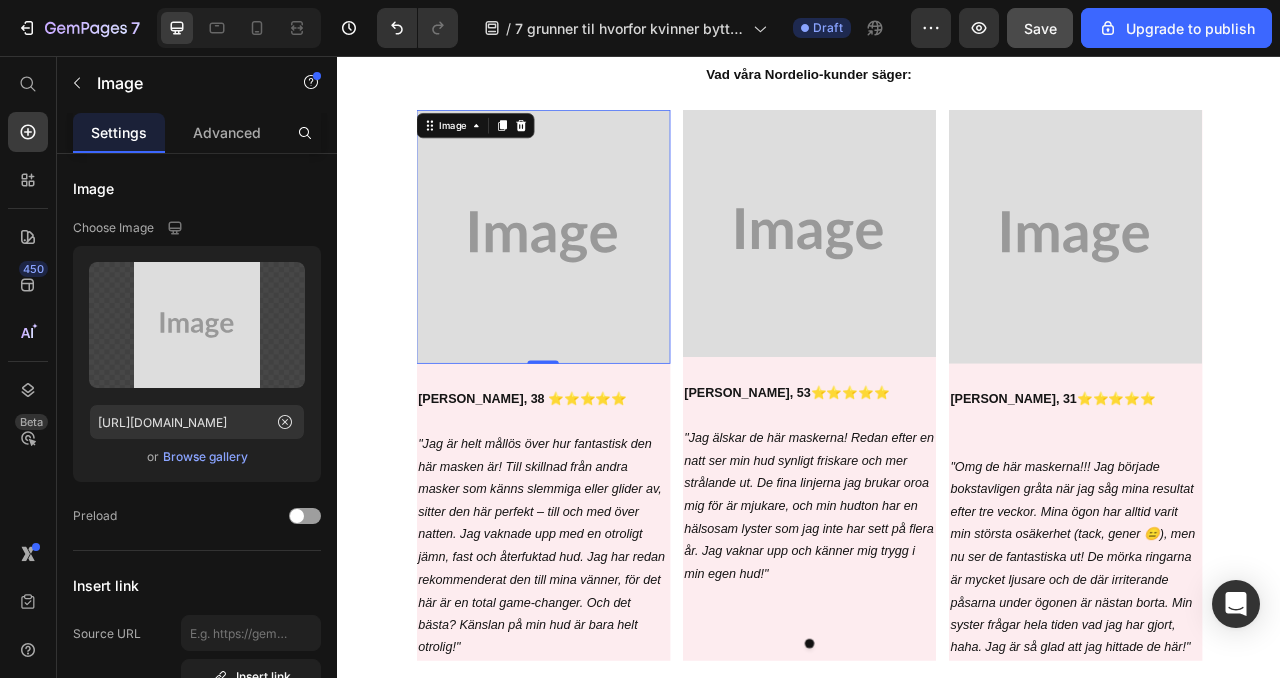 click at bounding box center [598, 286] 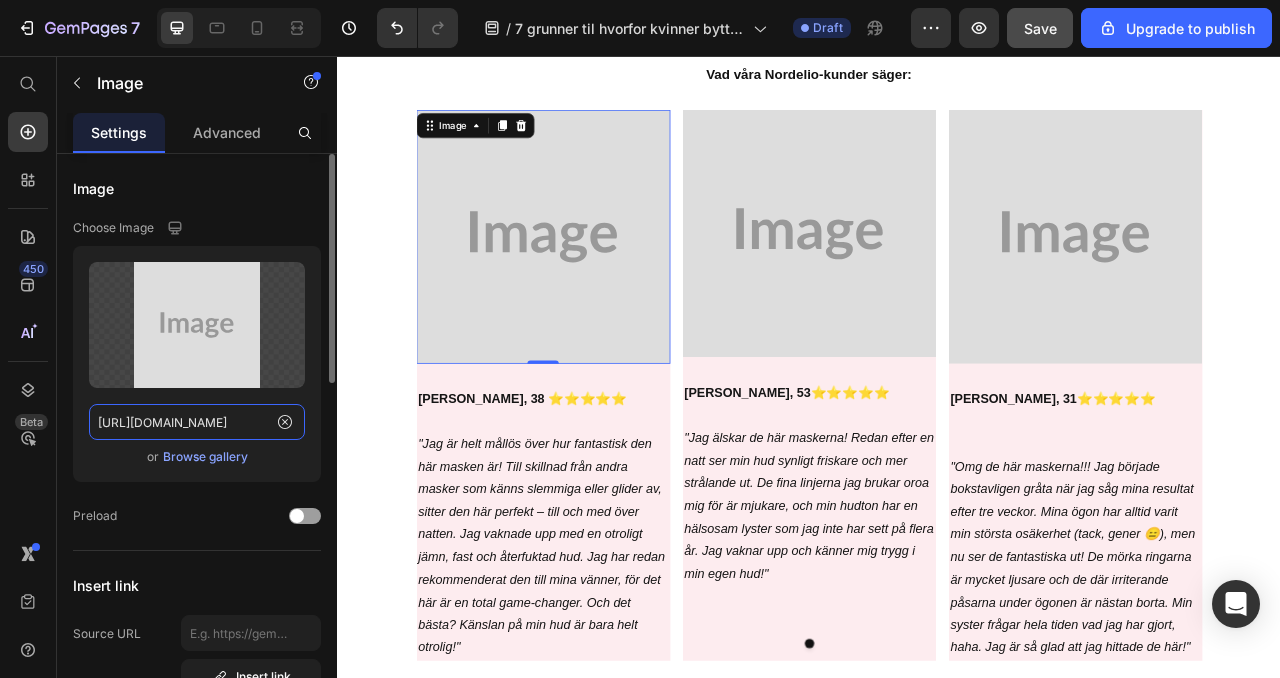 click on "[URL][DOMAIN_NAME]" 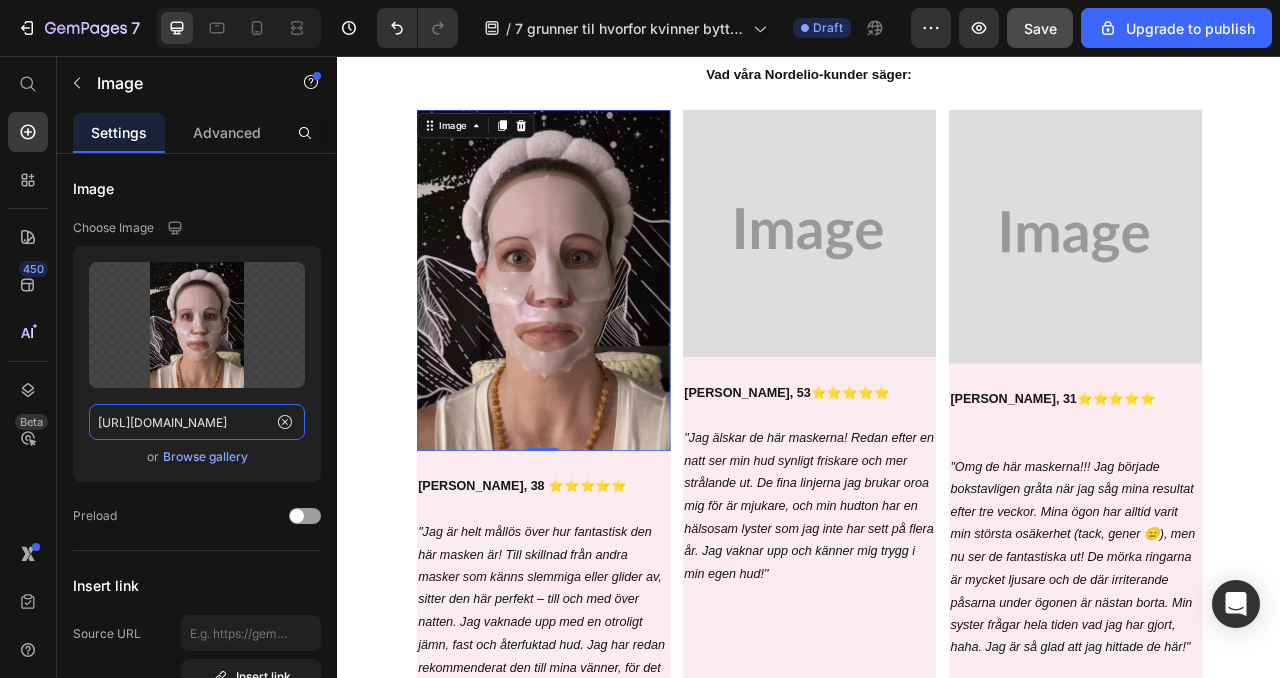 scroll, scrollTop: 0, scrollLeft: 0, axis: both 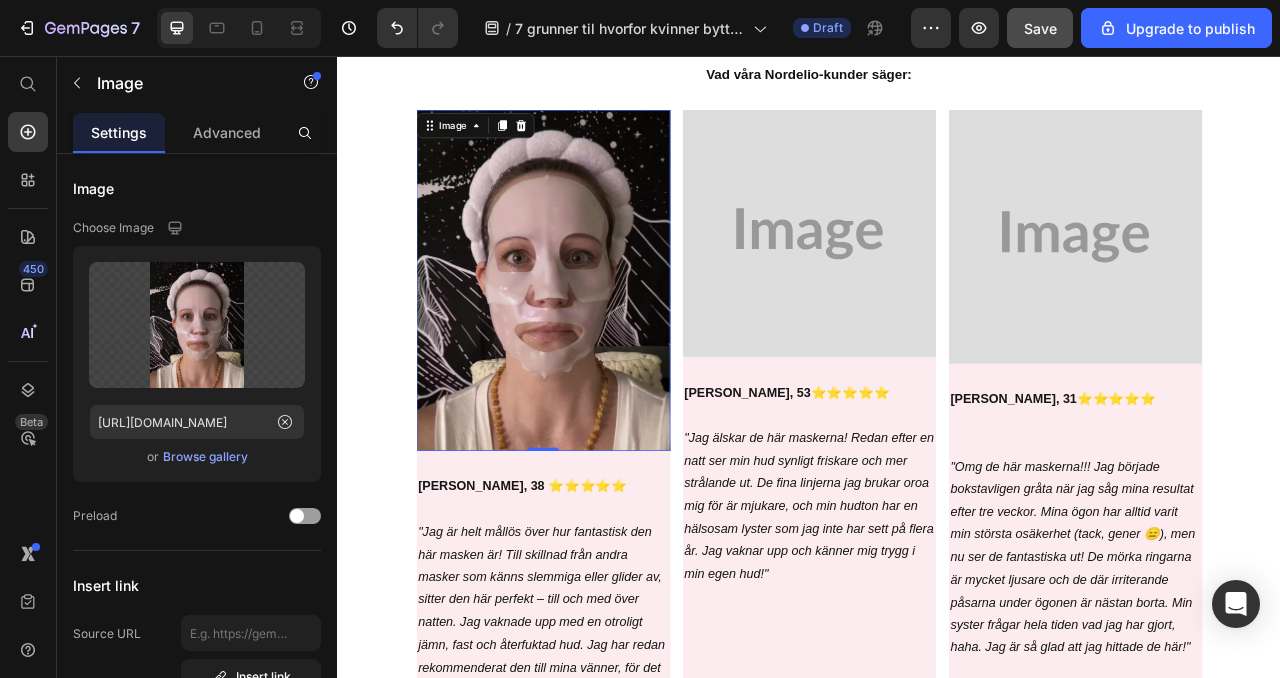click at bounding box center (598, 342) 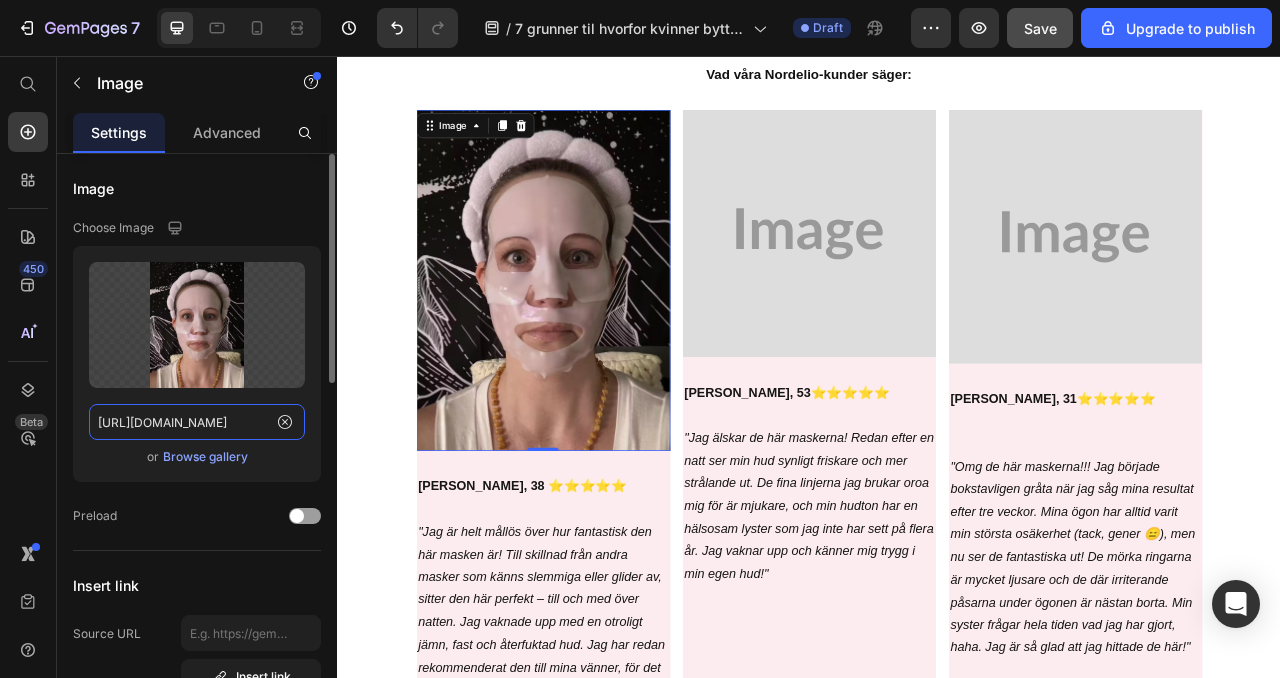 click on "[URL][DOMAIN_NAME]" 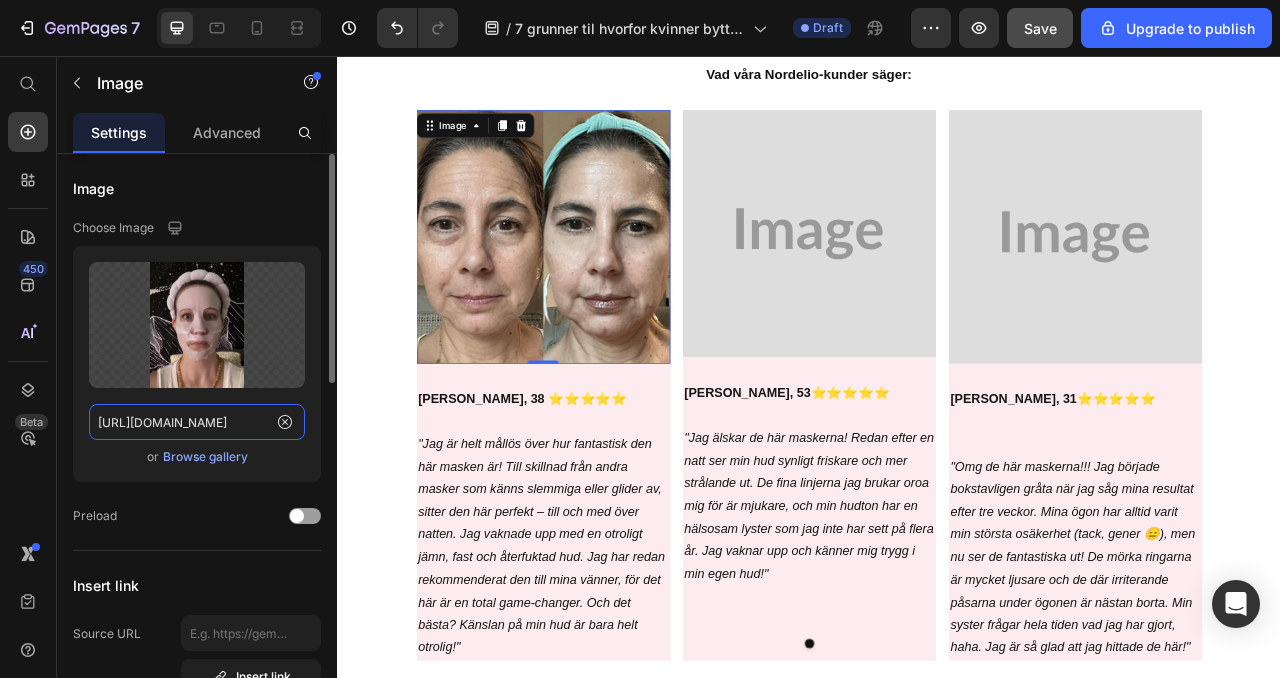 scroll, scrollTop: 0, scrollLeft: 453, axis: horizontal 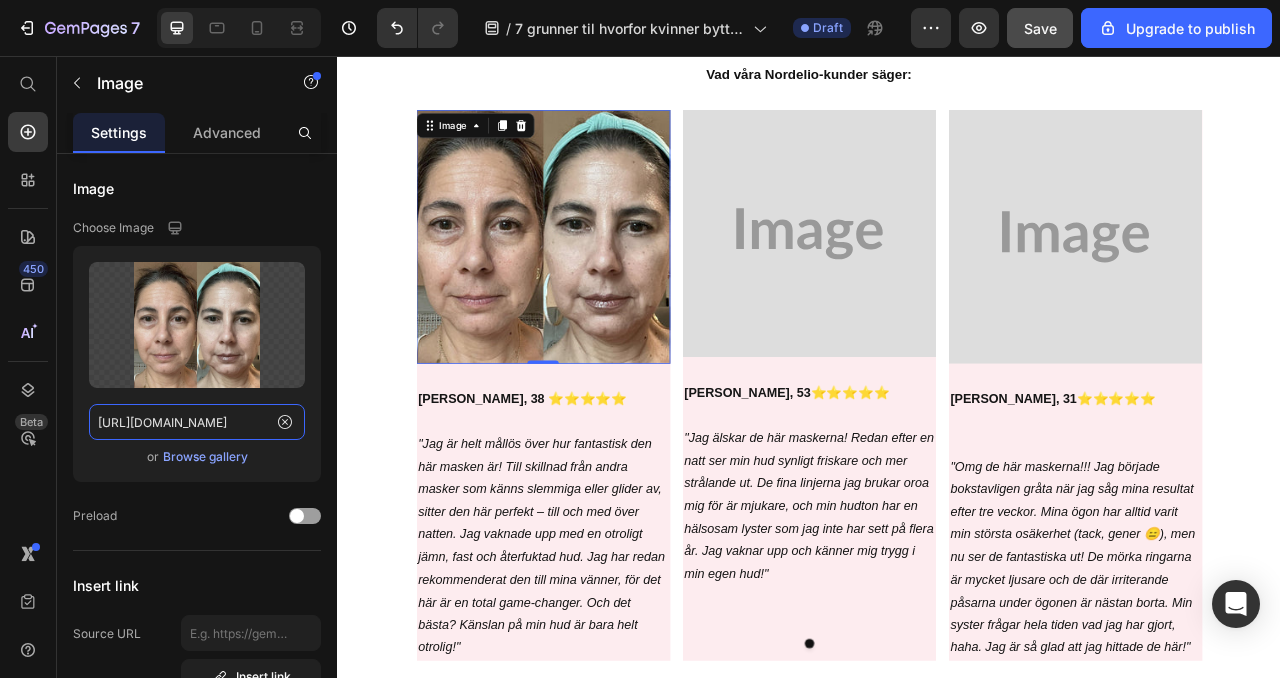 type on "[URL][DOMAIN_NAME]" 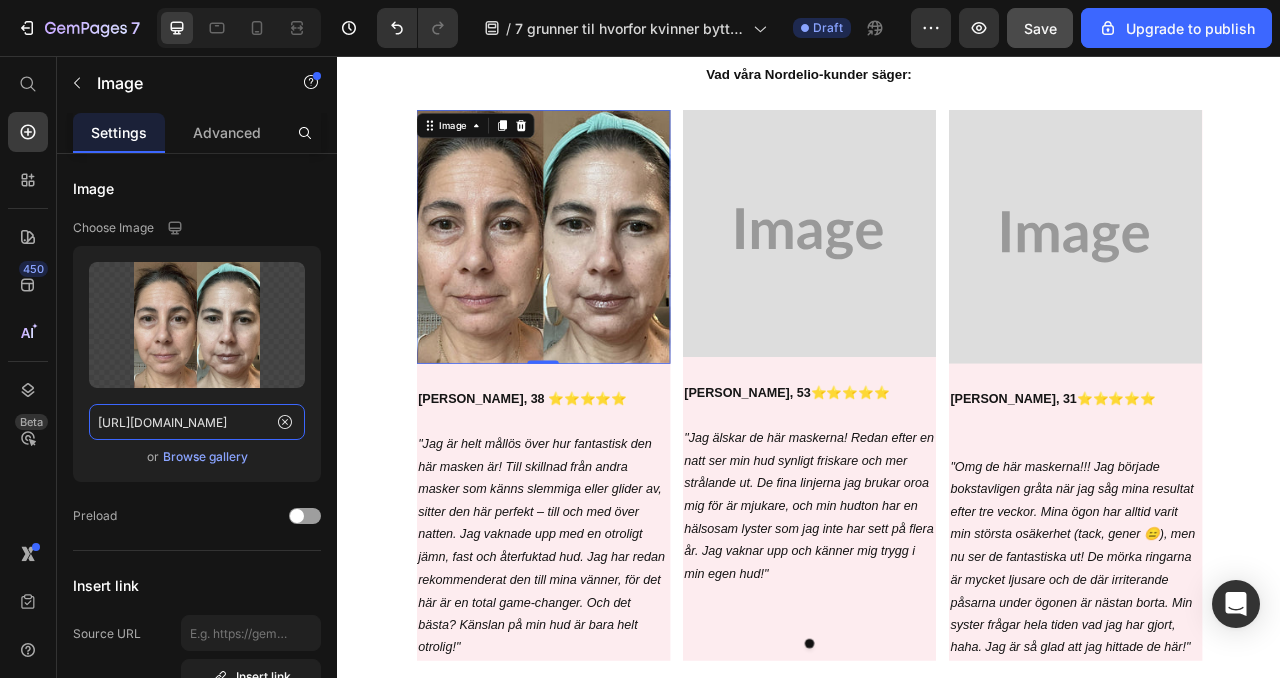 scroll, scrollTop: 0, scrollLeft: 0, axis: both 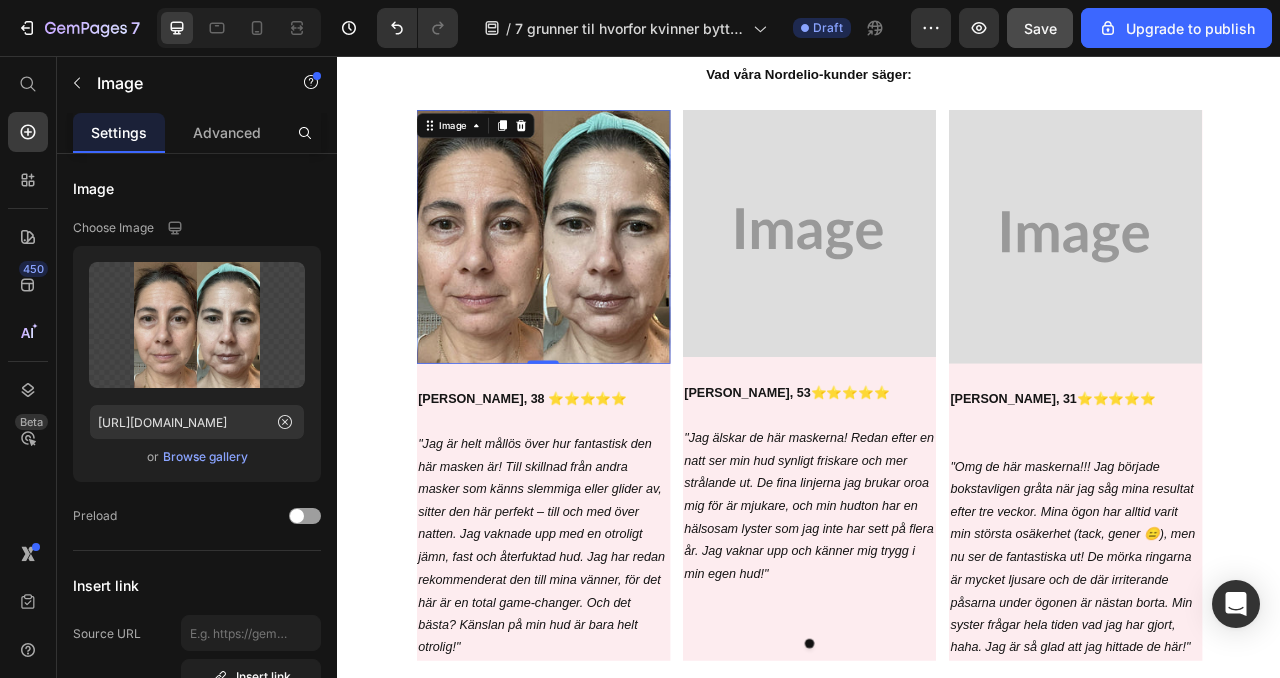 click at bounding box center [937, 282] 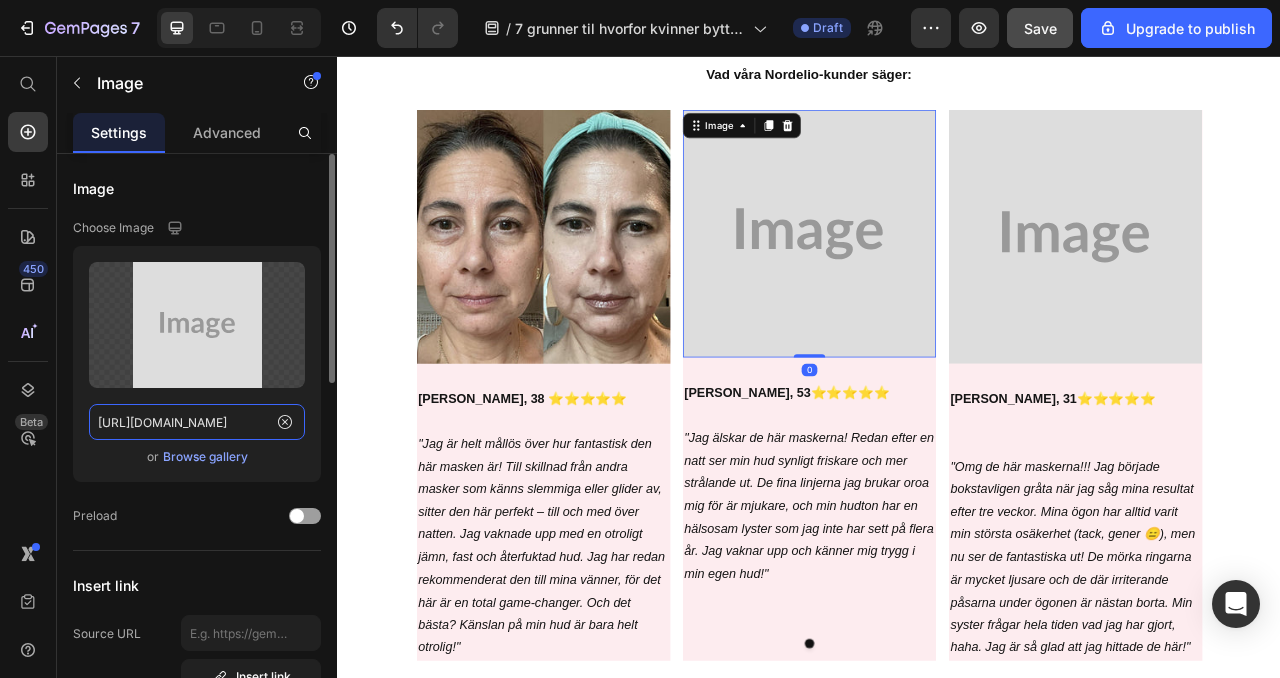click on "[URL][DOMAIN_NAME]" 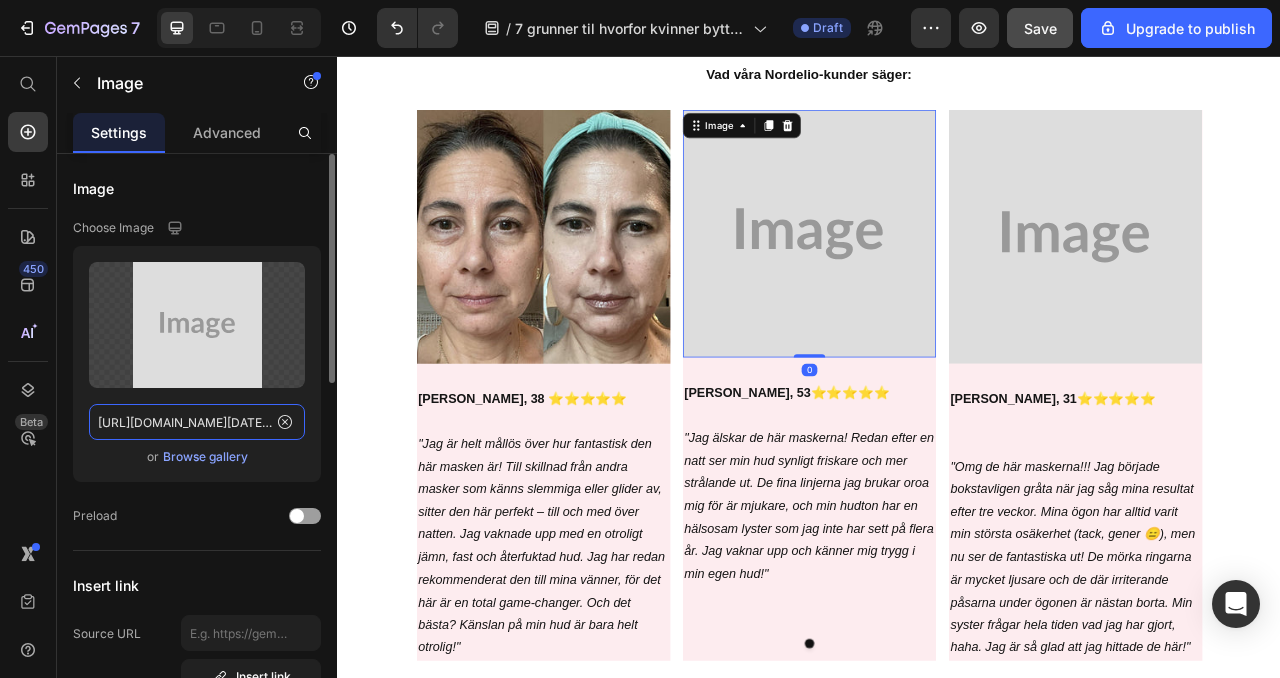 scroll, scrollTop: 0, scrollLeft: 433, axis: horizontal 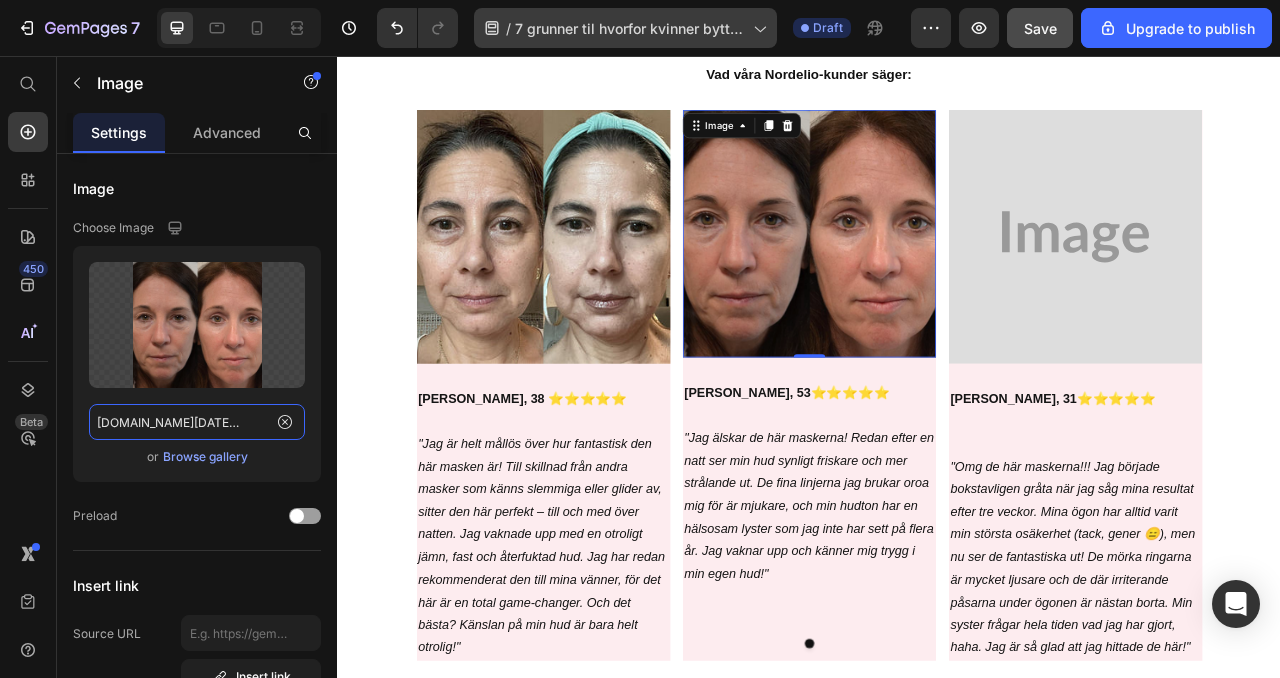 type on "[URL][DOMAIN_NAME][DATE][DATE]" 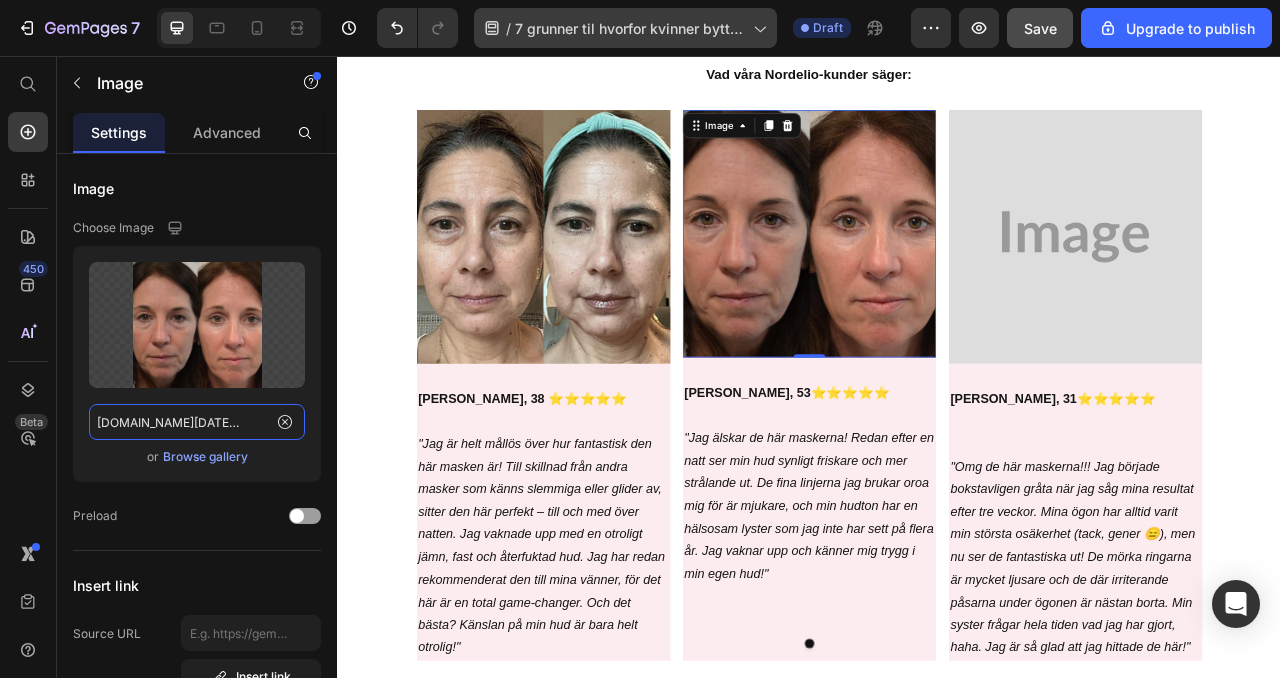 scroll, scrollTop: 0, scrollLeft: 0, axis: both 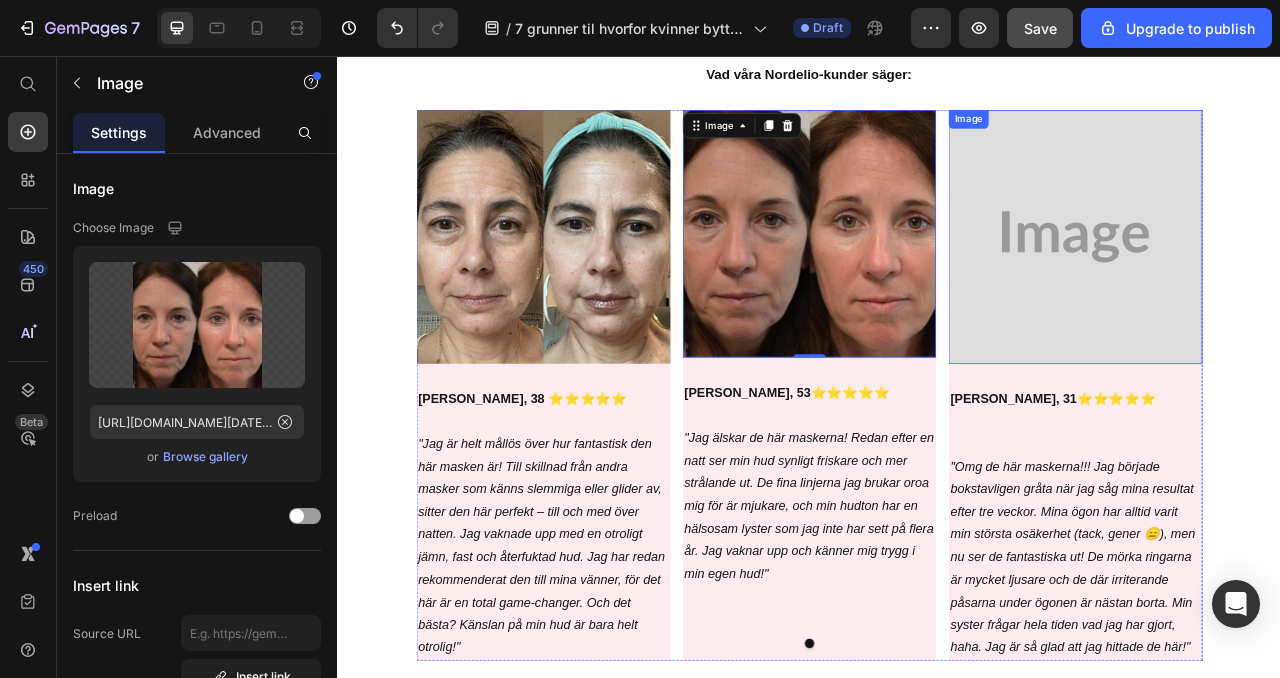 click at bounding box center (1275, 286) 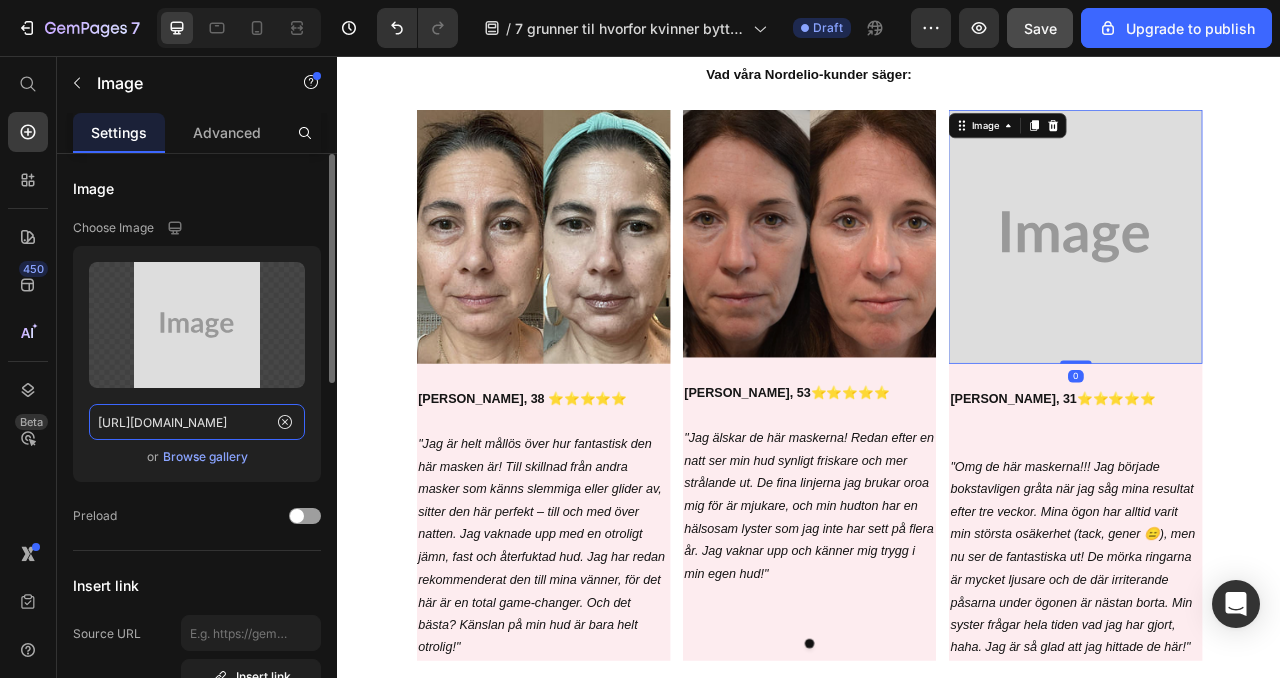 click on "[URL][DOMAIN_NAME]" 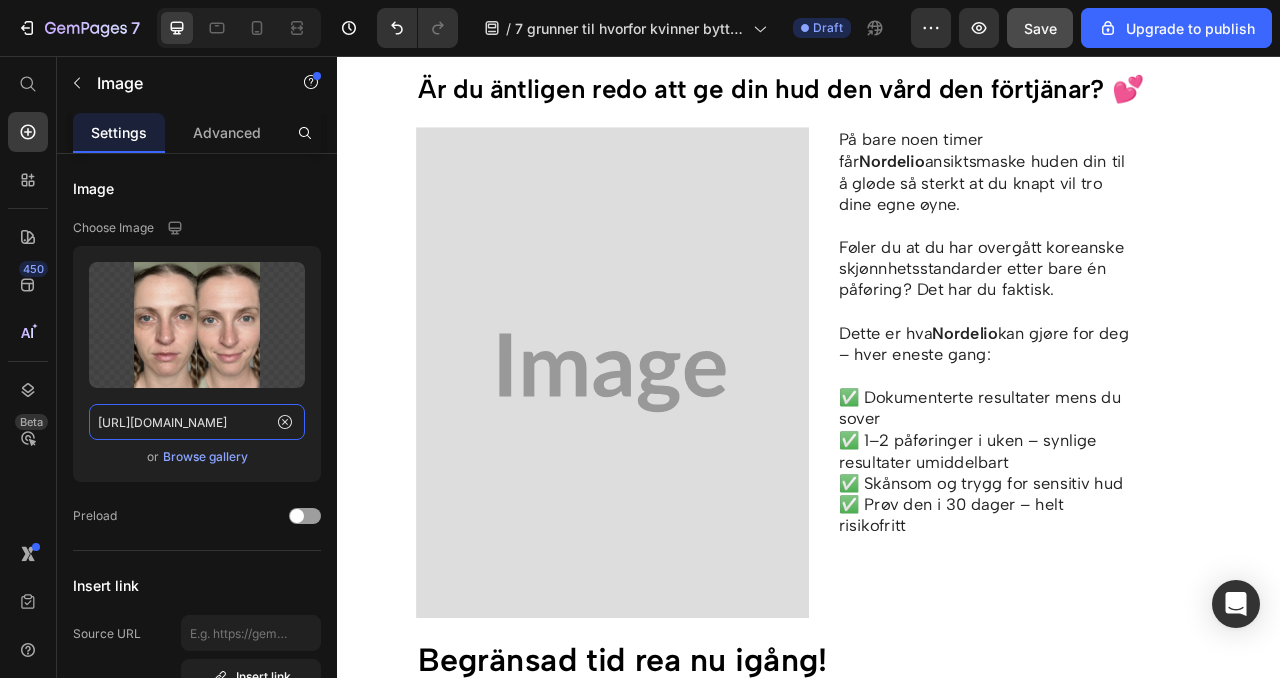 scroll, scrollTop: 5513, scrollLeft: 0, axis: vertical 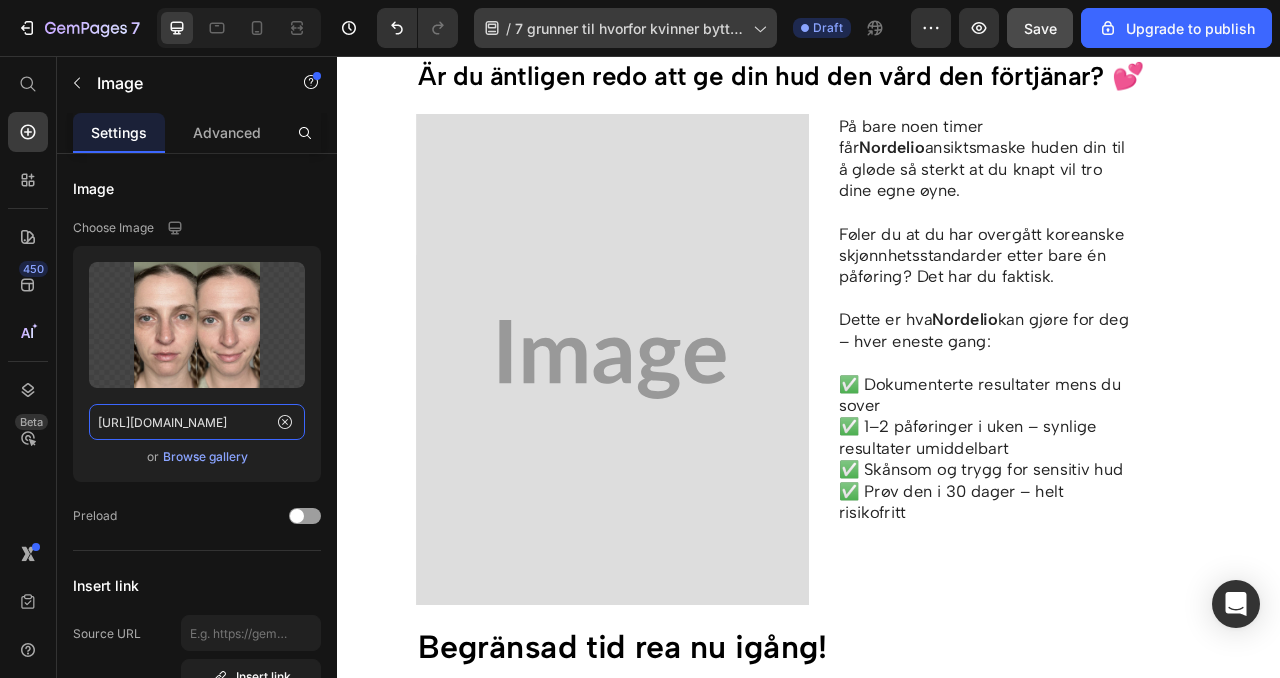 type on "[URL][DOMAIN_NAME]" 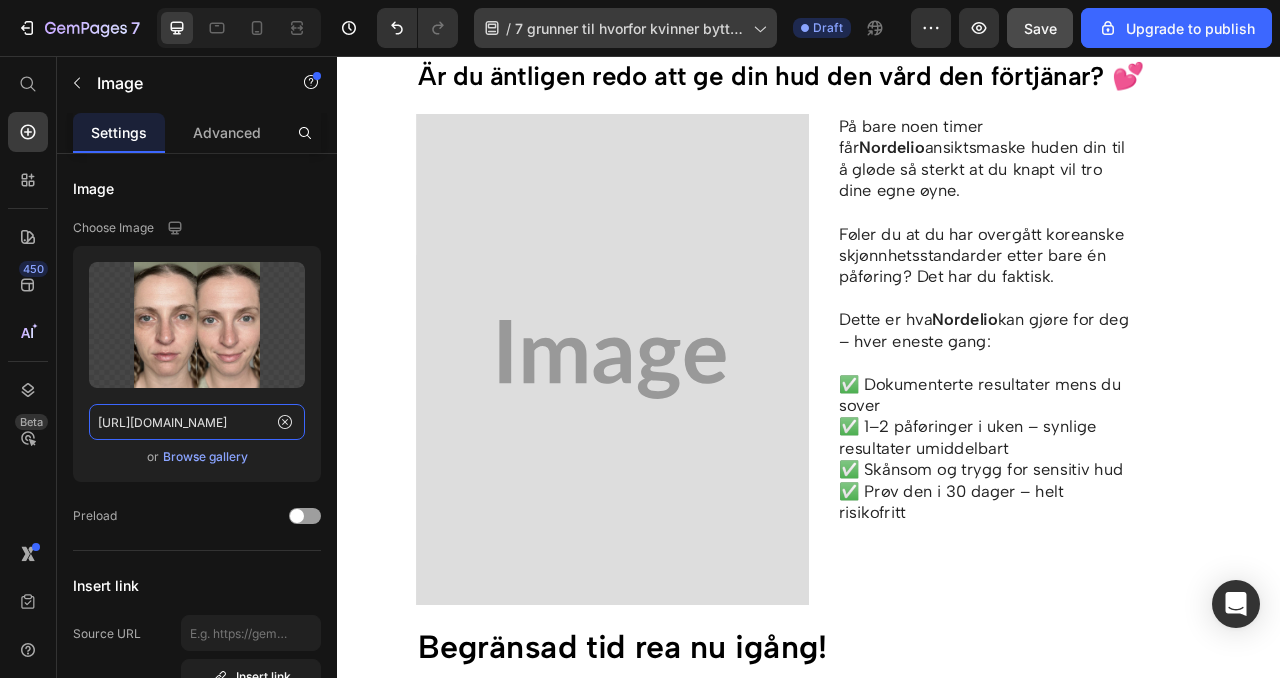 scroll, scrollTop: 0, scrollLeft: 0, axis: both 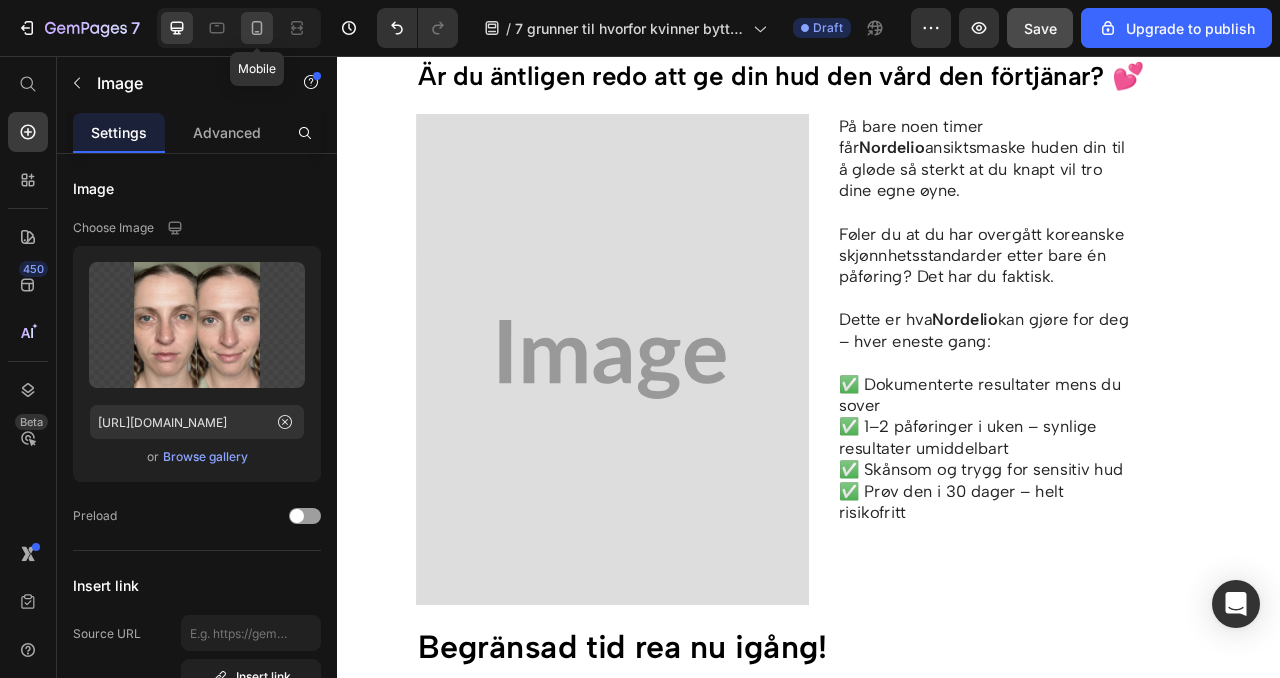 click 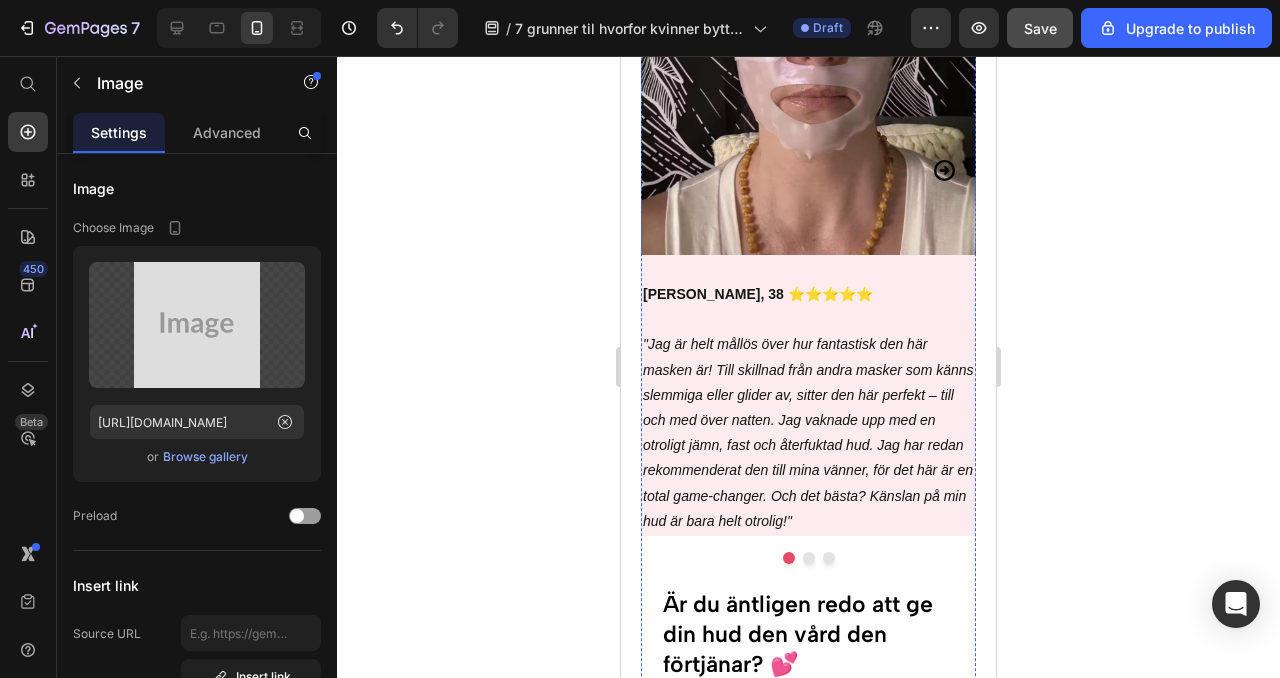 scroll, scrollTop: 6698, scrollLeft: 0, axis: vertical 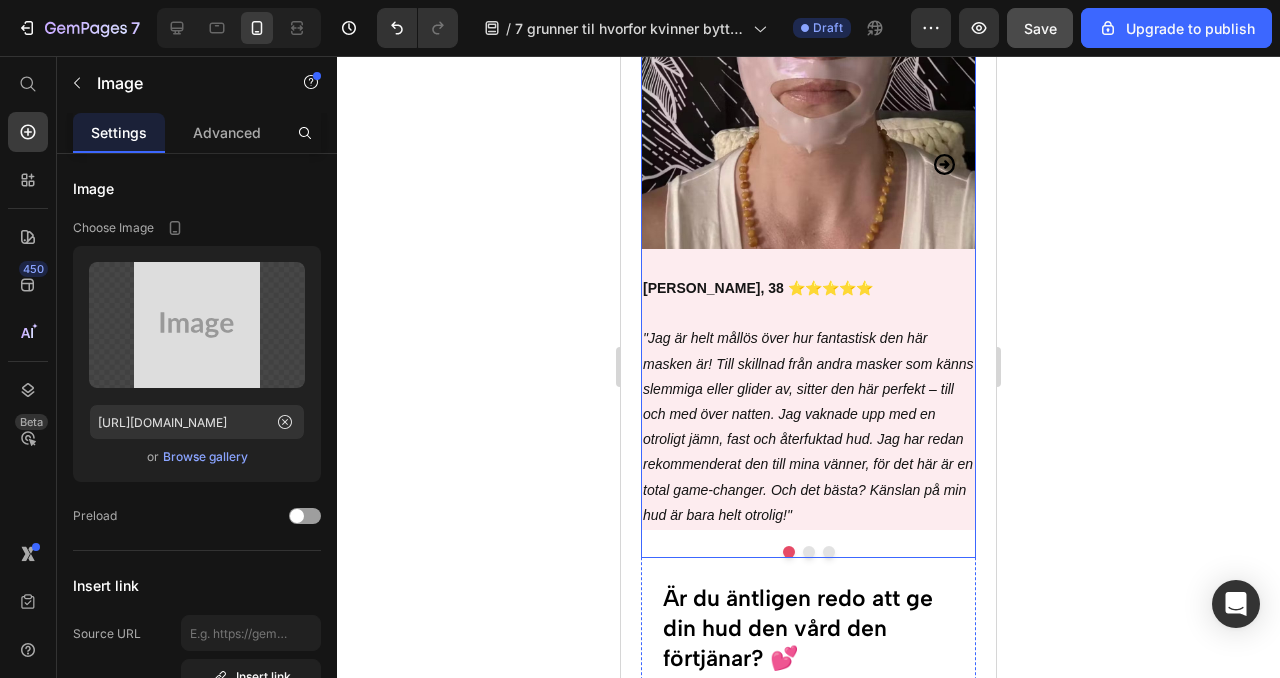click at bounding box center (809, 552) 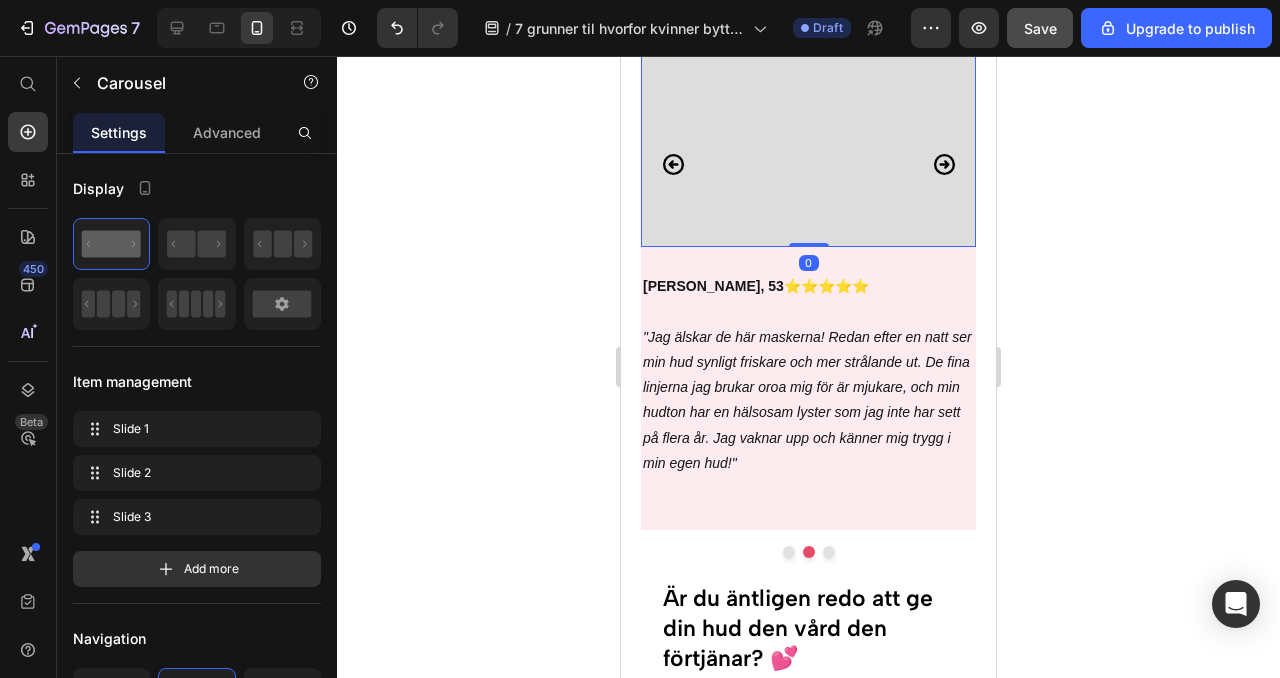 click at bounding box center [808, 22] 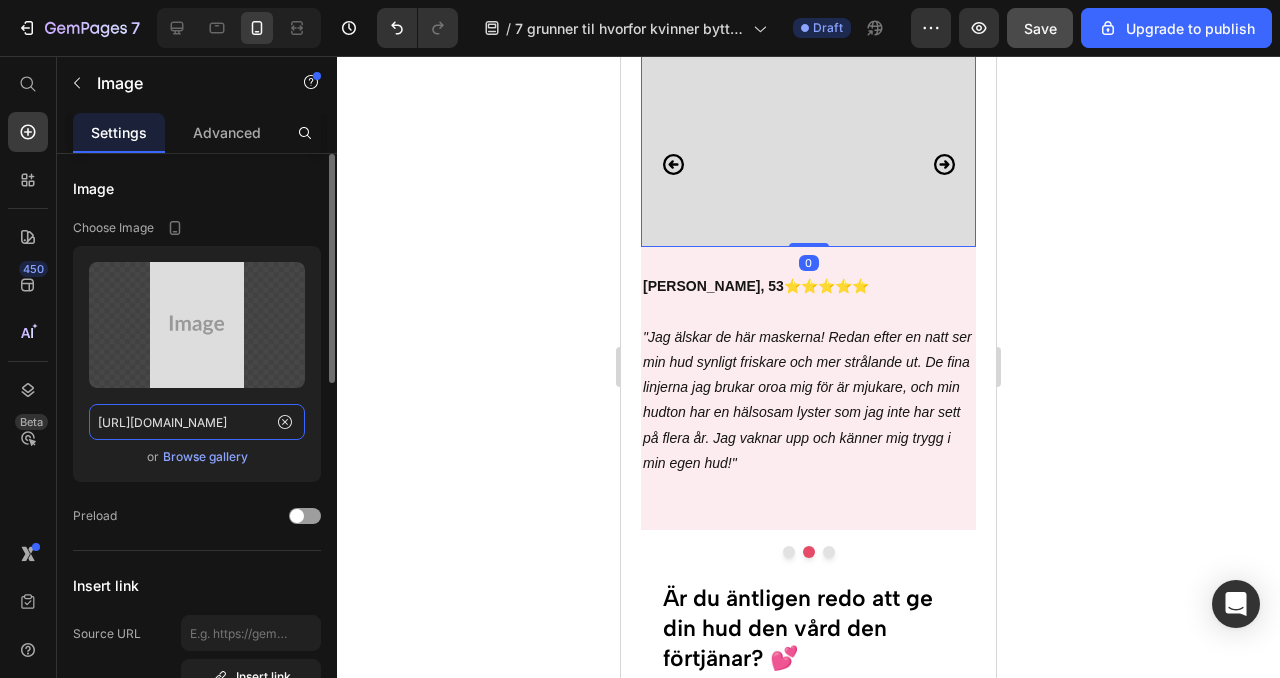 click on "[URL][DOMAIN_NAME]" 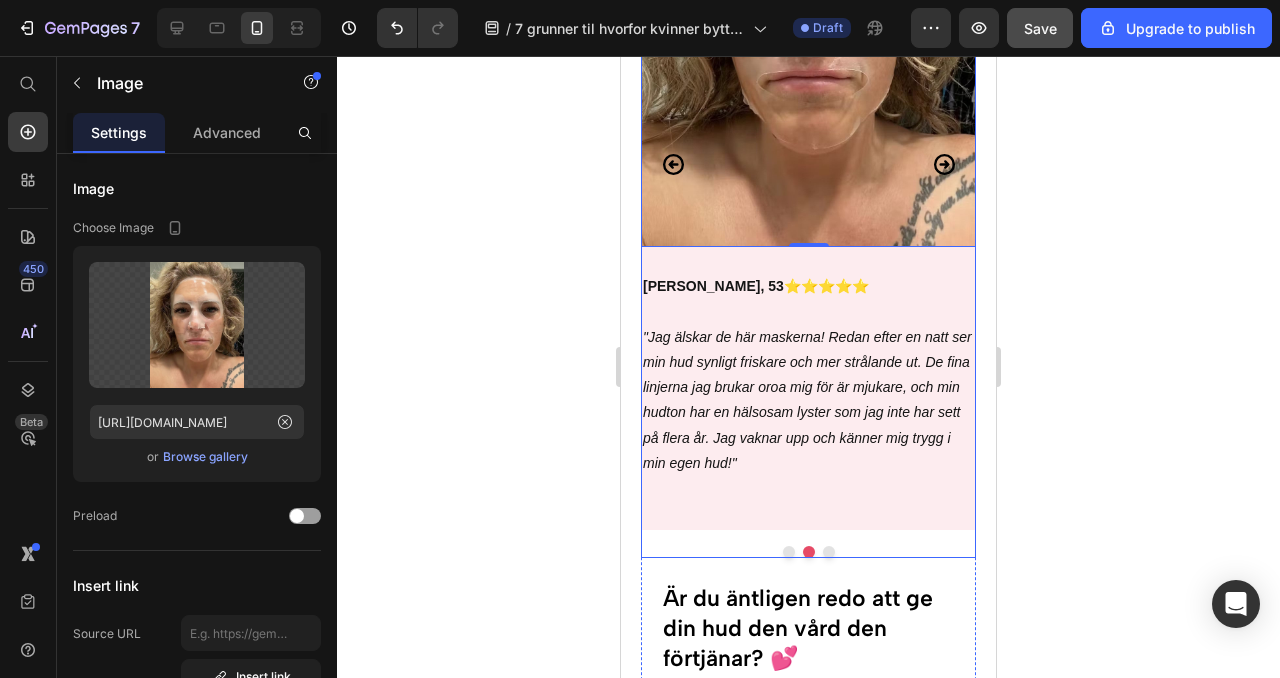 click at bounding box center (829, 552) 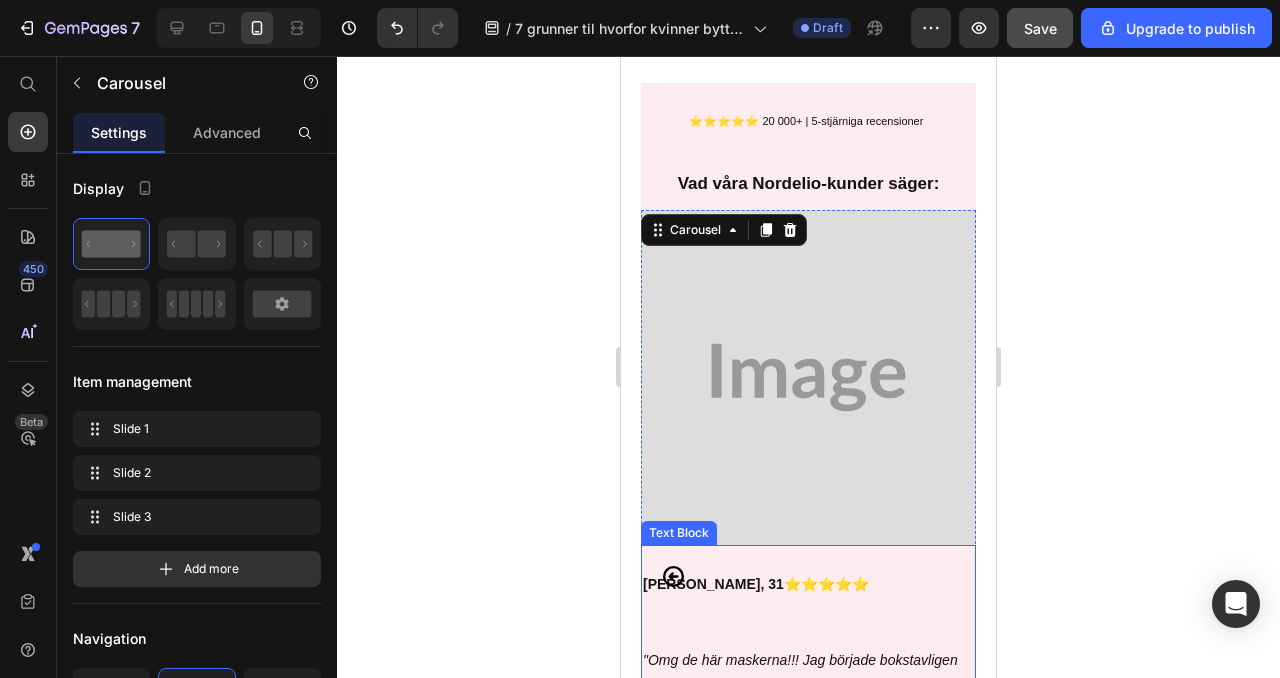 scroll, scrollTop: 6264, scrollLeft: 0, axis: vertical 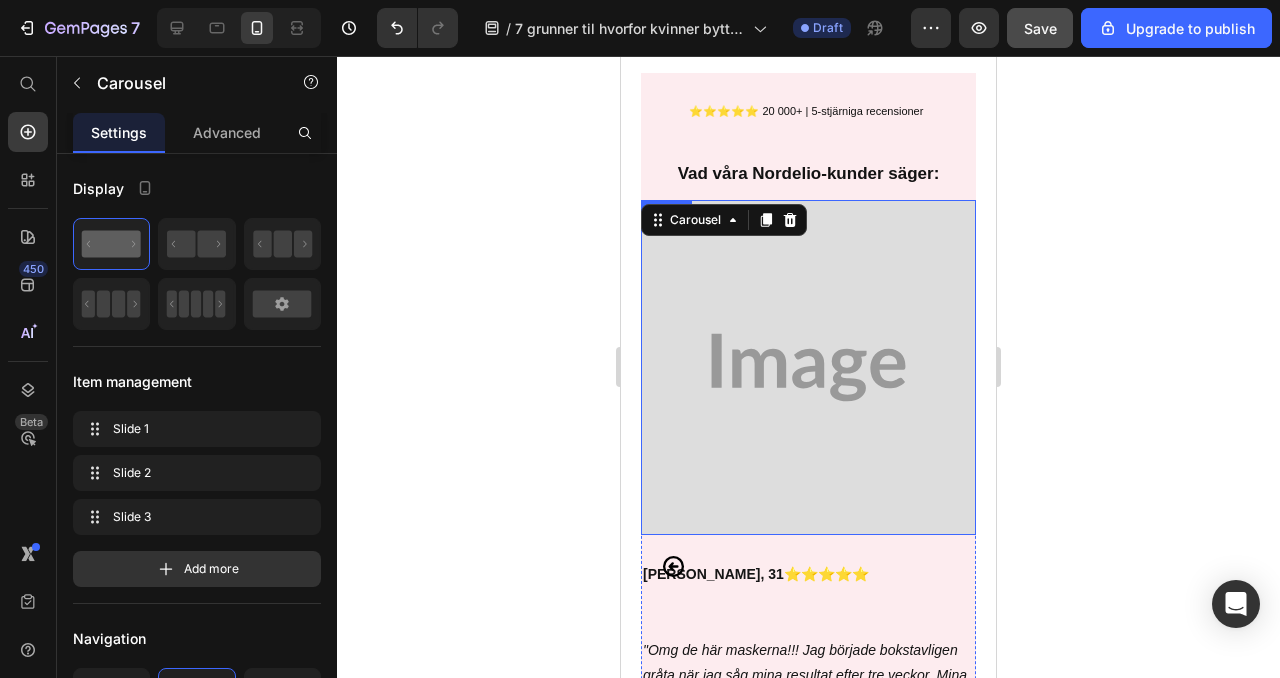 click at bounding box center [808, 367] 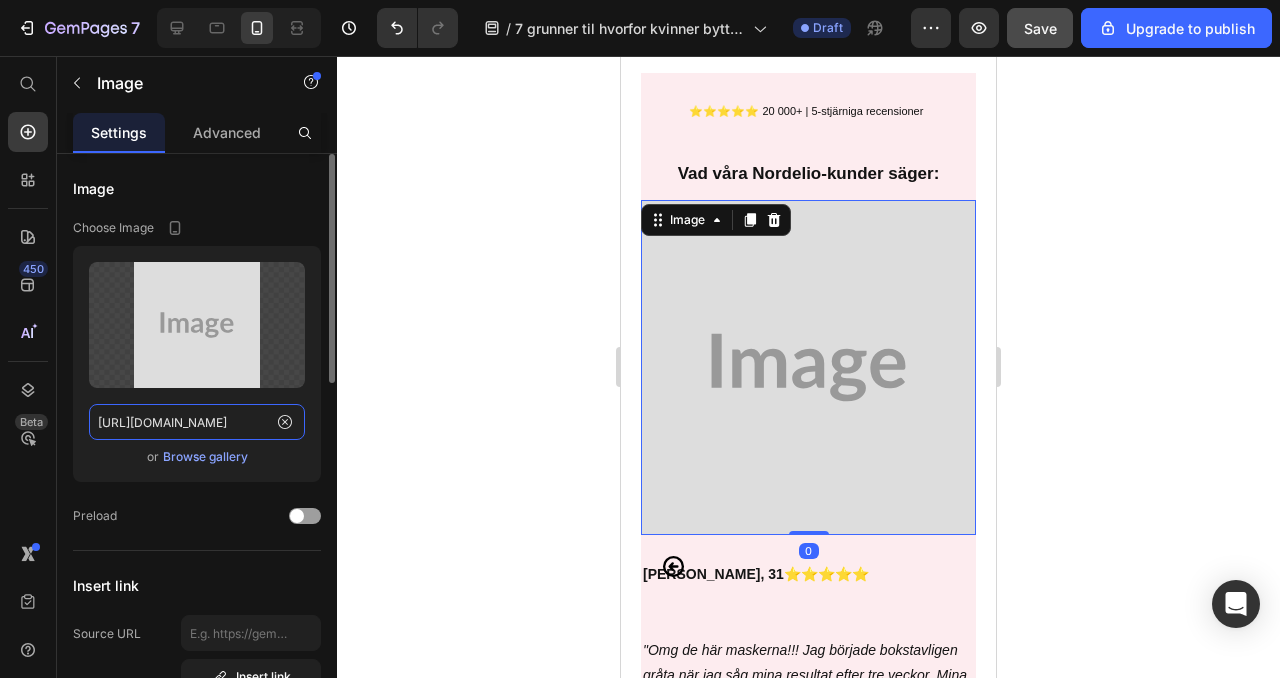 click on "[URL][DOMAIN_NAME]" 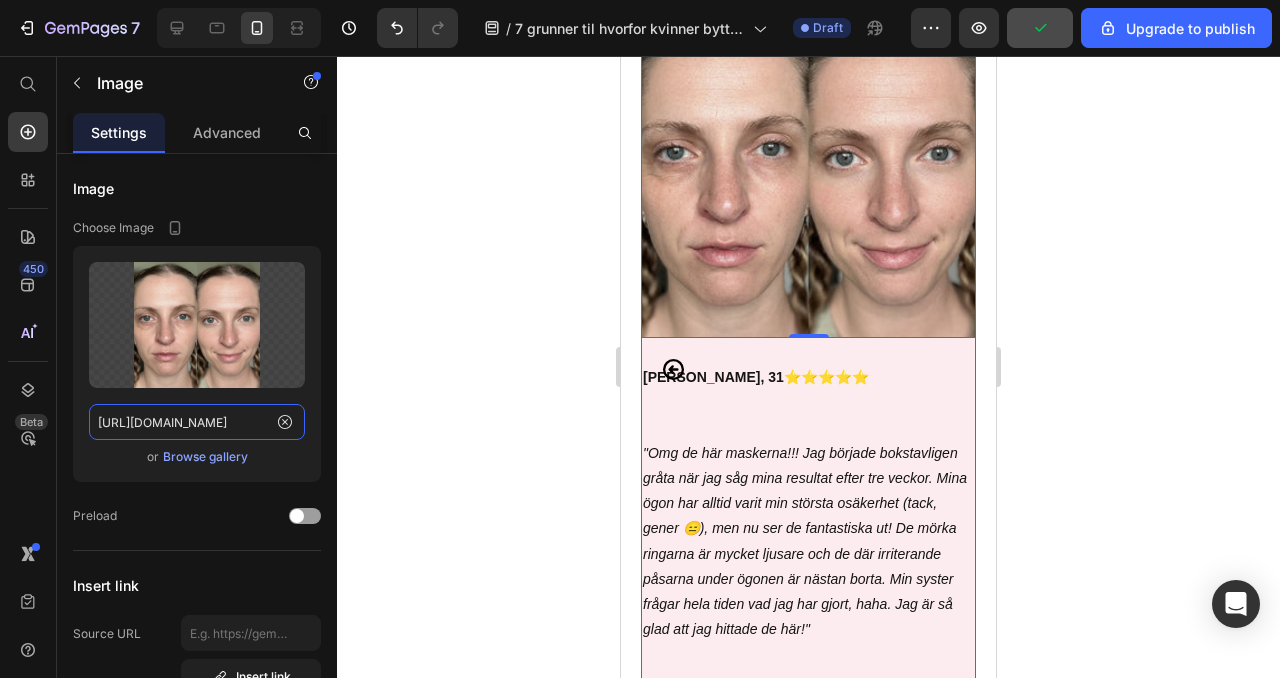 scroll, scrollTop: 6476, scrollLeft: 0, axis: vertical 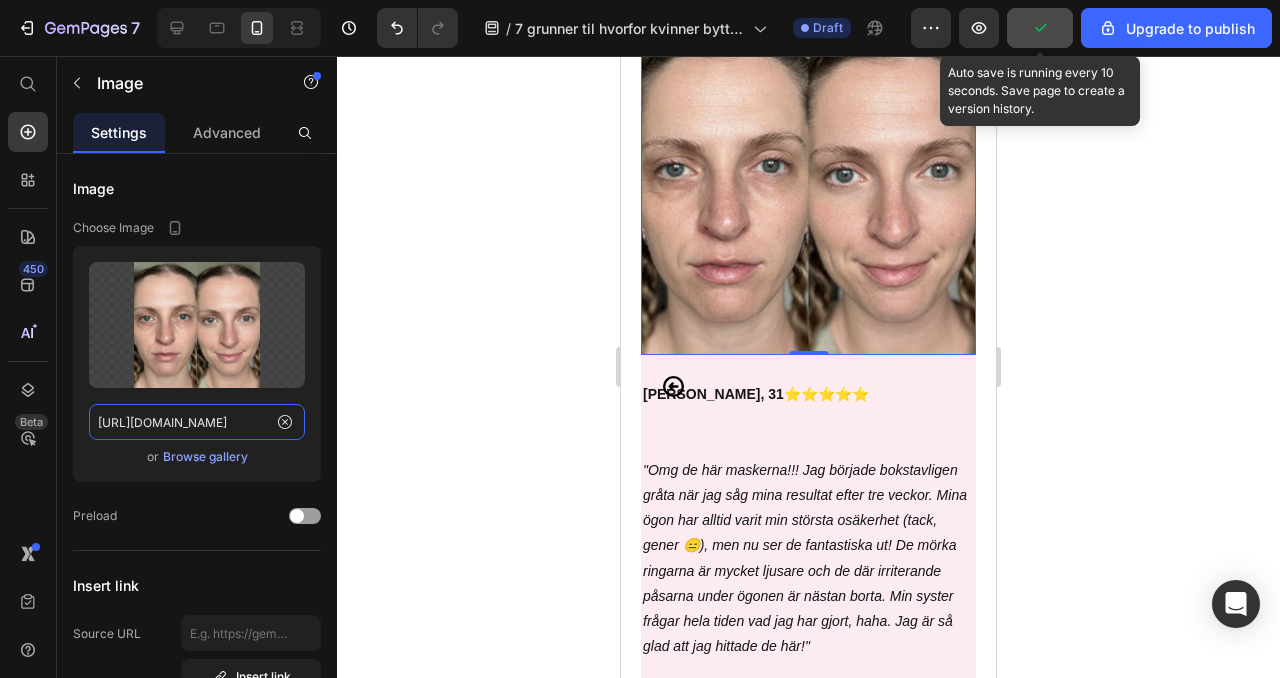 type on "[URL][DOMAIN_NAME]" 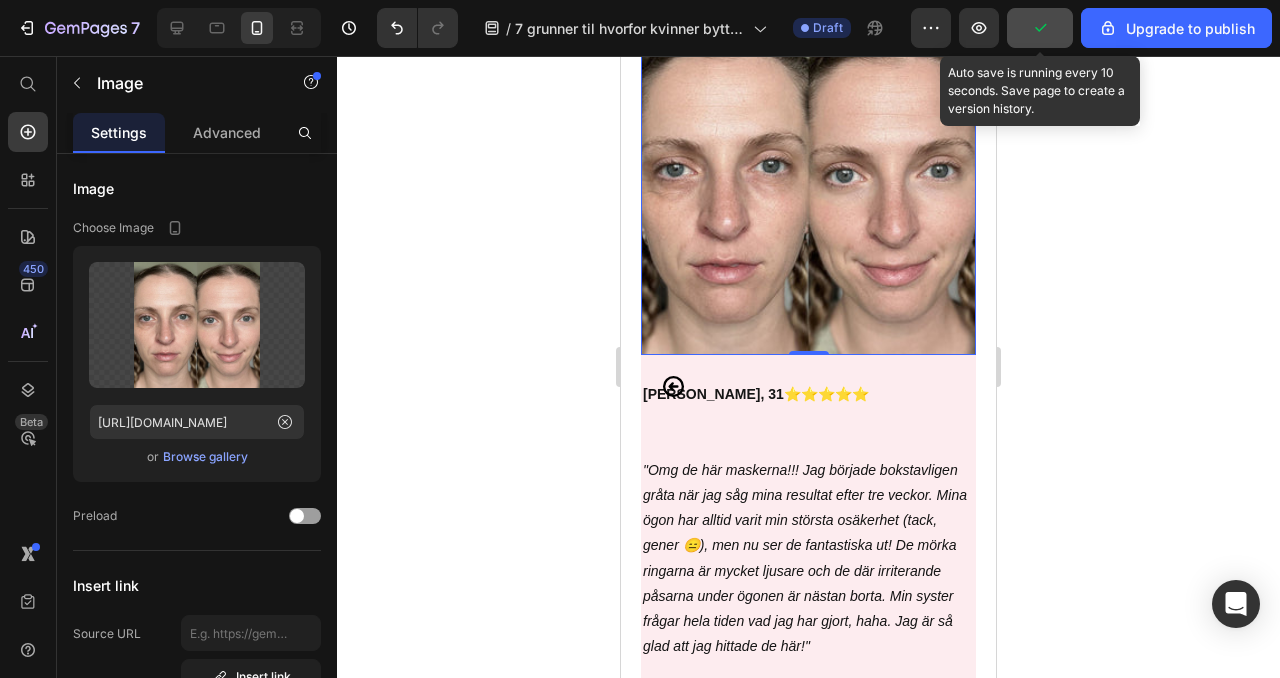 click 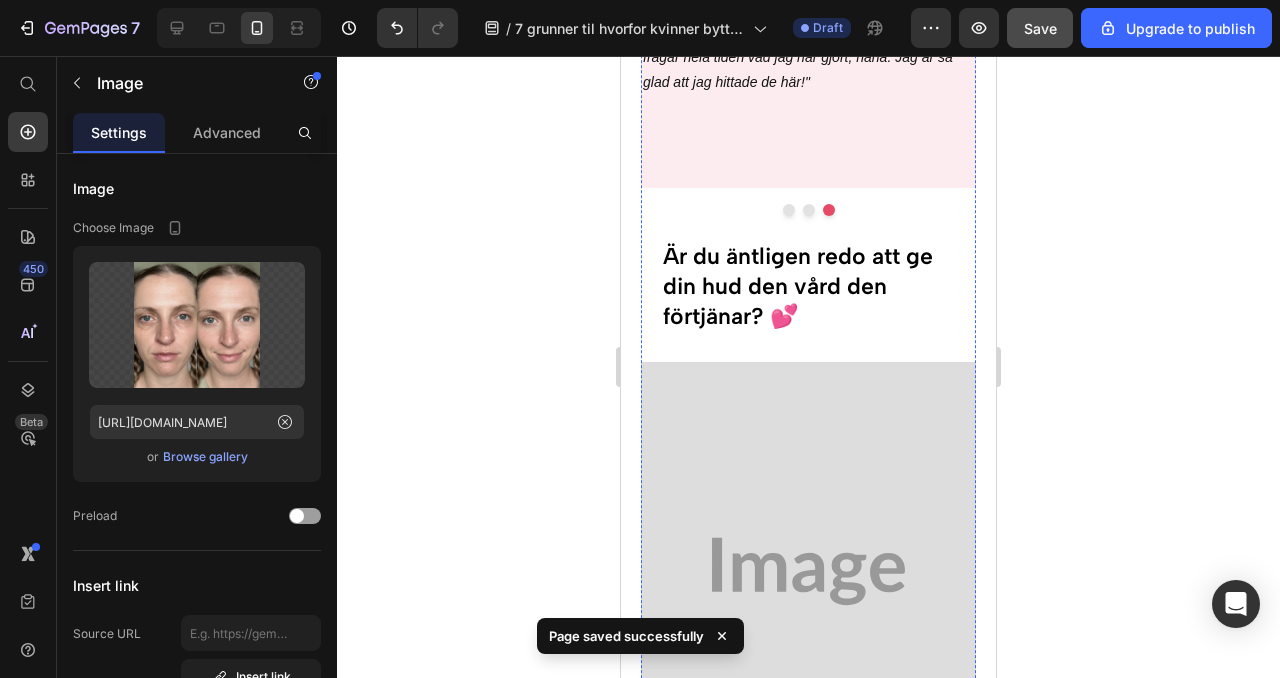 scroll, scrollTop: 7035, scrollLeft: 0, axis: vertical 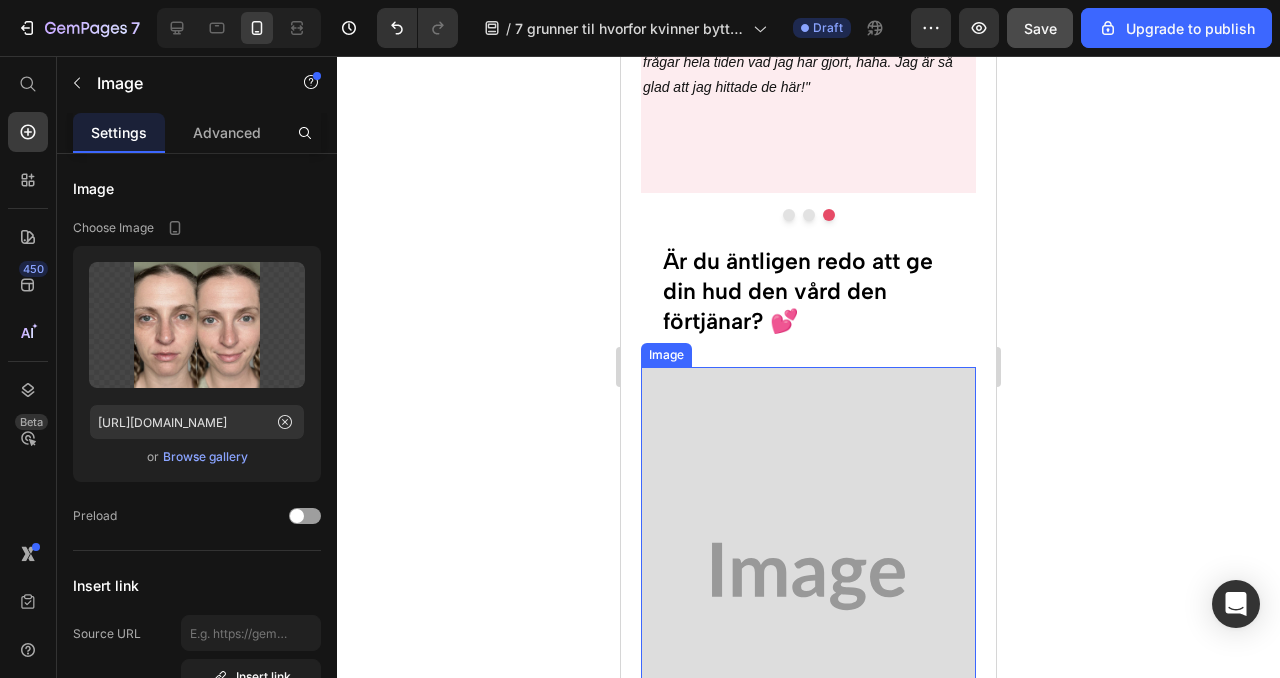 click at bounding box center (808, 576) 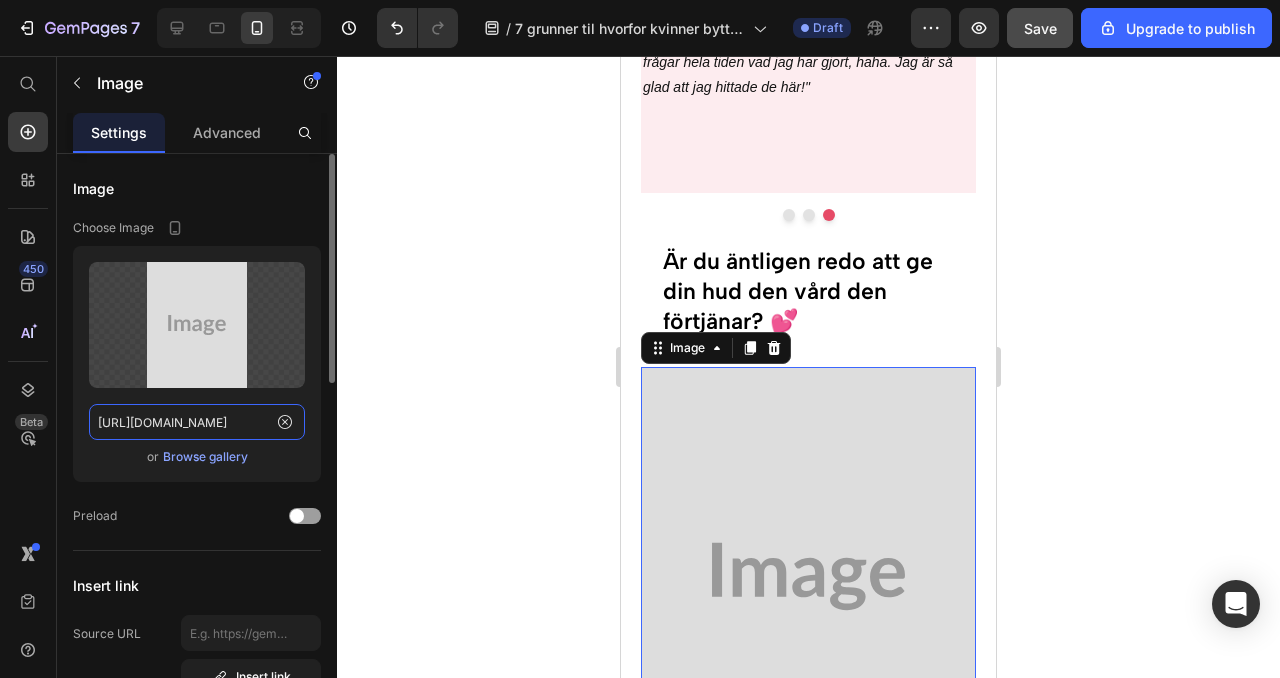 click on "[URL][DOMAIN_NAME]" 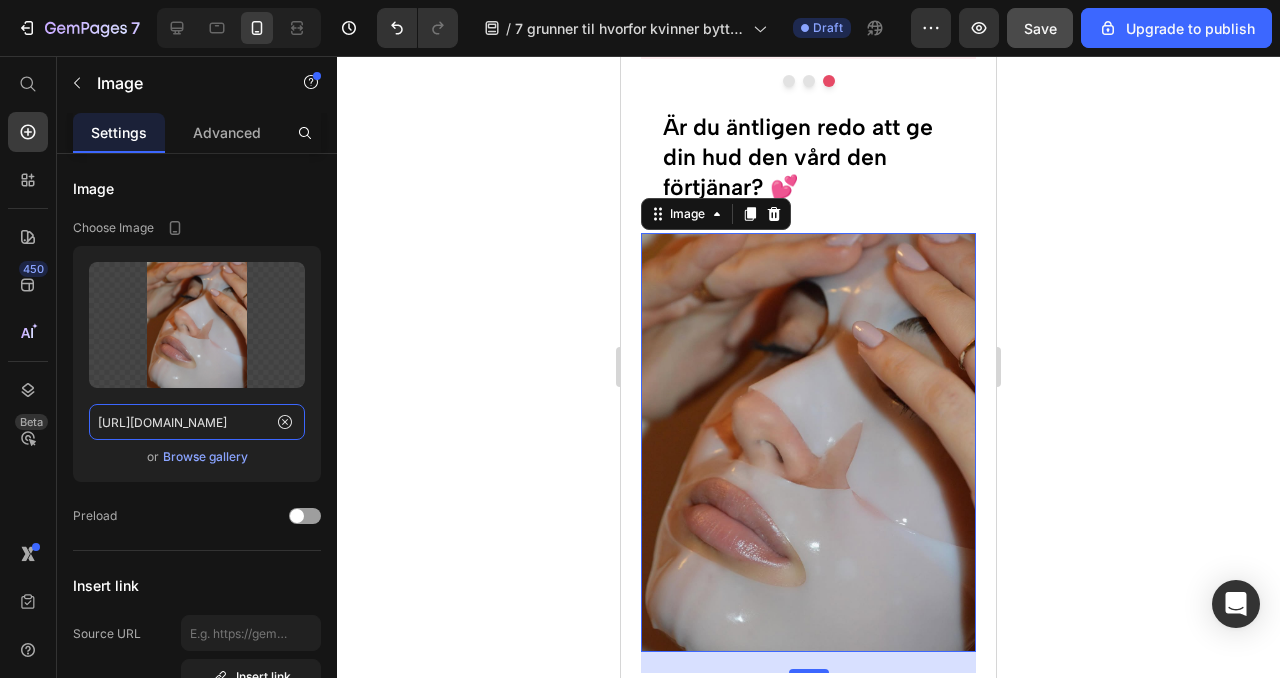 scroll, scrollTop: 7203, scrollLeft: 0, axis: vertical 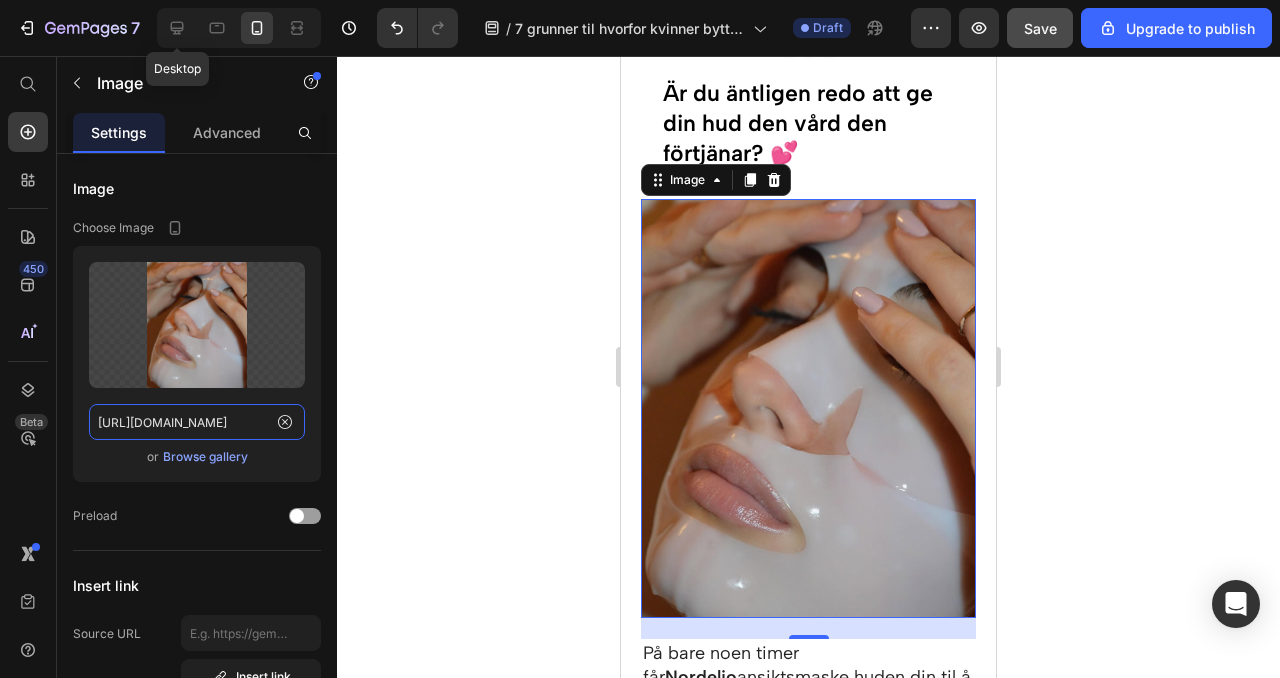 type on "[URL][DOMAIN_NAME]" 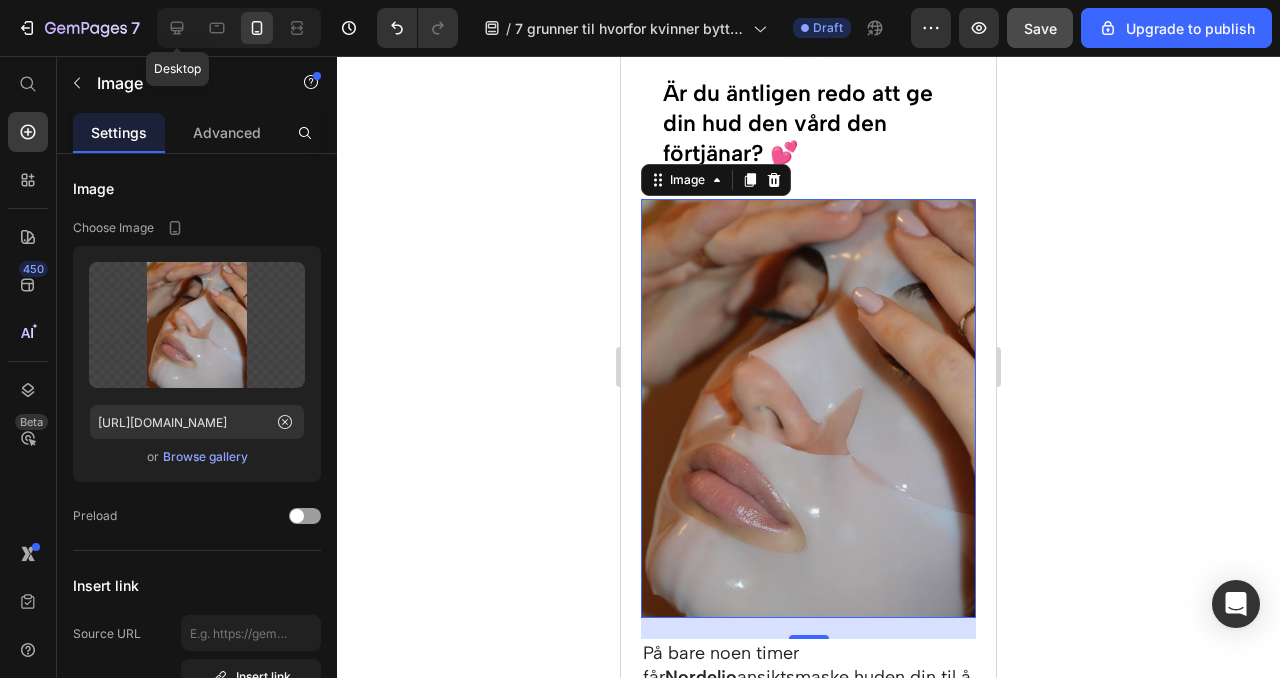 click 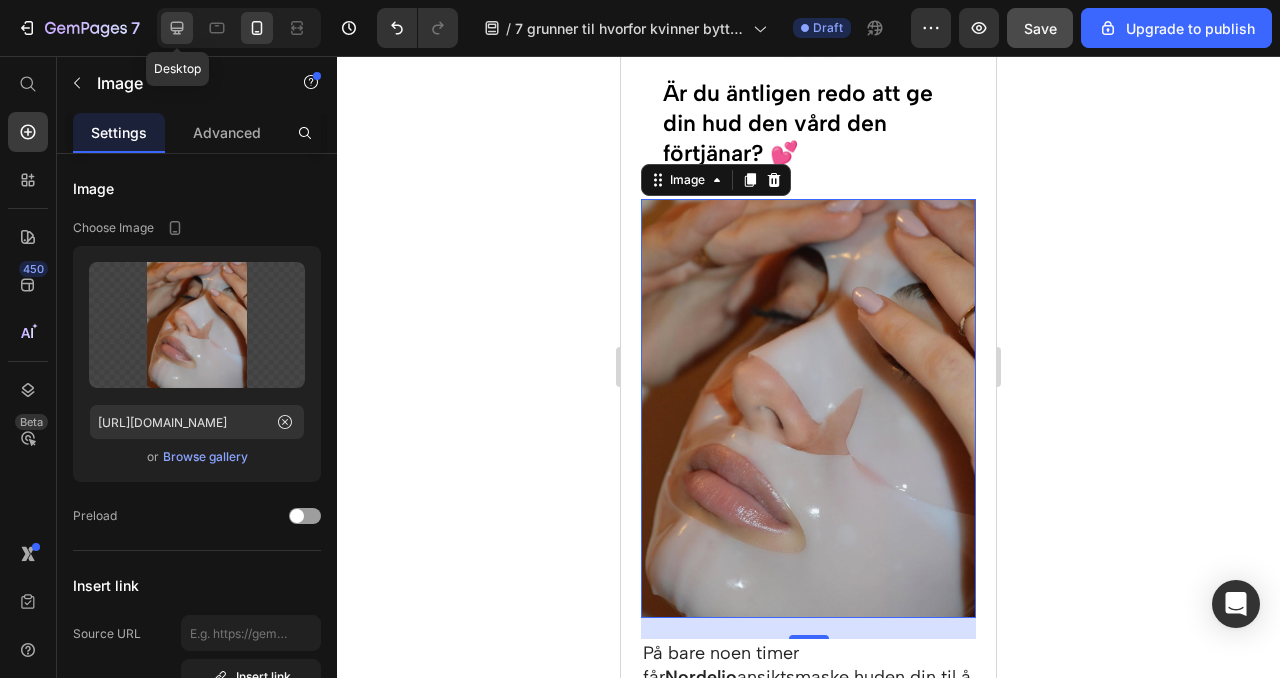 click 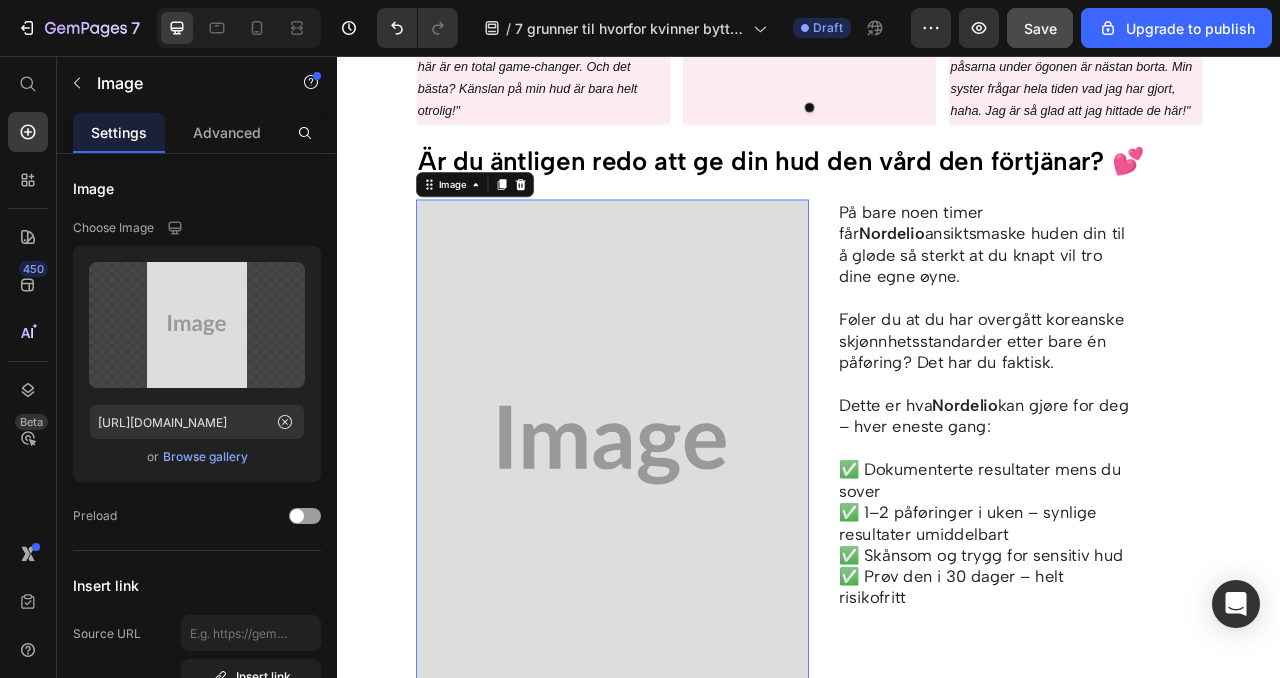 scroll, scrollTop: 5397, scrollLeft: 0, axis: vertical 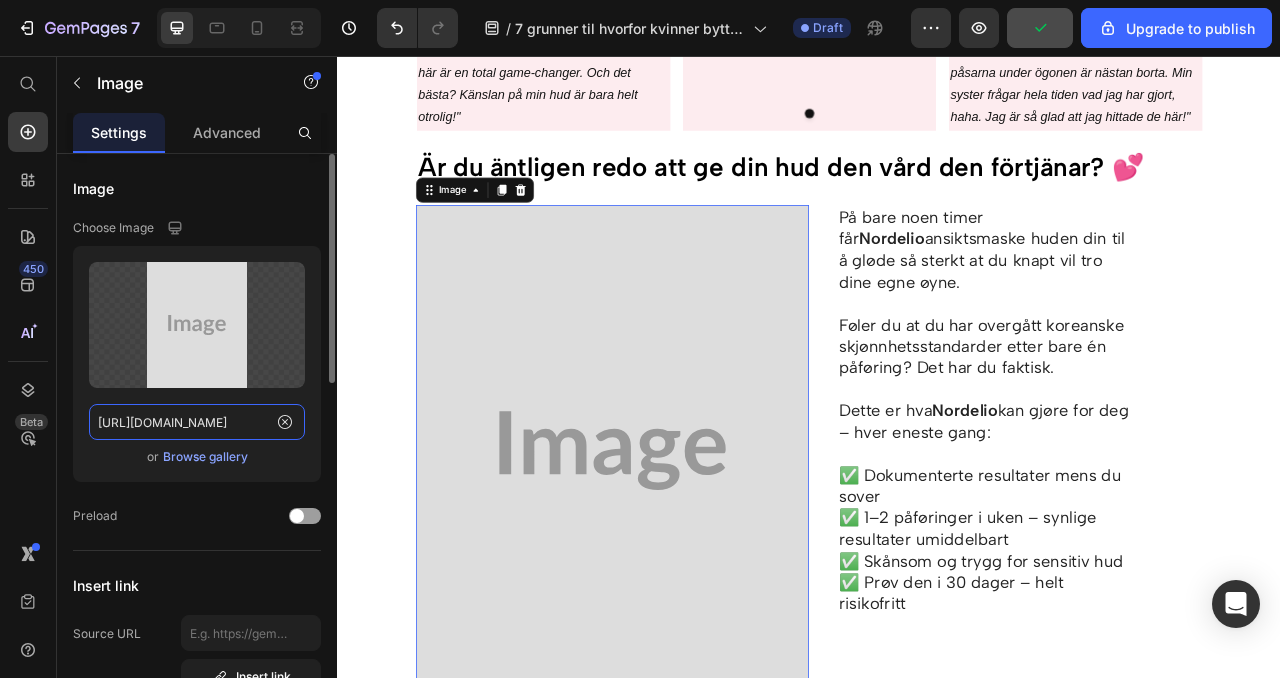 click on "[URL][DOMAIN_NAME]" 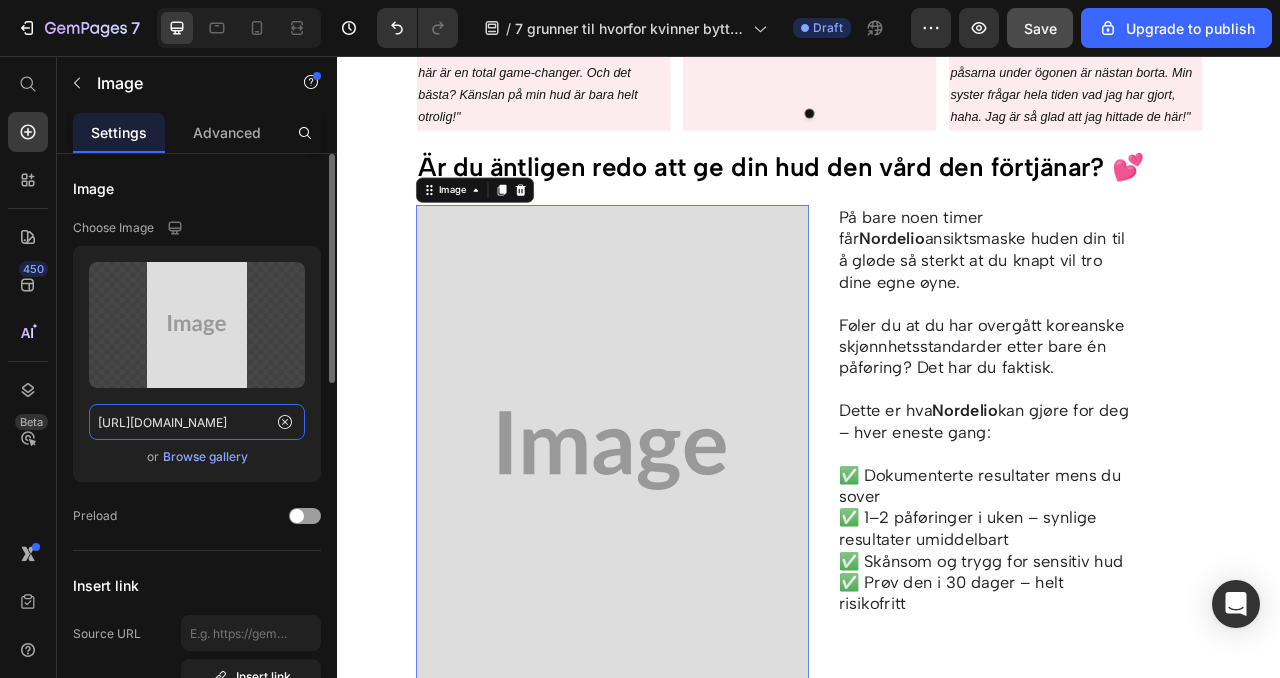 paste on "[DOMAIN_NAME][URL]" 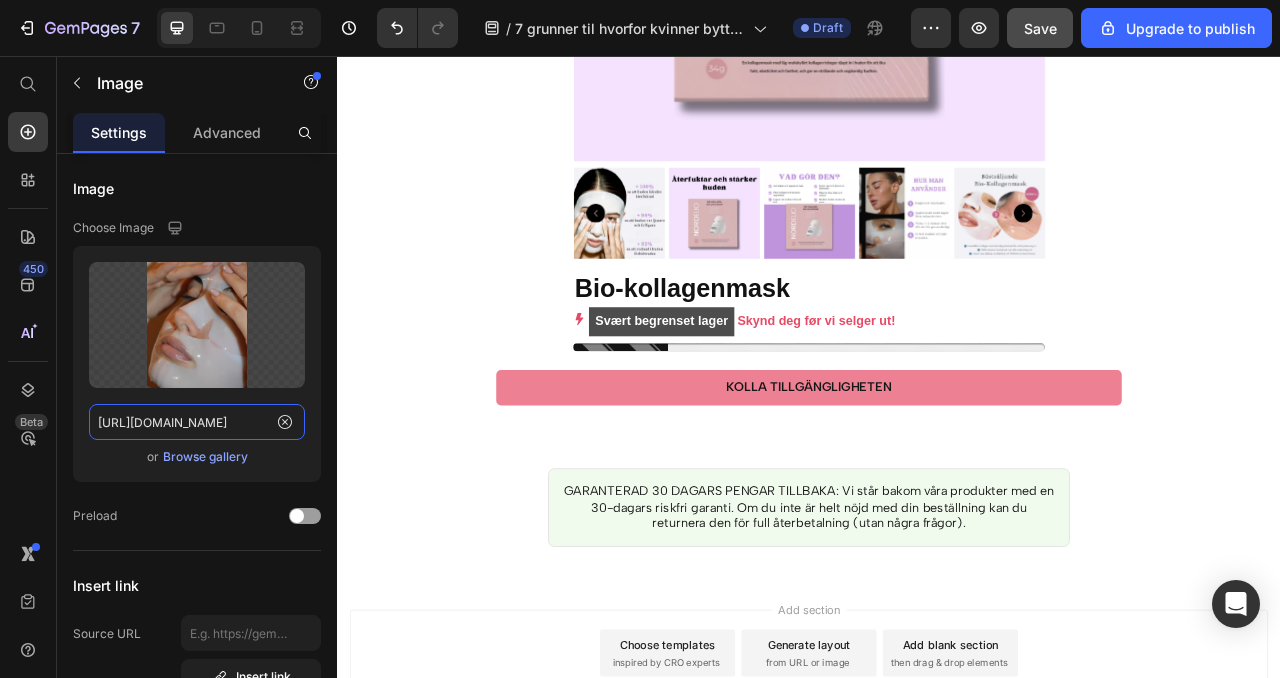 scroll, scrollTop: 7052, scrollLeft: 0, axis: vertical 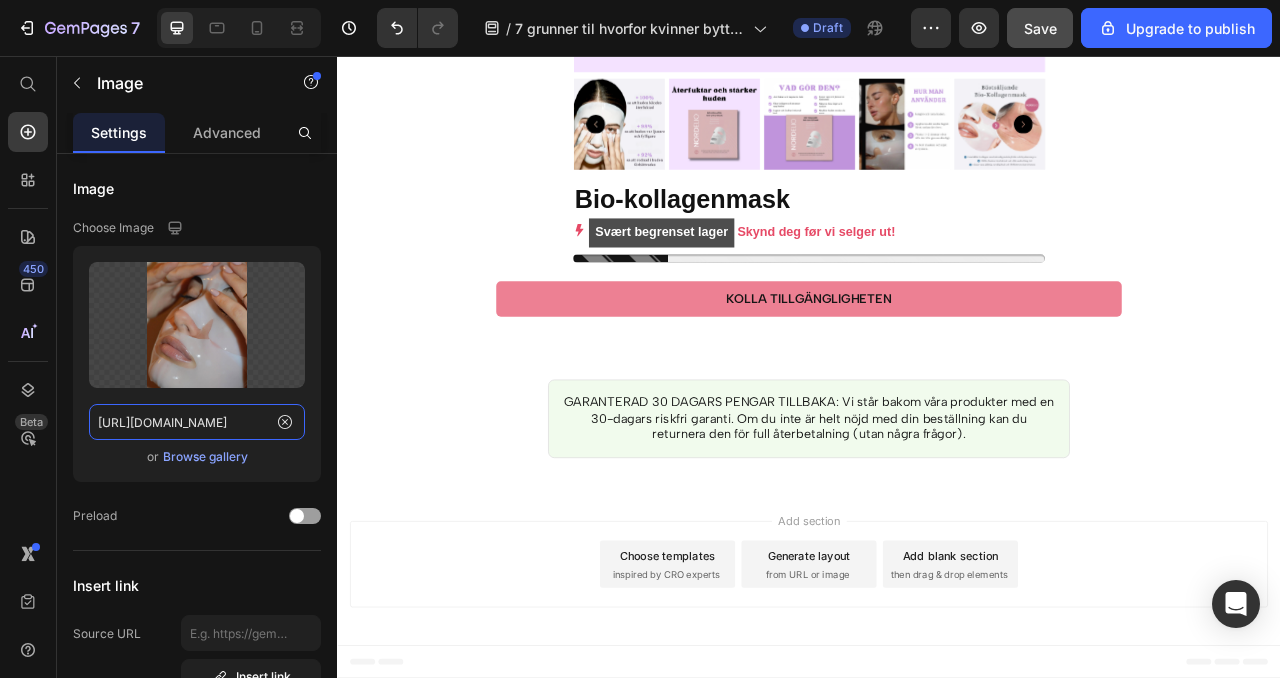 type on "[URL][DOMAIN_NAME]" 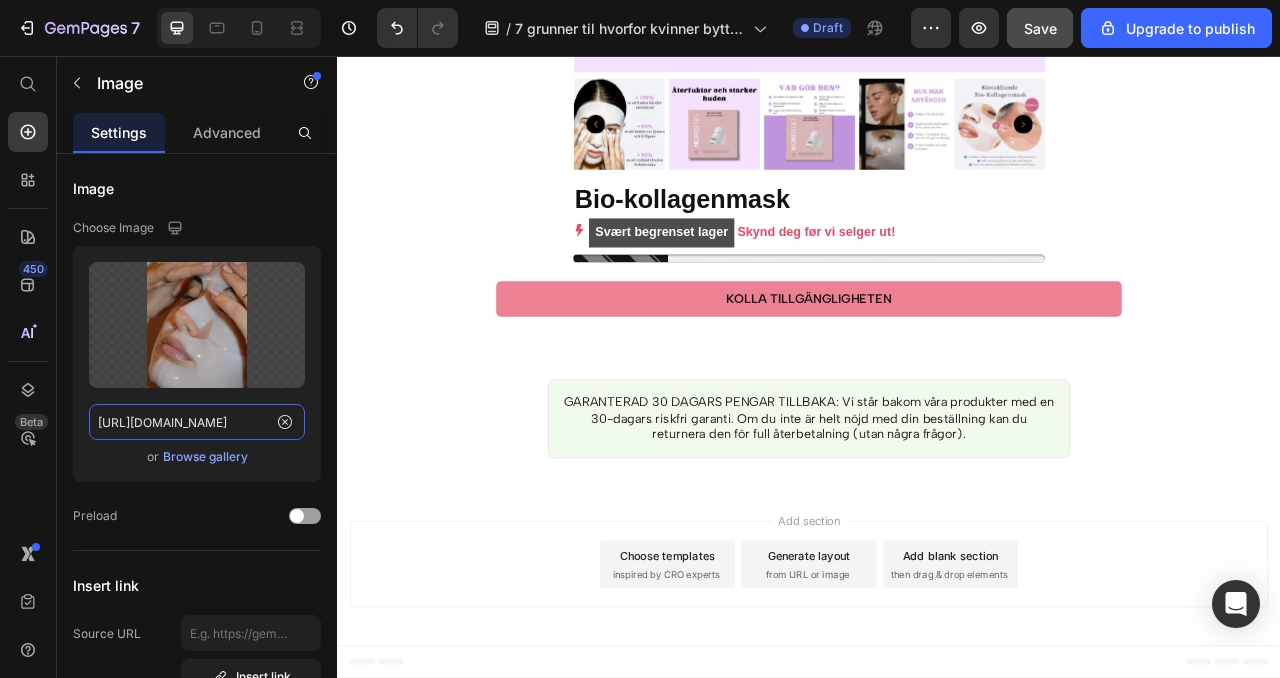 scroll, scrollTop: 0, scrollLeft: 0, axis: both 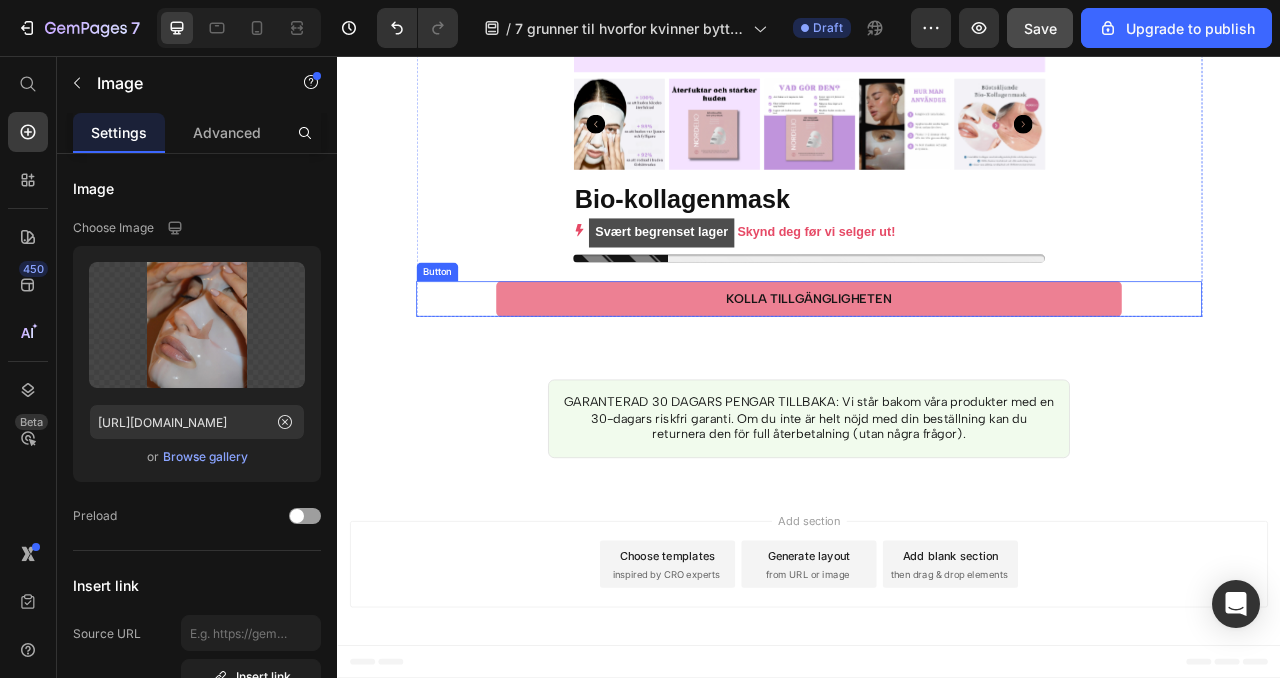 click on "KOLLA TILLGÄNGLIGHETEN Button" at bounding box center (937, 365) 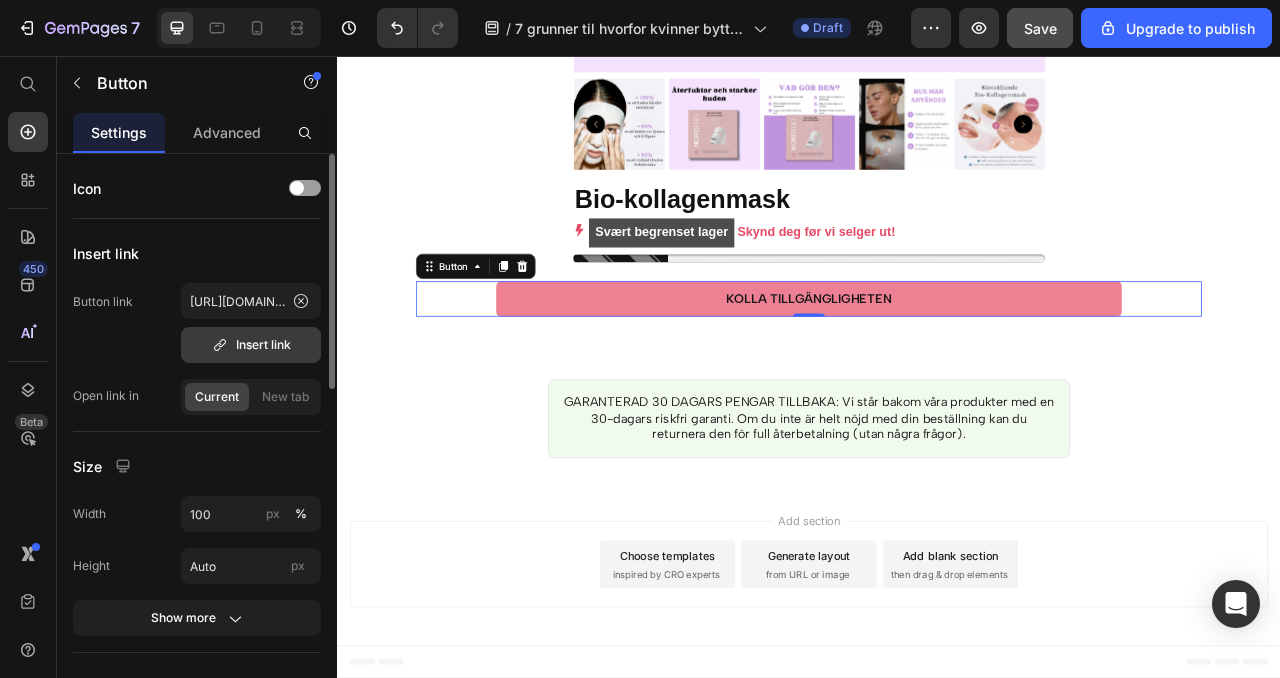click on "Insert link" at bounding box center [251, 345] 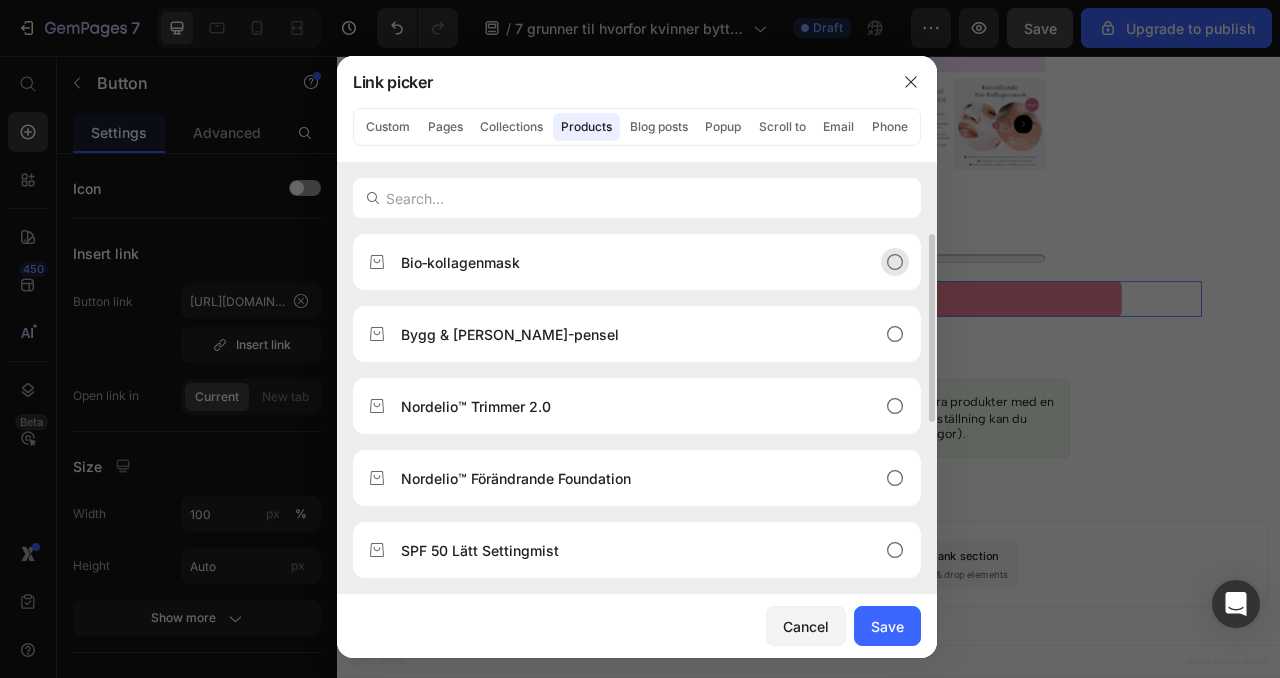 click on "Bio‑kollagenmask" 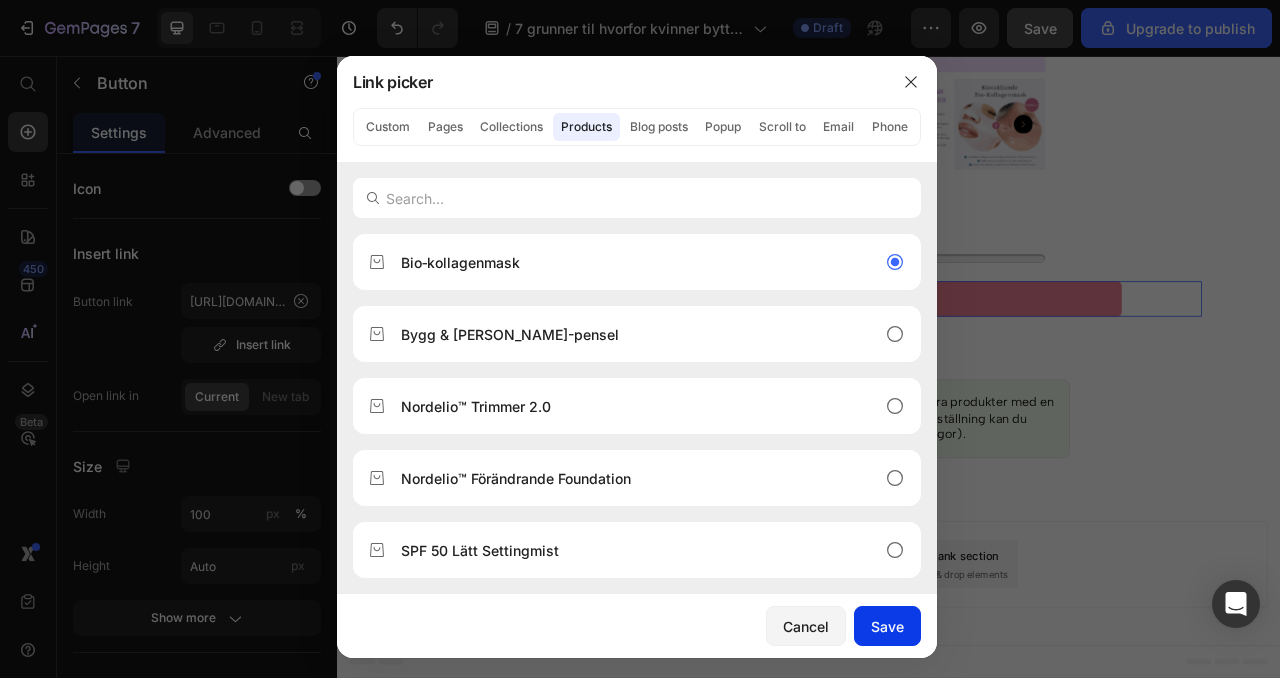 click on "Save" at bounding box center (887, 626) 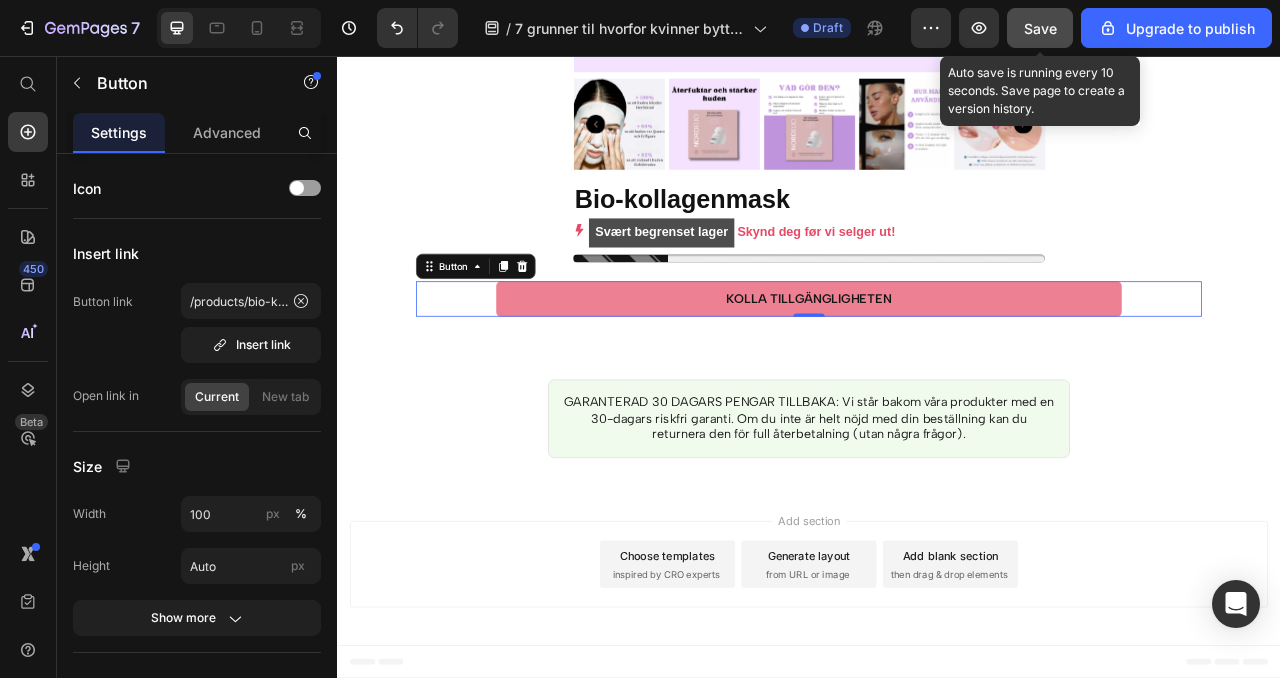 click on "Save" at bounding box center [1040, 28] 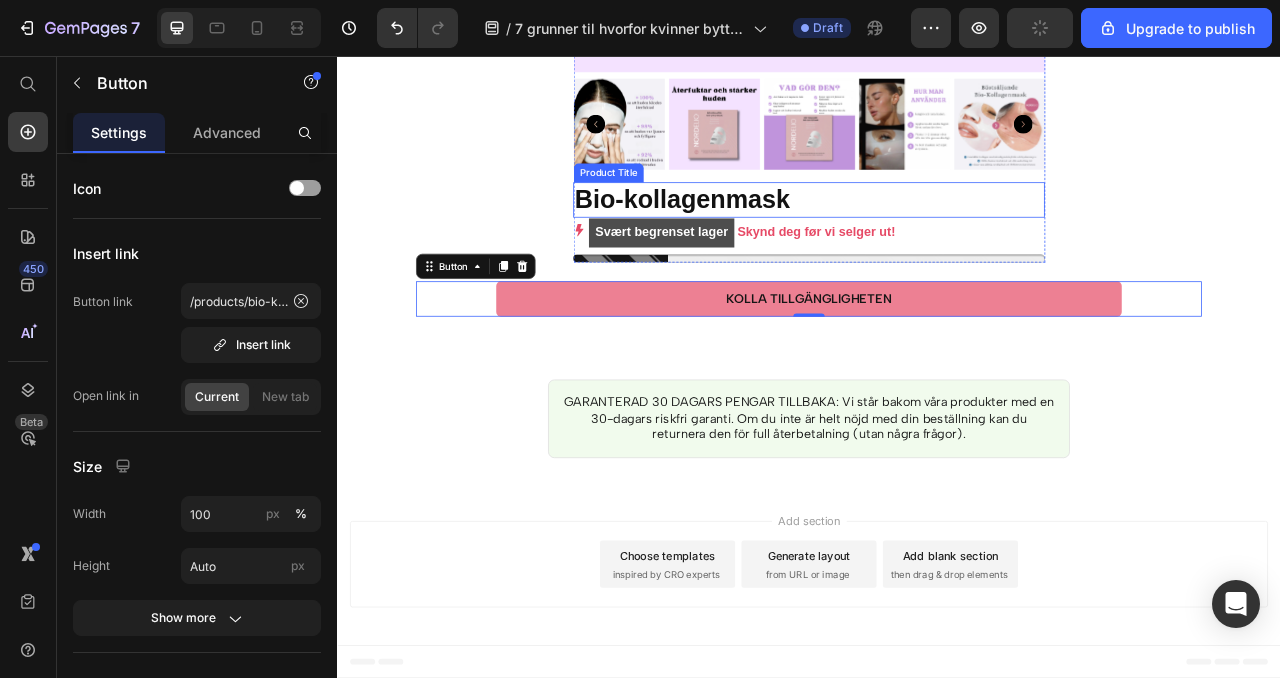 click on "Bio‑kollagenmask" at bounding box center [937, 240] 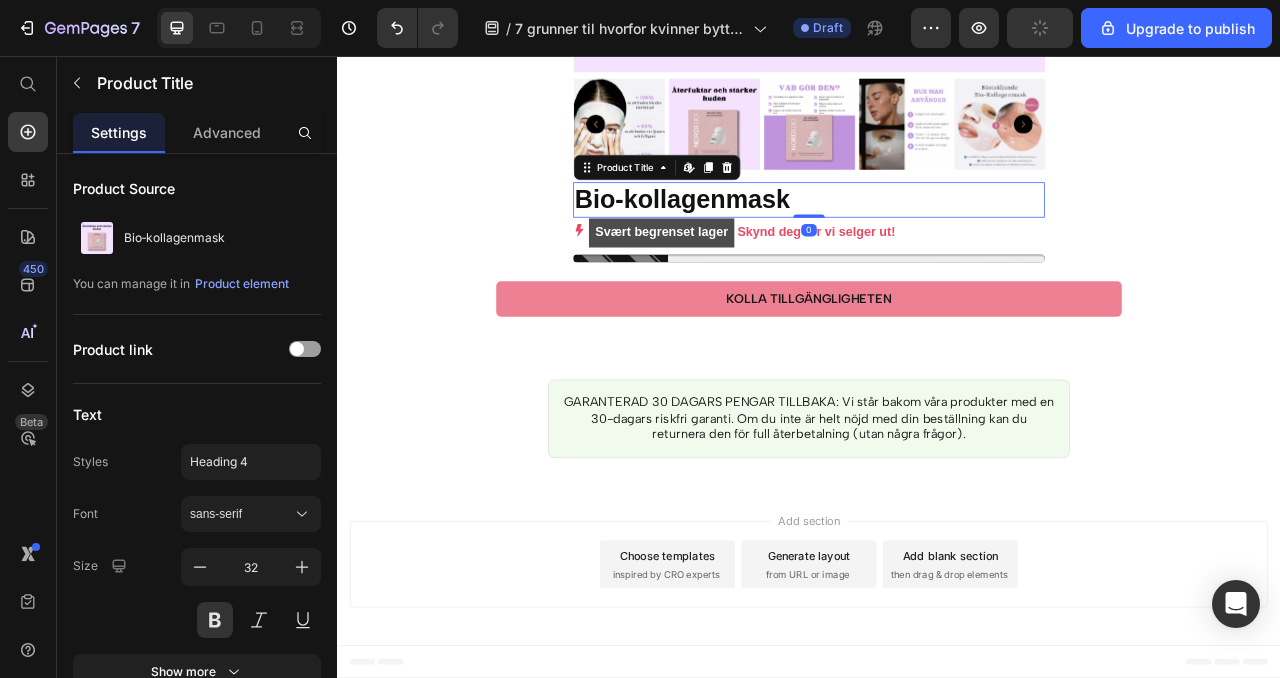 click on "Bio‑kollagenmask" at bounding box center [937, 240] 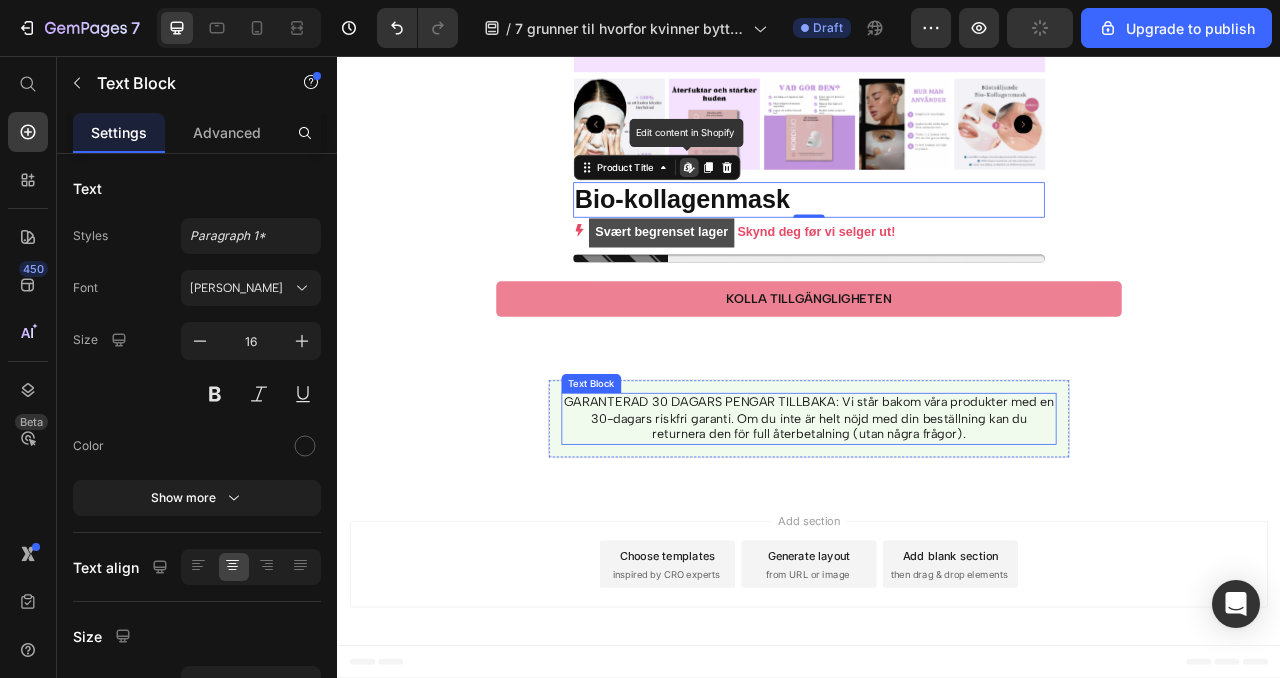 click on "GARANTERAD 30 DAGARS PENGAR TILLBAKA: Vi står bakom våra produkter med en 30-dagars riskfri garanti. Om du inte är helt nöjd med din beställning kan du returnera den för full återbetalning (utan några frågor)." at bounding box center (937, 518) 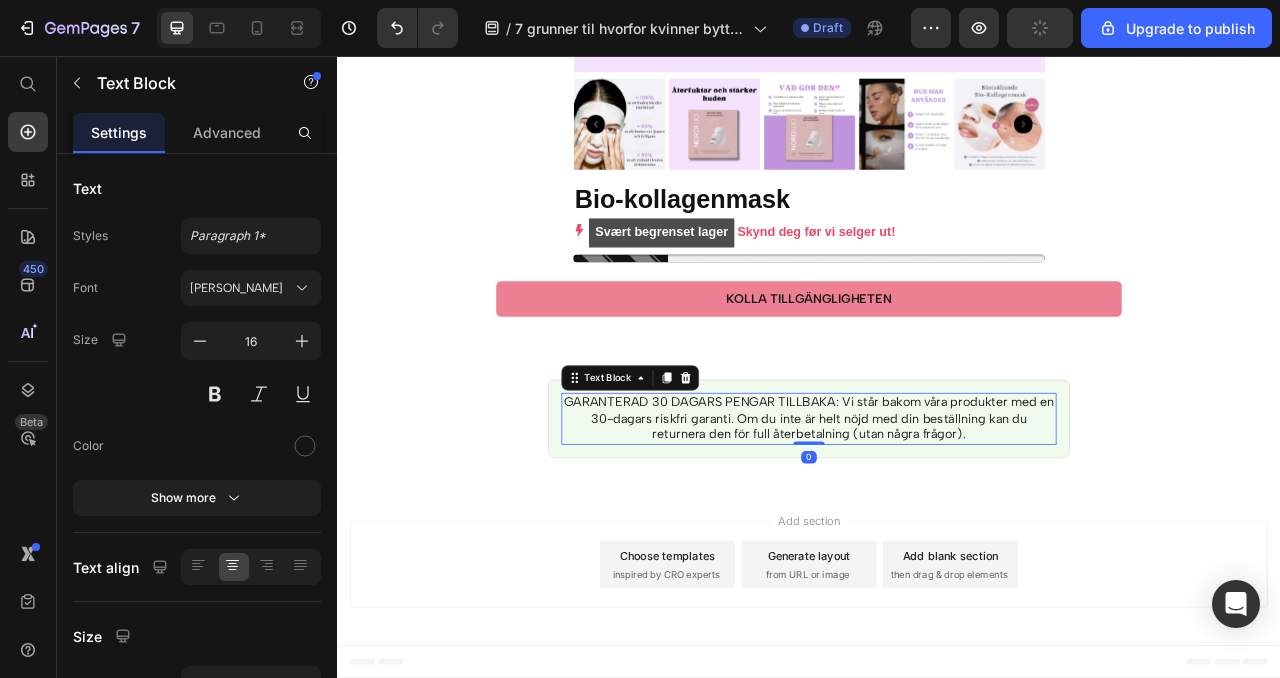 click on "GARANTERAD 30 DAGARS PENGAR TILLBAKA: Vi står bakom våra produkter med en 30-dagars riskfri garanti. Om du inte är helt nöjd med din beställning kan du returnera den för full återbetalning (utan några frågor)." at bounding box center [937, 518] 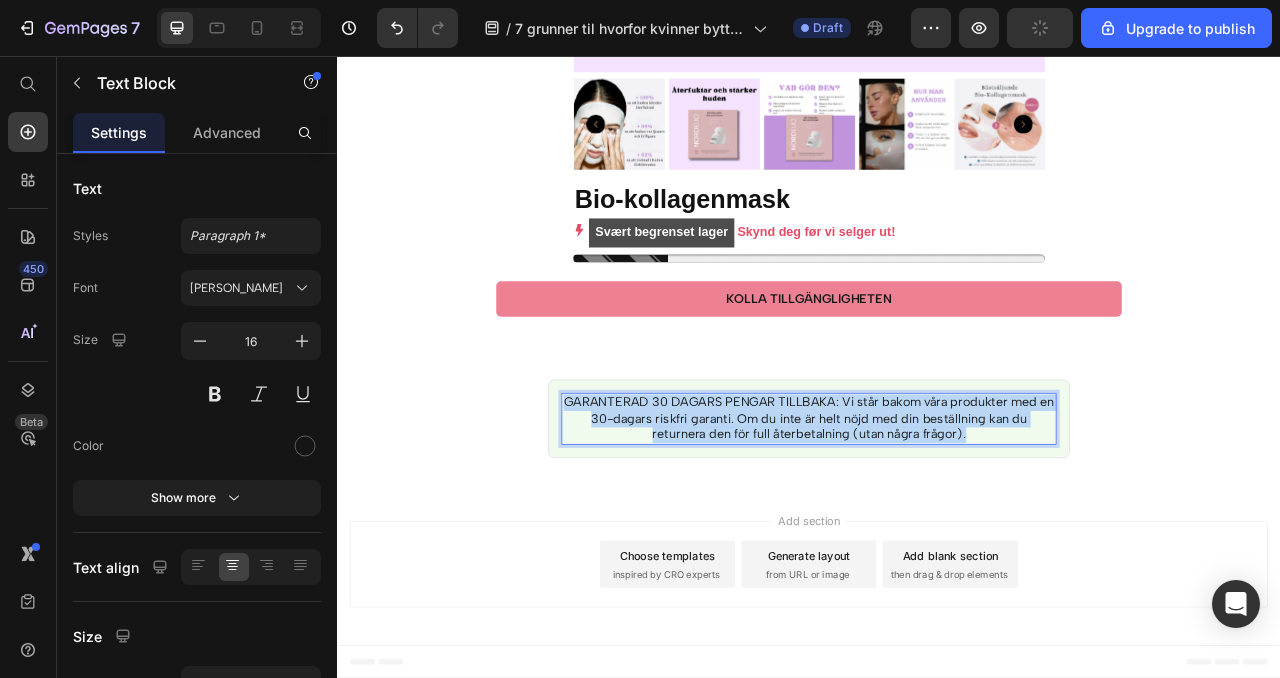 click on "GARANTERAD 30 DAGARS PENGAR TILLBAKA: Vi står bakom våra produkter med en 30-dagars riskfri garanti. Om du inte är helt nöjd med din beställning kan du returnera den för full återbetalning (utan några frågor)." at bounding box center [937, 518] 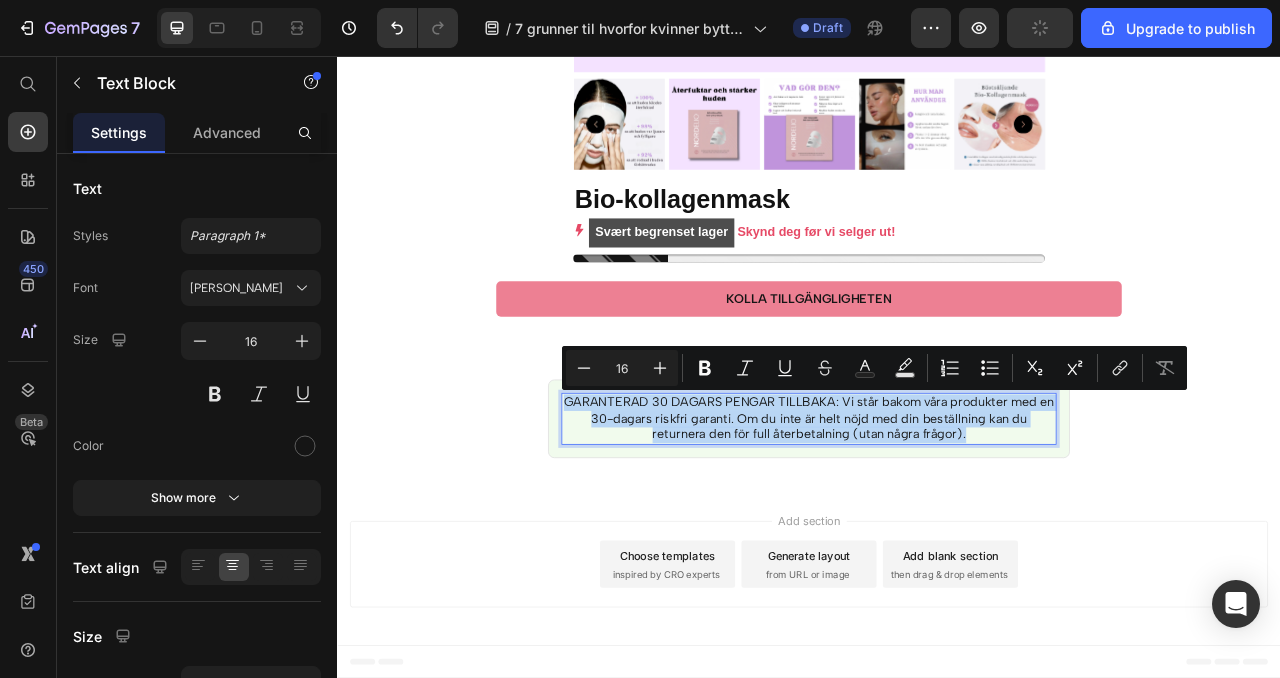 copy on "GARANTERAD 30 DAGARS PENGAR TILLBAKA: Vi står bakom våra produkter med en 30-dagars riskfri garanti. Om du inte är helt nöjd med din beställning kan du returnera den för full återbetalning (utan några frågor)." 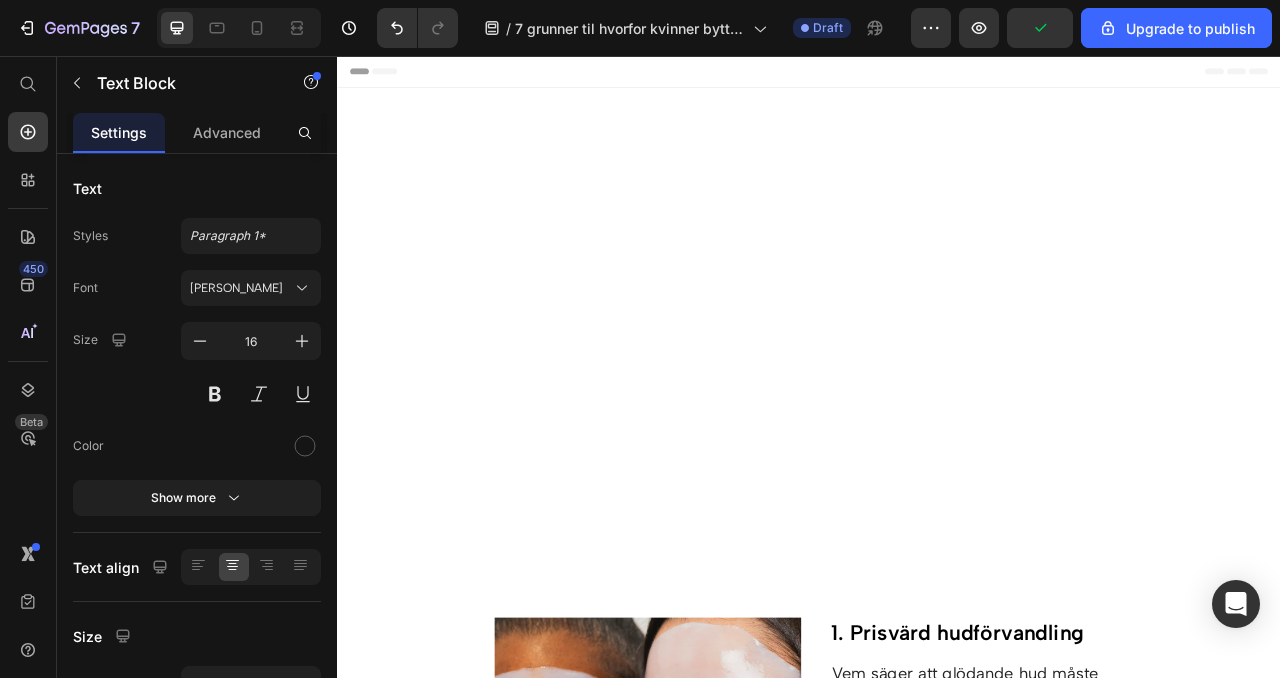 scroll, scrollTop: 7052, scrollLeft: 0, axis: vertical 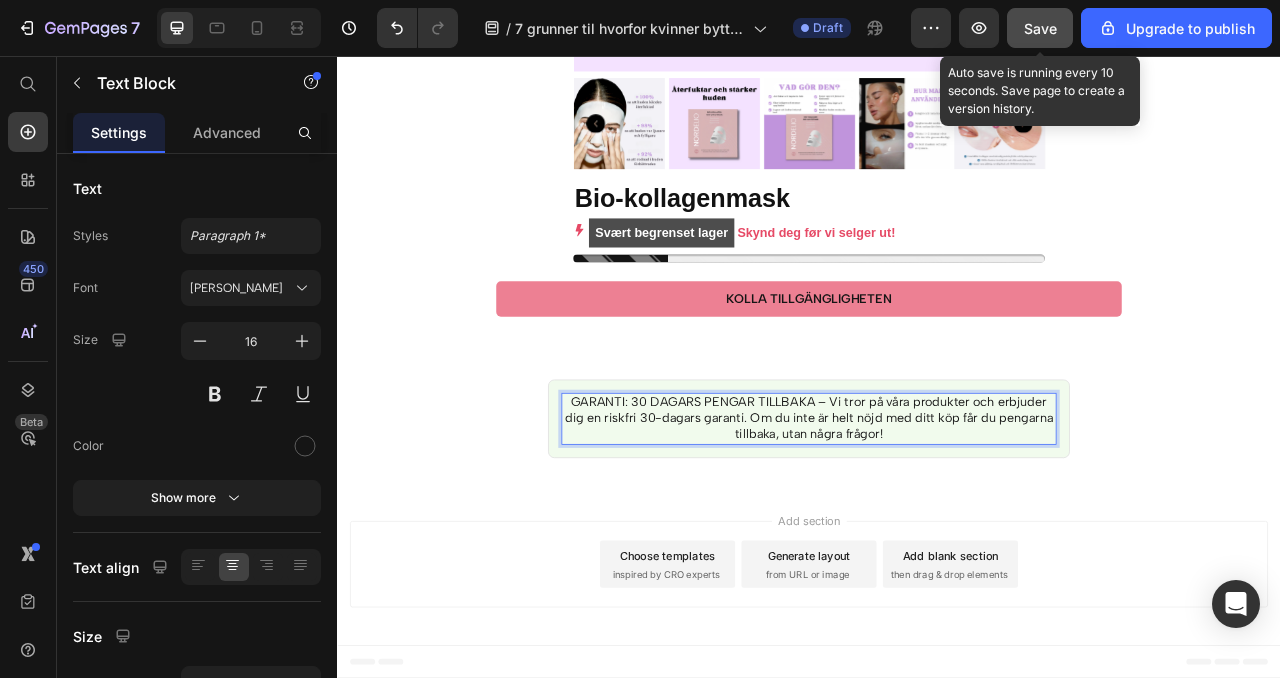 click on "Save" 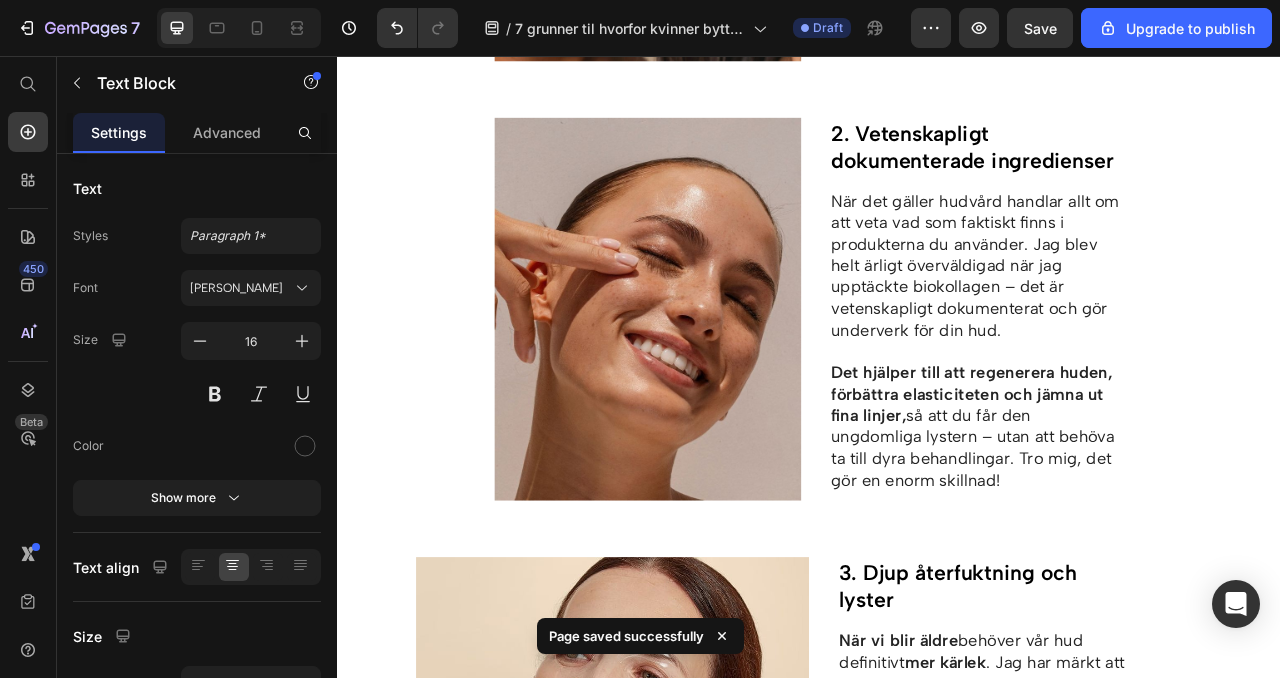 scroll, scrollTop: 0, scrollLeft: 0, axis: both 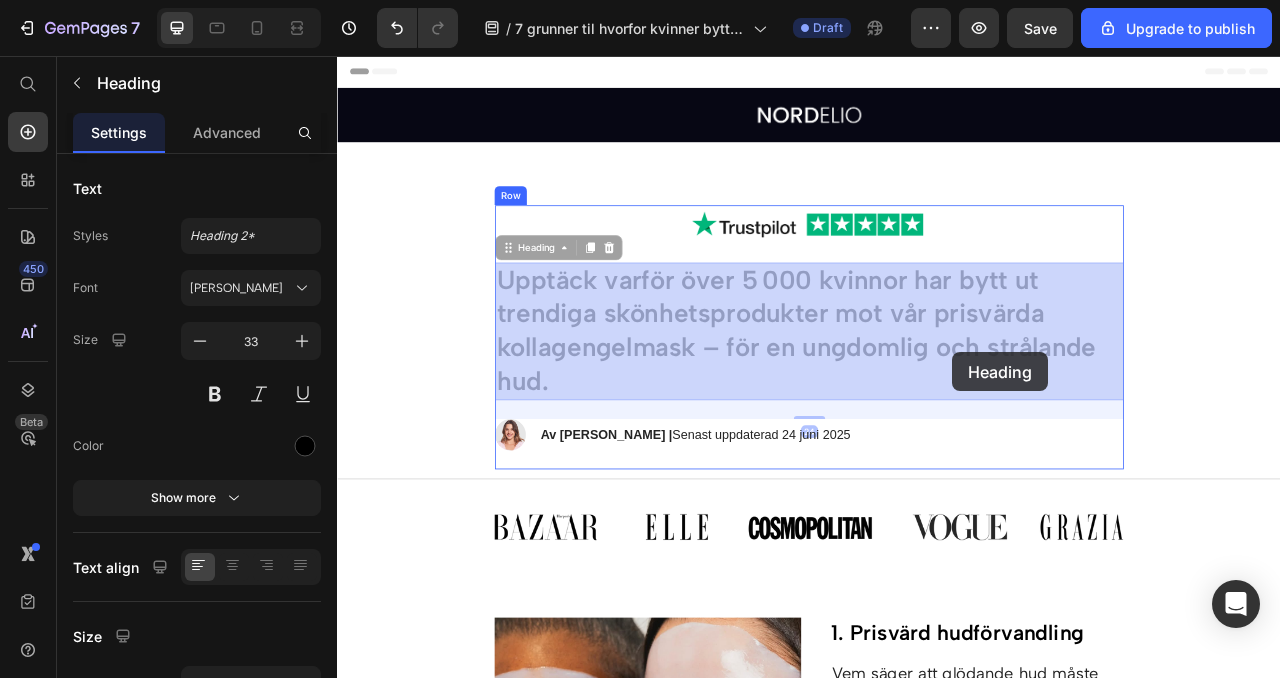 drag, startPoint x: 1114, startPoint y: 430, endPoint x: 1094, endPoint y: 429, distance: 20.024984 